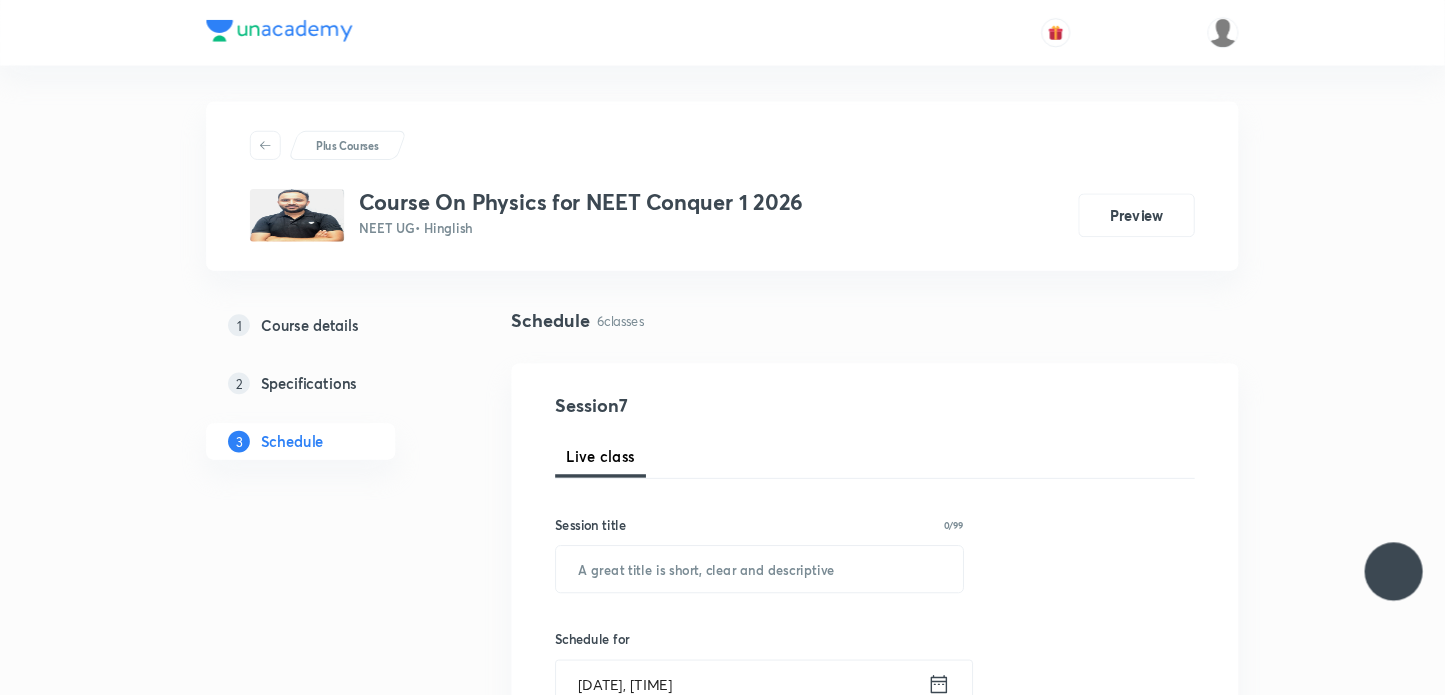 scroll, scrollTop: 0, scrollLeft: 0, axis: both 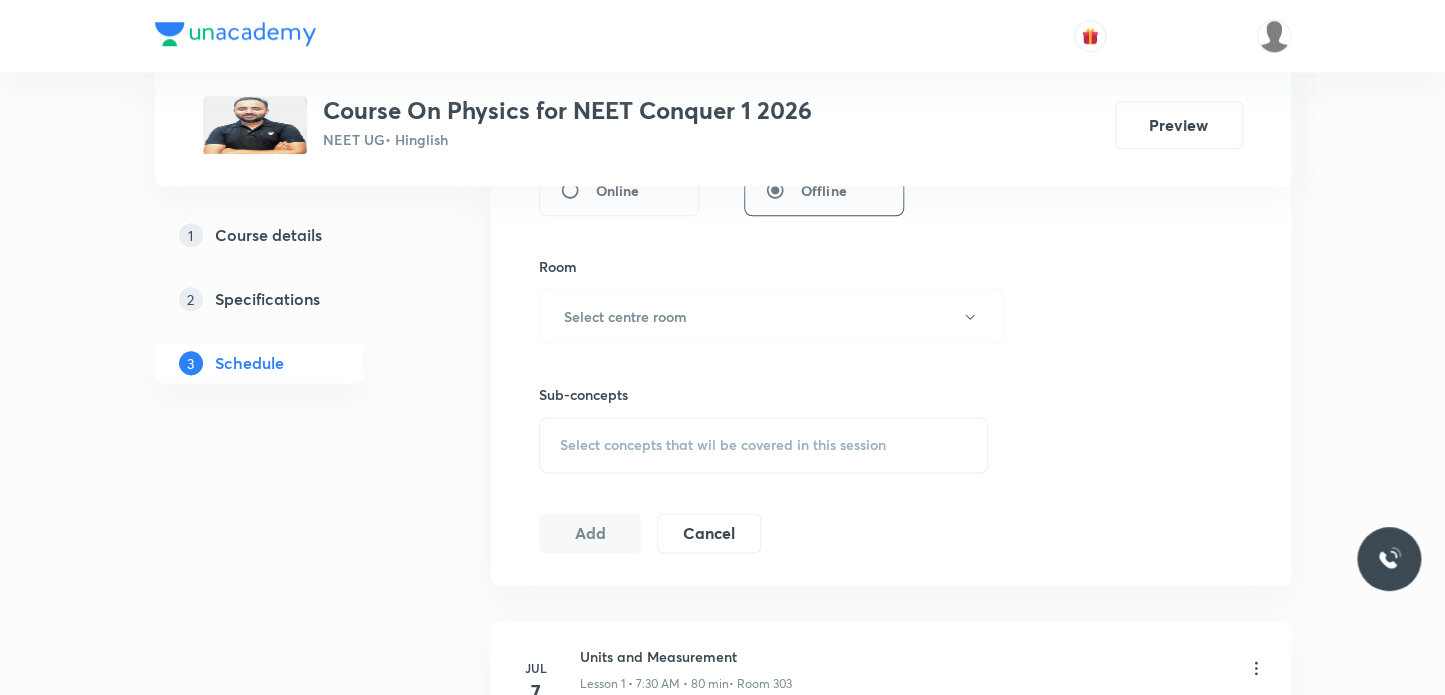 click on "Select concepts that wil be covered in this session" at bounding box center (723, 445) 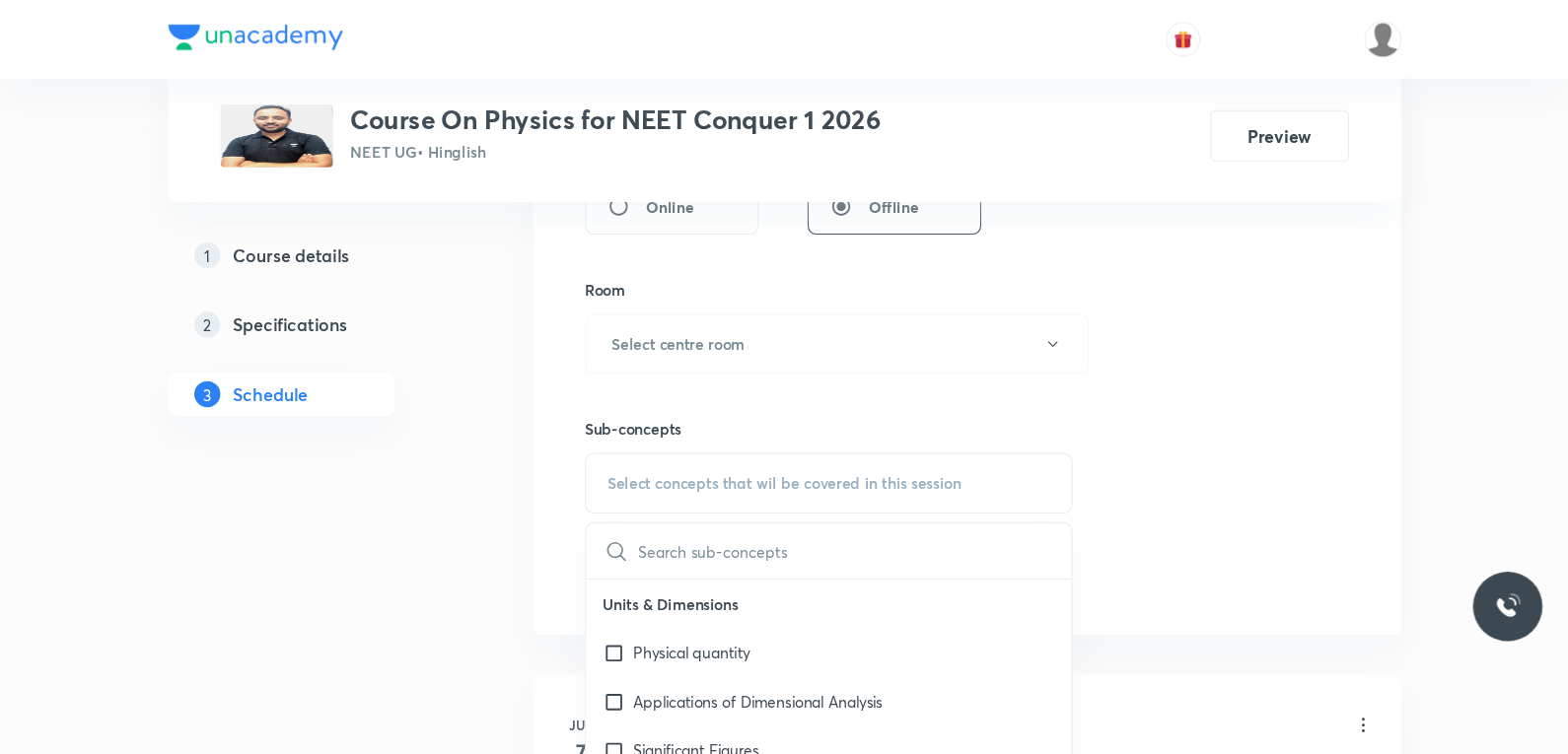 scroll, scrollTop: 806, scrollLeft: 0, axis: vertical 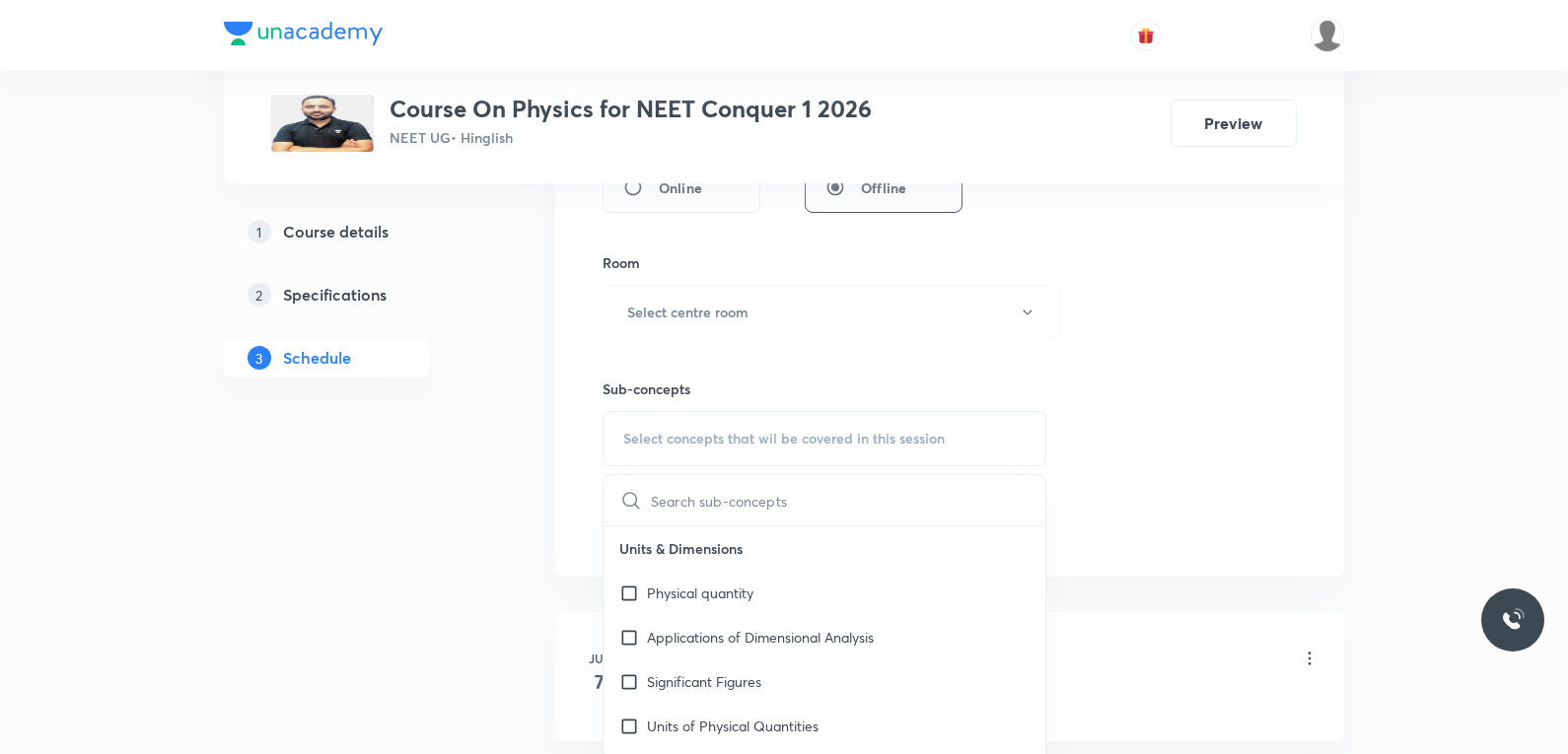 click on "Session  7 Live class Session title 0/99 ​ Schedule for [DATE], [TIME] ​ Duration (in minutes) ​   Session type Online Offline Room Select centre room Sub-concepts Select concepts that wil be covered in this session ​ Units & Dimensions Physical quantity Applications of Dimensional Analysis Significant Figures Units of Physical Quantities System of Units Dimensions of Some Mathematical Functions Unit and Dimension Product of Two Vectors Subtraction of Vectors Cross Product Least Count Analysis Errors of Measurement Vernier Callipers Screw Gauge Zero Error Basic Mathematics Elementary Algebra Elementary Trigonometry Basic Coordinate Geometry Functions Differentiation Integral of a Function Use of Differentiation & Integration in One Dimensional Motion Derivatives of Equations of Motion by Calculus Basic Mathematics Laboratory Experiments Laboratory Experiments Basics & Laboratory Representation of Vector Addition of Vectors Components of a Vector Unit Vectors Displacement Vector Dot-Product Error" at bounding box center (950, 82) 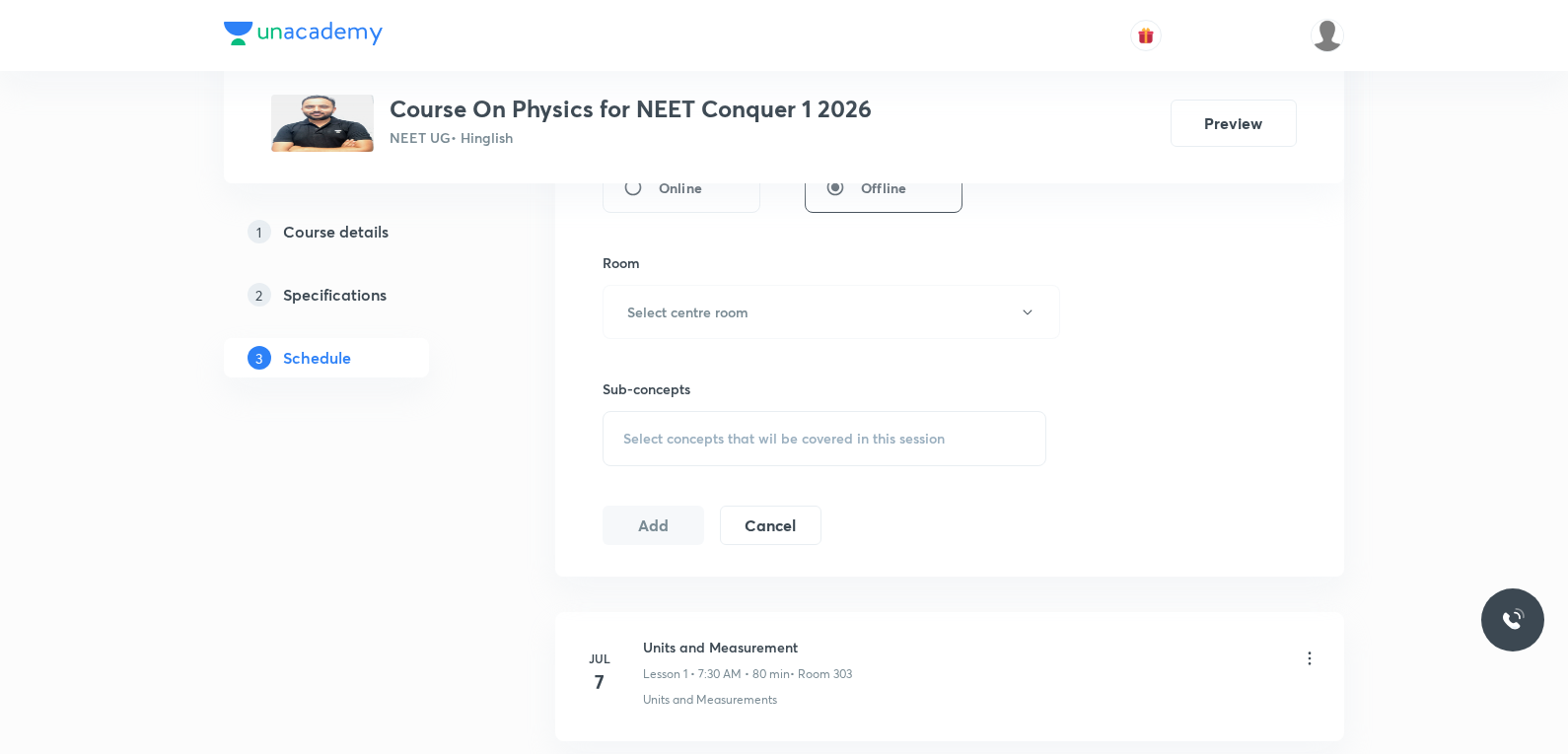 scroll, scrollTop: 1743, scrollLeft: 0, axis: vertical 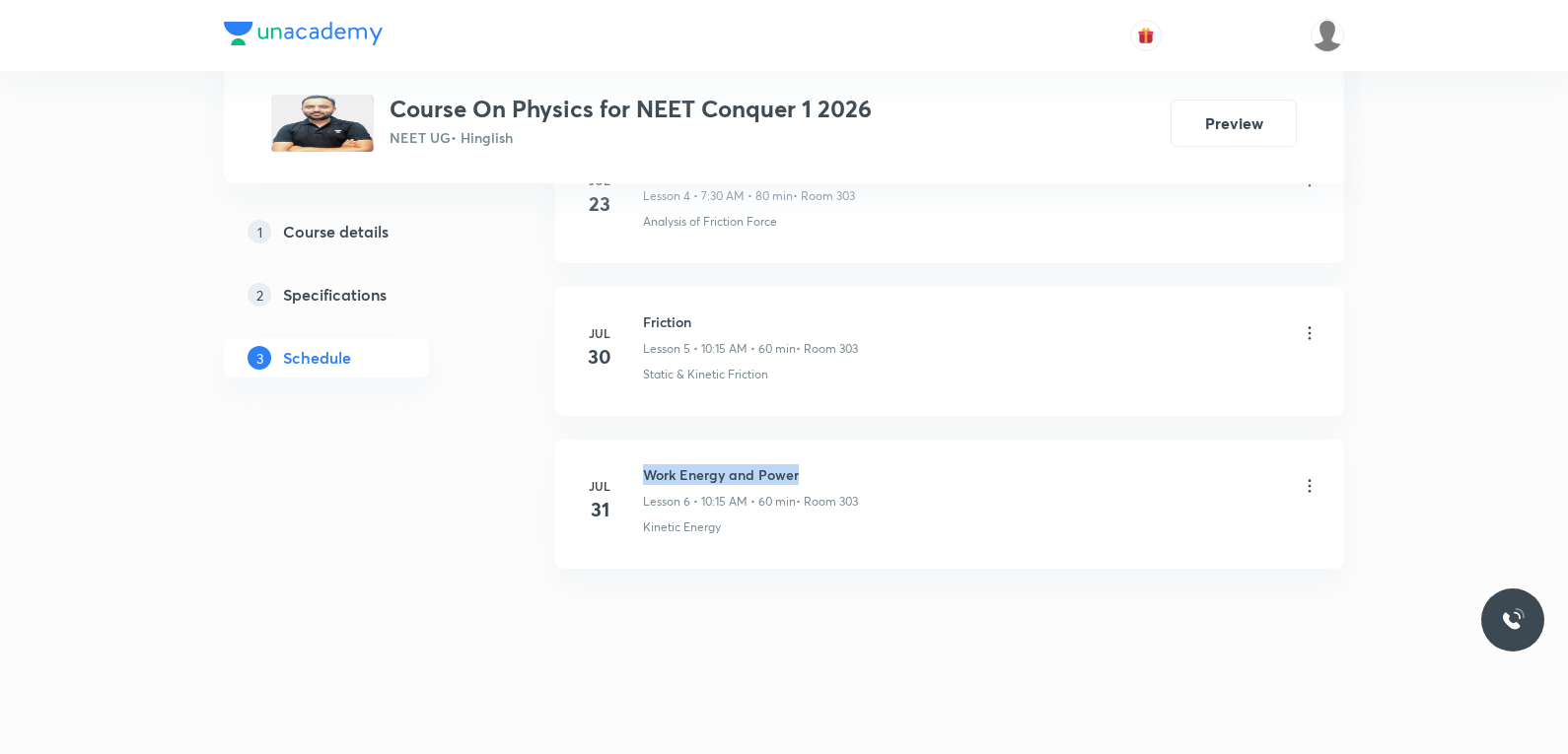 drag, startPoint x: 643, startPoint y: 476, endPoint x: 904, endPoint y: 479, distance: 261.01724 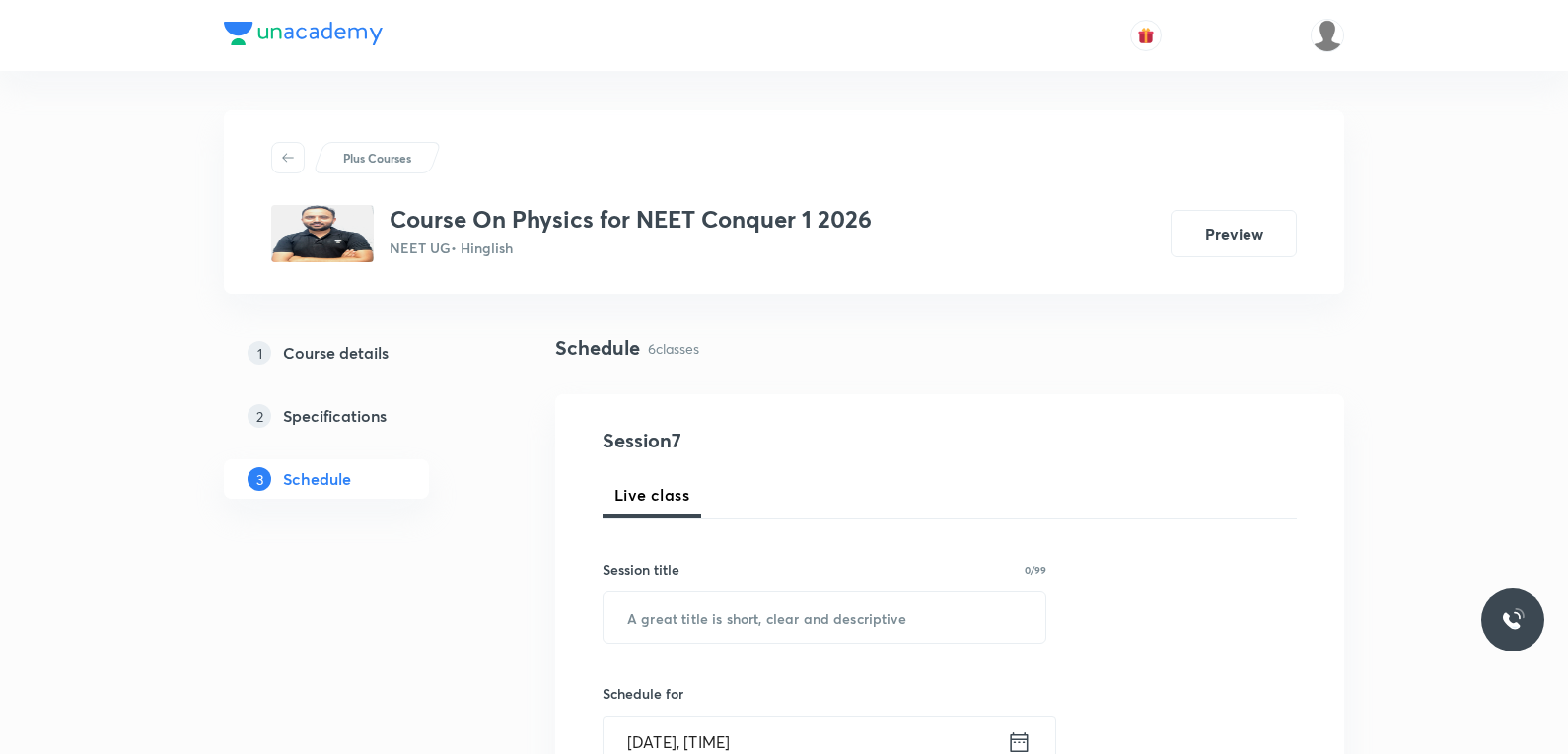 scroll, scrollTop: 296, scrollLeft: 0, axis: vertical 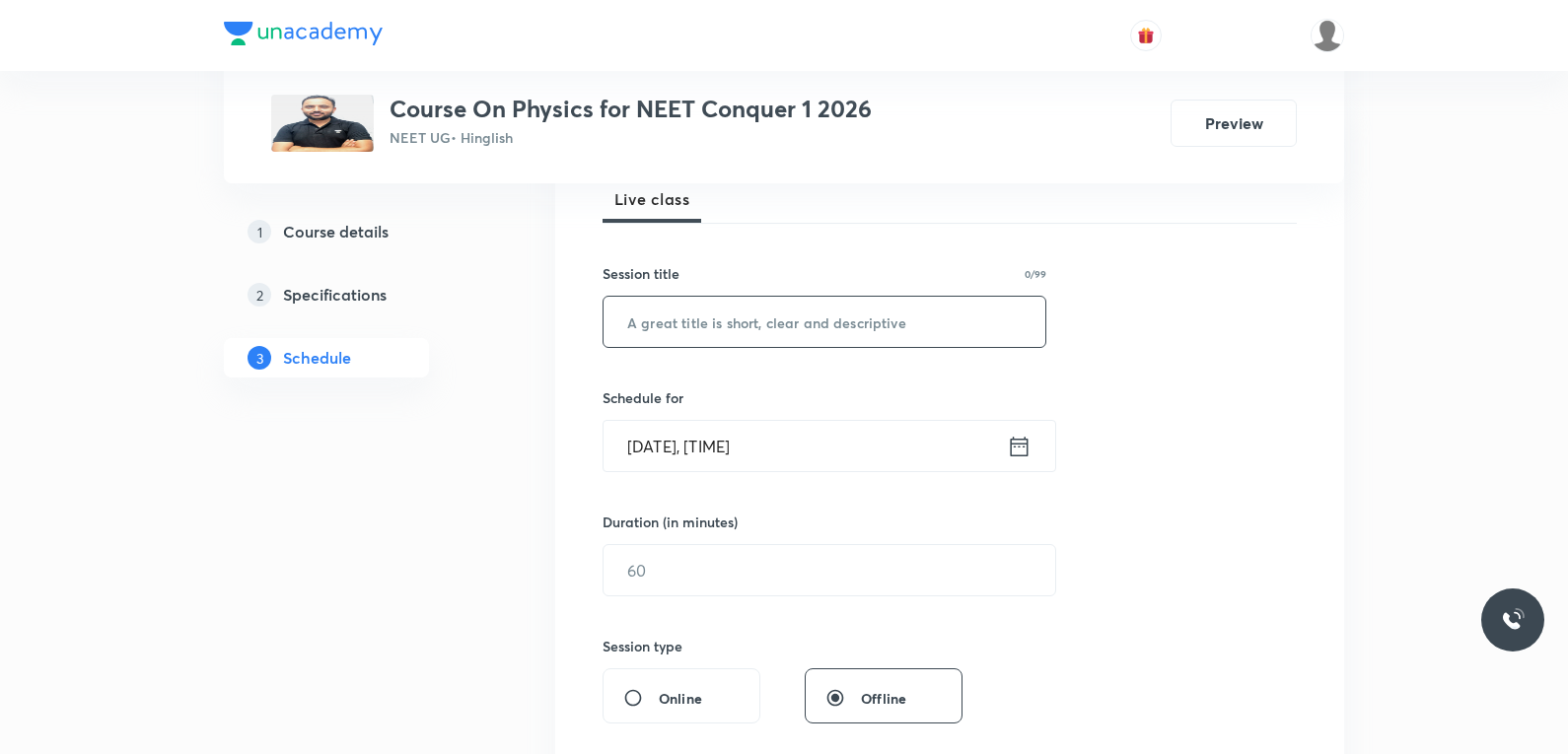 click at bounding box center [824, 321] 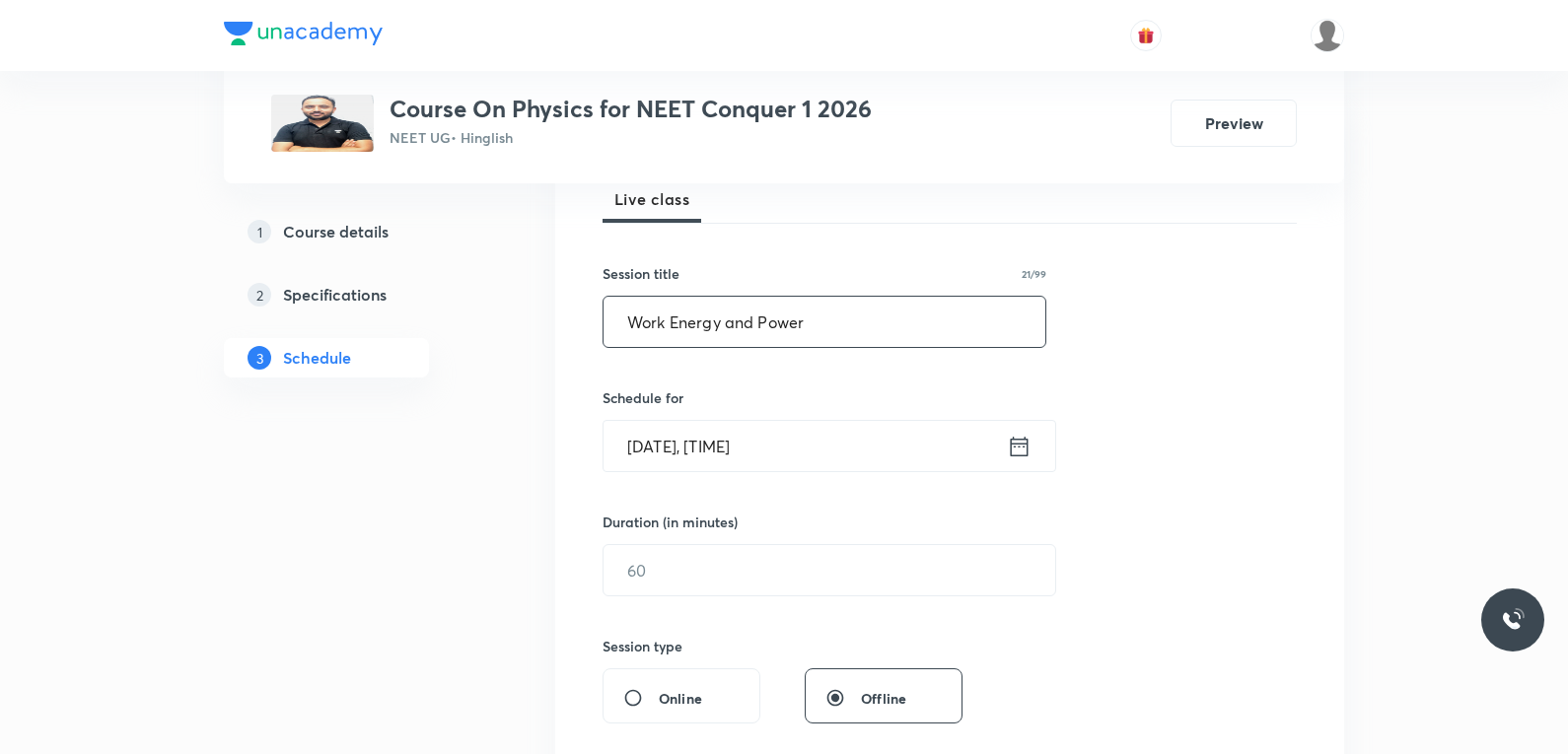 scroll, scrollTop: 394, scrollLeft: 0, axis: vertical 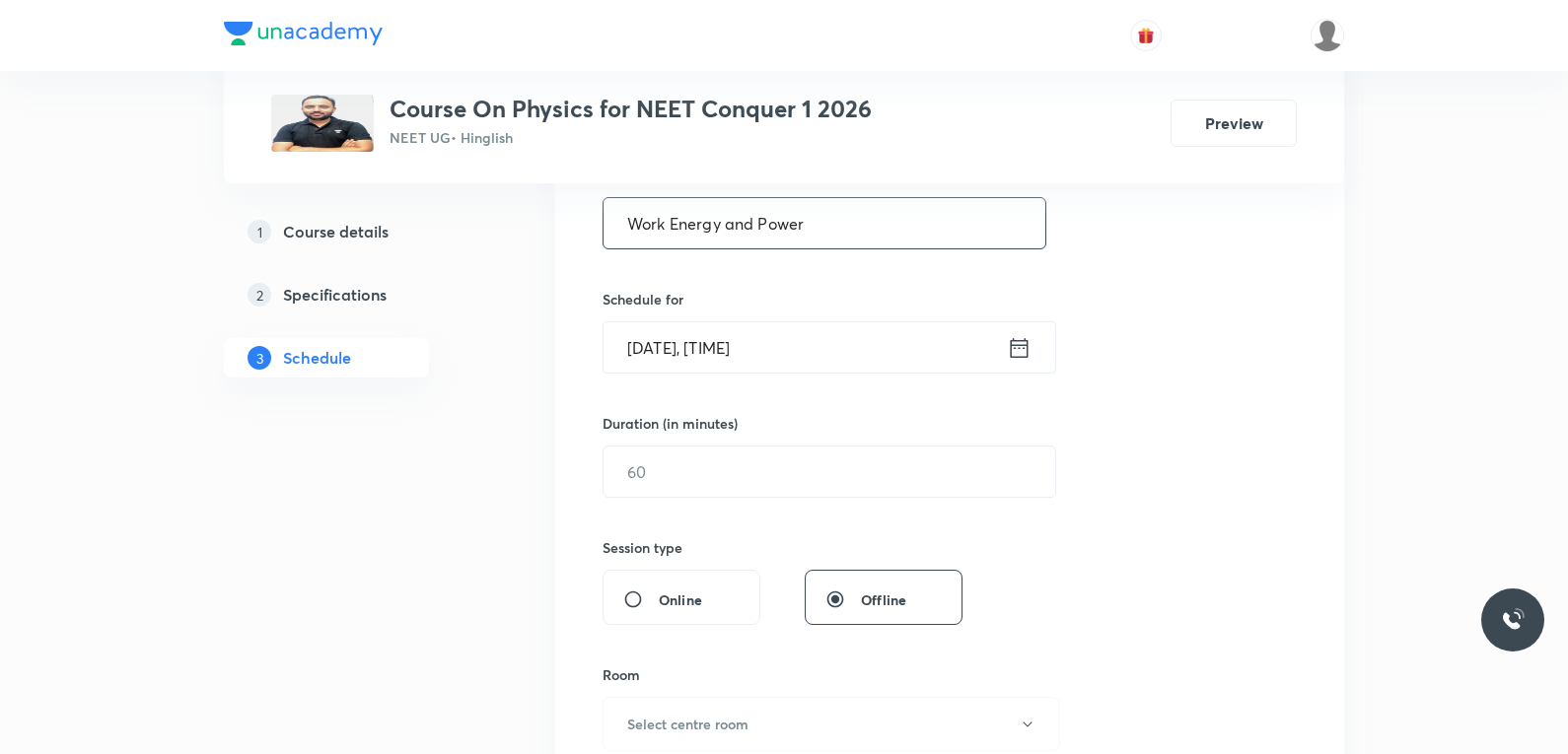 type on "Work Energy and Power" 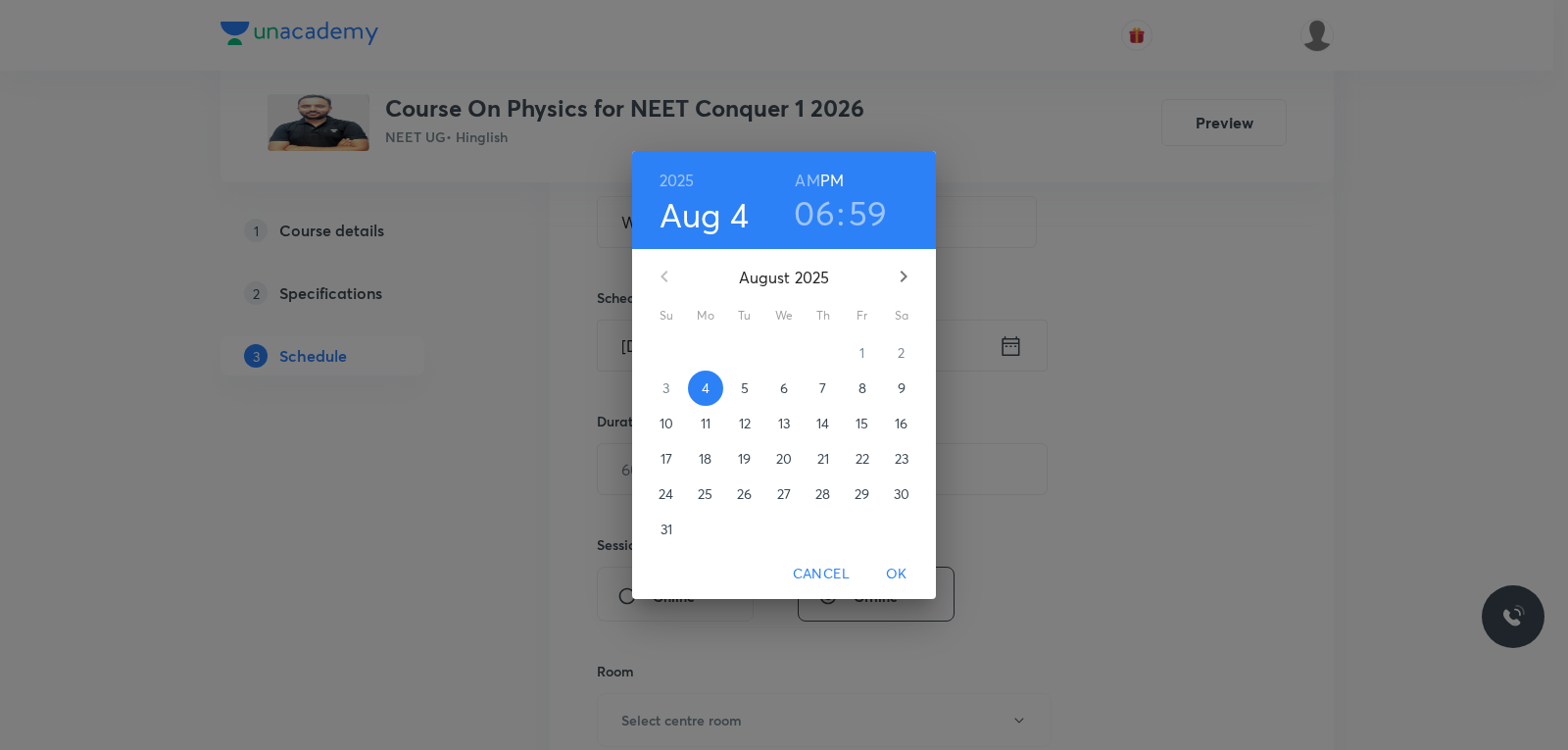 click on "5" at bounding box center [745, 388] 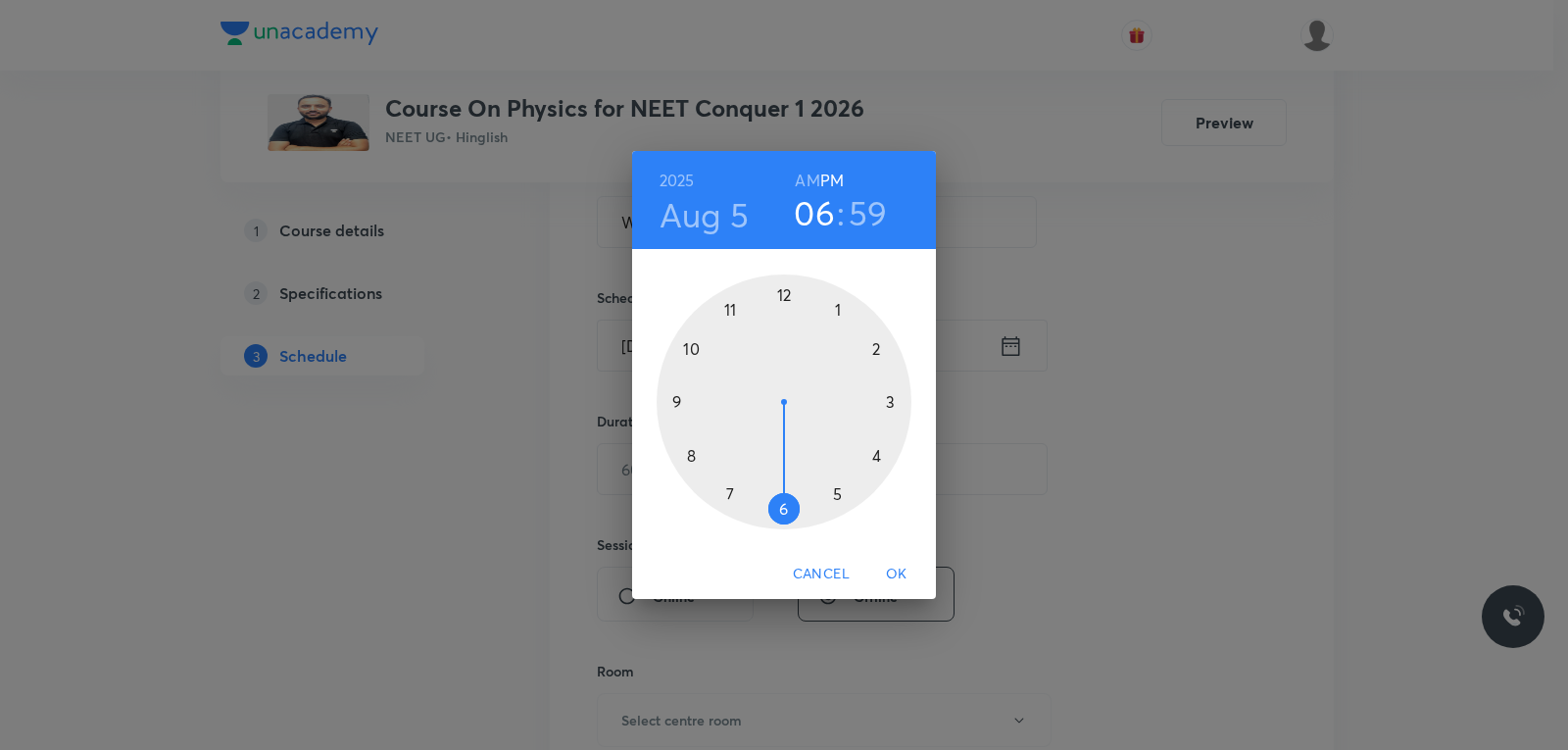 click on "AM" at bounding box center [807, 180] 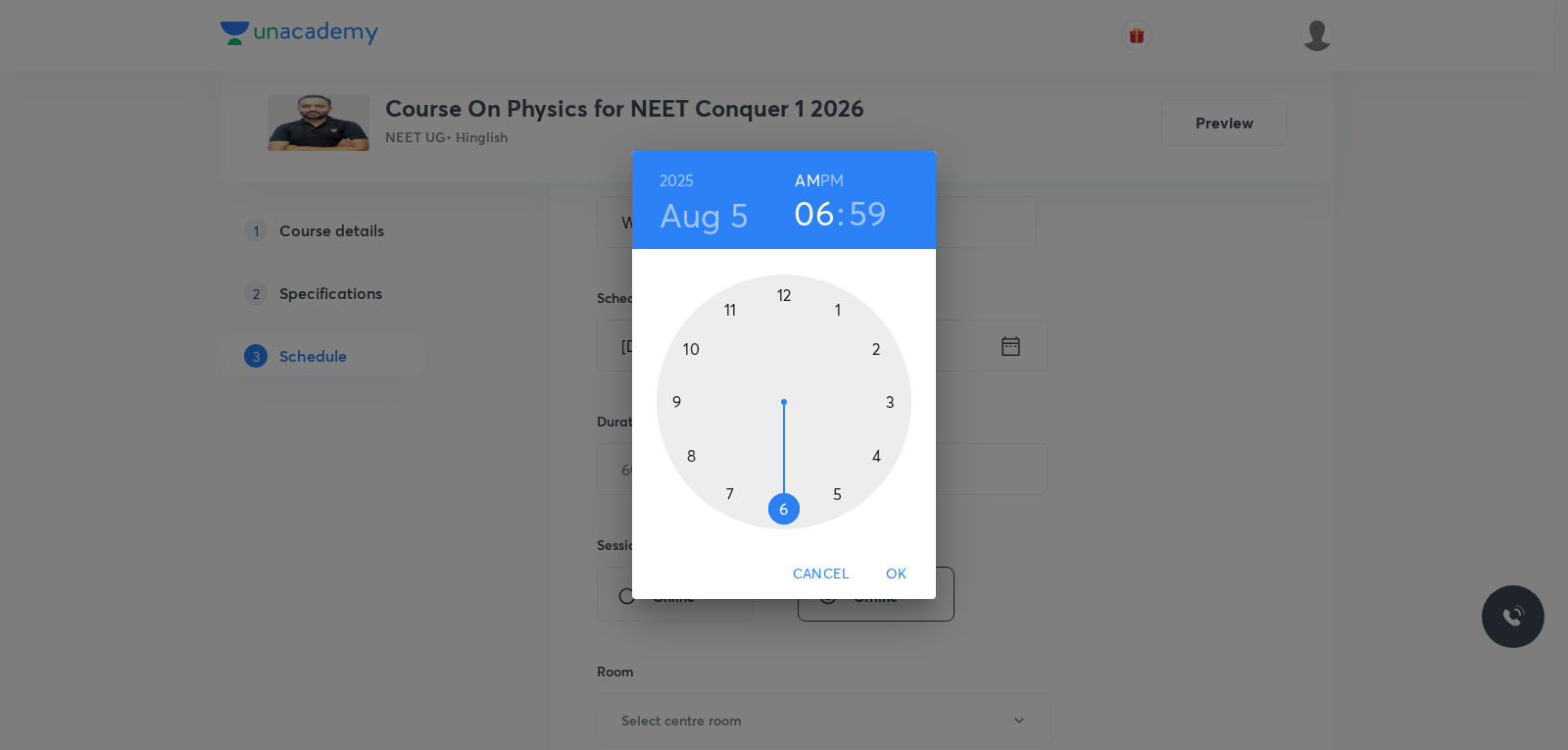type 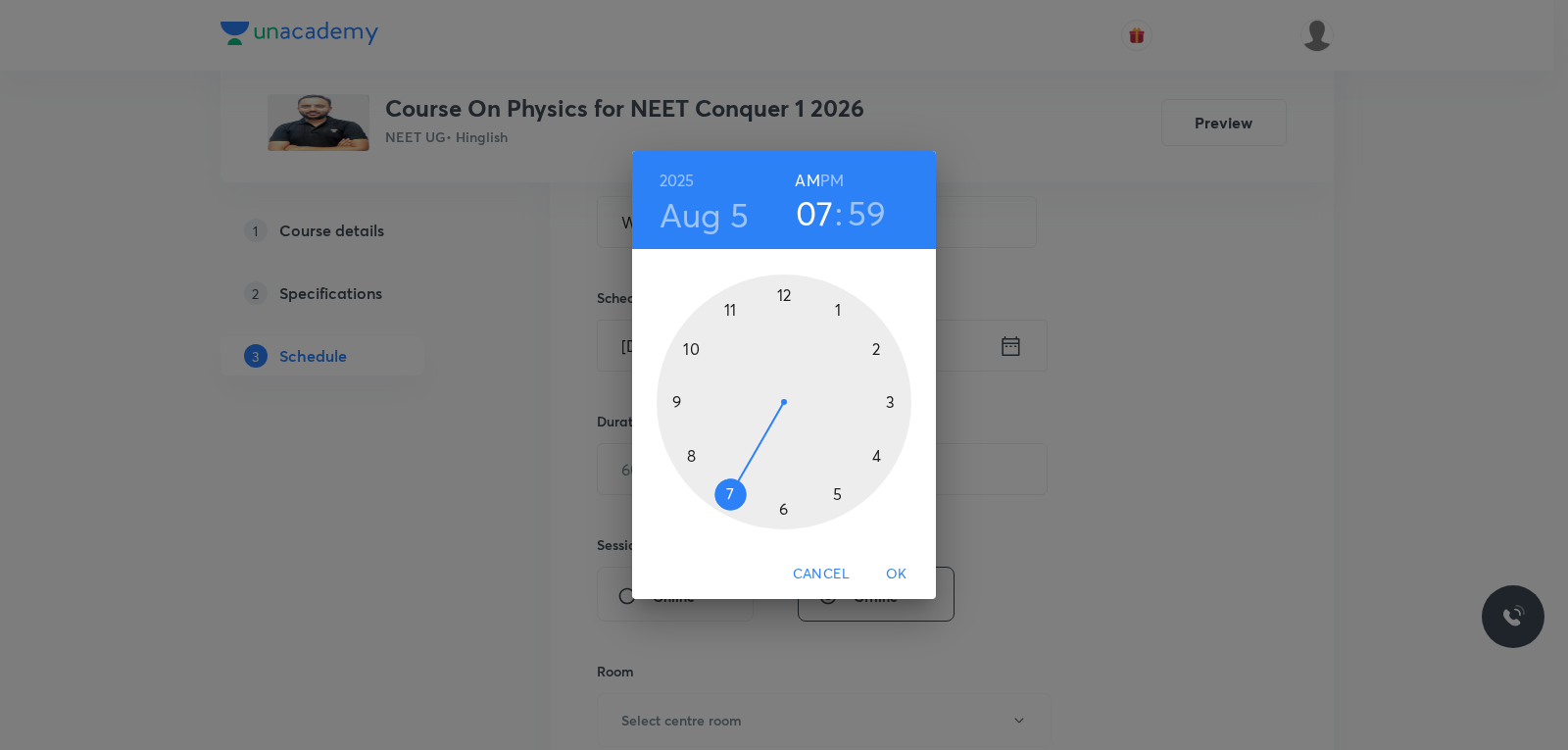 drag, startPoint x: 791, startPoint y: 502, endPoint x: 728, endPoint y: 486, distance: 65 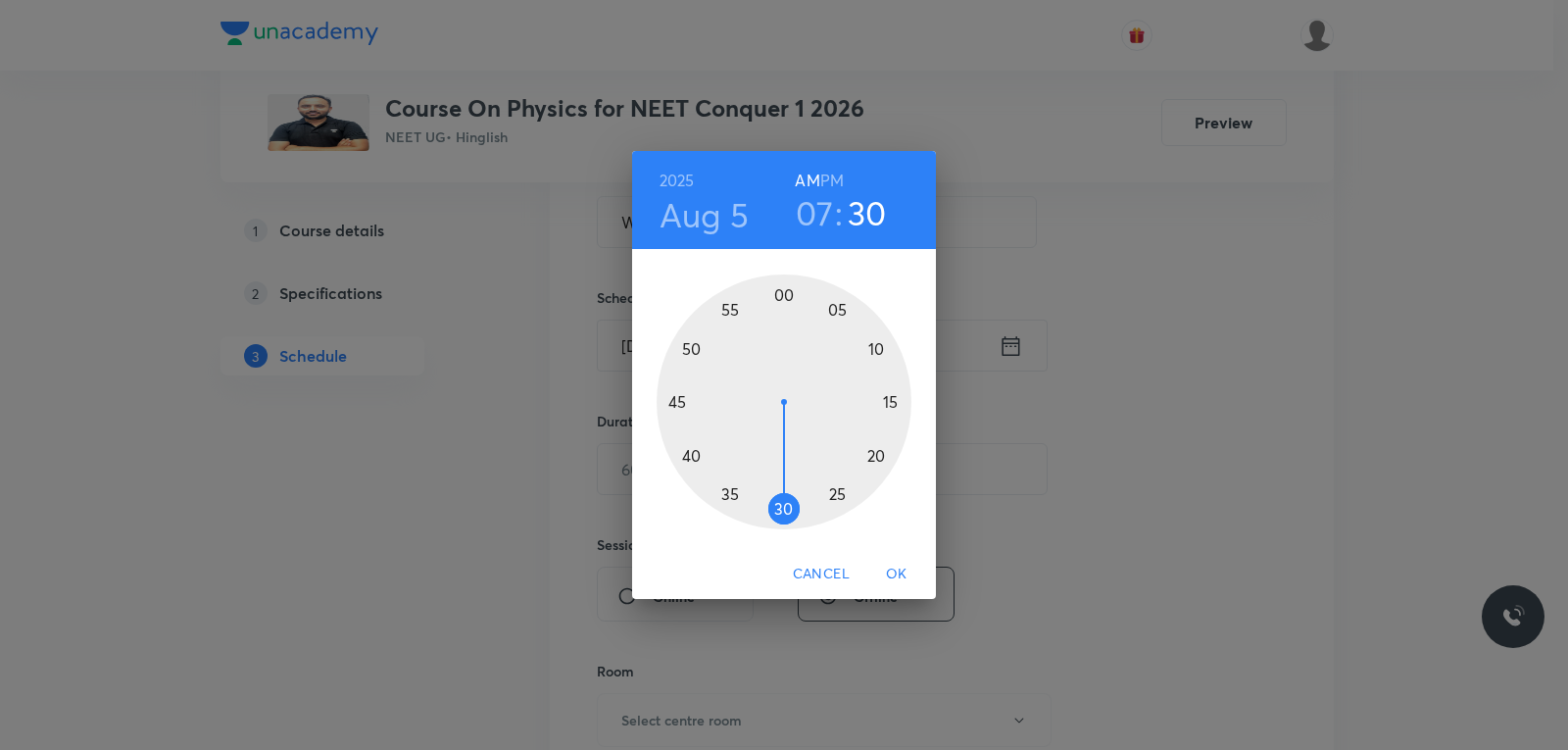 drag, startPoint x: 778, startPoint y: 307, endPoint x: 786, endPoint y: 494, distance: 187.17104 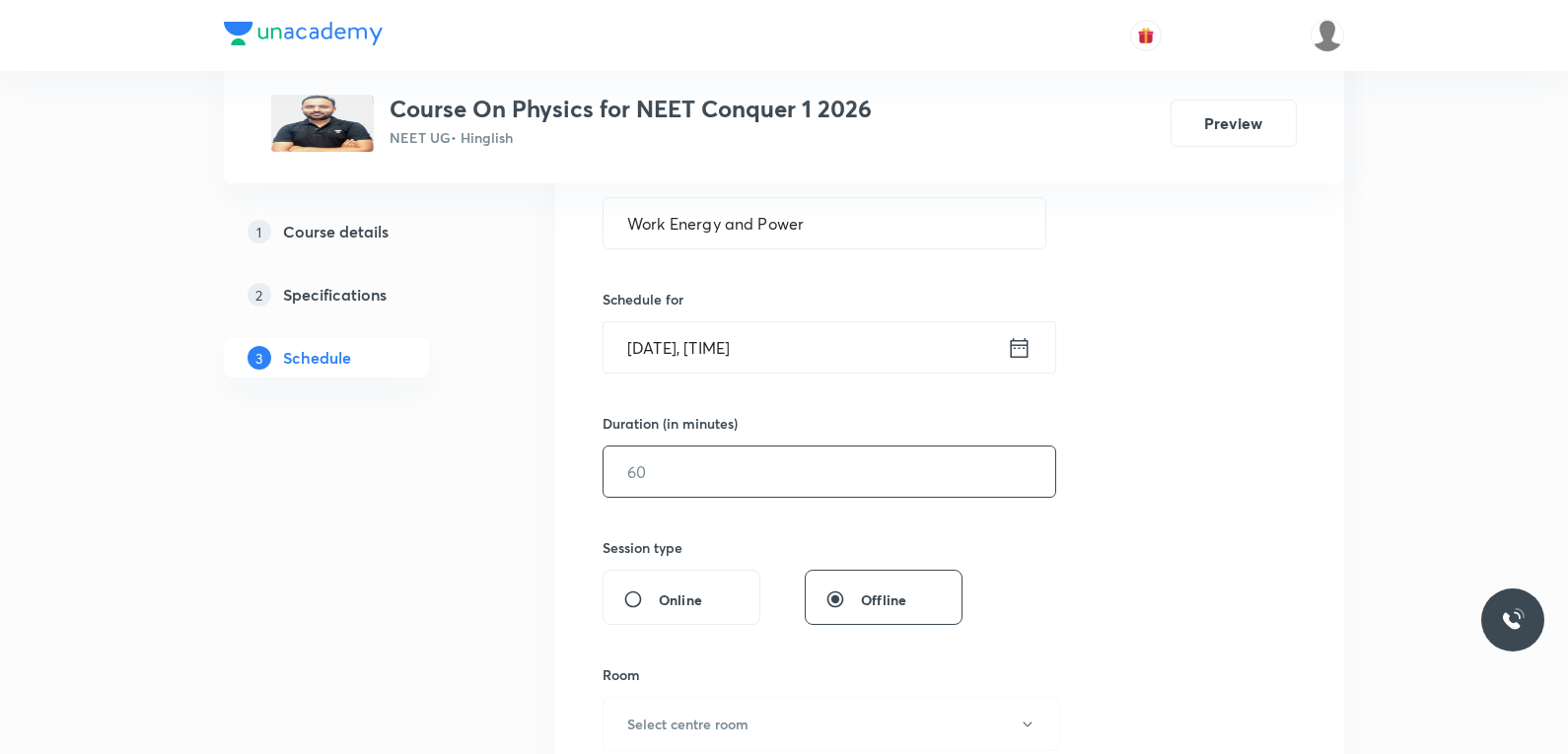 drag, startPoint x: 685, startPoint y: 486, endPoint x: 775, endPoint y: 477, distance: 90.44888 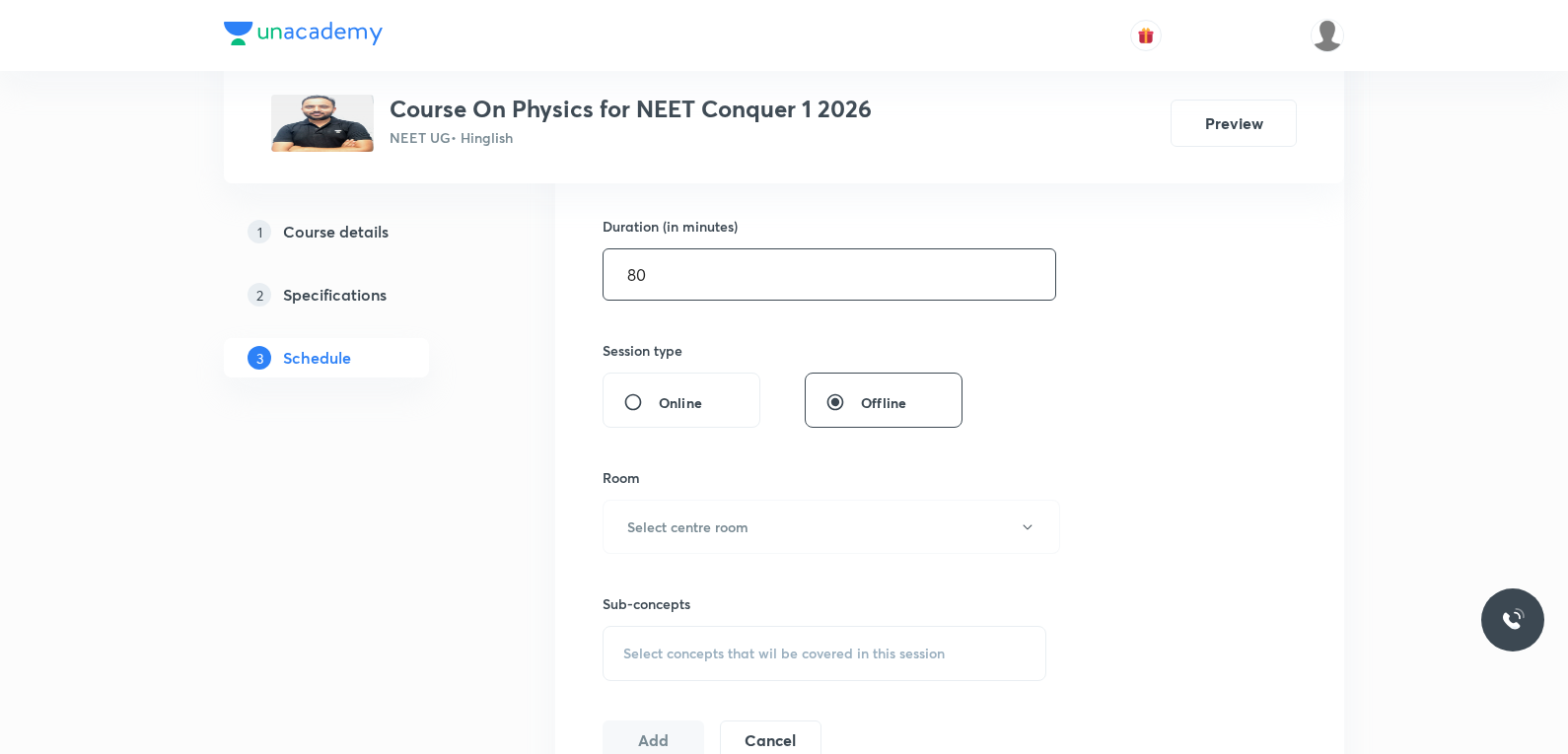 scroll, scrollTop: 788, scrollLeft: 0, axis: vertical 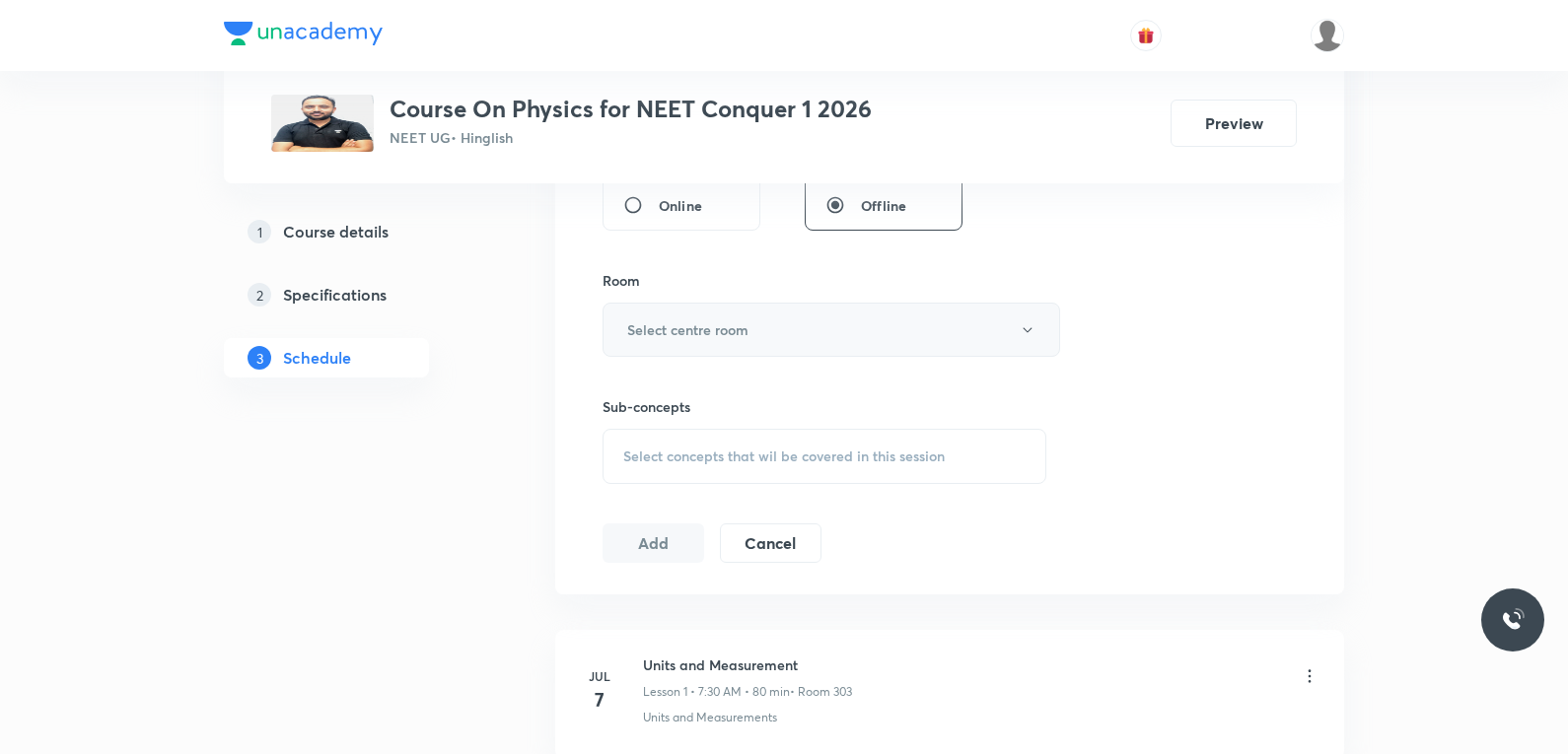 type on "80" 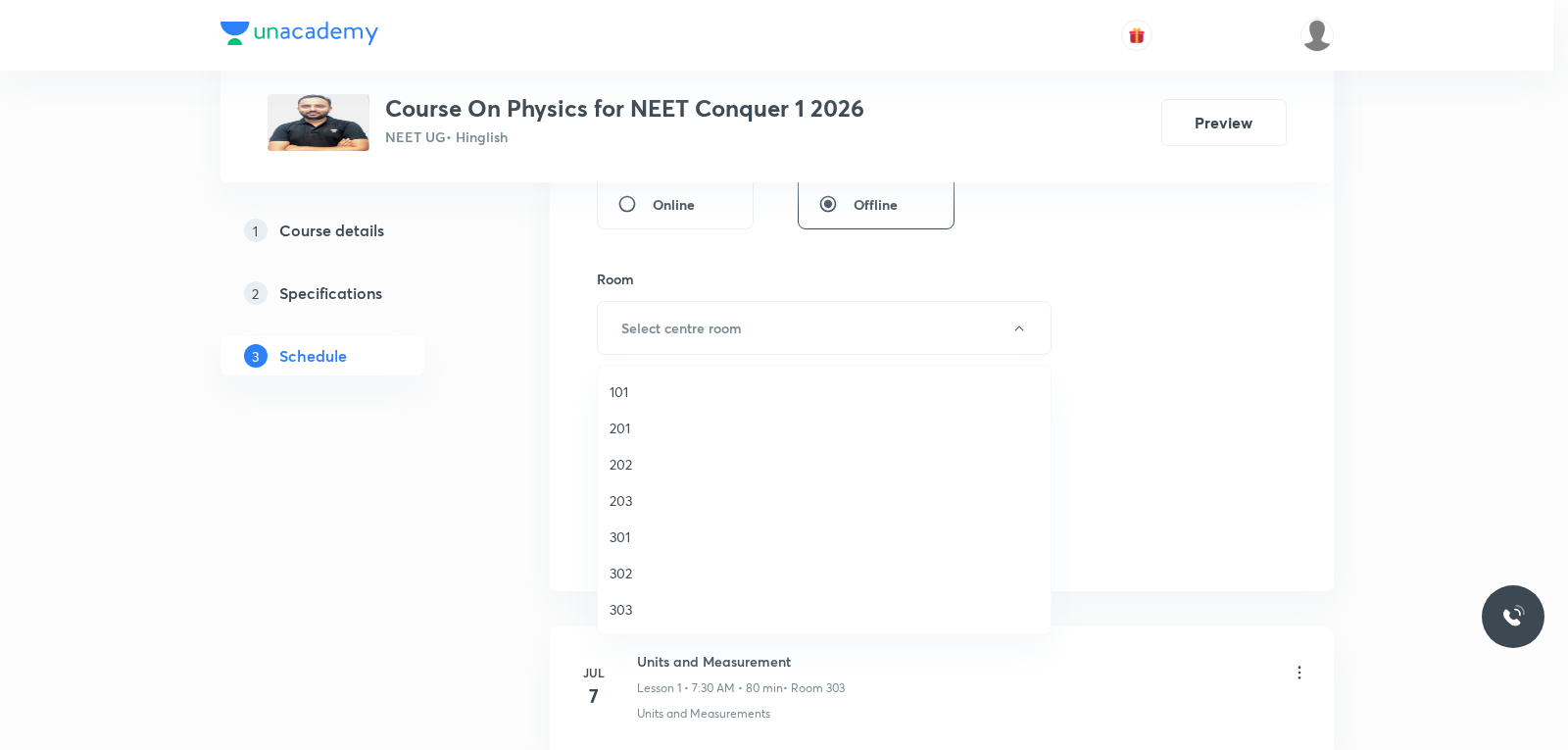 click on "303" at bounding box center (824, 609) 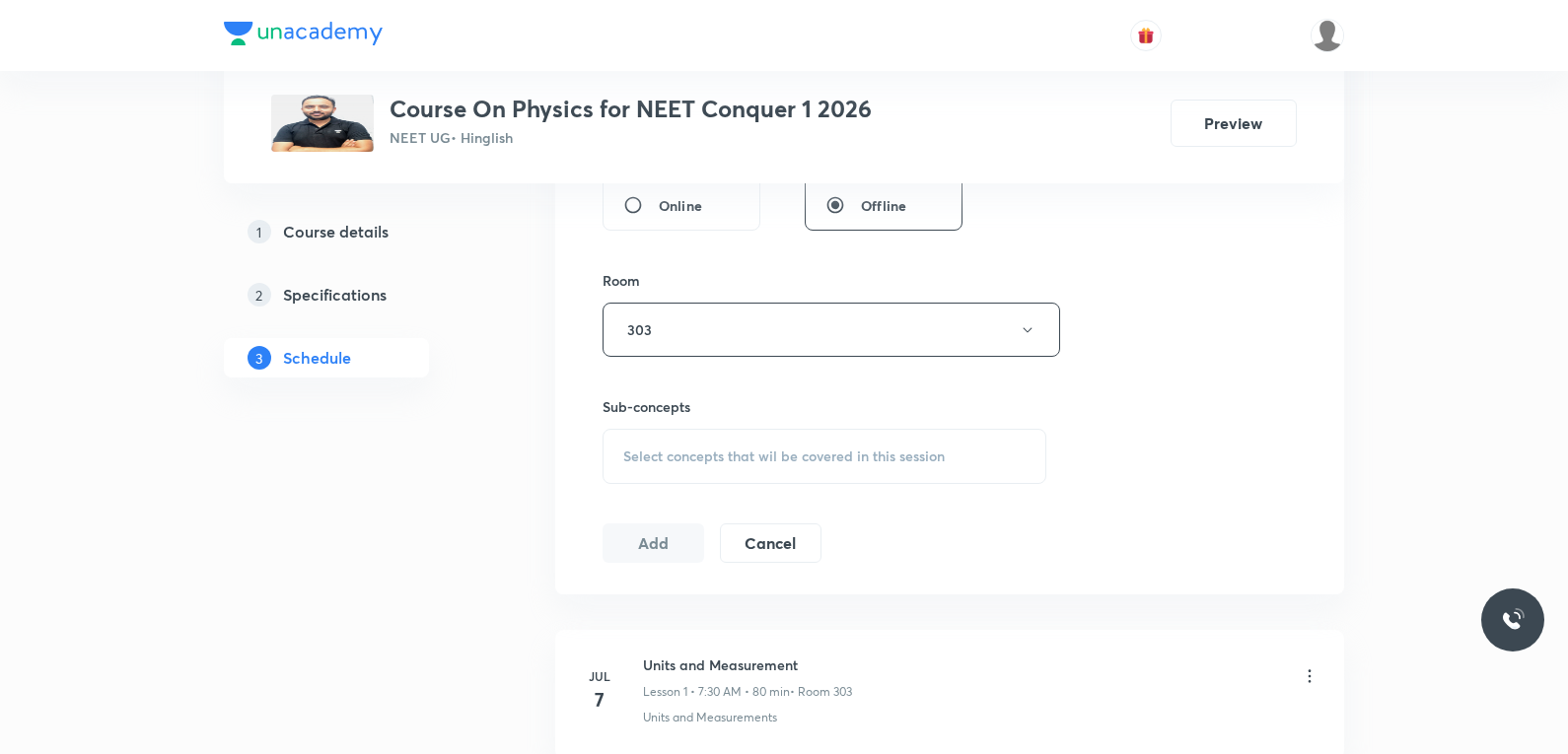 click on "Select concepts that wil be covered in this session" at bounding box center (784, 456) 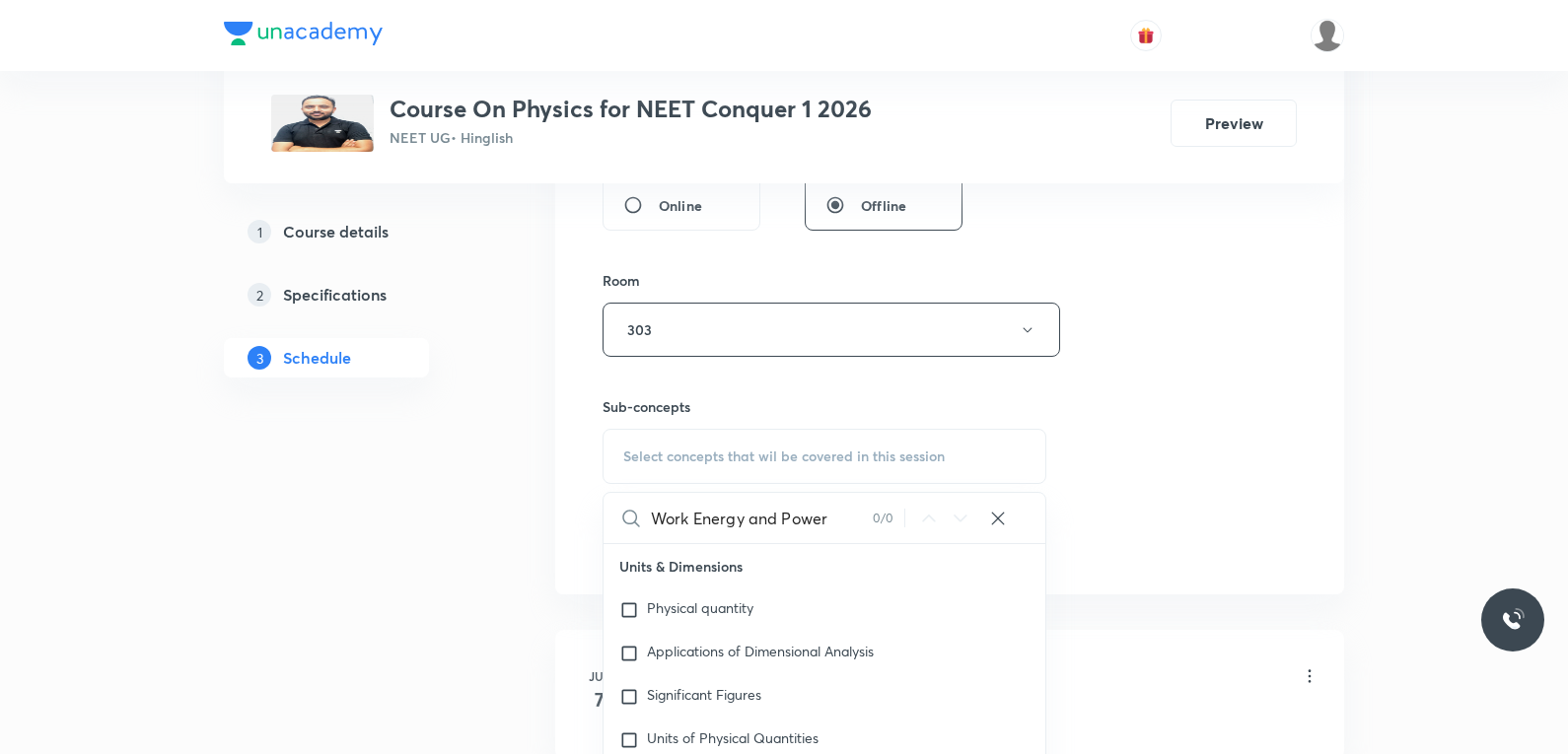 scroll, scrollTop: 1084, scrollLeft: 0, axis: vertical 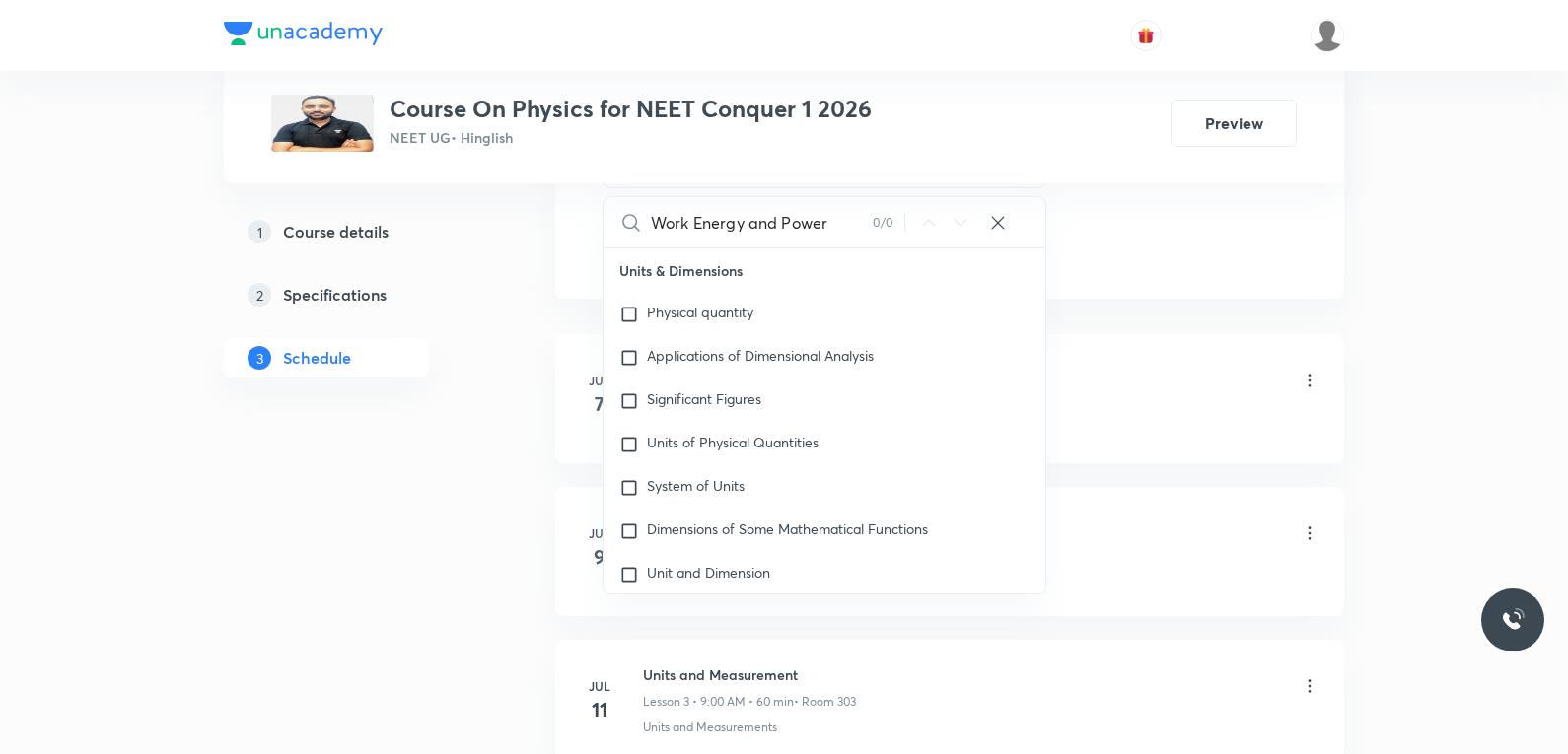 type on "Work Energy and Power" 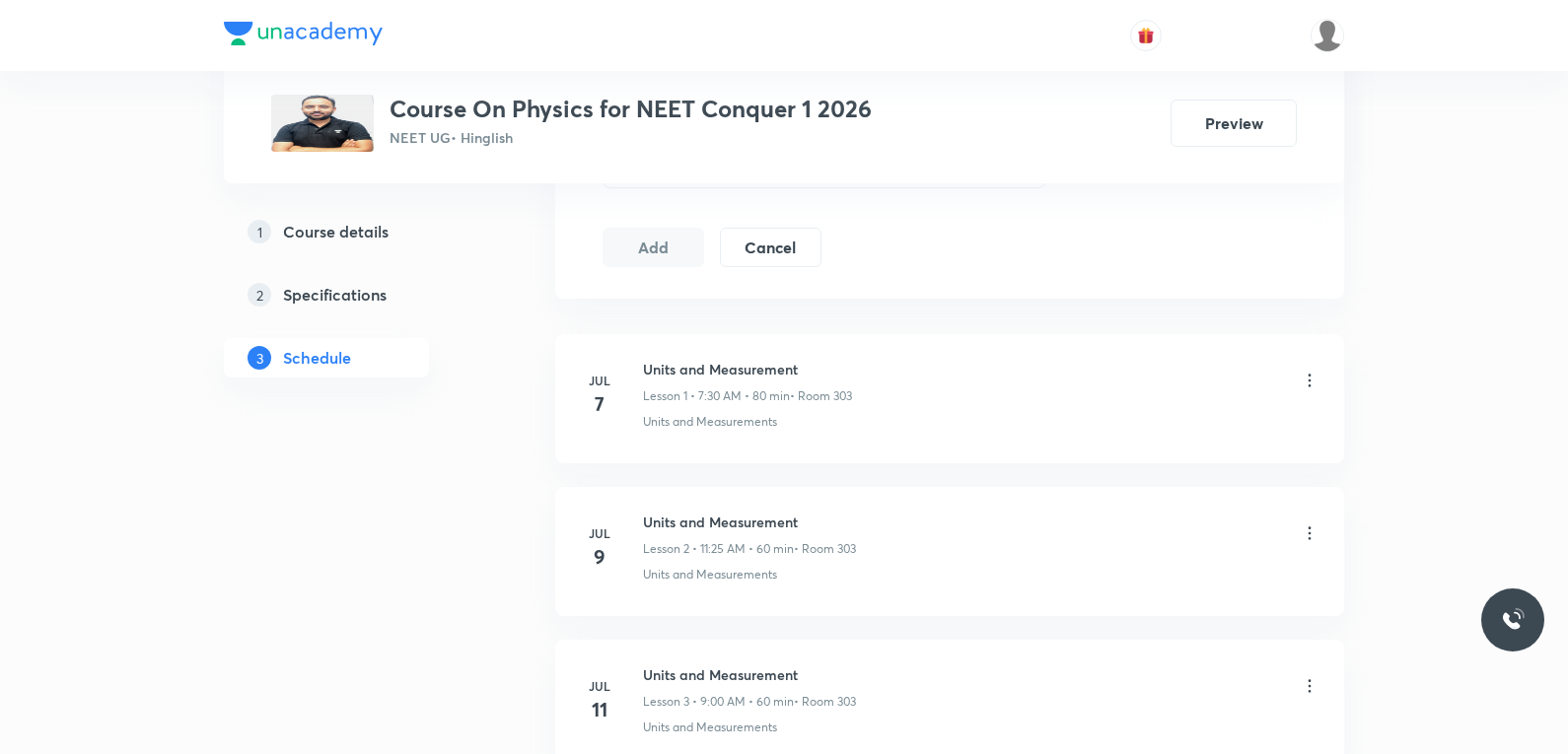 scroll, scrollTop: 1743, scrollLeft: 0, axis: vertical 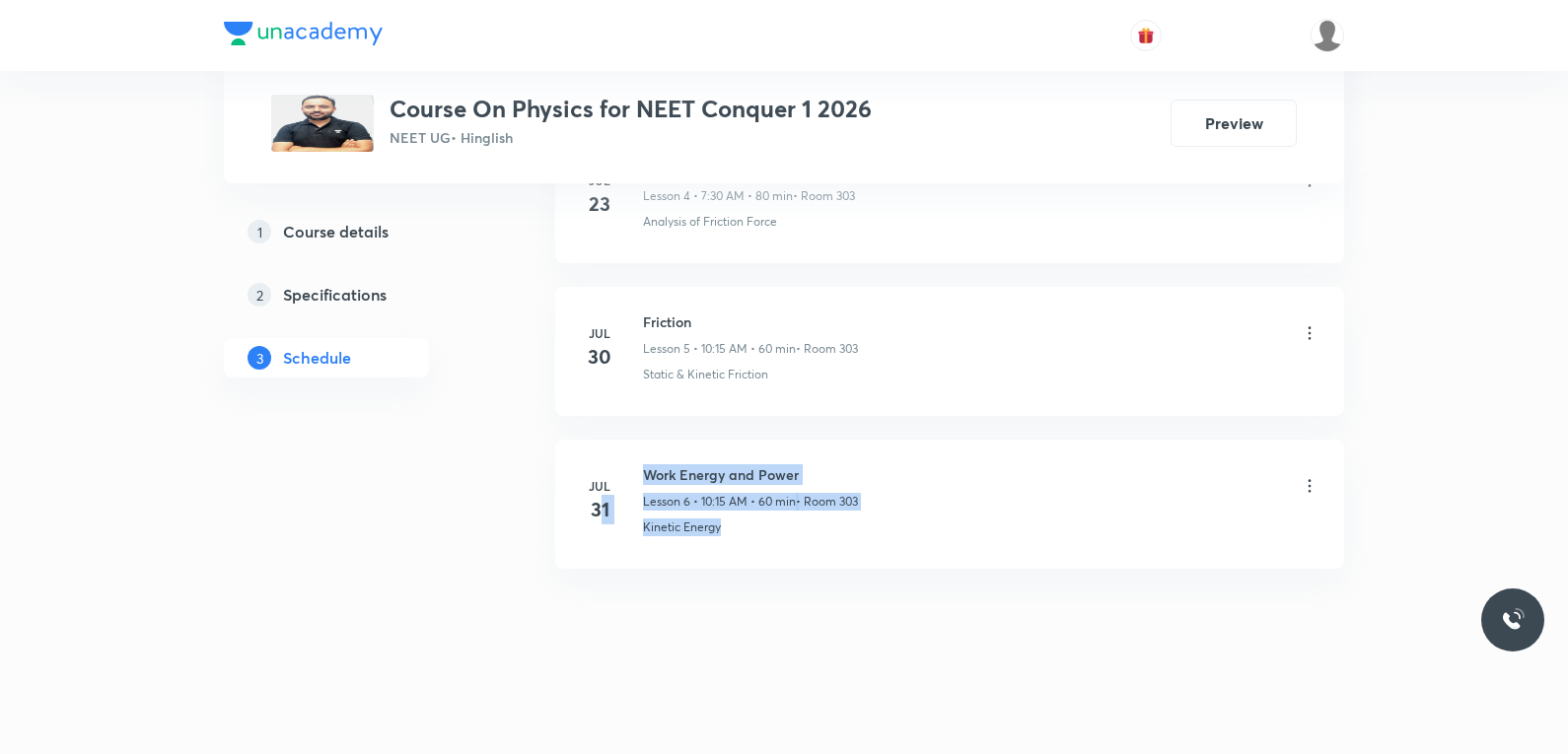 drag, startPoint x: 603, startPoint y: 574, endPoint x: 777, endPoint y: 559, distance: 174.64535 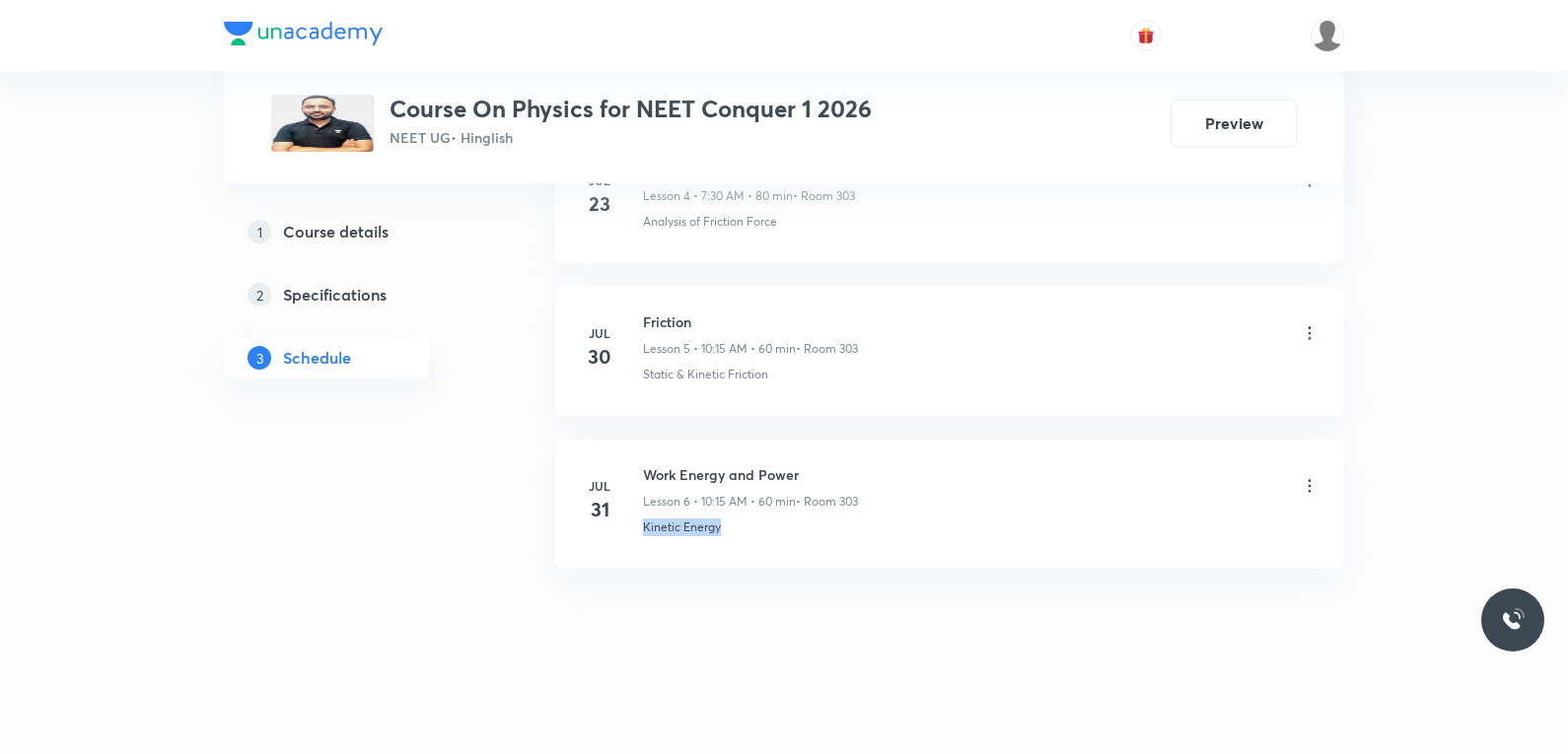 drag, startPoint x: 638, startPoint y: 537, endPoint x: 790, endPoint y: 540, distance: 152.0296 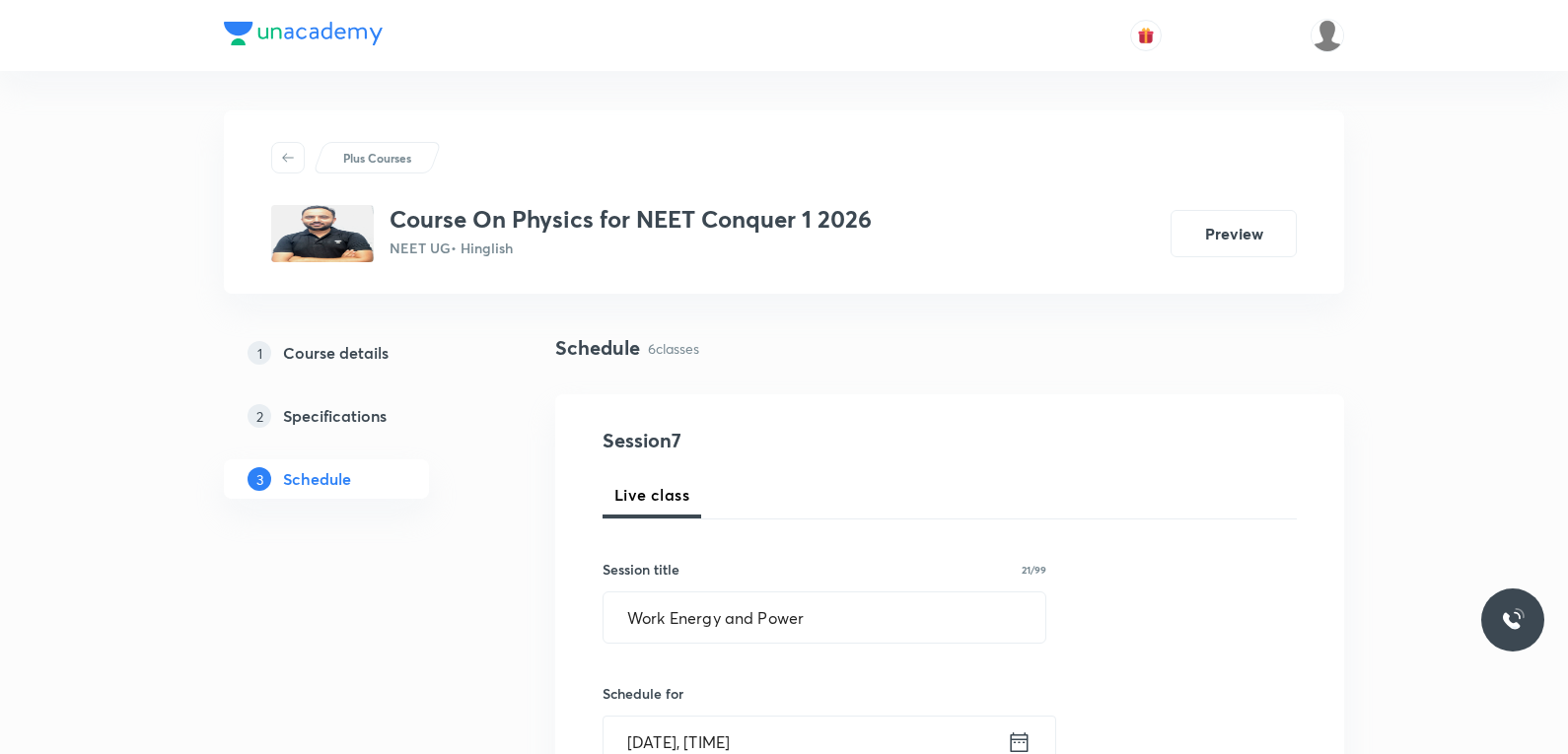 scroll, scrollTop: 788, scrollLeft: 0, axis: vertical 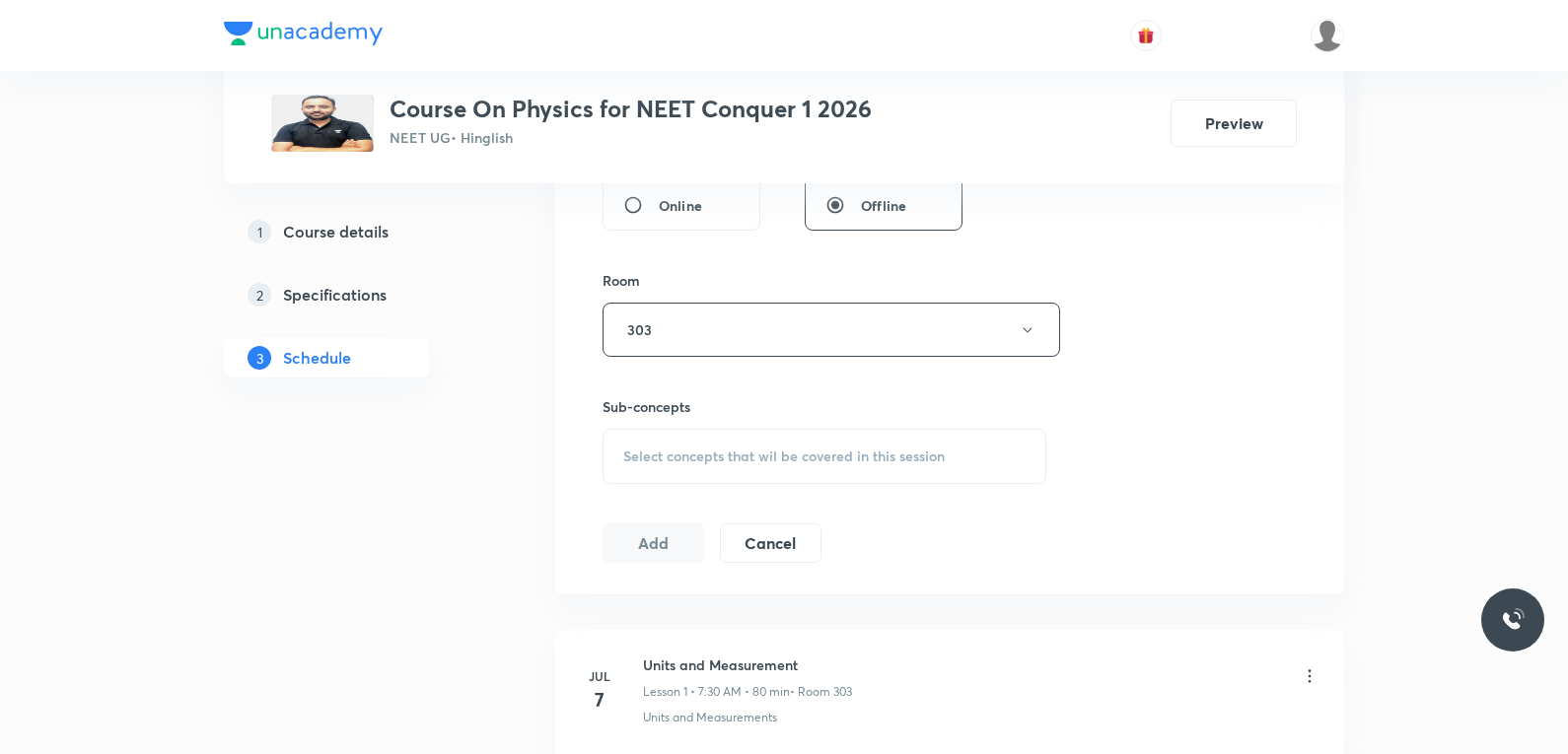 click on "Select concepts that wil be covered in this session" at bounding box center (824, 456) 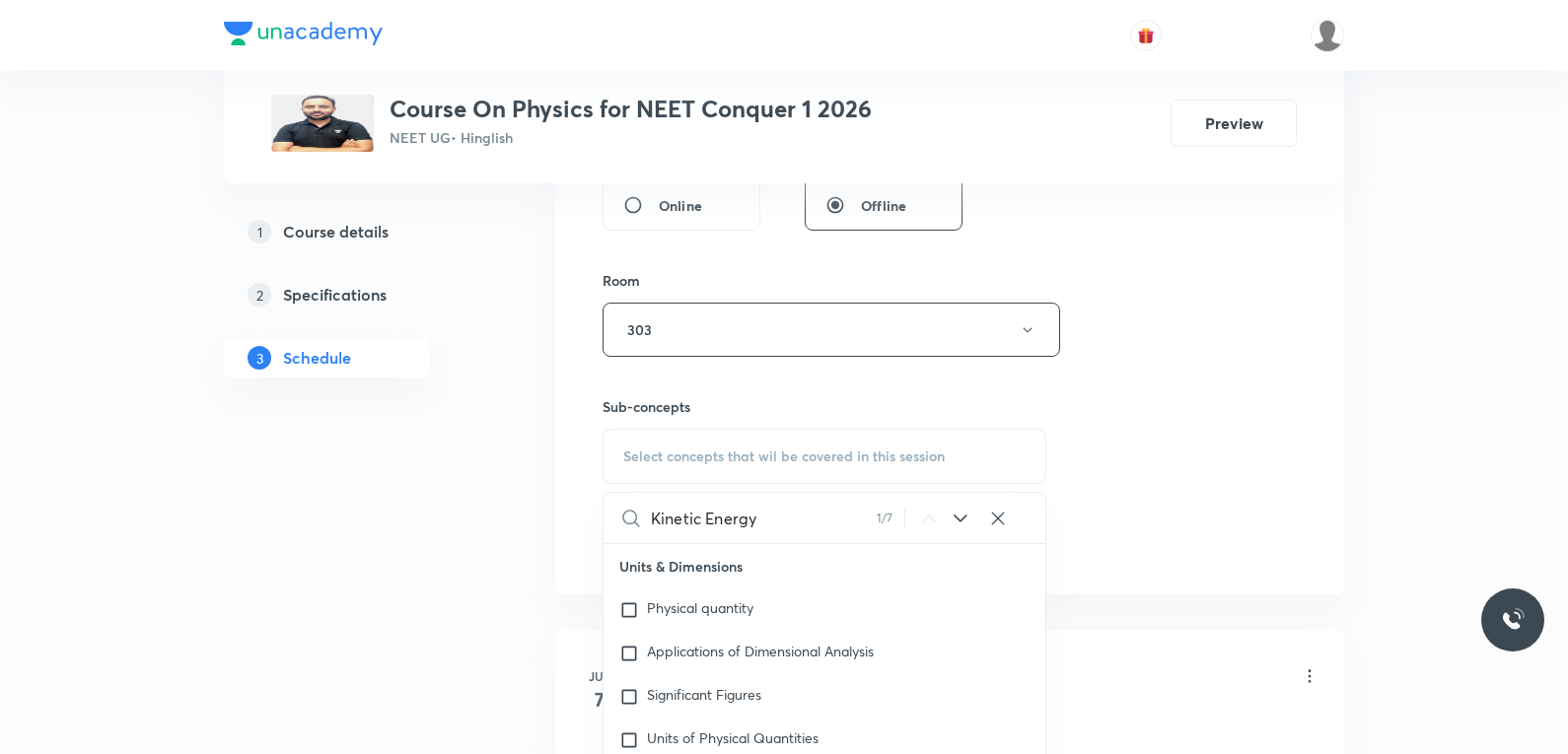 scroll, scrollTop: 4761, scrollLeft: 0, axis: vertical 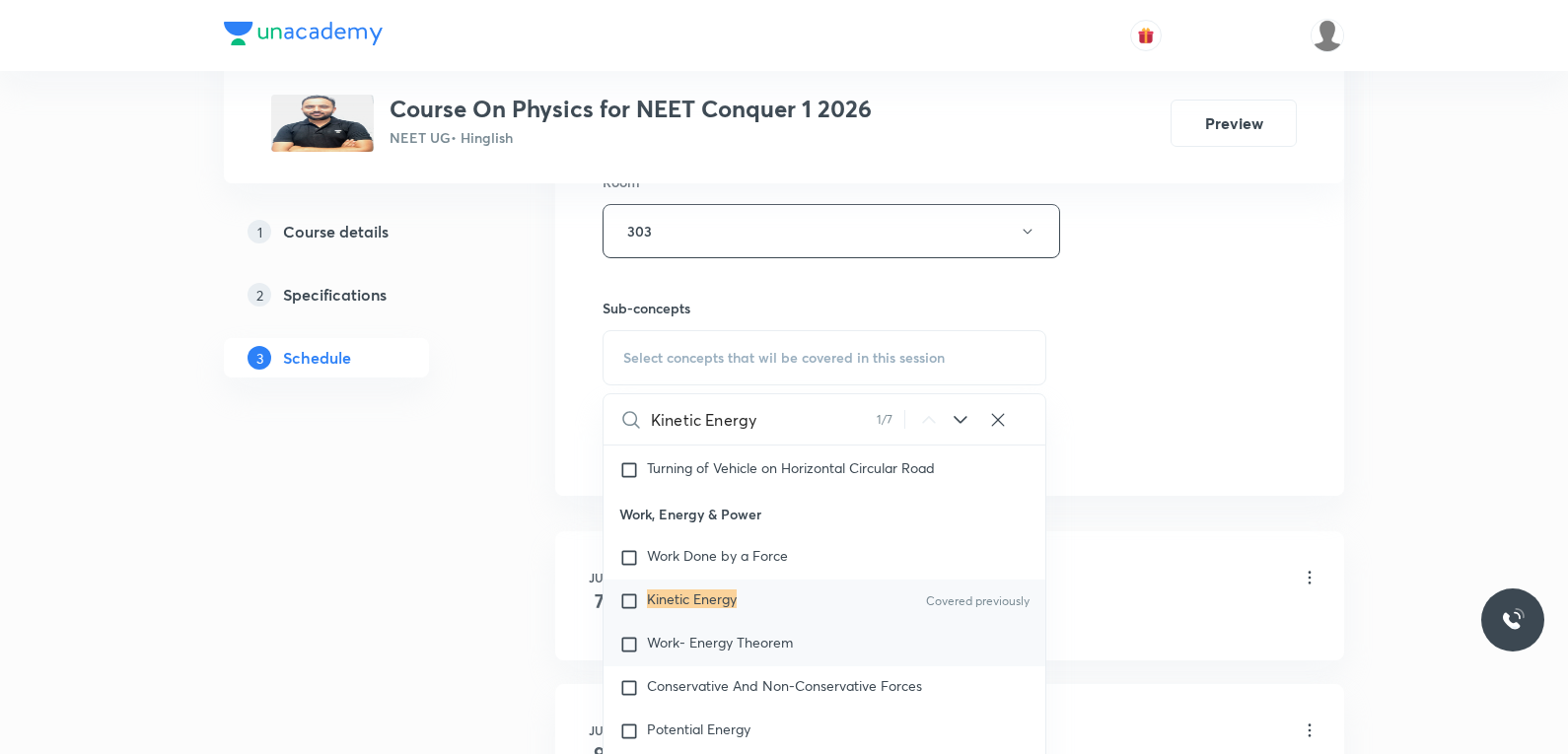 type on "Kinetic Energy" 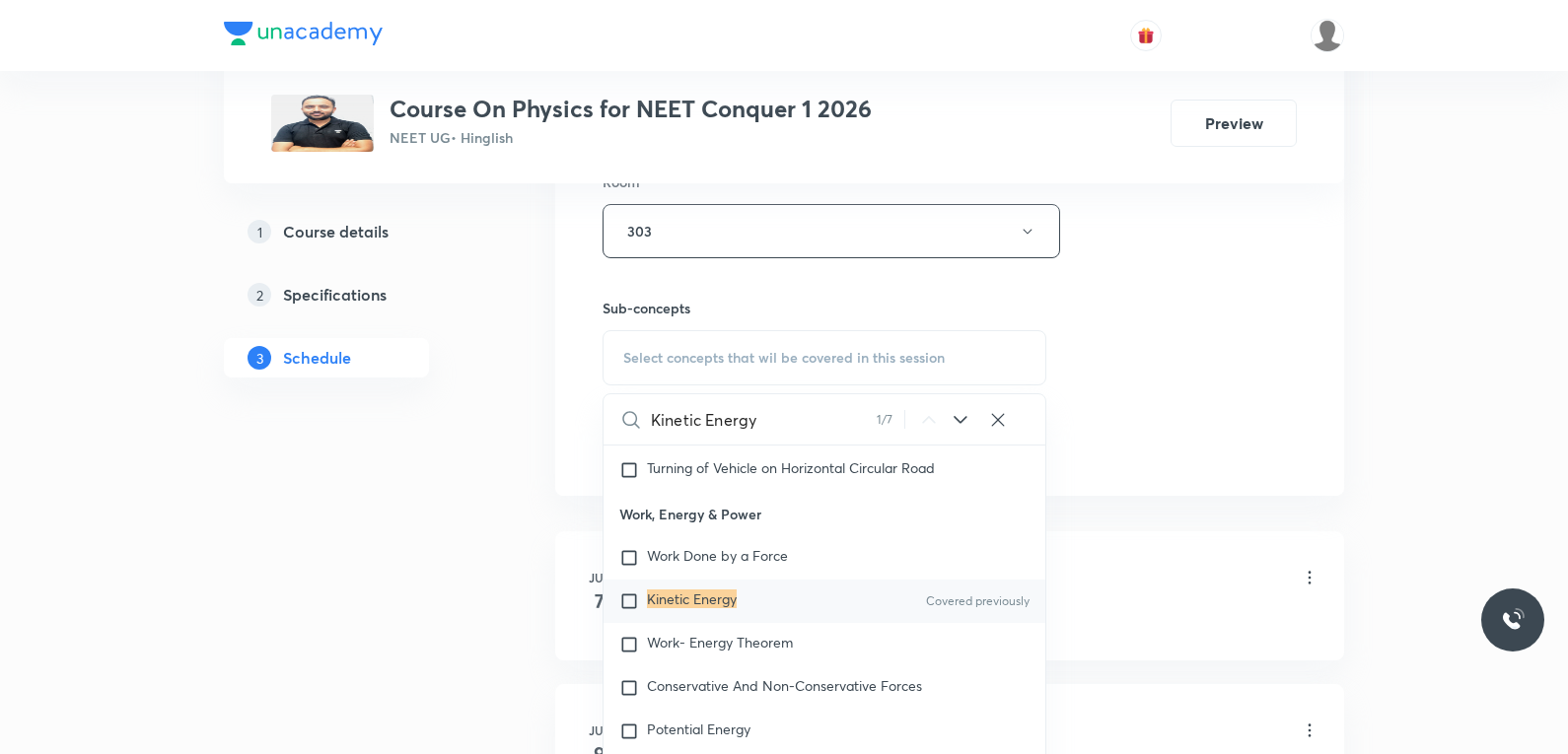 checkbox on "true" 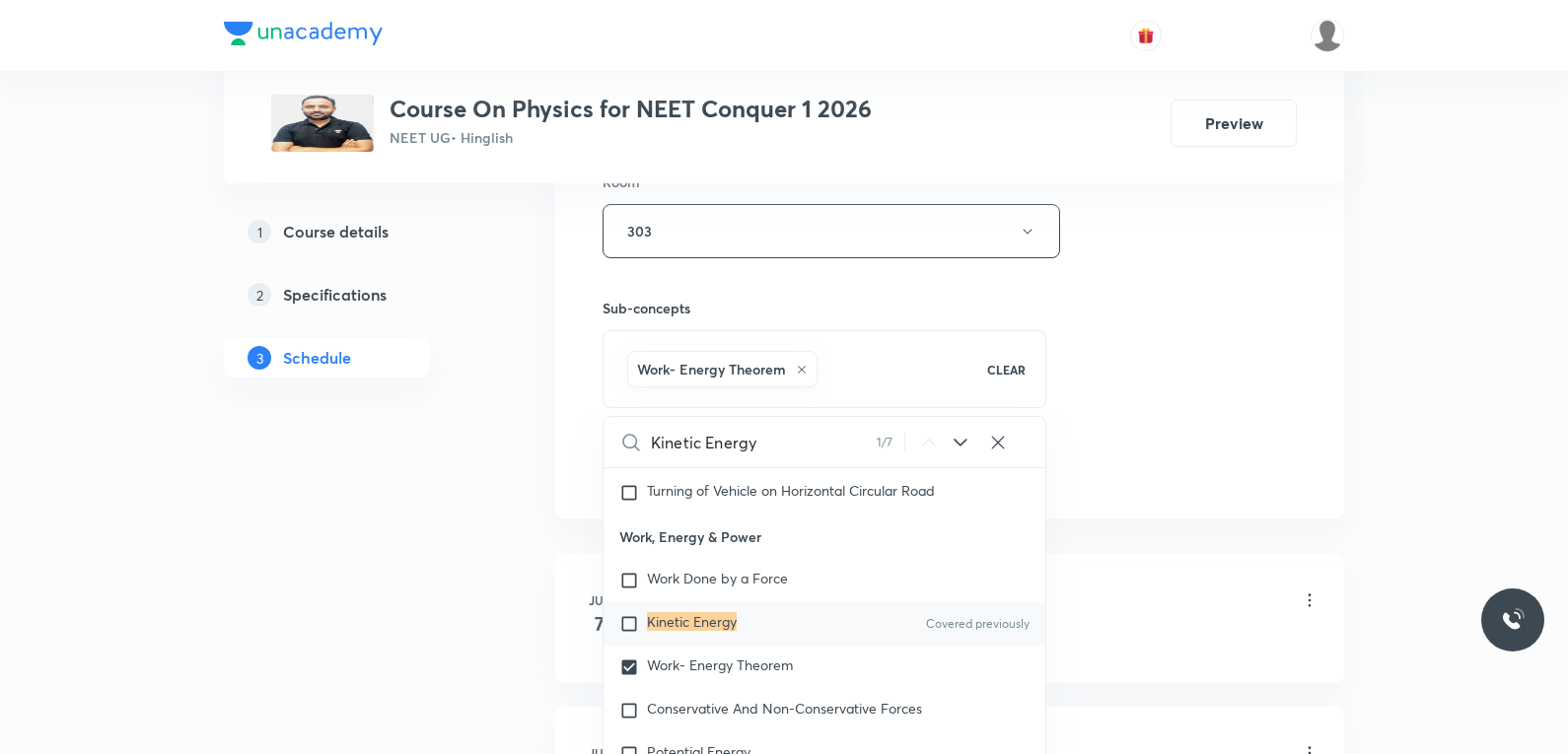 click on "Session  7 Live class Session title 21/99 Work Energy and Power ​ Schedule for Aug 5, 2025, 7:30 AM ​ Duration (in minutes) 80 ​   Session type Online Offline Room 303 Sub-concepts Work- Energy Theorem CLEAR Kinetic Energy 1 / 7 ​ Units & Dimensions Physical quantity Applications of Dimensional Analysis Significant Figures Units of Physical Quantities System of Units Dimensions of Some Mathematical Functions Unit and Dimension Product of Two Vectors Subtraction of Vectors Cross Product Least Count Analysis Errors of Measurement Vernier Callipers Screw Gauge Zero Error Basic Mathematics Elementary Algebra Elementary Trigonometry Basic Coordinate Geometry Functions Differentiation Integral of a Function Use of Differentiation & Integration in One Dimensional Motion Derivatives of Equations of Motion by Calculus Basic Mathematics Laboratory Experiments Laboratory Experiments Basics & Laboratory Representation of Vector Addition of Vectors Components of a Vector Unit Vectors Displacement Vector Error" at bounding box center [950, 13] 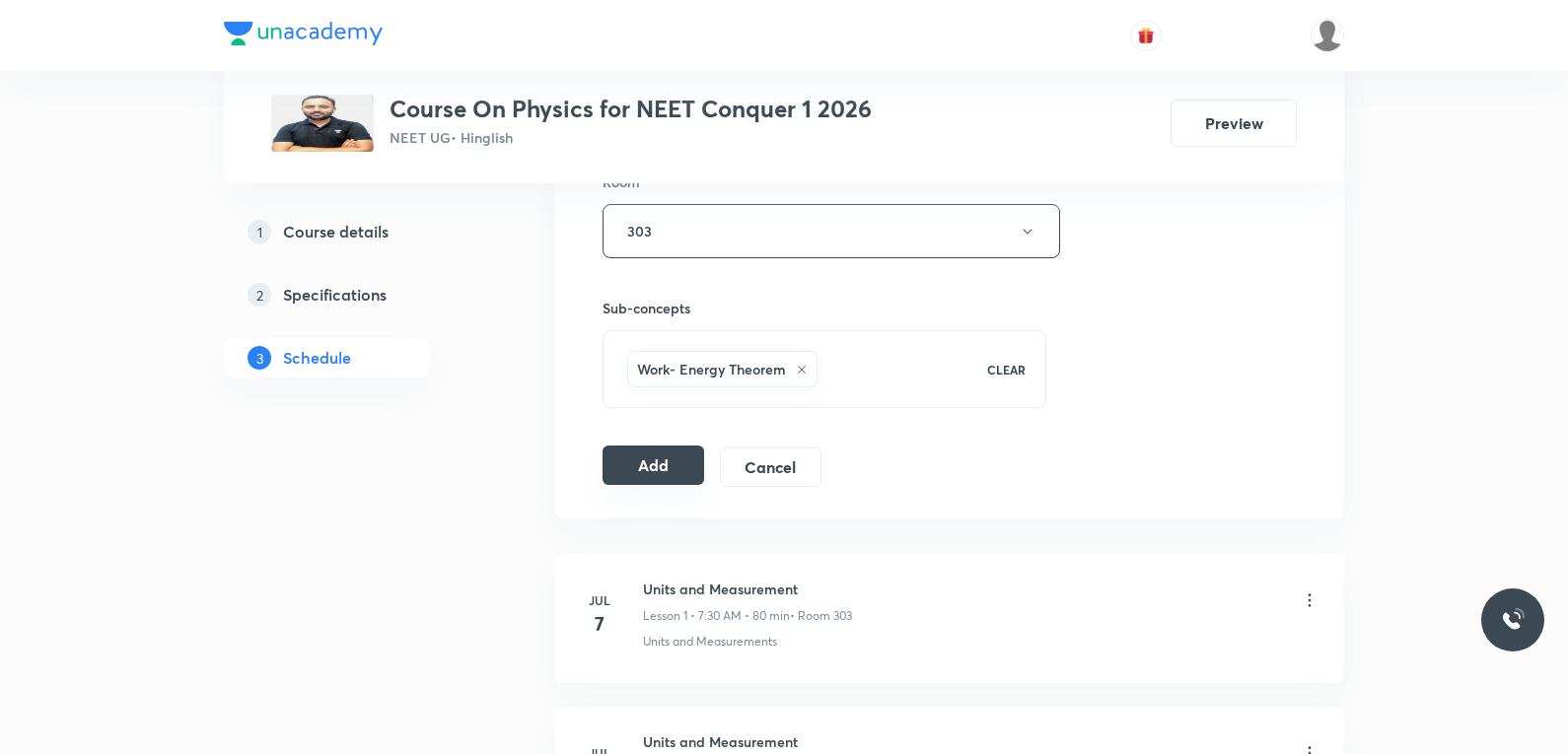 click on "Add" at bounding box center (653, 465) 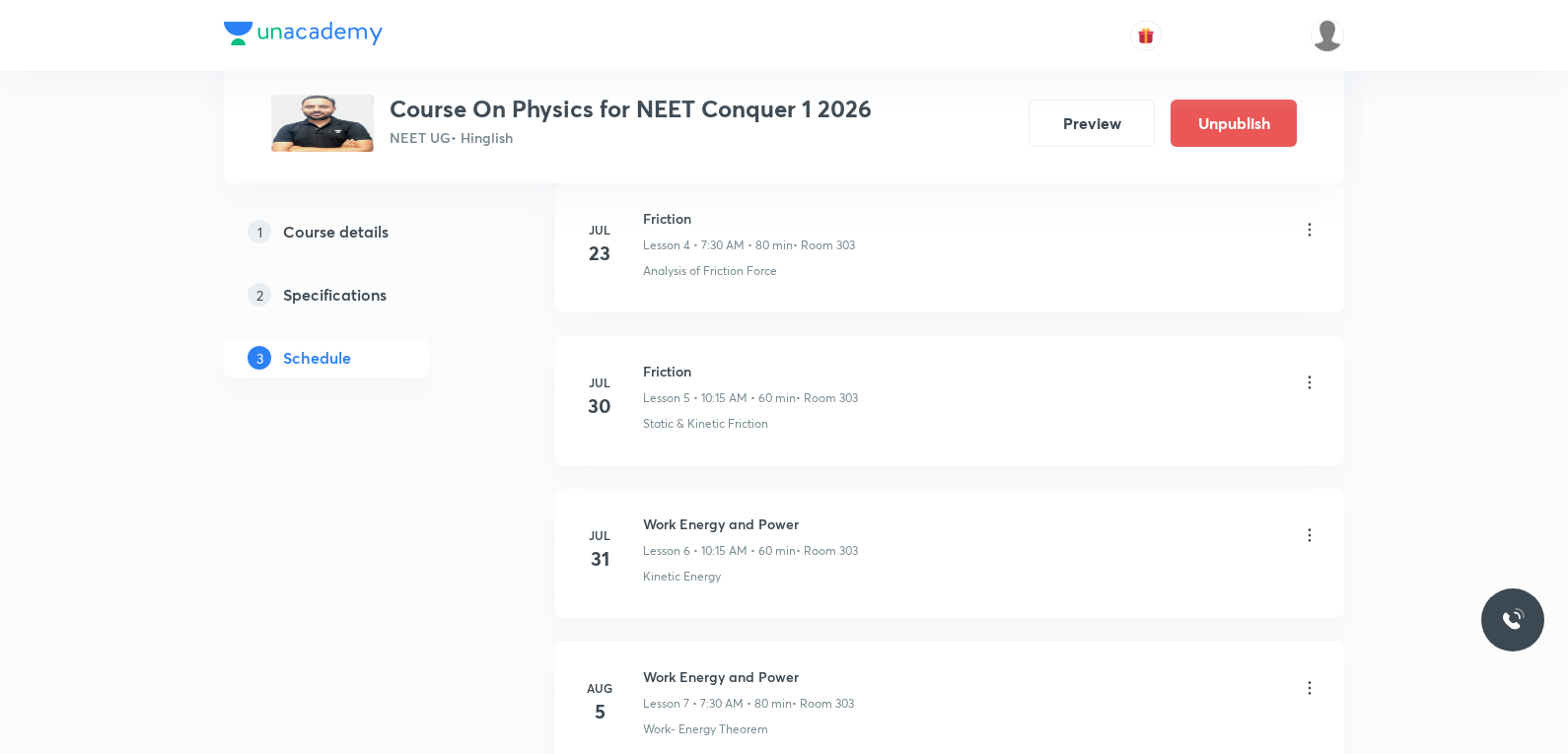 scroll, scrollTop: 990, scrollLeft: 0, axis: vertical 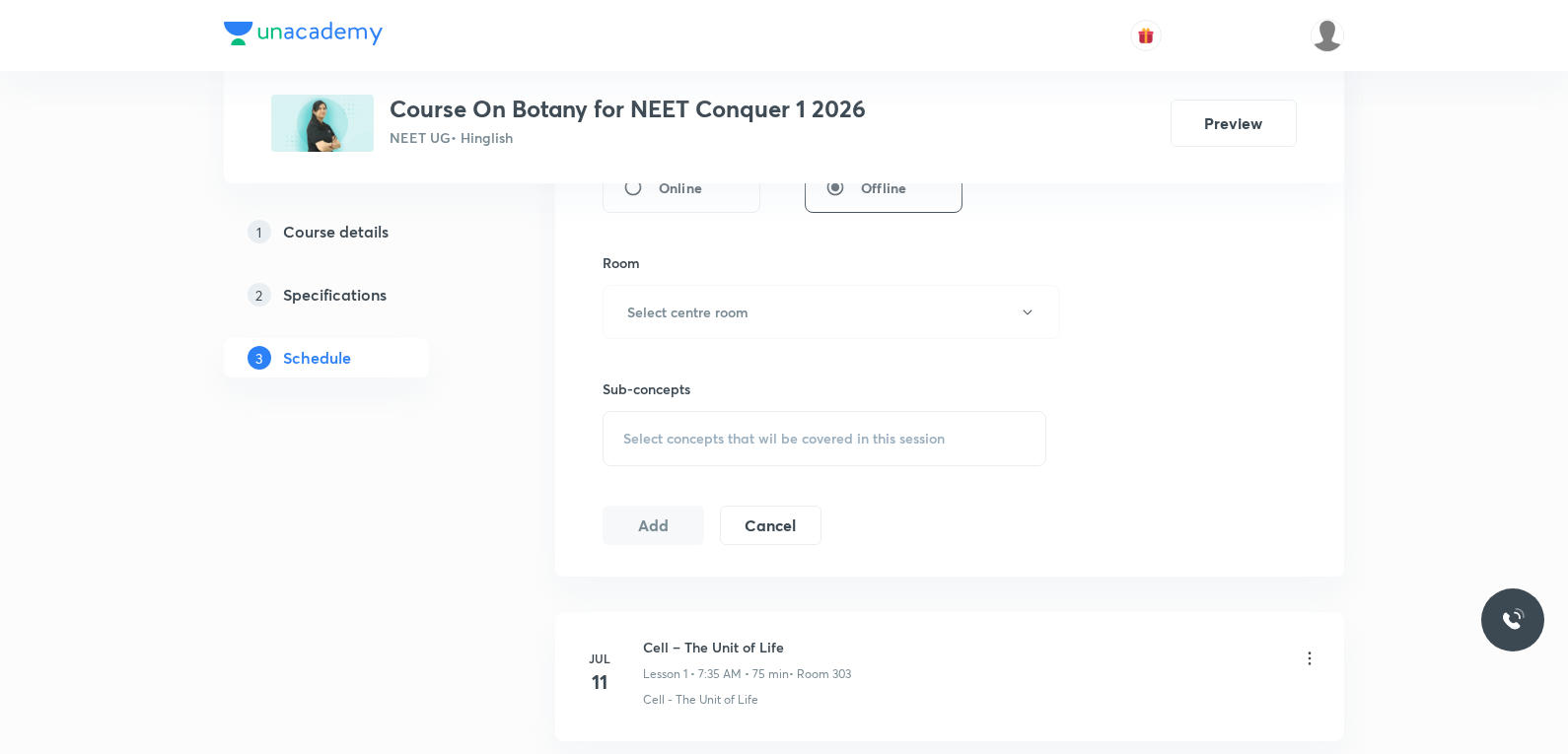 click on "Select concepts that wil be covered in this session" at bounding box center (784, 439) 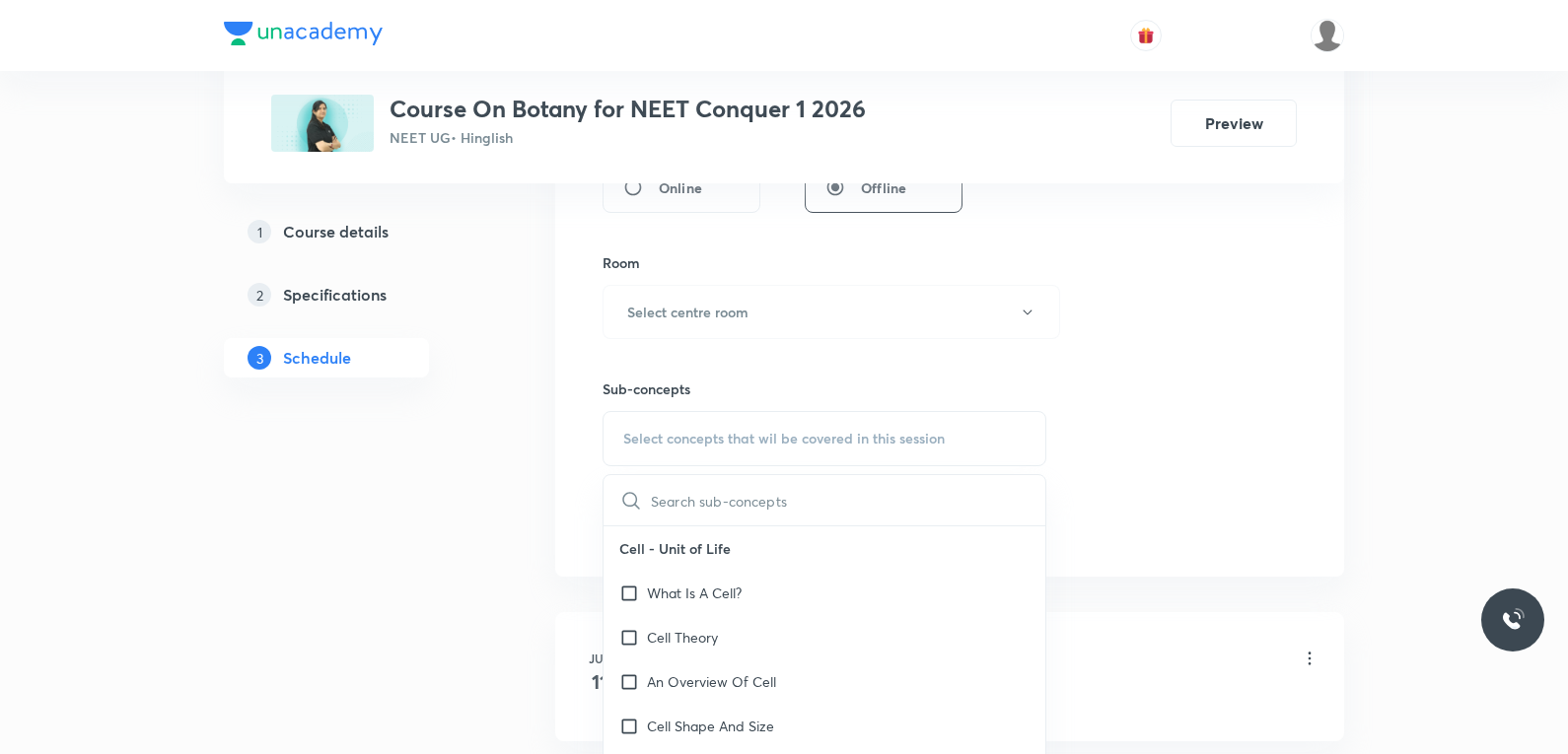 click on "Session  16 Live class Session title 0/99 ​ Schedule for Aug 4, 2025, 6:59 PM ​ Duration (in minutes) ​   Session type Online Offline Room Select centre room Sub-concepts Select concepts that wil be covered in this session ​ Cell - Unit of Life What Is A Cell? Cell Theory An Overview Of Cell Cell Shape And Size Prokaryotic Cells Eukaryotic Cells Ribosome and Inclusion Bodies Cell - Unit of Life Biomolecules How To Analyse Chemical Composition? Primary And Secondary Metabolites Biomacromolecules Proteins and Amino acids Polysaccharides / Carbohydrates Lipids Nucleic Acids Structure Of Proteins Nature Of Bond Linking Monomers In A Polymer Dynamic State Of Body Constituents - Concept Of Metabolism Metabolic Basis For Living Living State Enzymes Structure of Ribose, Glucose, Disaccharides Structure of Compound Lipids Nitrogen Bases Saturated and Unsaturated Fatty Acids Classification of Amino Acids Enzyme Classification Enzymes: Chemical Reactions Enzymes: Nature Of Enzyme Action Enzyme Inhibitions Growth" at bounding box center [950, 82] 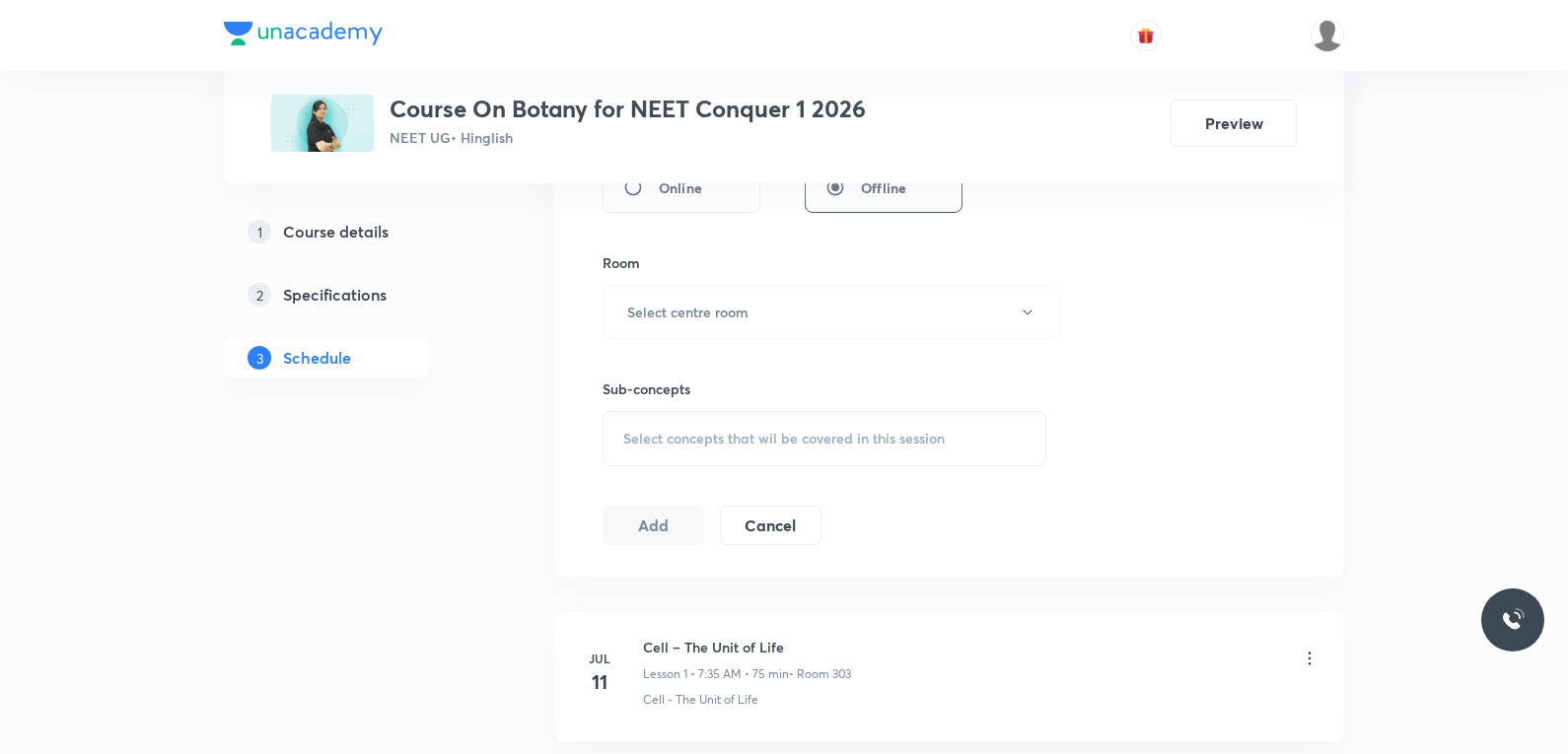 scroll, scrollTop: 3118, scrollLeft: 0, axis: vertical 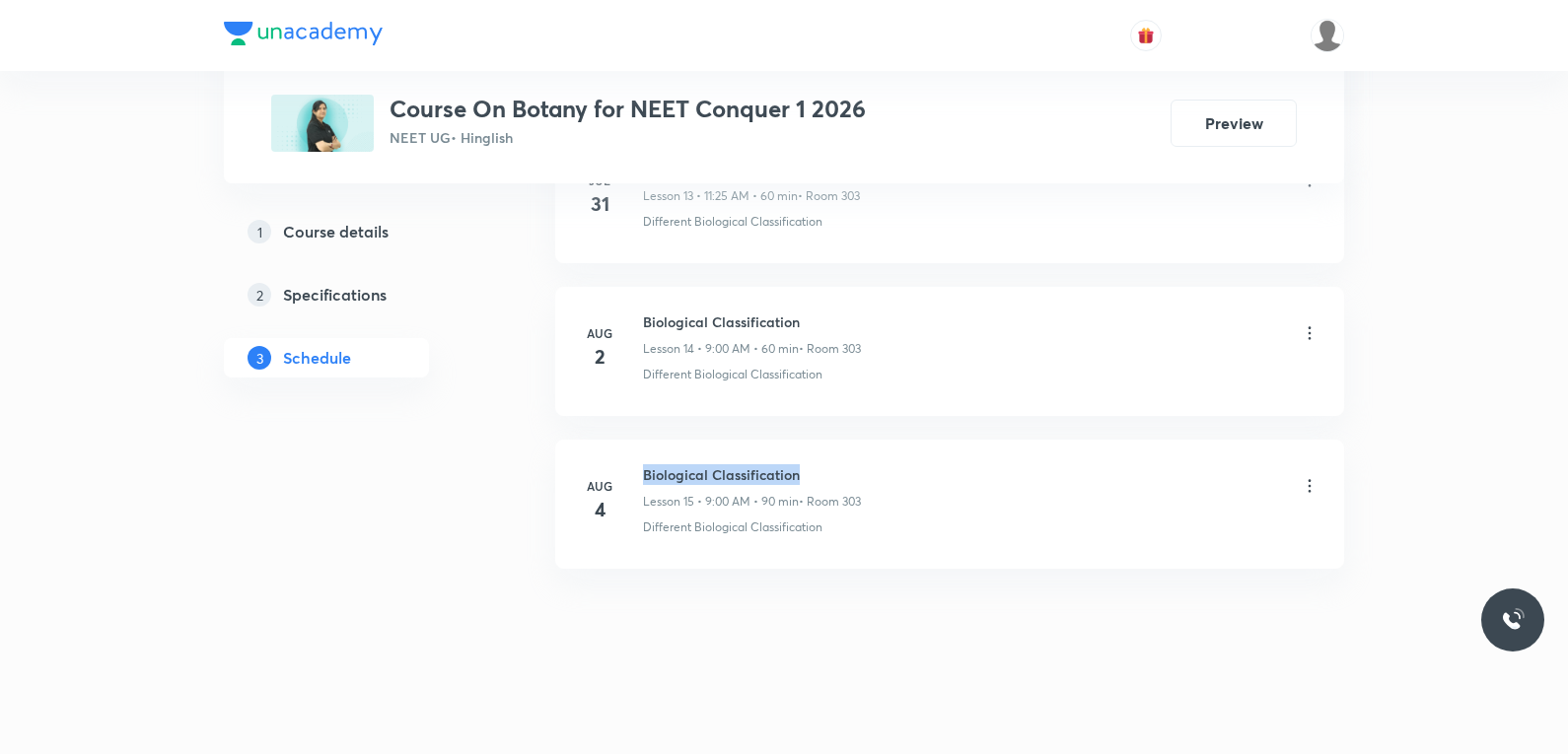 drag, startPoint x: 644, startPoint y: 478, endPoint x: 806, endPoint y: 477, distance: 162.00309 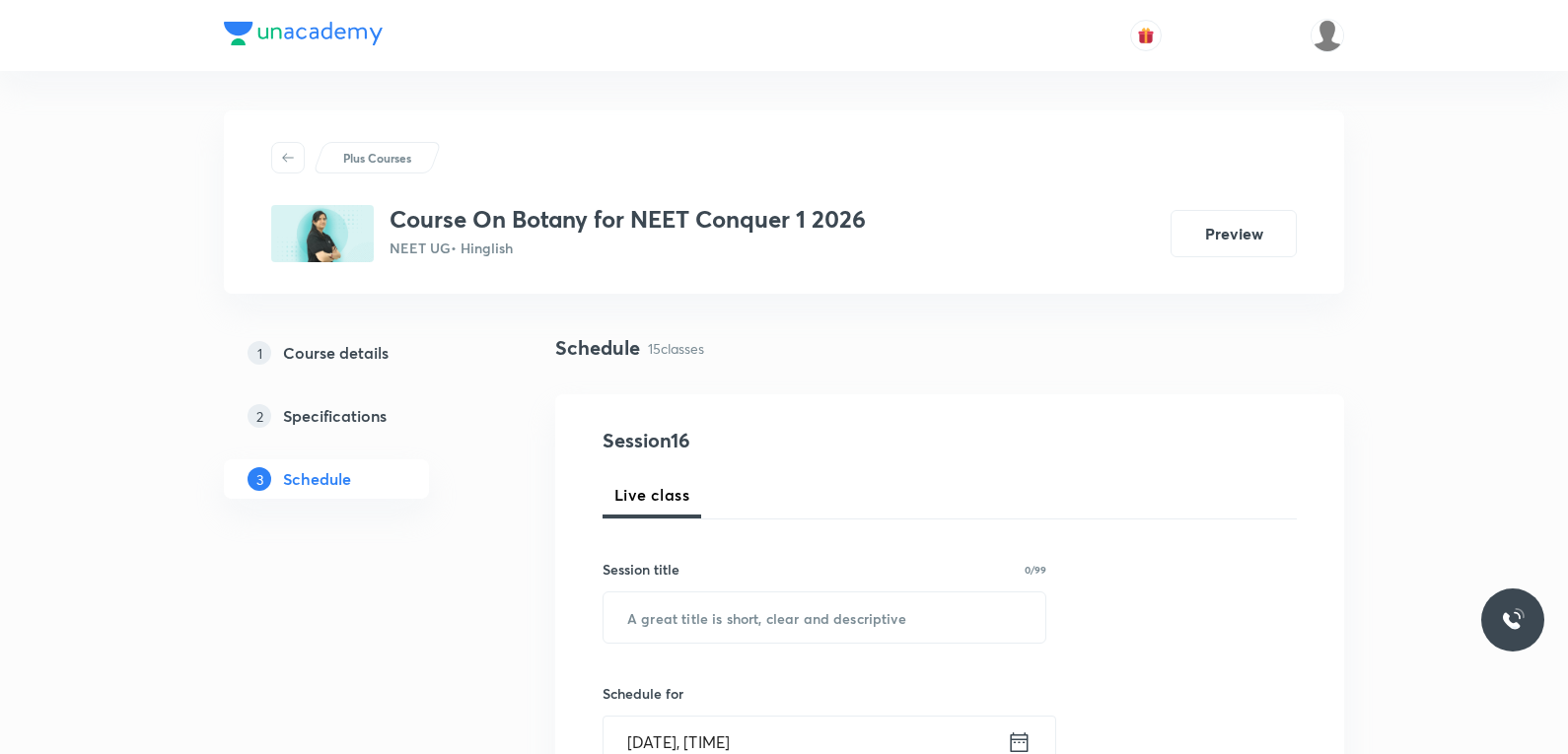 scroll, scrollTop: 296, scrollLeft: 0, axis: vertical 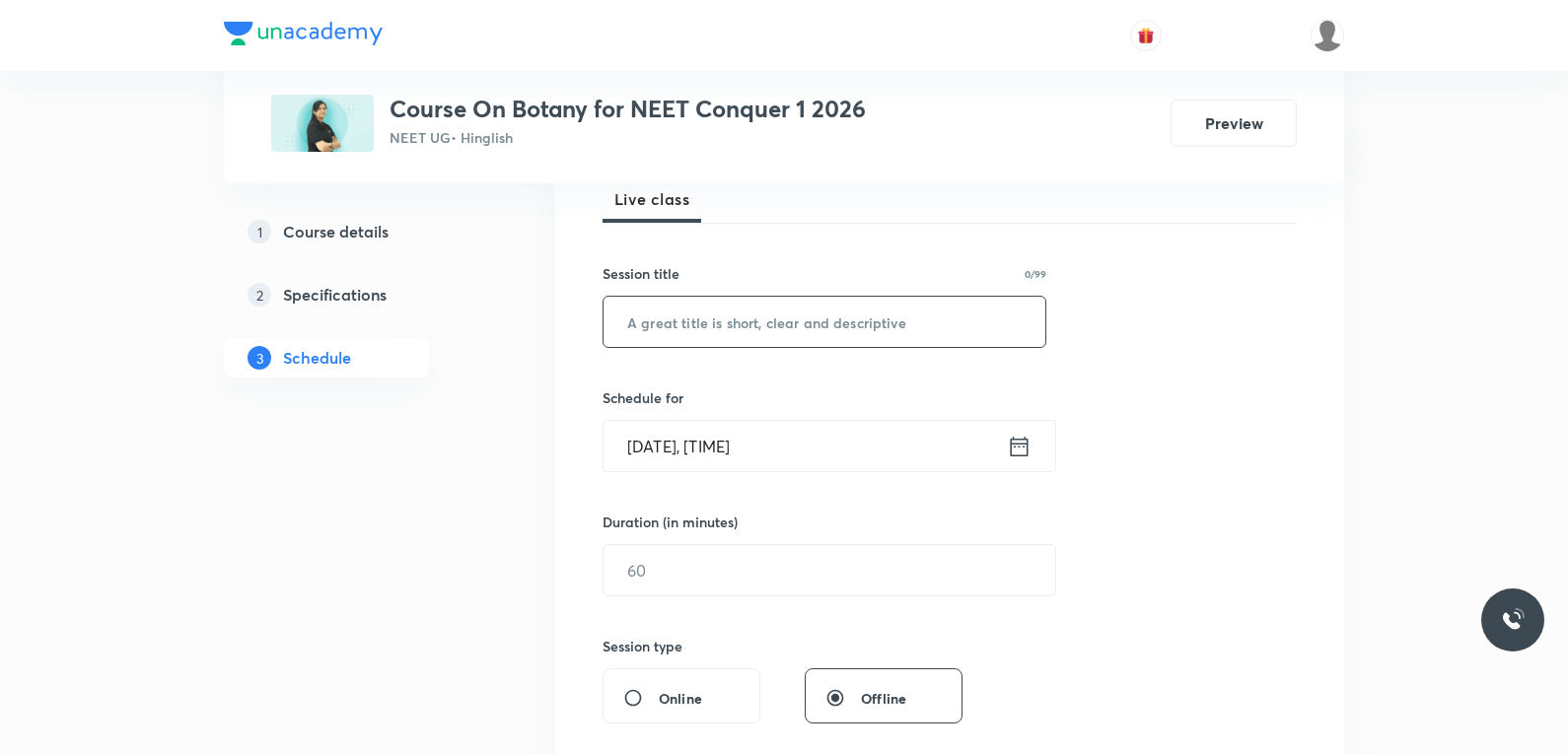 click at bounding box center (824, 321) 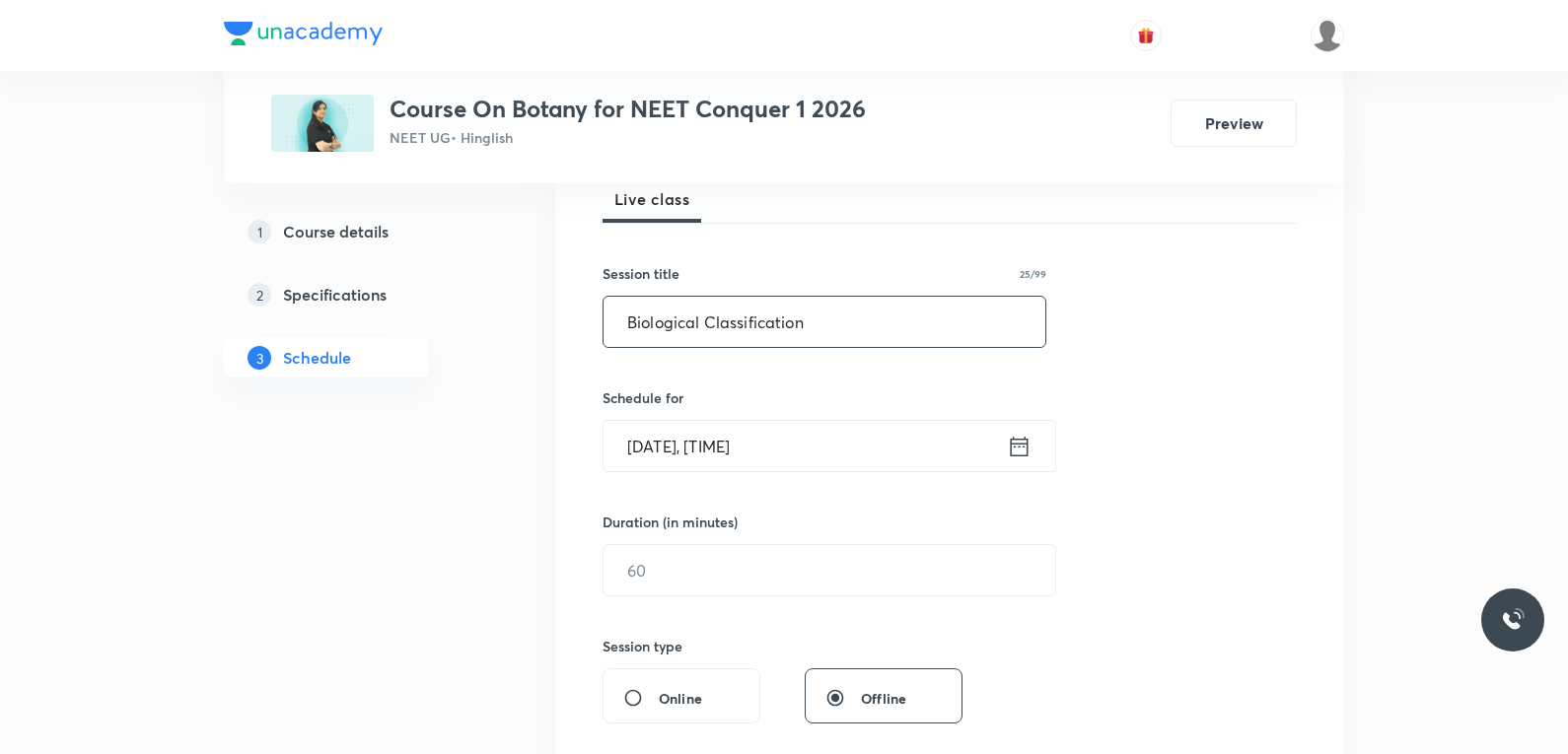 scroll, scrollTop: 493, scrollLeft: 0, axis: vertical 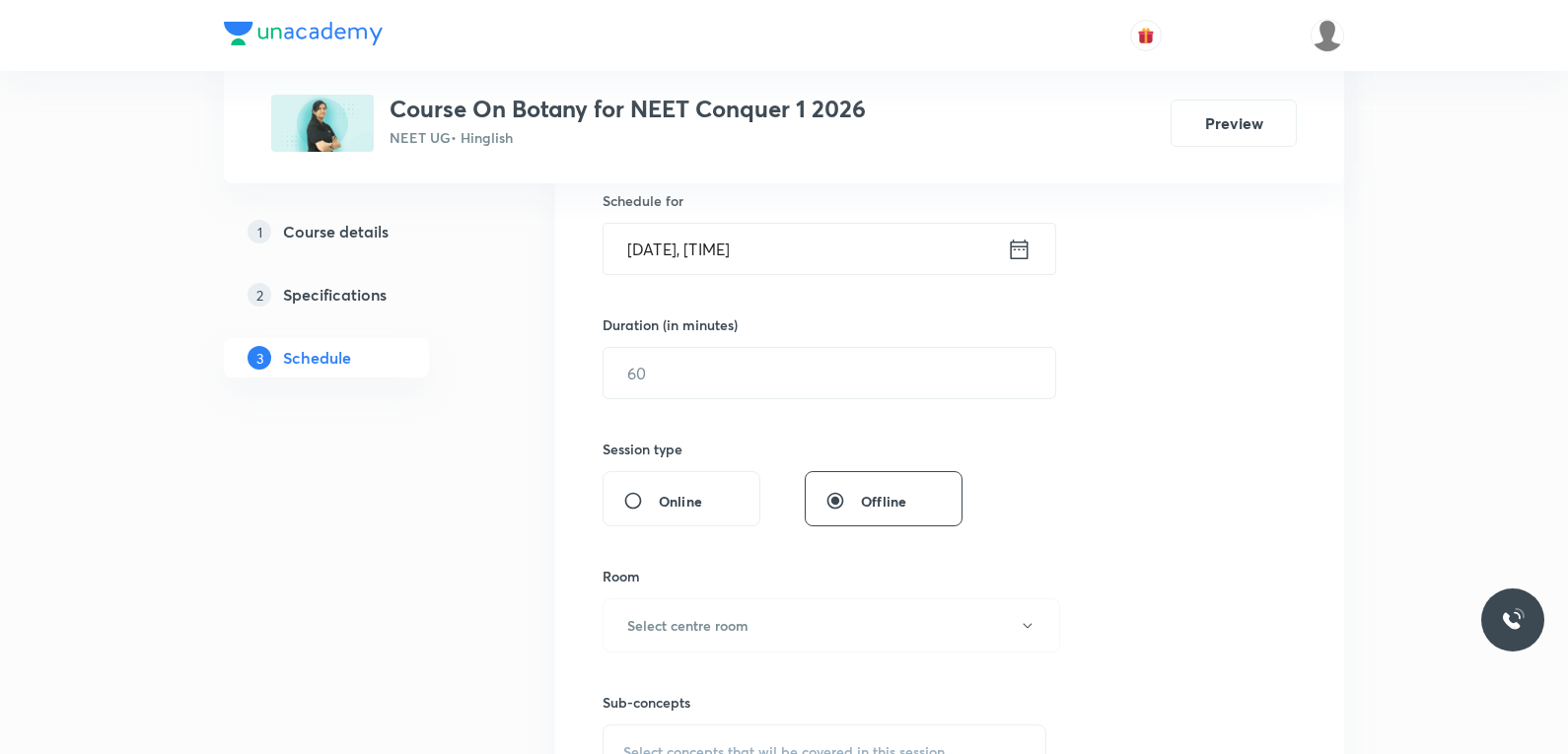 type on "Biological Classification" 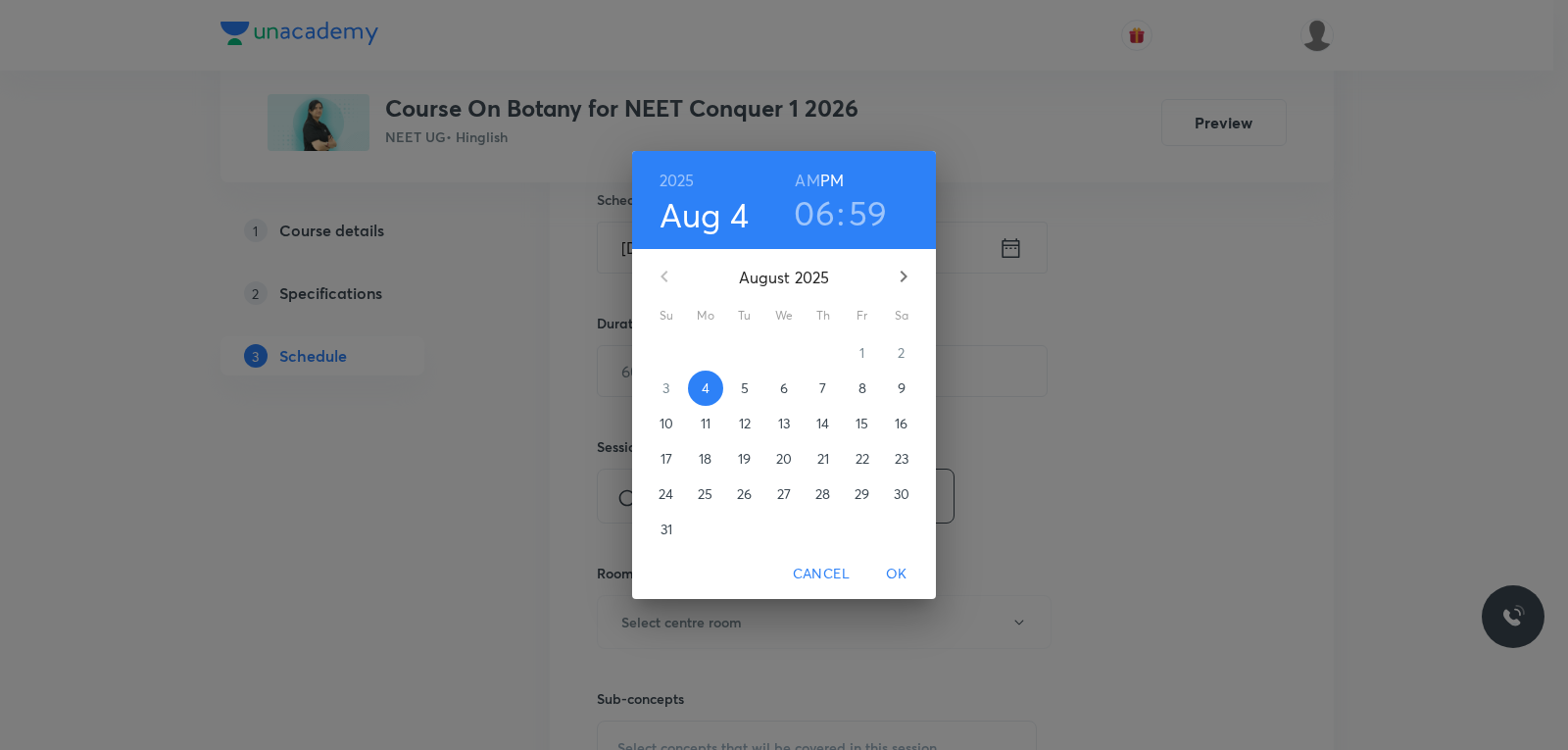 click on "5" at bounding box center [745, 388] 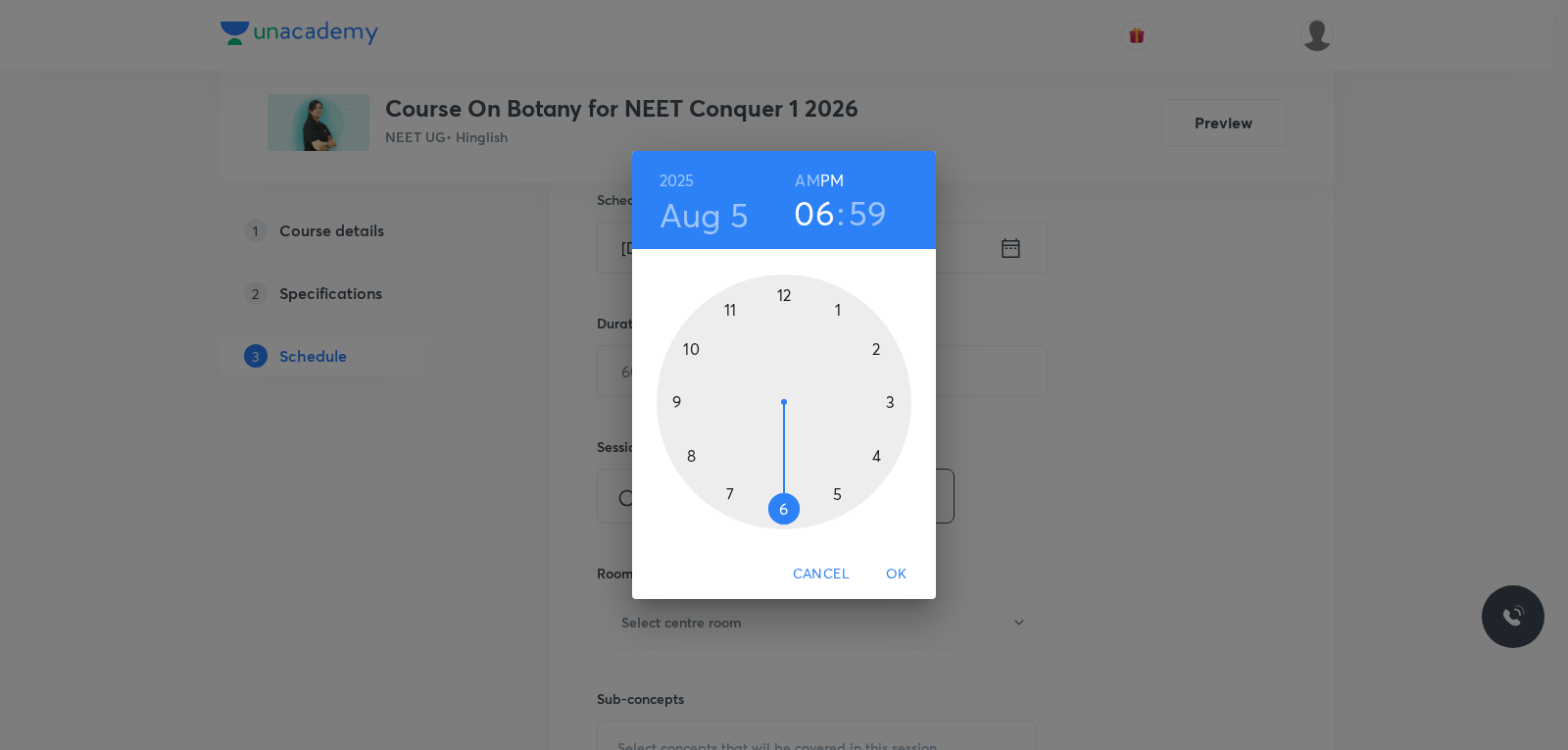 click on "AM" at bounding box center [807, 180] 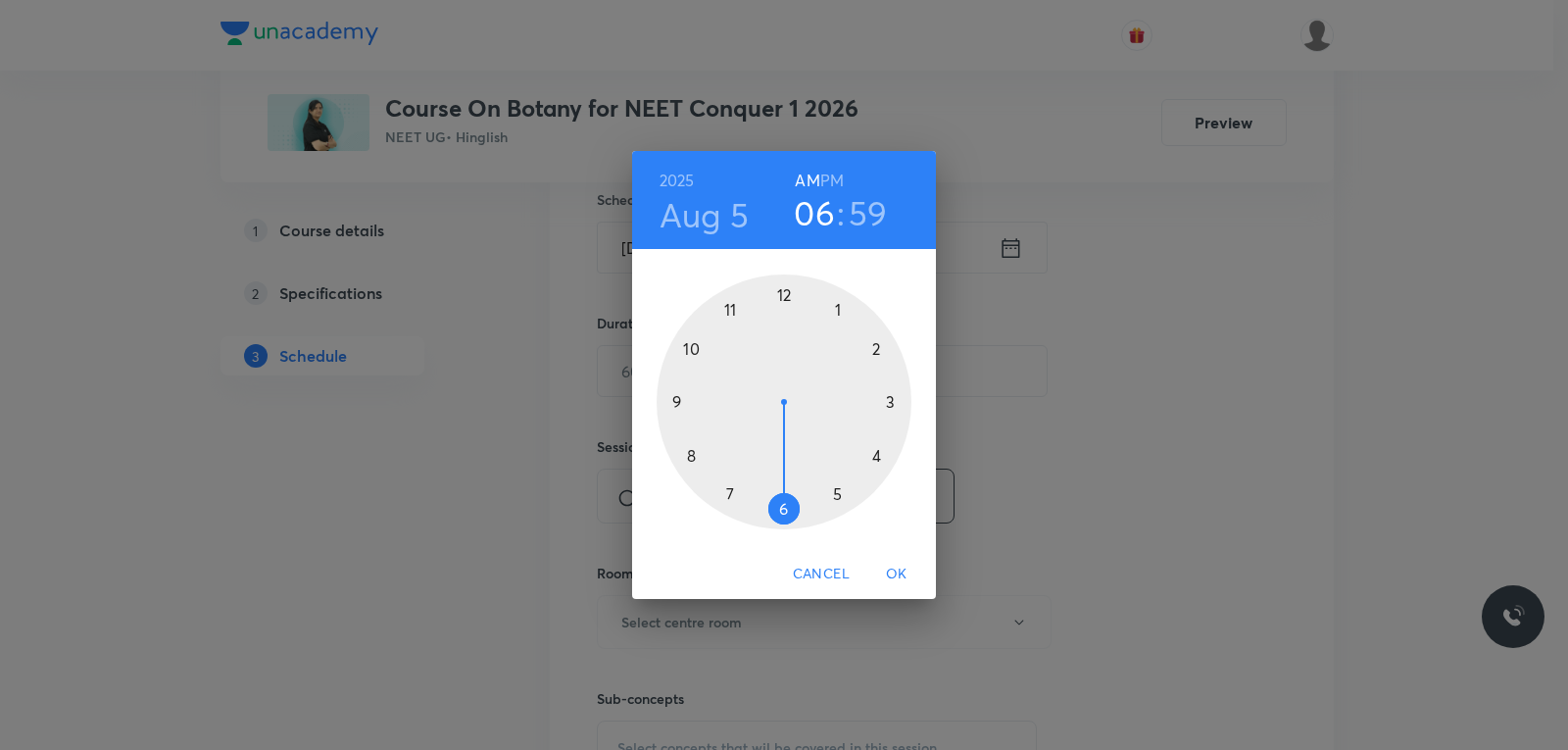type 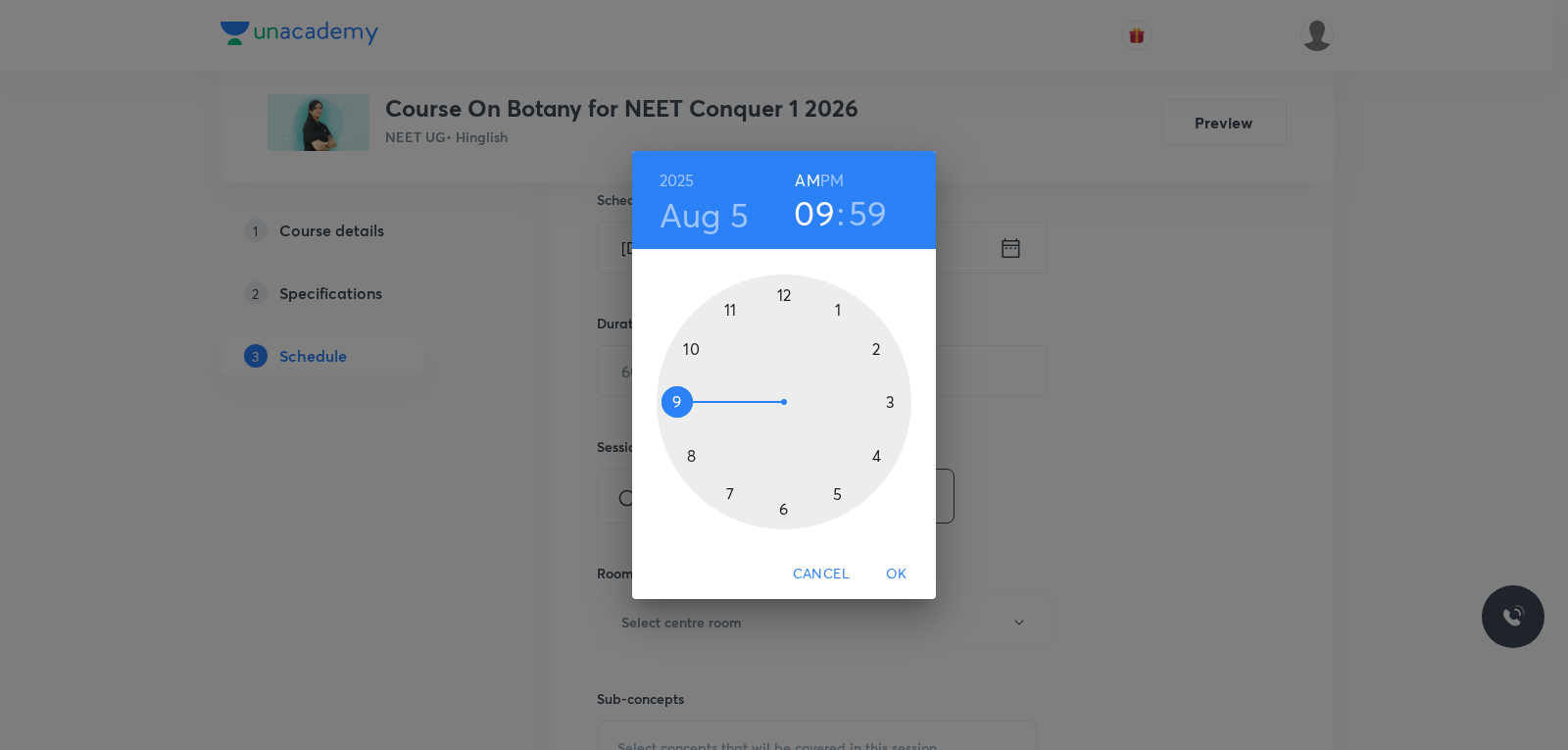 drag, startPoint x: 786, startPoint y: 500, endPoint x: 720, endPoint y: 409, distance: 112.41441 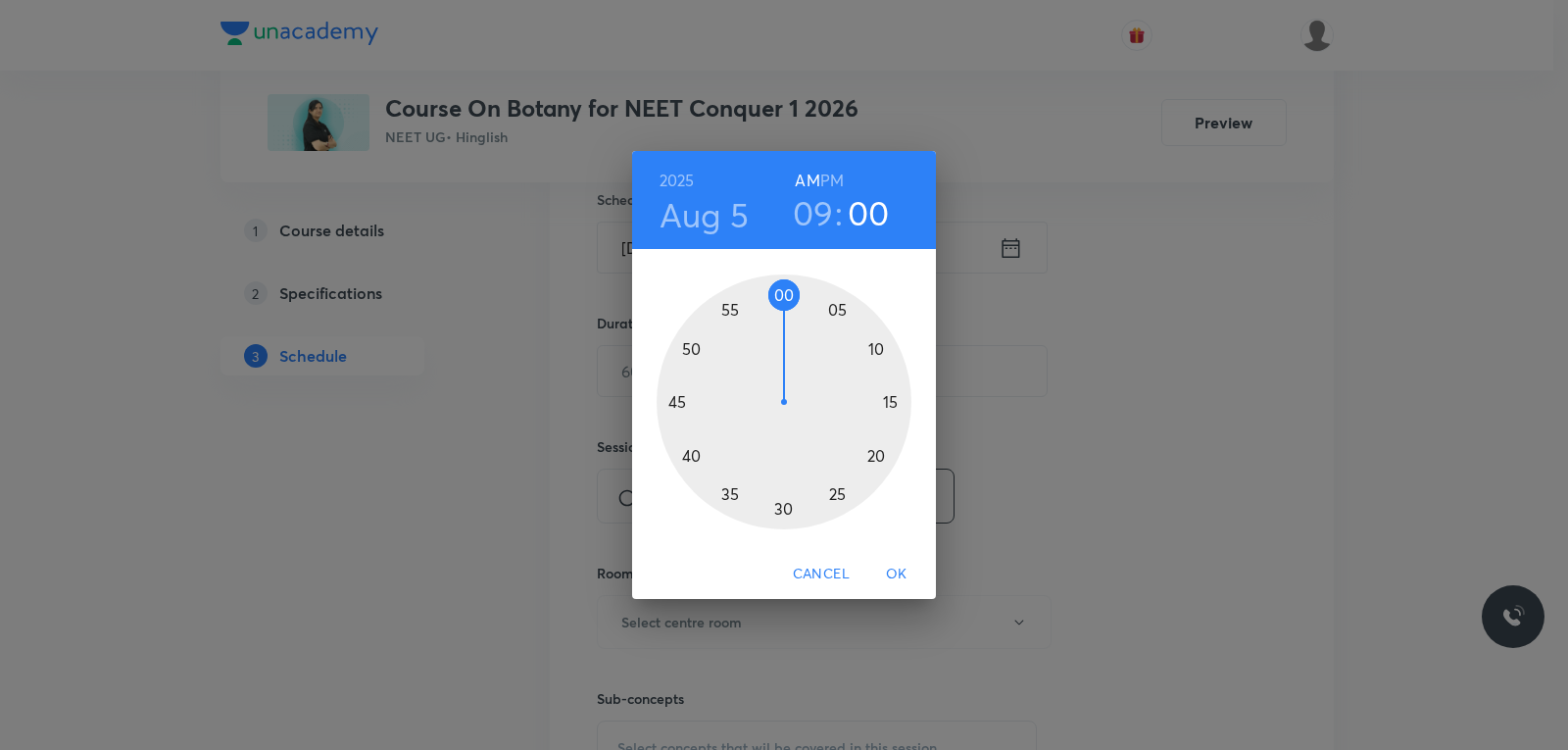 click at bounding box center (784, 402) 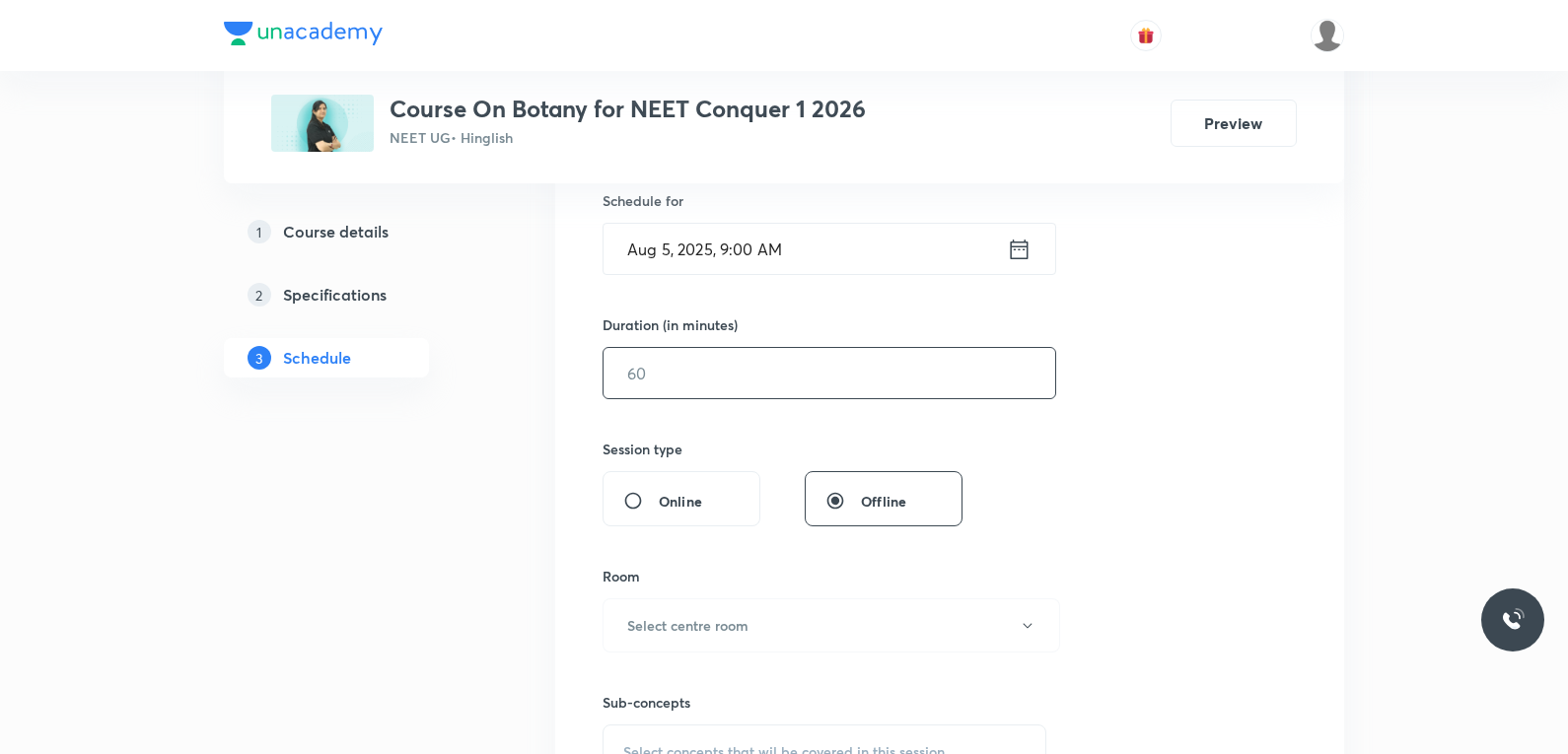 click at bounding box center [829, 373] 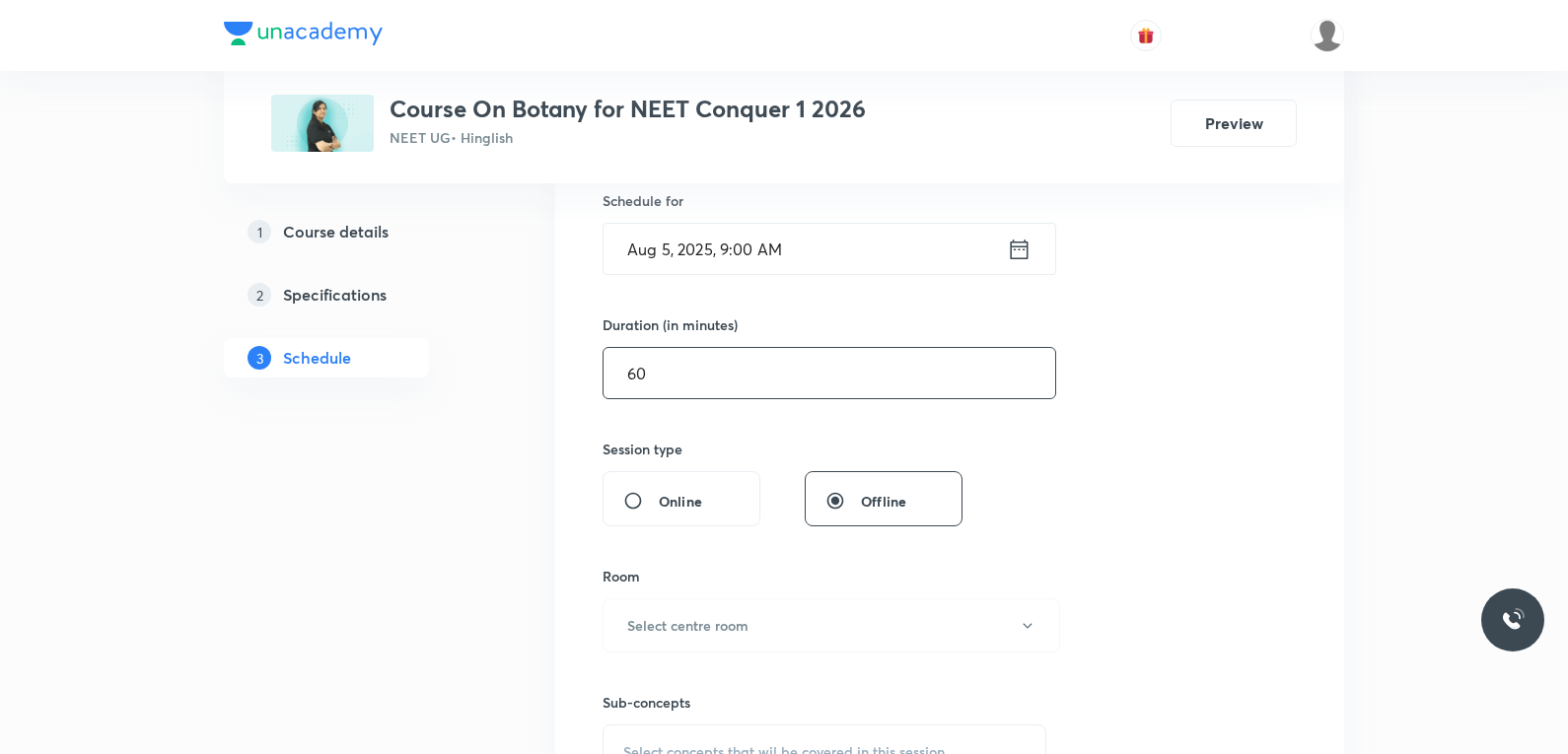scroll, scrollTop: 788, scrollLeft: 0, axis: vertical 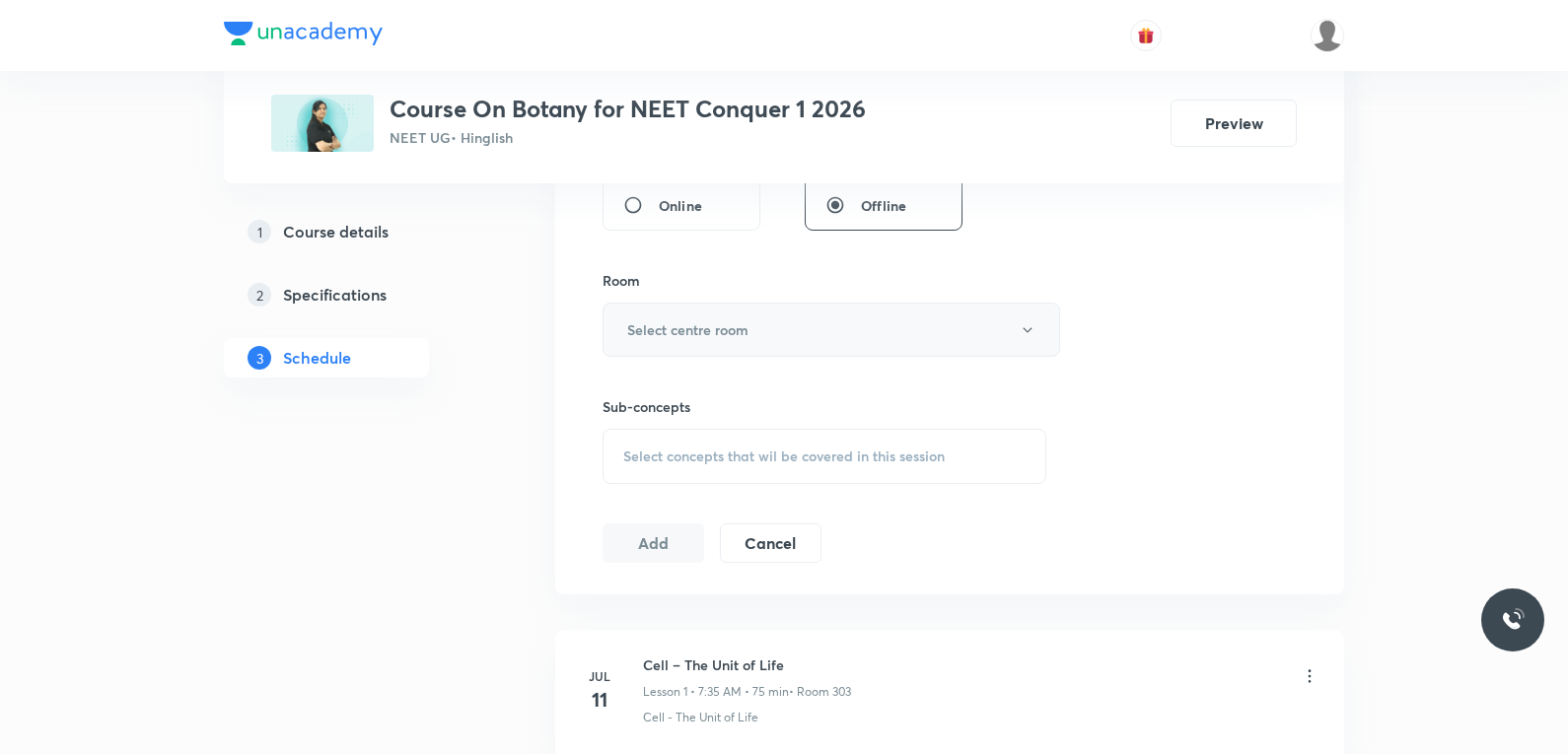 type on "60" 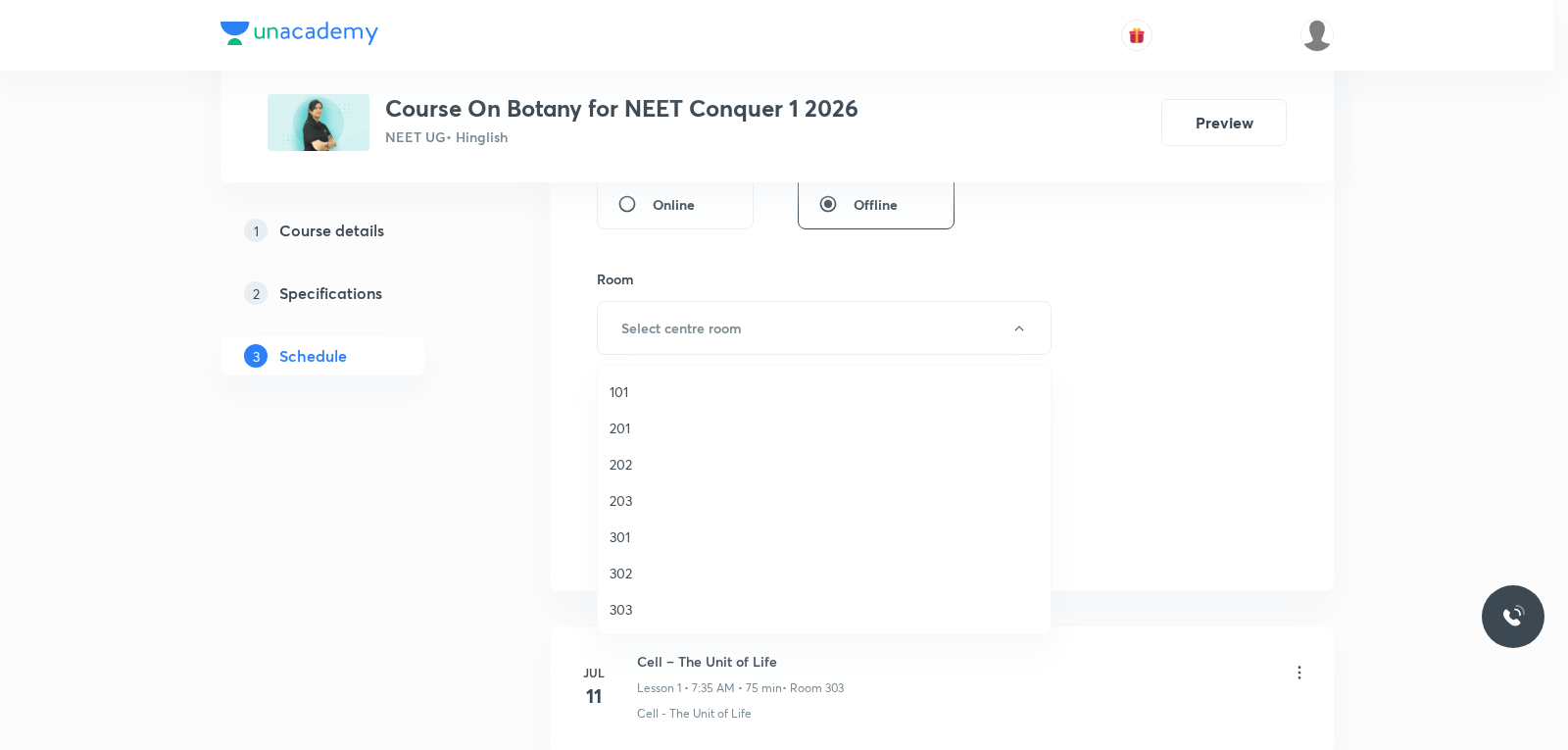 click on "303" at bounding box center [824, 609] 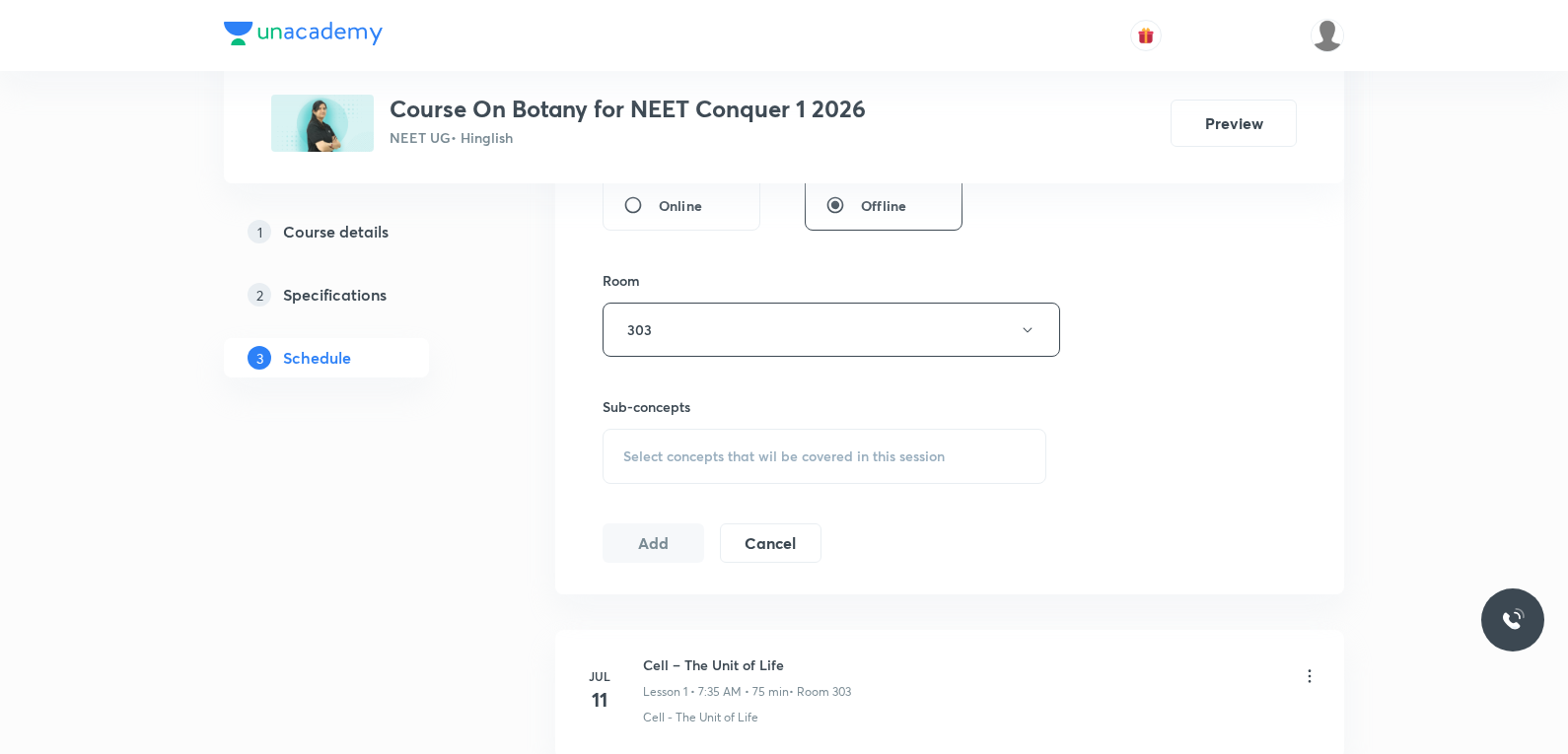 click on "Select concepts that wil be covered in this session" at bounding box center [784, 456] 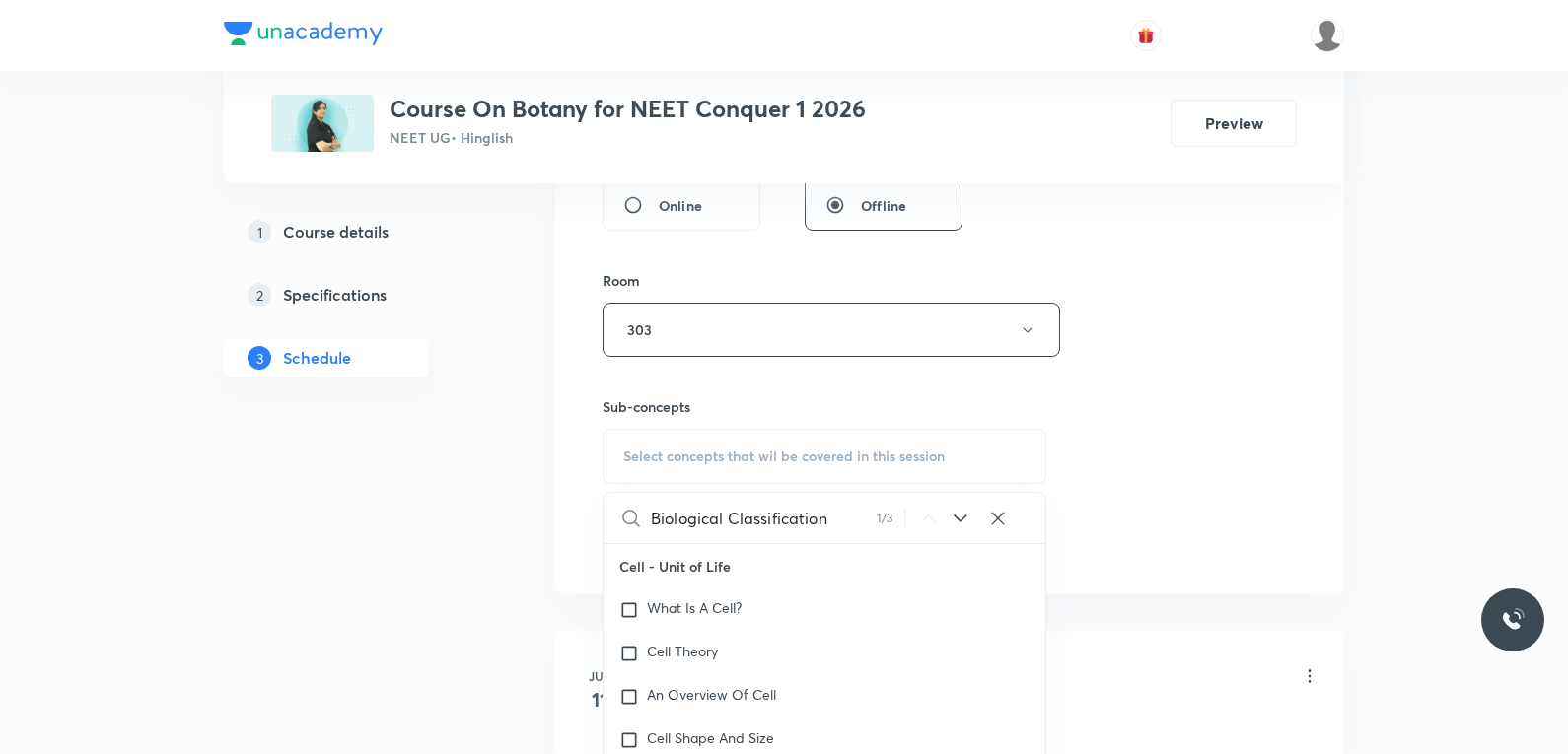 scroll, scrollTop: 16827, scrollLeft: 0, axis: vertical 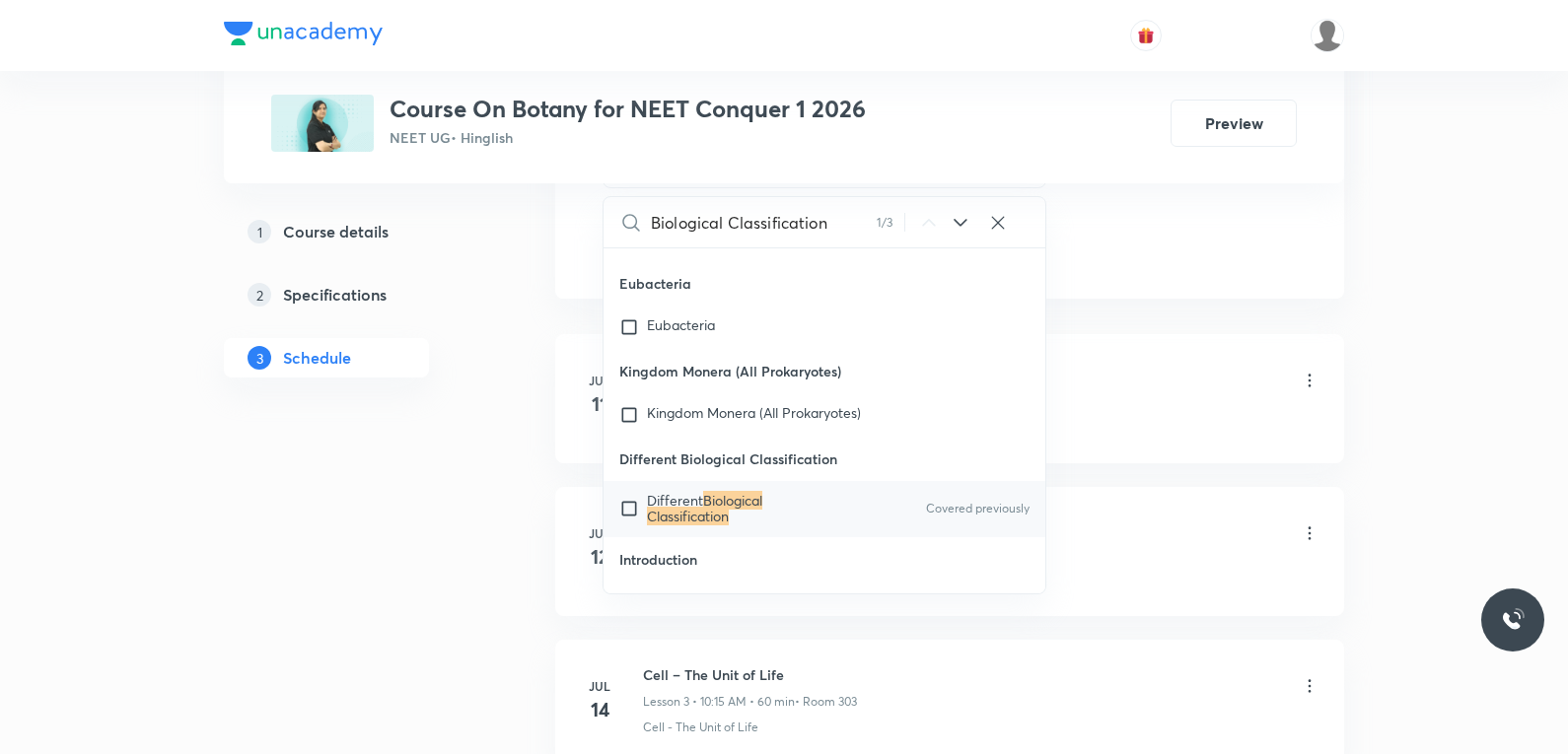 type on "Biological Classification" 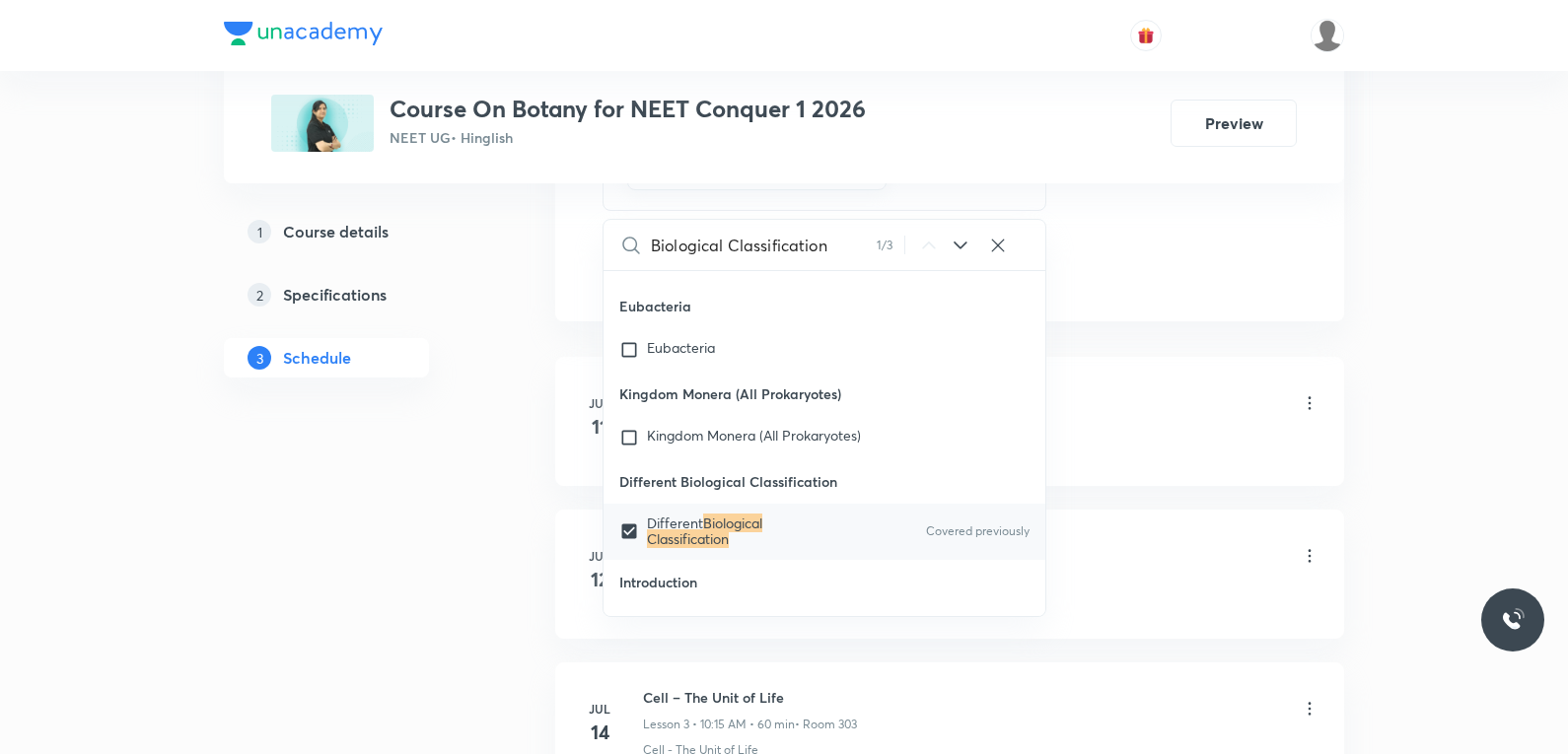 click on "Session  16 Live class Session title 25/99 Biological Classification ​ Schedule for Aug 5, 2025, 9:00 AM ​ Duration (in minutes) 60 ​   Session type Online Offline Room 303 Sub-concepts Different Biological Classification CLEAR Biological Classification 1 / 3 ​ Cell - Unit of Life What Is A Cell? Cell Theory An Overview Of Cell Cell Shape And Size Prokaryotic Cells Eukaryotic Cells Ribosome and Inclusion Bodies Cell - Unit of Life Biomolecules How To Analyse Chemical Composition? Primary And Secondary Metabolites Biomacromolecules Proteins and Amino acids Polysaccharides / Carbohydrates Lipids Nucleic Acids Structure Of Proteins Nature Of Bond Linking Monomers In A Polymer Dynamic State Of Body Constituents - Concept Of Metabolism Metabolic Basis For Living Living State Enzymes Structure of Ribose, Glucose, Disaccharides Structure of Compound Lipids Nitrogen Bases Saturated and Unsaturated Fatty Acids Classification of Amino Acids Enzyme Classification Enzymes: Chemical Reactions Enzyme Inhibitions ER" at bounding box center (950, -184) 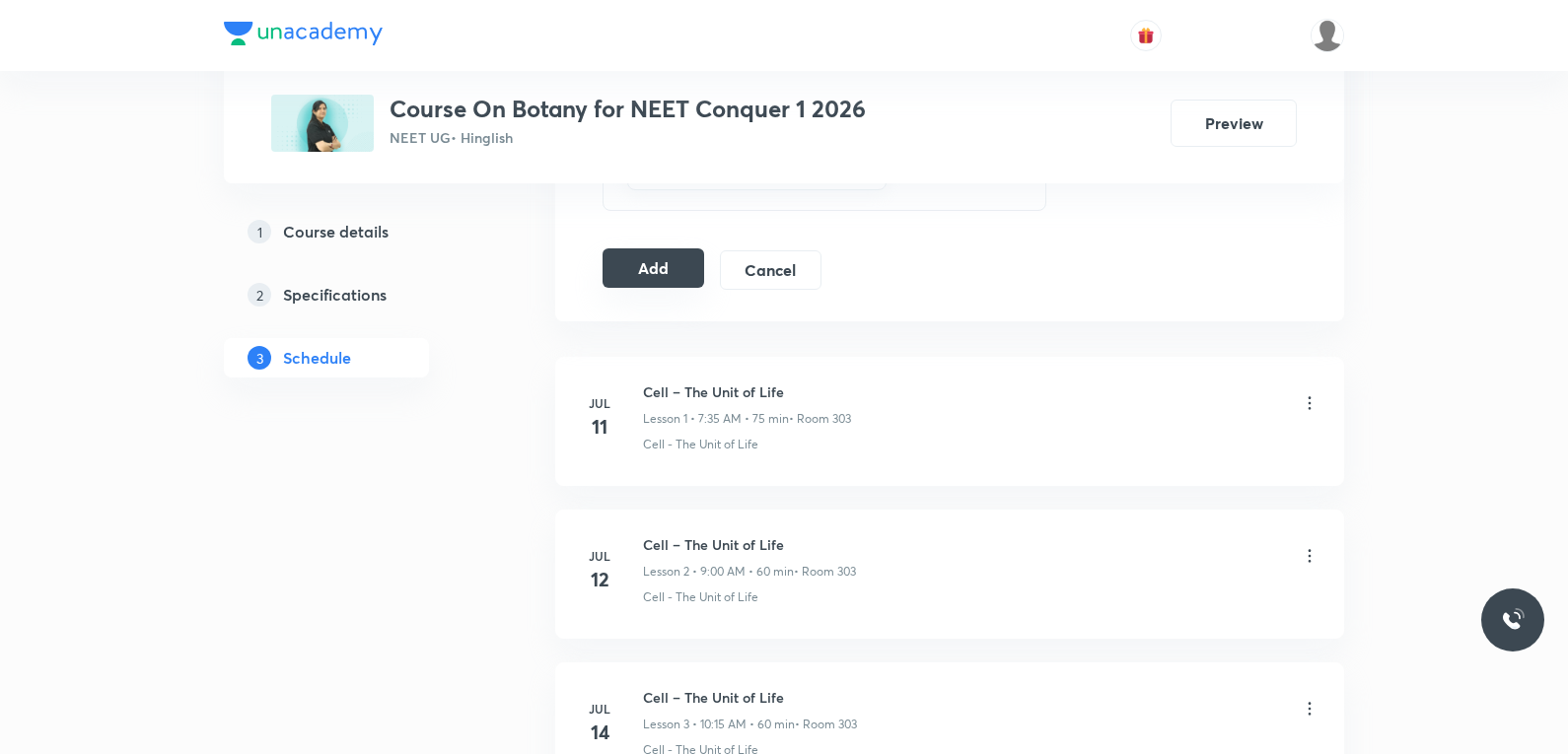 click on "Add" at bounding box center (653, 268) 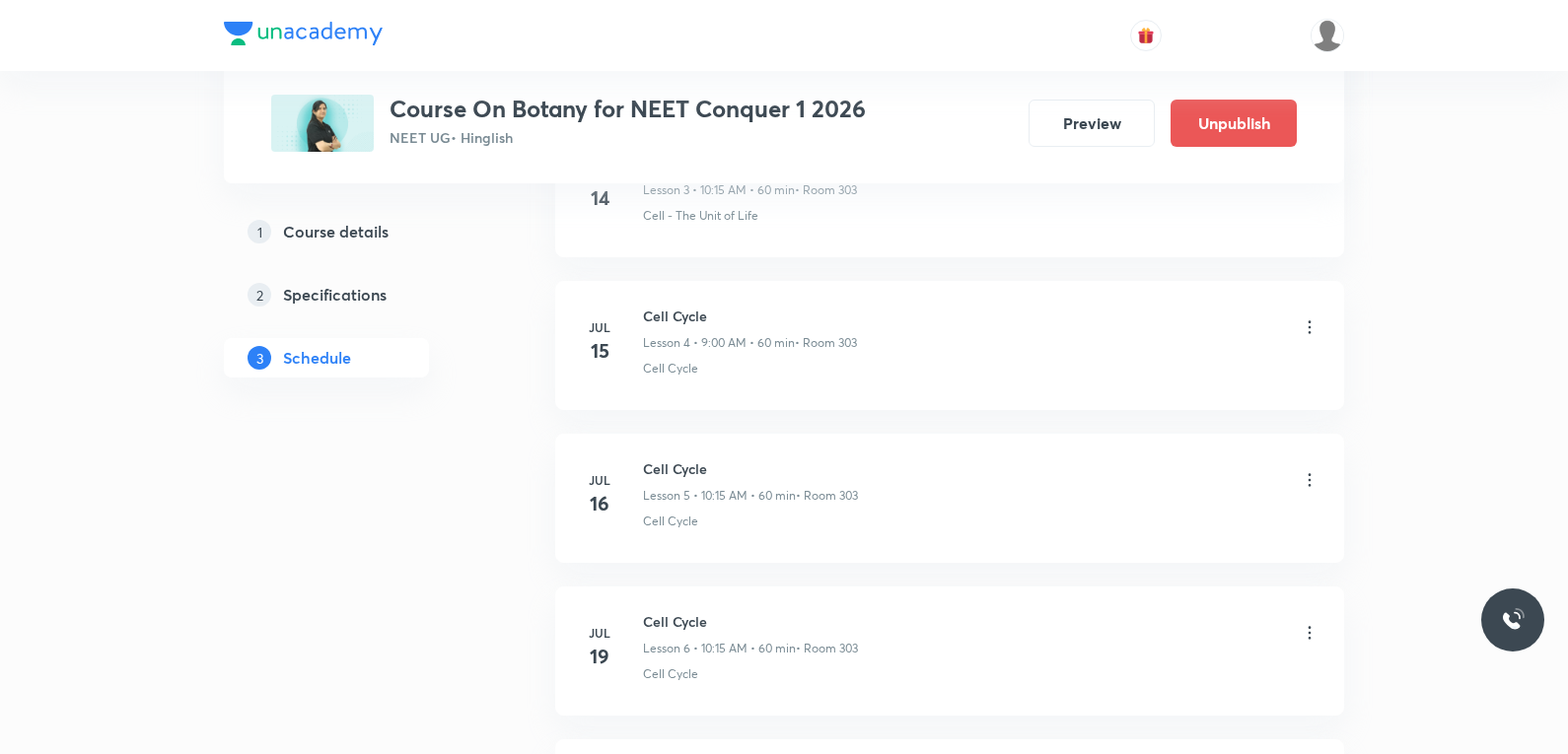 scroll, scrollTop: 2365, scrollLeft: 0, axis: vertical 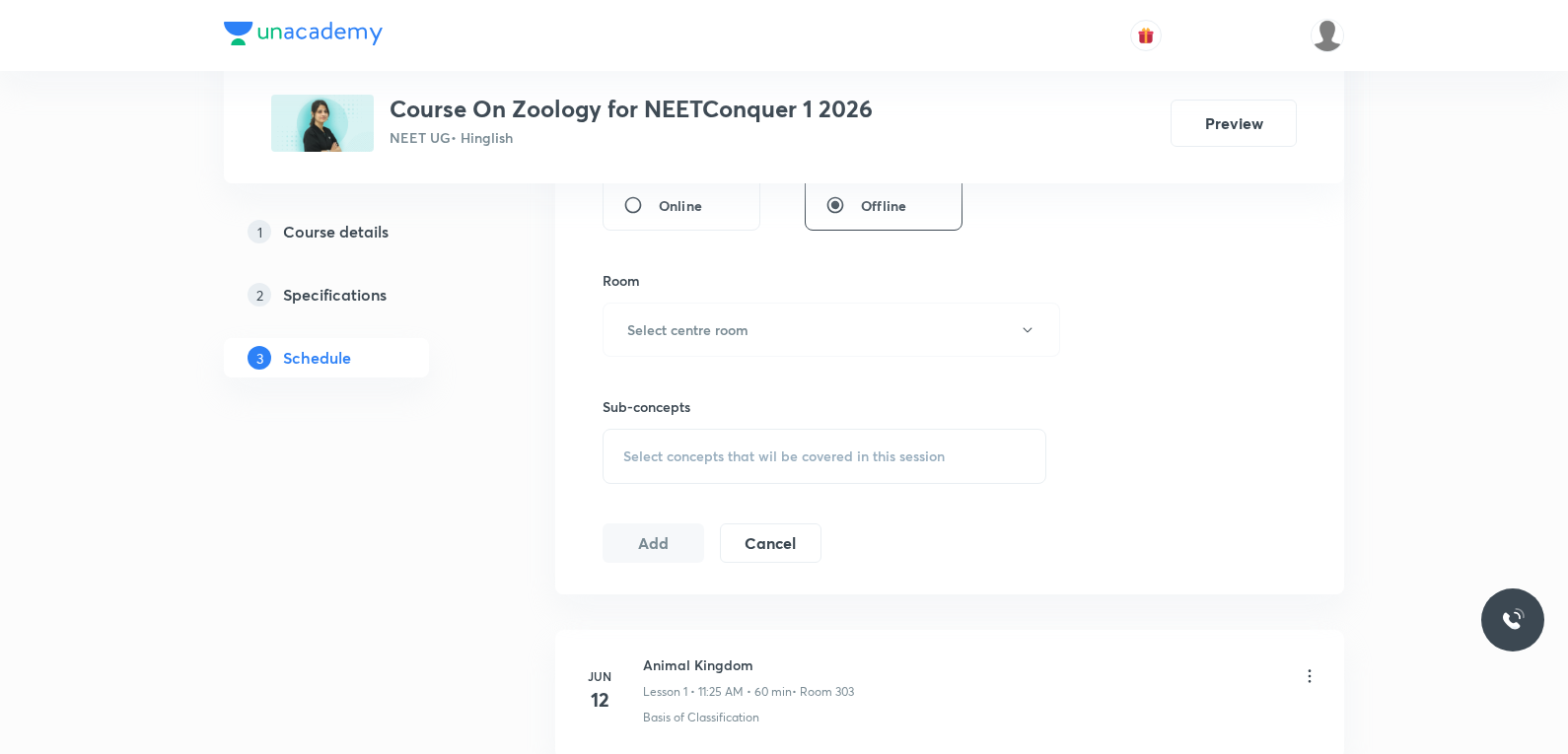 click on "Select concepts that wil be covered in this session" at bounding box center [784, 456] 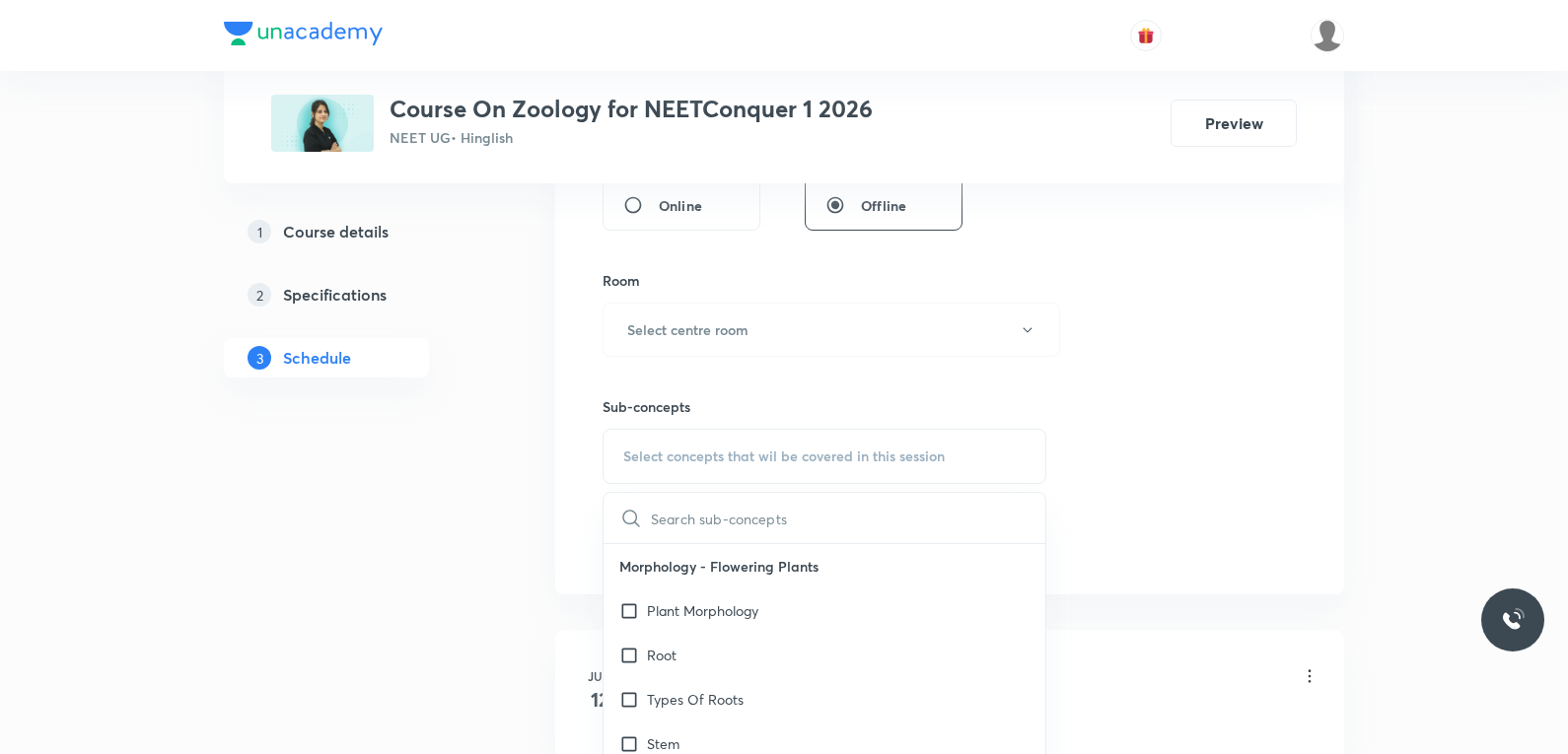 click on "Session  23 Live class Session title 0/99 ​ Schedule for Aug 4, 2025, 6:59 PM ​ Duration (in minutes) ​   Session type Online Offline Room Select centre room Sub-concepts Select concepts that wil be covered in this session ​ Morphology - Flowering Plants Plant Morphology Root Types Of Roots Stem Types Of Stem  Leaf Inflorescence Flower Fruit Seed Semi-Technical Description Of A Typical Flowering Plant Description Of Some Important Families Anatomy - Flowering Plants The Tissues  Tissue System Anatomy Of Dicotyledonous And Monocotyledonous Plants Secondary Growth Structural Organisation in Animals Animal Tissues Organ And Organ System Earthworm Cockroach Frogs Structural Organization in Animals Covered previously Cockroach General Features  Frog General Features Principles & Processes Biotechnology : Principles And Processes Applications Biotechnological Applications In Agriculture Biotechnological Applications In Medicine Transgenic Animals Ethical Issues Industrial Biotechnology Biosafety Issues Man" at bounding box center (950, 100) 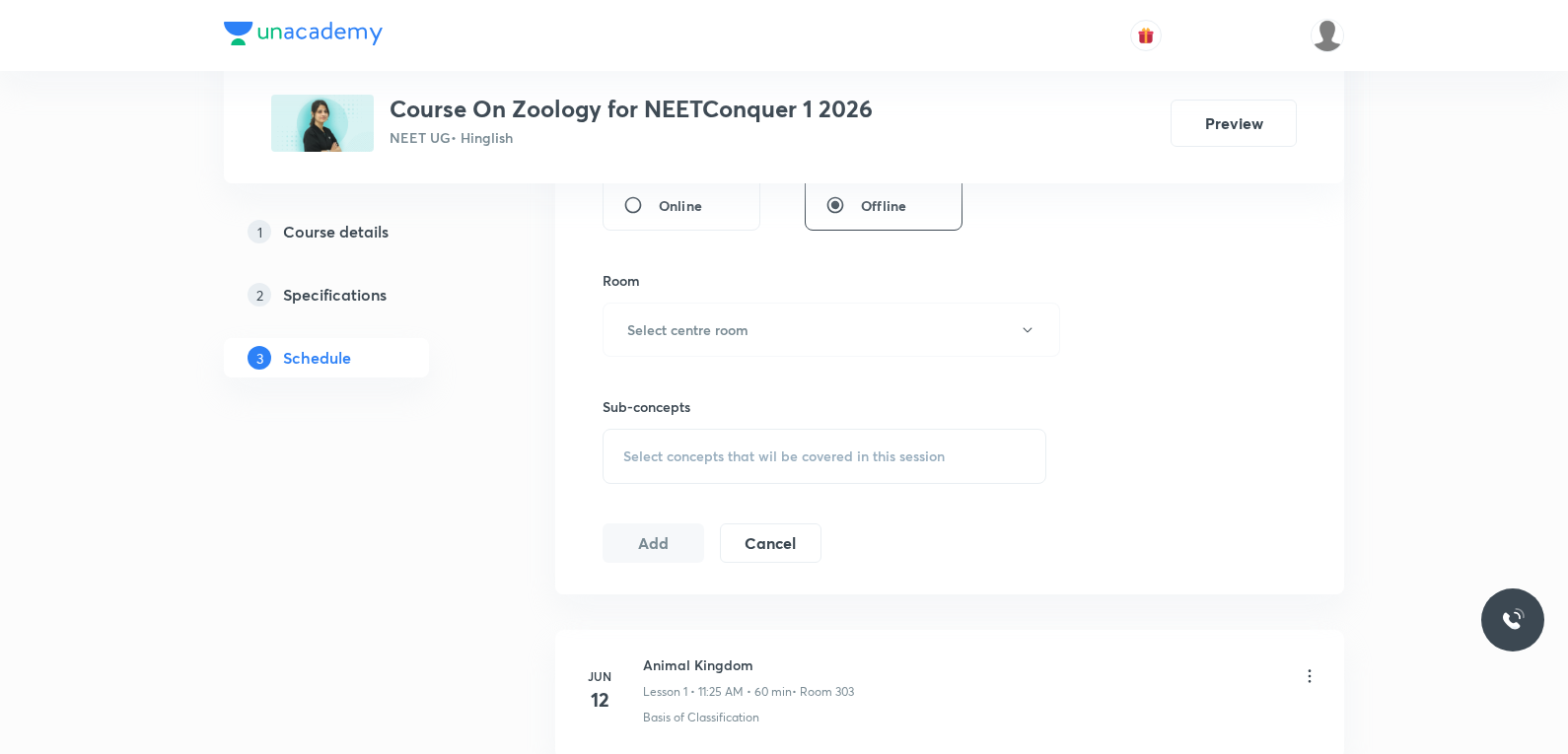 scroll, scrollTop: 4187, scrollLeft: 0, axis: vertical 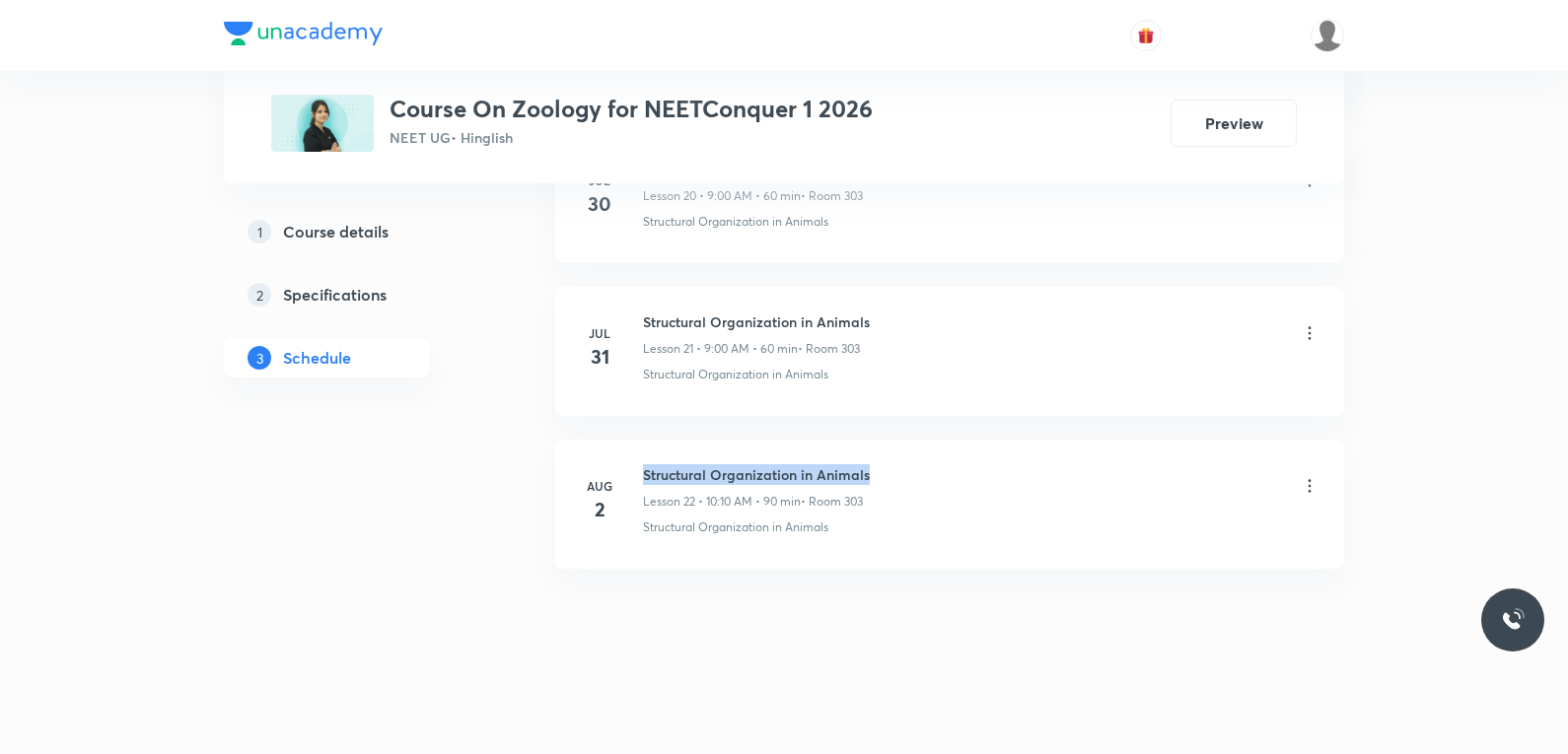 drag, startPoint x: 646, startPoint y: 470, endPoint x: 914, endPoint y: 470, distance: 268 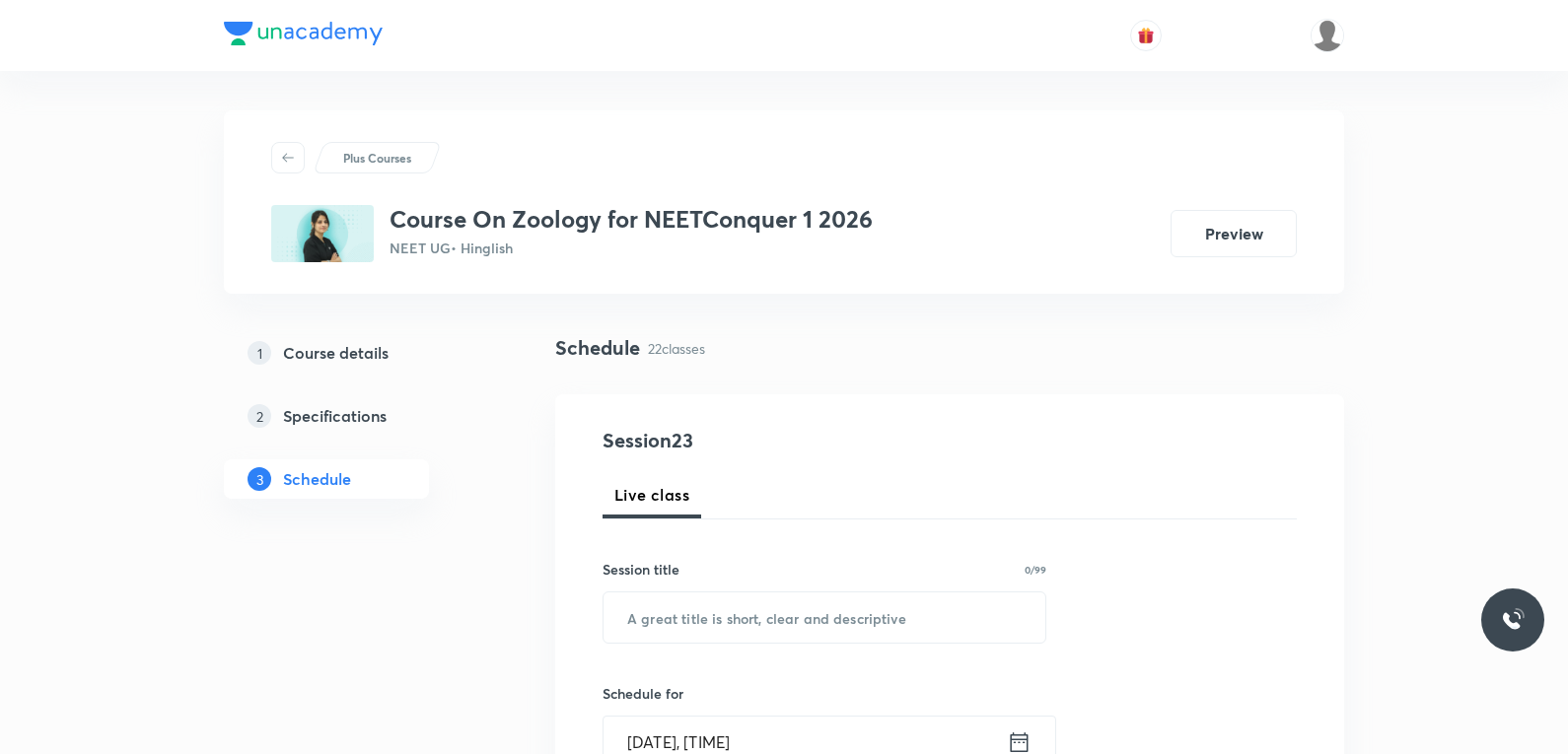 scroll, scrollTop: 197, scrollLeft: 0, axis: vertical 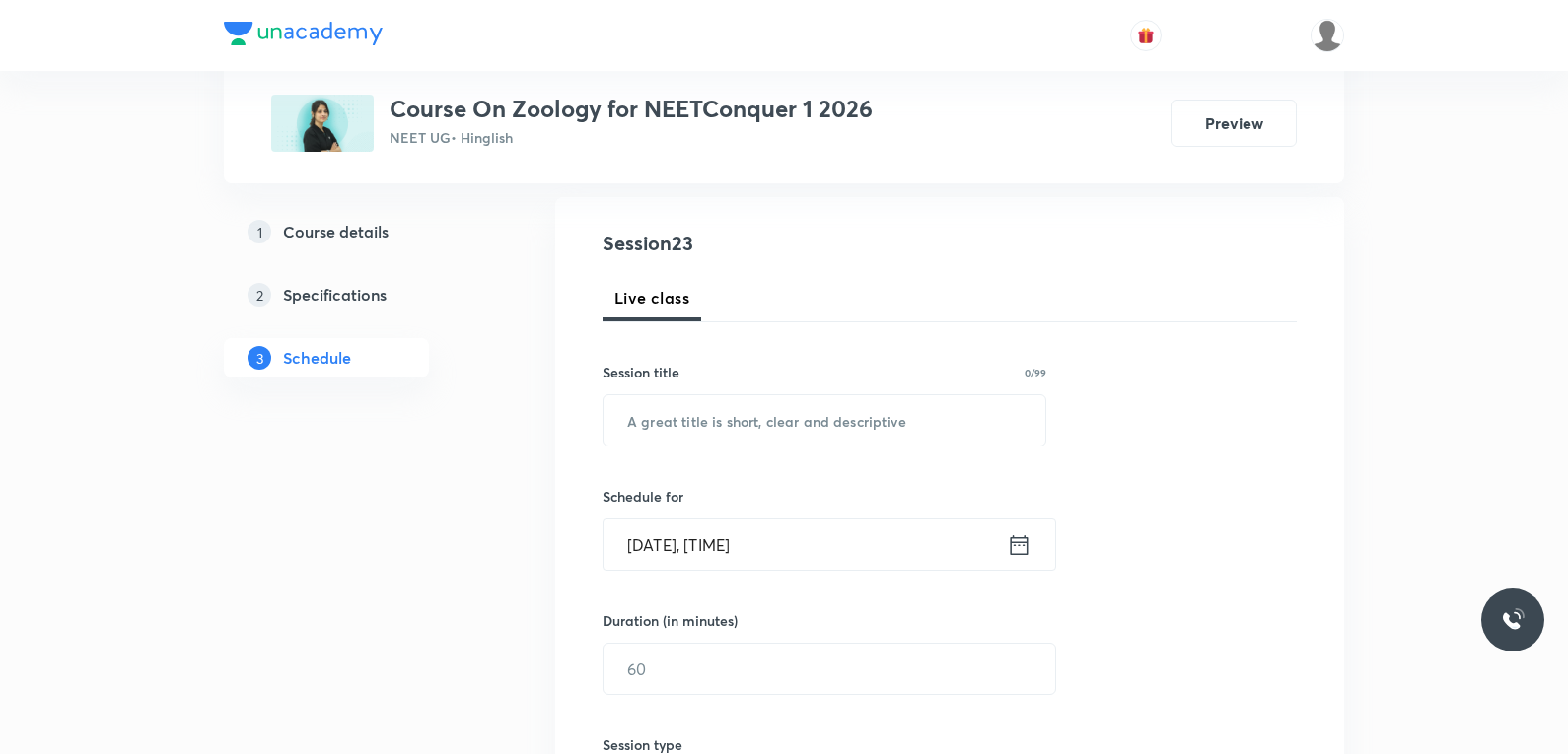 click on "Session  23 Live class Session title 0/99 ​ Schedule for Aug 4, 2025, 6:59 PM ​ Duration (in minutes) ​   Session type Online Offline Room Select centre room Sub-concepts Select concepts that wil be covered in this session Add Cancel" at bounding box center [950, 691] 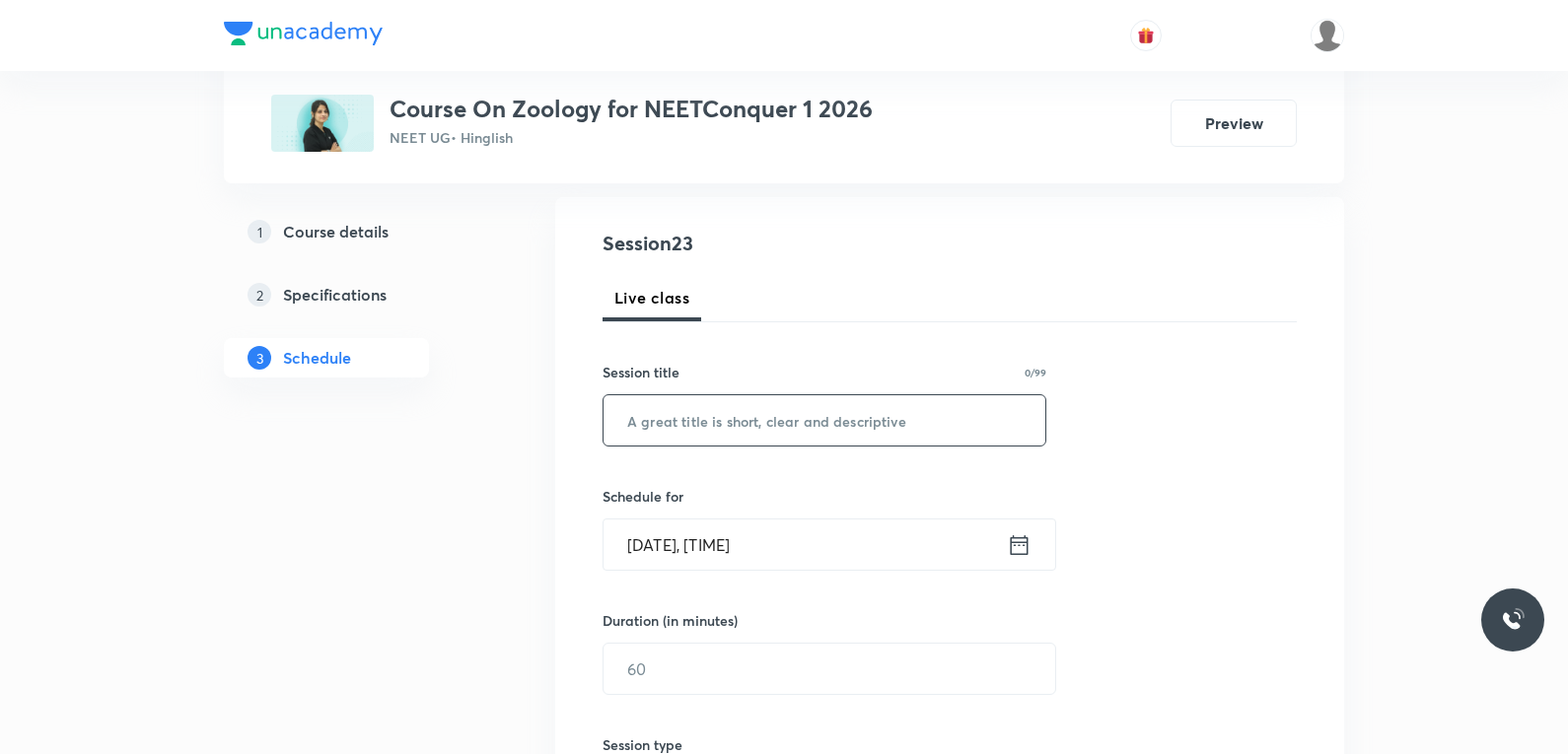 click at bounding box center (824, 420) 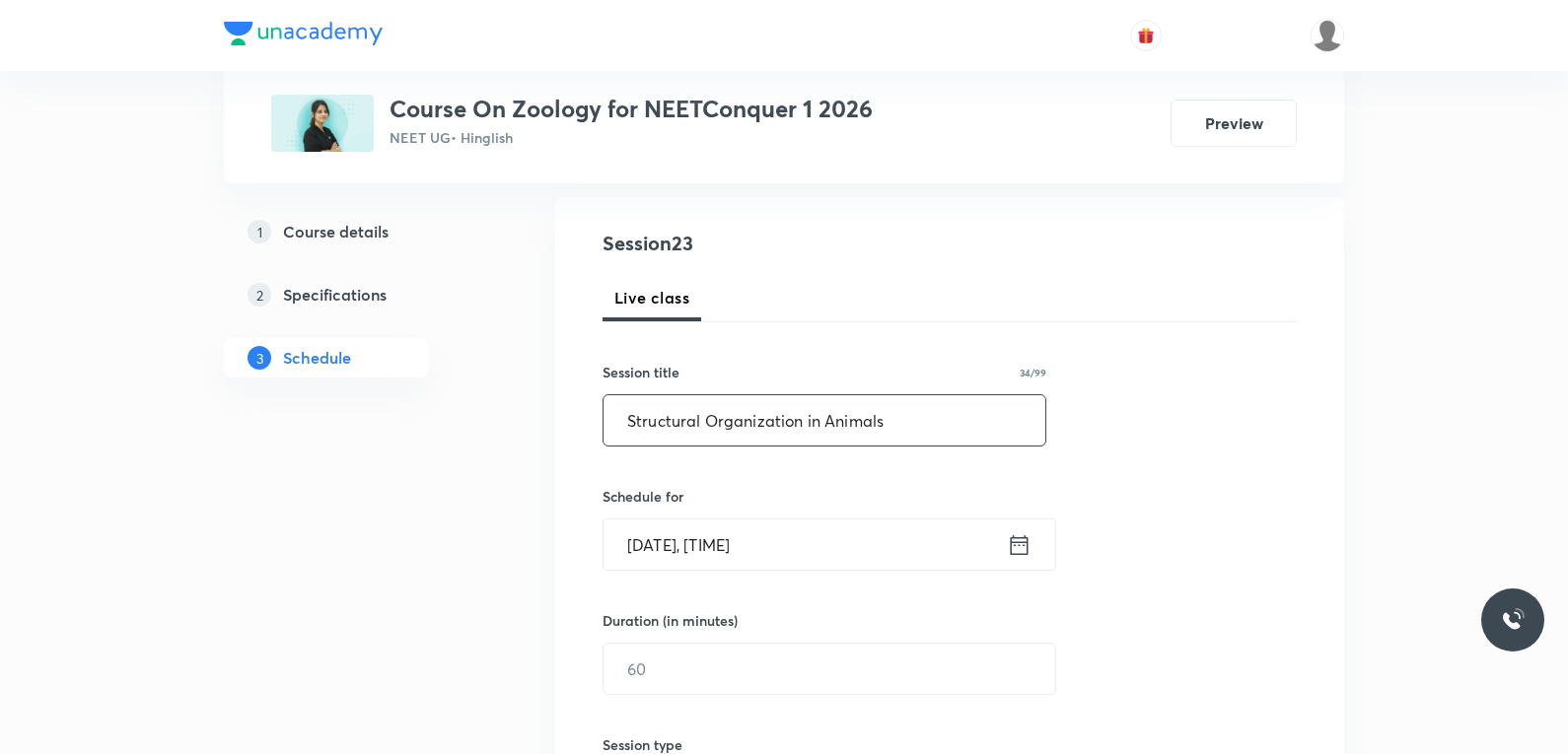 scroll, scrollTop: 394, scrollLeft: 0, axis: vertical 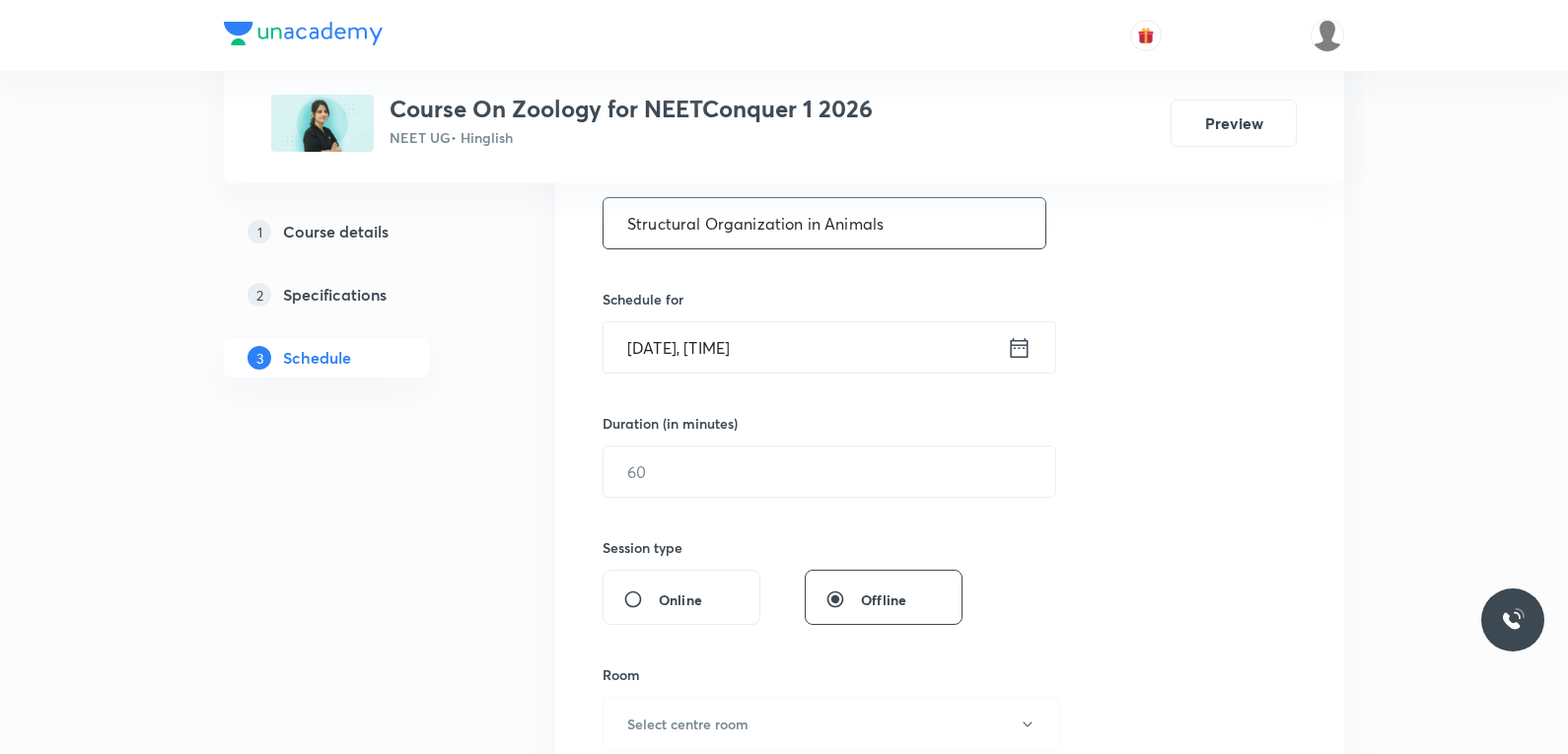 click on "Structural Organization in Animals" at bounding box center [824, 223] 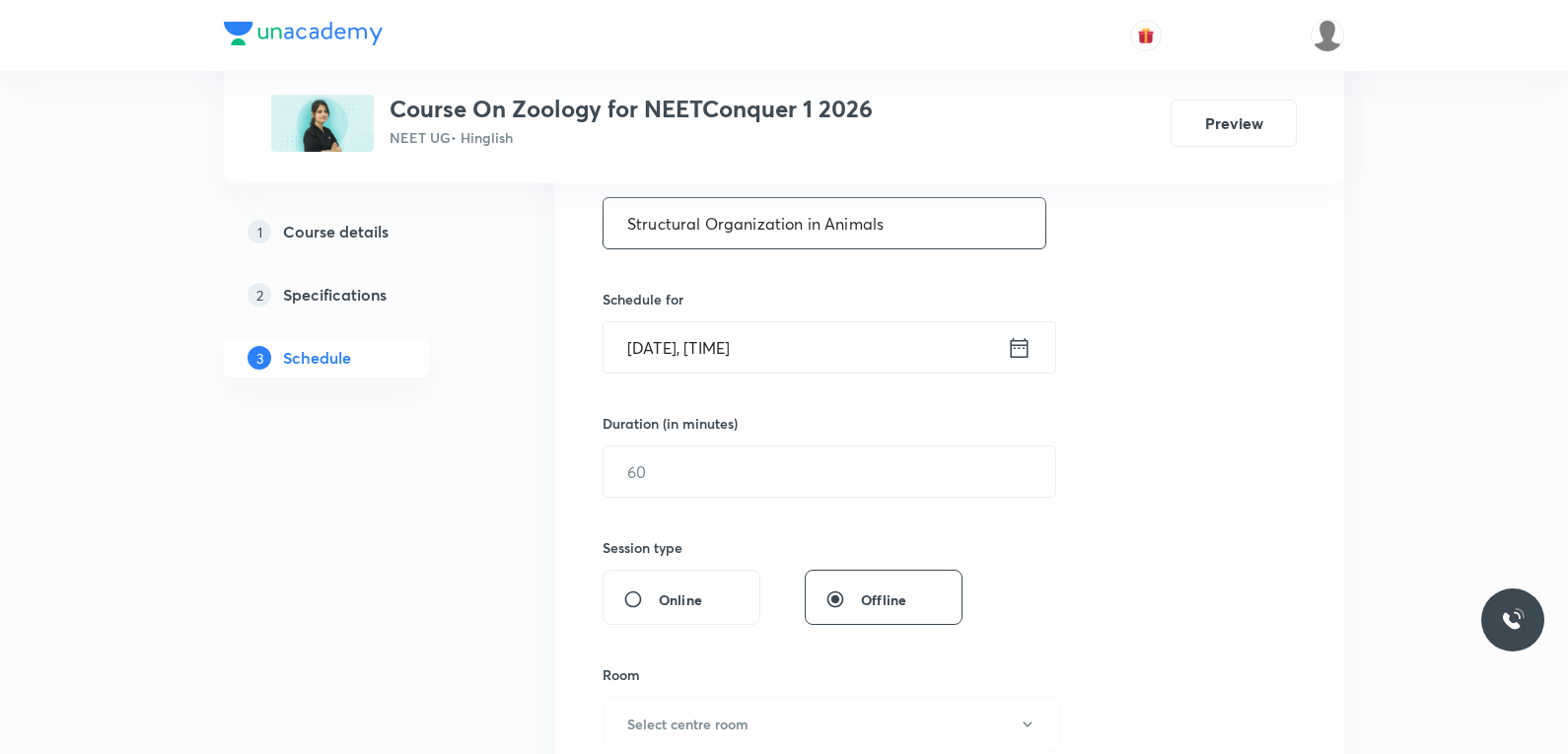 paste on "Breathing and exchange of gase" 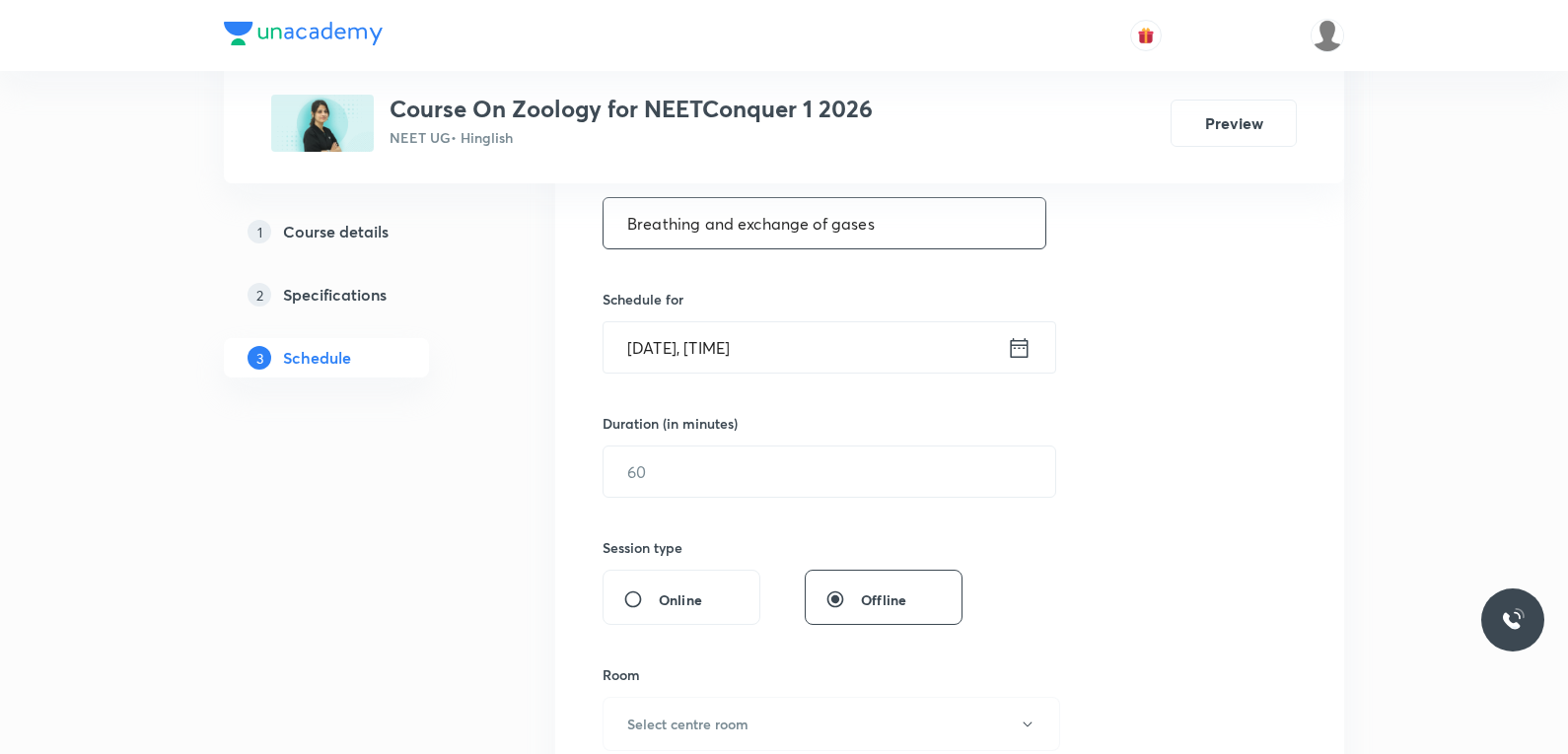 click on "Breathing and exchange of gases" at bounding box center (824, 223) 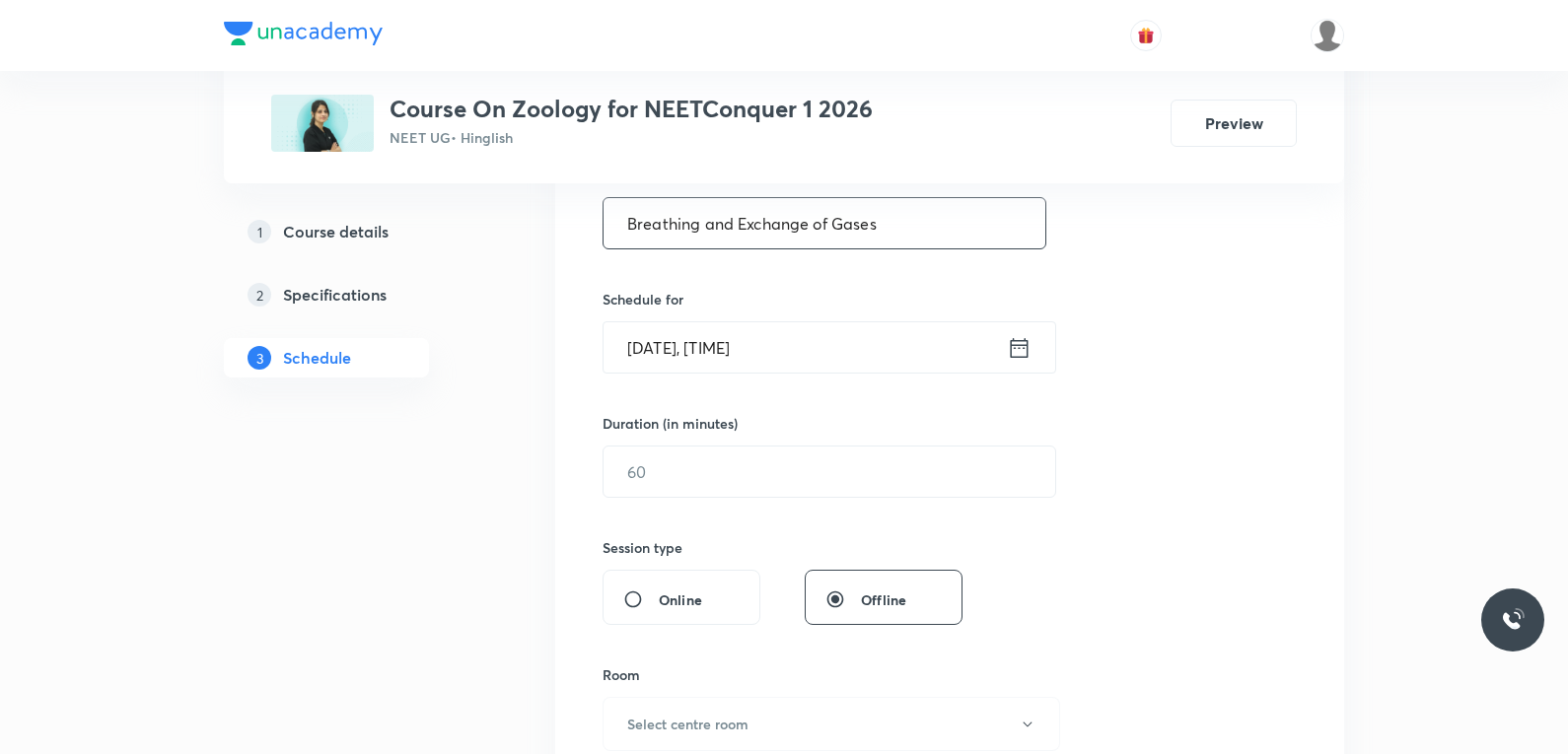 type on "Breathing and Exchange of Gases" 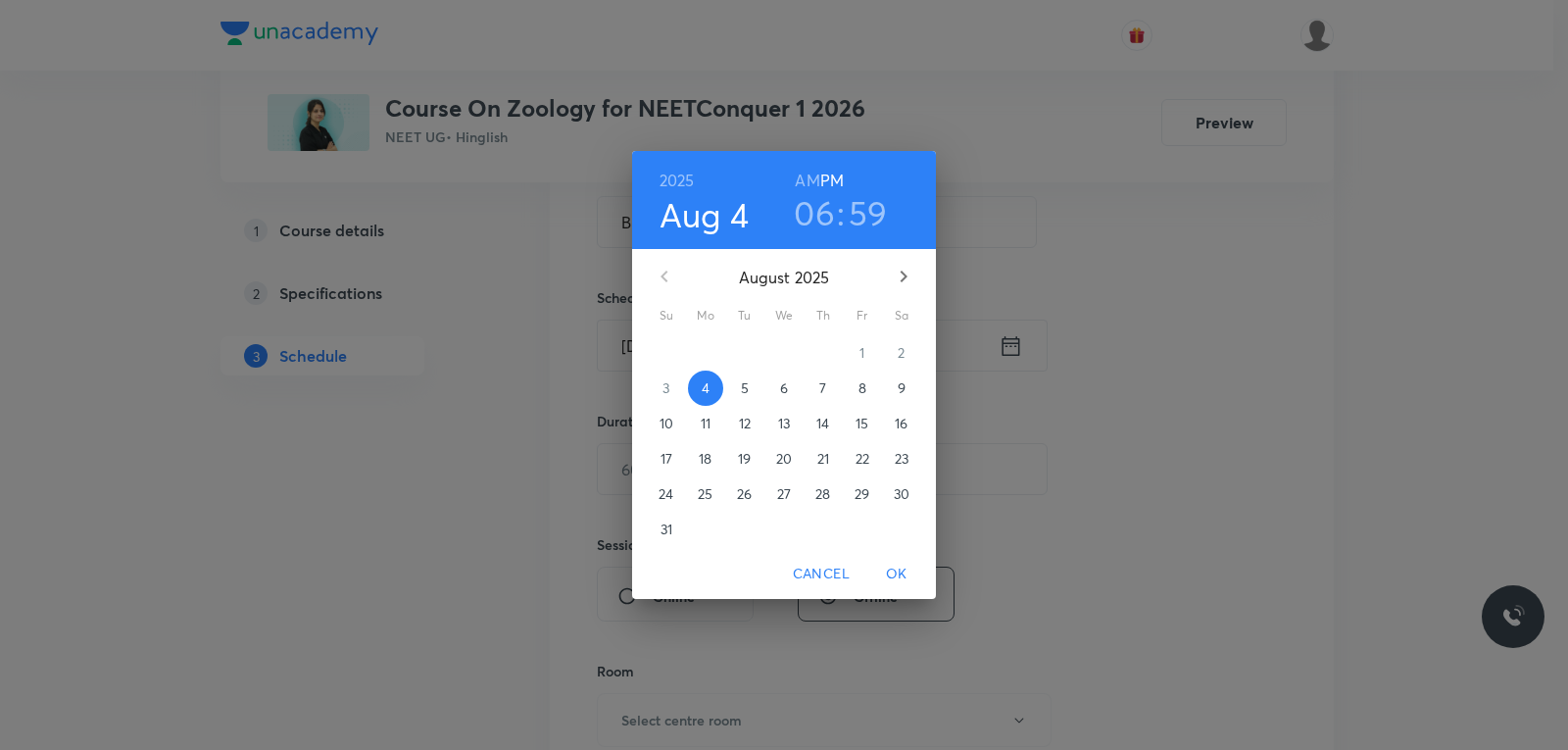 click on "5" at bounding box center (745, 388) 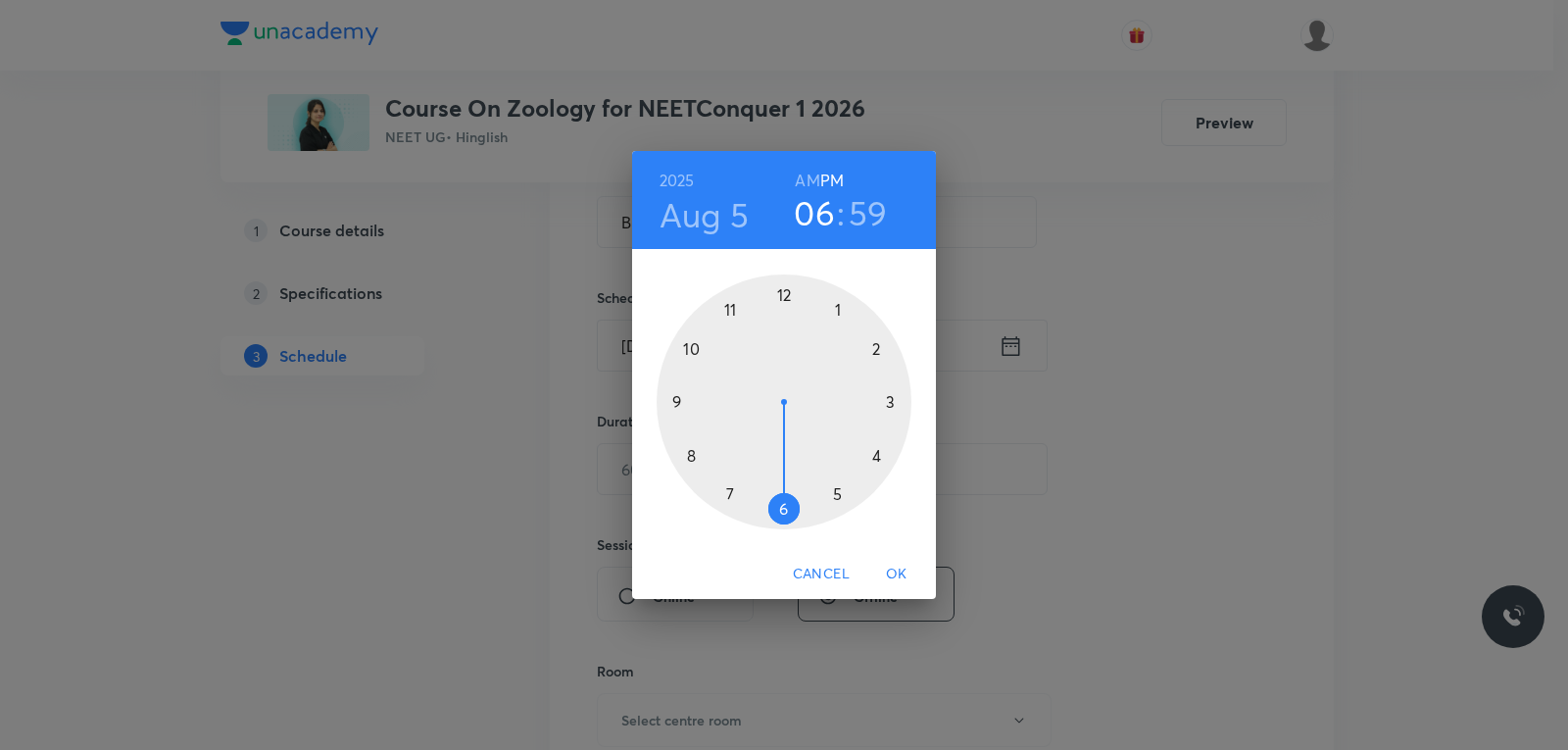click on "AM" at bounding box center (807, 180) 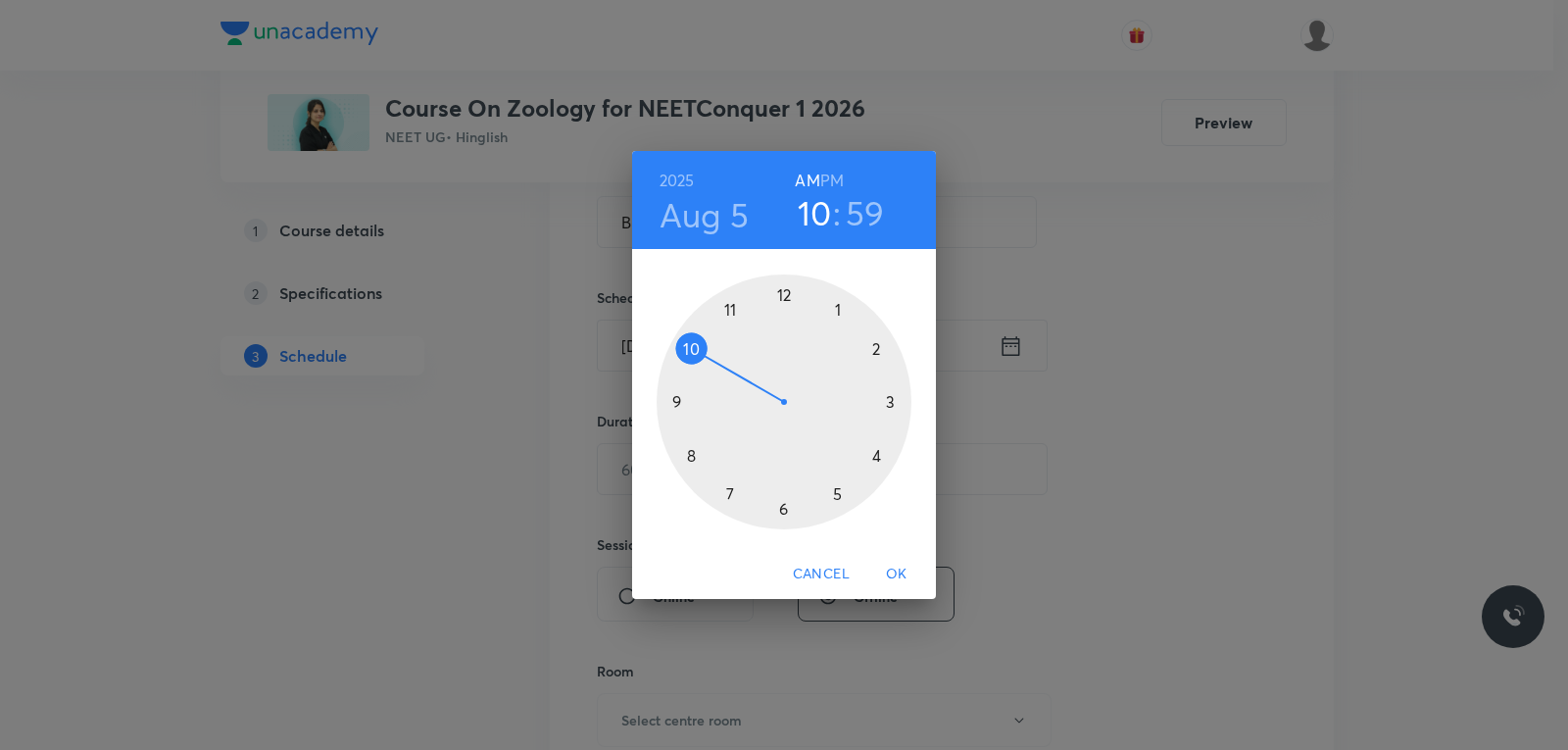 drag, startPoint x: 775, startPoint y: 509, endPoint x: 700, endPoint y: 359, distance: 167.7051 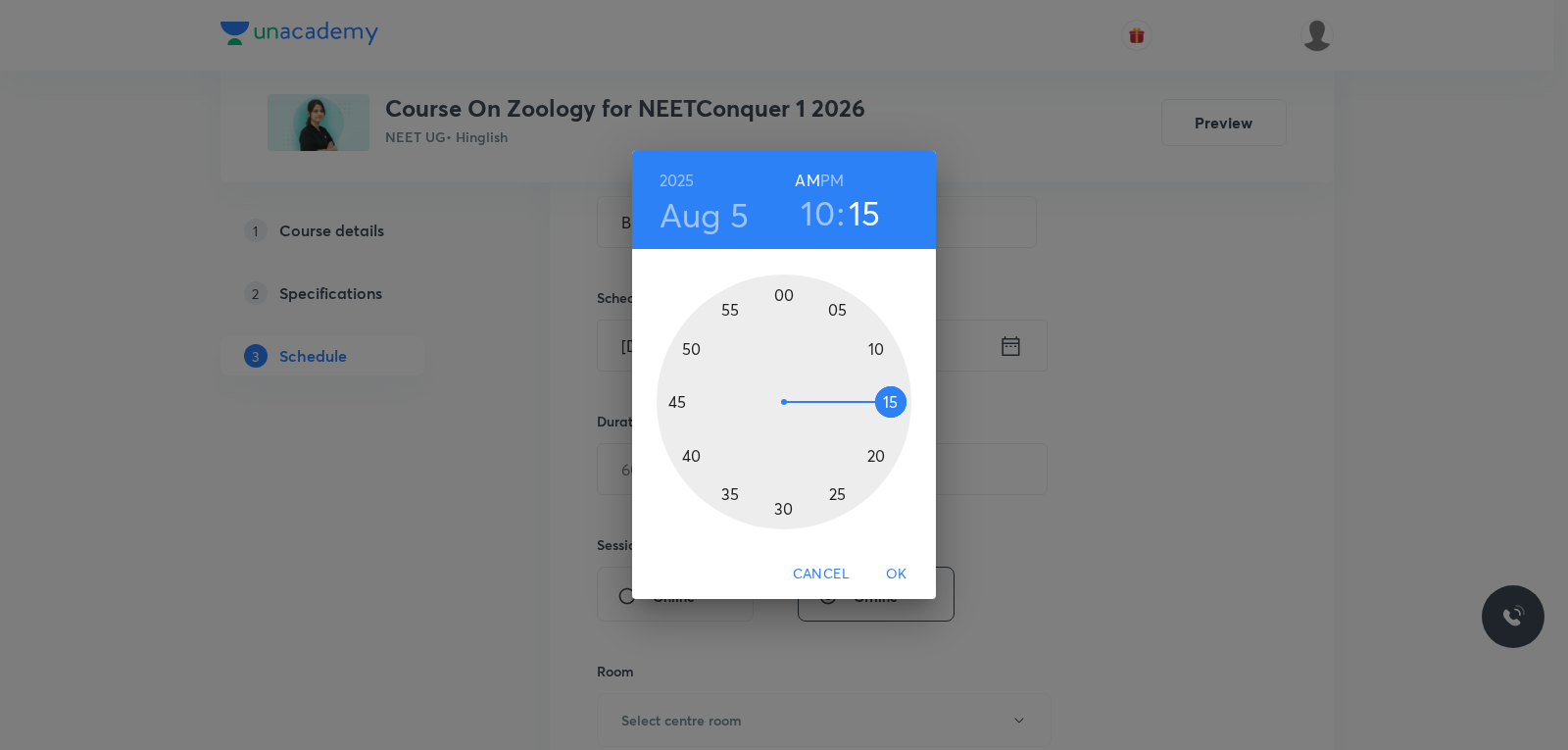 drag, startPoint x: 777, startPoint y: 291, endPoint x: 897, endPoint y: 405, distance: 165.51737 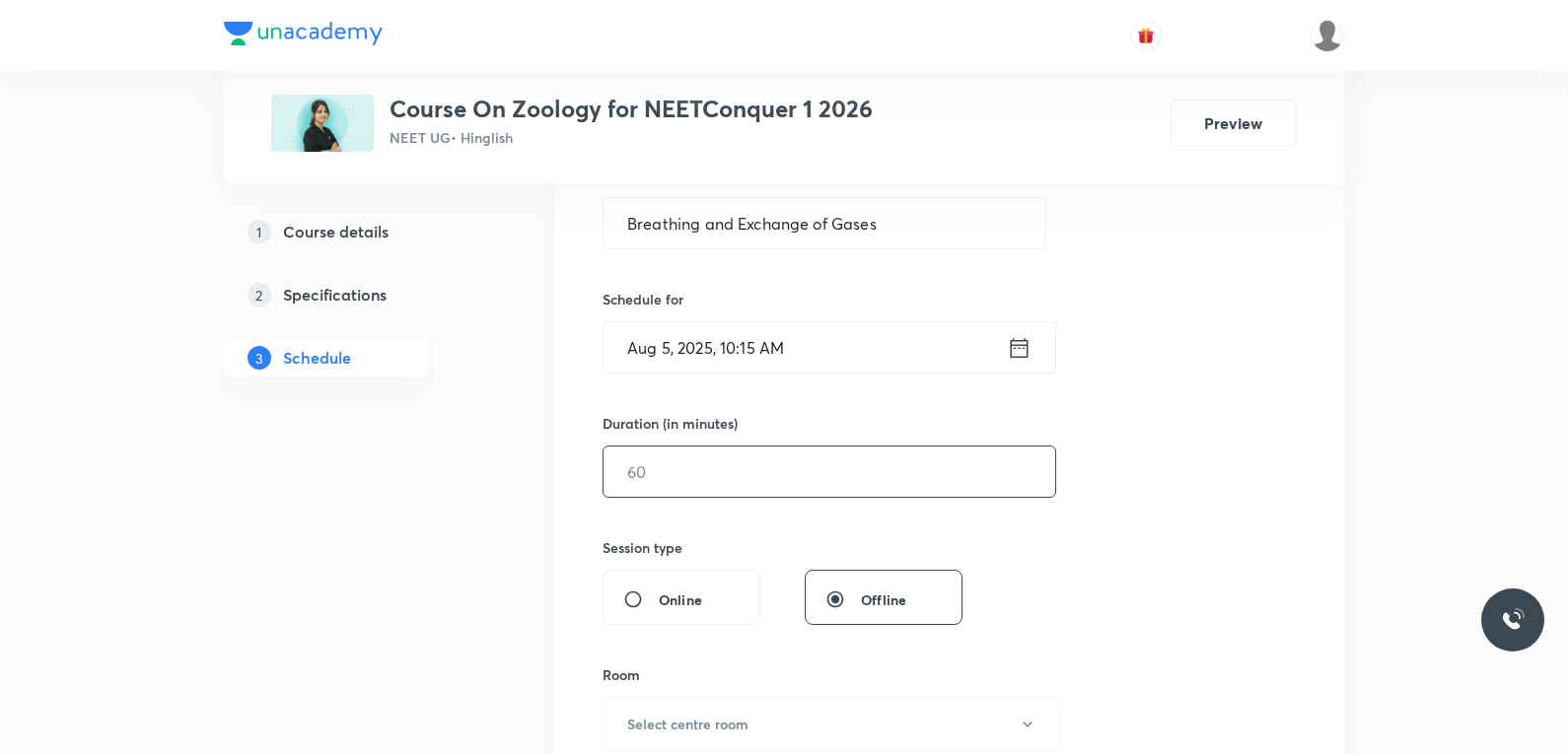 click at bounding box center (829, 471) 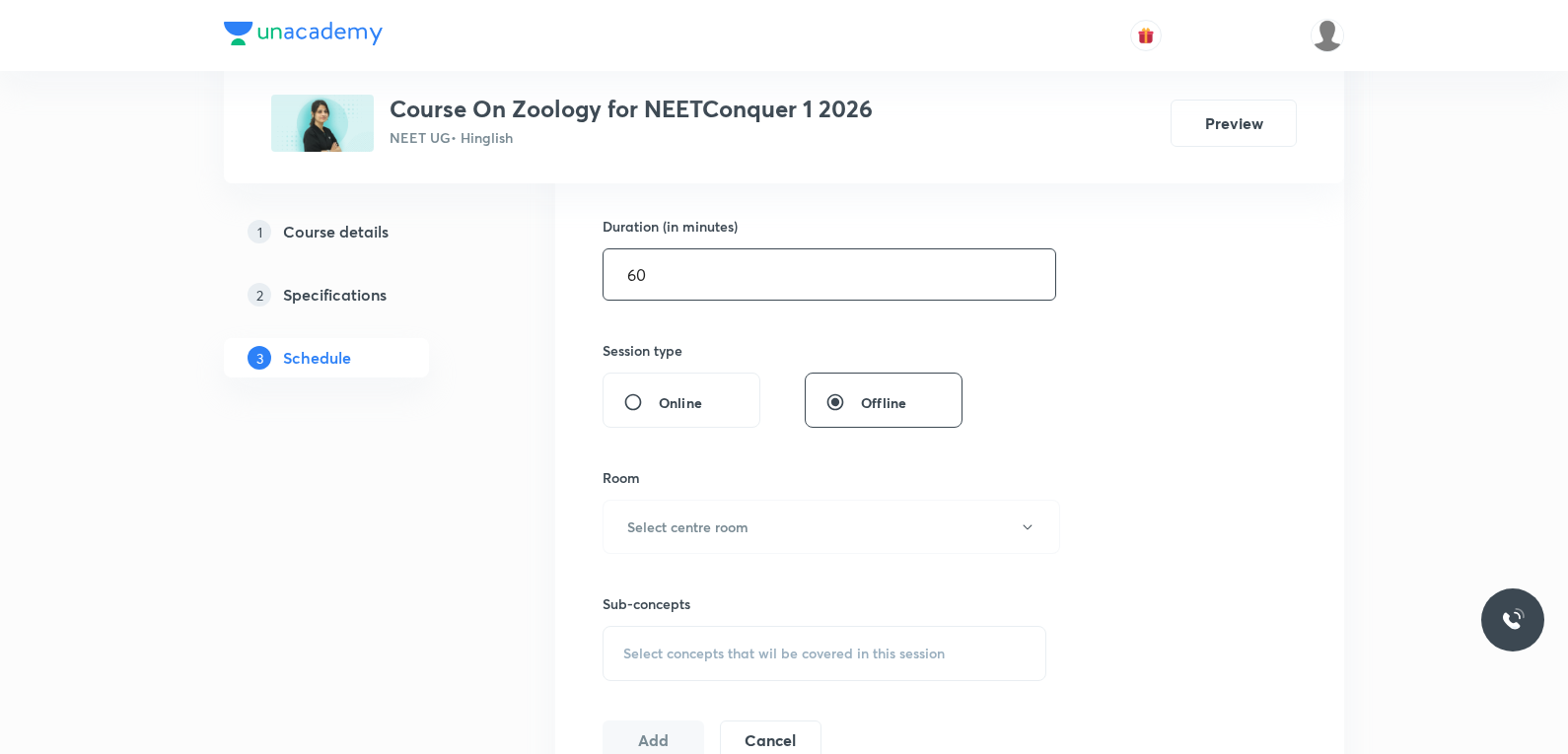scroll, scrollTop: 788, scrollLeft: 0, axis: vertical 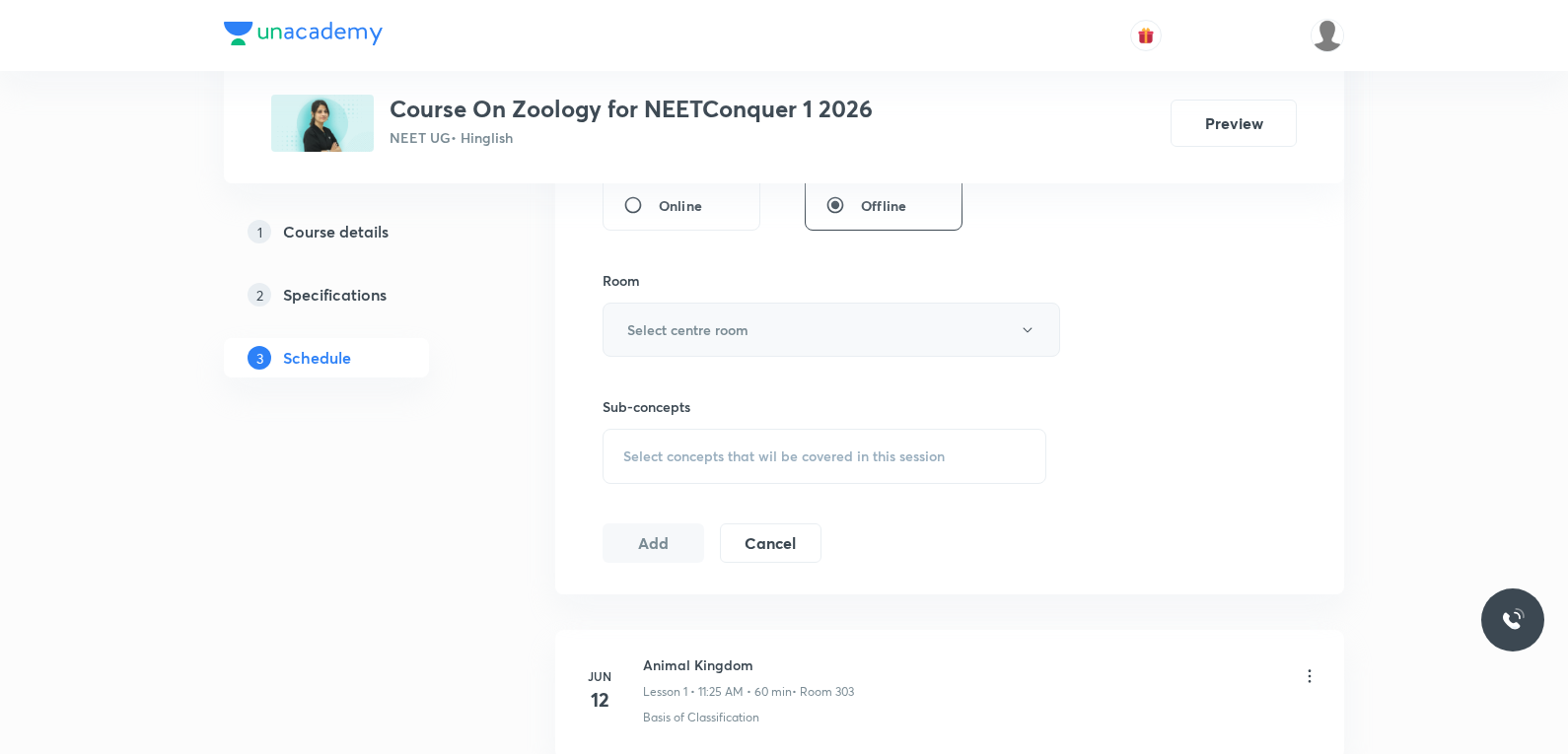 type on "60" 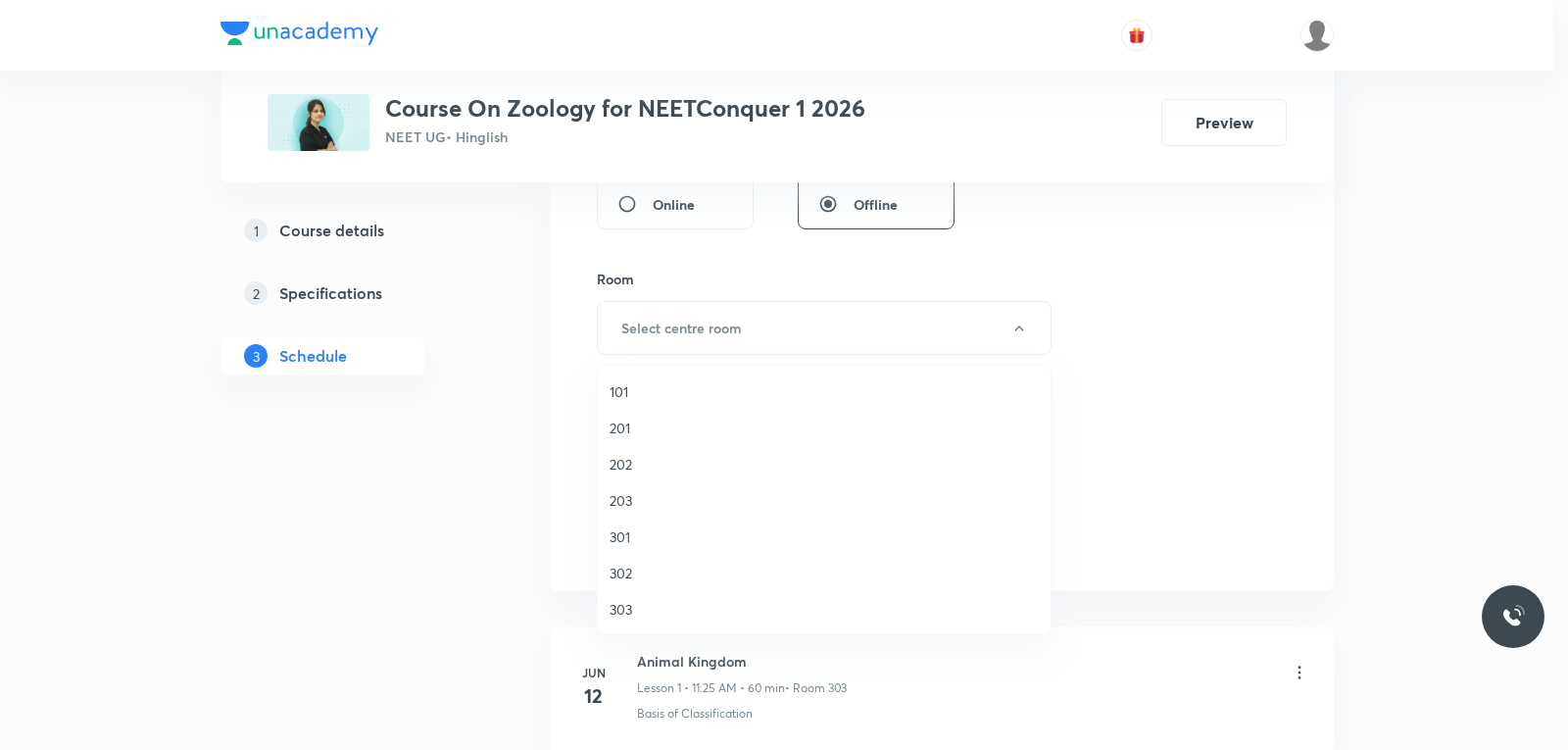 click on "303" at bounding box center [824, 609] 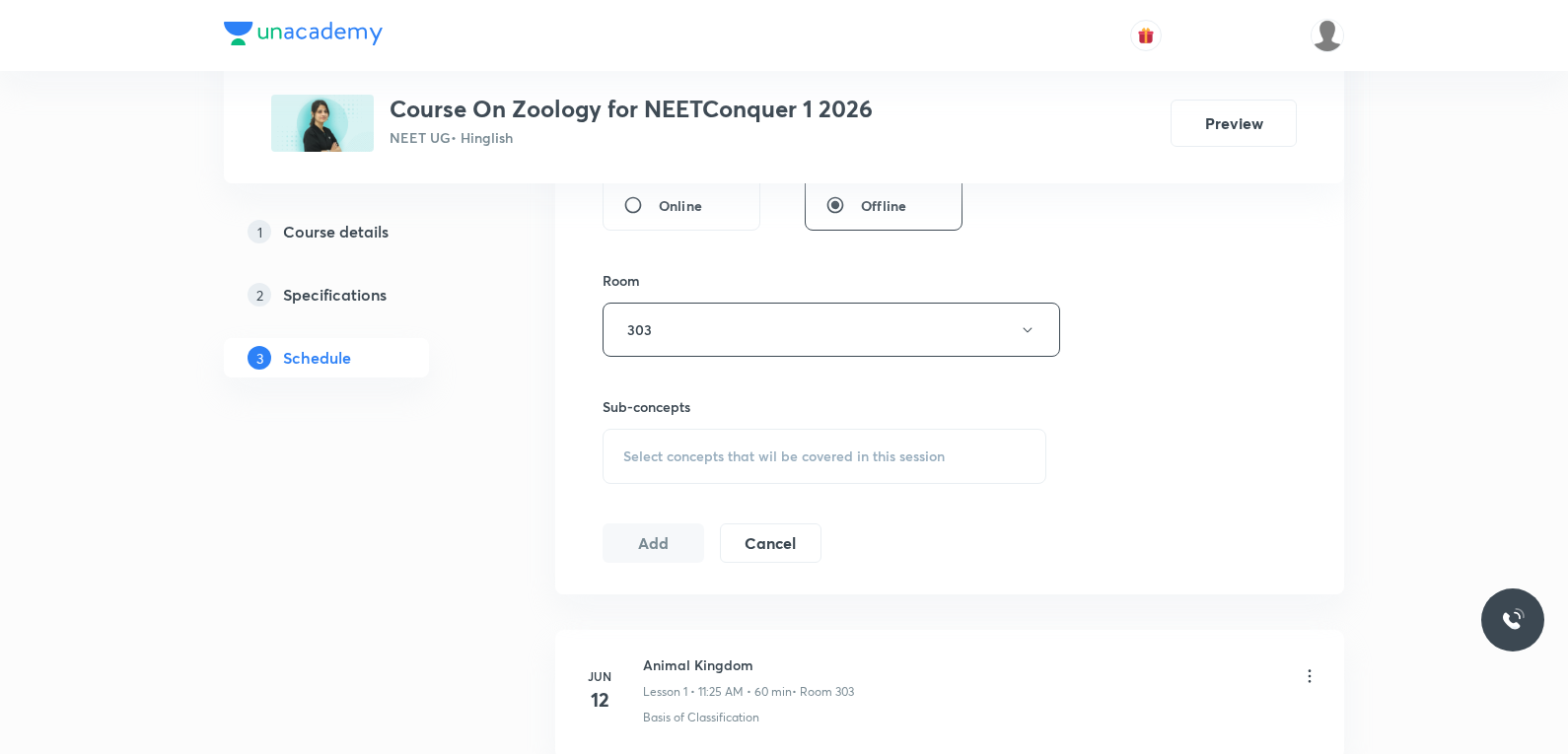 click on "Select concepts that wil be covered in this session" at bounding box center (824, 456) 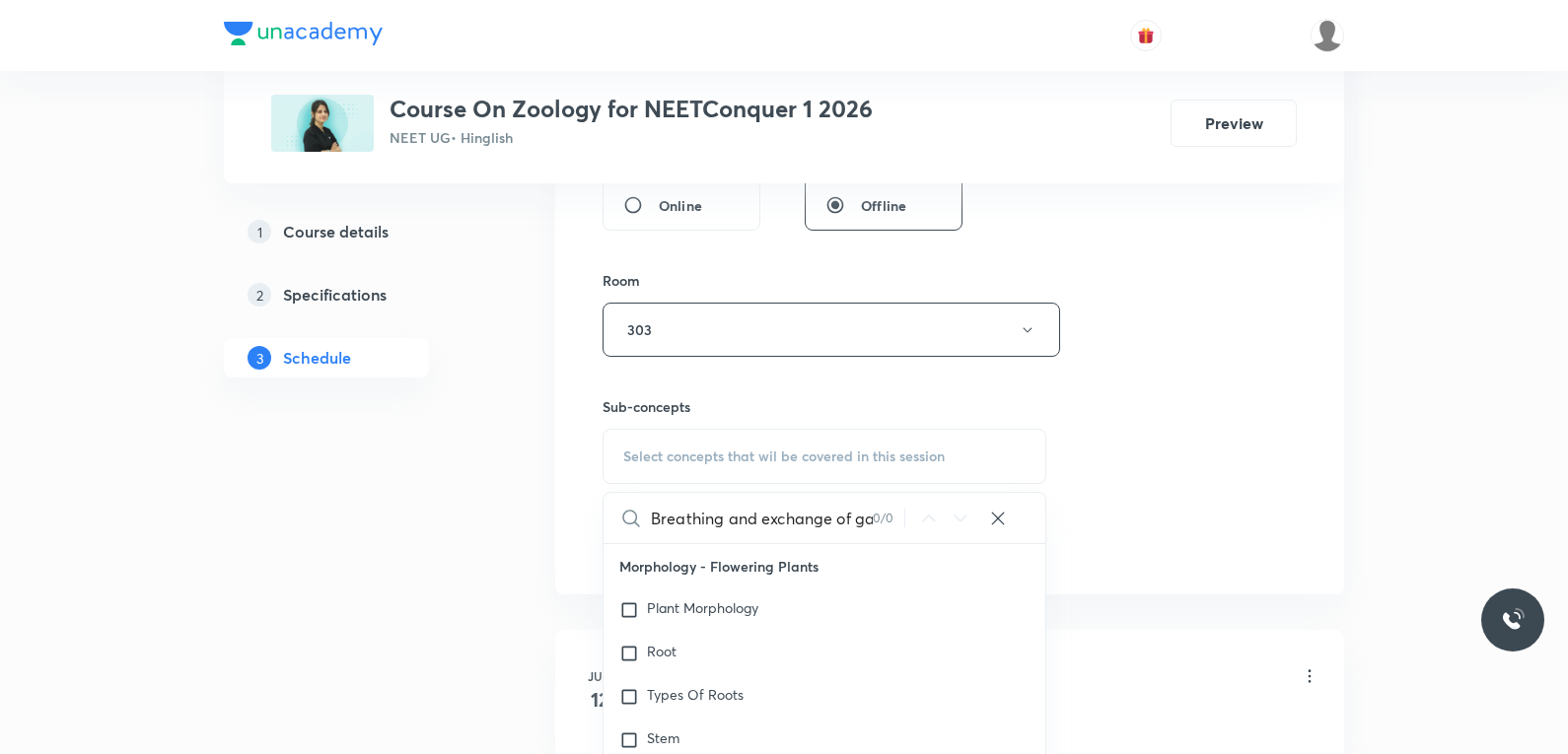 scroll, scrollTop: 0, scrollLeft: 25, axis: horizontal 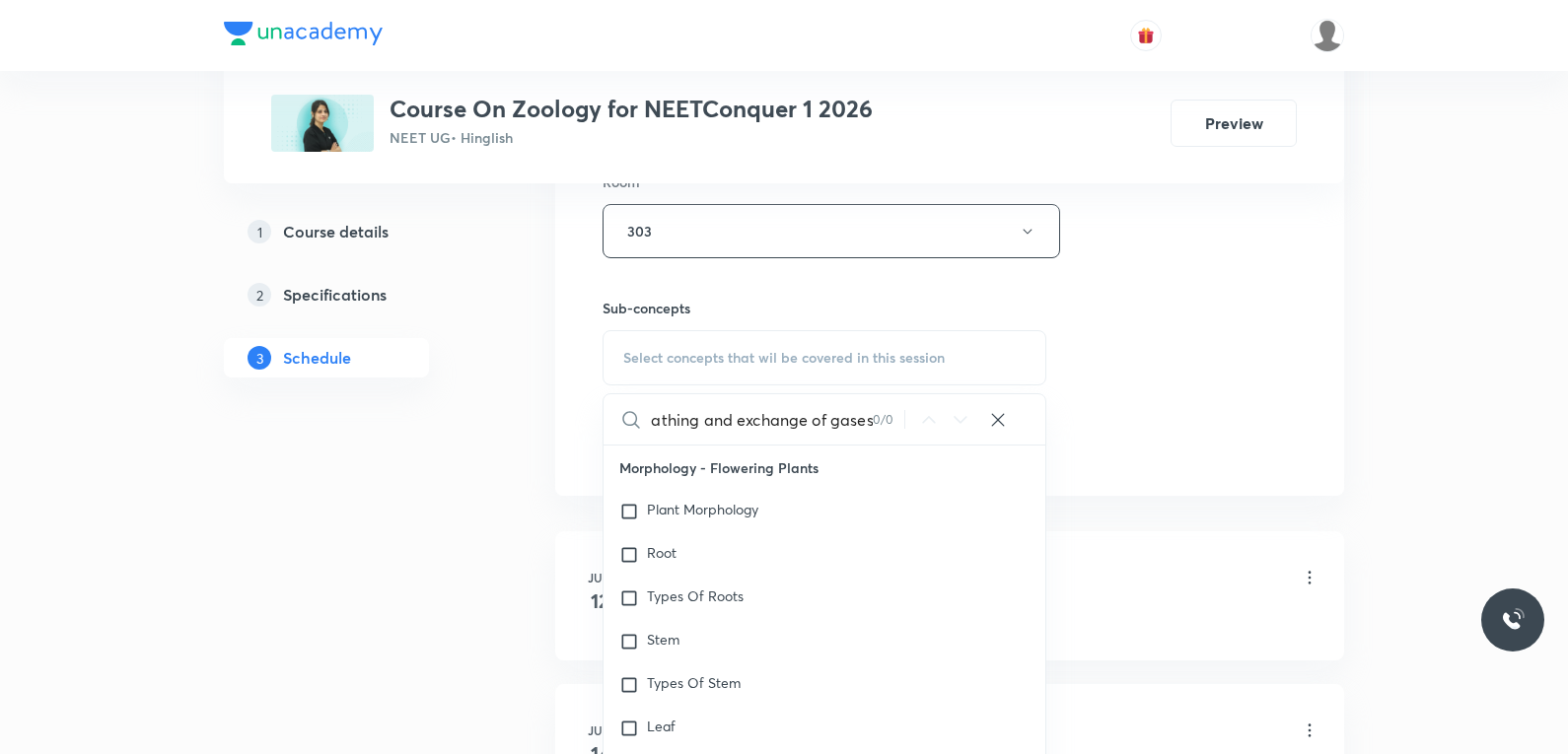 click on "Breathing and exchange of gases" at bounding box center [761, 419] 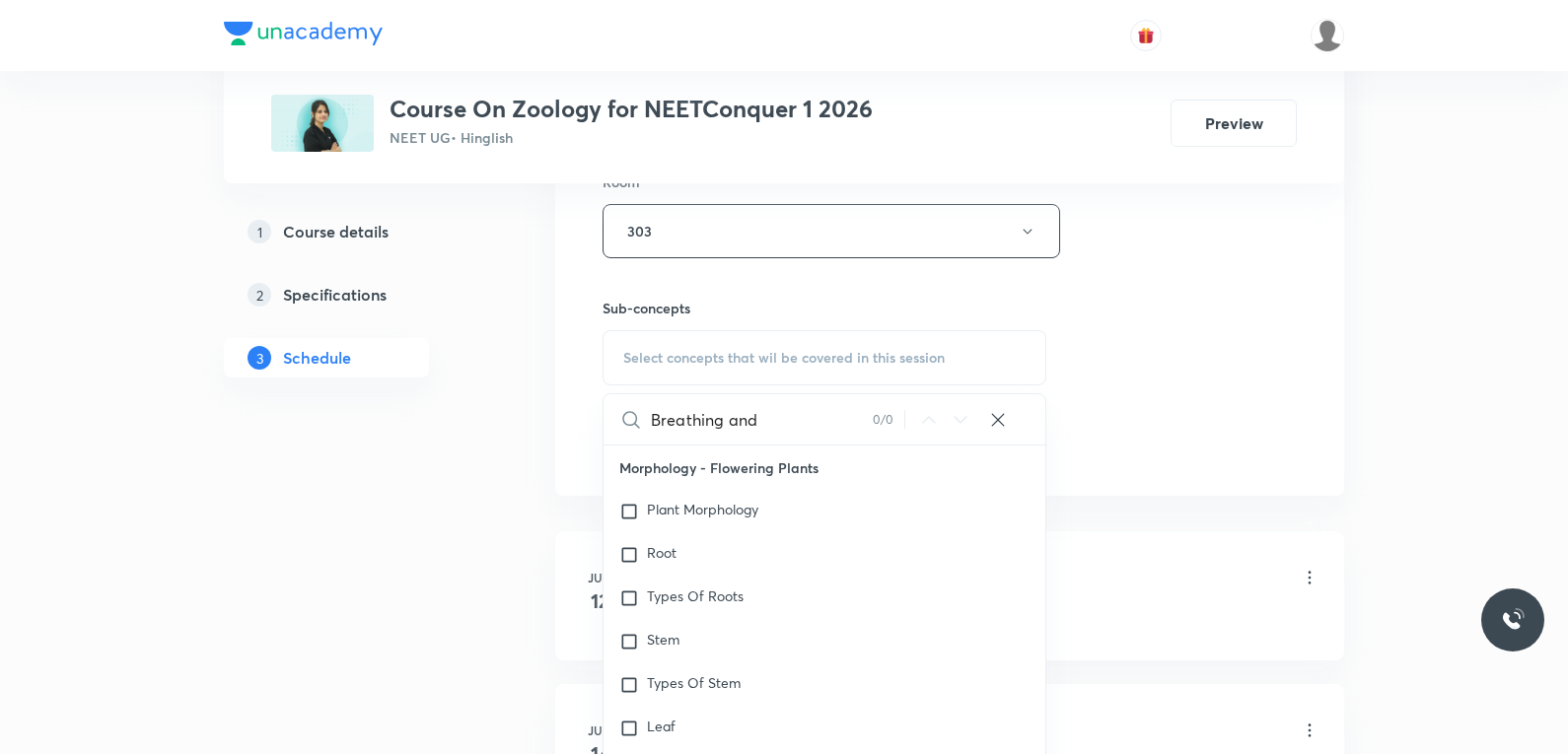 scroll, scrollTop: 0, scrollLeft: 0, axis: both 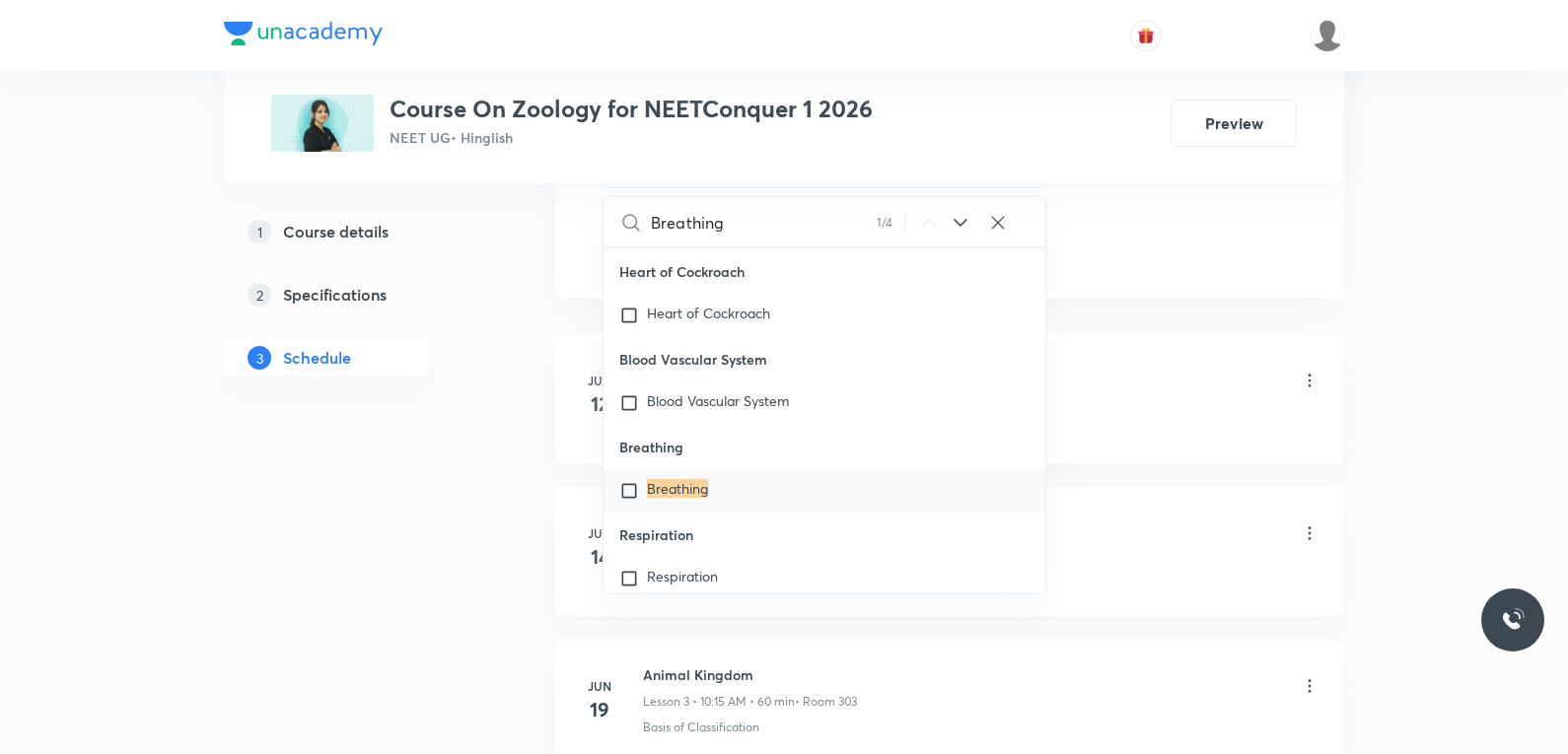 type on "Breathin" 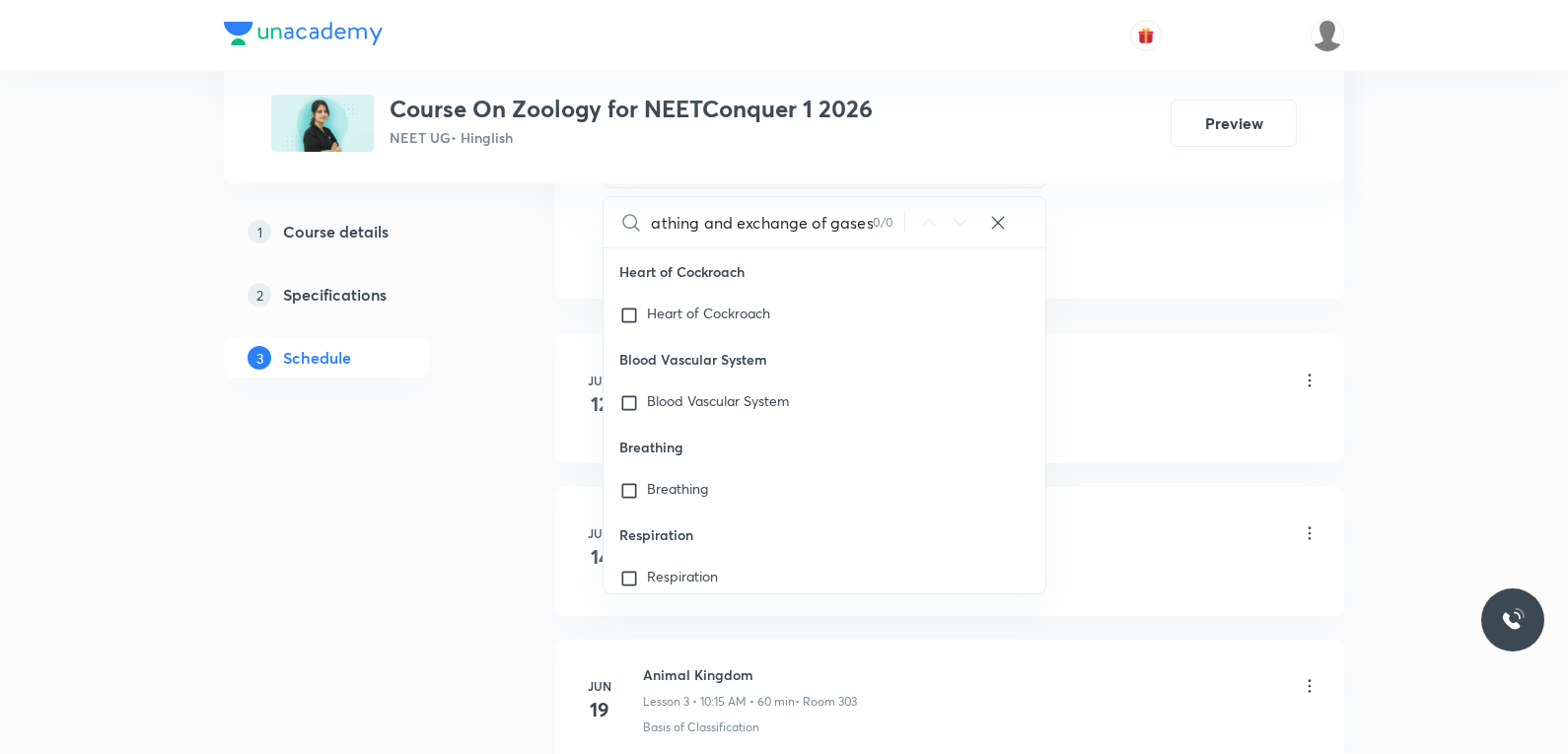 scroll, scrollTop: 0, scrollLeft: 0, axis: both 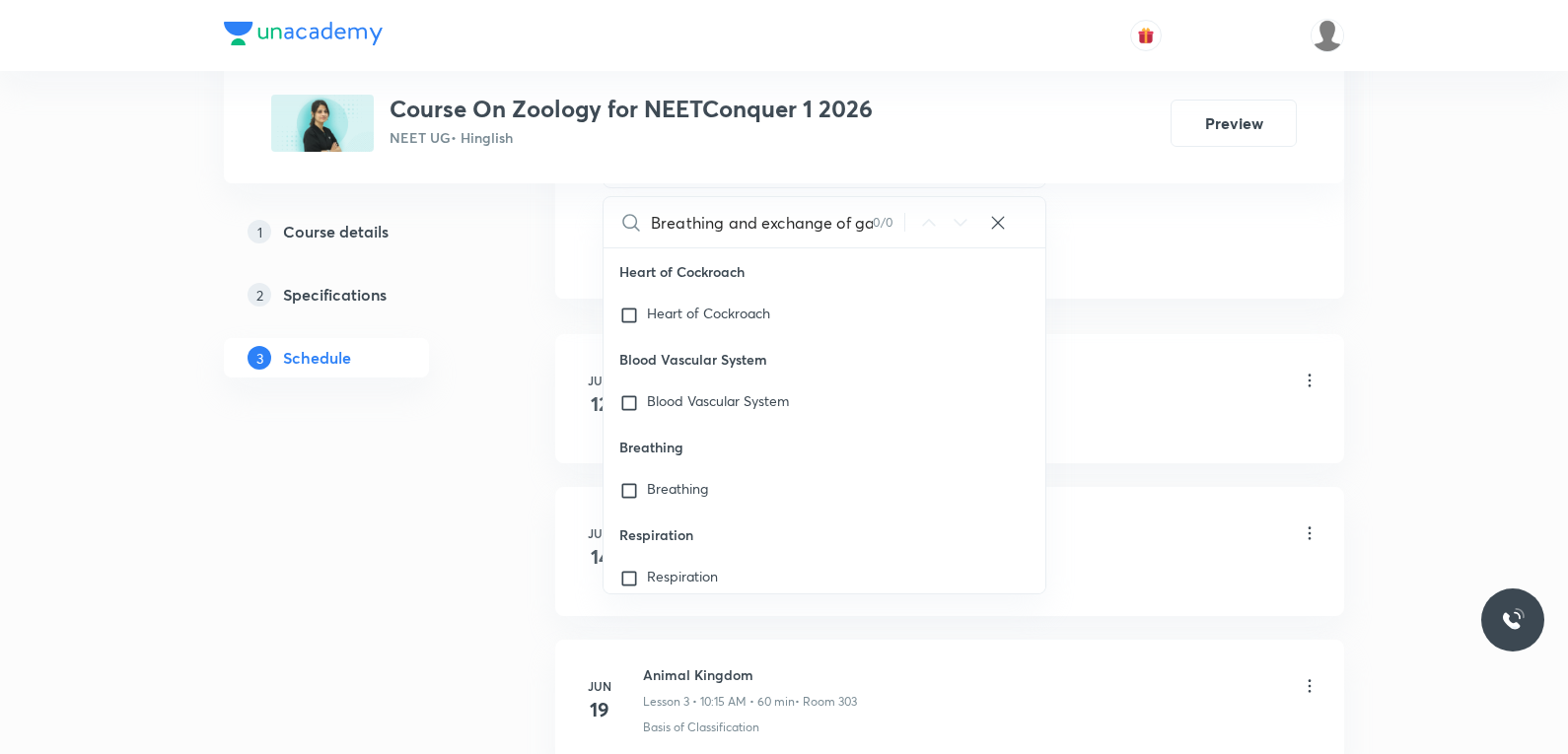 type on "exchange of gases" 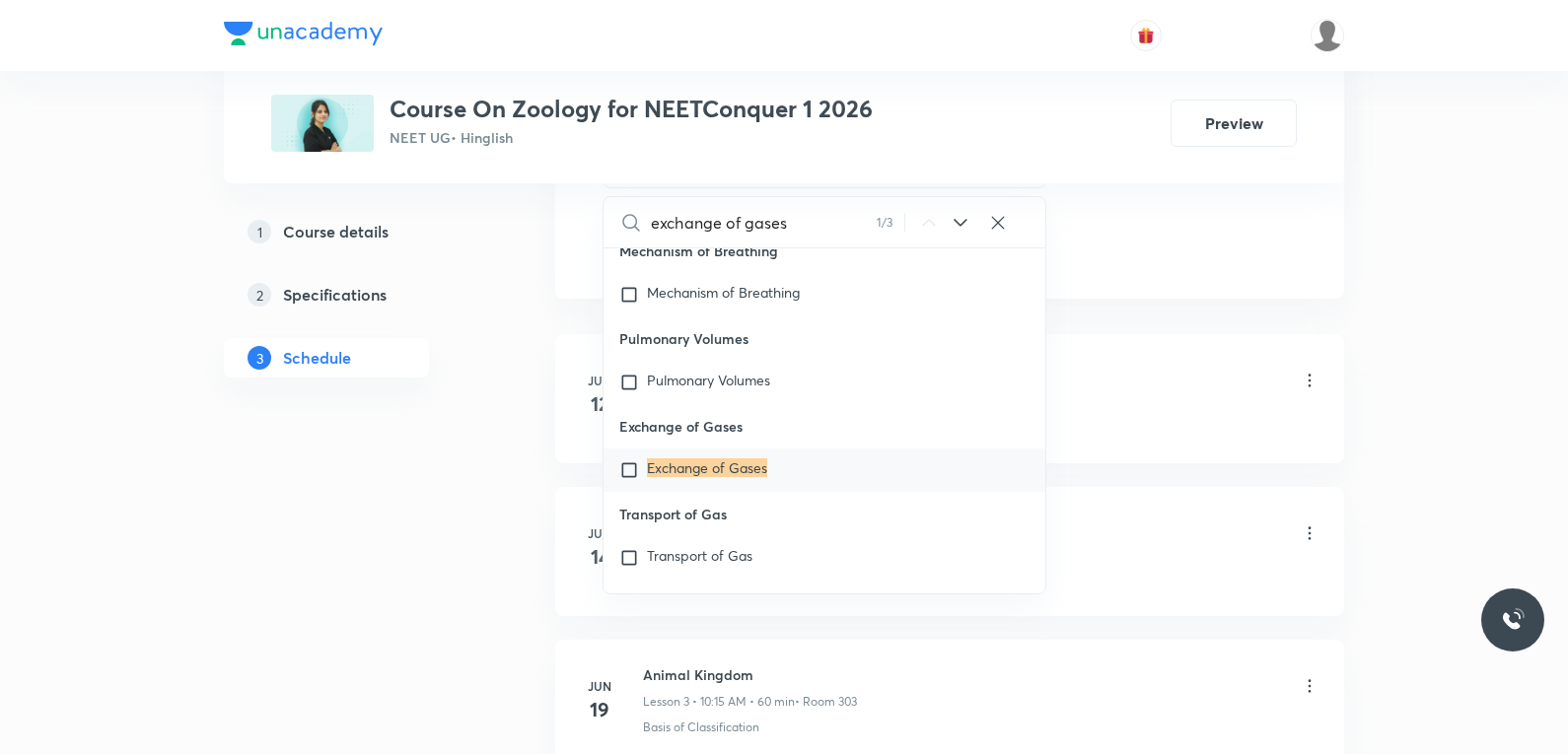scroll, scrollTop: 26961, scrollLeft: 0, axis: vertical 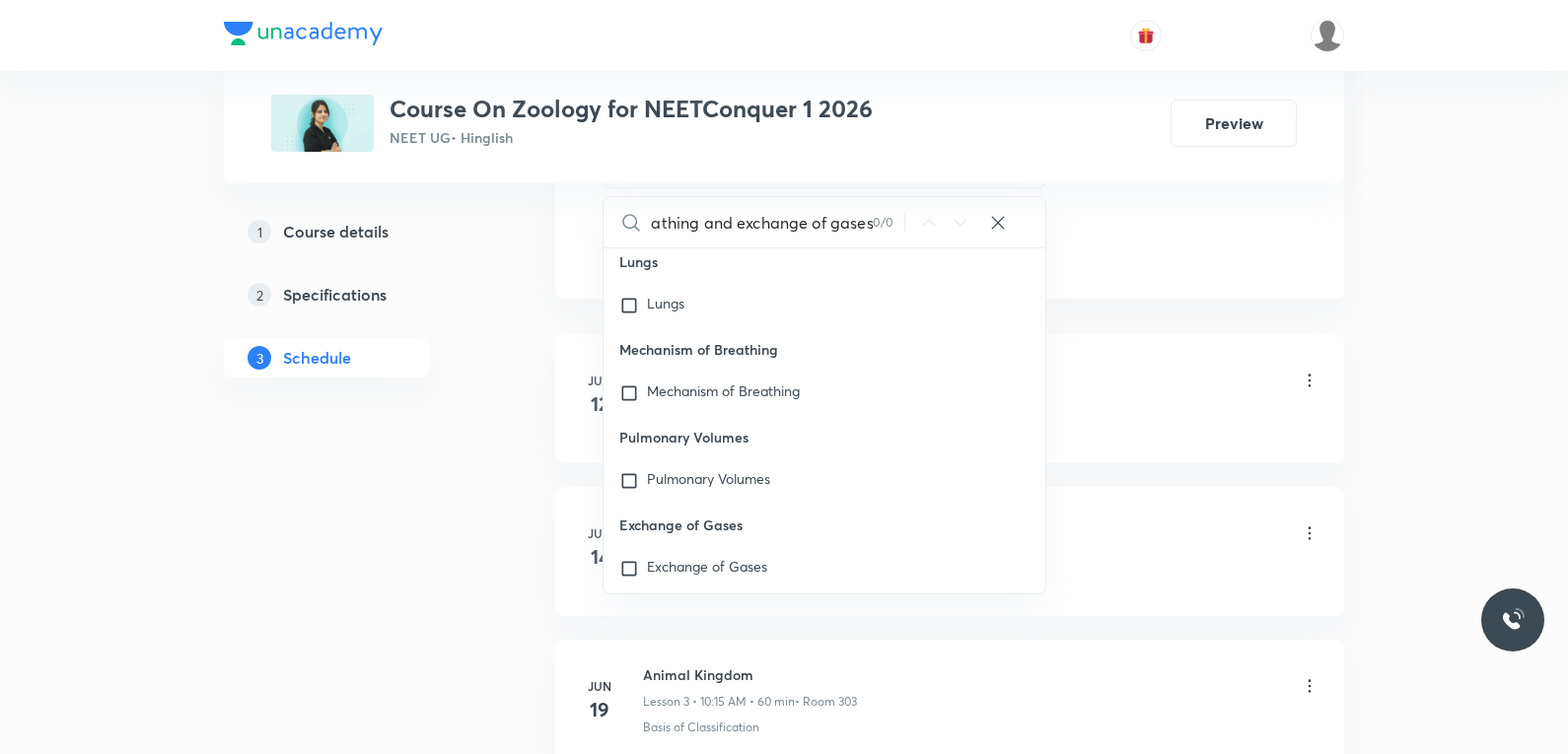 click on "Breathing and exchange of gases" at bounding box center (761, 222) 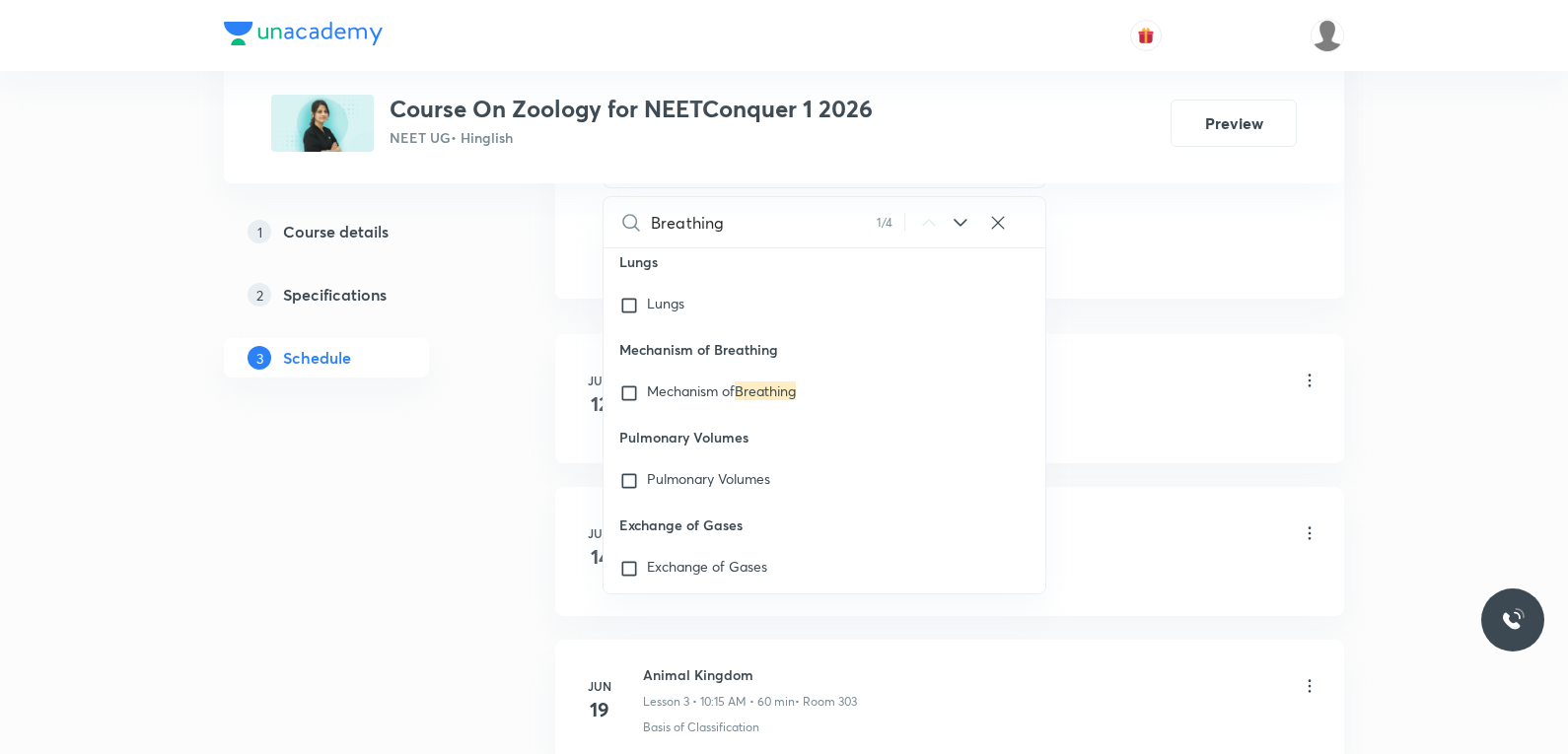 scroll, scrollTop: 0, scrollLeft: 0, axis: both 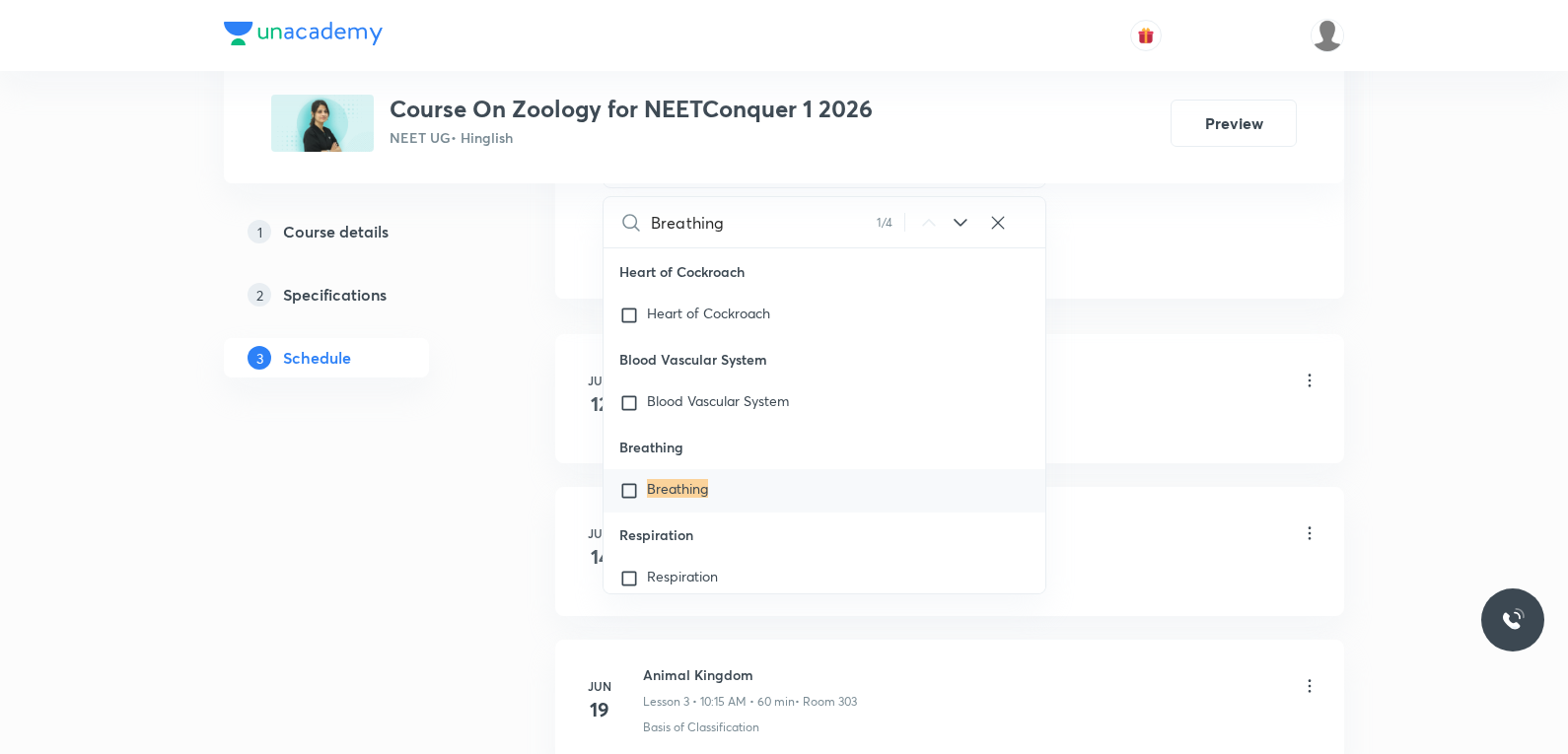 type on "Breathing" 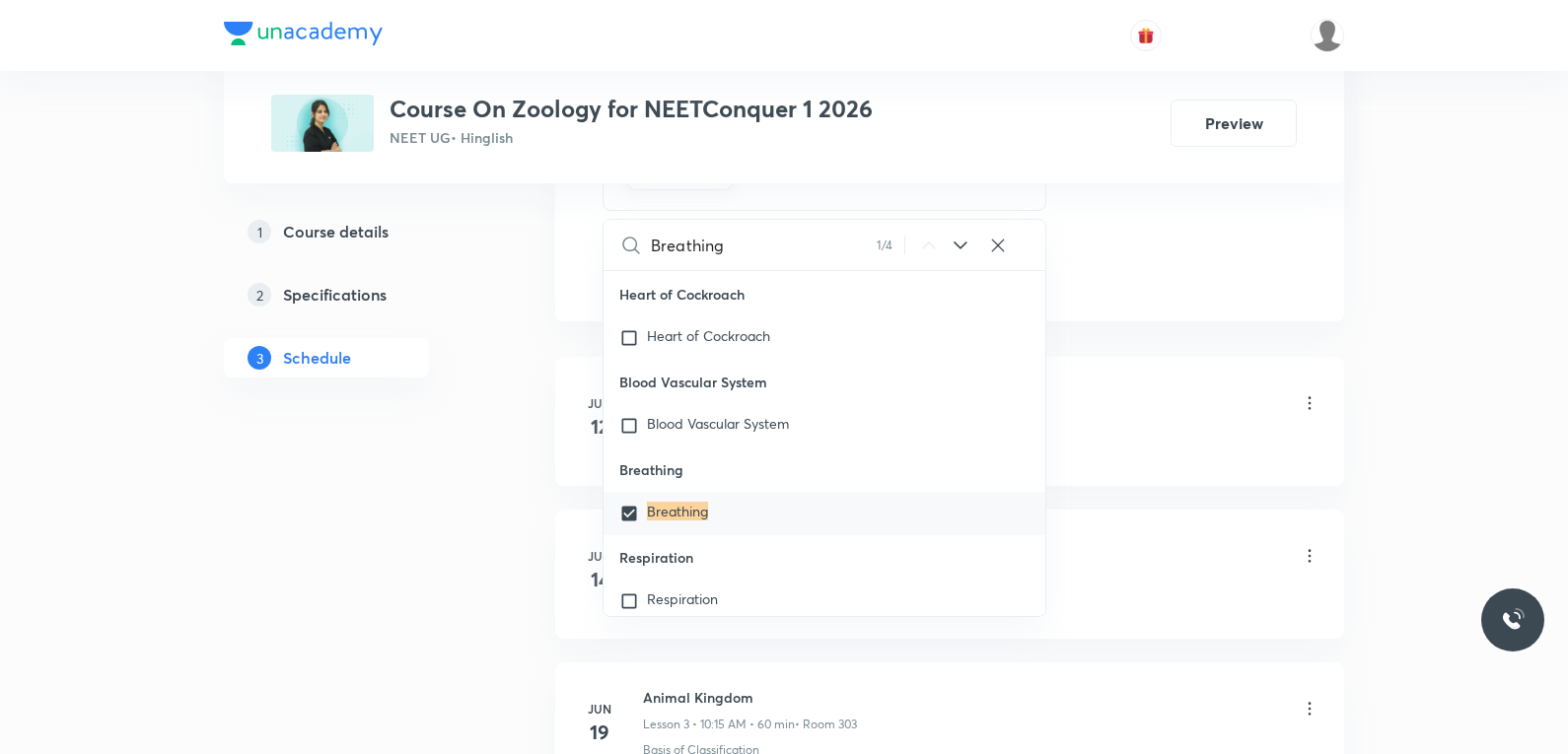 click on "Session  23 Live class Session title 31/99 Breathing and Exchange of Gases ​ Schedule for Aug 5, 2025, 10:15 AM ​ Duration (in minutes) 60 ​   Session type Online Offline Room 303 Sub-concepts Breathing CLEAR Breathing 1 / 4 ​ Morphology - Flowering Plants Plant Morphology Root Types Of Roots Stem Types Of Stem  Leaf Inflorescence Flower Fruit Seed Semi-Technical Description Of A Typical Flowering Plant Description Of Some Important Families Anatomy - Flowering Plants The Tissues  Tissue System Anatomy Of Dicotyledonous And Monocotyledonous Plants Secondary Growth Structural Organisation in Animals Animal Tissues Organ And Organ System Earthworm Cockroach Frogs Structural Organization in Animals Covered previously Cockroach General Features  Frog General Features Principles & Processes Biotechnology : Principles And Processes Applications Biotechnological Applications In Agriculture Biotechnological Applications In Medicine Transgenic Animals Ethical Issues Industrial Biotechnology Biosafety Issues" at bounding box center (950, -184) 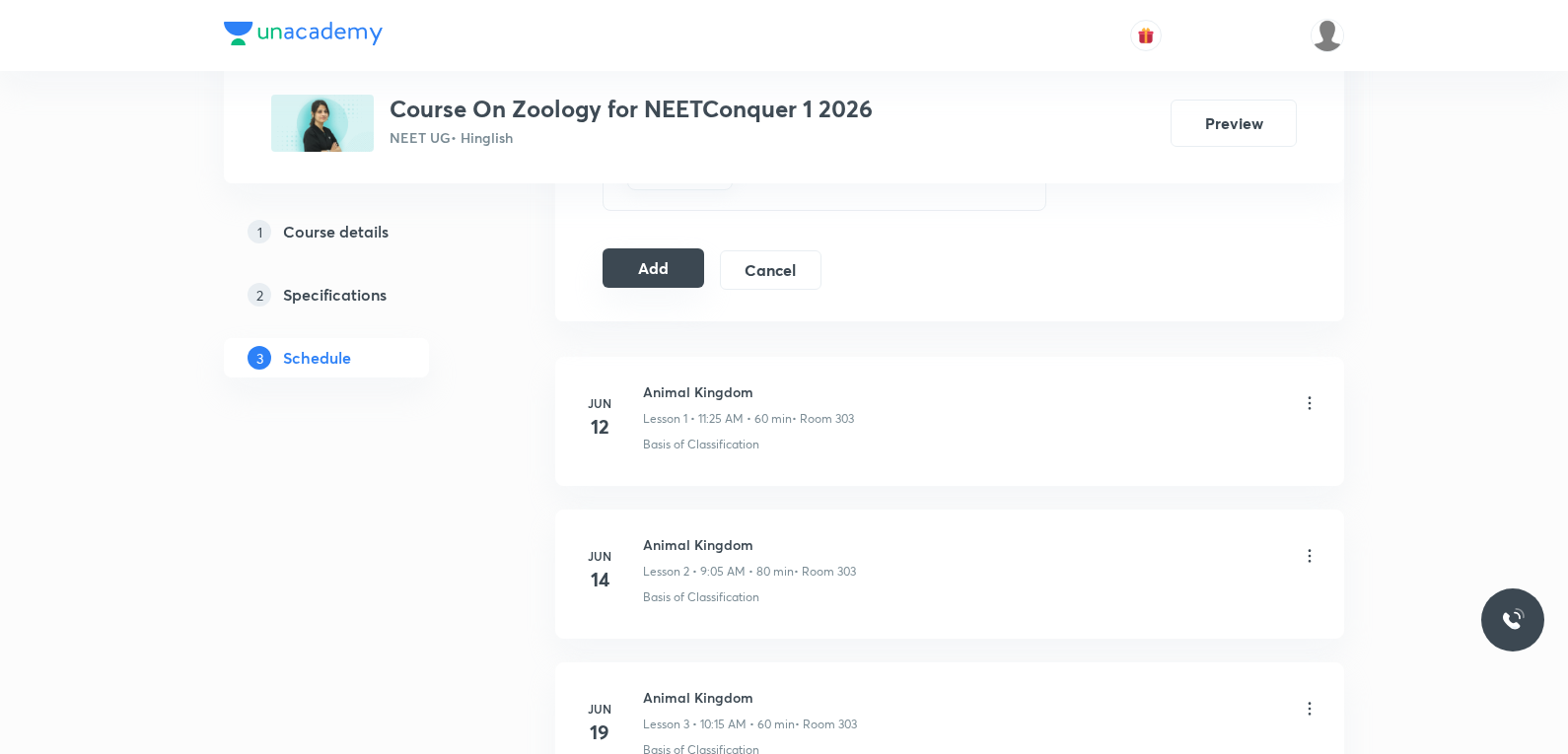 click on "Add" at bounding box center [653, 268] 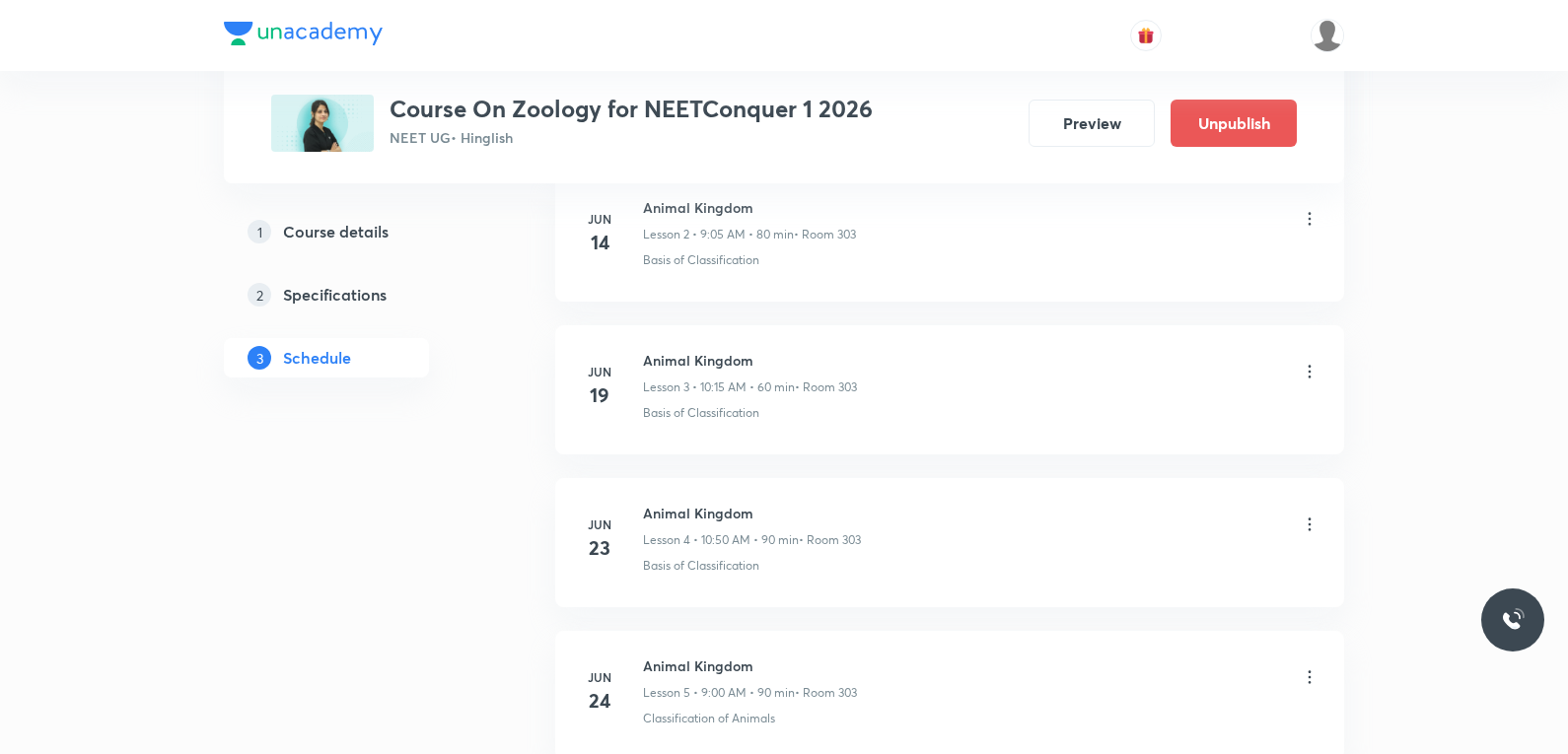 scroll, scrollTop: 3434, scrollLeft: 0, axis: vertical 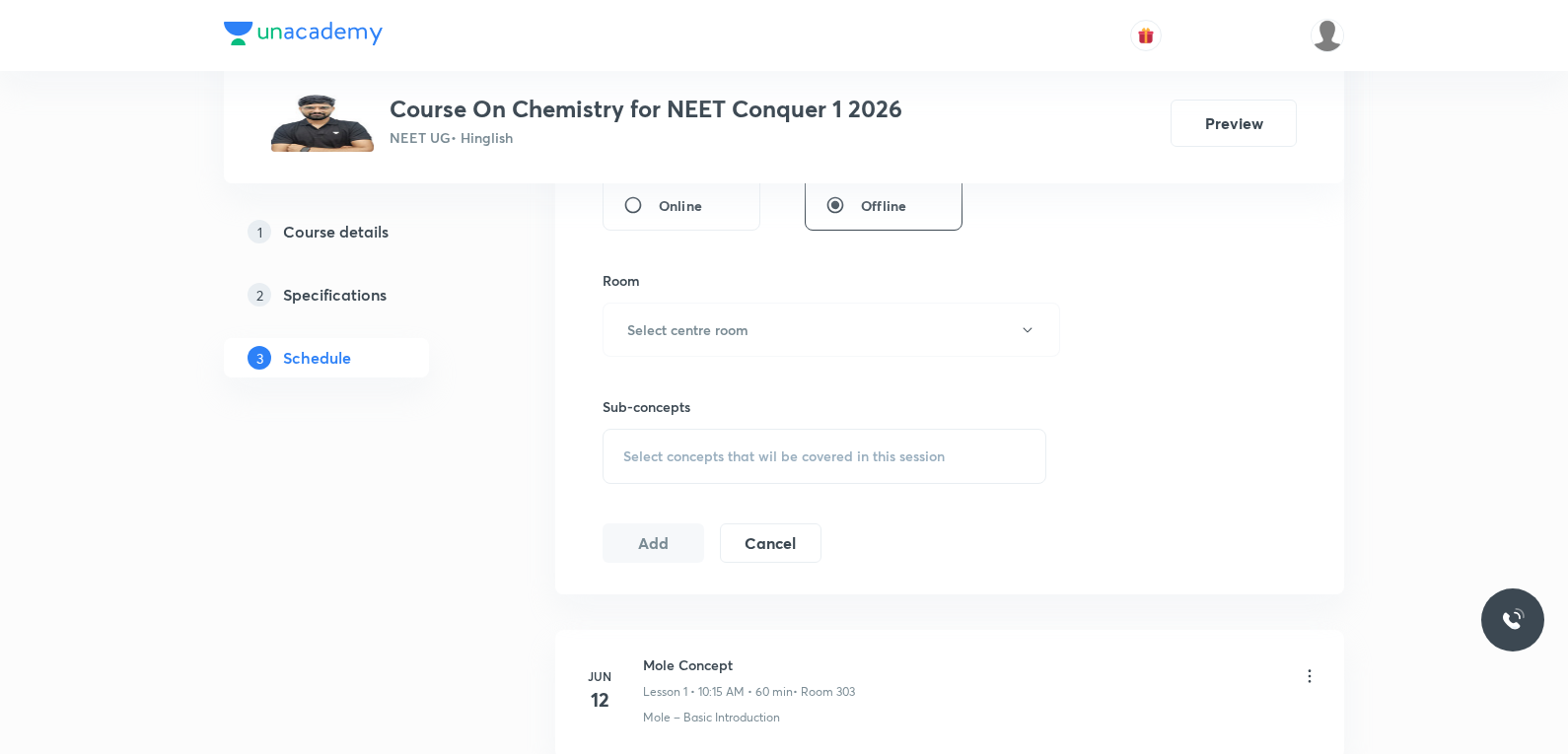 click on "Select concepts that wil be covered in this session" at bounding box center [824, 456] 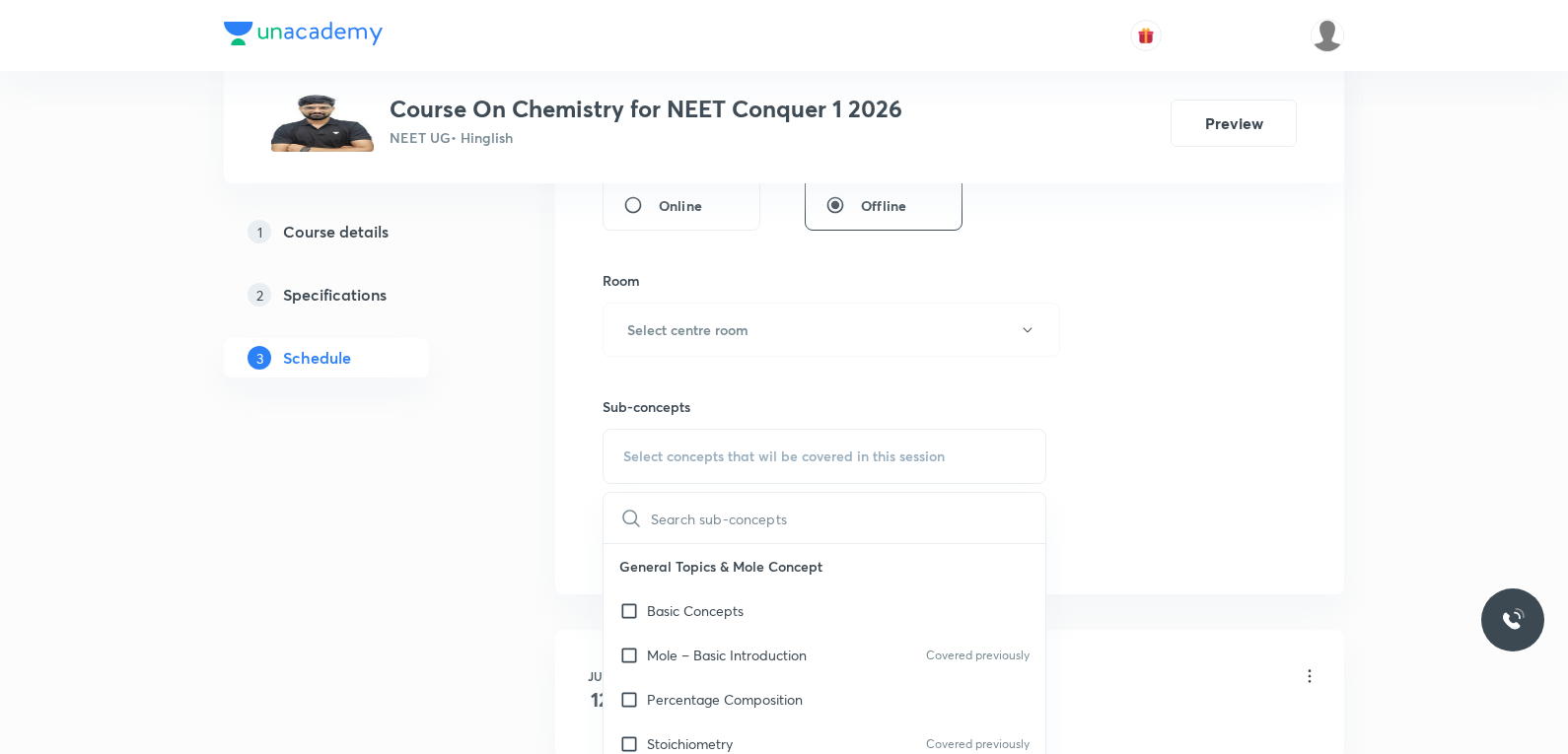 click on "Session  34 Live class Session title 0/99 ​ Schedule for Aug 4, 2025, 6:59 PM ​ Duration (in minutes) ​   Session type Online Offline Room Select centre room Sub-concepts Select concepts that wil be covered in this session ​ General Topics & Mole Concept Basic Concepts Mole – Basic Introduction Covered previously Percentage Composition Stoichiometry Covered previously Principle of Atom Conservation (POAC) Relation between Stoichiometric Quantities Application of Mole Concept: Gravimetric Analysis Covered previously Electronic Configuration Of Atoms (Hund's rule)  Quantum Numbers (Magnetic Quantum no.) Quantum Numbers(Pauli's Exclusion law) Mean Molar Mass or Molecular Mass Variation of Conductivity with Concentration Mechanism of Corrosion Atomic Structure Discovery Of Electron Some Prerequisites of Physics Discovery Of Protons And Neutrons Atomic Models Representation Of Atom With Electrons And Neutrons Nature of Waves Nature Of Electromagnetic Radiation Planck’S Quantum Theory Quantum Numbers pH" at bounding box center [950, 100] 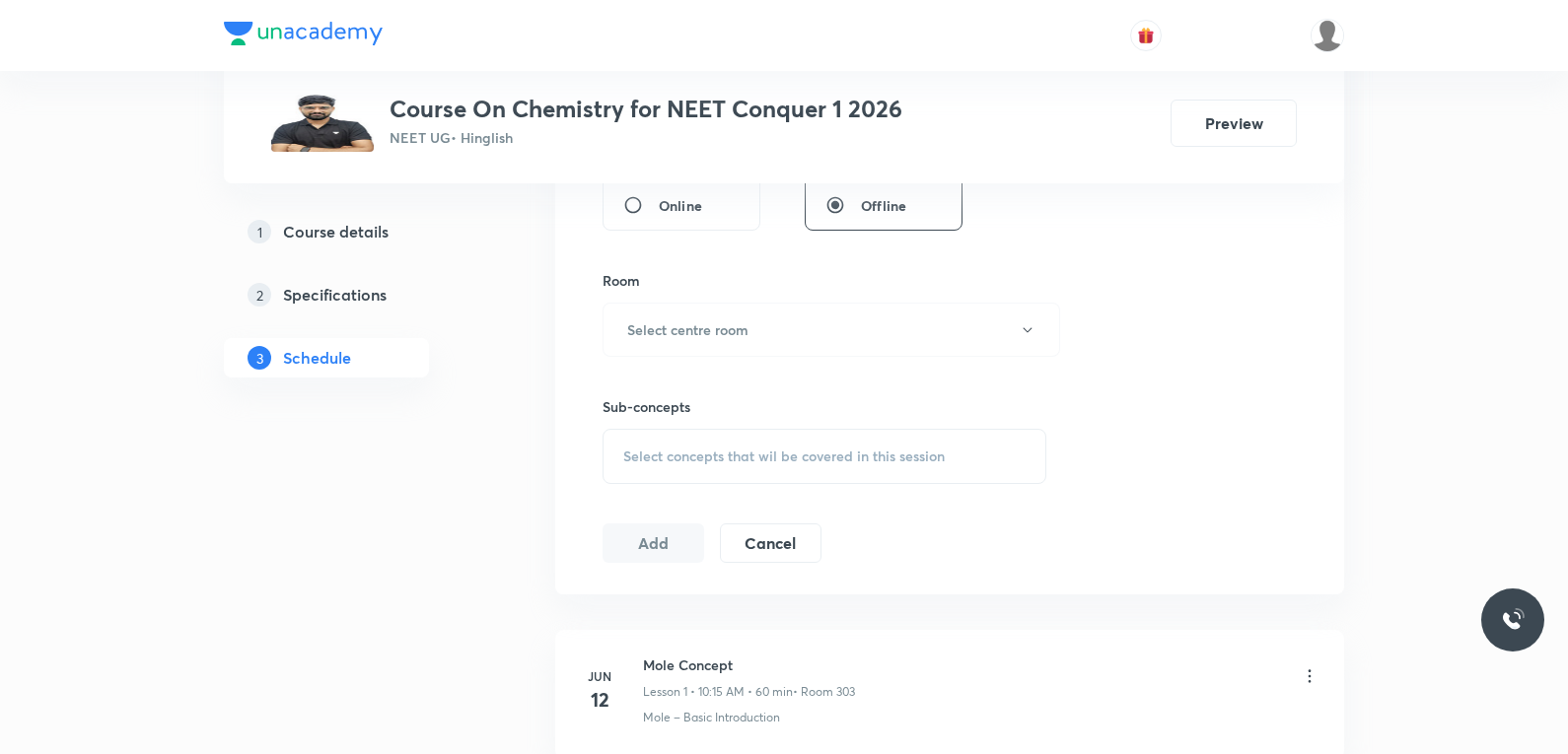 scroll, scrollTop: 5867, scrollLeft: 0, axis: vertical 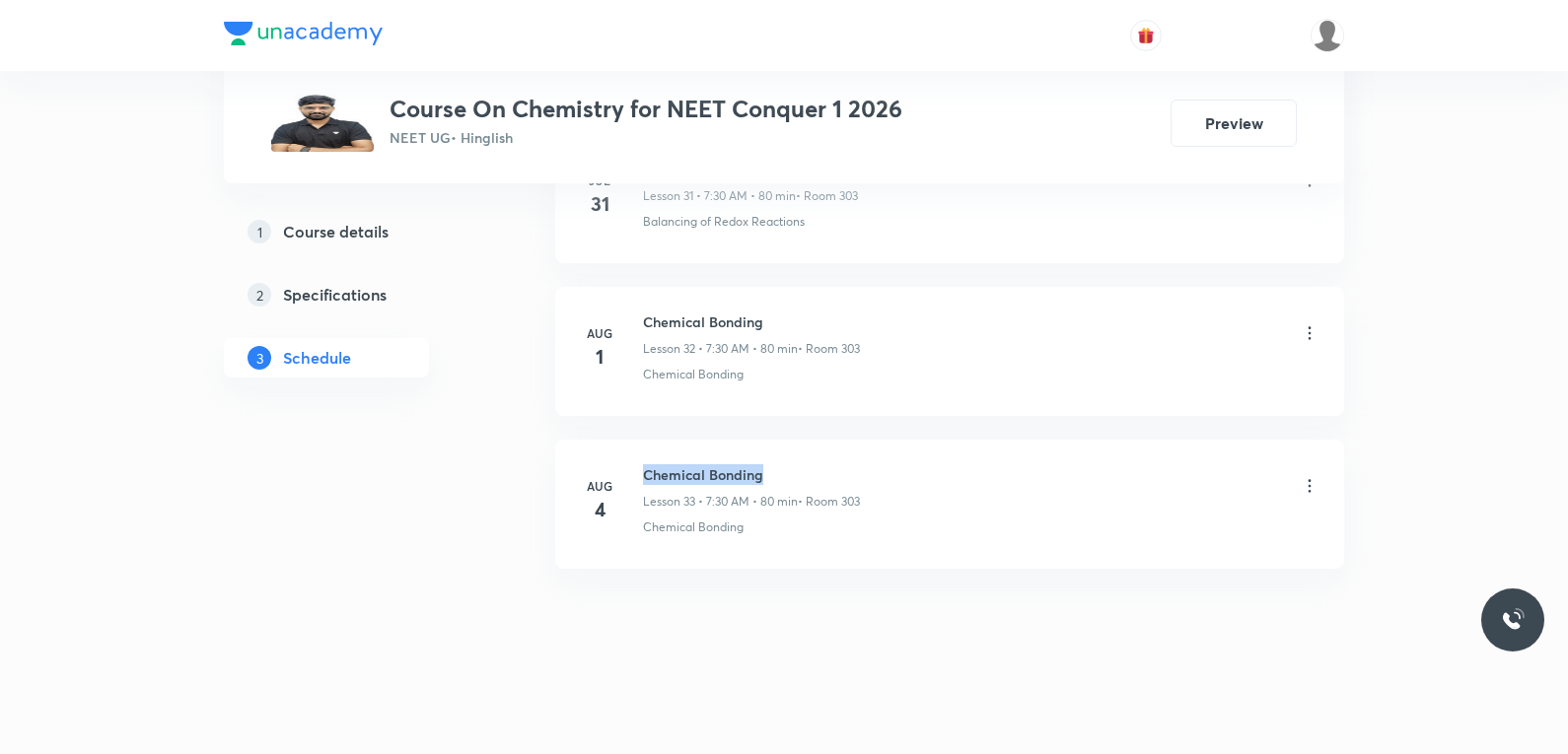 drag, startPoint x: 646, startPoint y: 477, endPoint x: 820, endPoint y: 473, distance: 174.04597 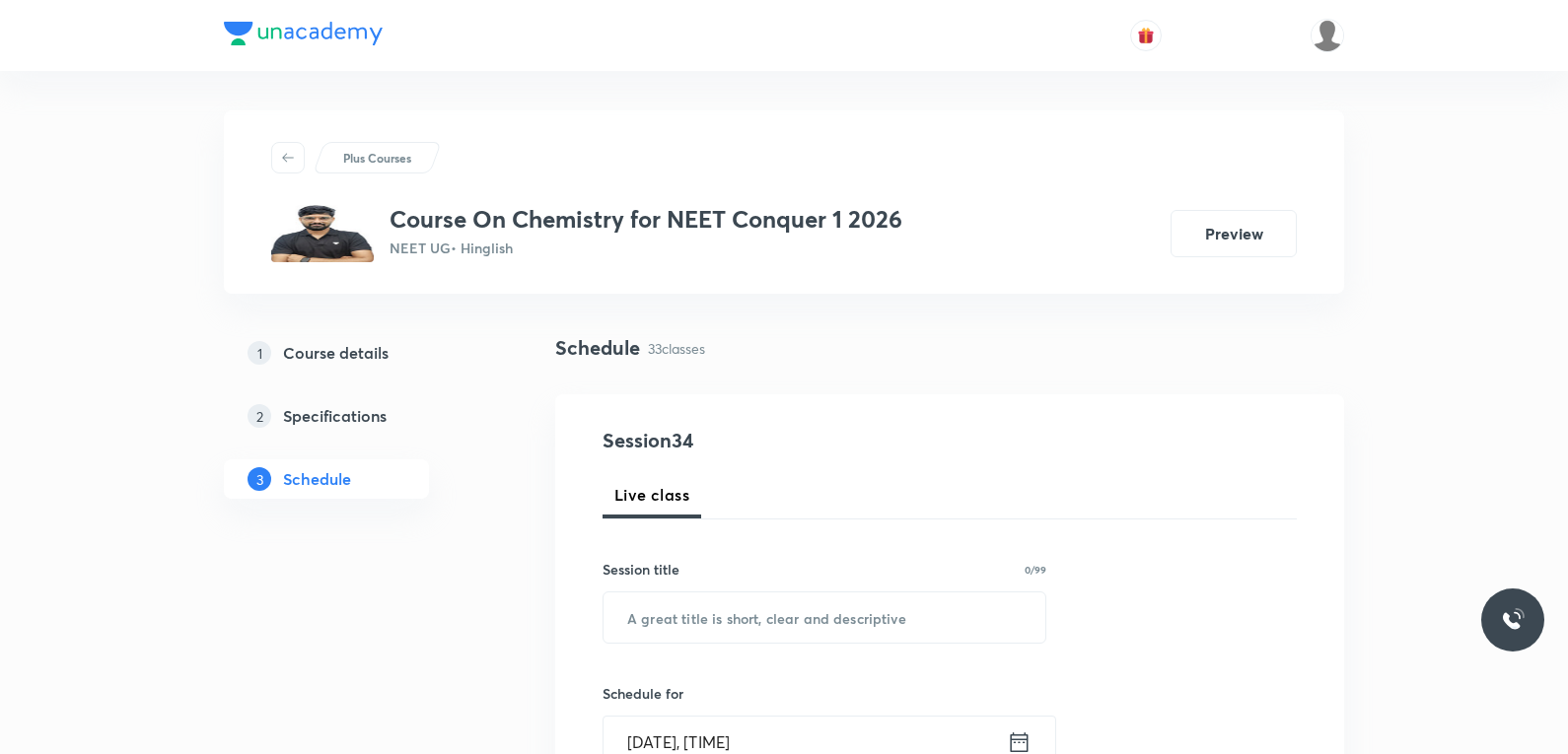 scroll, scrollTop: 197, scrollLeft: 0, axis: vertical 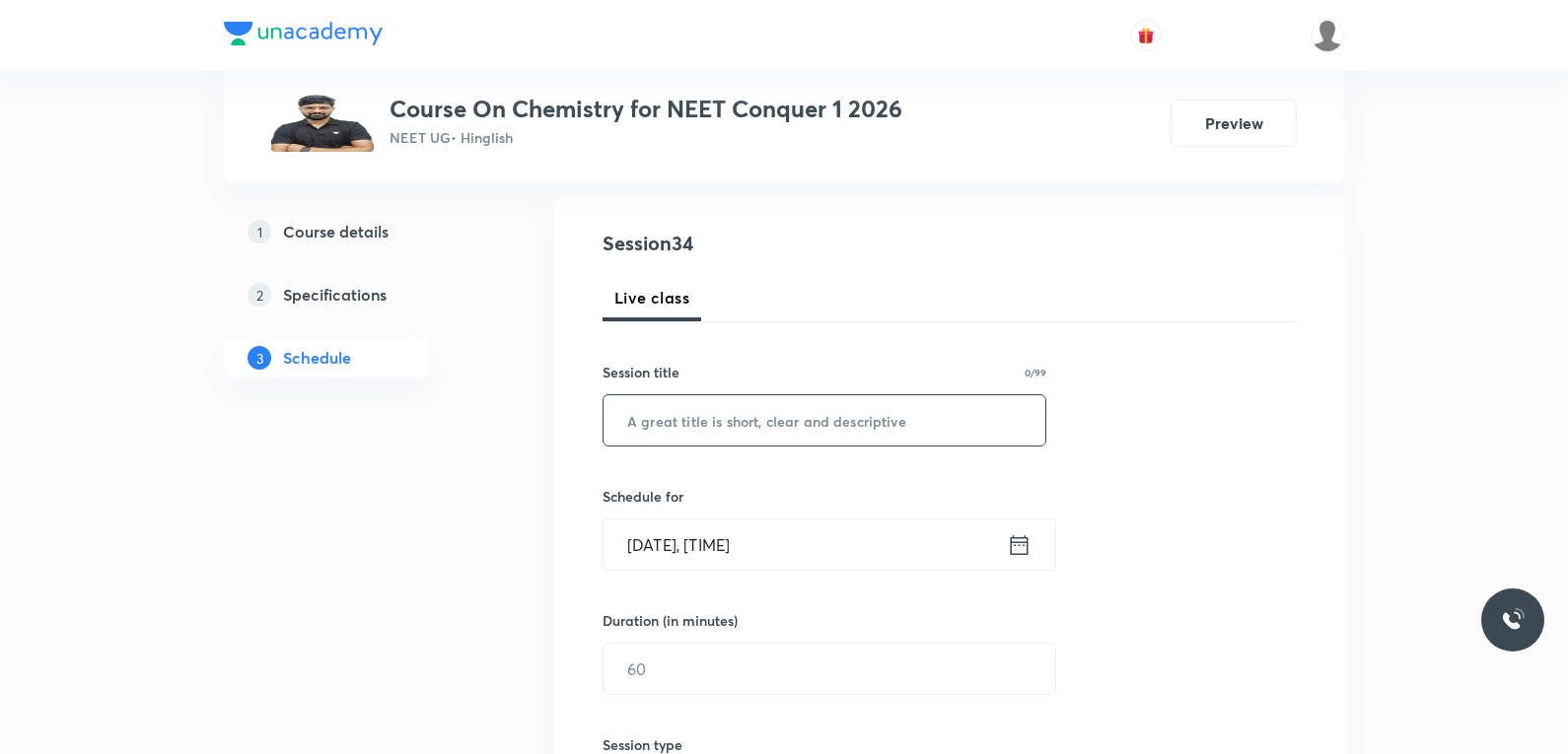 click at bounding box center [824, 420] 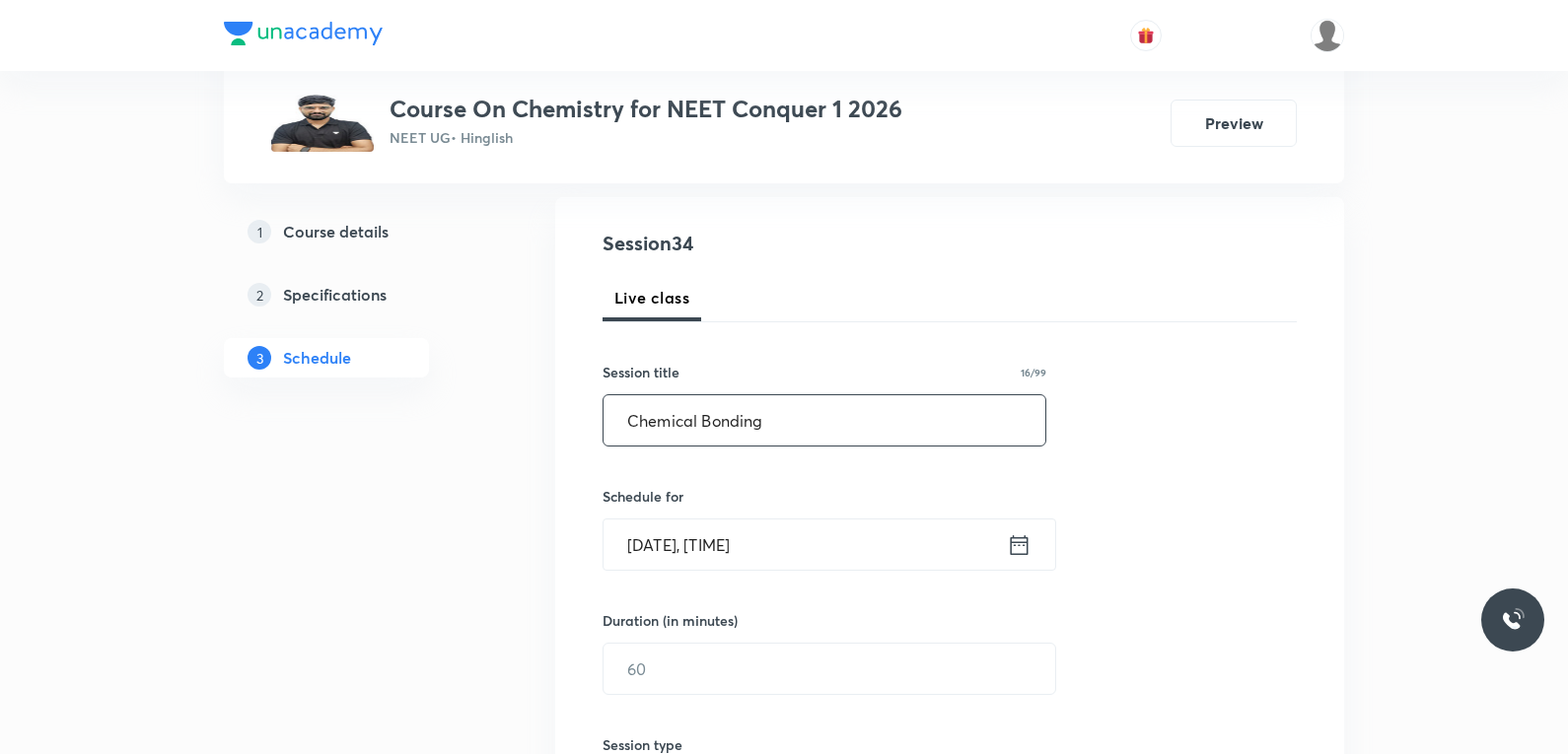 scroll, scrollTop: 394, scrollLeft: 0, axis: vertical 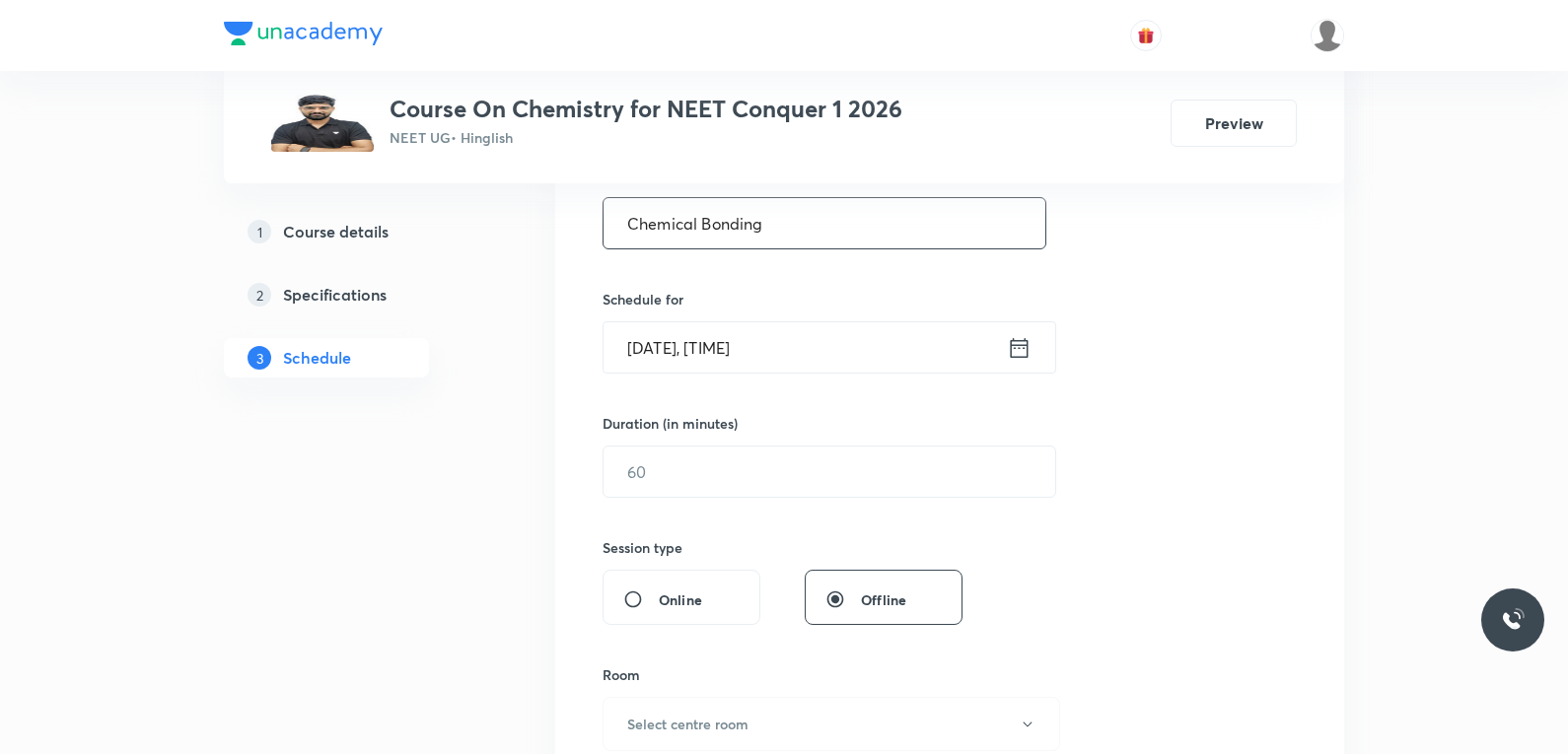 type on "Chemical Bonding" 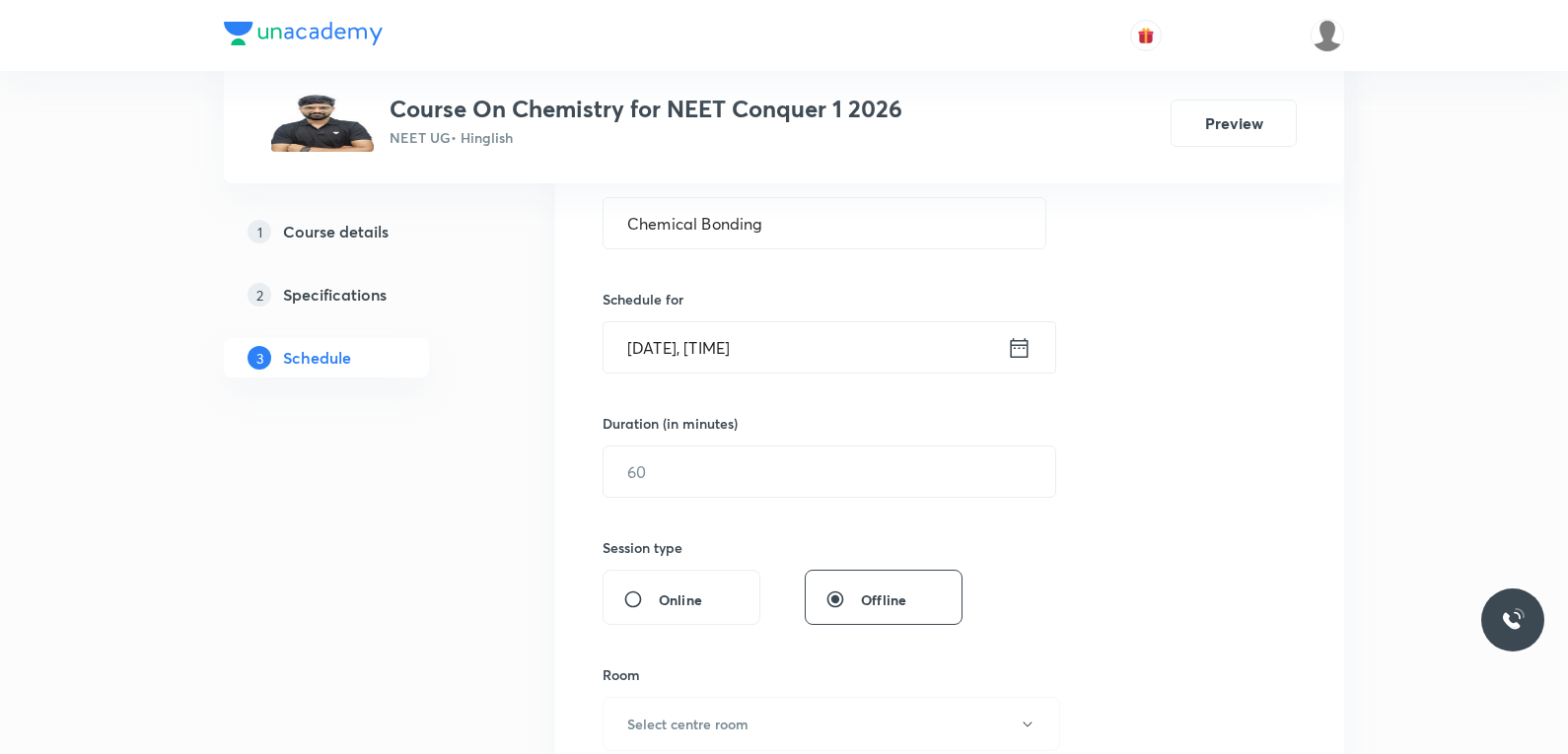 click on "[DATE], [TIME]" at bounding box center [805, 347] 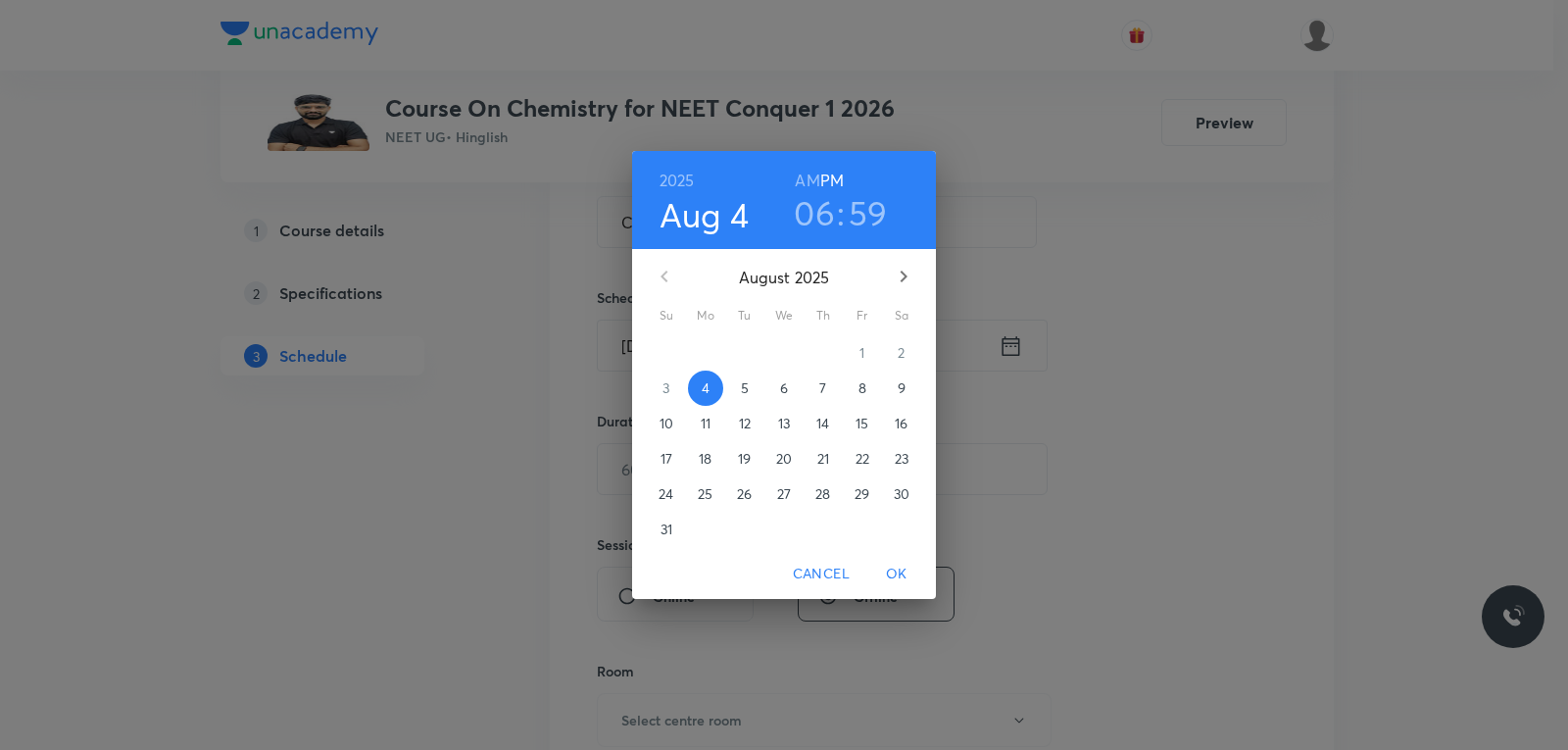 click on "5" at bounding box center (745, 388) 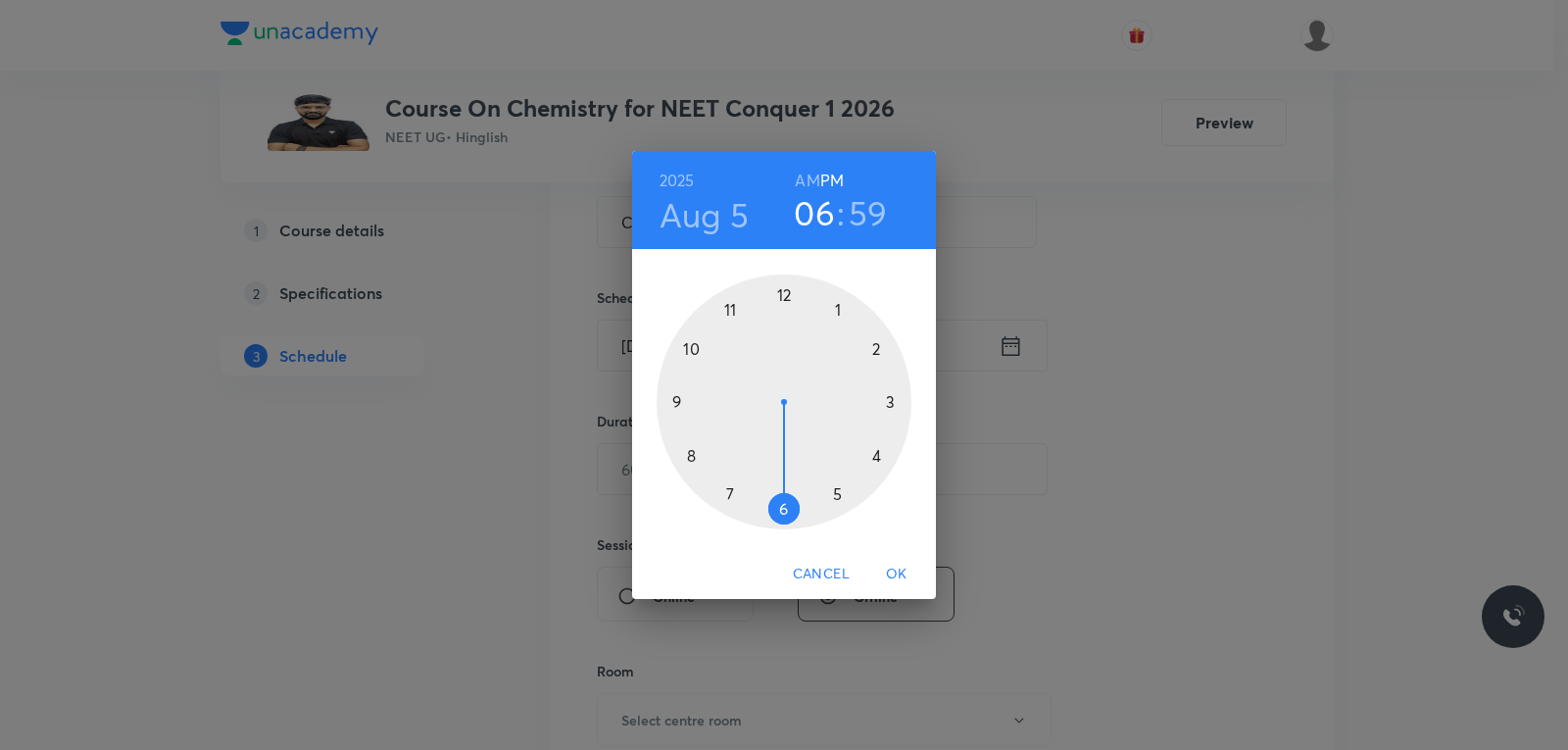 click on "AM" at bounding box center (807, 180) 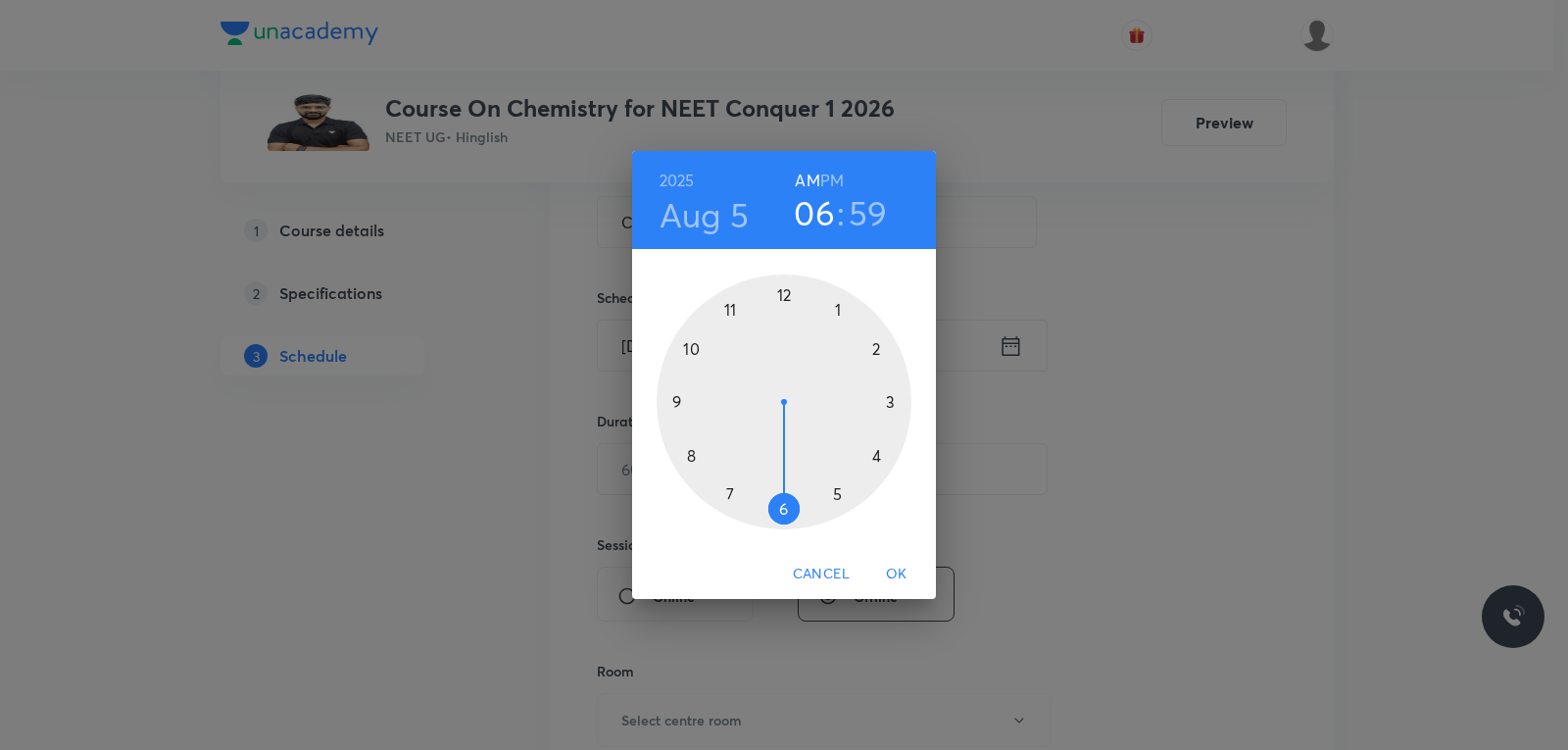 type 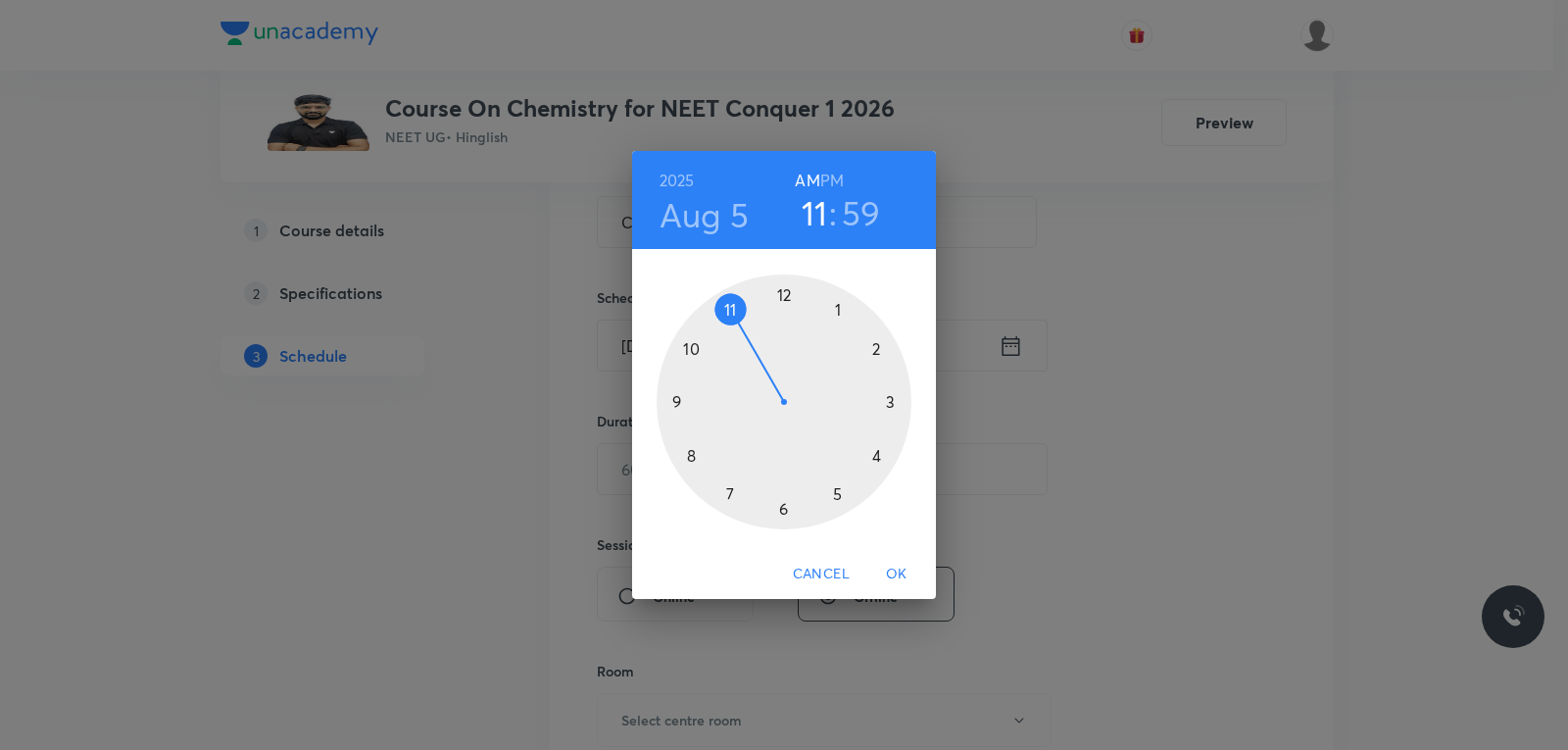 drag, startPoint x: 766, startPoint y: 473, endPoint x: 741, endPoint y: 351, distance: 124.53514 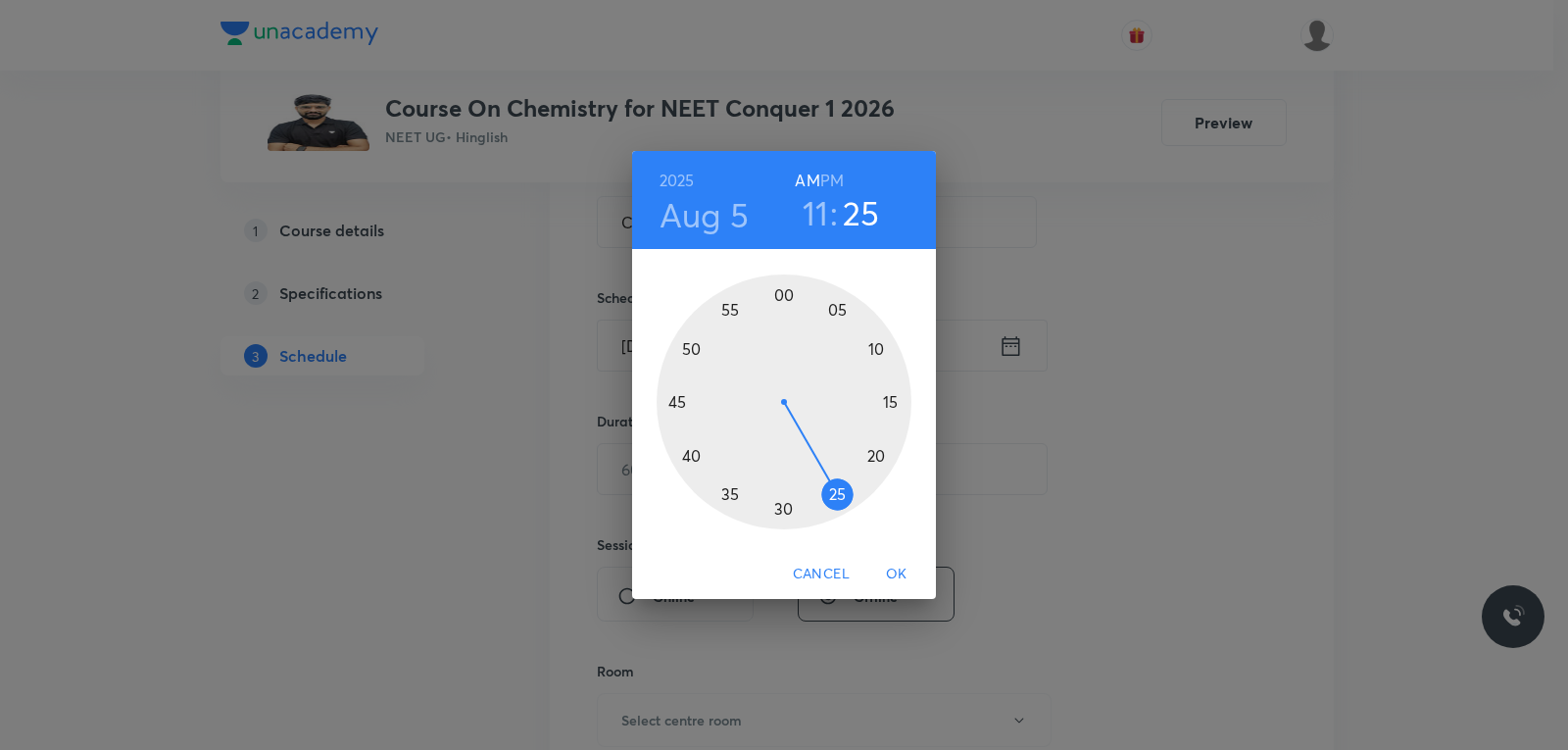drag, startPoint x: 777, startPoint y: 292, endPoint x: 845, endPoint y: 514, distance: 232.18096 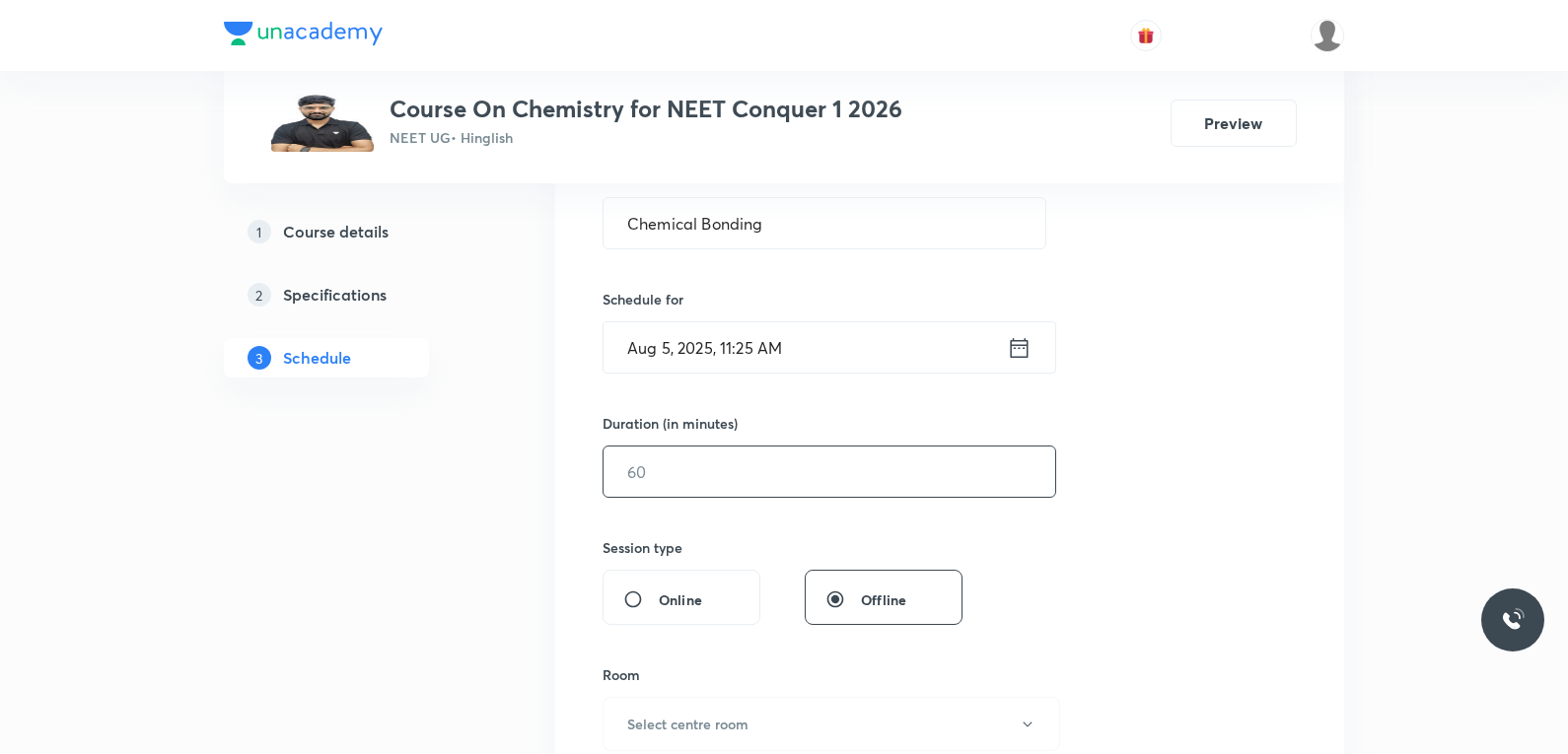 click at bounding box center [829, 471] 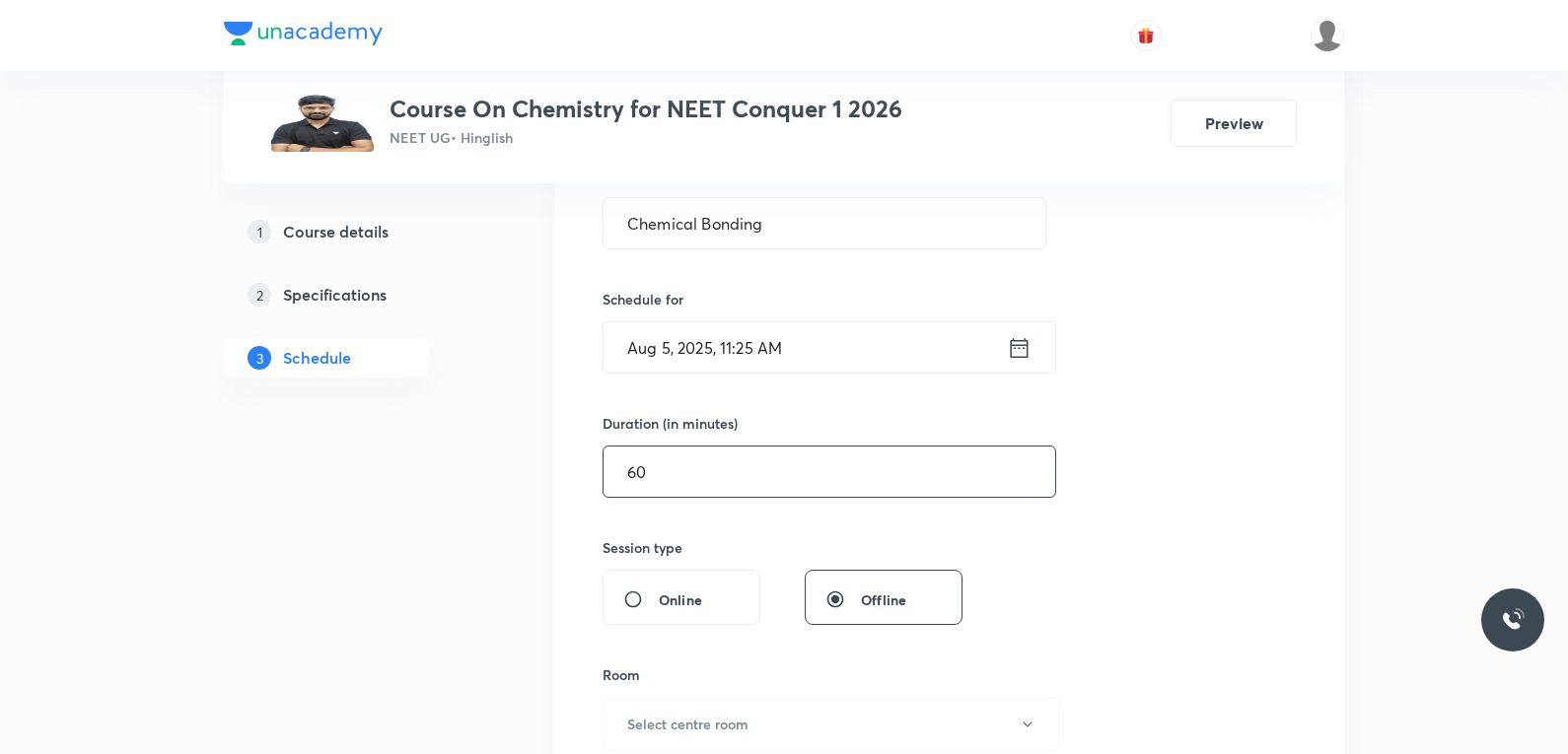 type on "60" 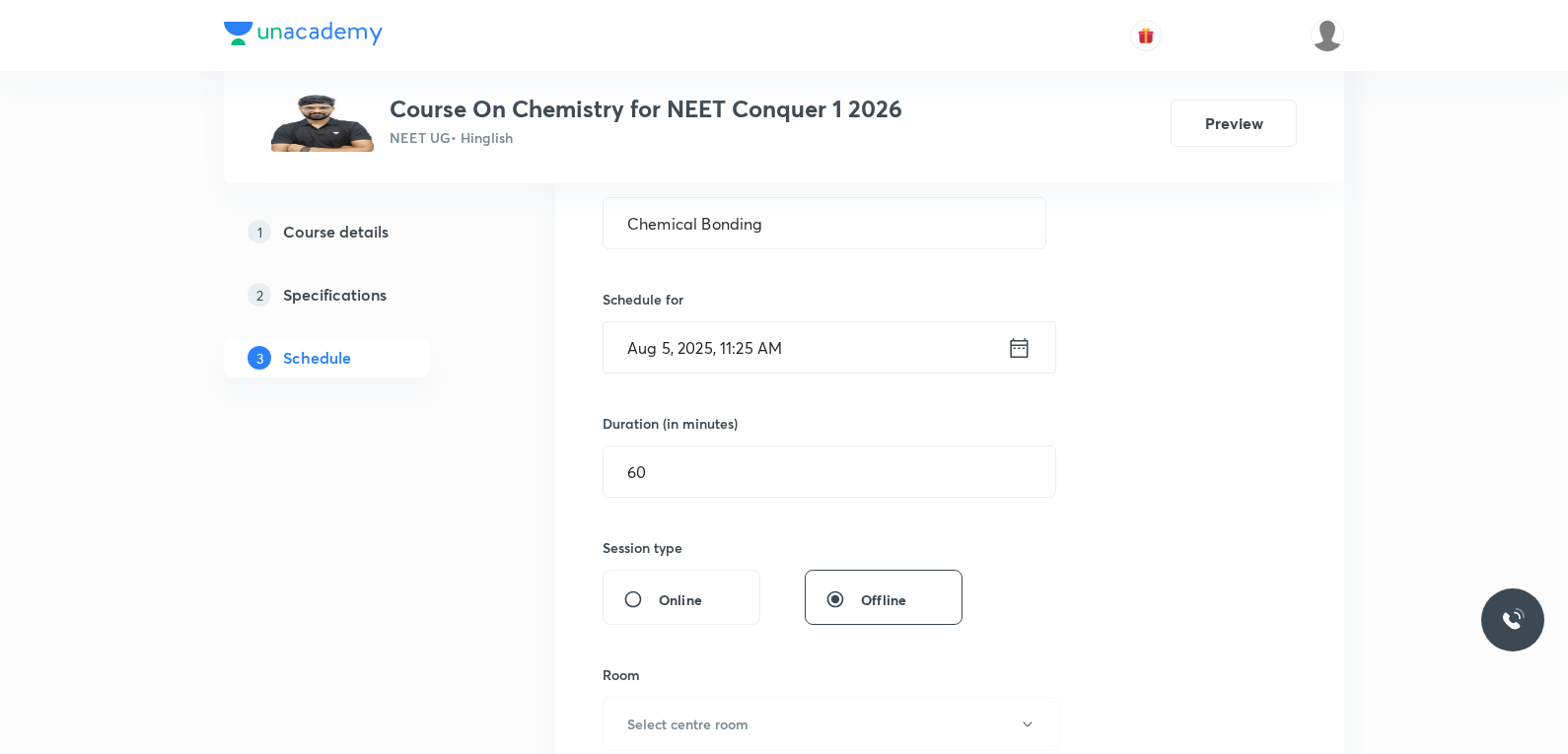 scroll, scrollTop: 5867, scrollLeft: 0, axis: vertical 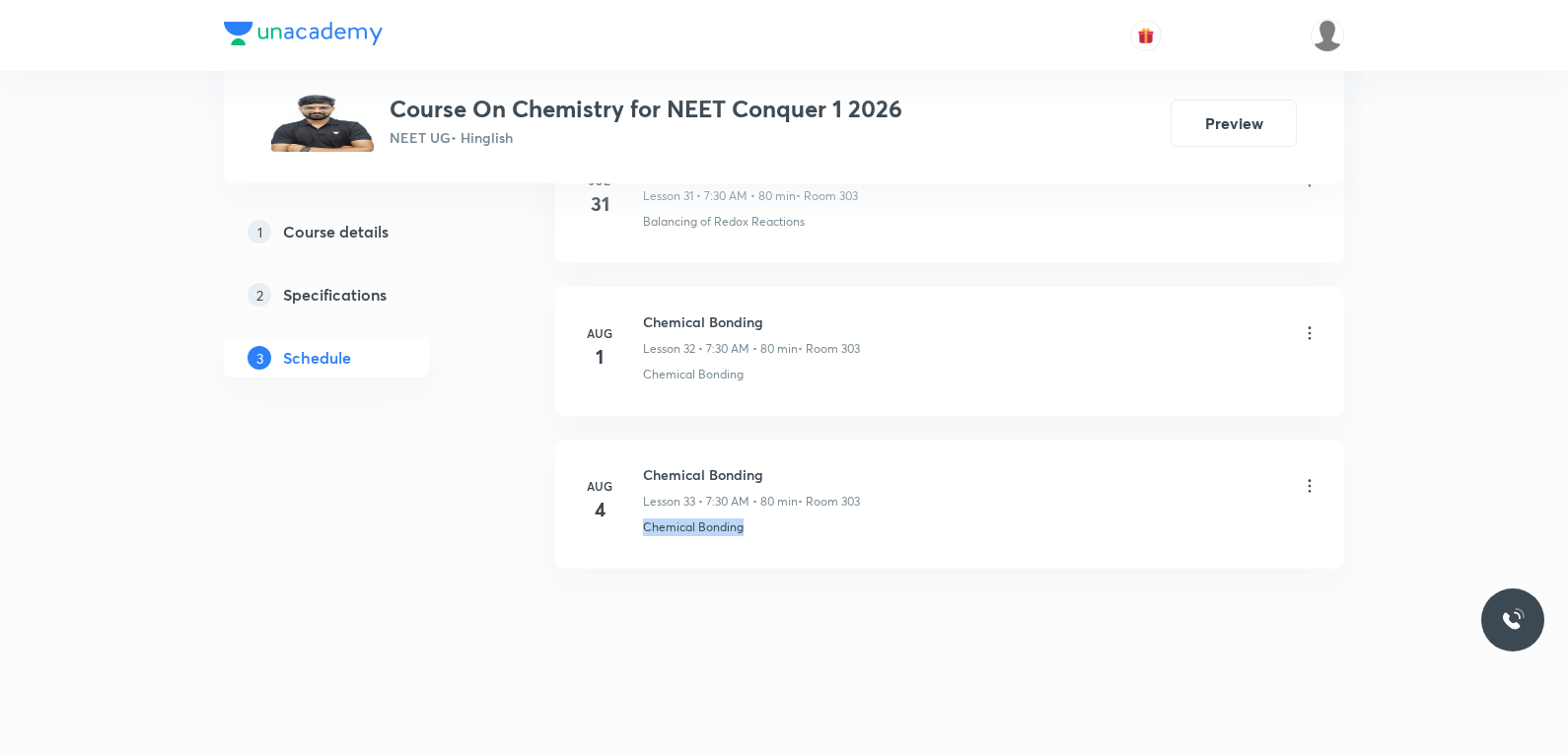 drag, startPoint x: 633, startPoint y: 542, endPoint x: 875, endPoint y: 532, distance: 242.207 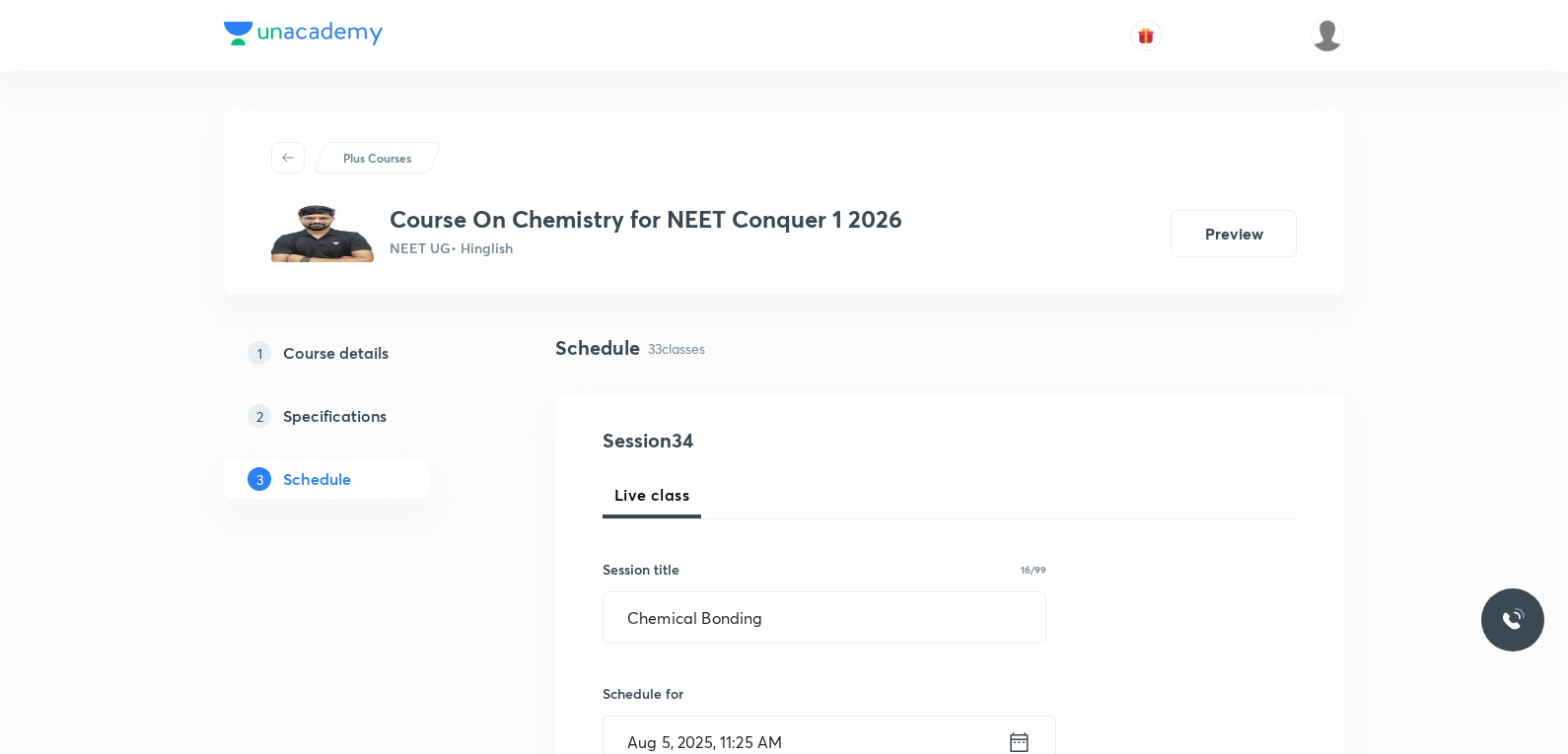 scroll, scrollTop: 296, scrollLeft: 0, axis: vertical 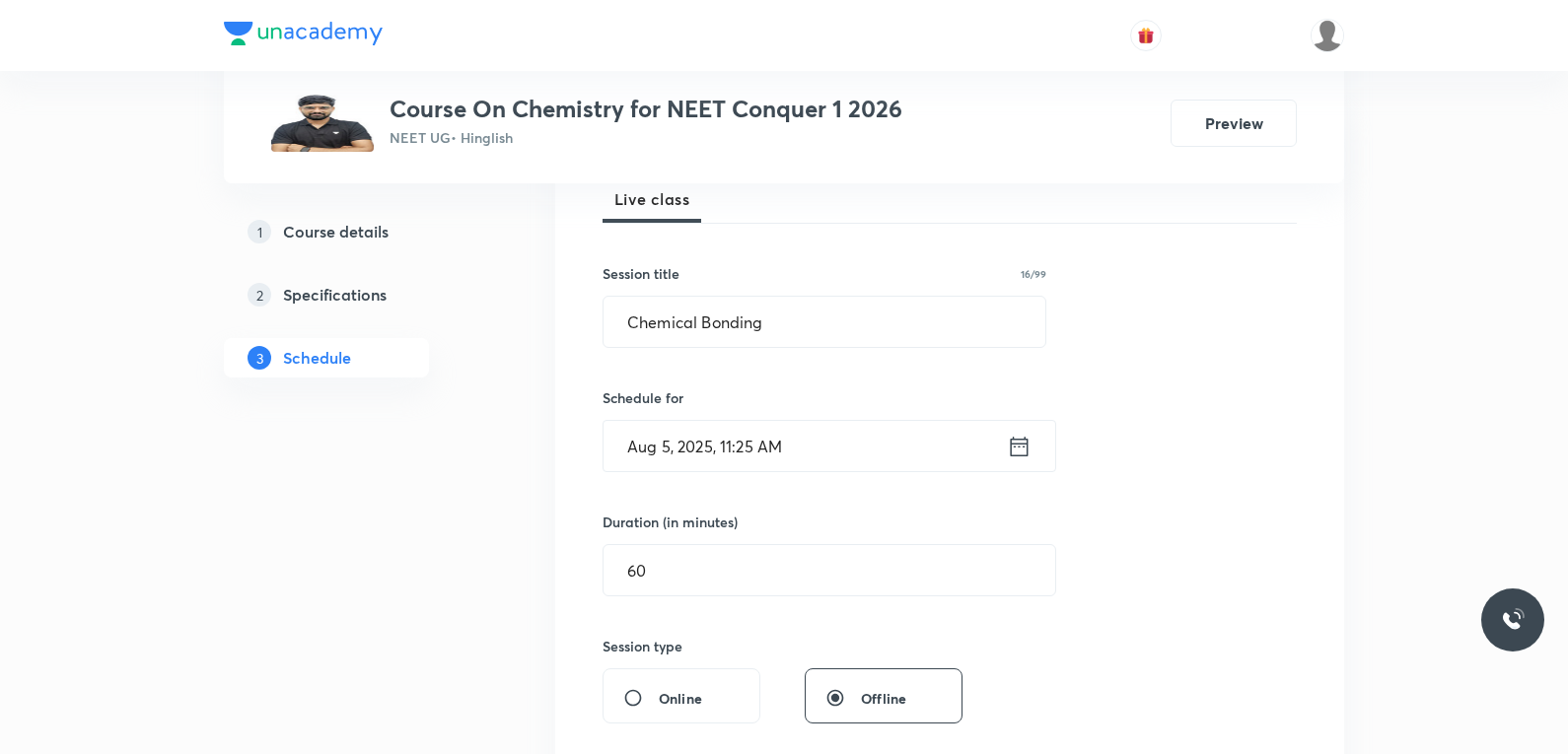 click on "Session  34 Live class Session title 16/99 Chemical Bonding ​ Schedule for Aug 5, 2025, 11:25 AM ​ Duration (in minutes) 60 ​   Session type Online Offline Room Select centre room Sub-concepts Select concepts that wil be covered in this session Add Cancel" at bounding box center [950, 592] 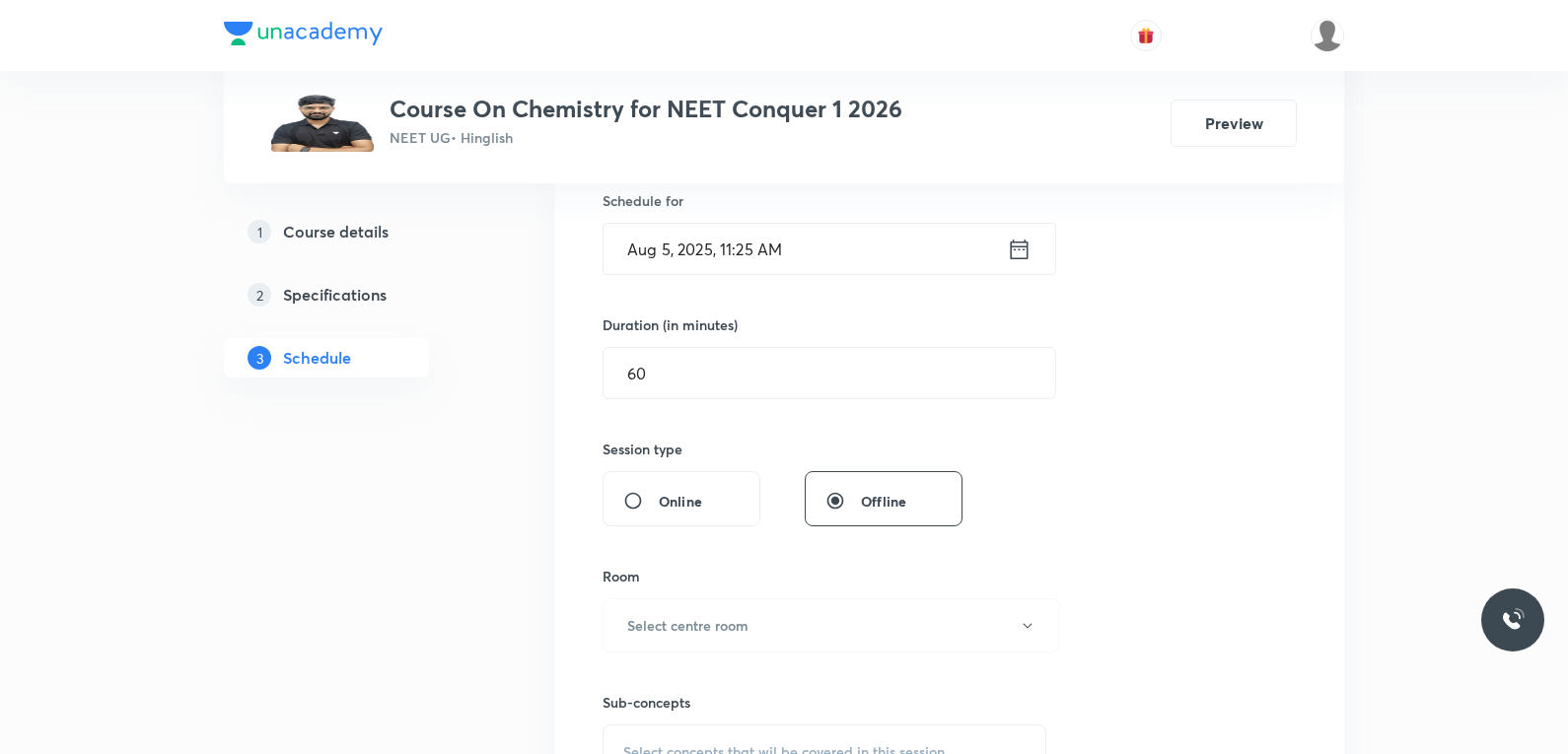 scroll, scrollTop: 690, scrollLeft: 0, axis: vertical 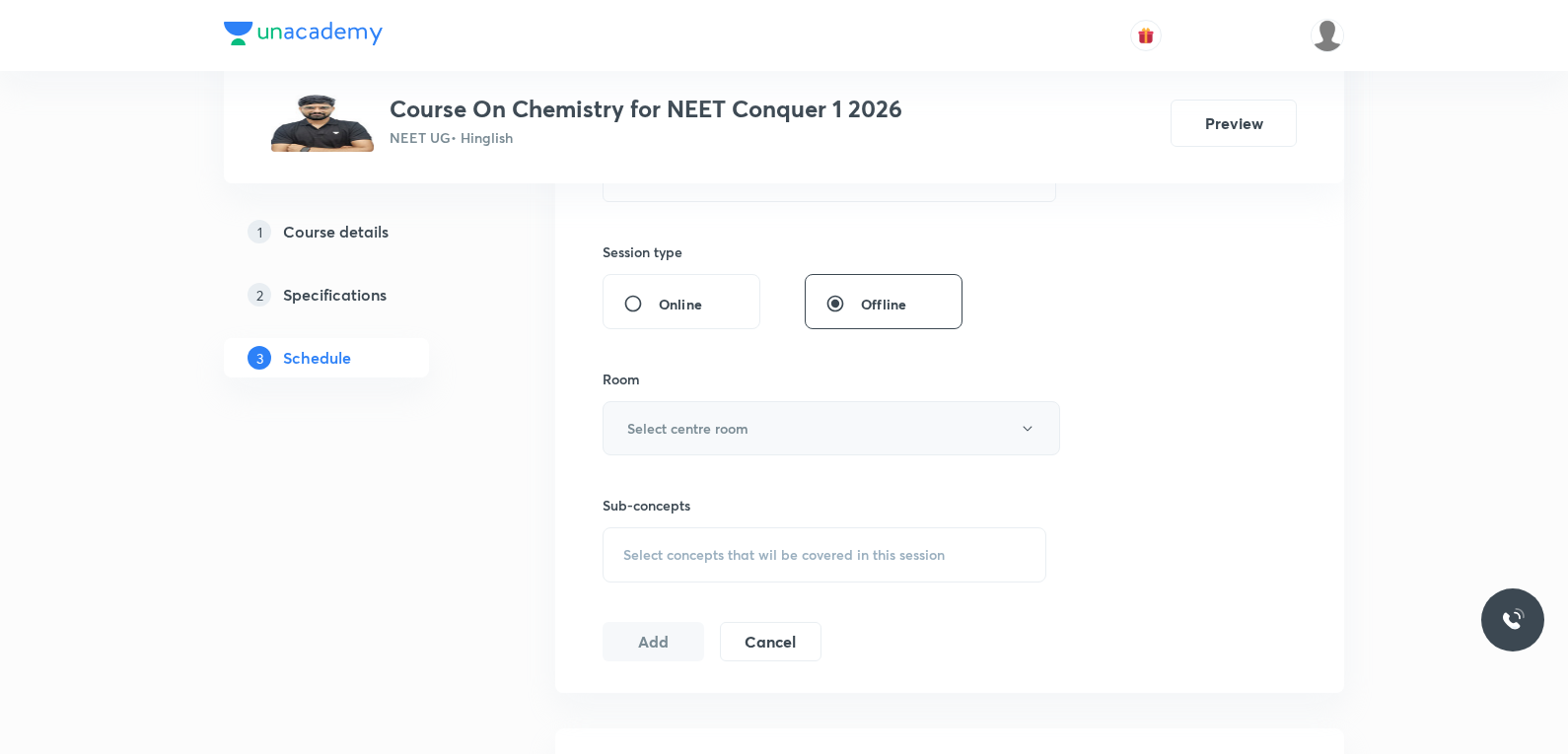 click on "Select centre room" at bounding box center [831, 428] 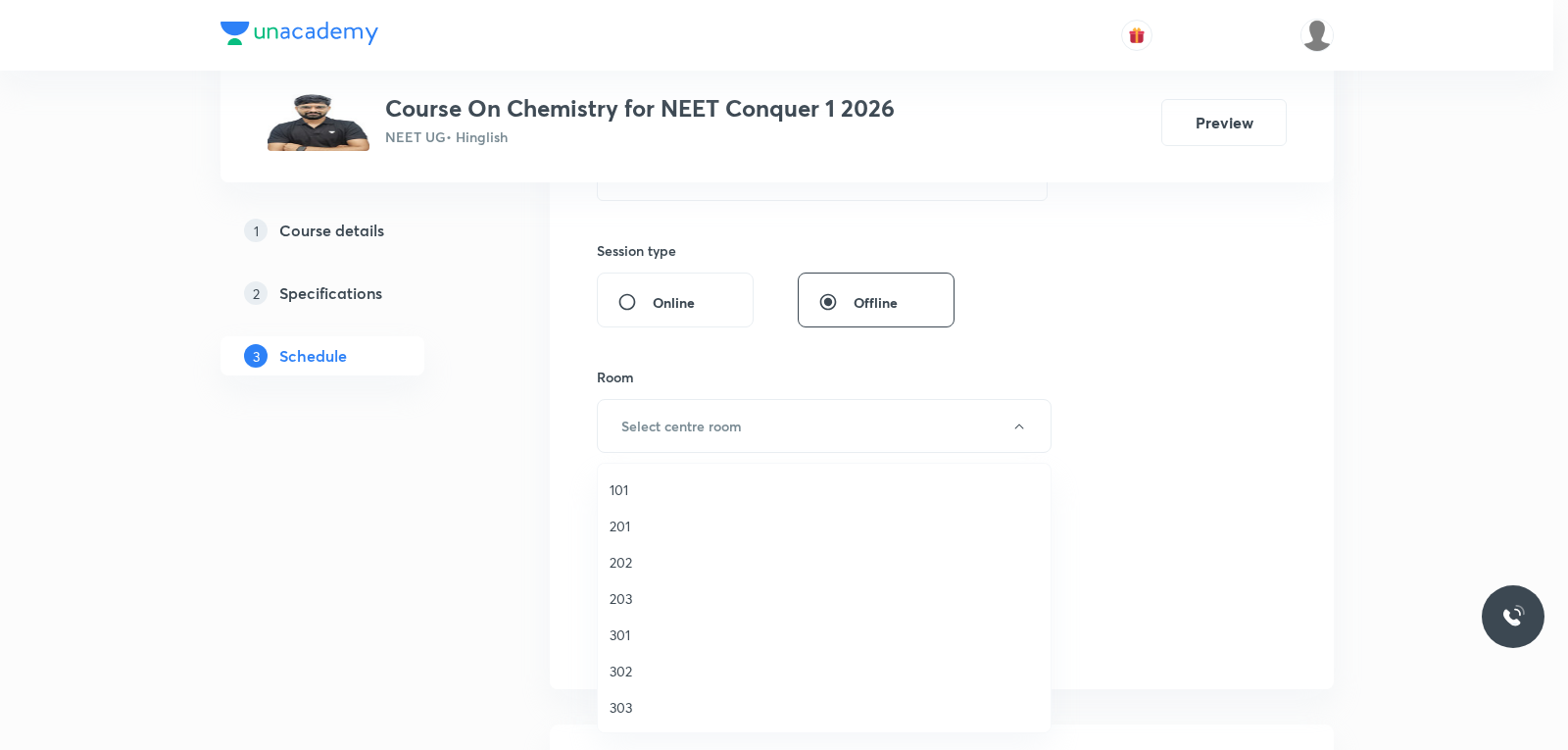 click on "303" at bounding box center [824, 707] 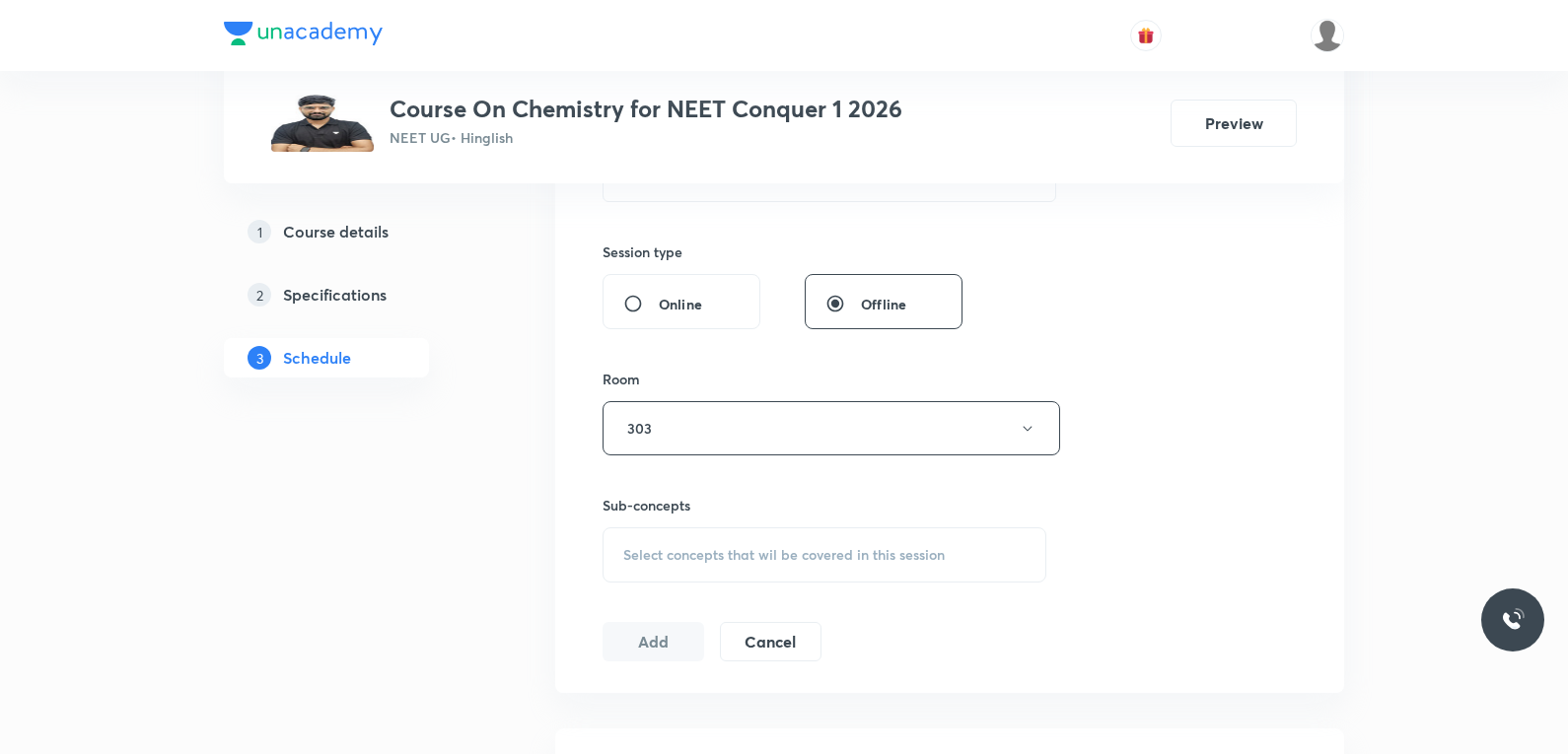 click on "Select concepts that wil be covered in this session" at bounding box center [784, 555] 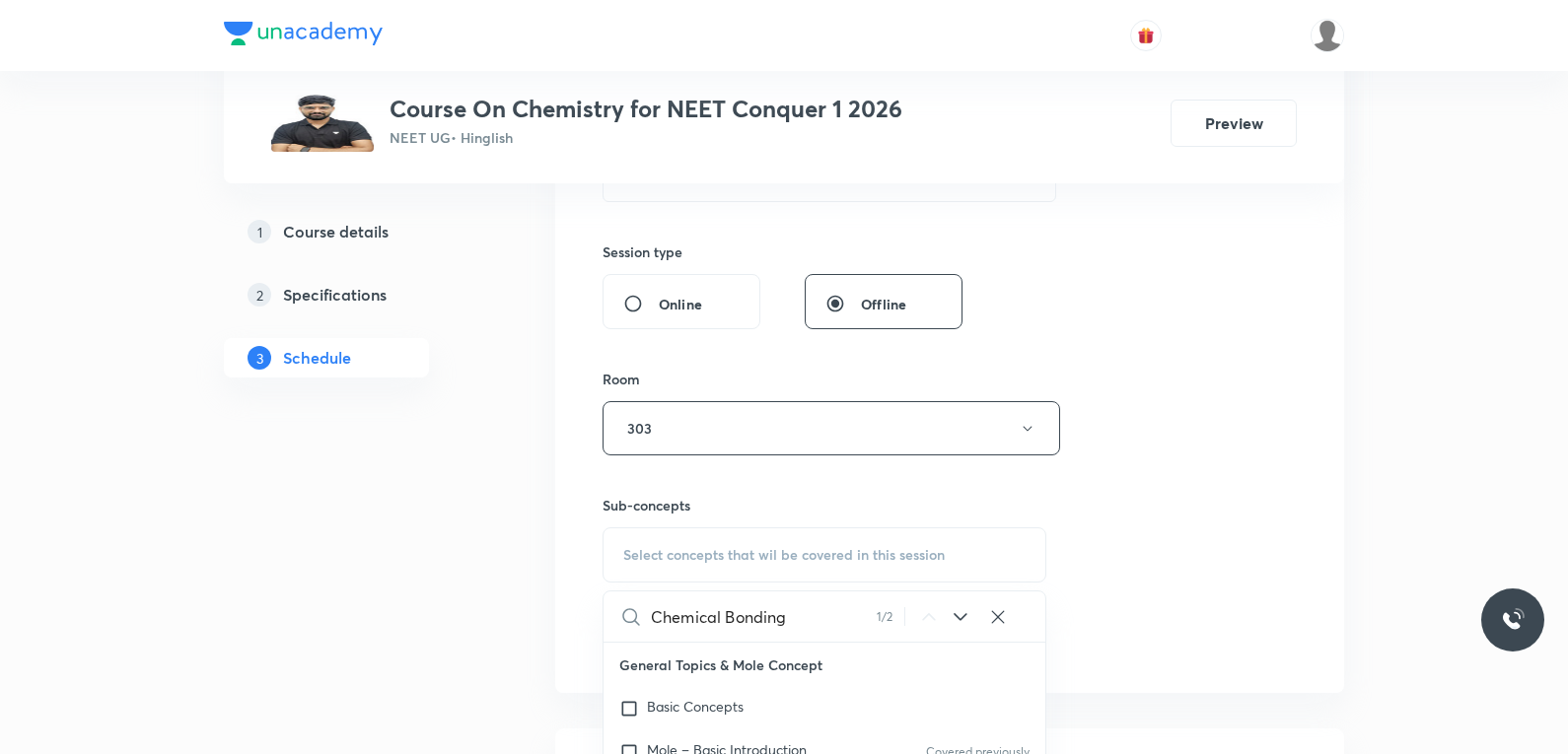 scroll, scrollTop: 9188, scrollLeft: 0, axis: vertical 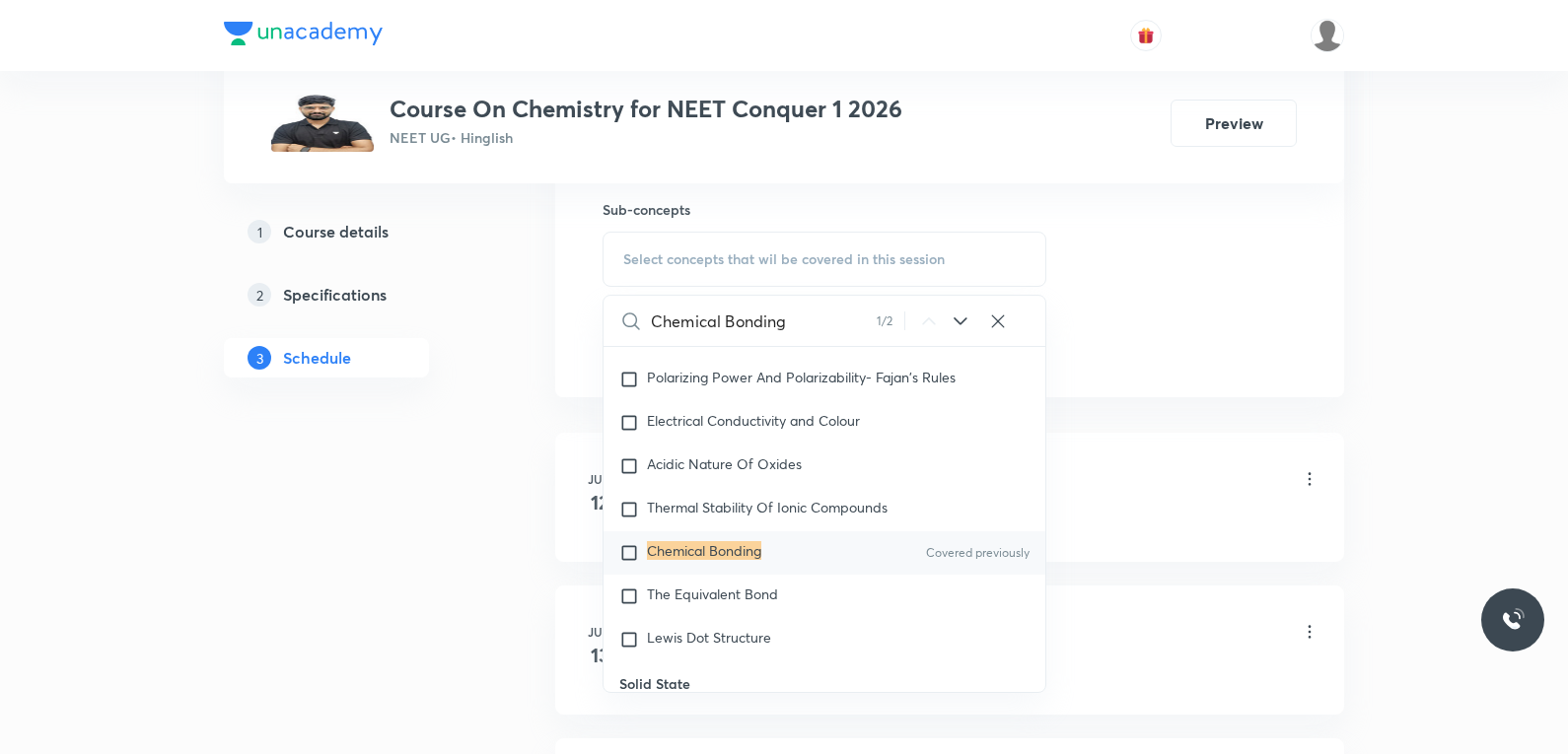 type on "Chemical Bonding" 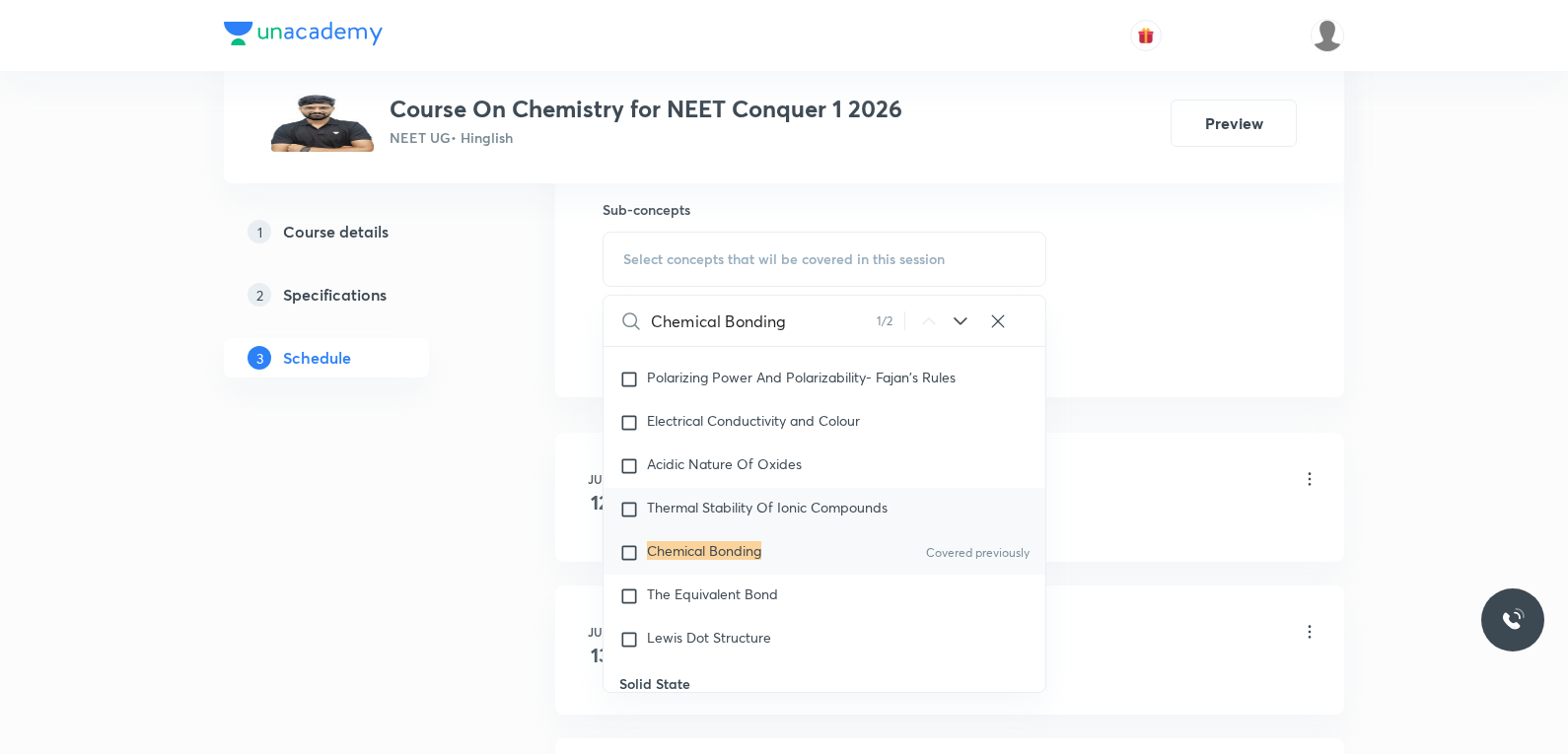 checkbox on "true" 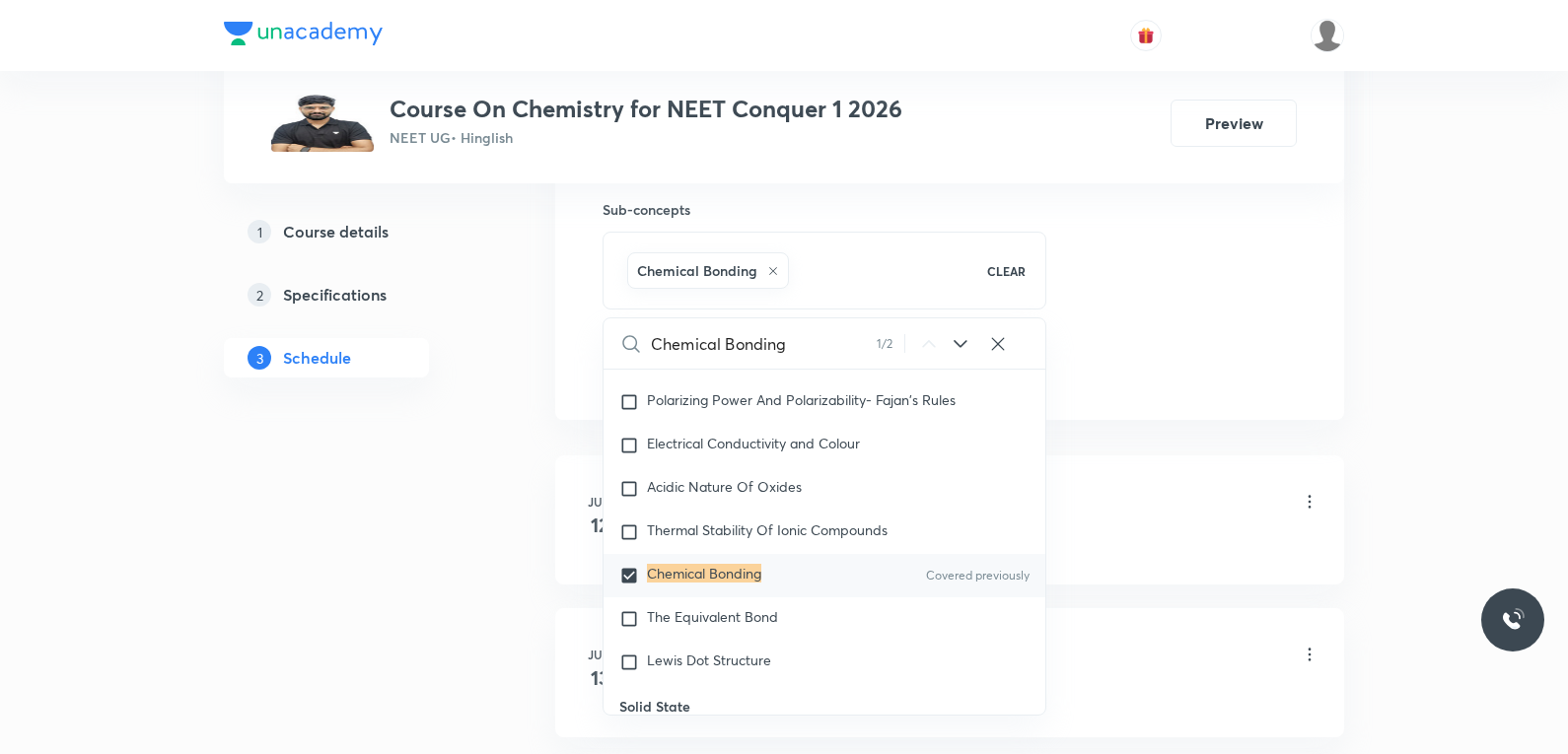 click on "Session  34 Live class Session title 16/99 Chemical Bonding ​ Schedule for Aug 5, 2025, 11:25 AM ​ Duration (in minutes) 60 ​   Session type Online Offline Room 303 Sub-concepts Chemical Bonding CLEAR Chemical Bonding 1 / 2 ​ General Topics & Mole Concept Basic Concepts Mole – Basic Introduction Covered previously Percentage Composition Stoichiometry Covered previously Principle of Atom Conservation (POAC) Relation between Stoichiometric Quantities Application of Mole Concept: Gravimetric Analysis Covered previously Electronic Configuration Of Atoms (Hund's rule)  Quantum Numbers (Magnetic Quantum no.) Quantum Numbers(Pauli's Exclusion law) Mean Molar Mass or Molecular Mass Variation of Conductivity with Concentration Mechanism of Corrosion Atomic Structure Discovery Of Electron Some Prerequisites of Physics Discovery Of Protons And Neutrons Atomic Models Representation Of Atom With Electrons And Neutrons Nature of Waves Nature Of Electromagnetic Radiation Planck’S Quantum Theory Quantum Numbers" at bounding box center (950, -86) 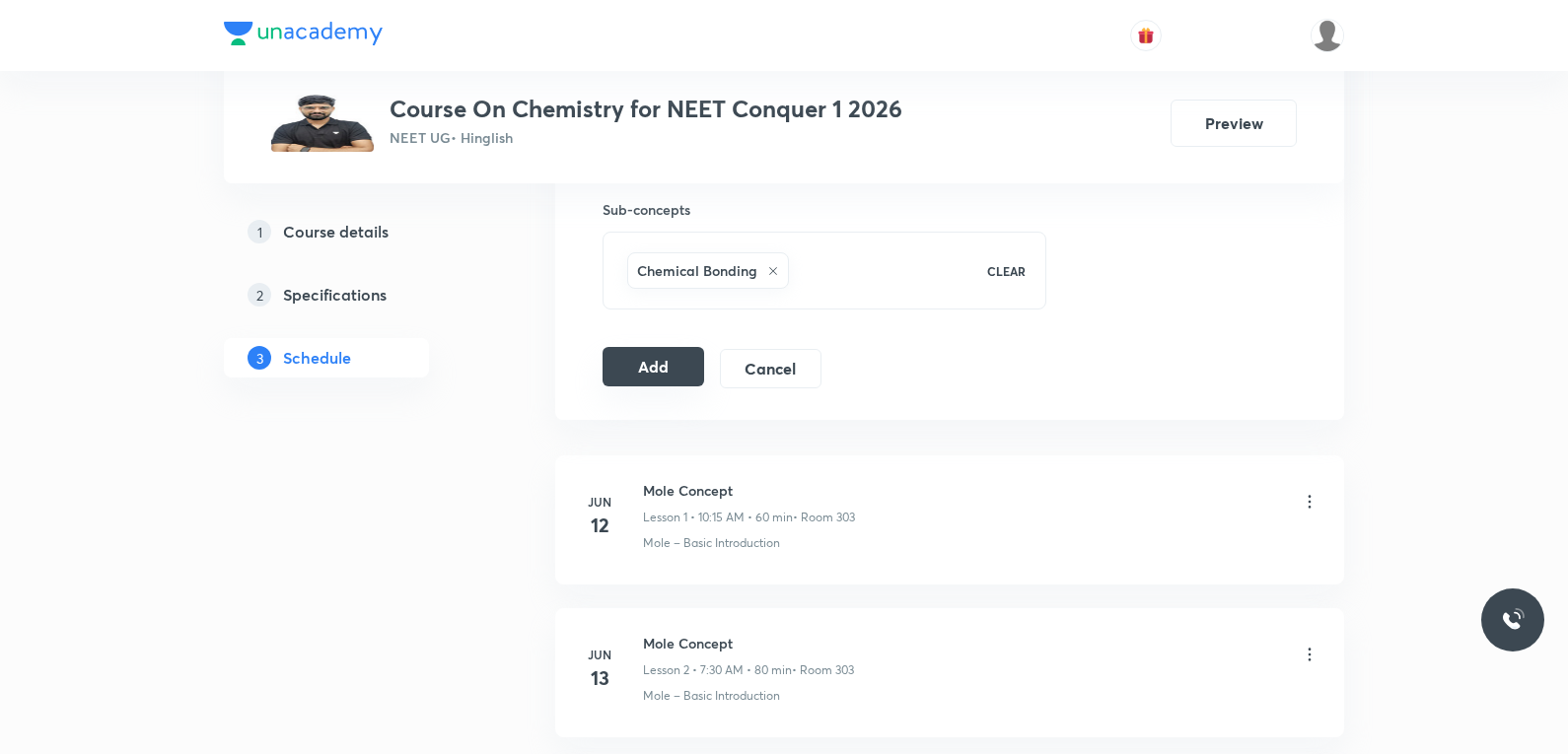 click on "Add" at bounding box center (653, 367) 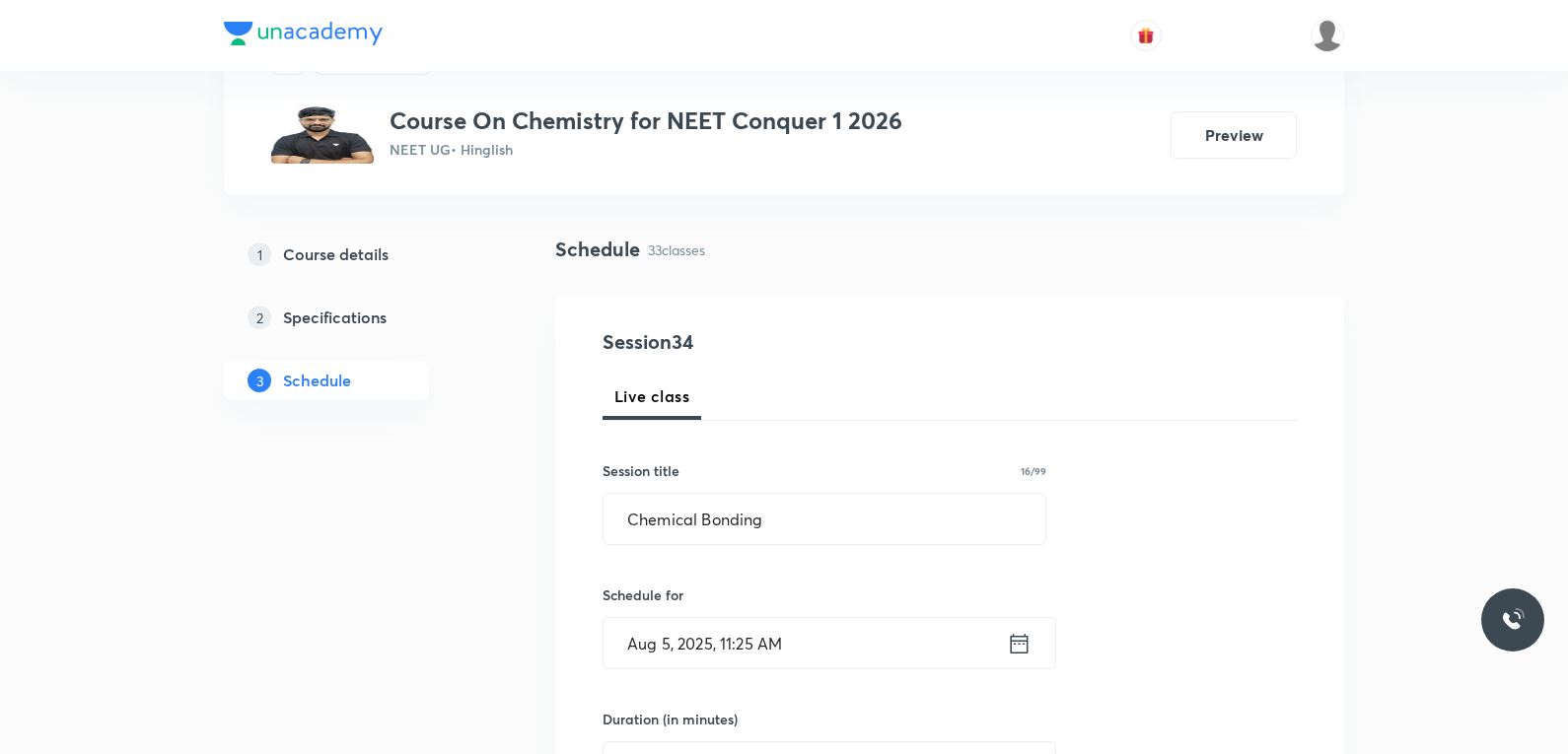 scroll, scrollTop: 197, scrollLeft: 0, axis: vertical 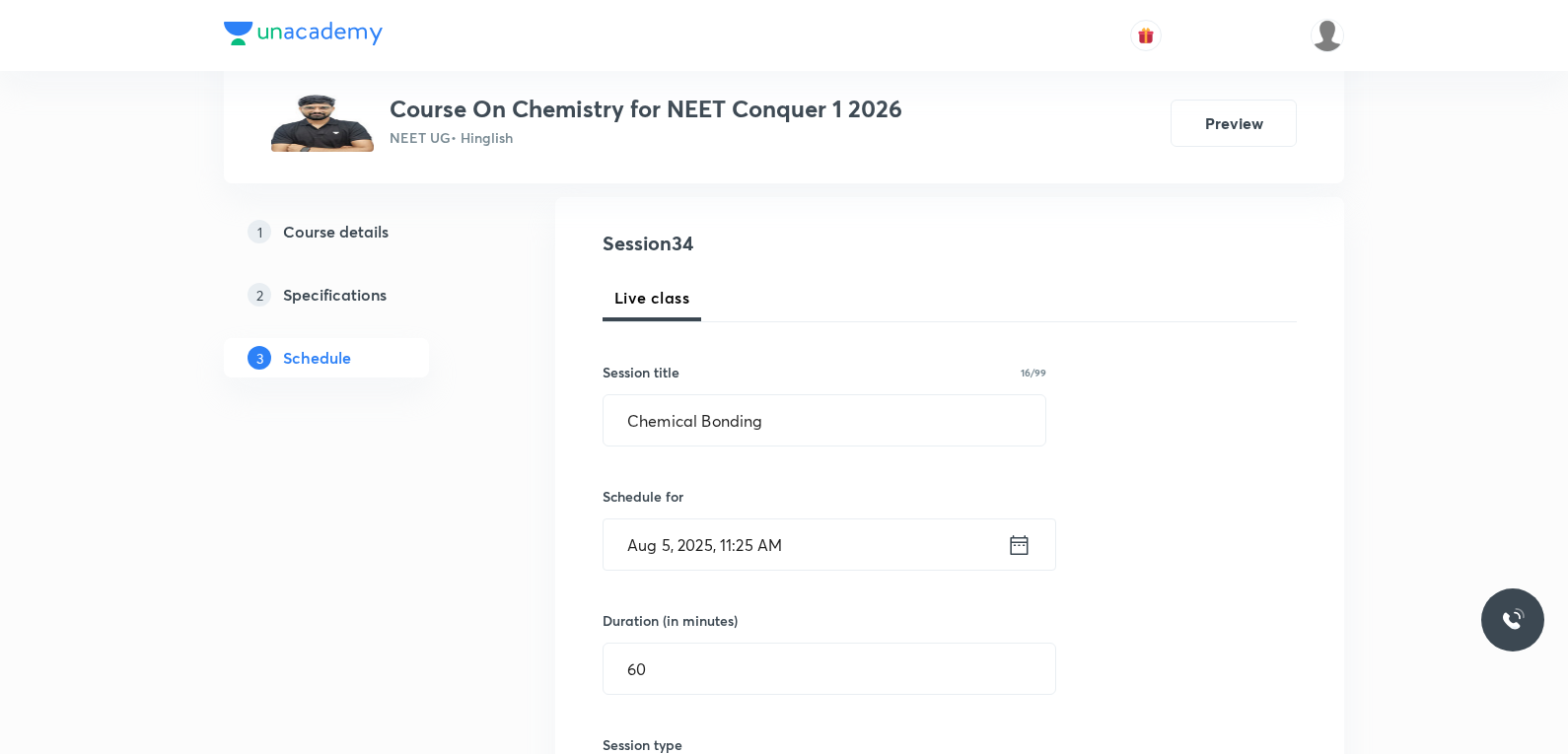 type 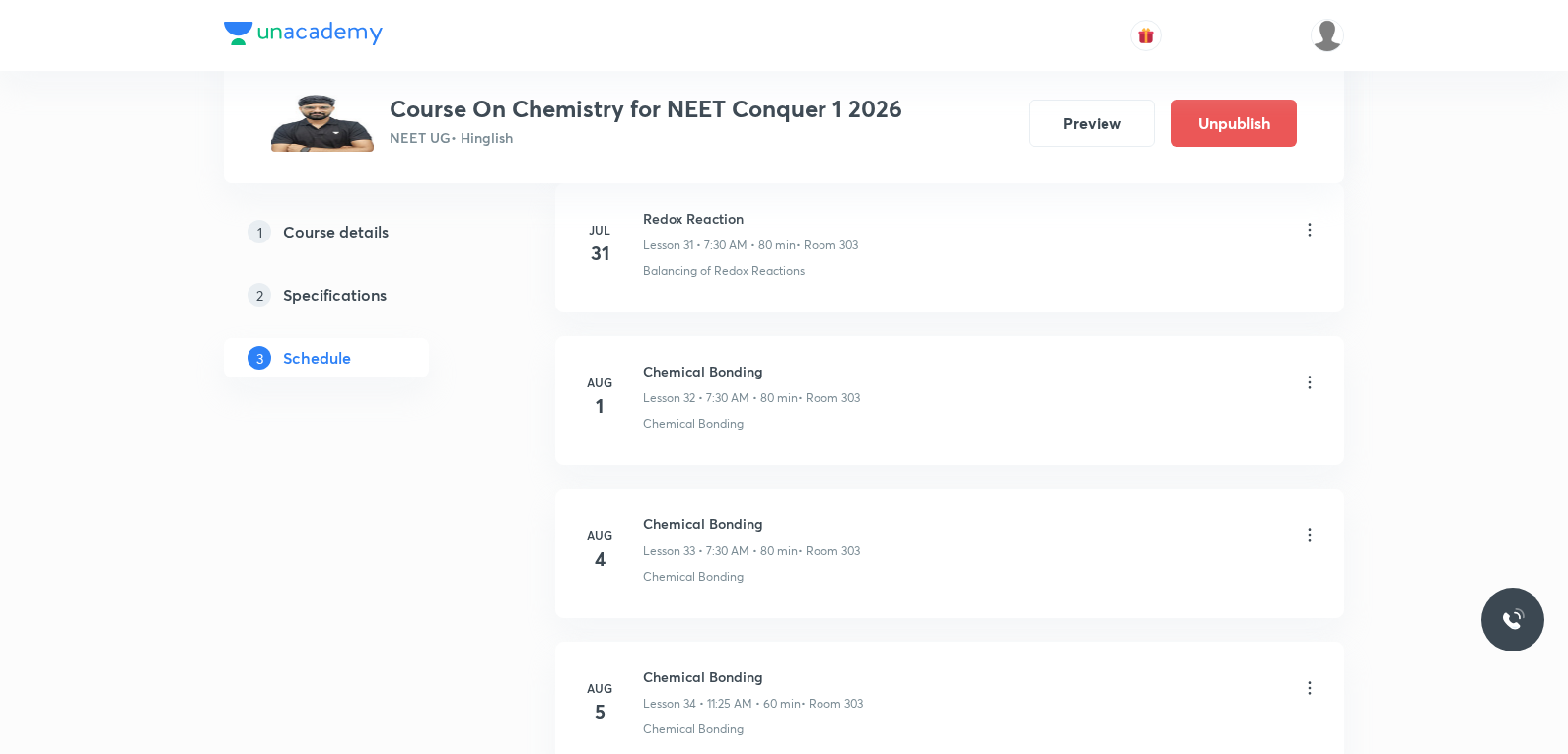 scroll, scrollTop: 5114, scrollLeft: 0, axis: vertical 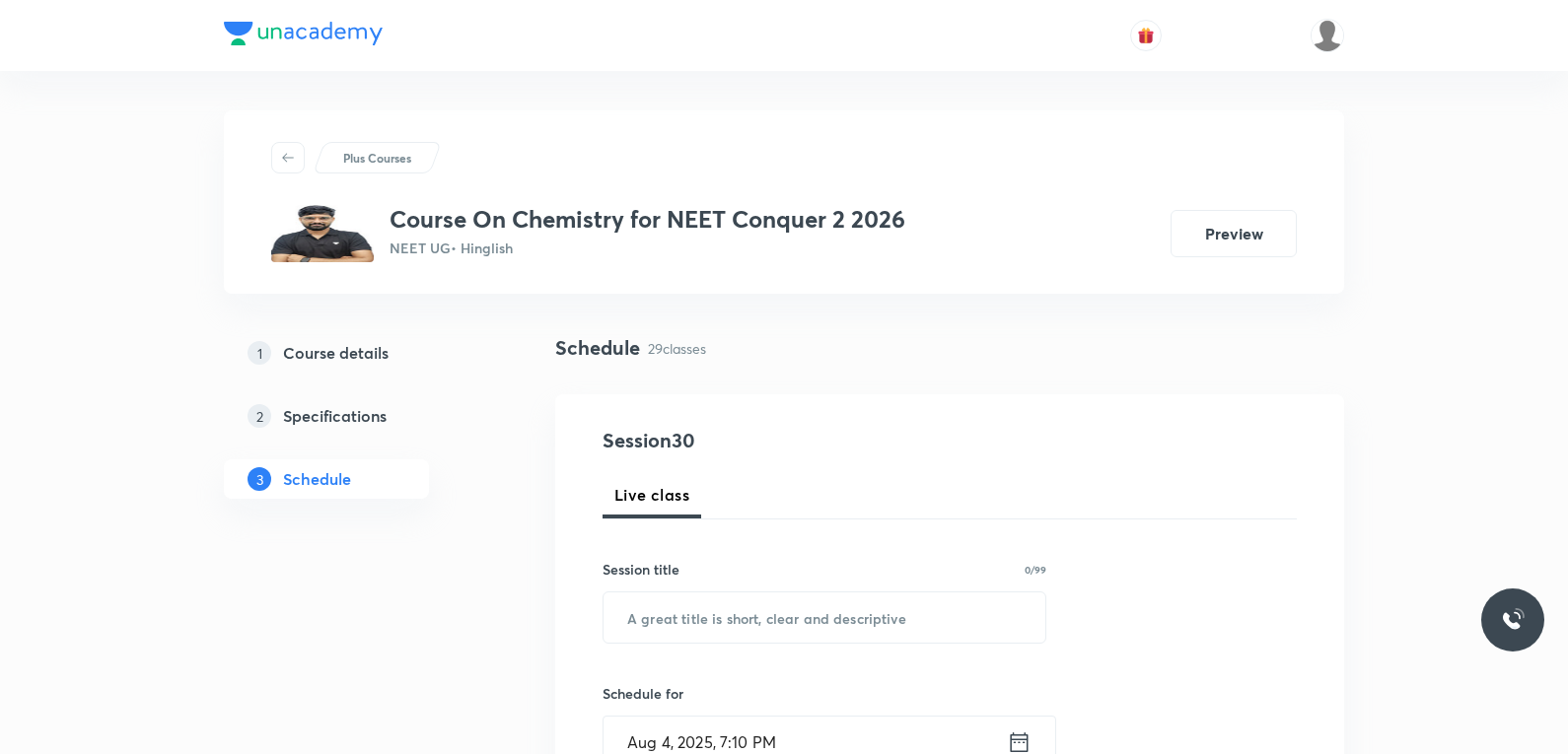click on "Schedule for [DATE], [TIME]" at bounding box center [950, 888] 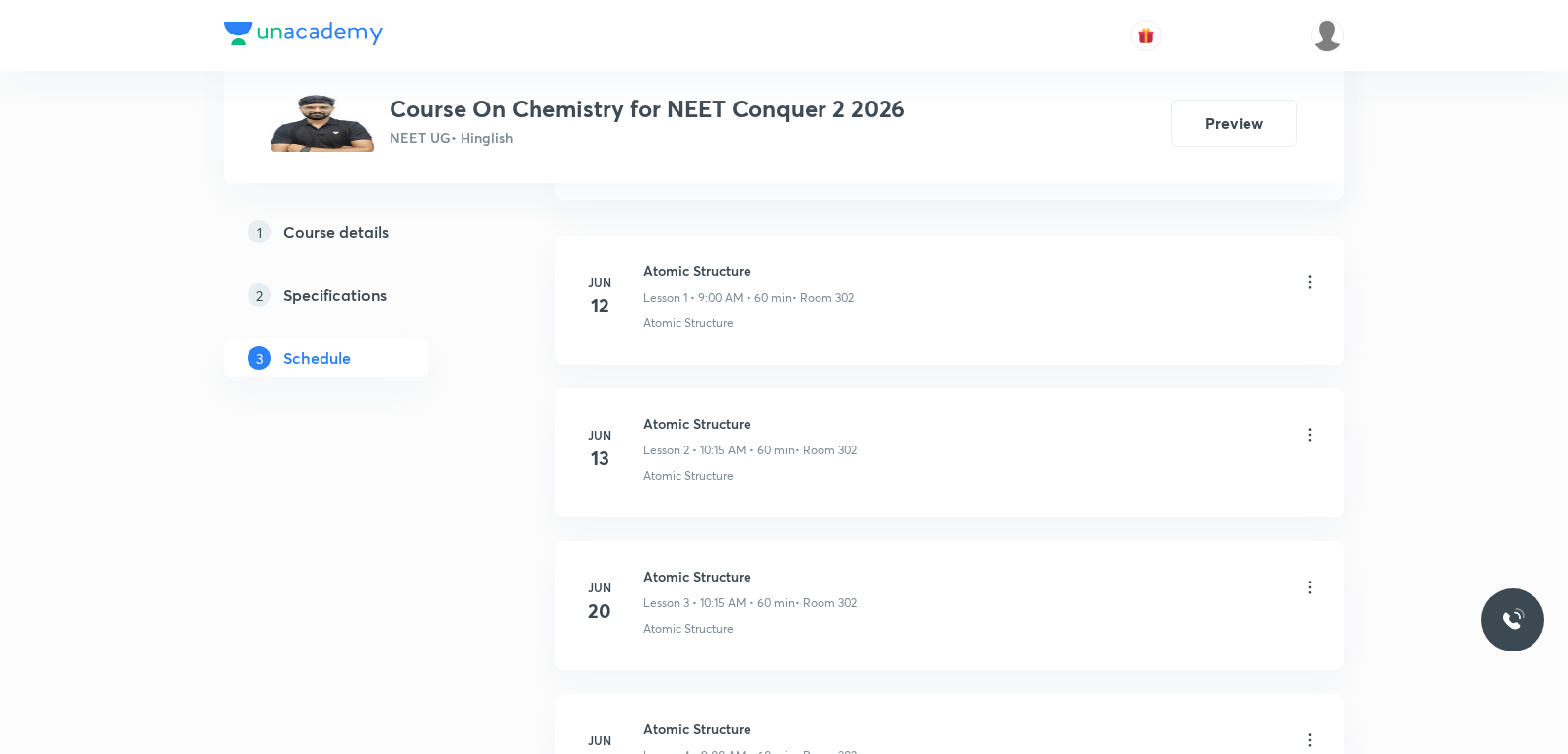 scroll, scrollTop: 887, scrollLeft: 0, axis: vertical 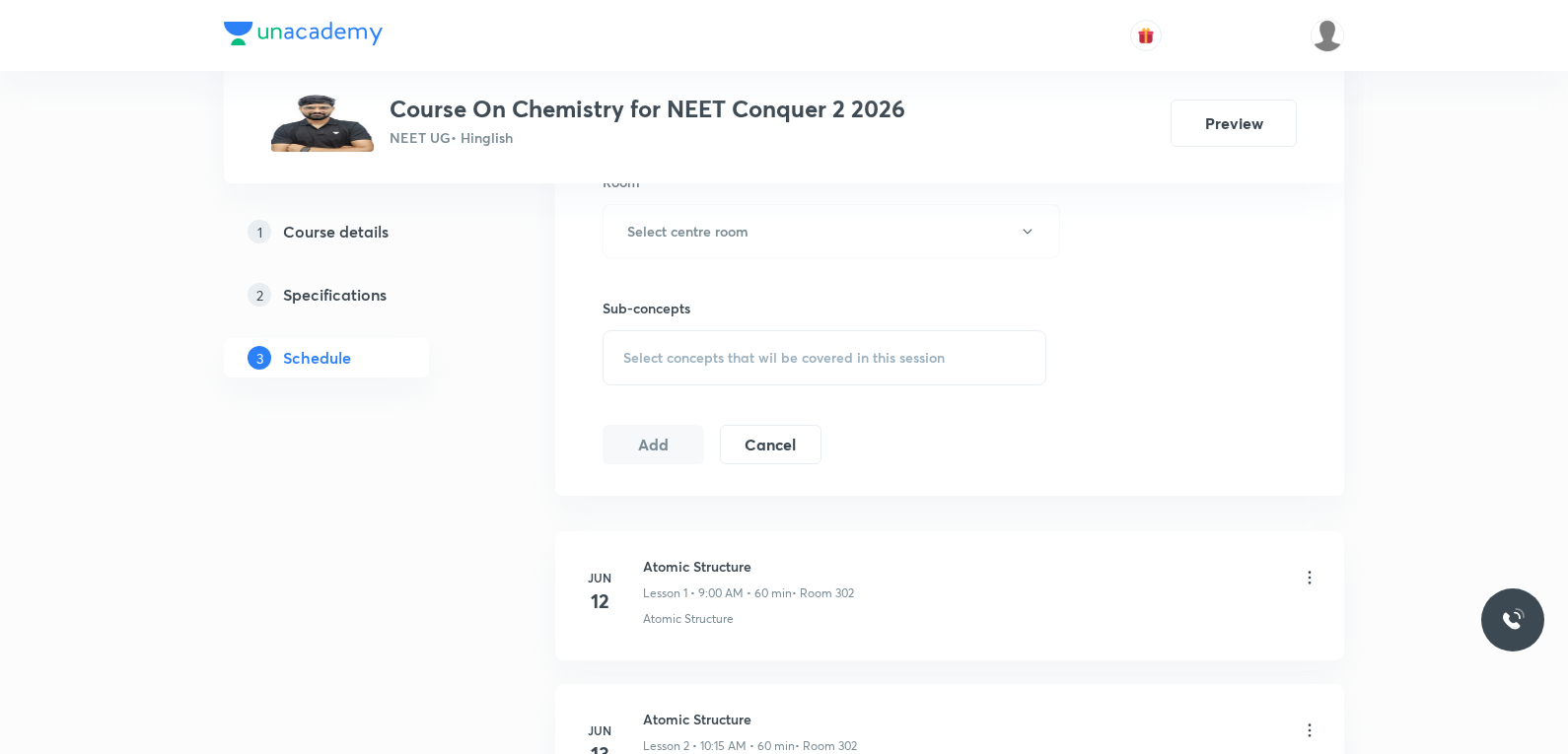 click on "Select concepts that wil be covered in this session" at bounding box center (784, 358) 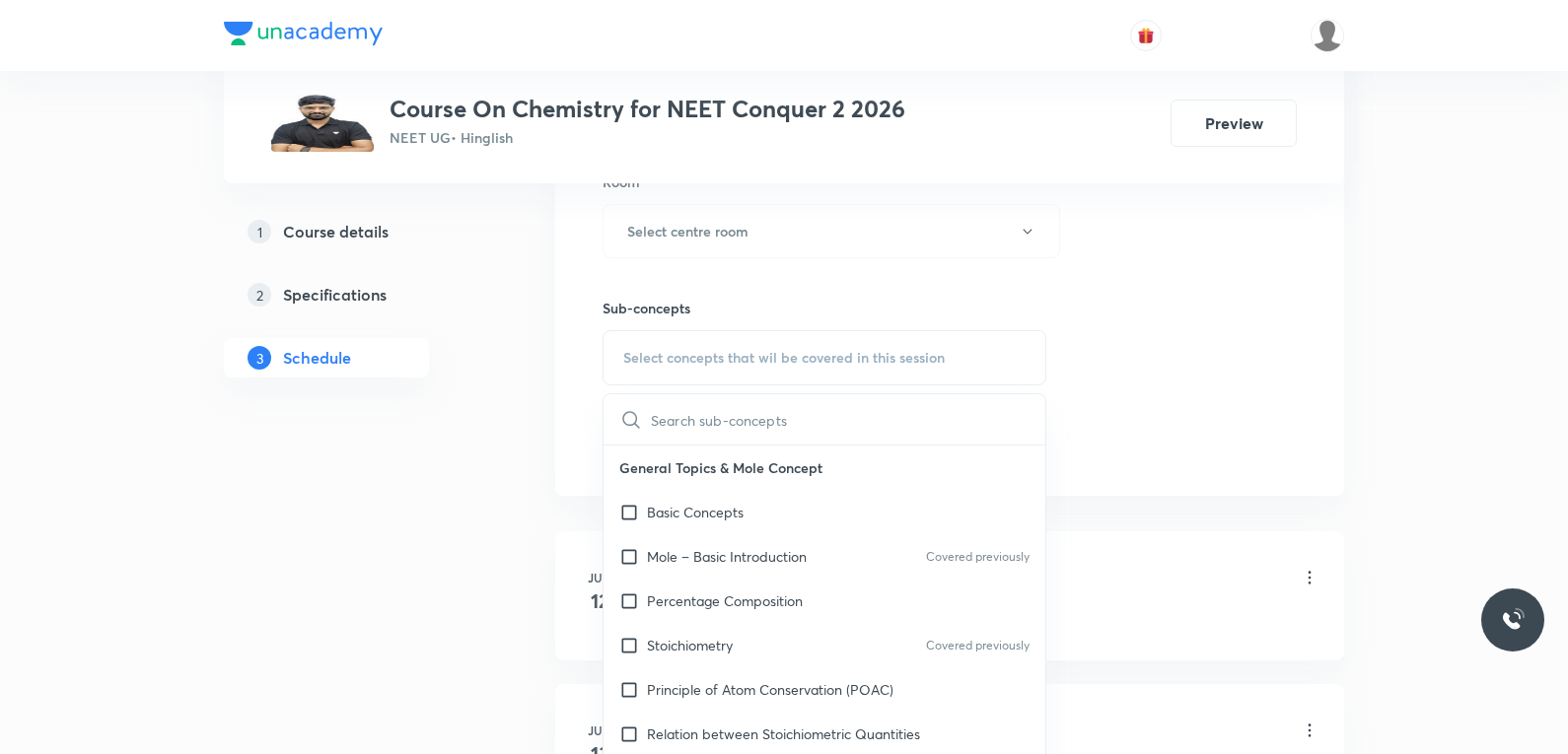 click on "Session  30 Live class Session title 0/99 ​ Schedule for Aug 4, 2025, 7:10 PM ​ Duration (in minutes) ​   Session type Online Offline Room Select centre room Sub-concepts Select concepts that wil be covered in this session ​ General Topics & Mole Concept Basic Concepts Mole – Basic Introduction Covered previously Percentage Composition Stoichiometry Covered previously Principle of Atom Conservation (POAC) Relation between Stoichiometric Quantities Application of Mole Concept: Gravimetric Analysis Covered previously Electronic Configuration Of Atoms (Hund's rule) Covered previously  Quantum Numbers (Magnetic Quantum no.) Quantum Numbers(Pauli's Exclusion law) Mean Molar Mass or Molecular Mass Variation of Conductivity with Concentration Mechanism of Corrosion Atomic Structure Discovery Of Electron Some Prerequisites of Physics Discovery Of Protons And Neutrons Atomic Models Representation Of Atom With Electrons And Neutrons Nature of Waves Nature Of Electromagnetic Radiation Planck’S Quantum Theory" at bounding box center [950, 1] 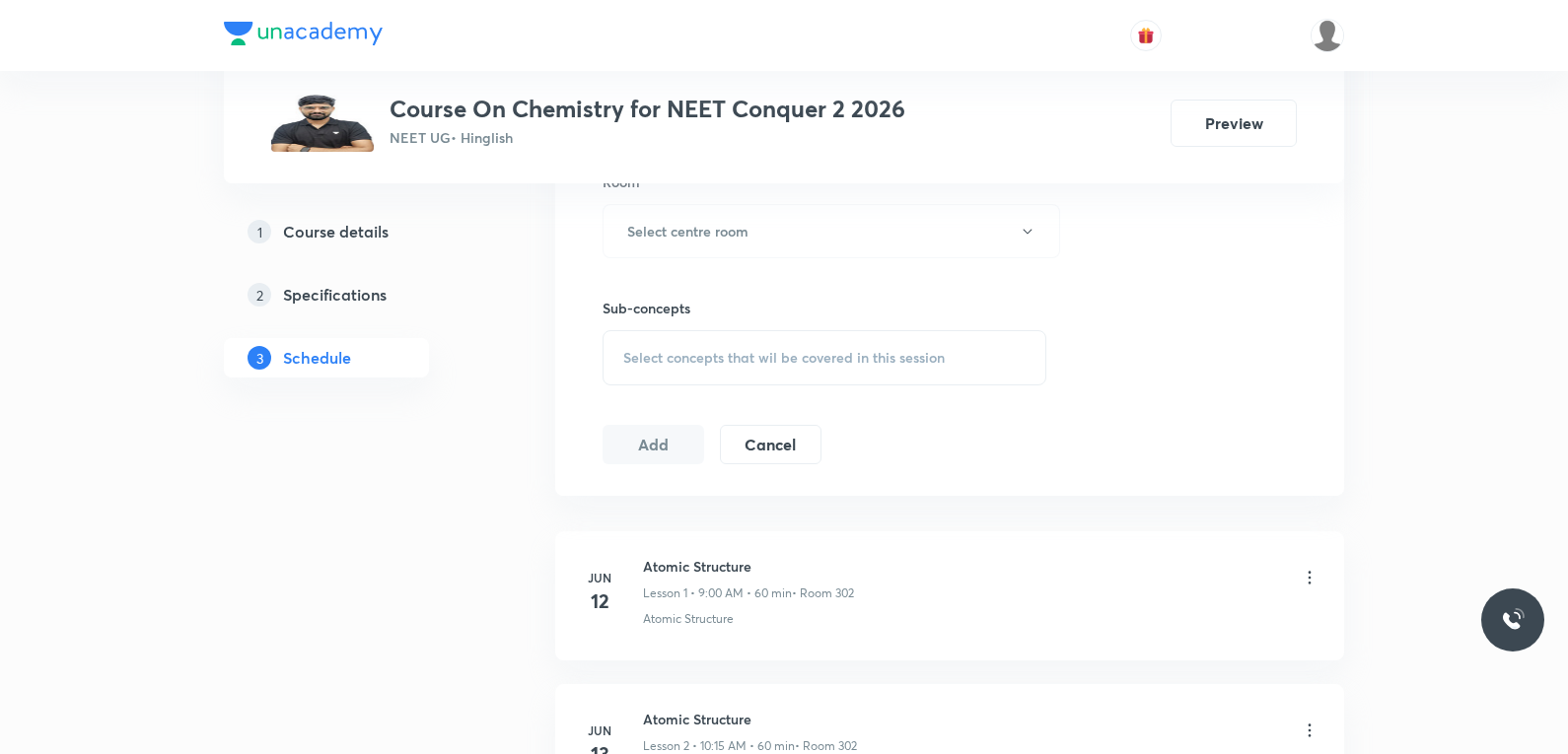 scroll, scrollTop: 5256, scrollLeft: 0, axis: vertical 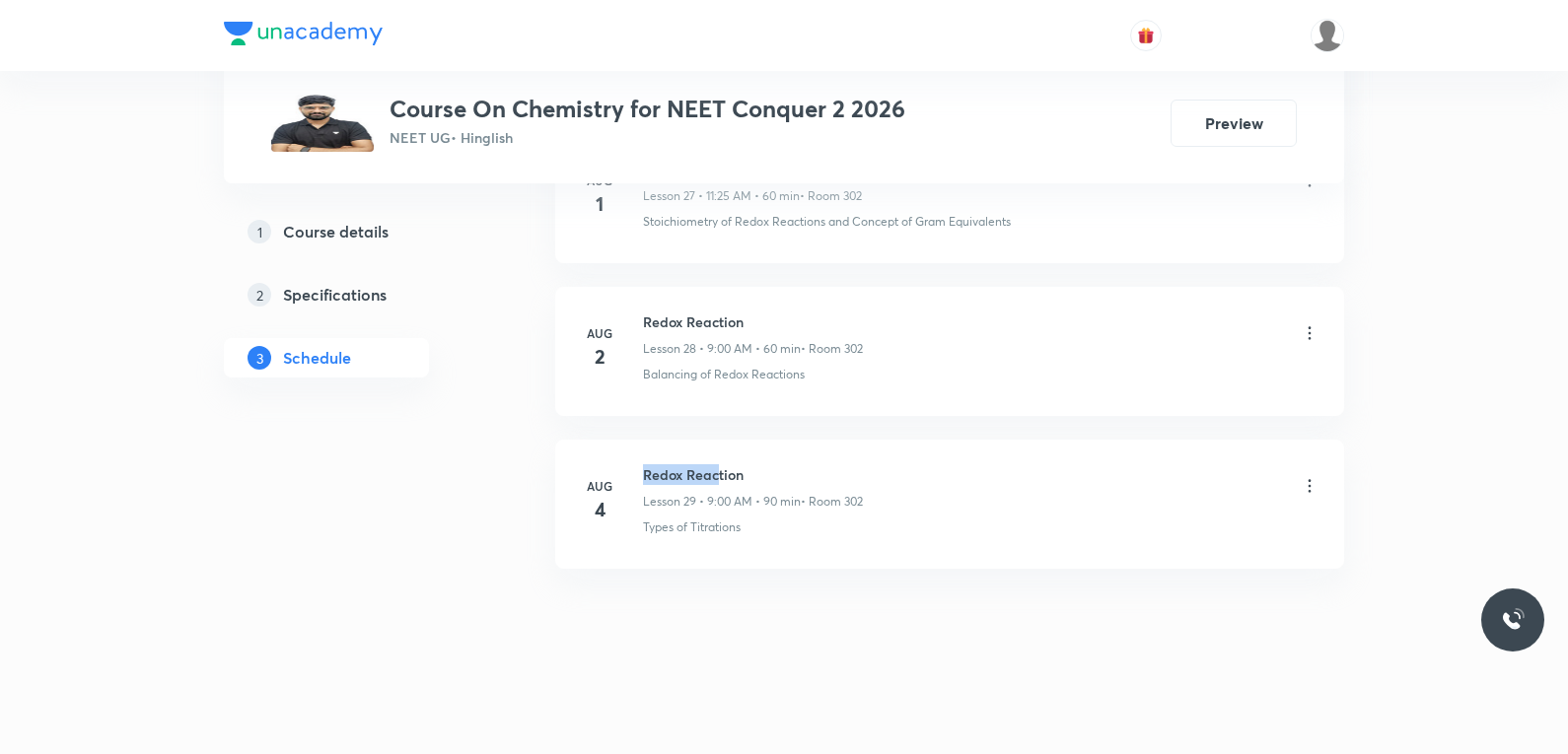 drag, startPoint x: 647, startPoint y: 476, endPoint x: 838, endPoint y: 467, distance: 191.21192 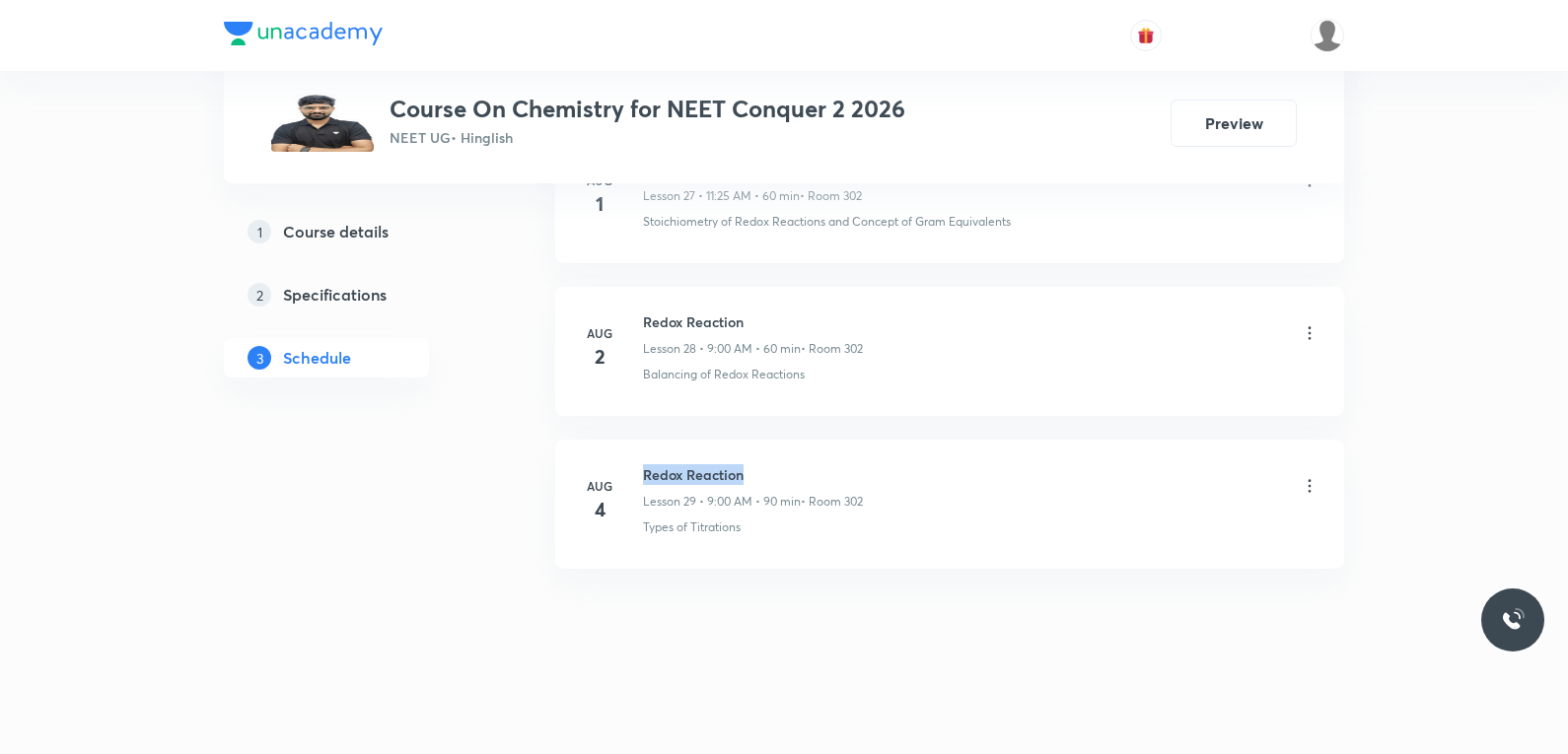 copy on "Redox Reaction" 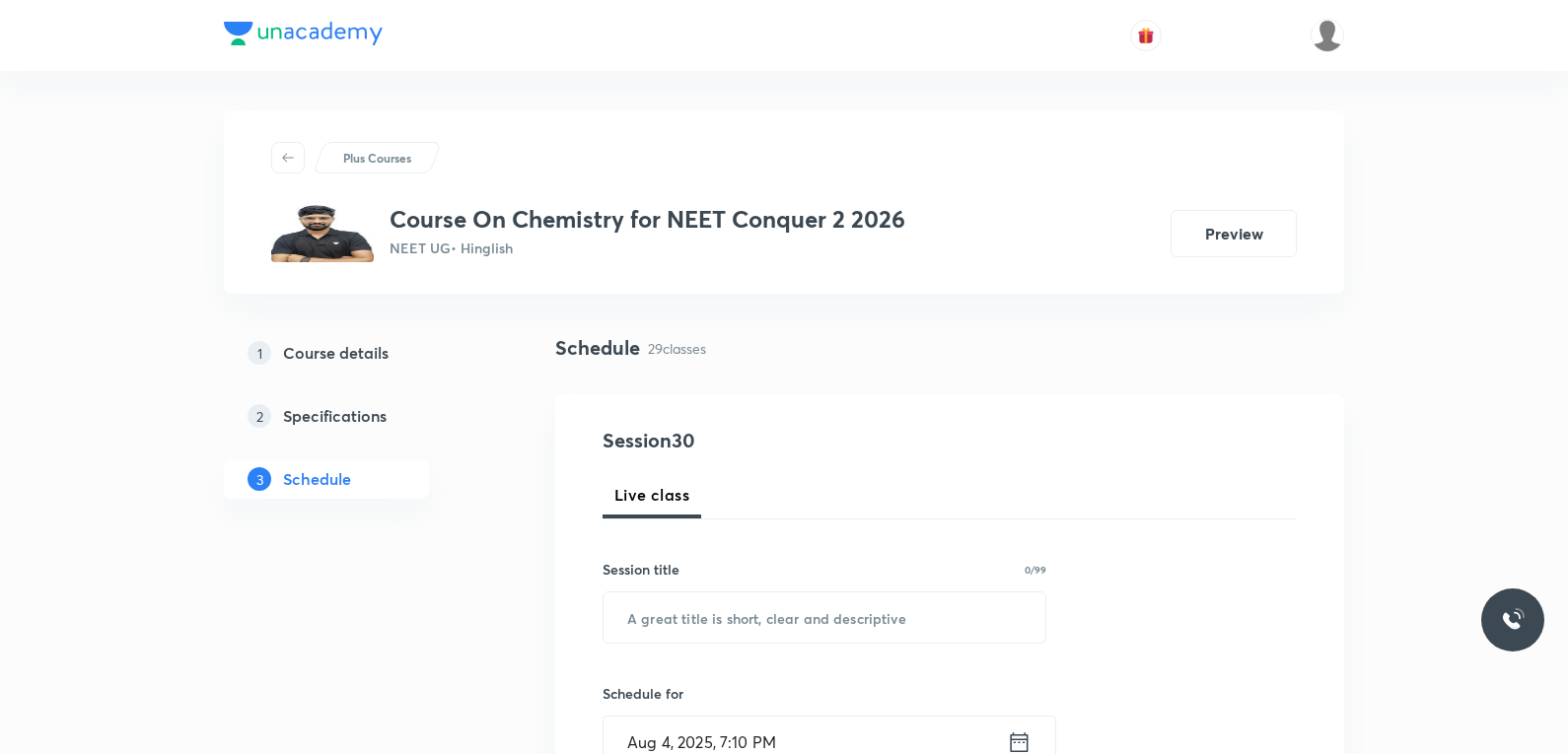 scroll, scrollTop: 296, scrollLeft: 0, axis: vertical 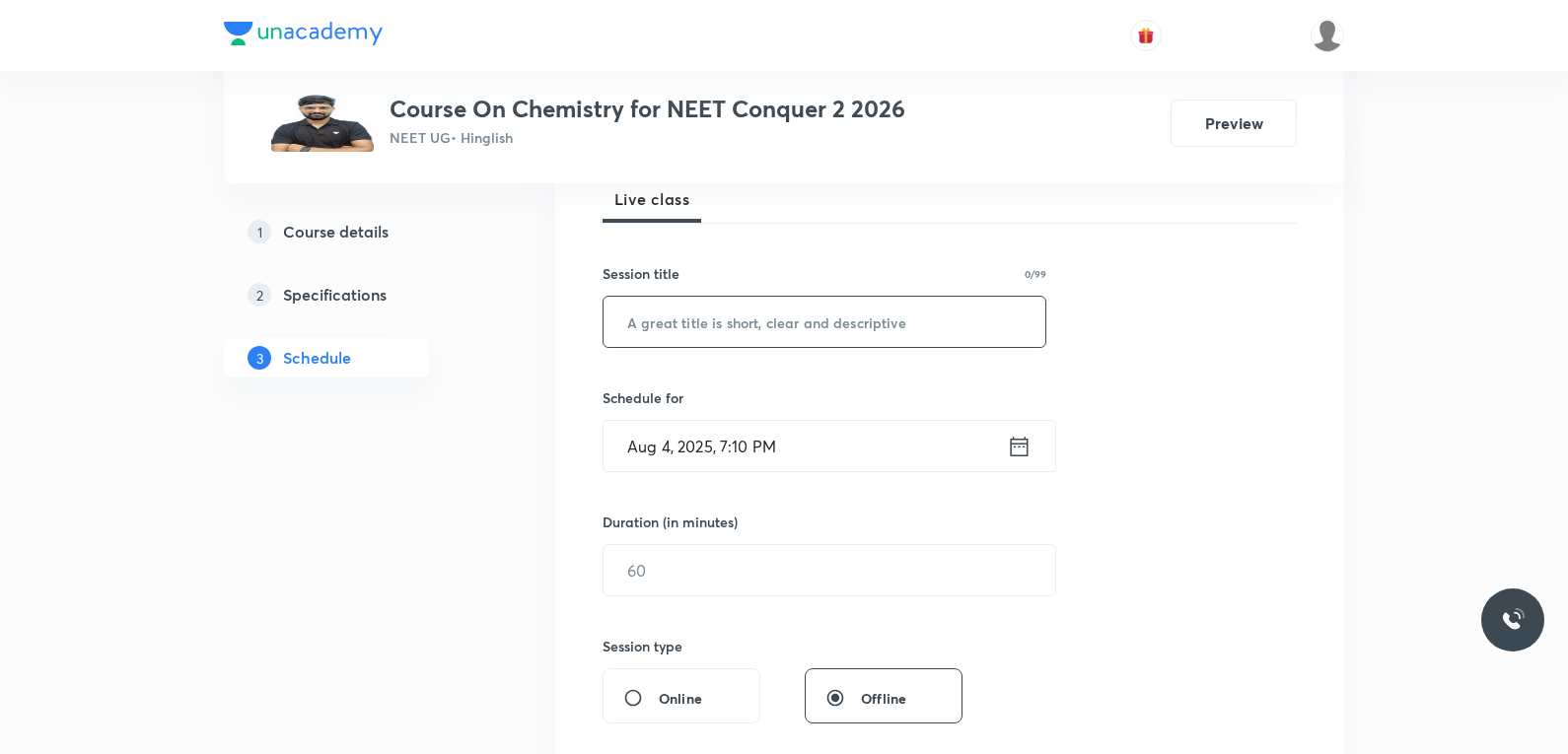 click at bounding box center [824, 321] 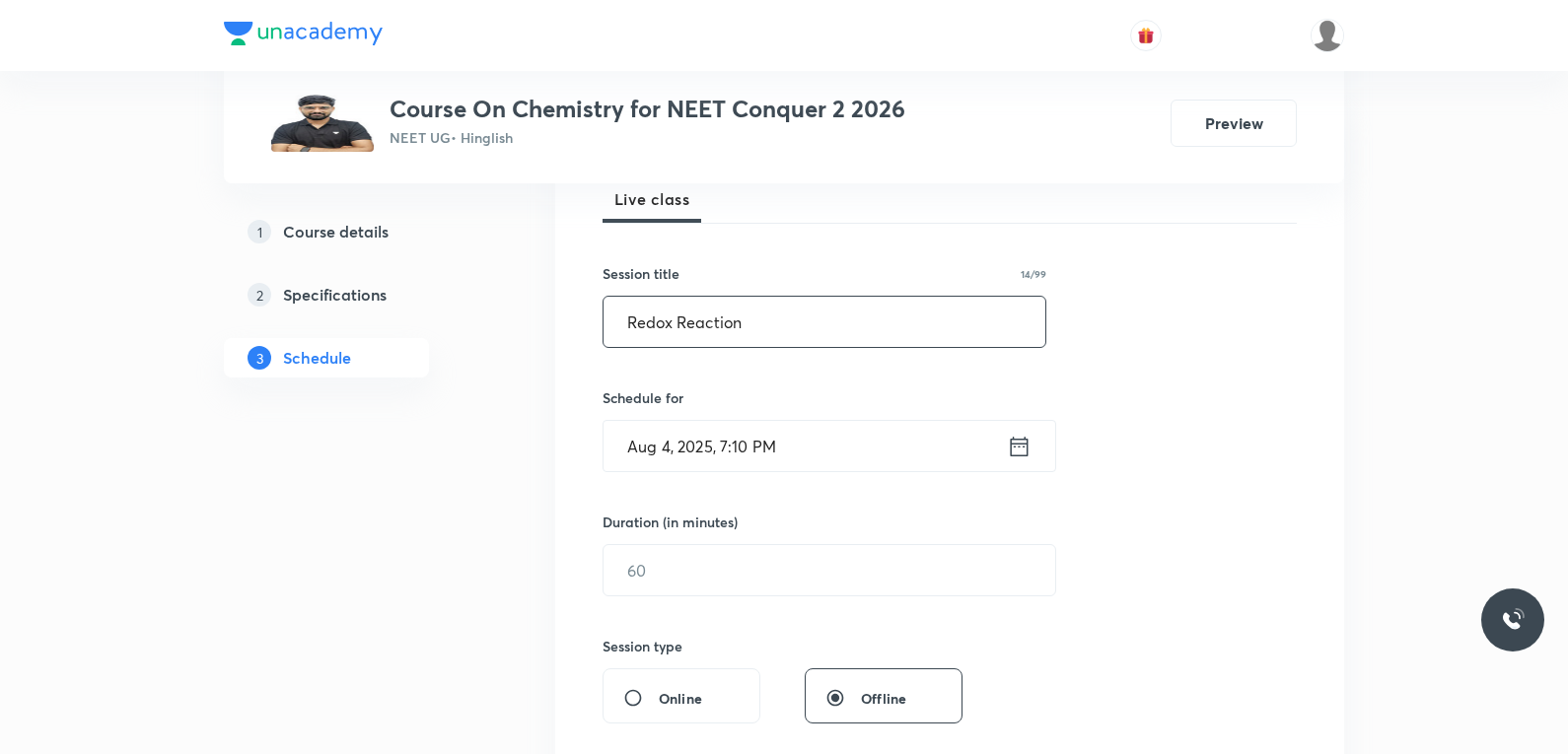scroll, scrollTop: 493, scrollLeft: 0, axis: vertical 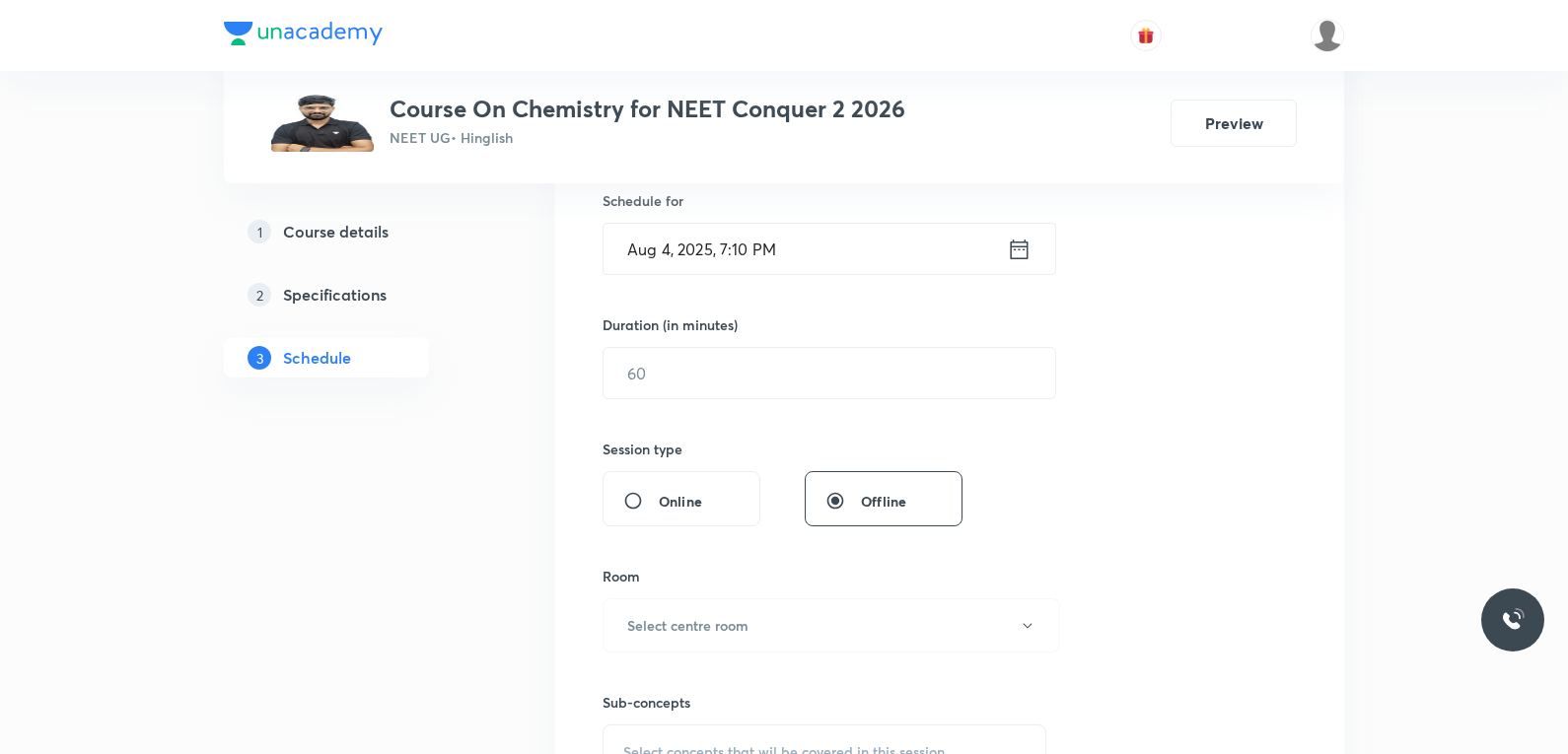 type on "Redox Reaction" 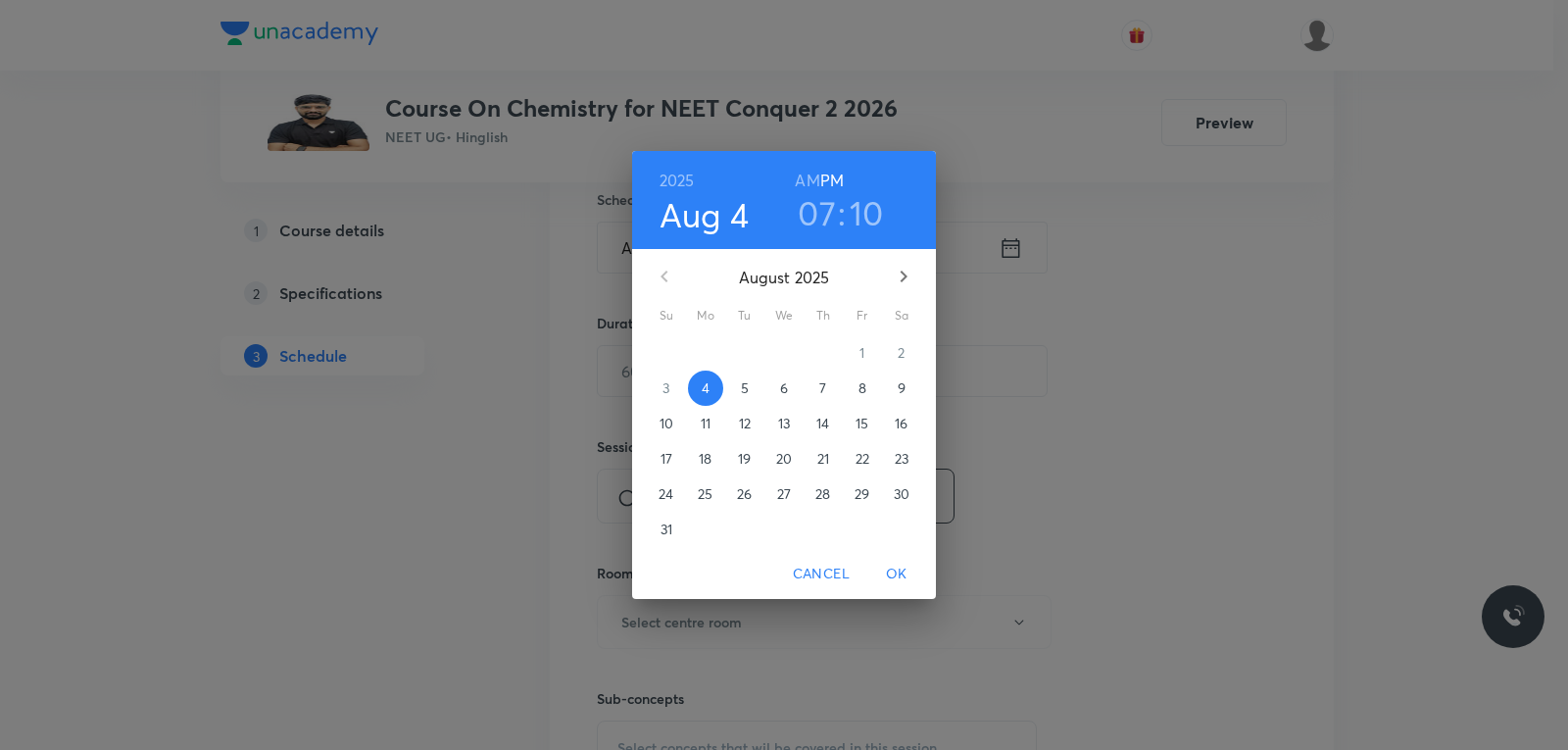 click on "5" at bounding box center (745, 388) 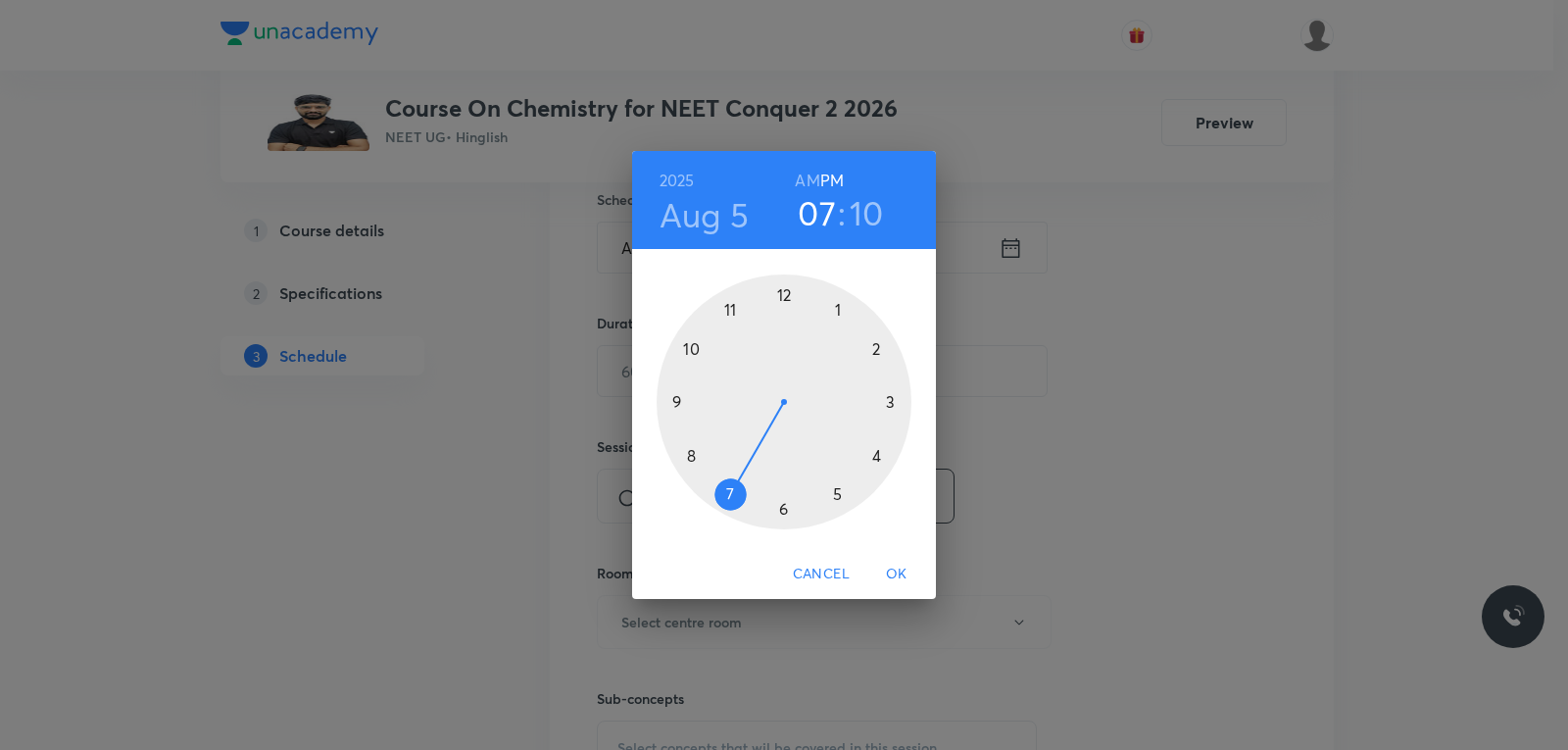 click on "AM" at bounding box center [807, 180] 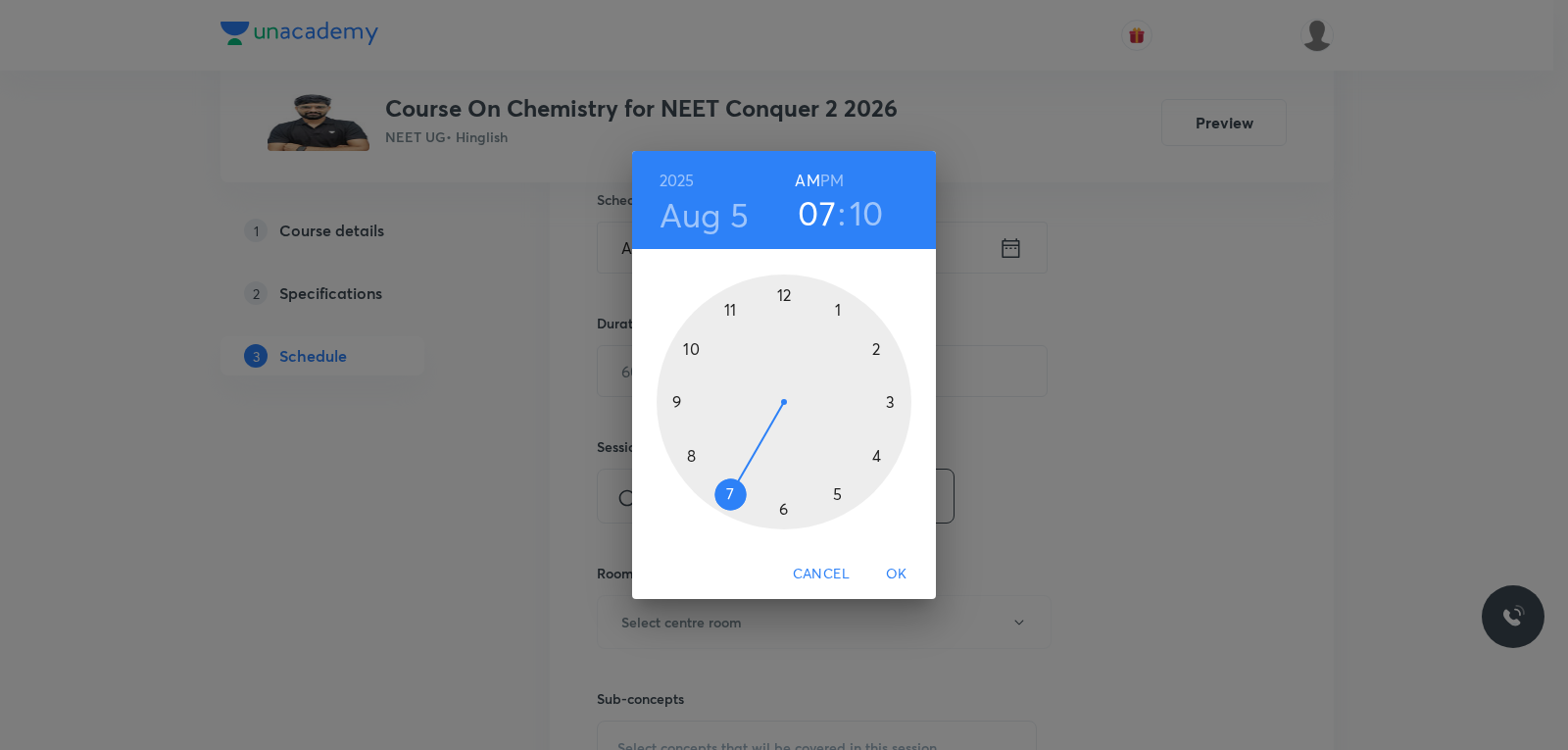 drag, startPoint x: 720, startPoint y: 454, endPoint x: 739, endPoint y: 490, distance: 40.70626 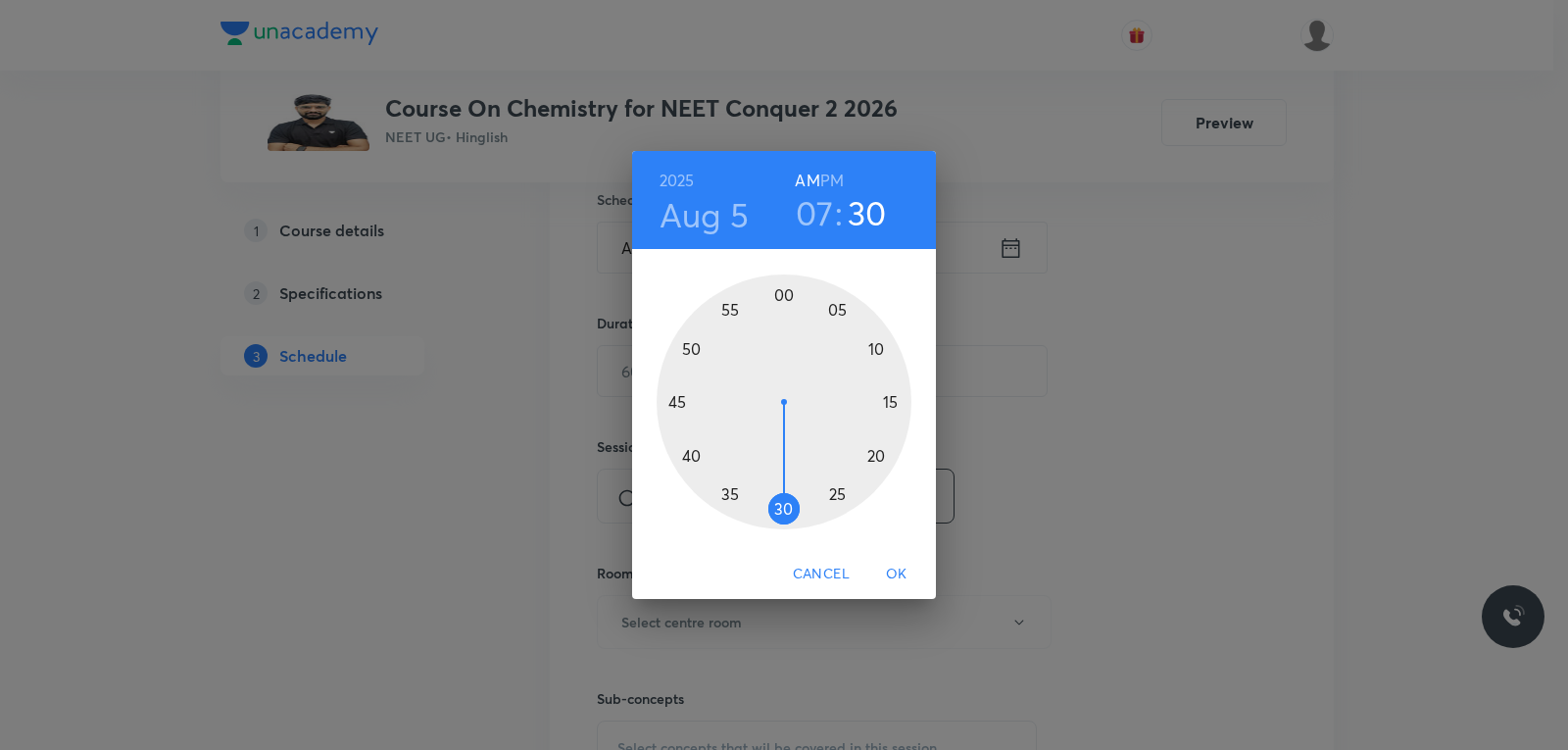 drag, startPoint x: 886, startPoint y: 353, endPoint x: 787, endPoint y: 512, distance: 187.3019 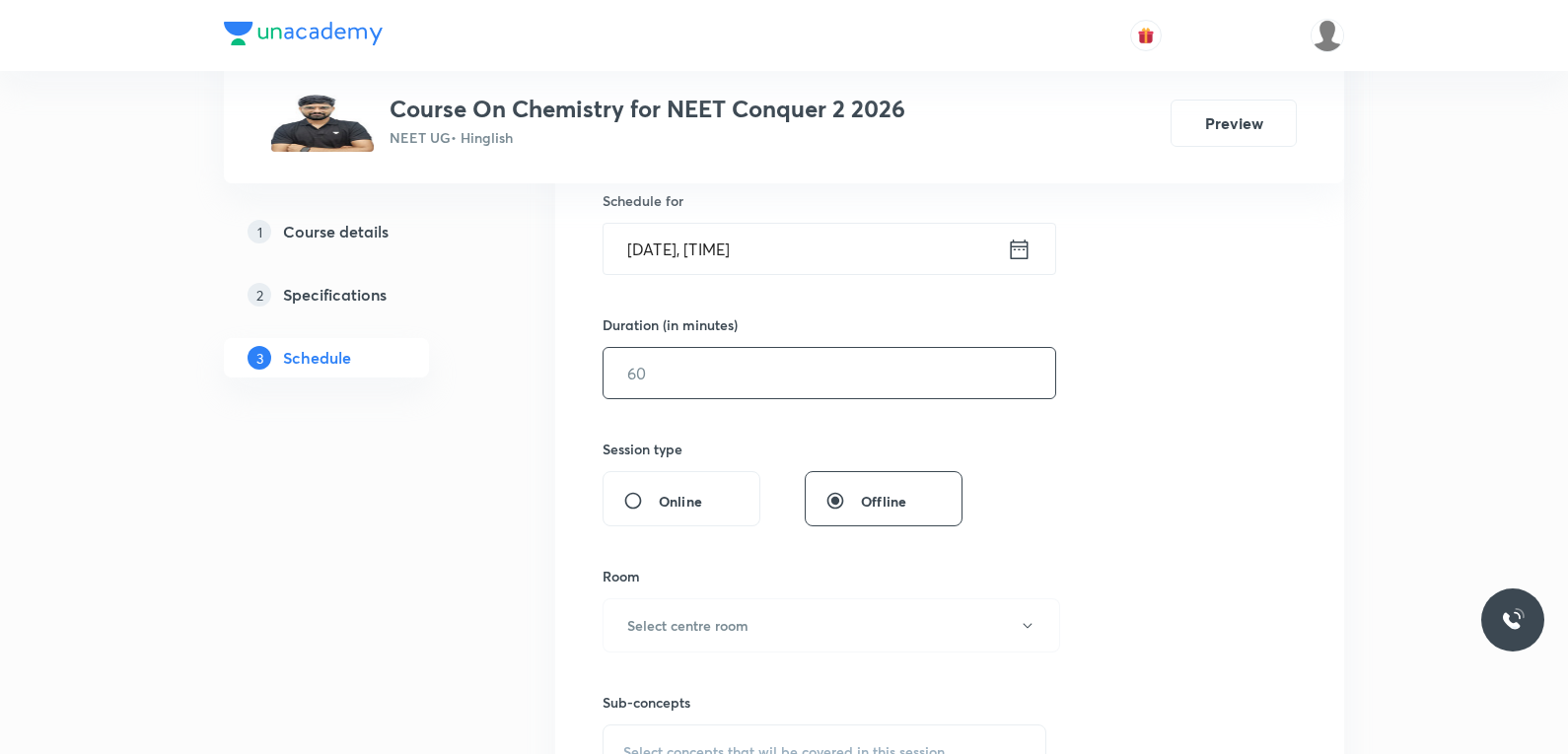 click at bounding box center [829, 373] 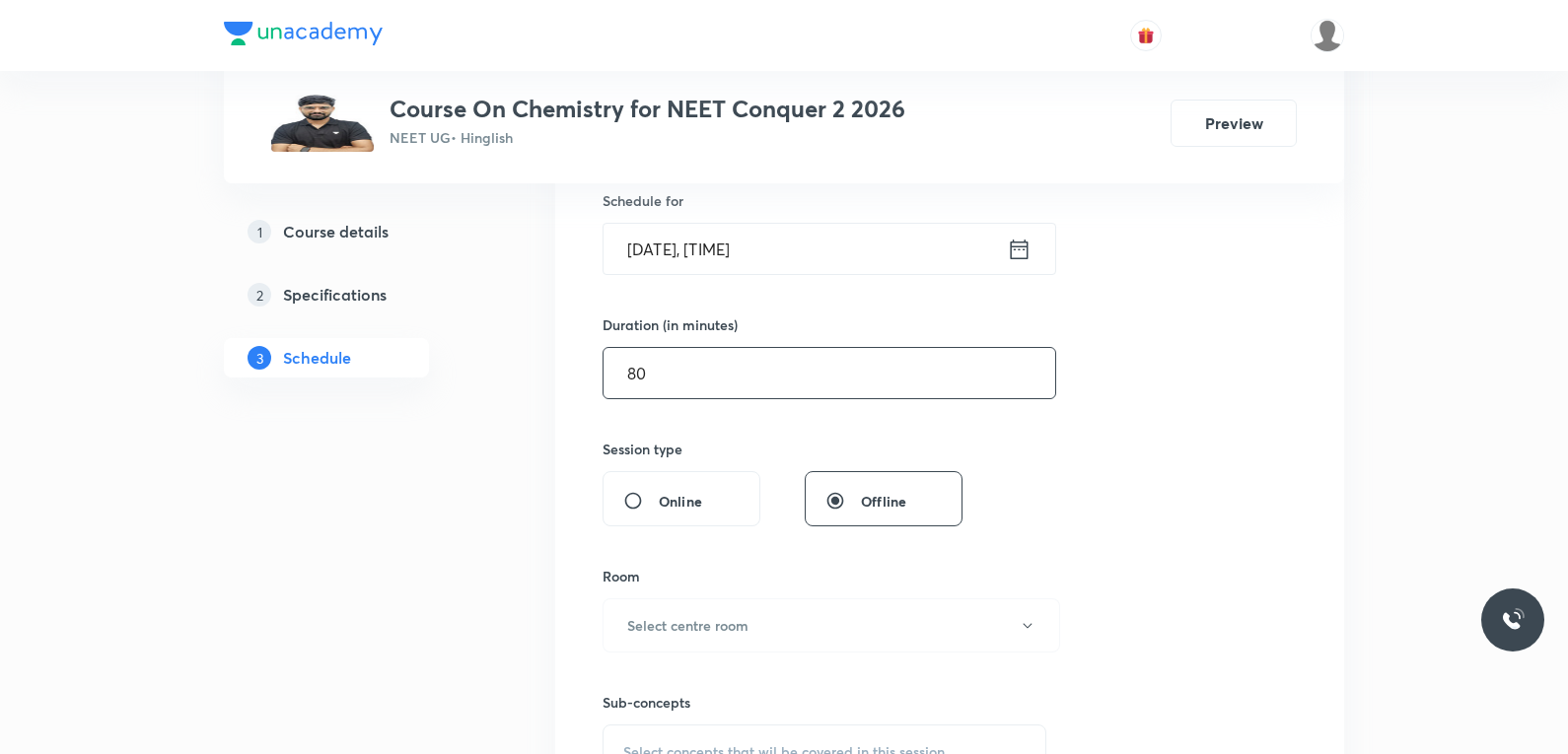 scroll, scrollTop: 788, scrollLeft: 0, axis: vertical 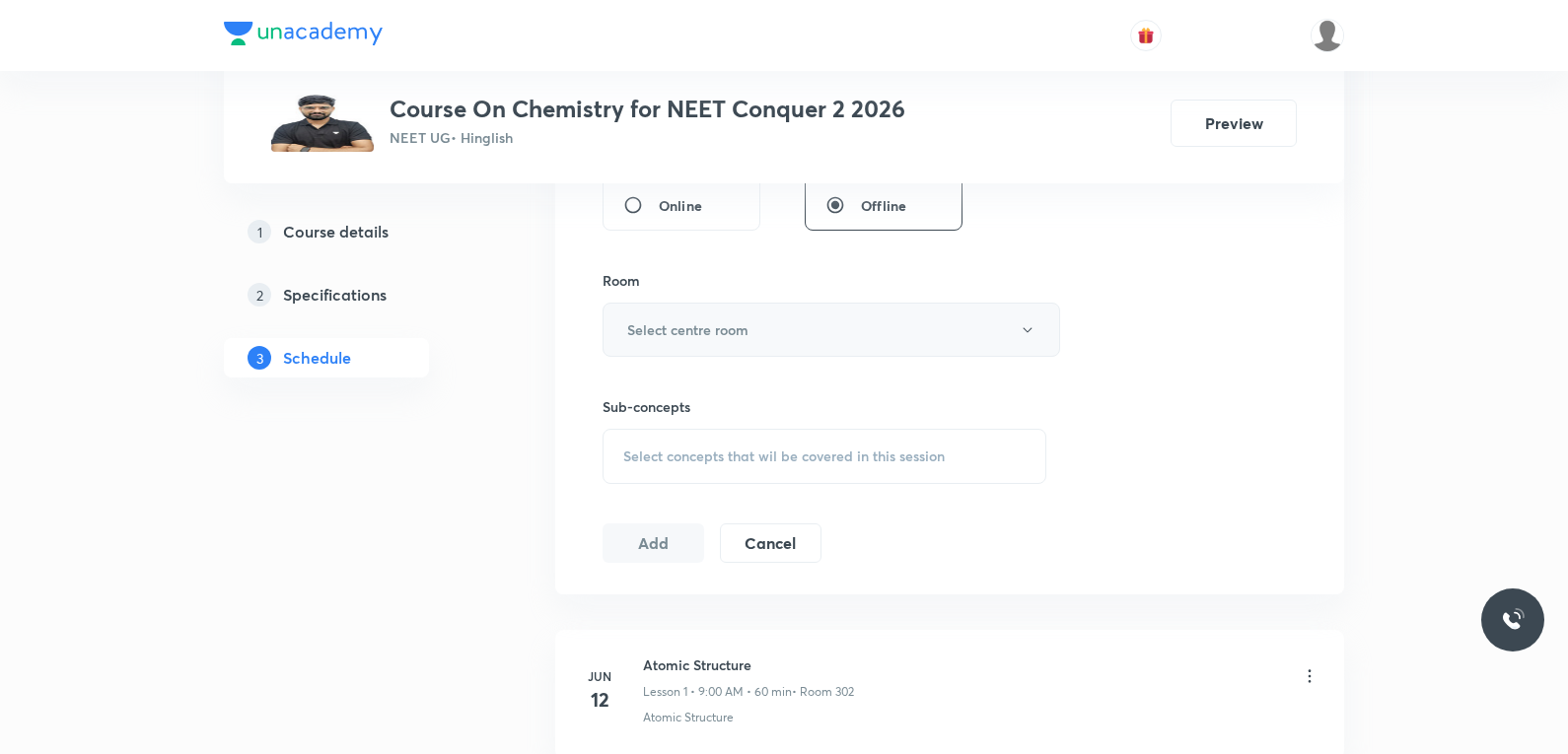 type on "80" 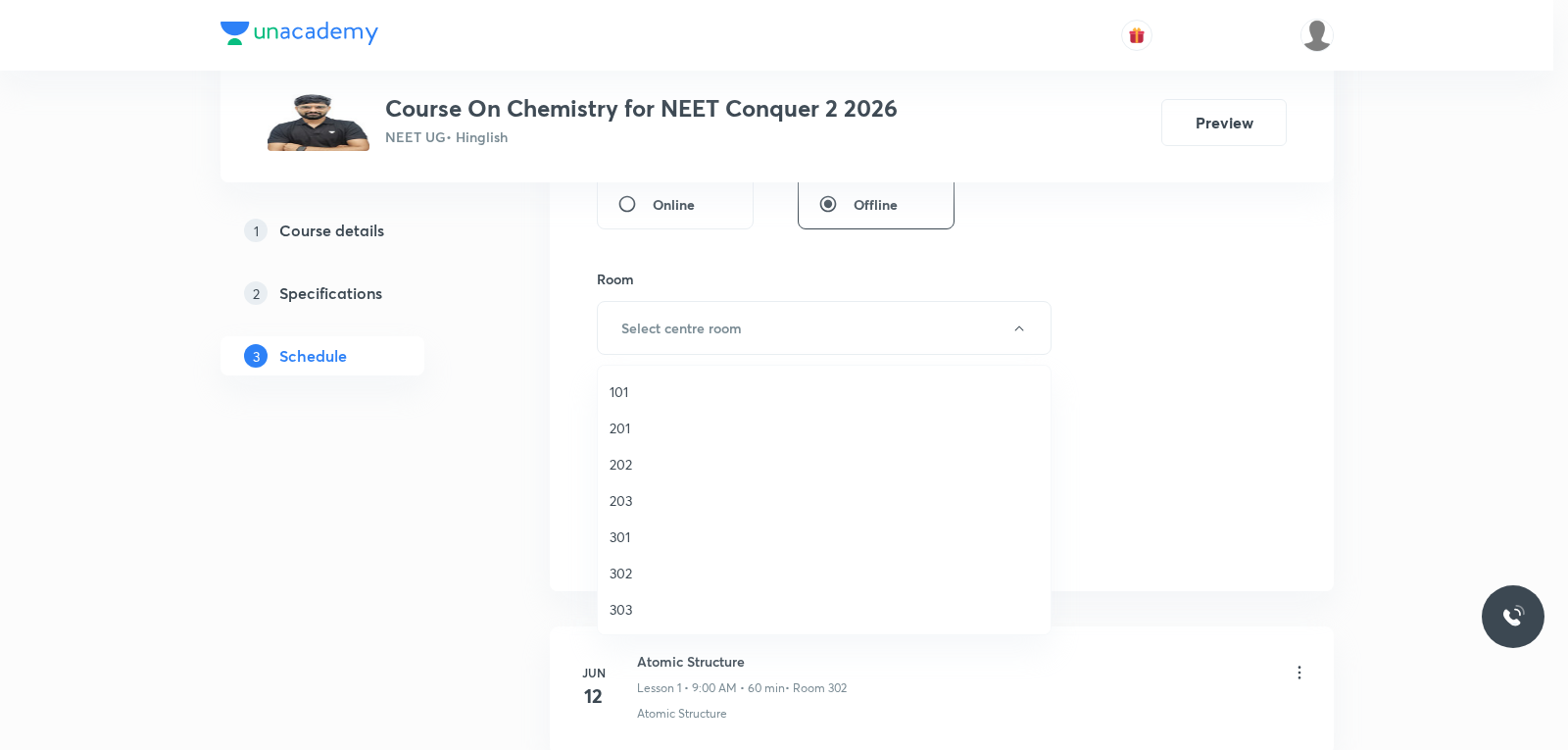 click on "302" at bounding box center (824, 573) 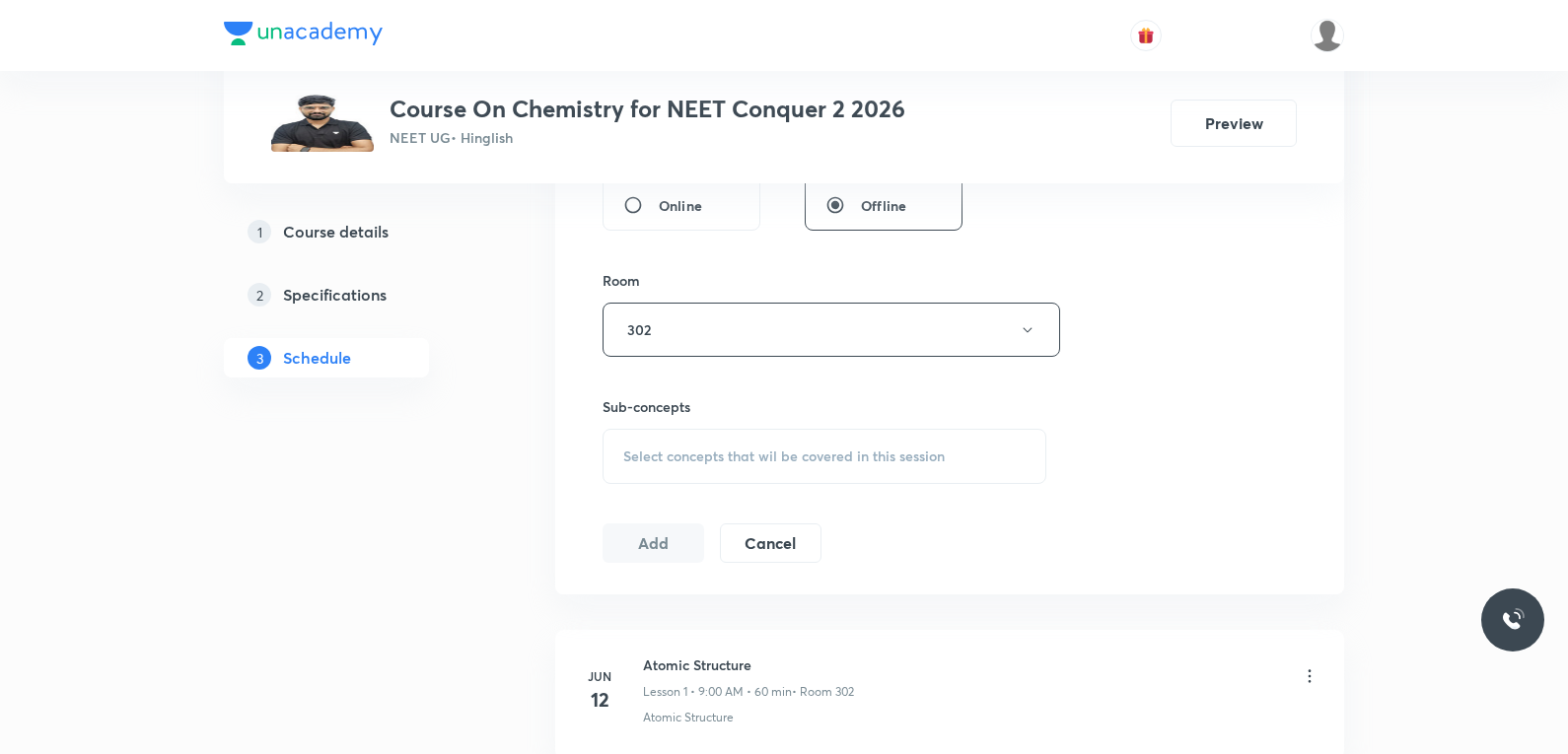 click on "Select concepts that wil be covered in this session" at bounding box center [784, 456] 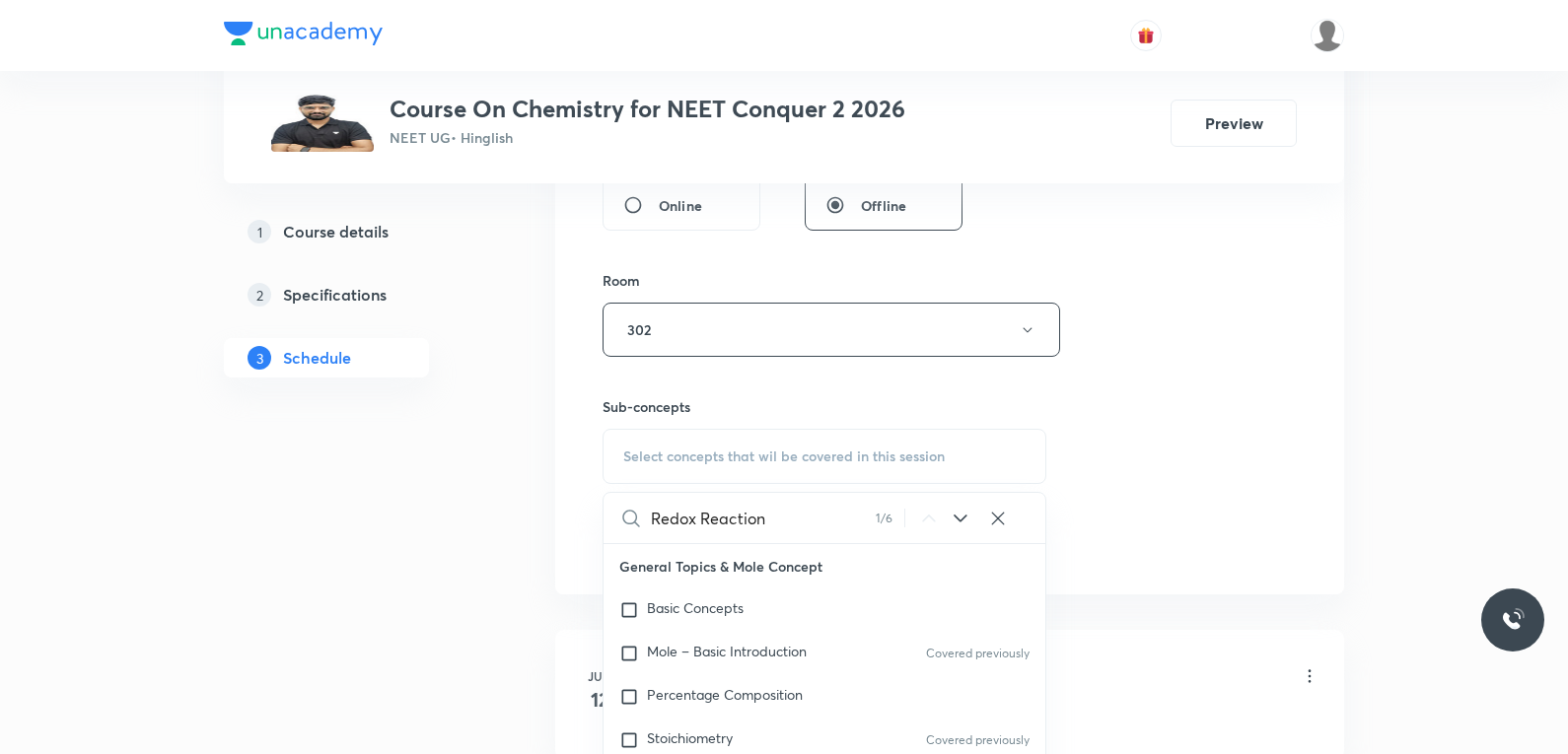 scroll, scrollTop: 7002, scrollLeft: 0, axis: vertical 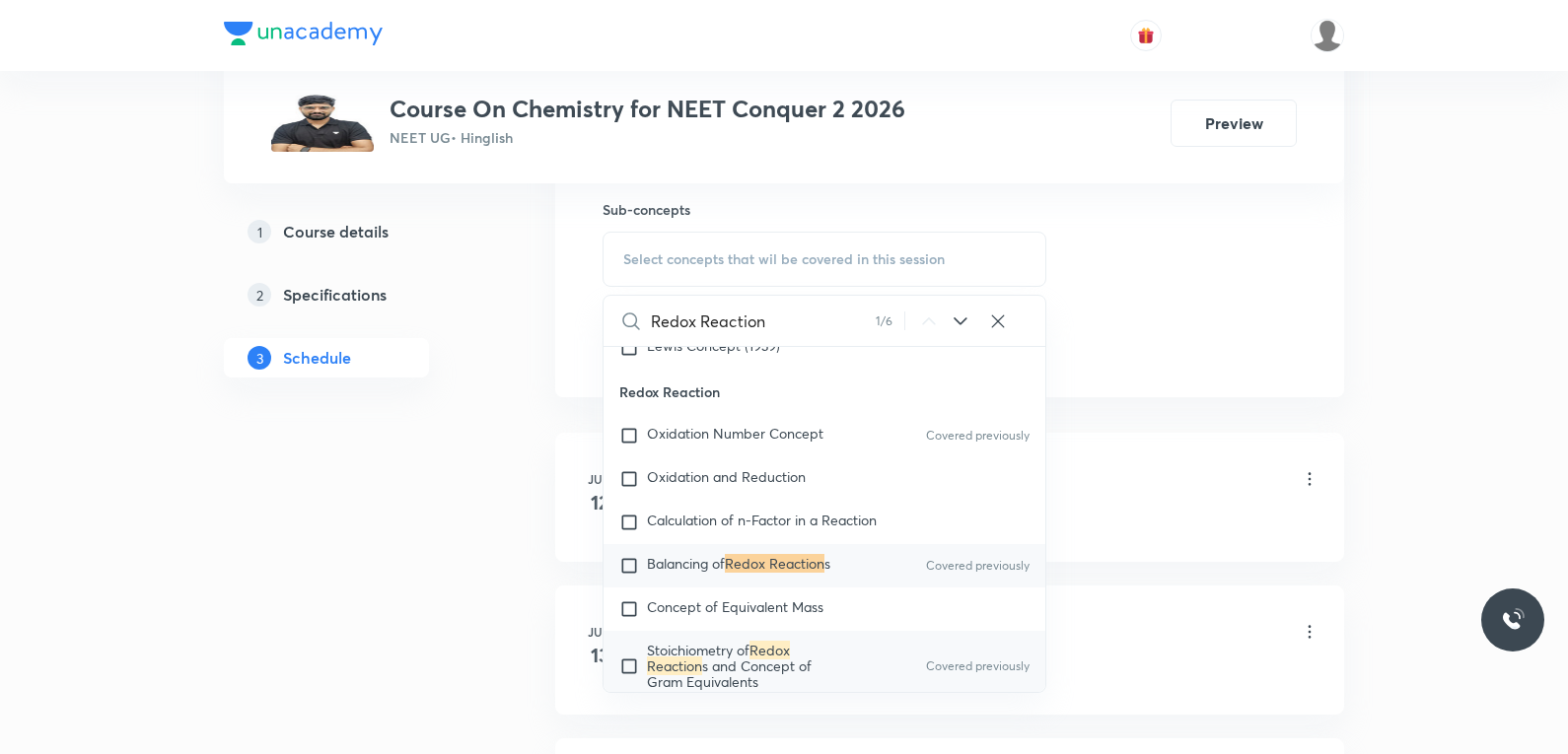 type on "Redox Reaction" 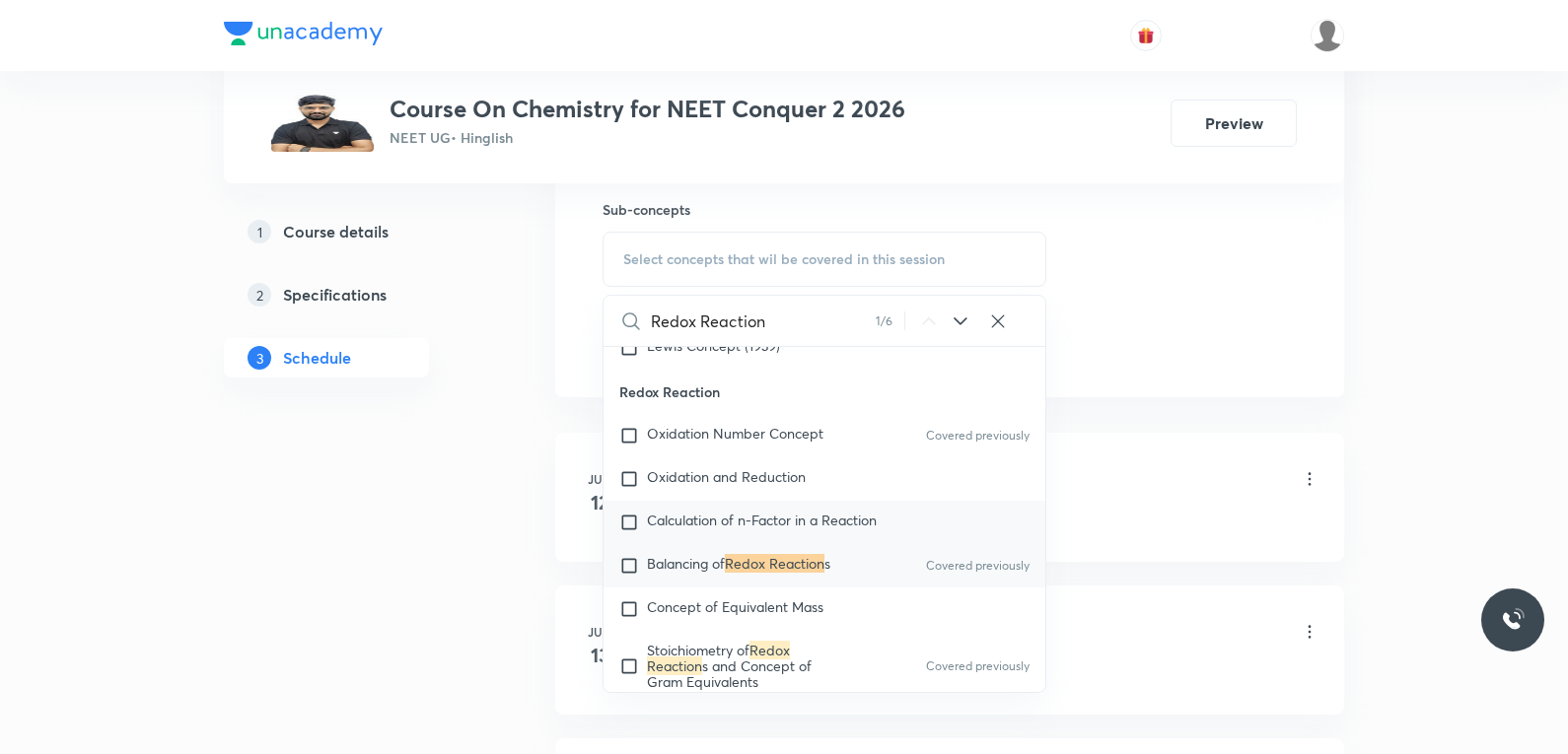 checkbox on "true" 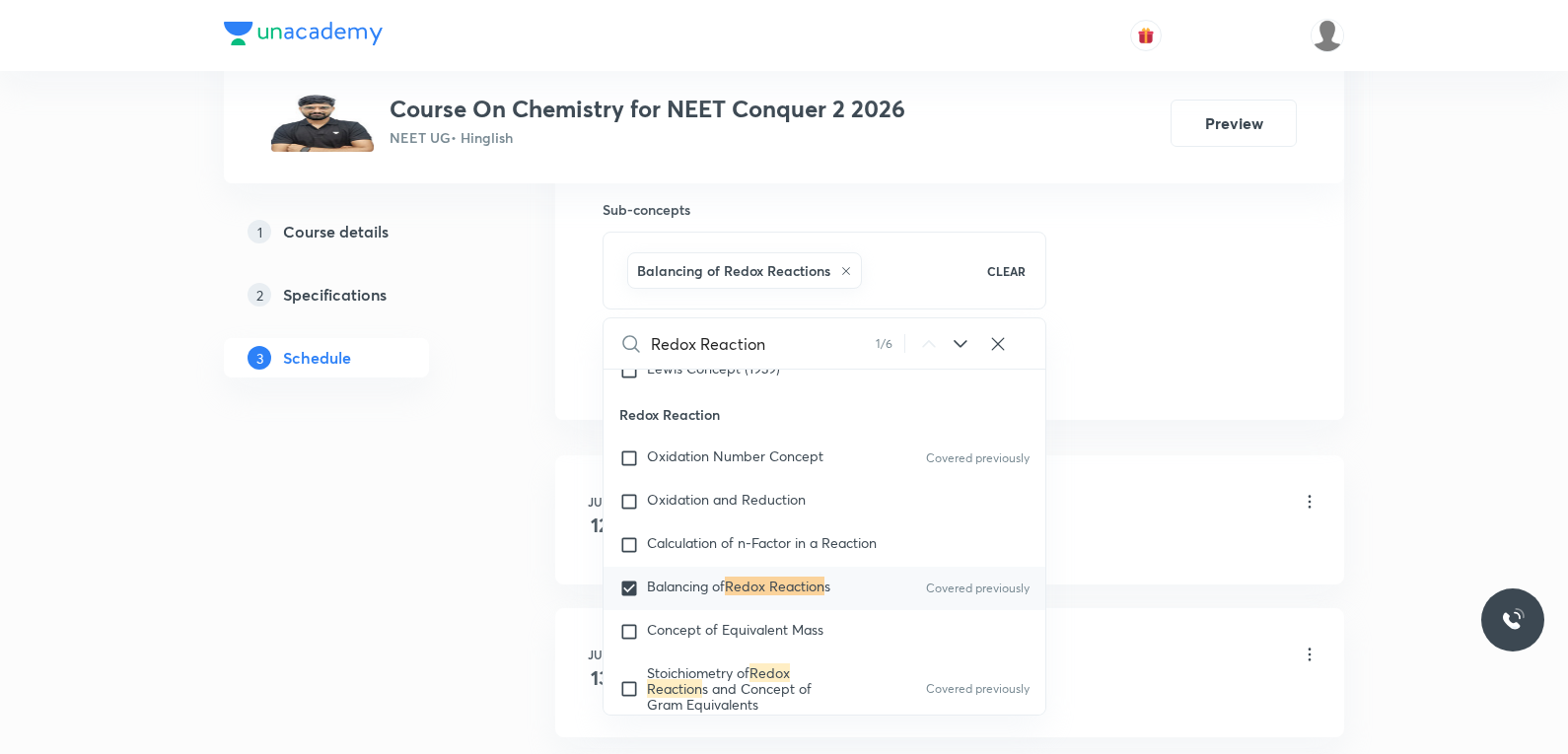 click on "Session  30 Live class Session title 14/99 Redox Reaction ​ Schedule for Aug 5, 2025, 7:30 AM ​ Duration (in minutes) 80 ​   Session type Online Offline Room 302 Sub-concepts Balancing of Redox Reactions CLEAR Redox Reaction 1 / 6 ​ General Topics & Mole Concept Basic Concepts Mole – Basic Introduction Covered previously Percentage Composition Stoichiometry Covered previously Principle of Atom Conservation (POAC) Relation between Stoichiometric Quantities Application of Mole Concept: Gravimetric Analysis Covered previously Electronic Configuration Of Atoms (Hund's rule) Covered previously  Quantum Numbers (Magnetic Quantum no.) Quantum Numbers(Pauli's Exclusion law) Mean Molar Mass or Molecular Mass Variation of Conductivity with Concentration Mechanism of Corrosion Atomic Structure Discovery Of Electron Some Prerequisites of Physics Discovery Of Protons And Neutrons Atomic Models Representation Of Atom With Electrons And Neutrons Nature of Waves Nature Of Electromagnetic Radiation Quantum Numbers s" at bounding box center [950, -86] 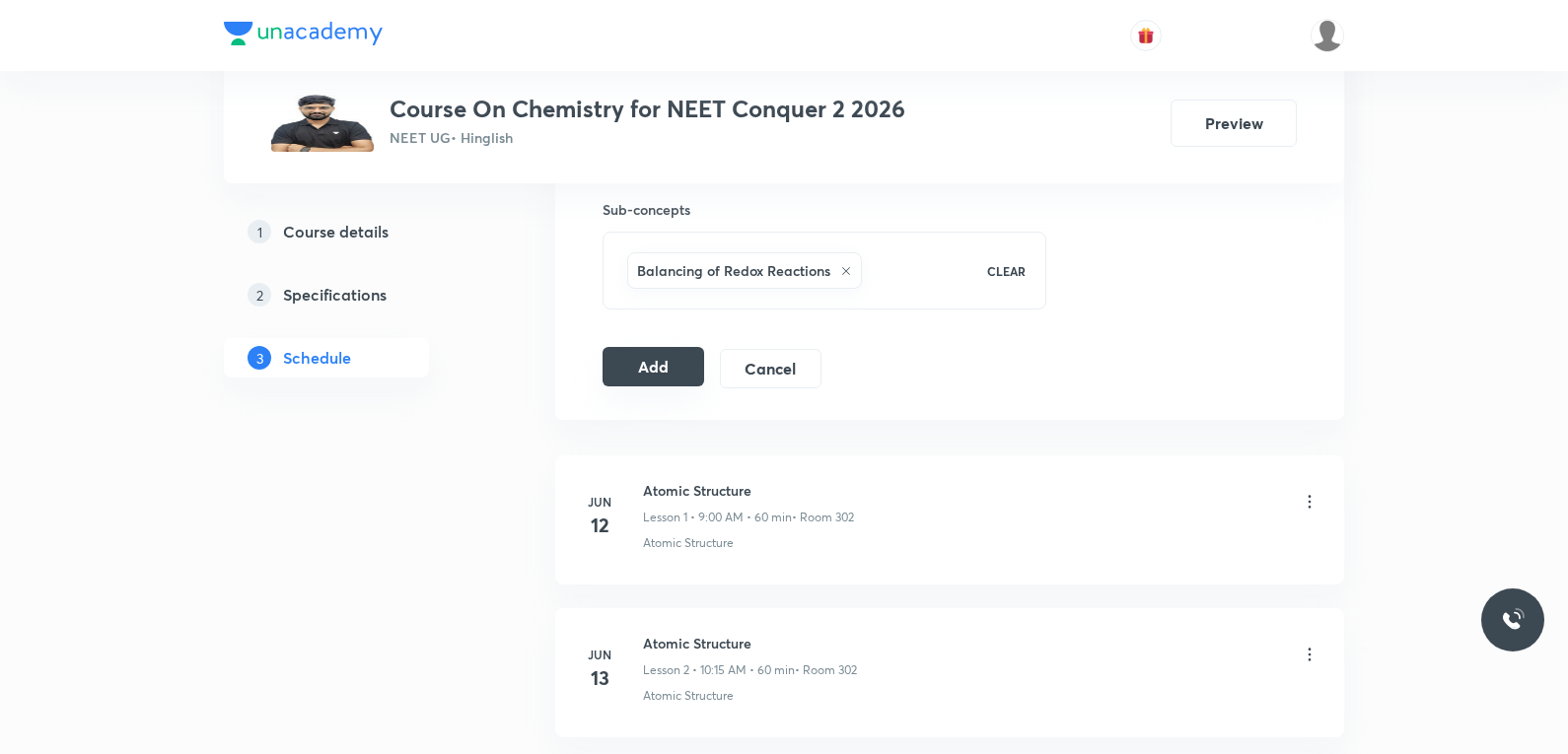 click on "Add" at bounding box center (653, 367) 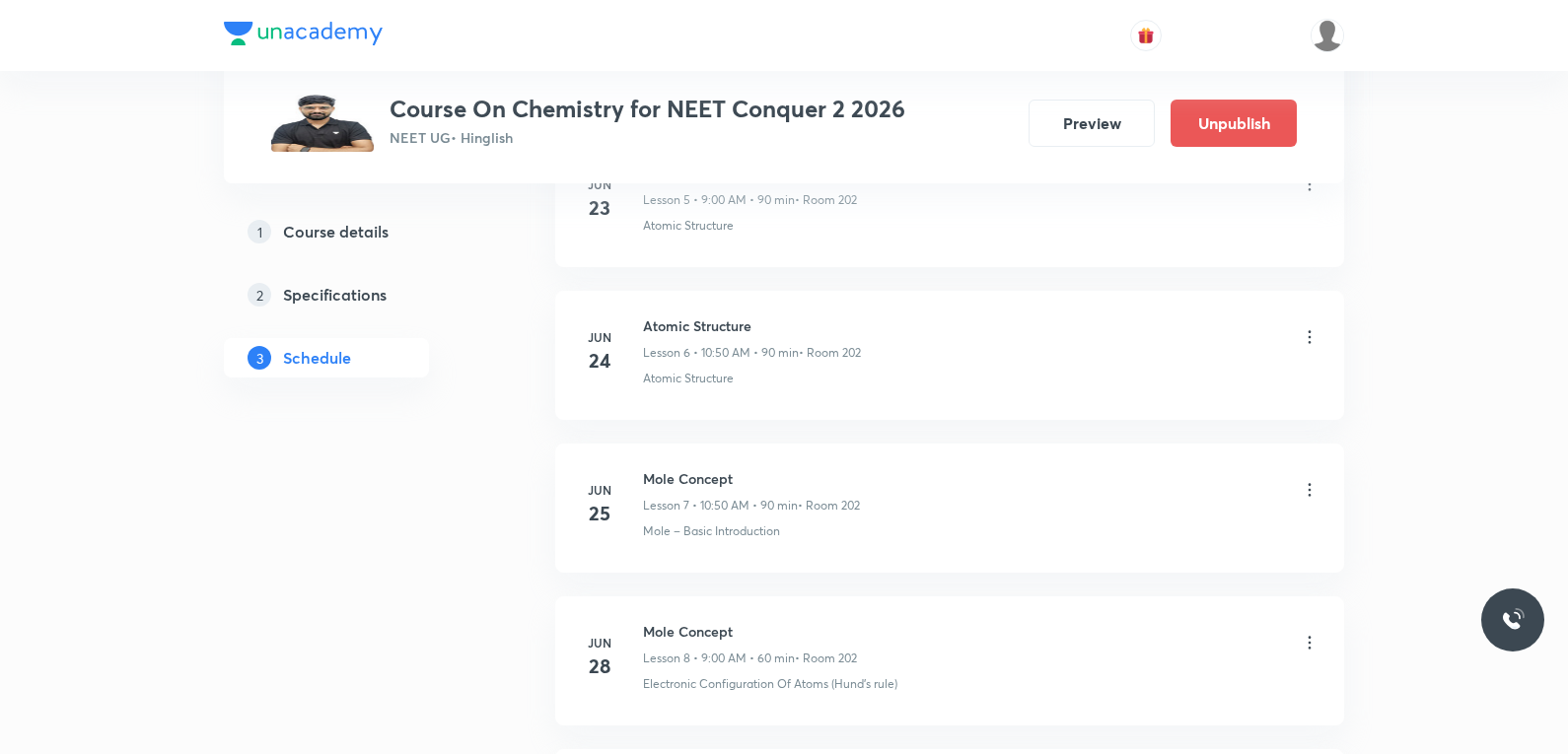 scroll, scrollTop: 4503, scrollLeft: 0, axis: vertical 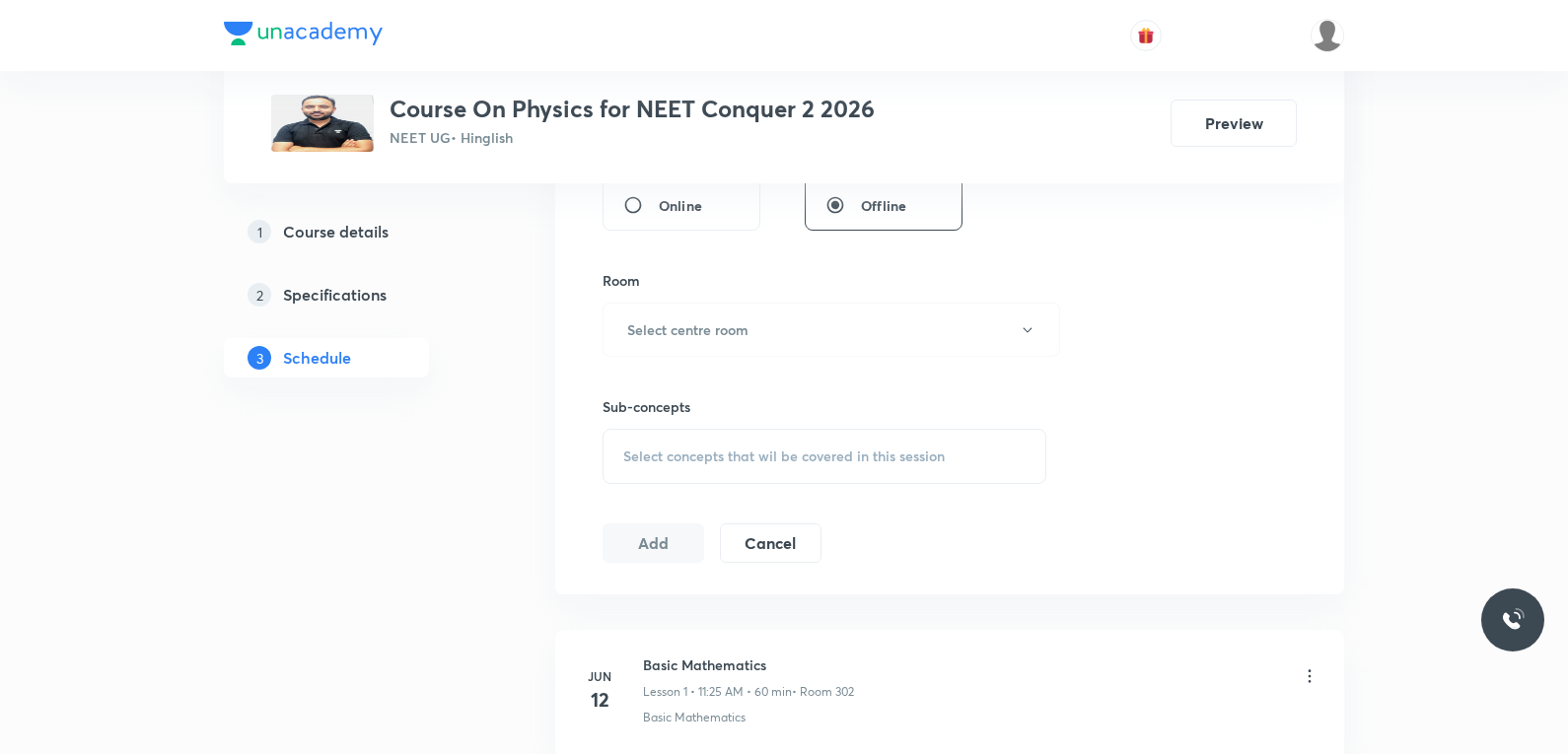 click on "Select concepts that wil be covered in this session" at bounding box center [784, 456] 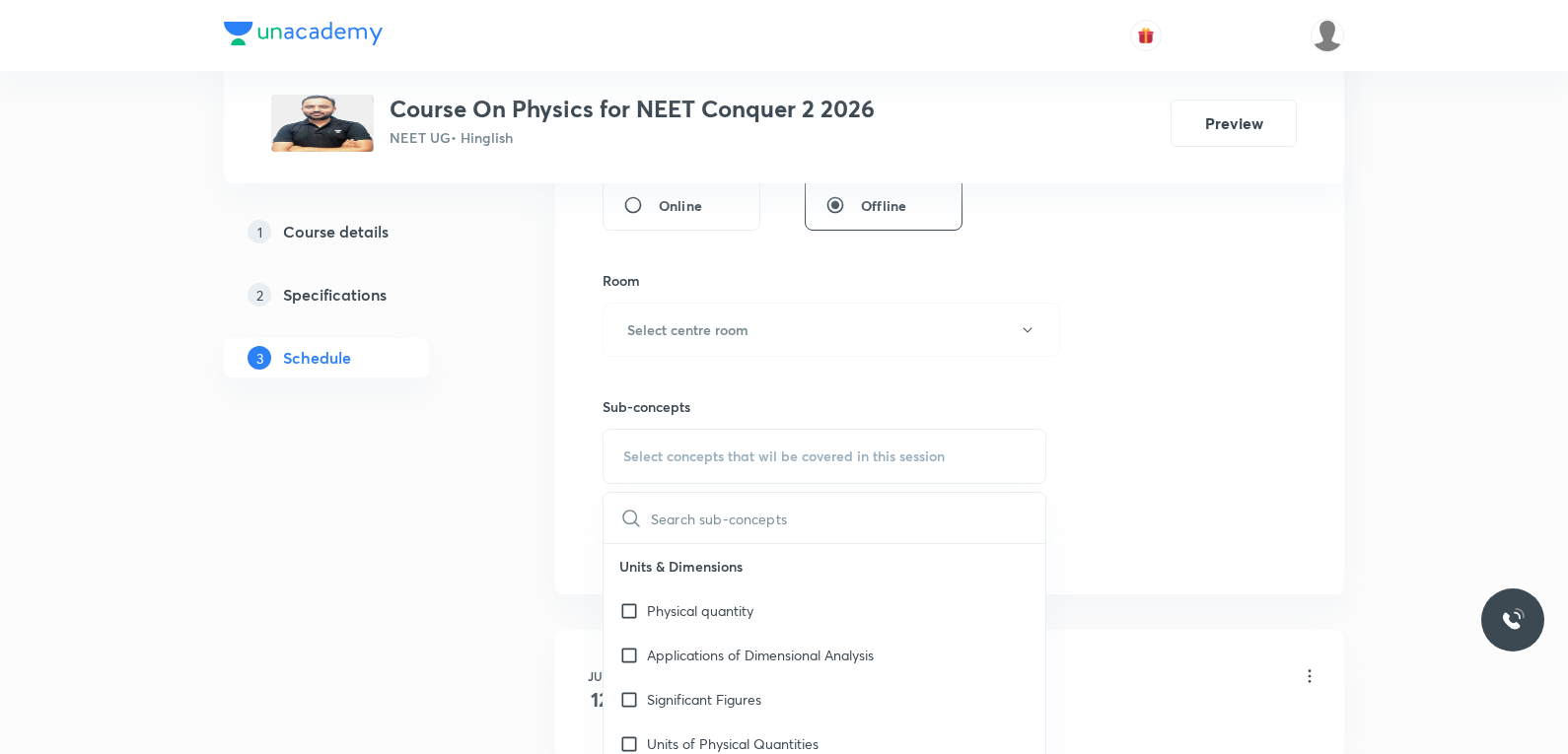 click on "Session  11 Live class Session title 0/99 ​ Schedule for [DATE], [TIME] ​ Duration (in minutes) ​   Session type Online Offline Room Select centre room Sub-concepts Select concepts that wil be covered in this session ​ Units & Dimensions Physical quantity Applications of Dimensional Analysis Significant Figures Units of Physical Quantities System of Units Dimensions of Some Mathematical Functions Unit and Dimension Product of Two Vectors Subtraction of Vectors Cross Product Least Count Analysis Errors of Measurement Vernier Callipers Screw Gauge Zero Error Basic Mathematics Elementary Algebra Elementary Trigonometry Basic Coordinate Geometry Functions Differentiation Integral of a Function Use of Differentiation & Integration in One Dimensional Motion Derivatives of Equations of Motion by Calculus Basic Mathematics Covered previously Laboratory Experiments Laboratory Experiments Basics & Laboratory Representation of Vector Addition of Vectors Components of a Vector Unit Vectors Dot-Product Error" at bounding box center [950, 100] 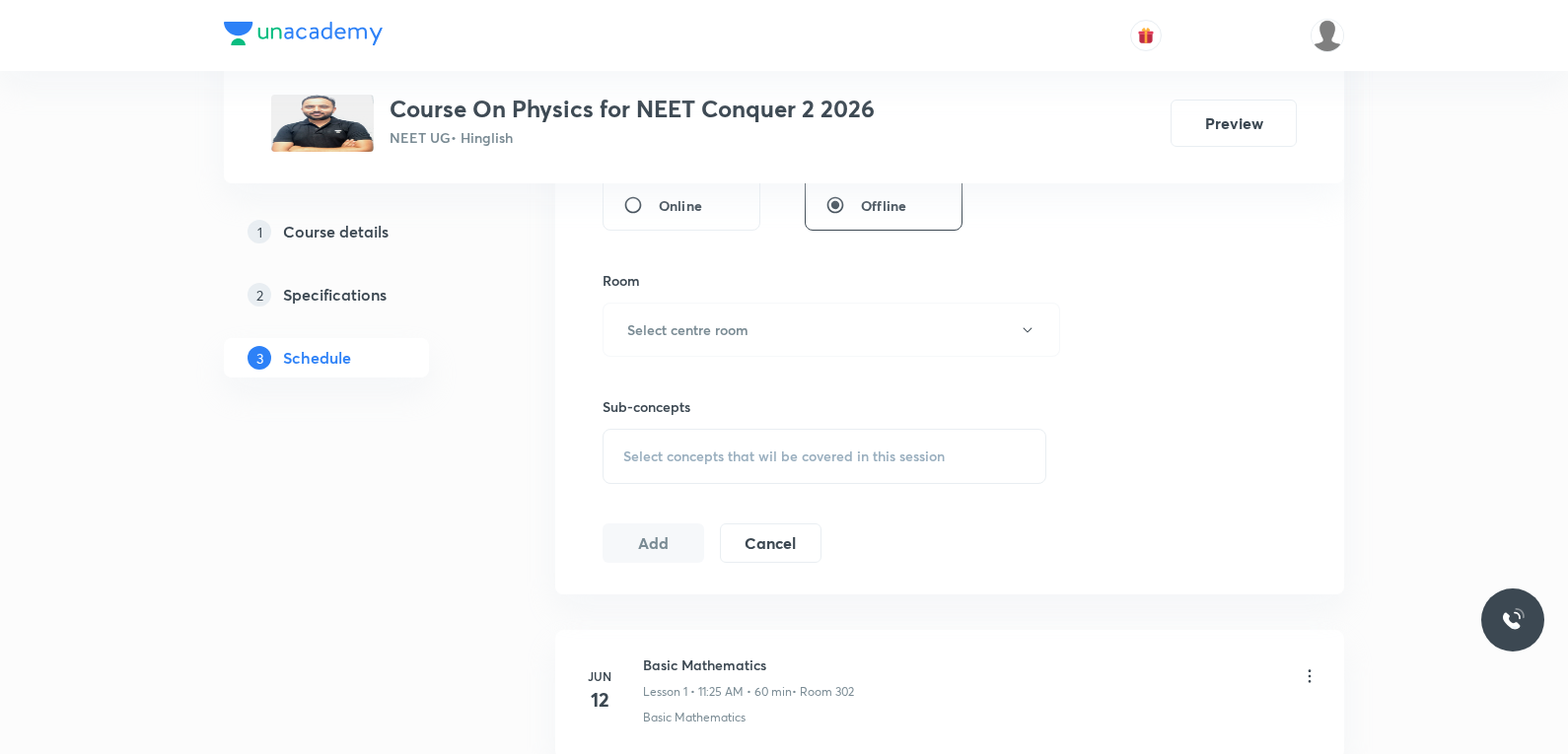 scroll, scrollTop: 2354, scrollLeft: 0, axis: vertical 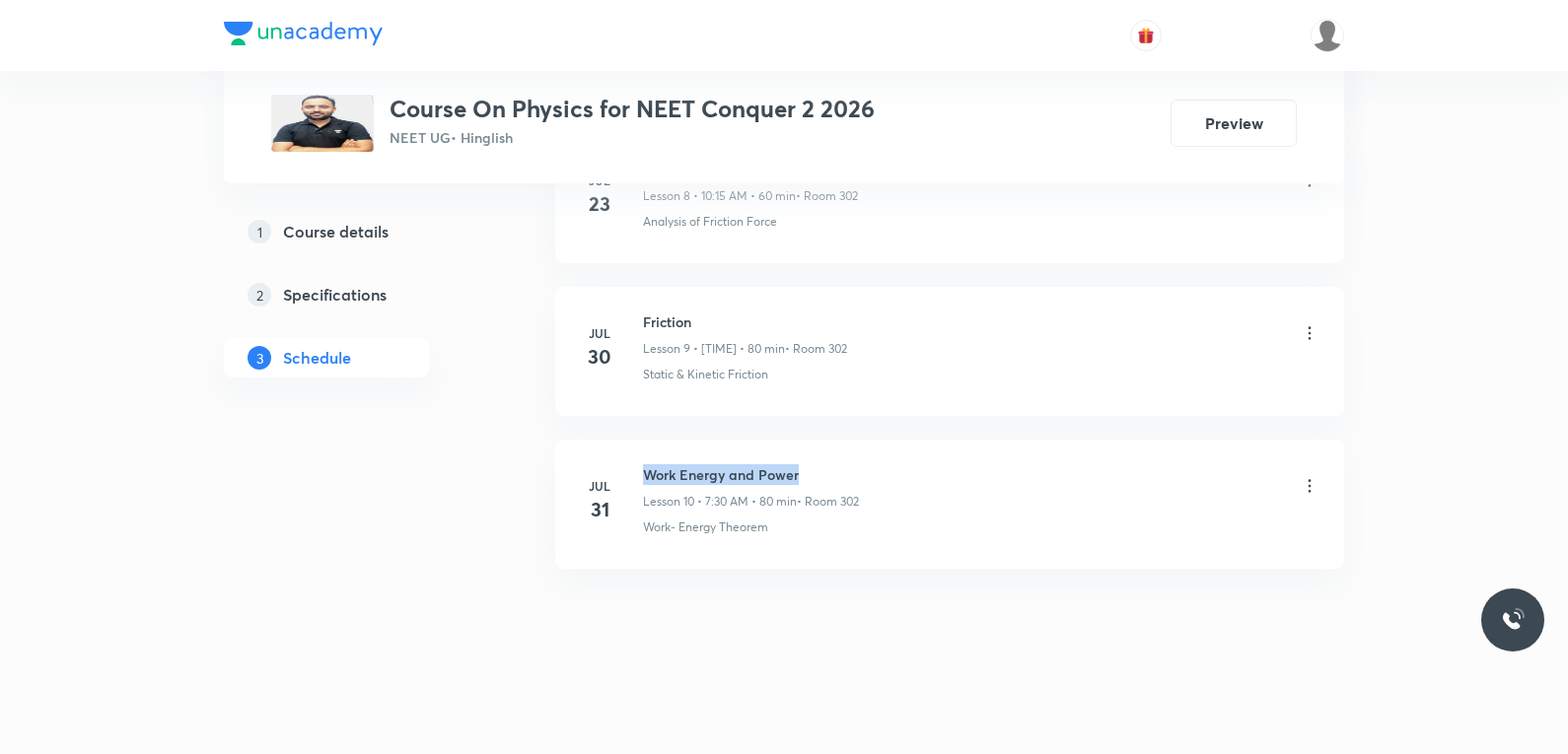 drag, startPoint x: 644, startPoint y: 473, endPoint x: 1001, endPoint y: 463, distance: 357.14 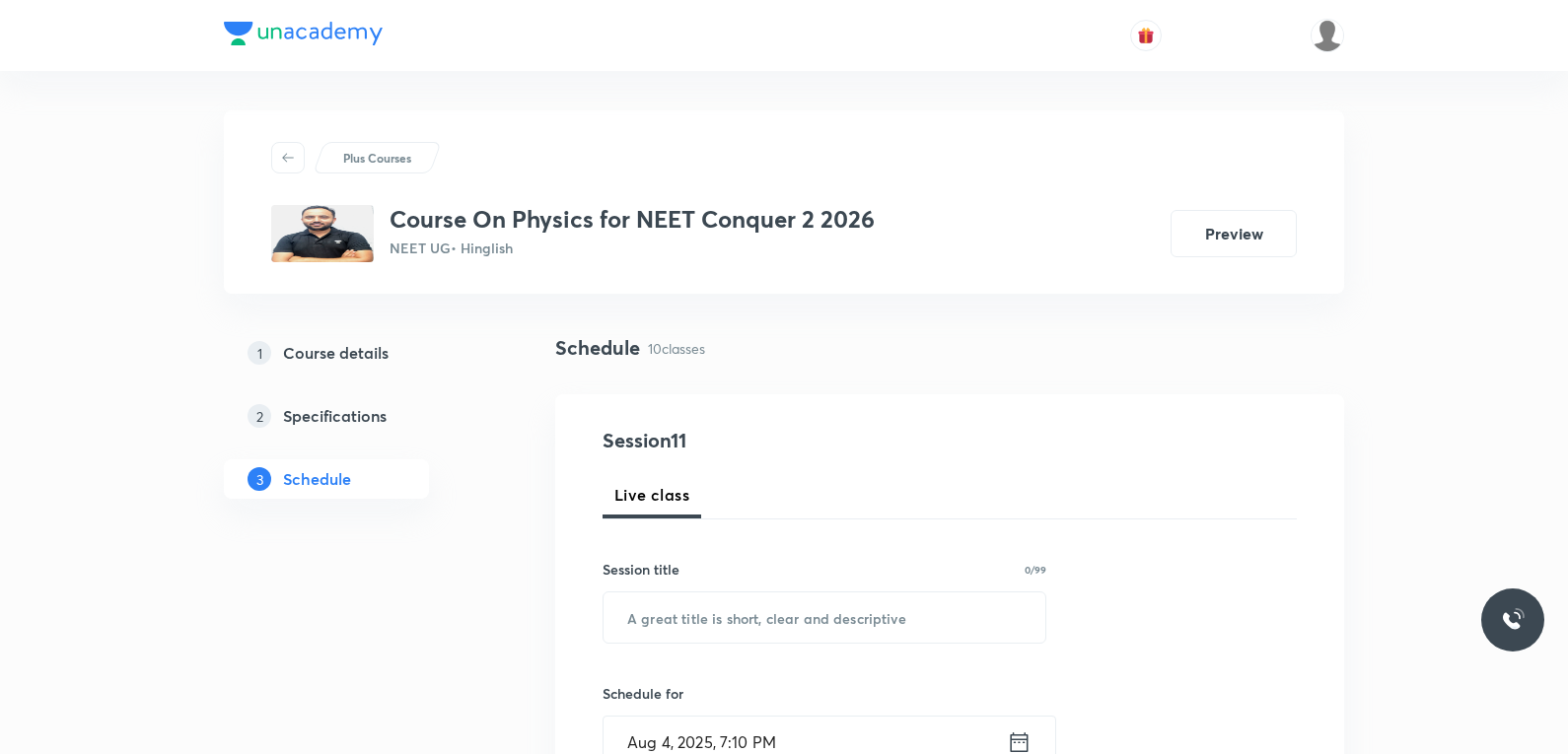 scroll, scrollTop: 197, scrollLeft: 0, axis: vertical 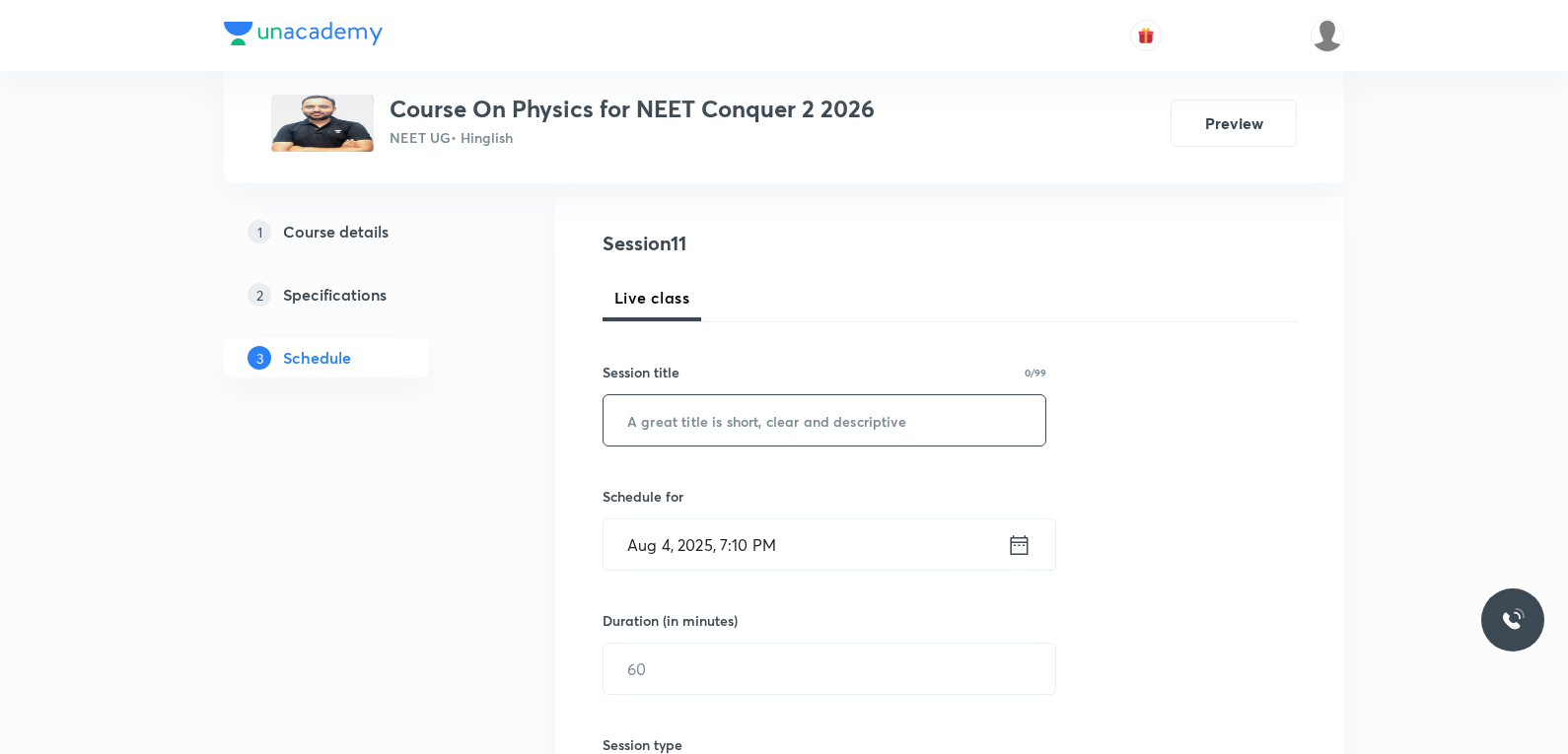 click at bounding box center [824, 420] 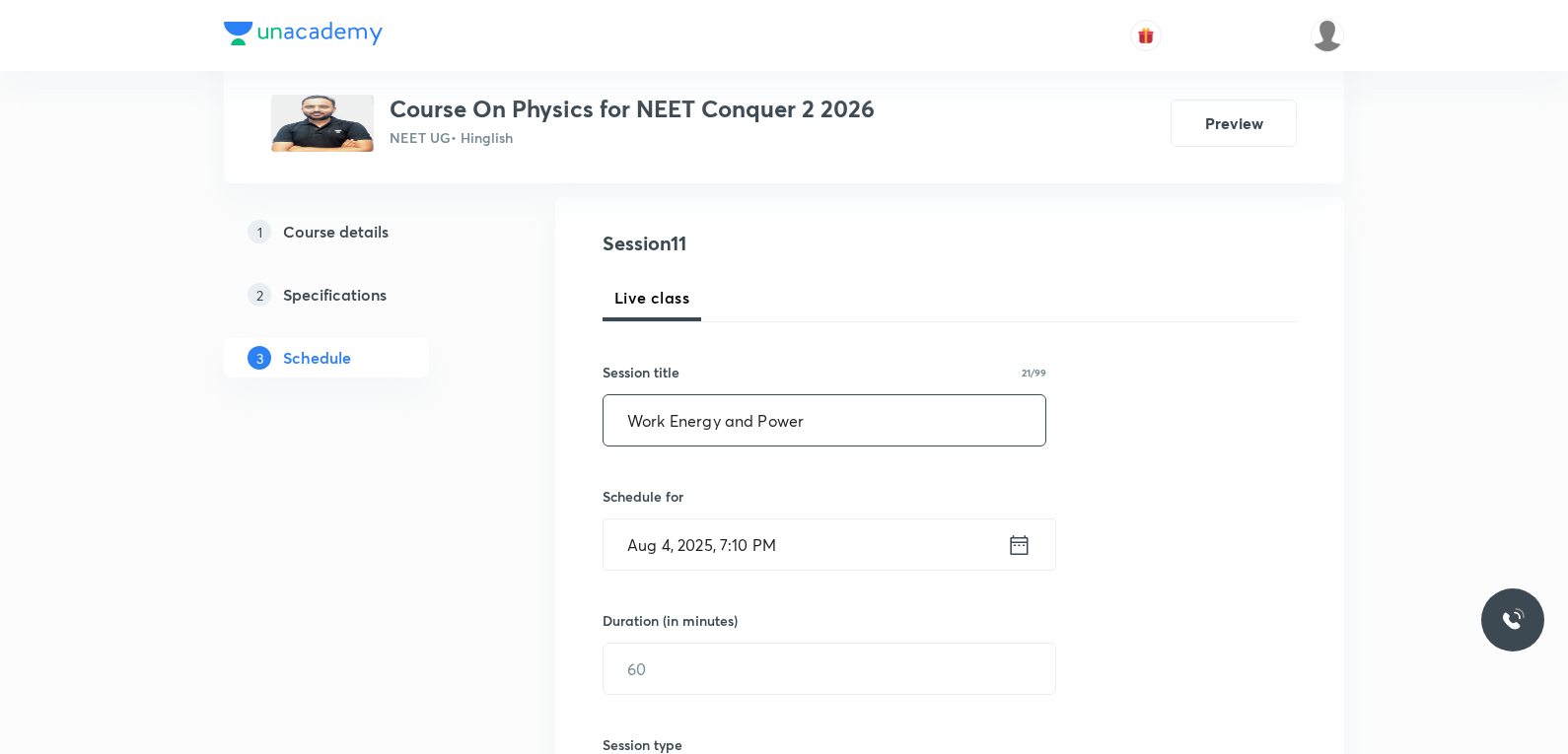 scroll, scrollTop: 394, scrollLeft: 0, axis: vertical 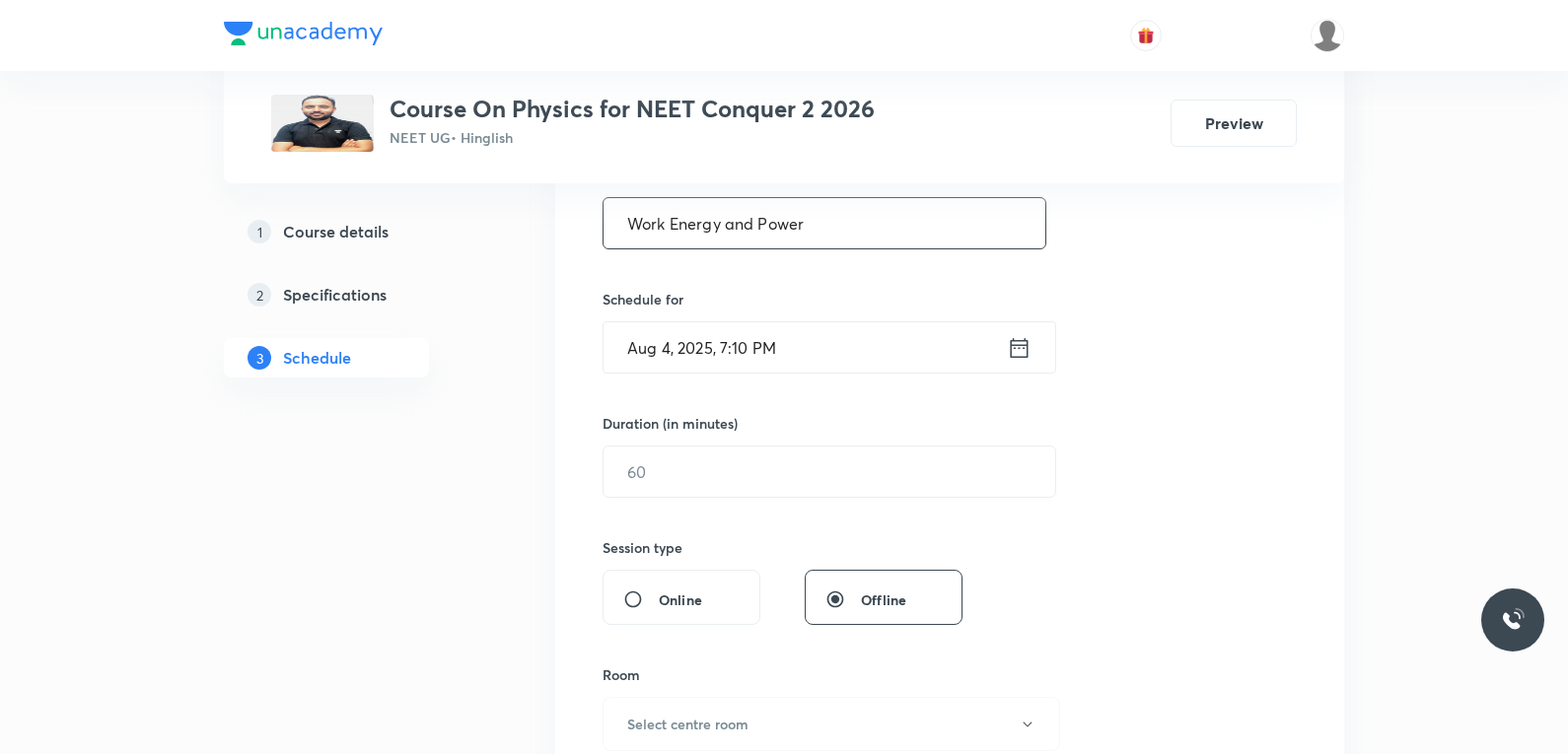type on "Work Energy and Power" 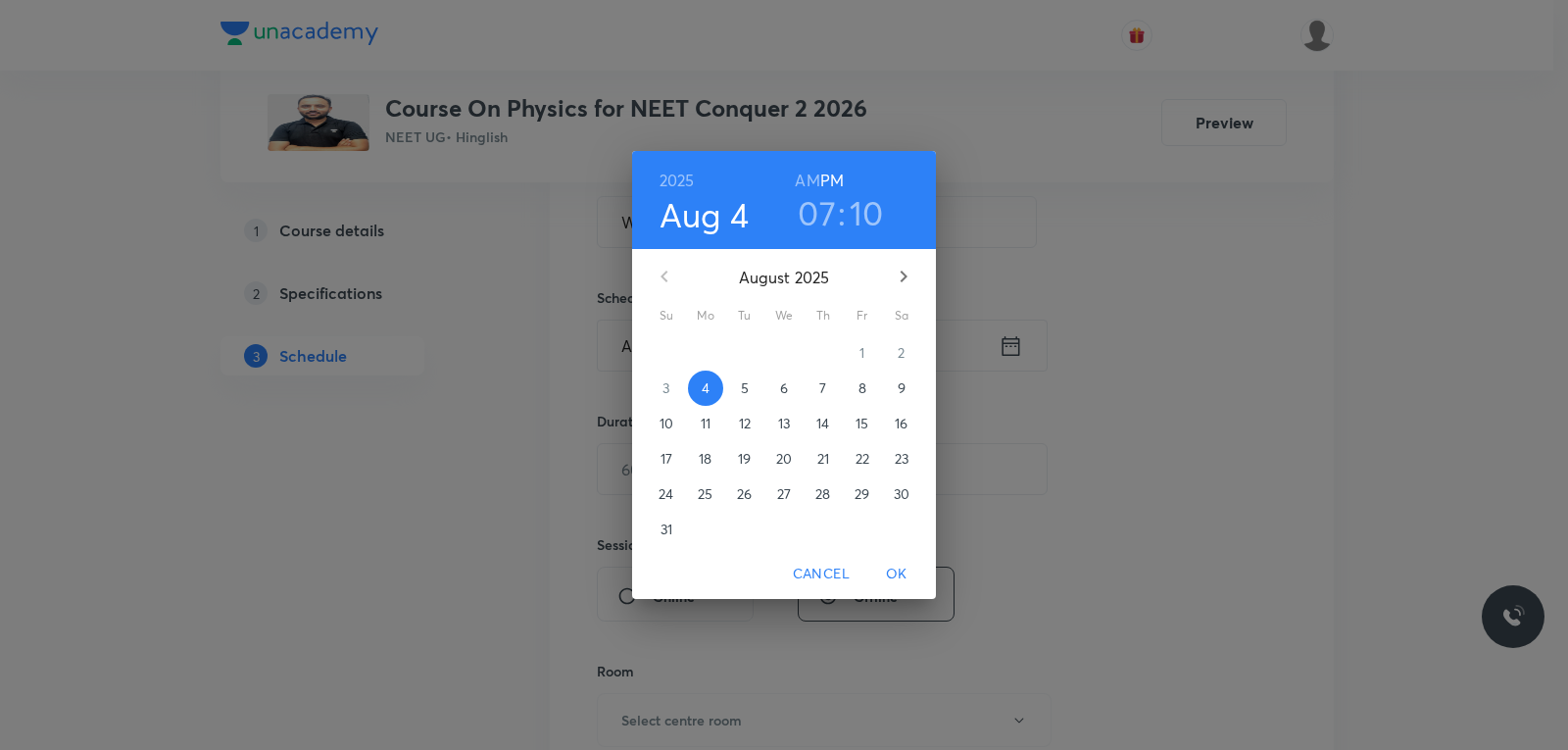 click on "5" at bounding box center (745, 388) 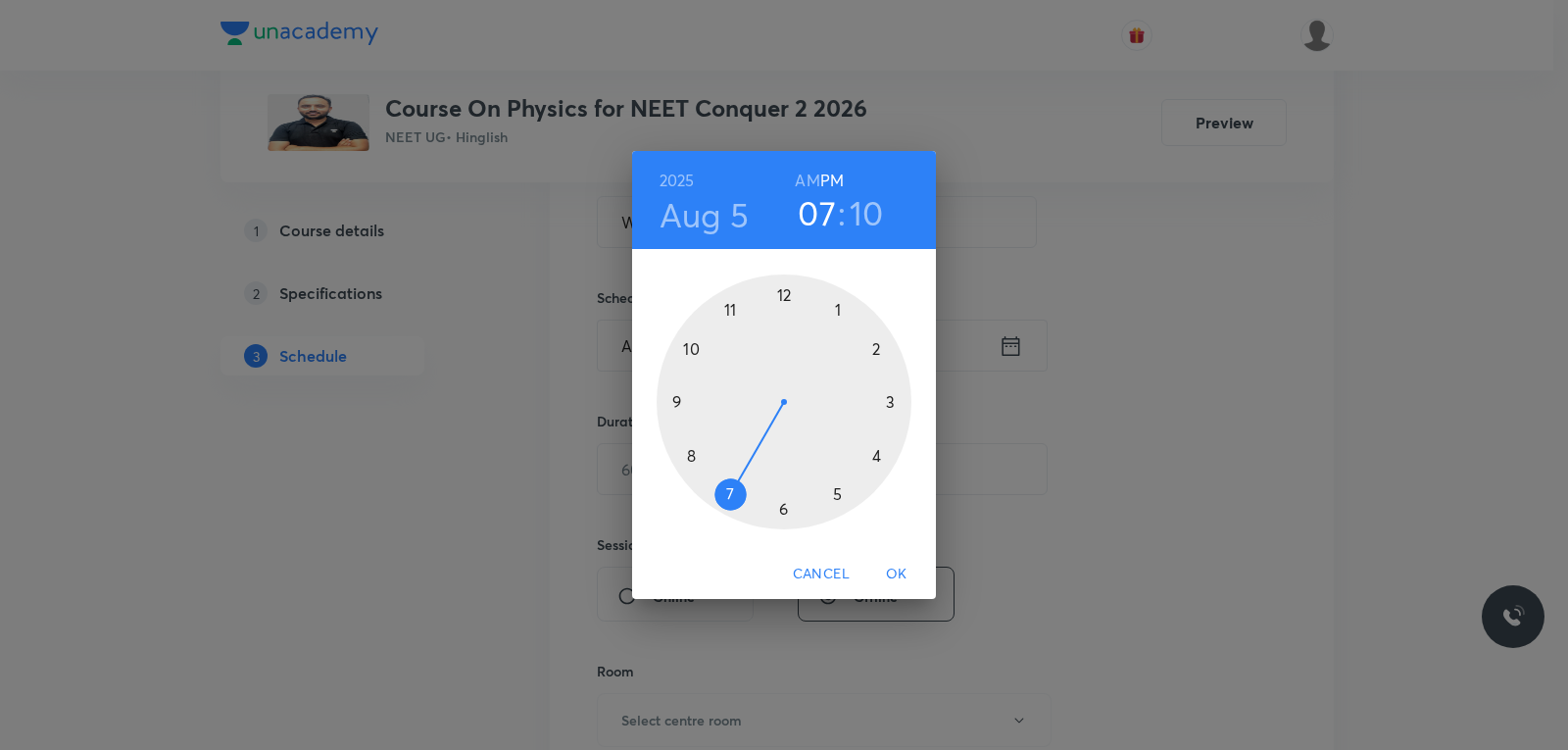 click on "AM" at bounding box center [807, 180] 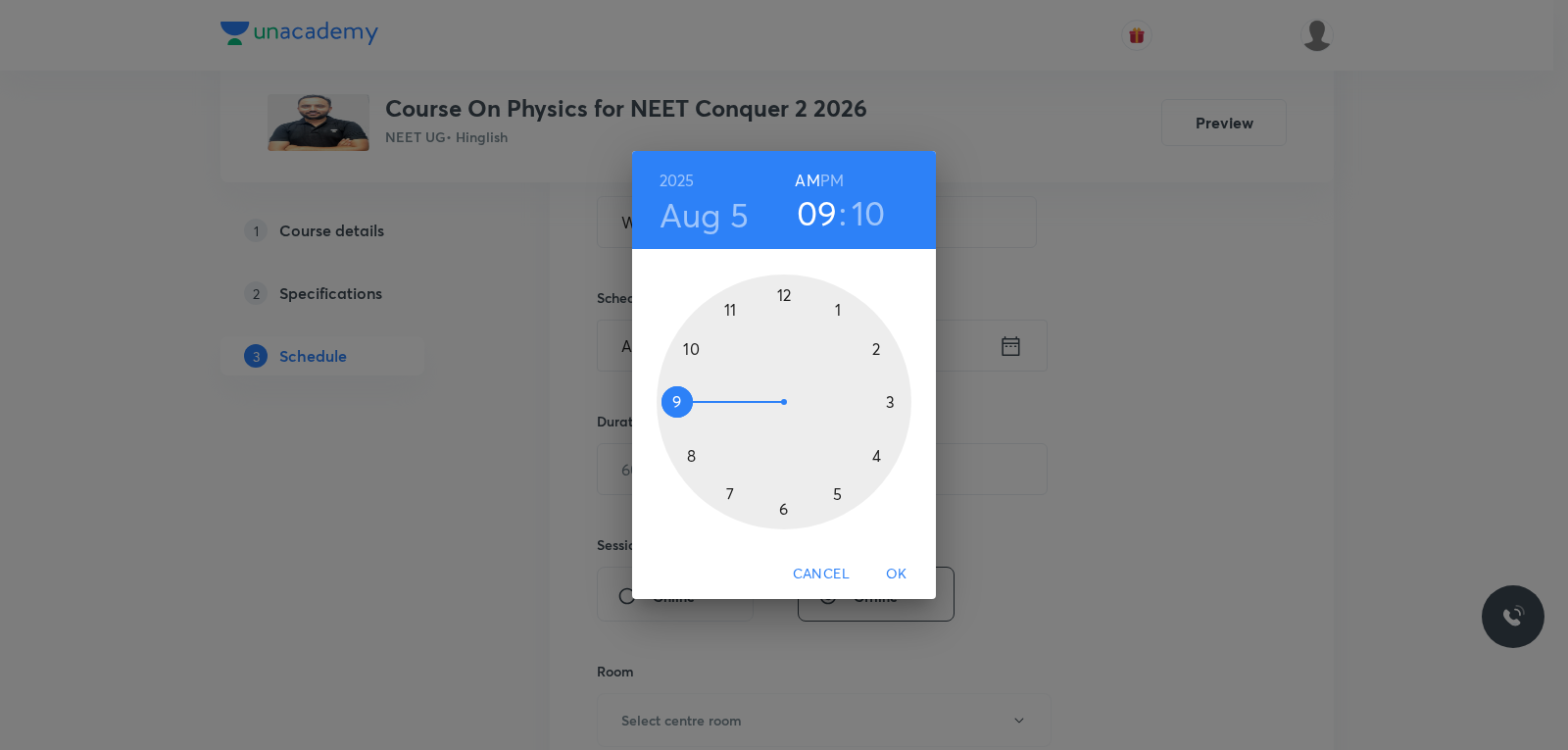 drag, startPoint x: 736, startPoint y: 487, endPoint x: 710, endPoint y: 401, distance: 89.84431 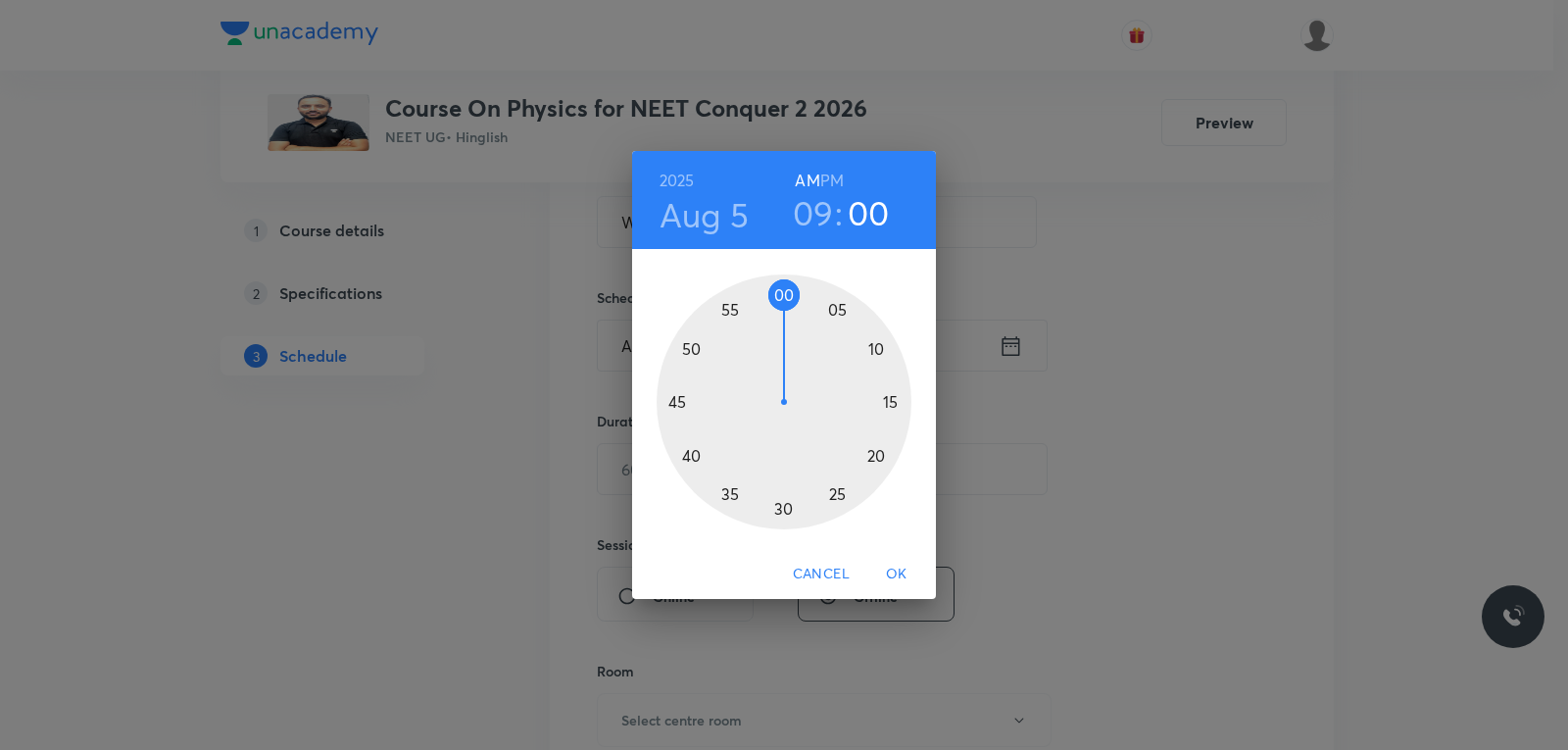 drag, startPoint x: 874, startPoint y: 349, endPoint x: 782, endPoint y: 300, distance: 104.23531 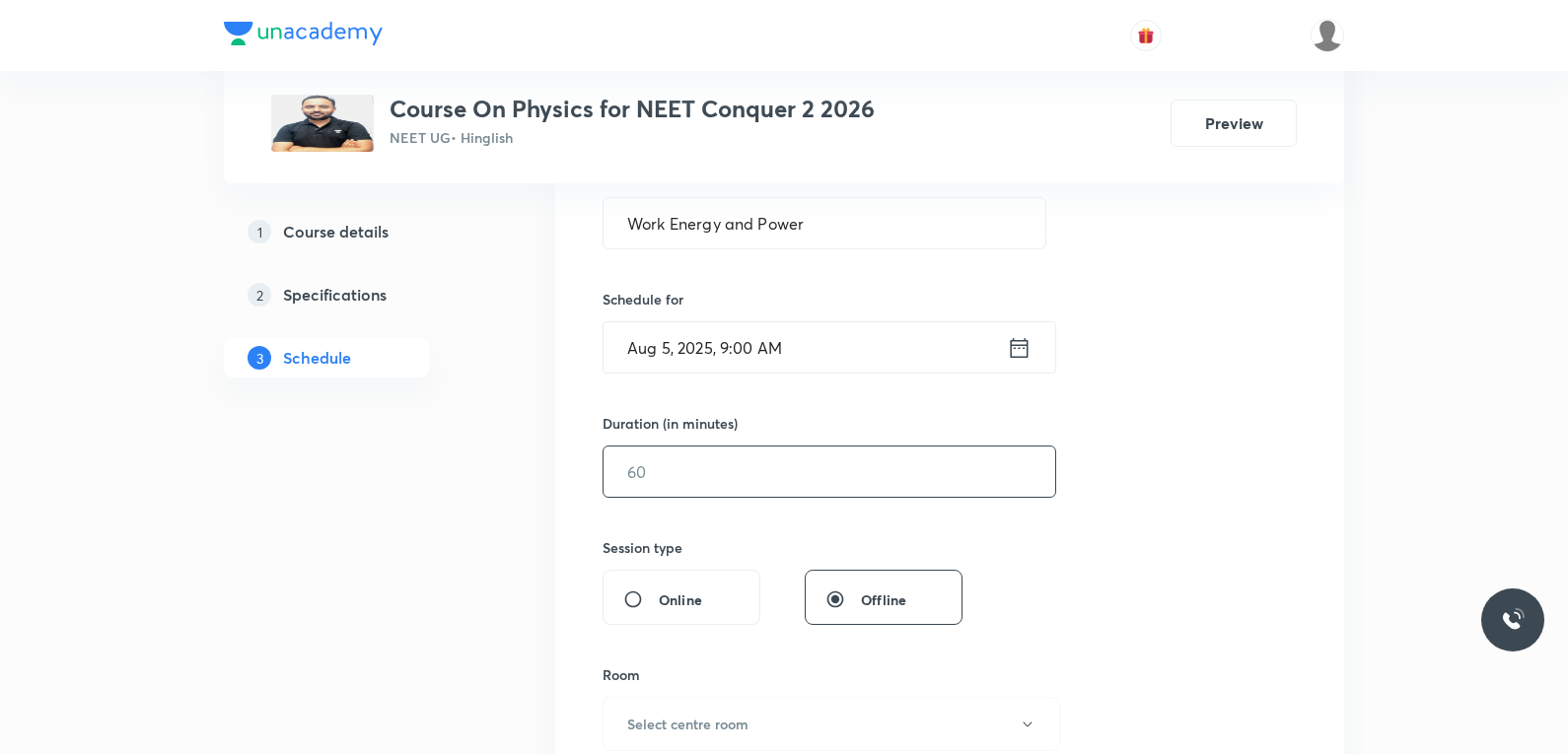 click at bounding box center [829, 471] 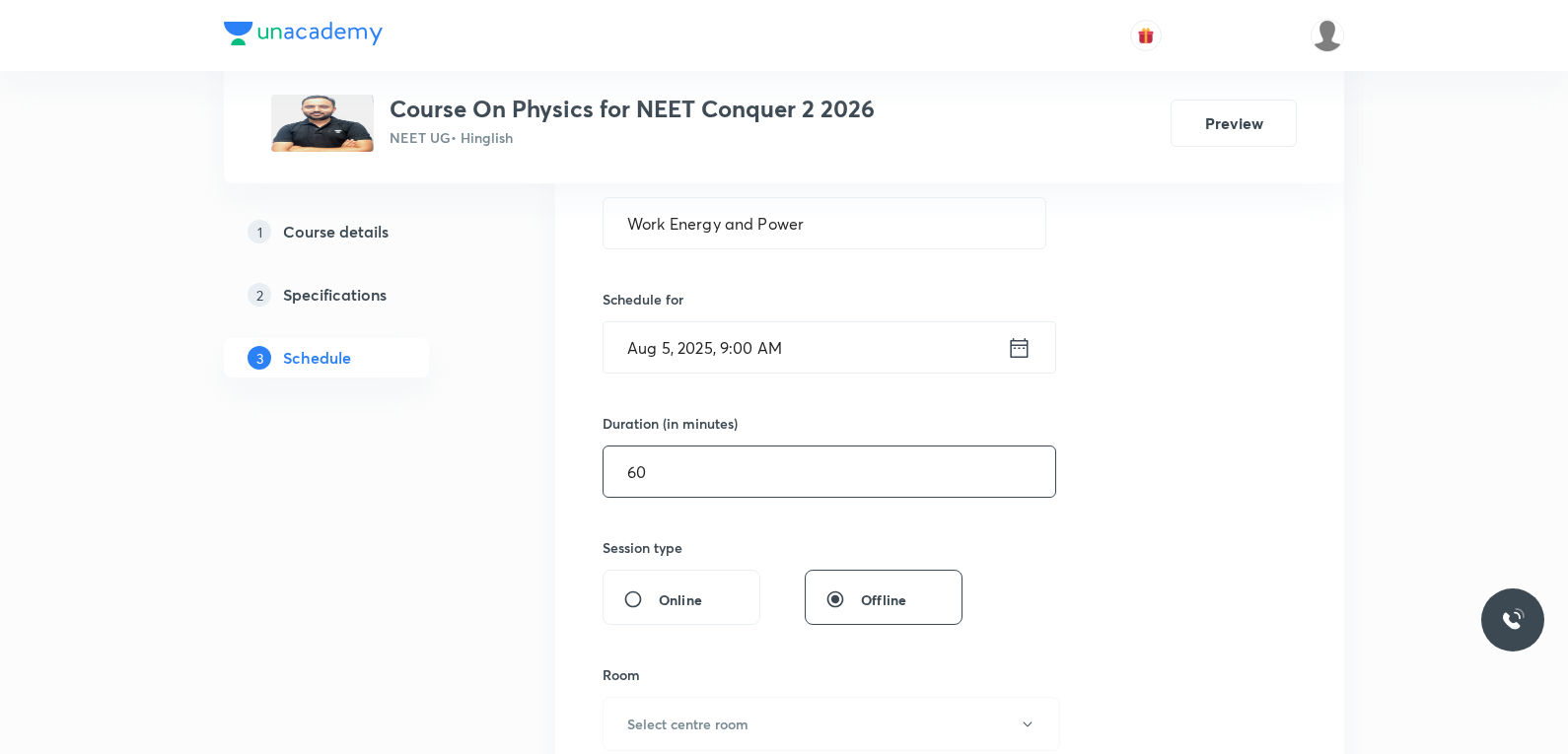 scroll, scrollTop: 788, scrollLeft: 0, axis: vertical 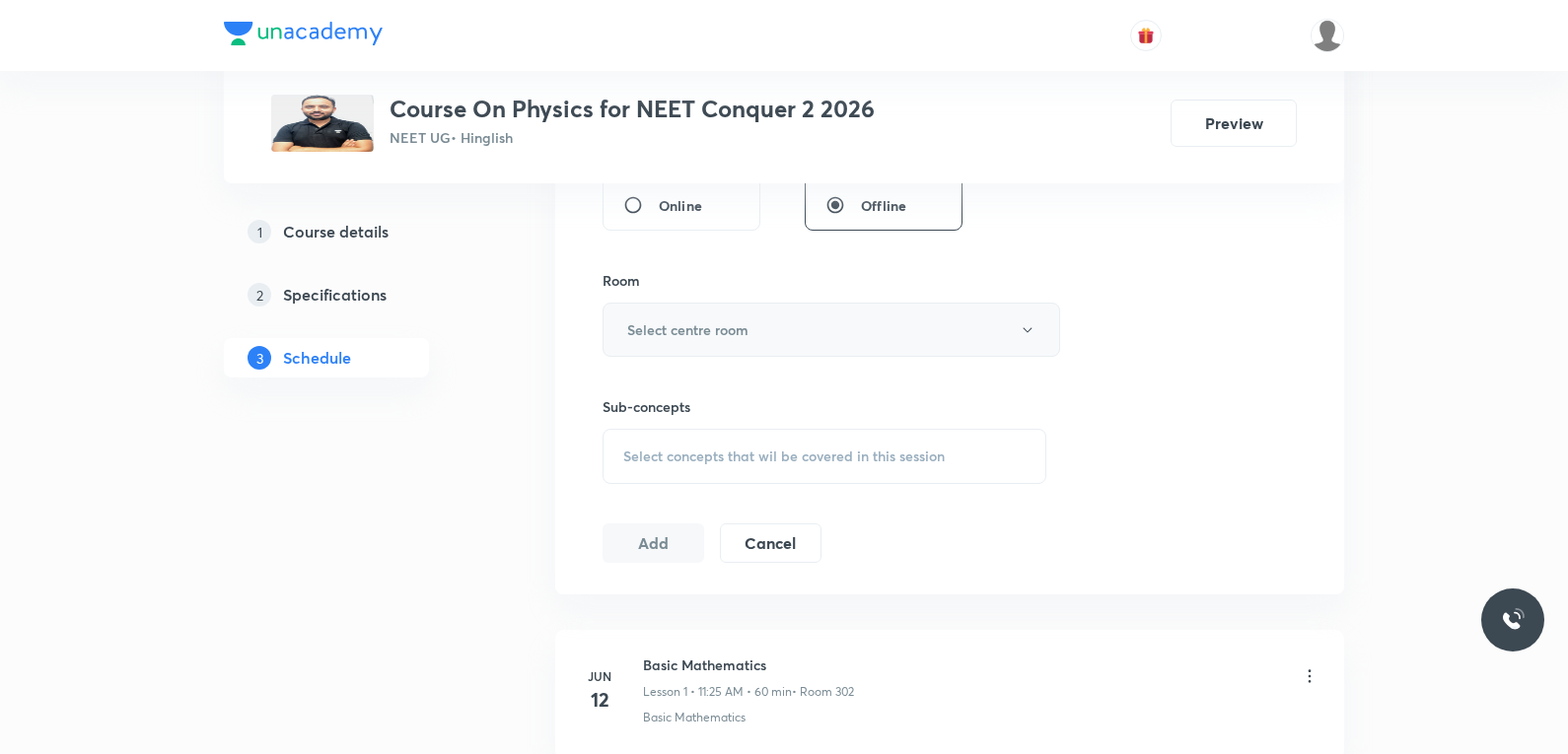 type on "60" 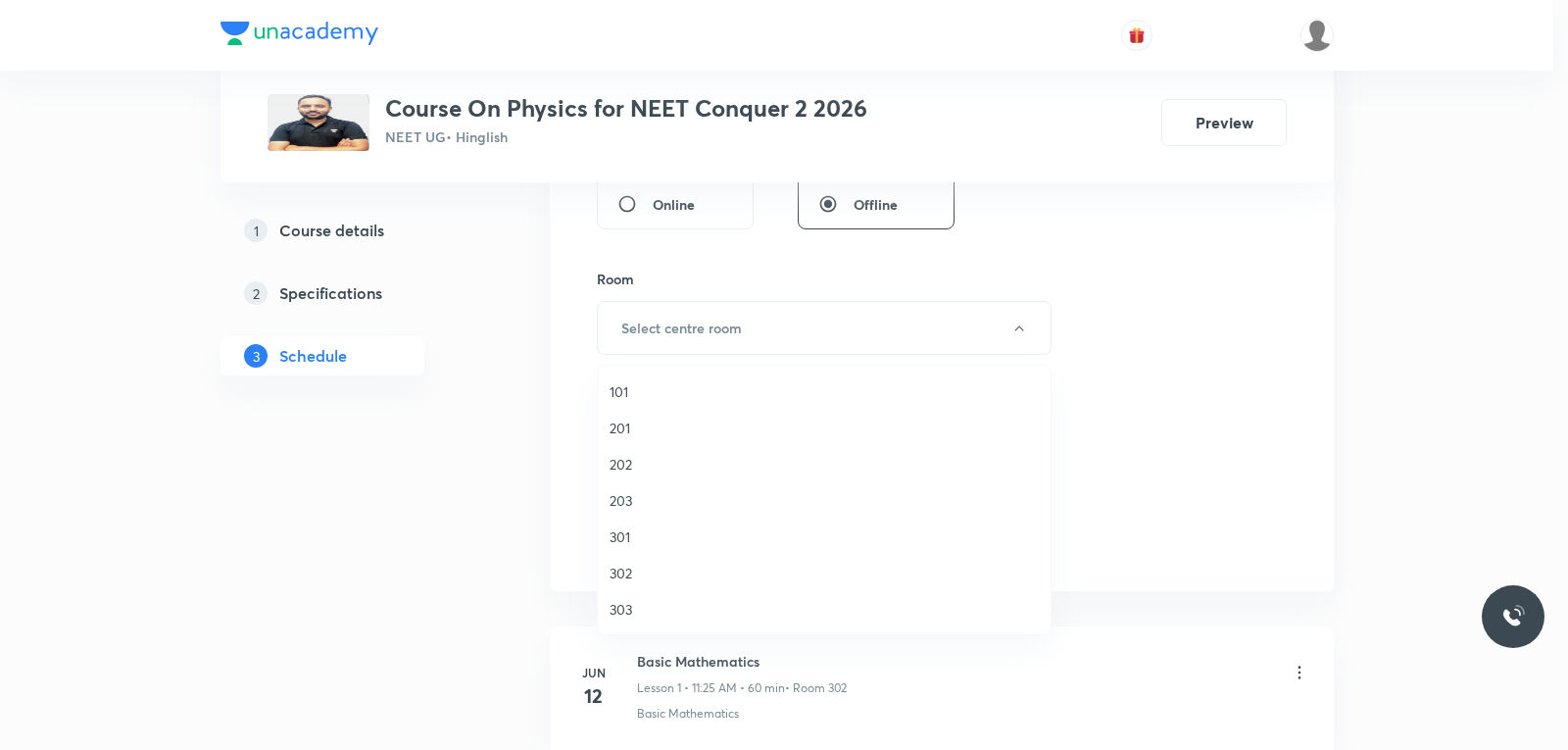 click on "302" at bounding box center [824, 573] 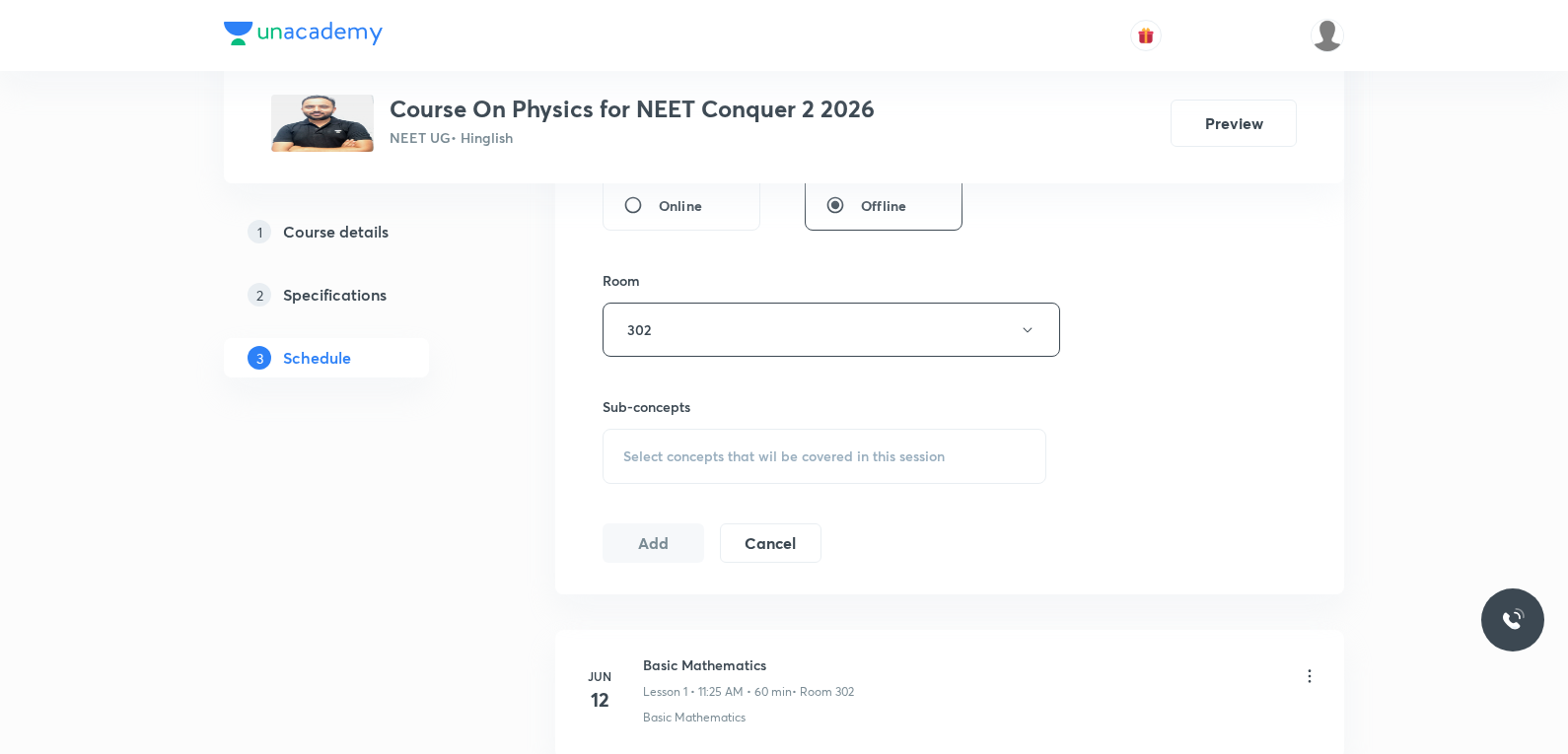 click on "Select concepts that wil be covered in this session" at bounding box center [784, 456] 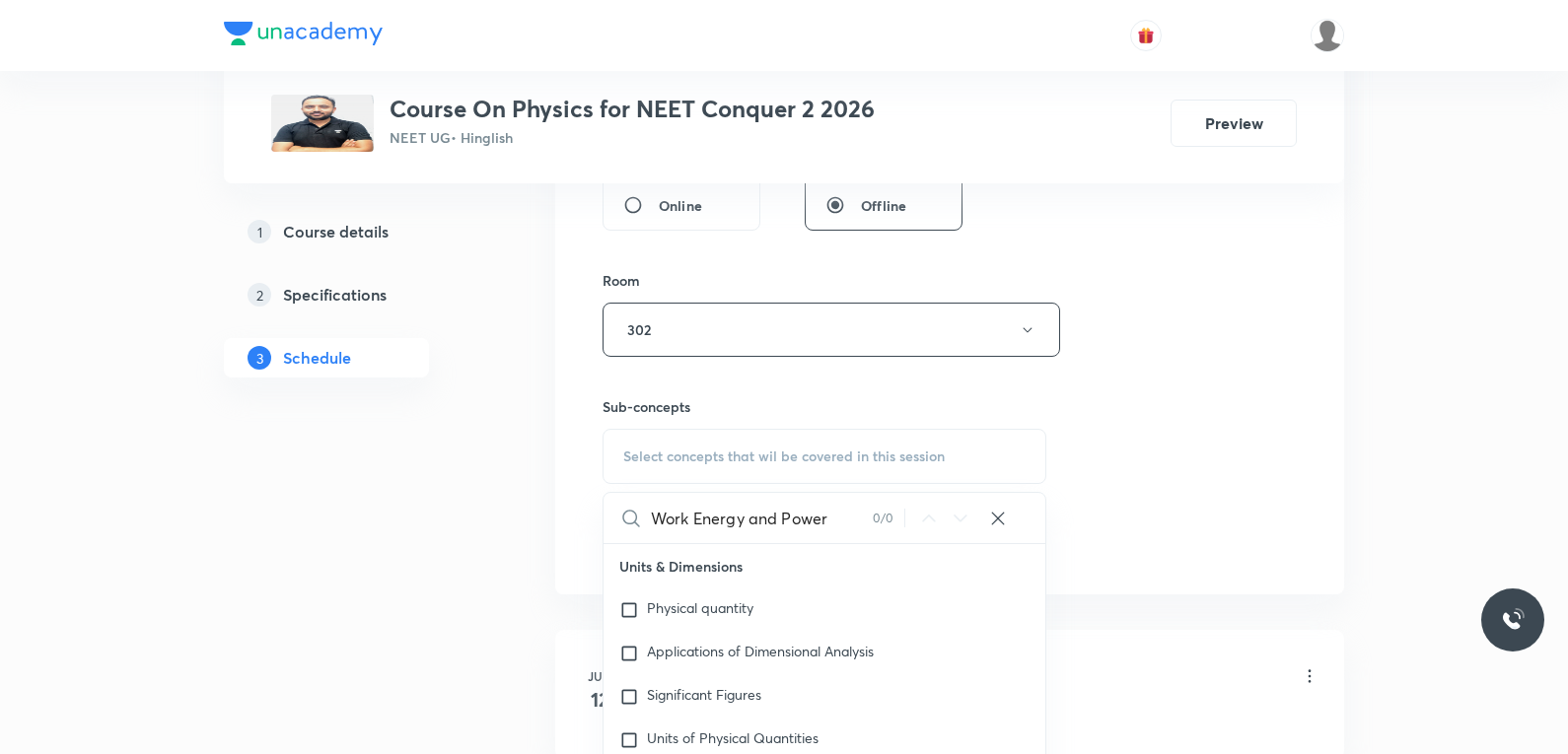 scroll, scrollTop: 986, scrollLeft: 0, axis: vertical 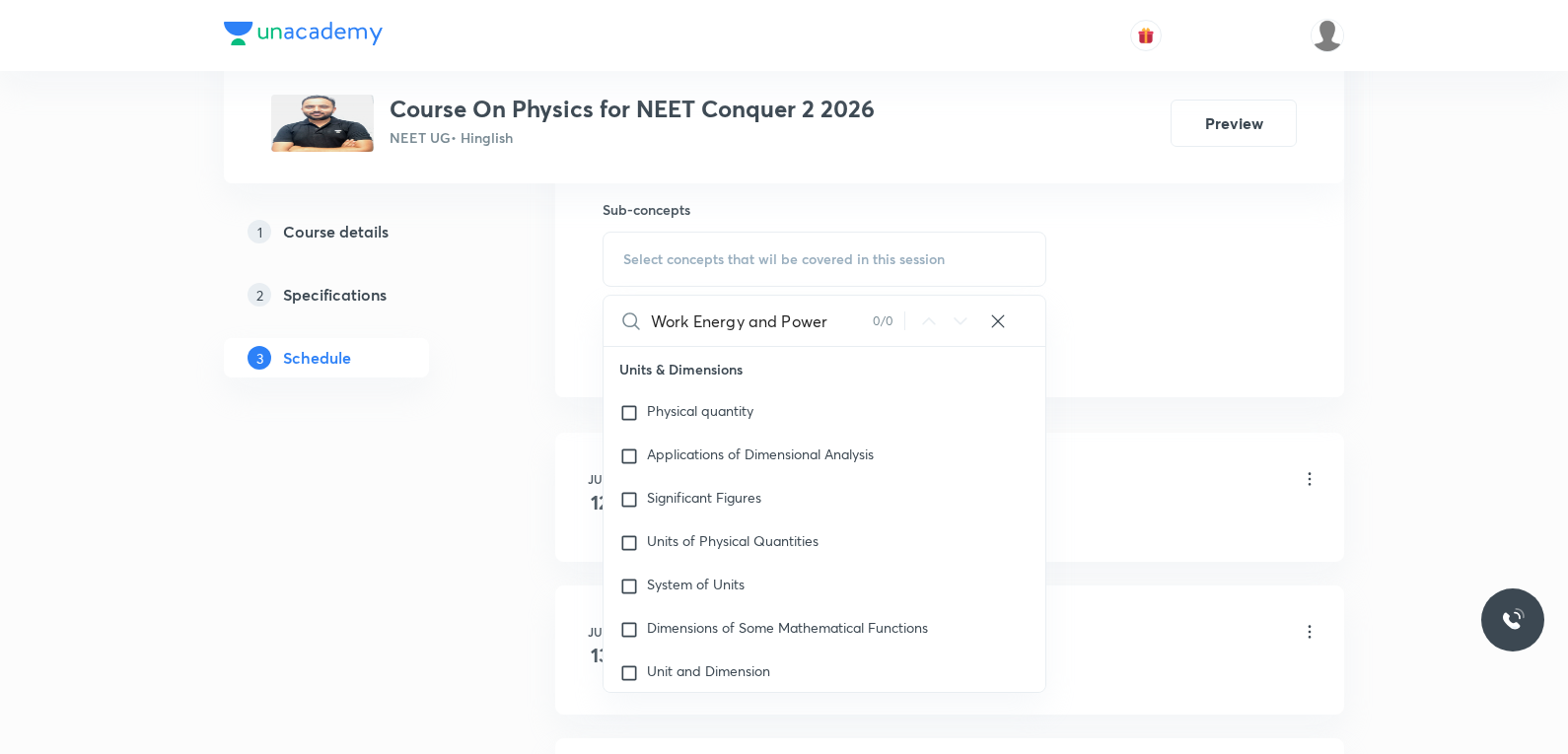 type on "Work Energy and Power" 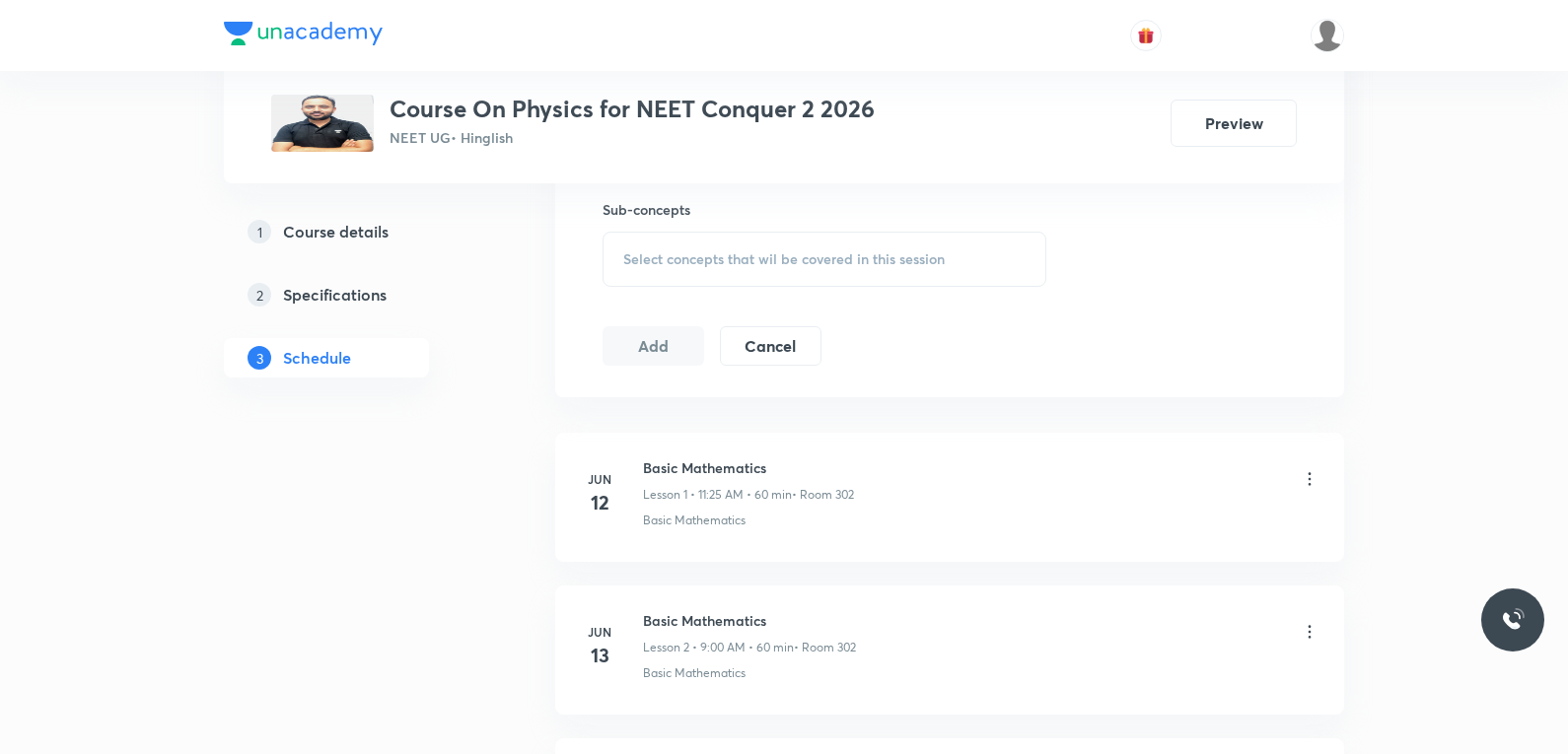 scroll, scrollTop: 2354, scrollLeft: 0, axis: vertical 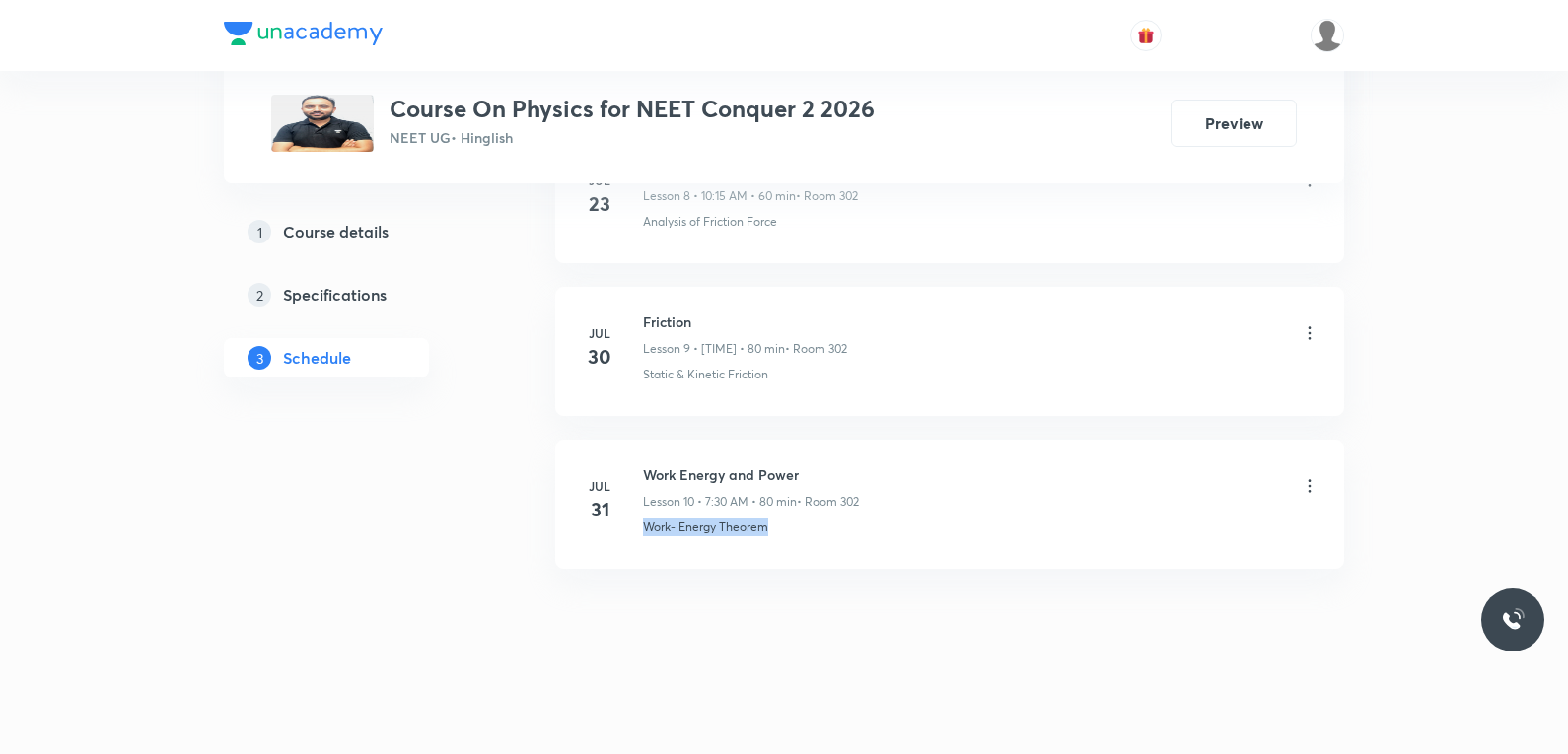 drag, startPoint x: 641, startPoint y: 546, endPoint x: 845, endPoint y: 537, distance: 204.19843 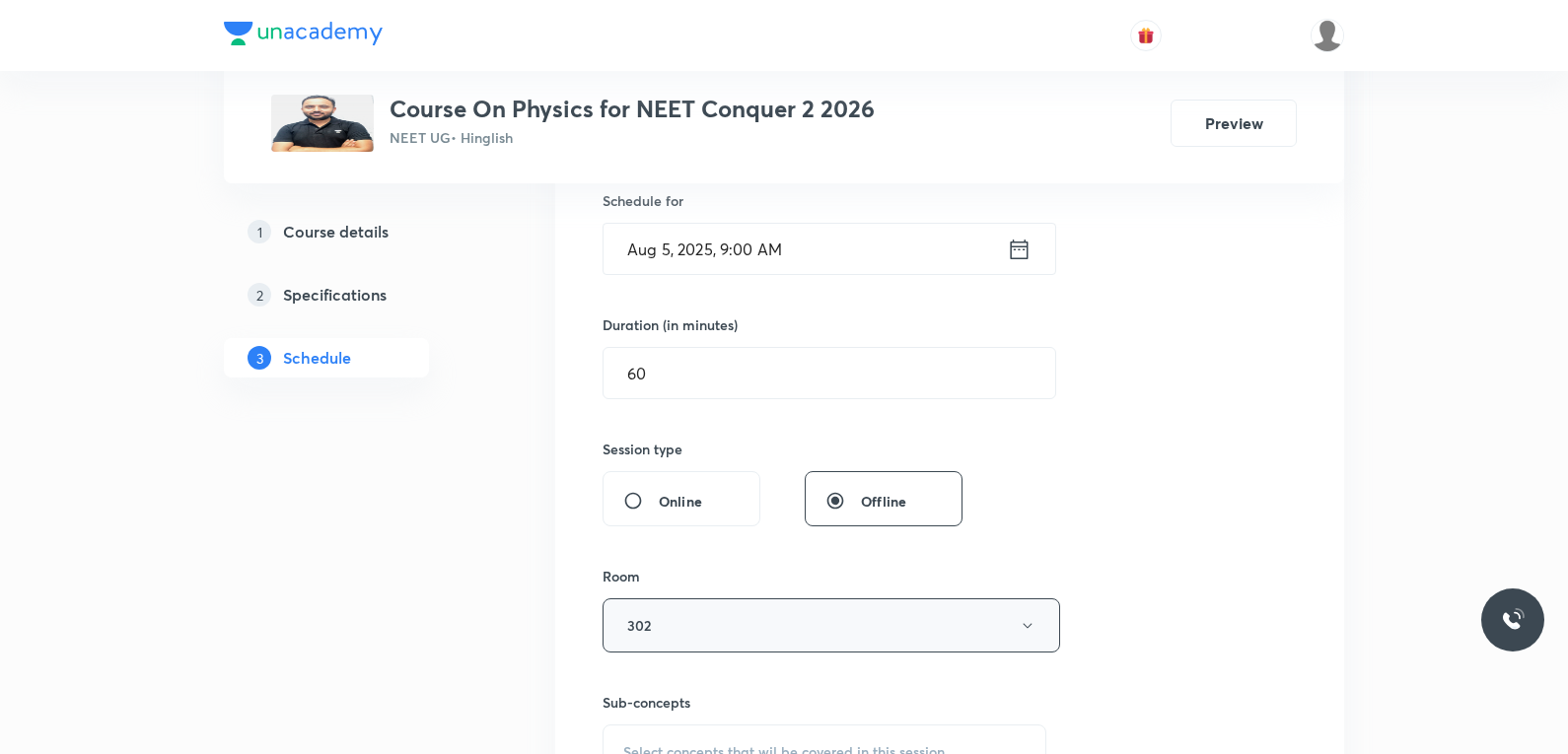 scroll, scrollTop: 887, scrollLeft: 0, axis: vertical 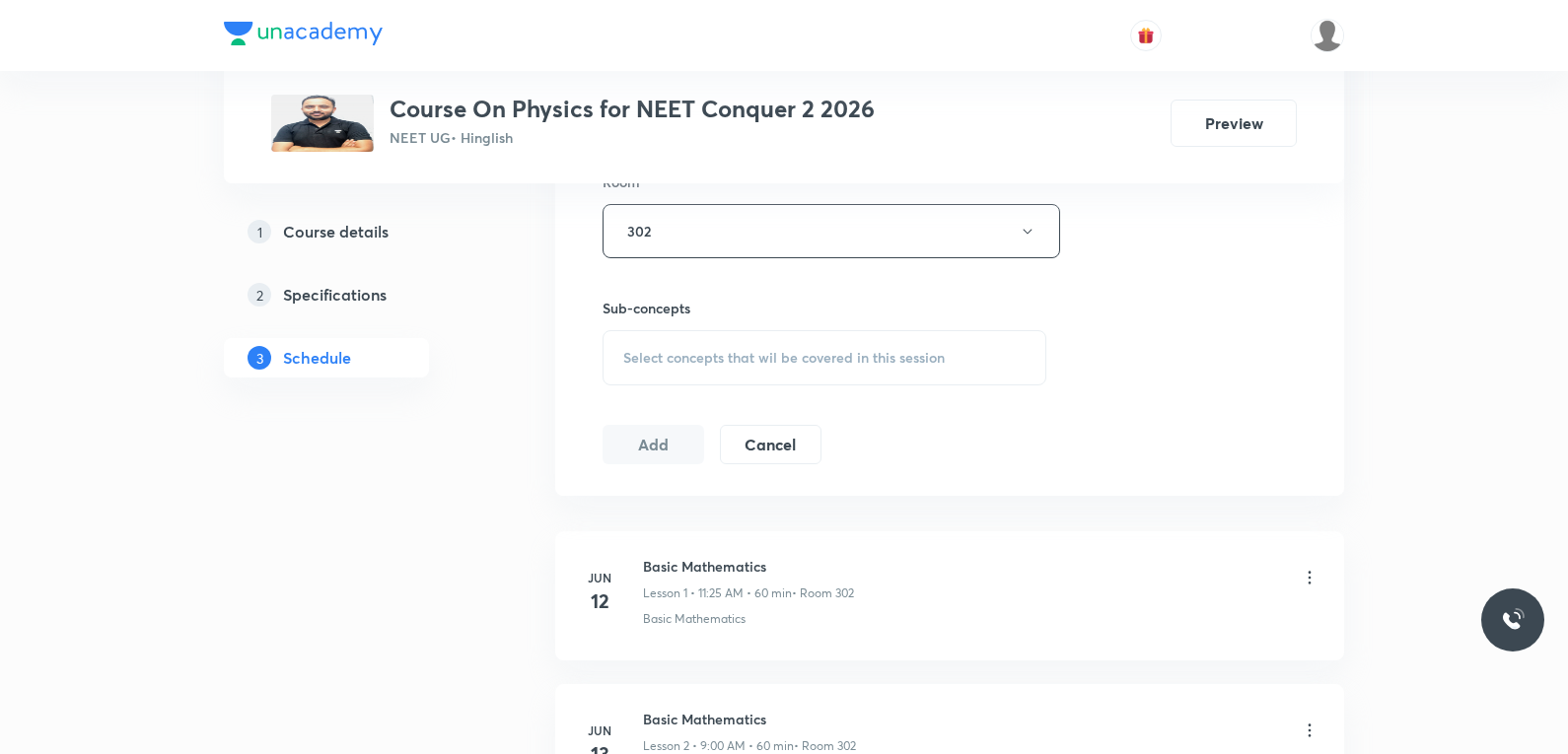 click on "Select concepts that wil be covered in this session" at bounding box center [784, 358] 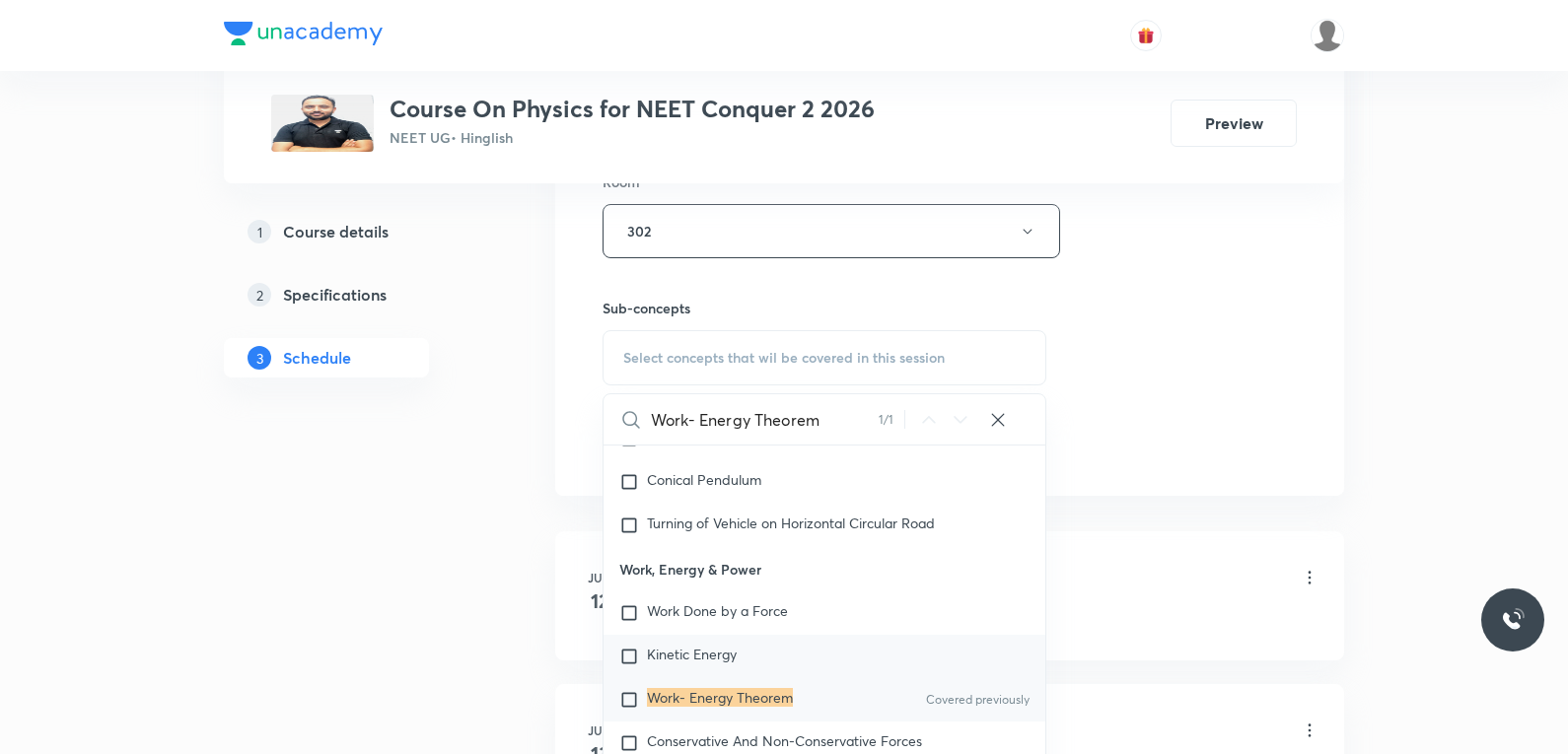 scroll, scrollTop: 4902, scrollLeft: 0, axis: vertical 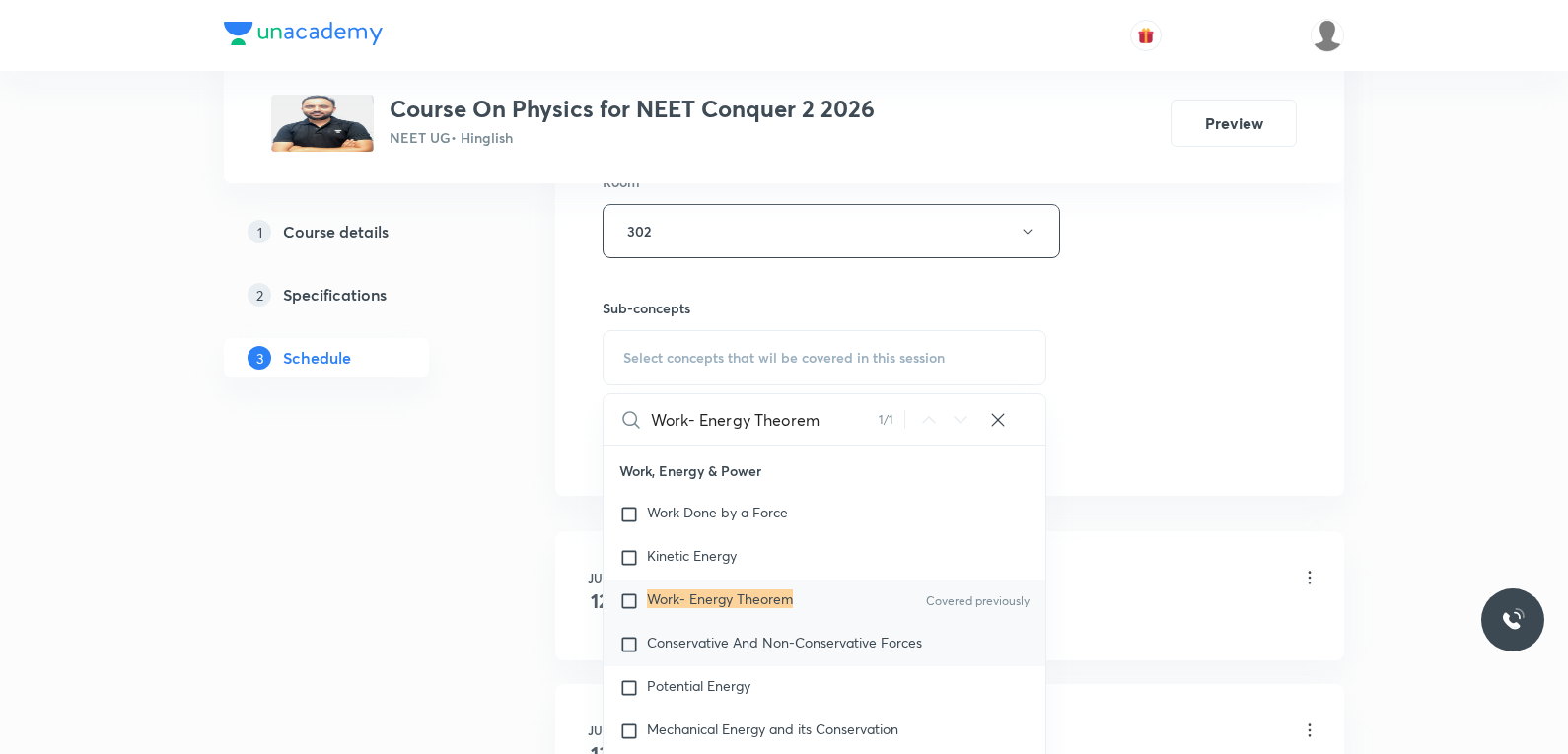 type on "Work- Energy Theorem" 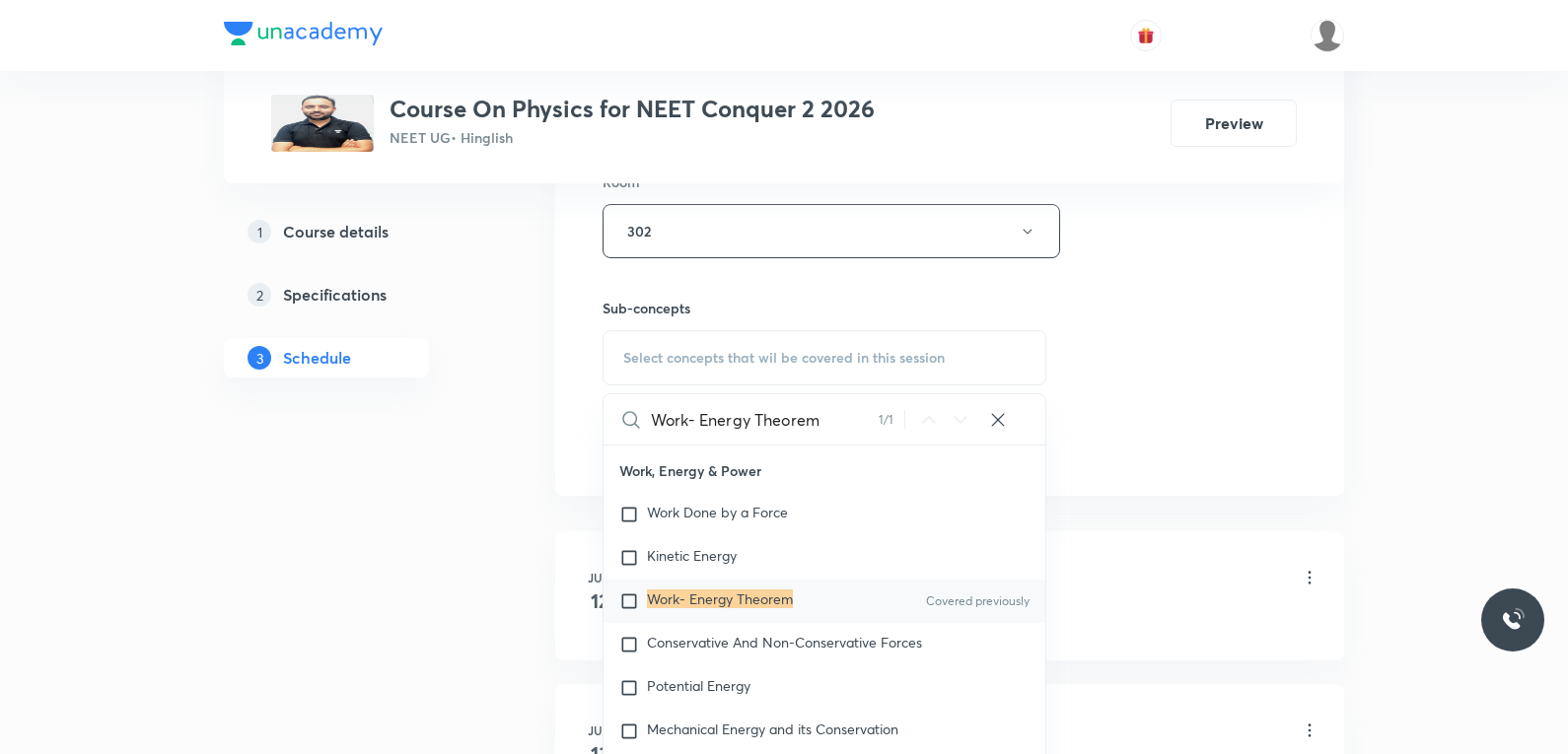 checkbox on "true" 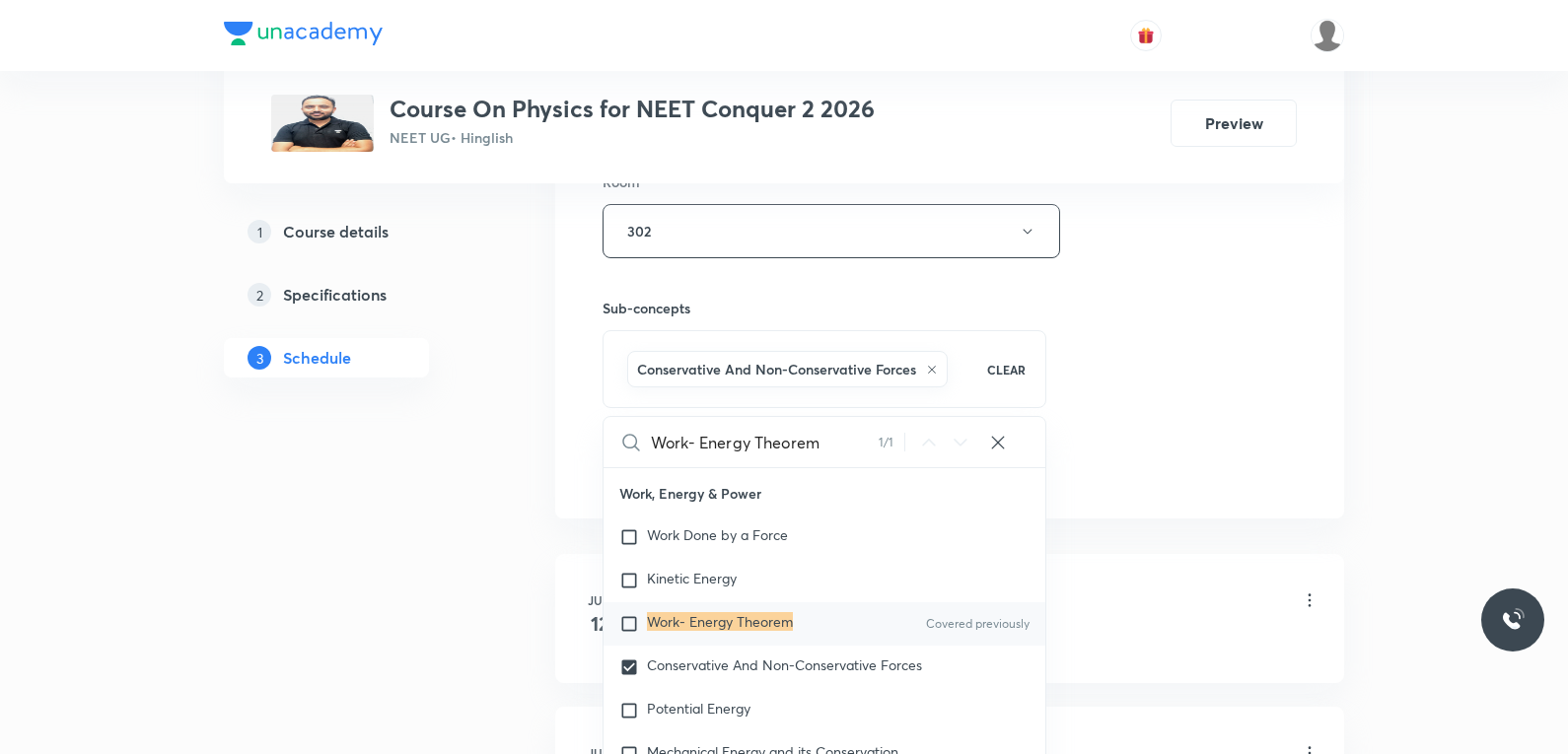 click on "Session  11 Live class Session title 21/99 Work Energy and Power ​ Schedule for Aug 5, 2025, 9:00 AM ​ Duration (in minutes) 60 ​   Session type Online Offline Room 302 Sub-concepts Conservative And Non-Conservative Forces CLEAR Work- Energy Theorem 1 / 1 ​ Units & Dimensions Physical quantity Applications of Dimensional Analysis Significant Figures Units of Physical Quantities System of Units Dimensions of Some Mathematical Functions Unit and Dimension Product of Two Vectors Subtraction of Vectors Cross Product Least Count Analysis Errors of Measurement Vernier Callipers Screw Gauge Zero Error Basic Mathematics Elementary Algebra Elementary Trigonometry Basic Coordinate Geometry Functions Differentiation Integral of a Function Use of Differentiation & Integration in One Dimensional Motion Derivatives of Equations of Motion by Calculus Basic Mathematics Covered previously Laboratory Experiments Laboratory Experiments Basics & Laboratory Representation of Vector Addition of Vectors Unit Vectors Error" at bounding box center (950, 13) 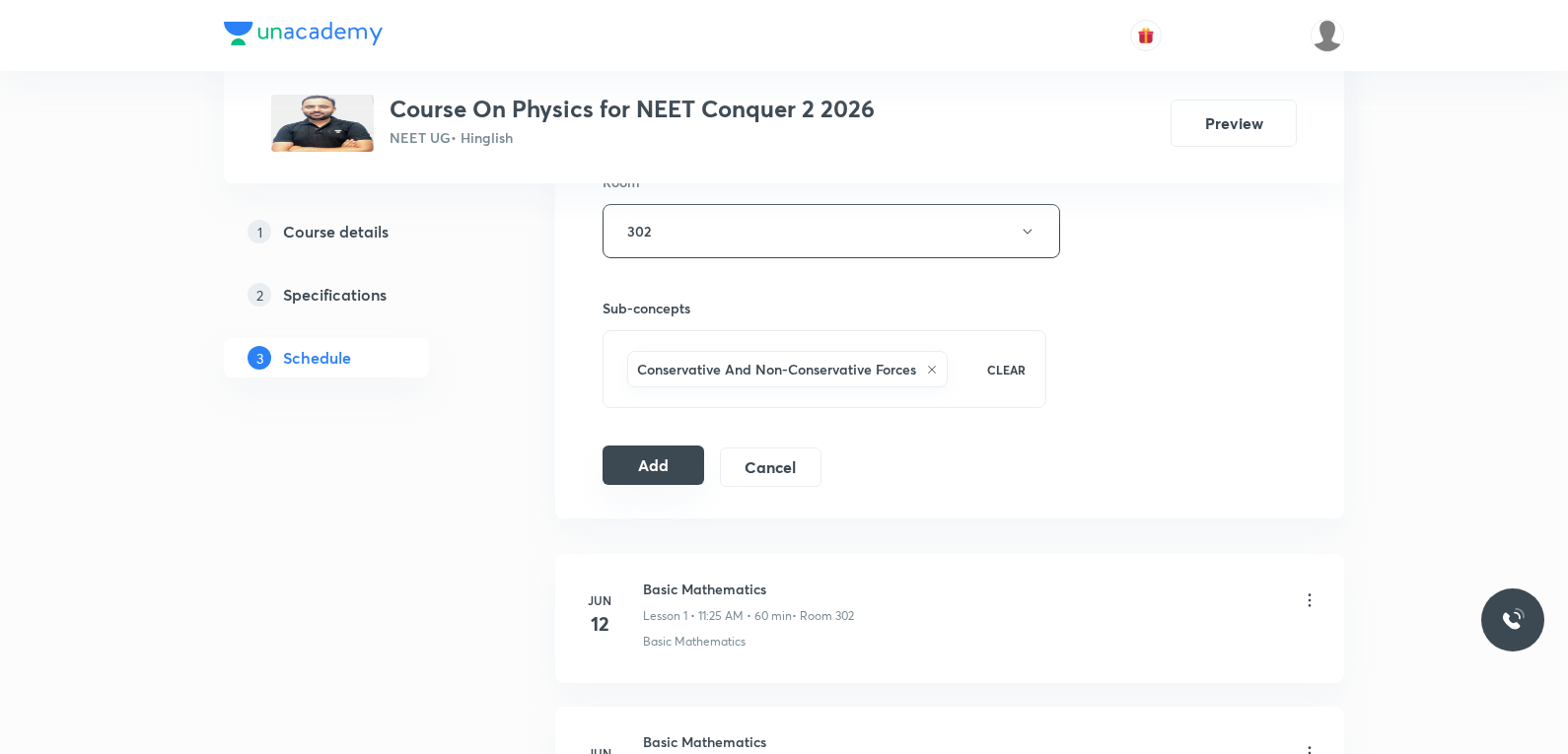 click on "Add" at bounding box center (653, 465) 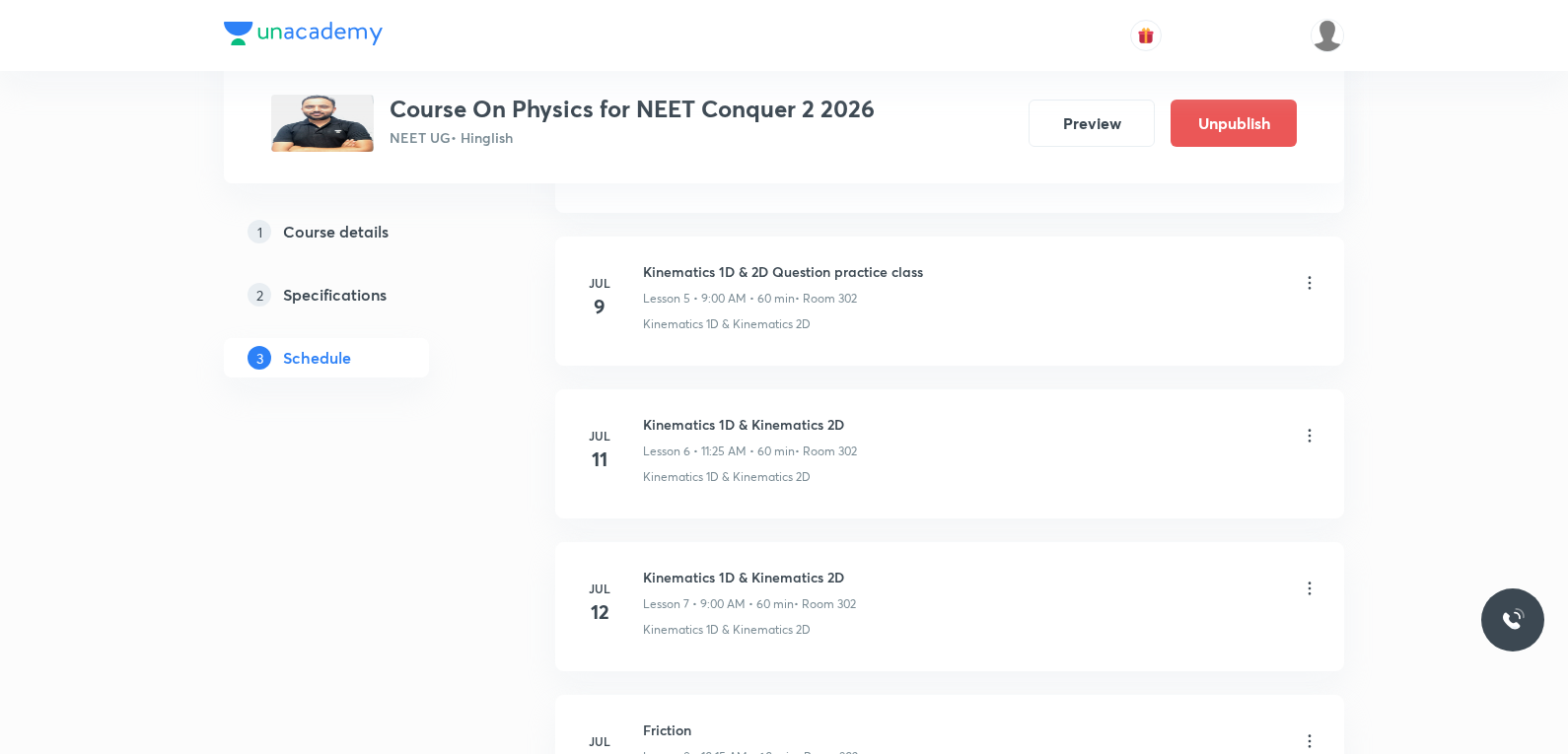 scroll, scrollTop: 1601, scrollLeft: 0, axis: vertical 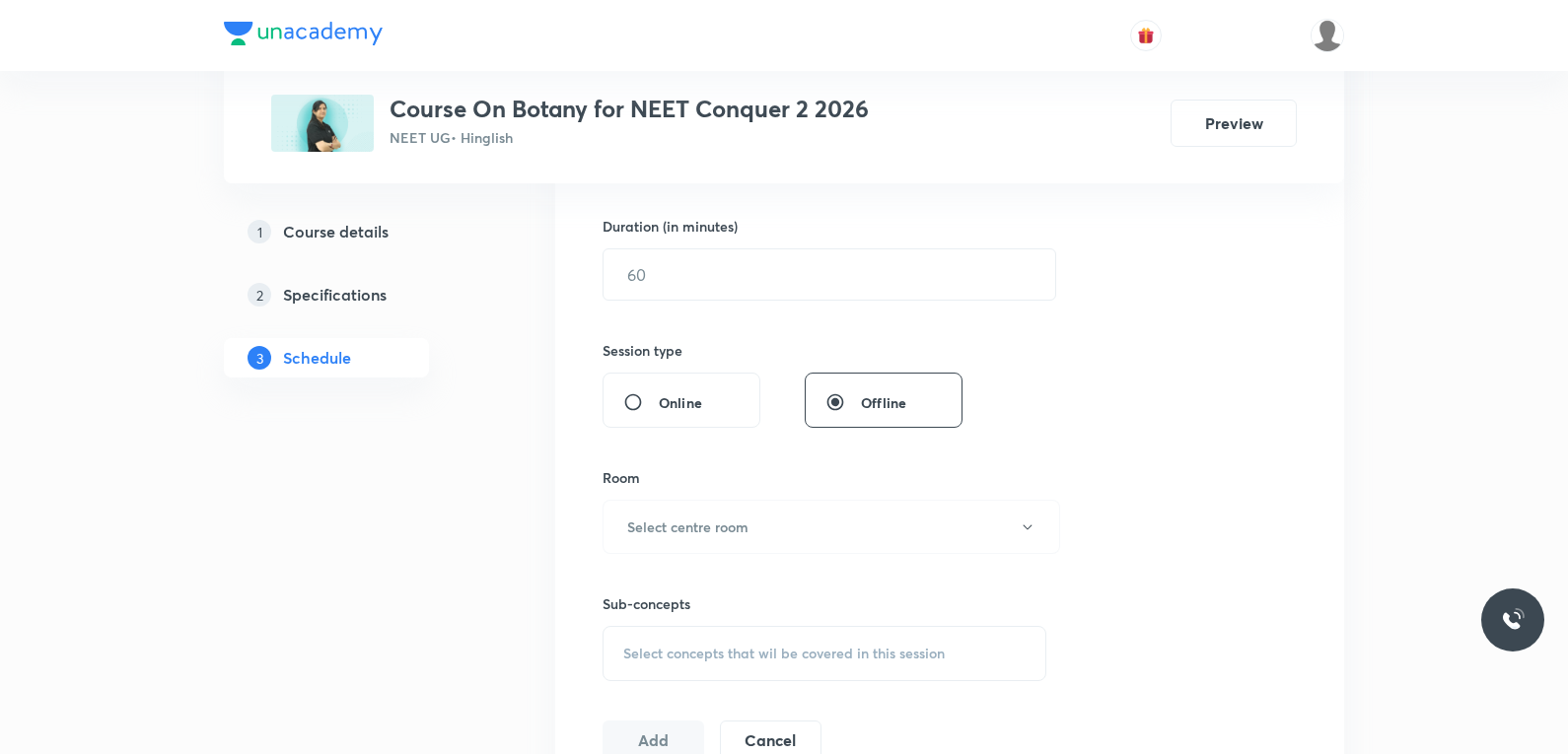 click on "Select concepts that wil be covered in this session" at bounding box center [824, 653] 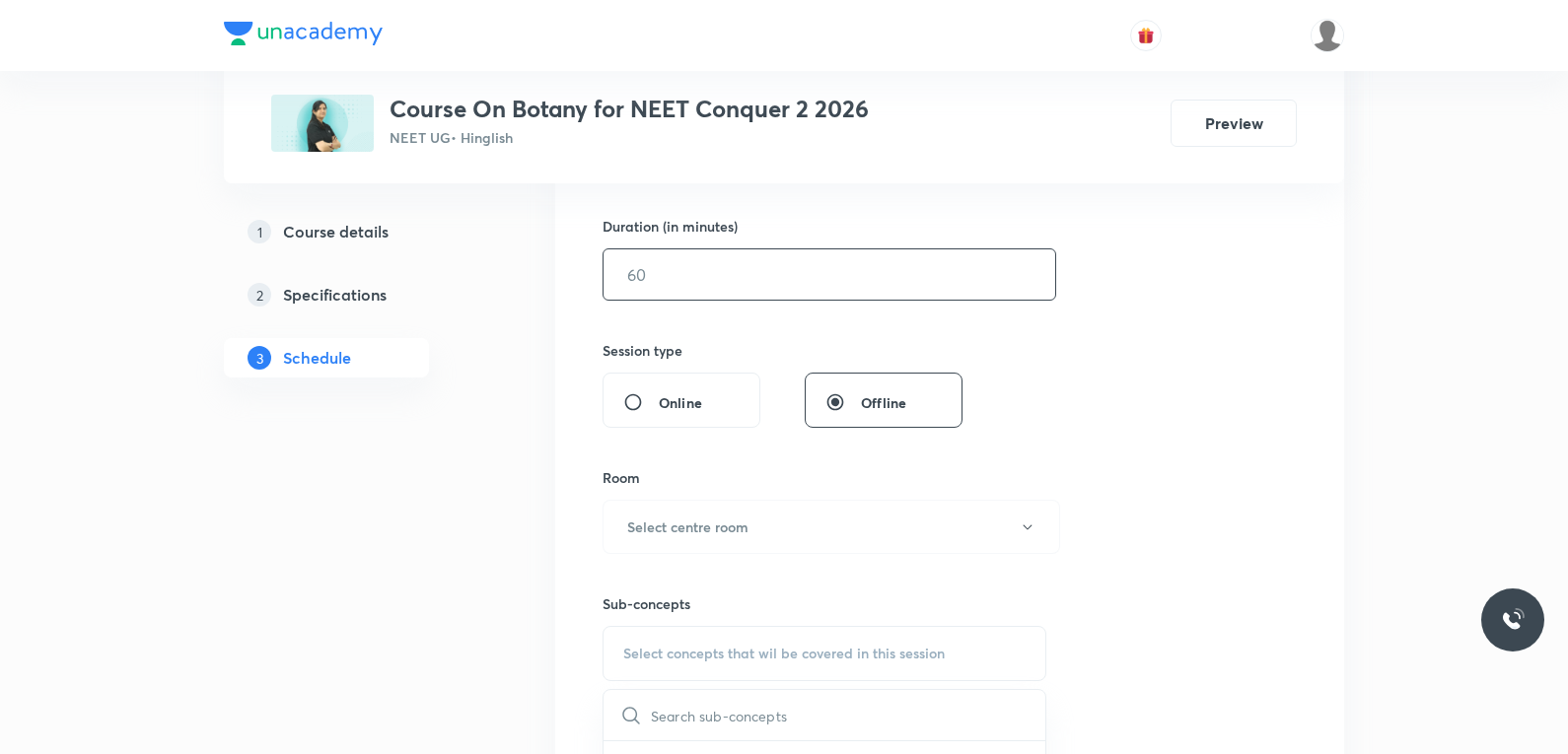 click at bounding box center [829, 274] 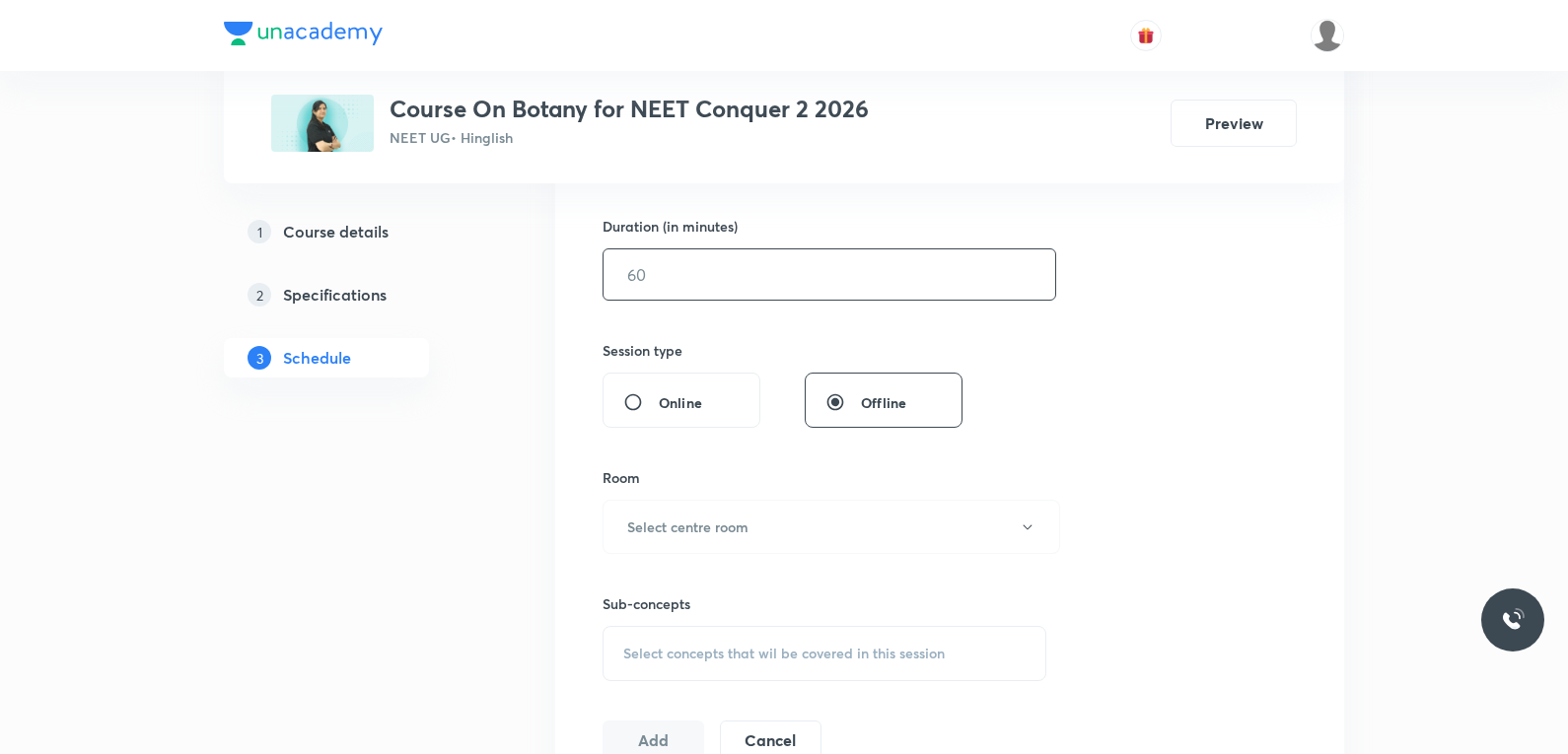 click on "Session  12 Live class Session title 0/99 ​ Schedule for Aug 4, 2025, 7:10 PM ​ Duration (in minutes) ​   Session type Online Offline Room Select centre room Sub-concepts Select concepts that wil be covered in this session Add Cancel" at bounding box center (950, 297) 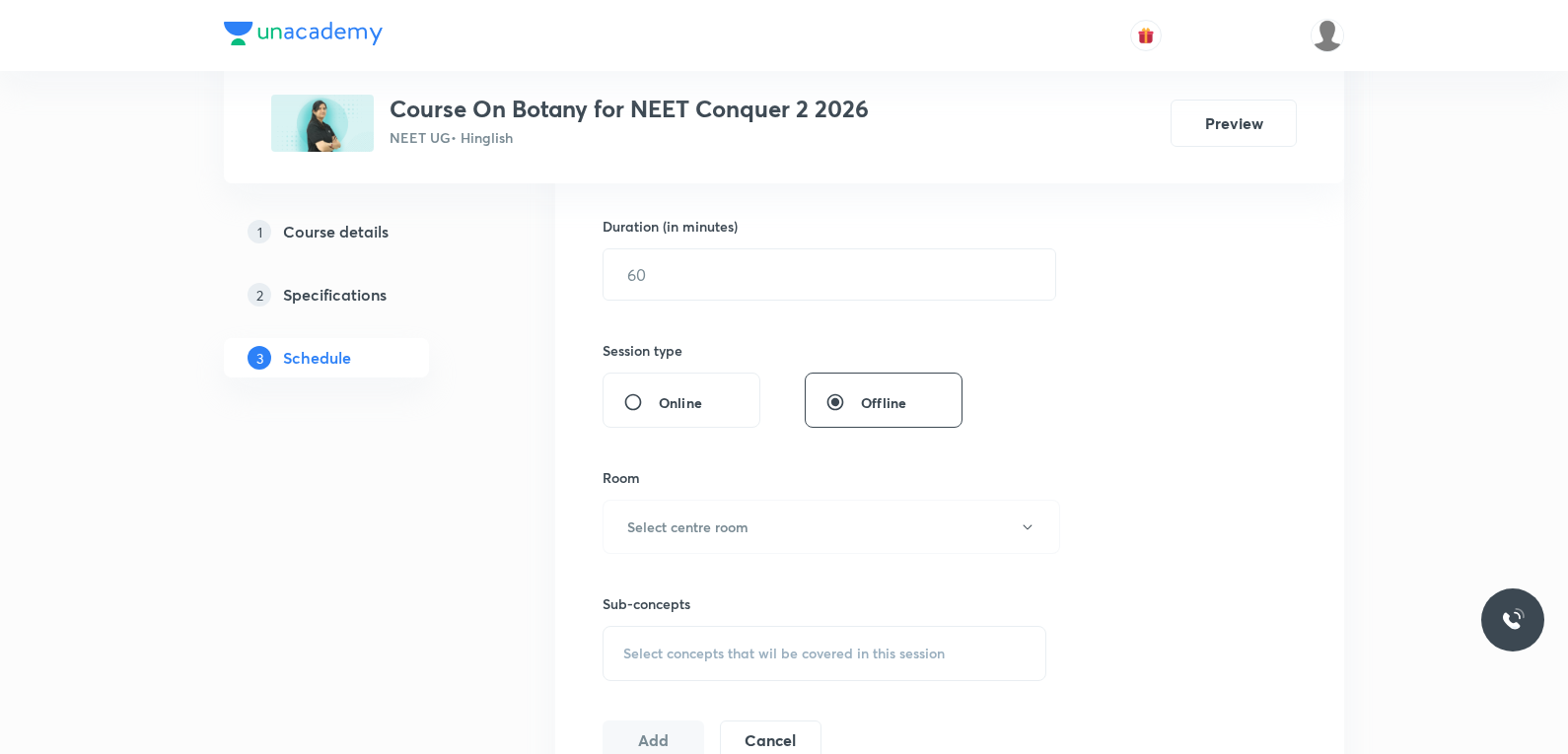 scroll, scrollTop: 2506, scrollLeft: 0, axis: vertical 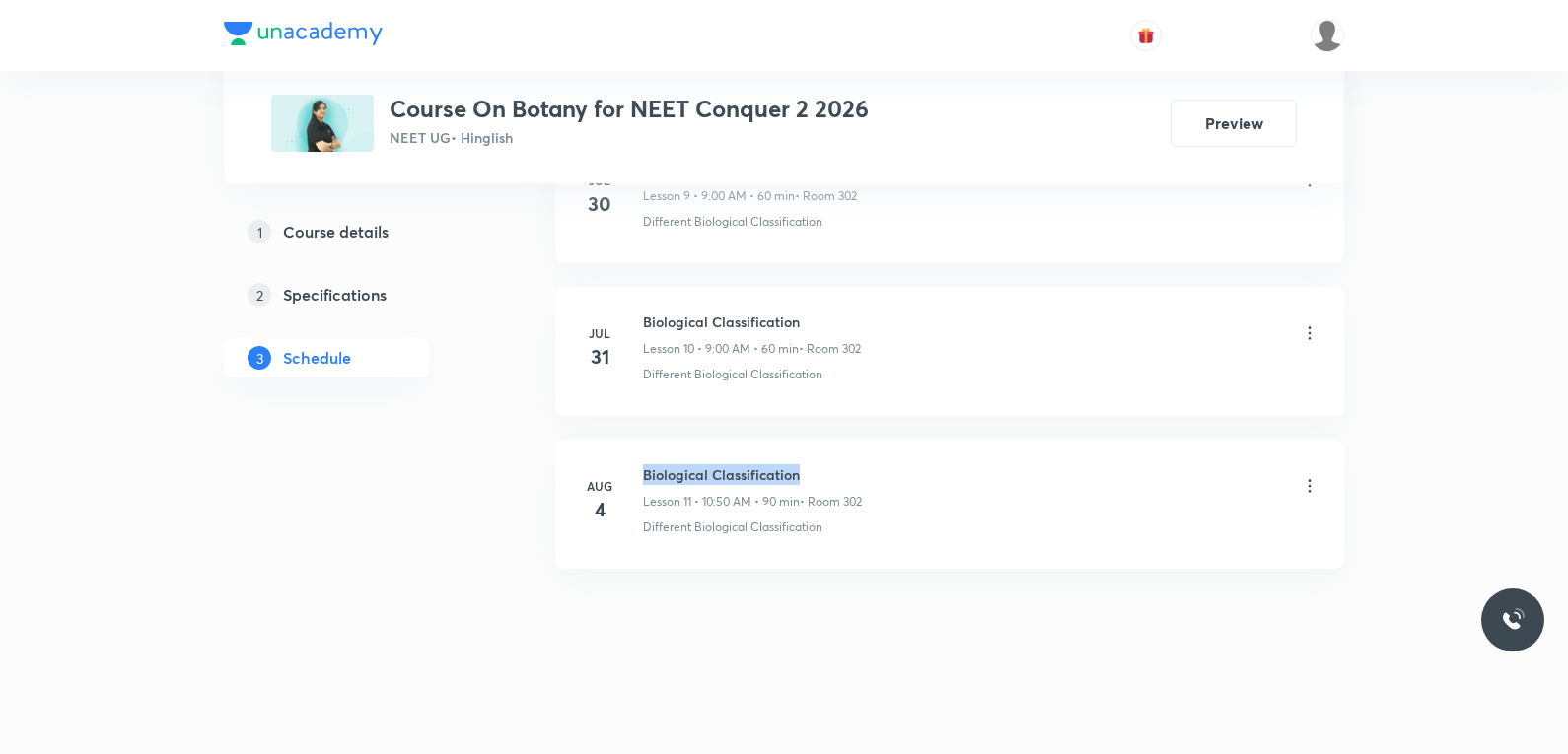 drag, startPoint x: 646, startPoint y: 477, endPoint x: 804, endPoint y: 475, distance: 158.0127 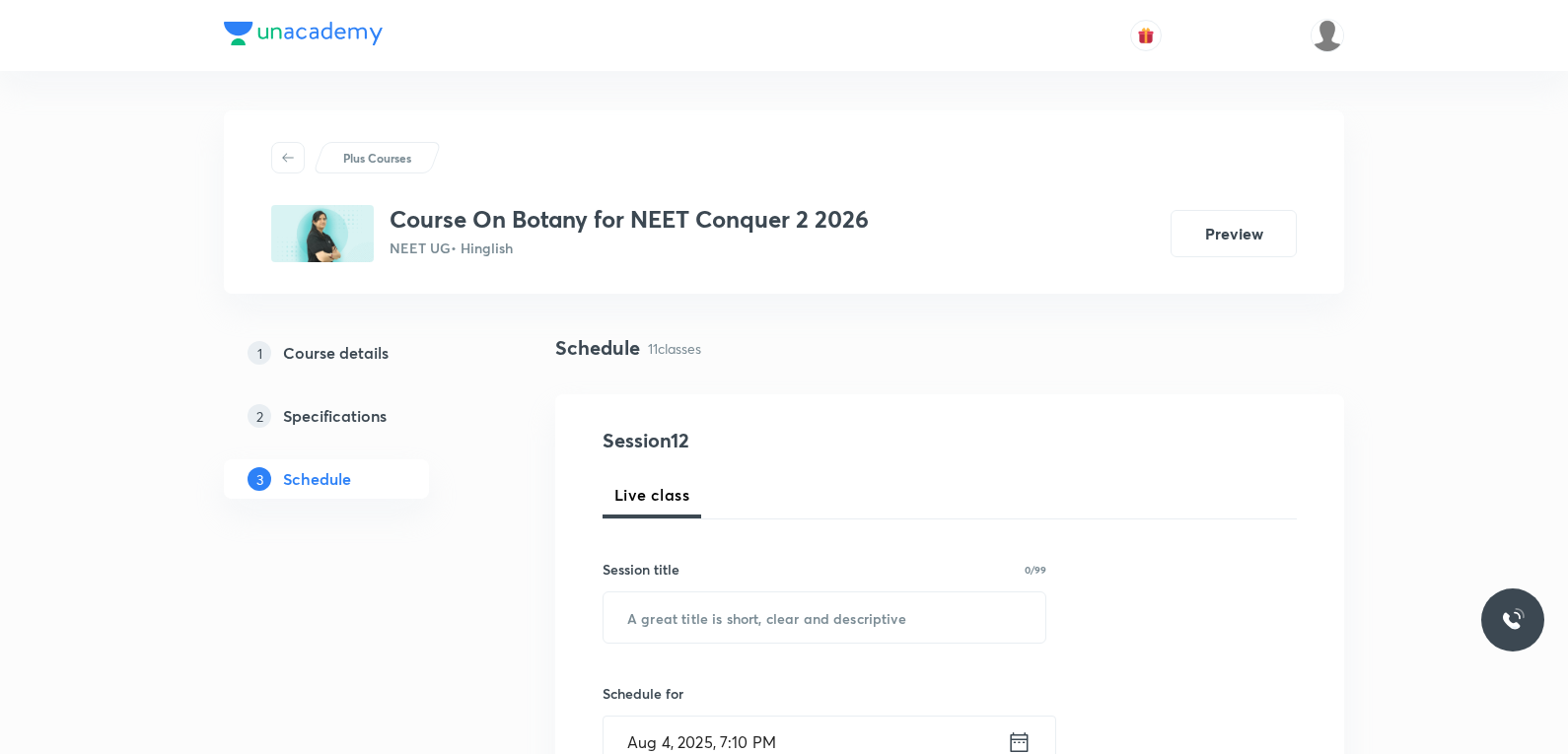 scroll, scrollTop: 296, scrollLeft: 0, axis: vertical 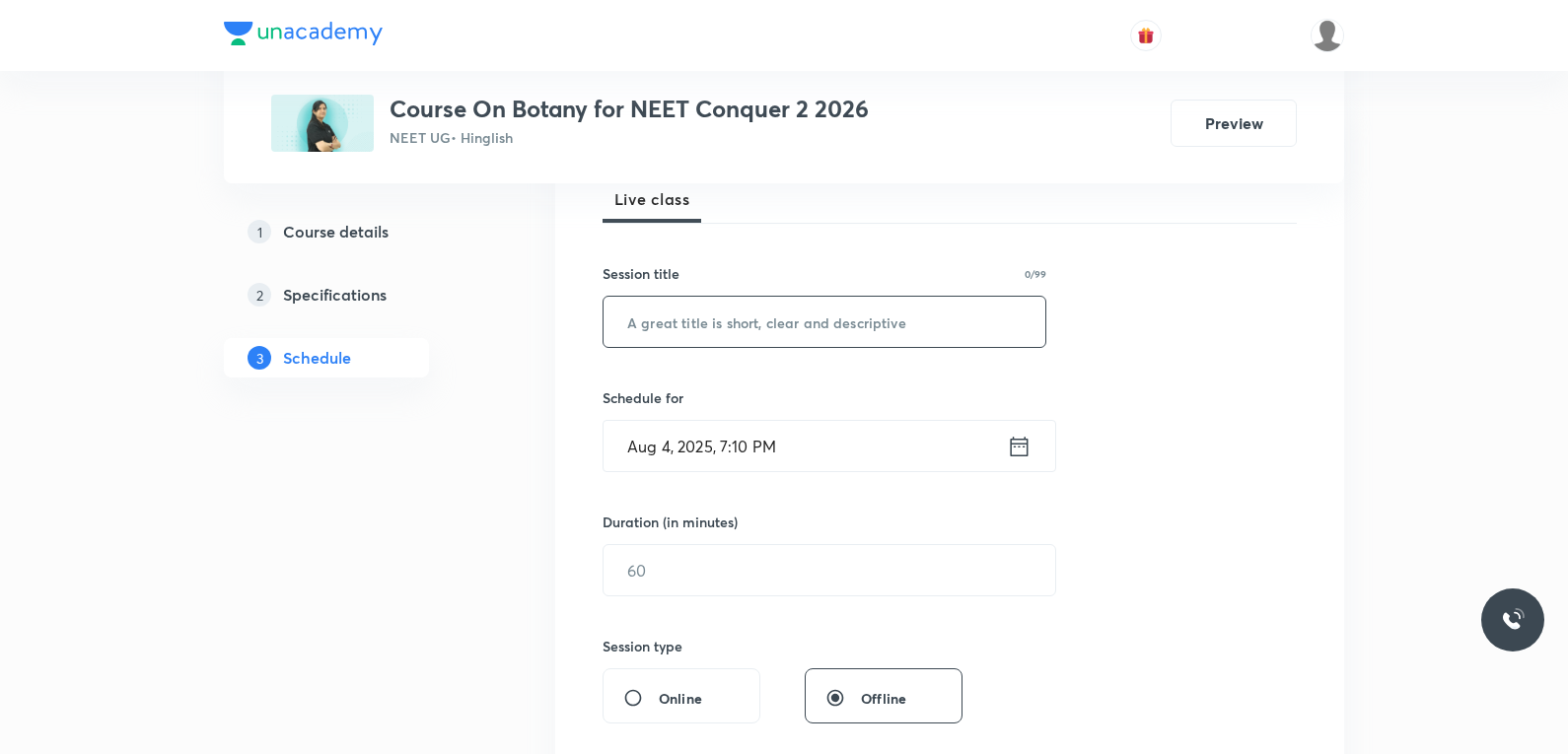 click at bounding box center [824, 321] 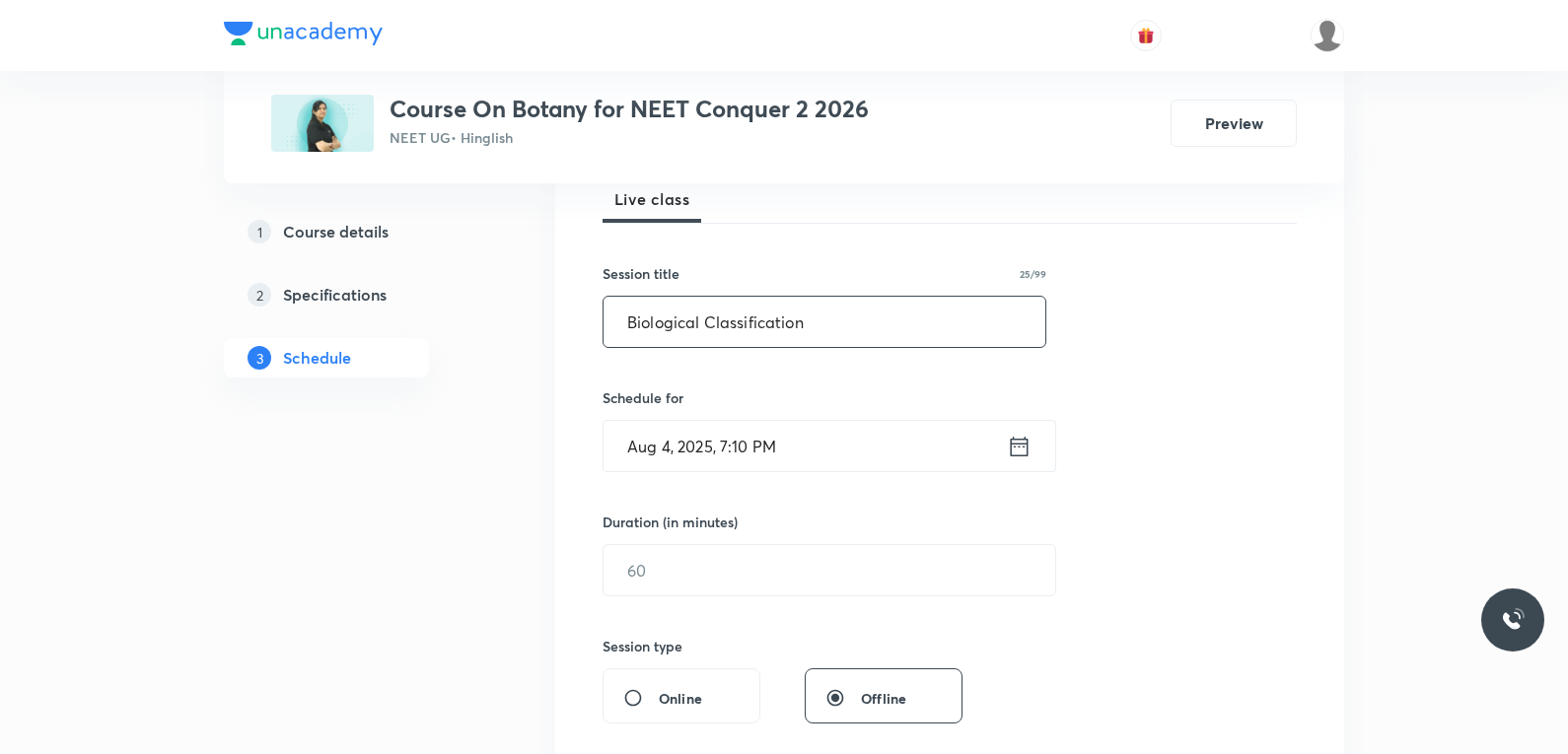 scroll, scrollTop: 493, scrollLeft: 0, axis: vertical 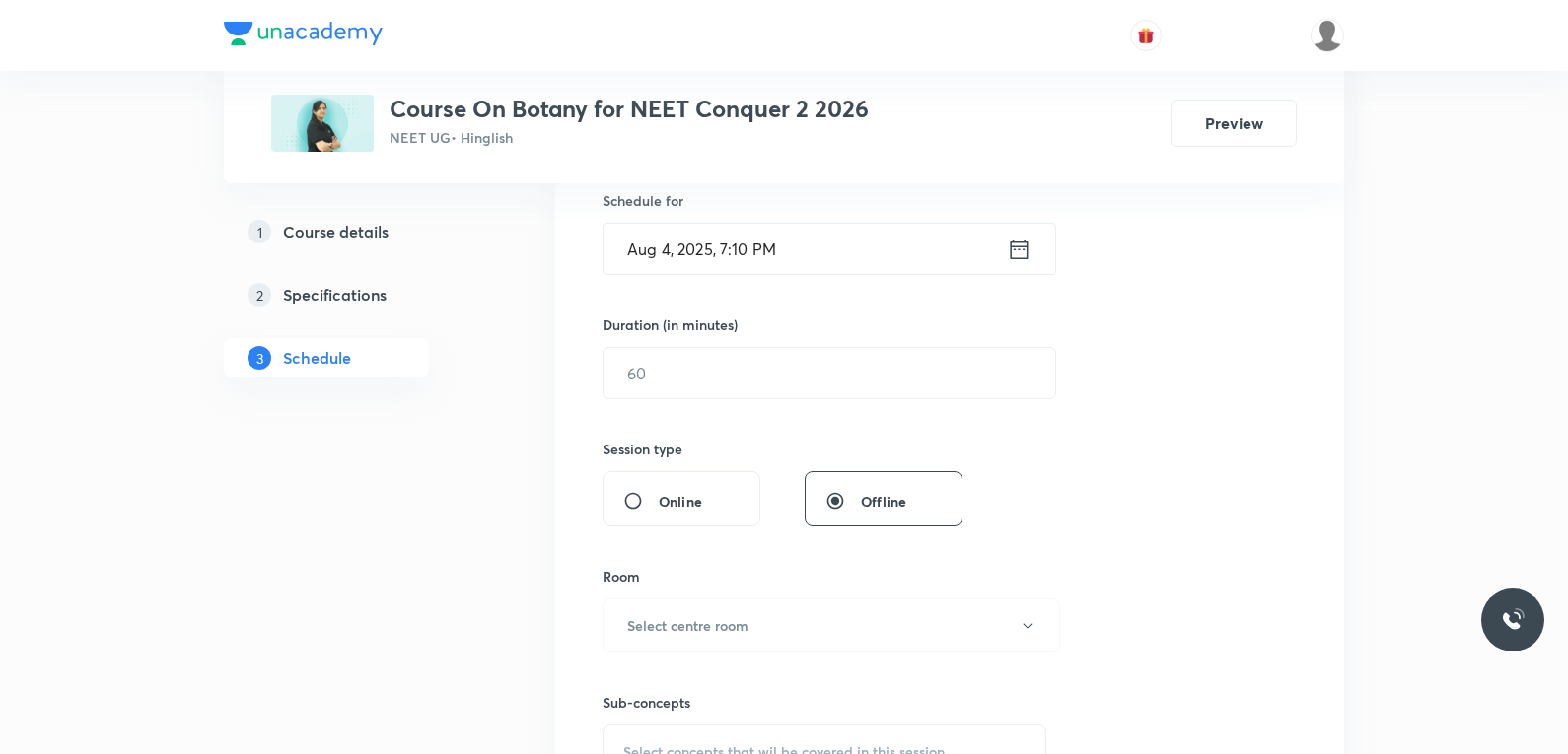 type on "Biological Classification" 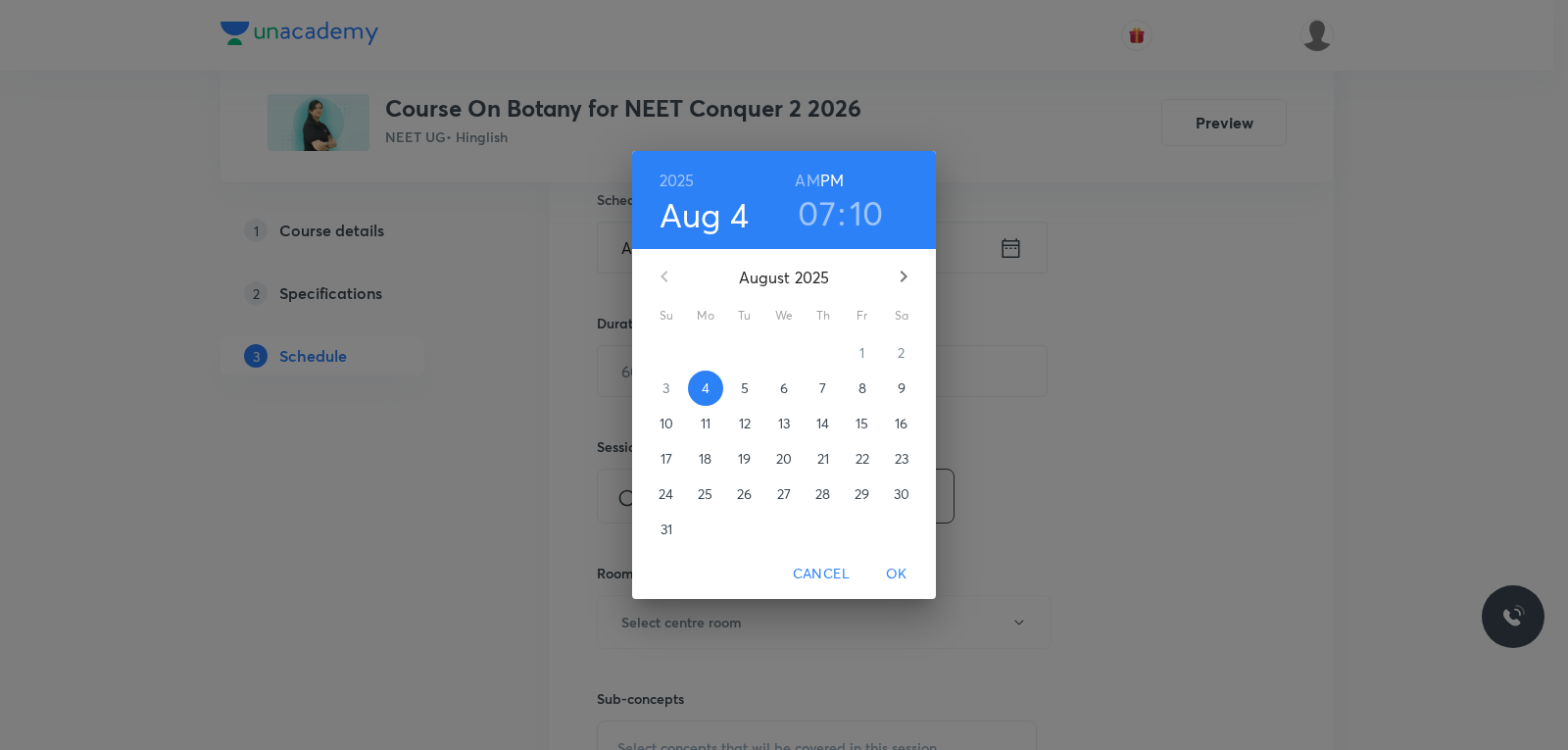 click on "5" at bounding box center (745, 388) 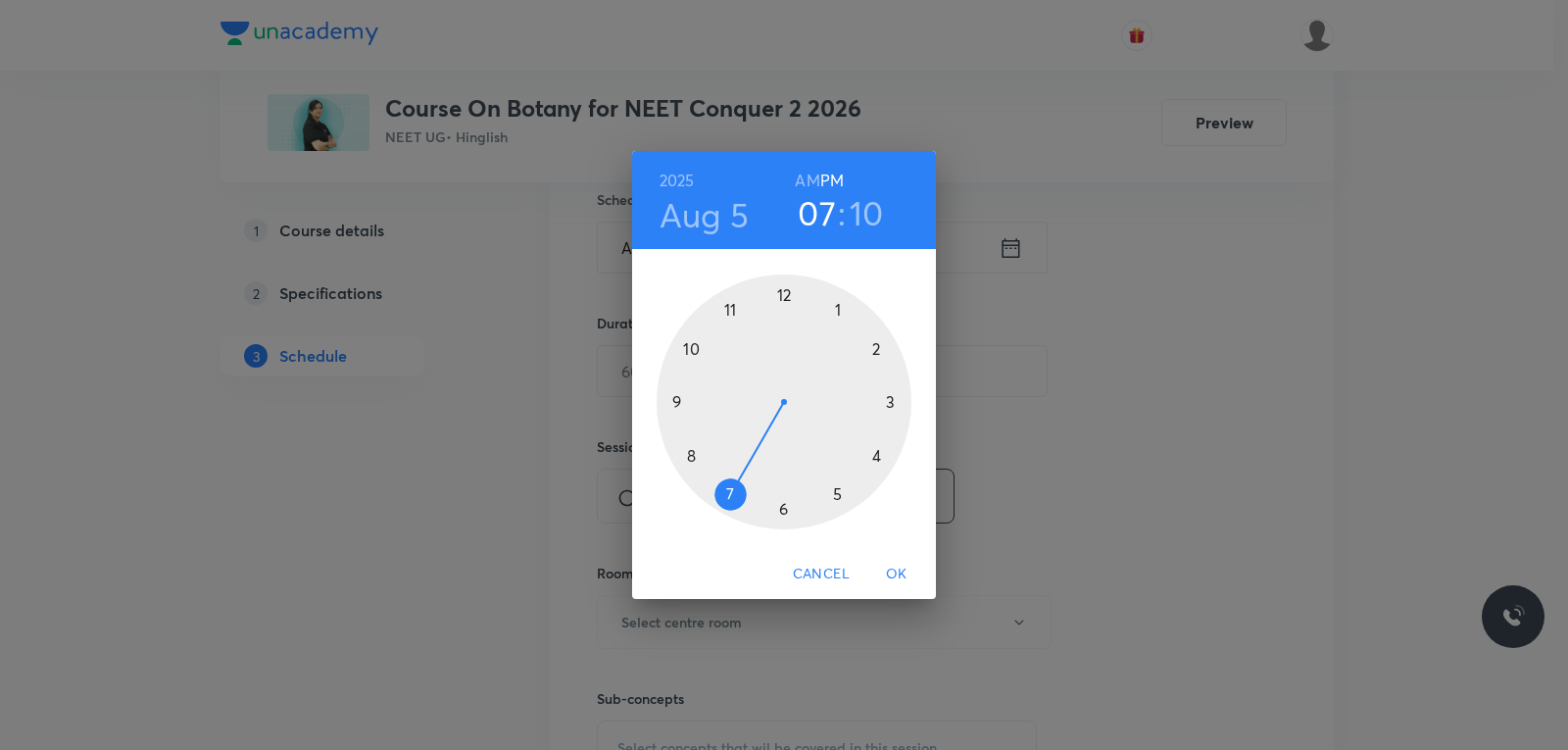 click on "AM" at bounding box center [807, 180] 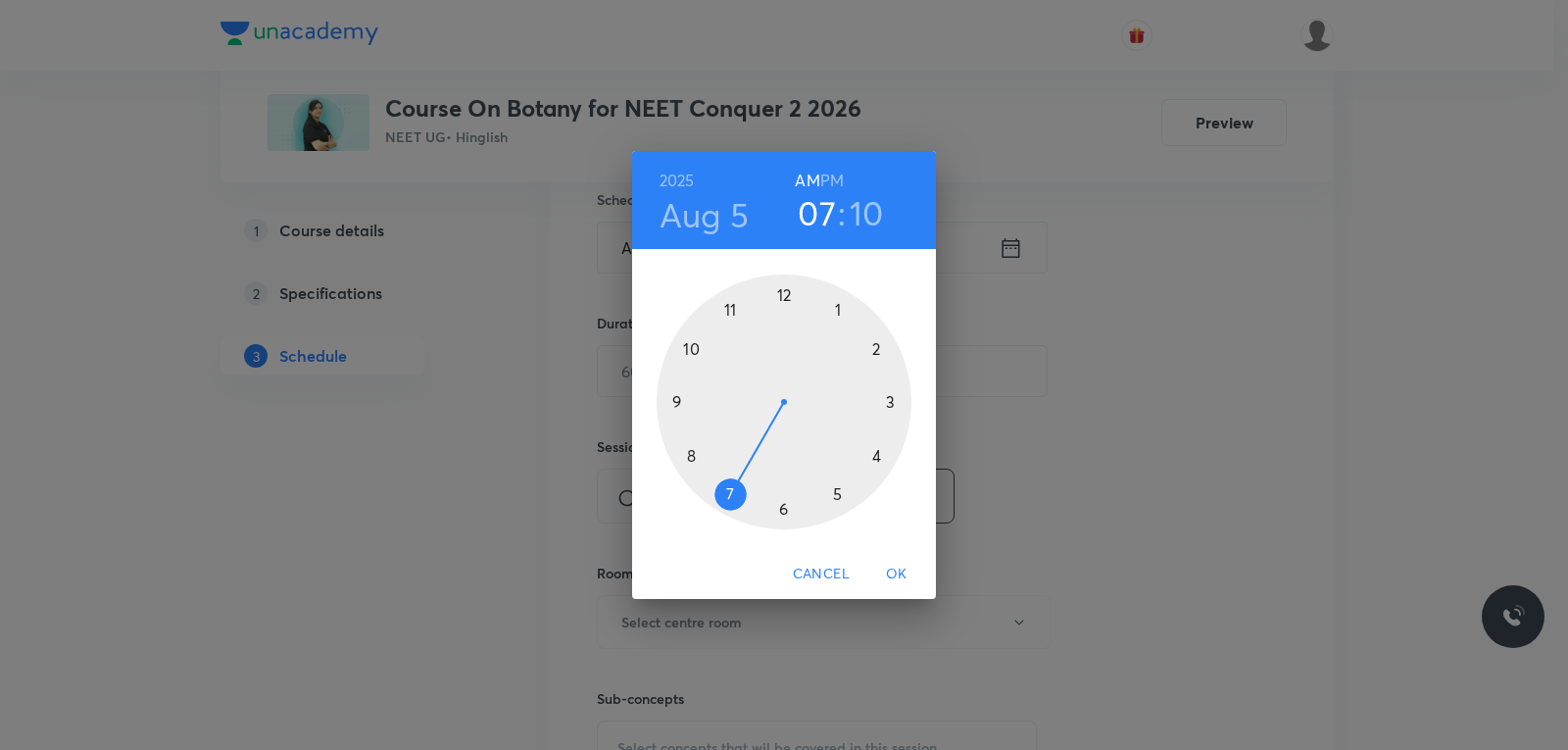 type 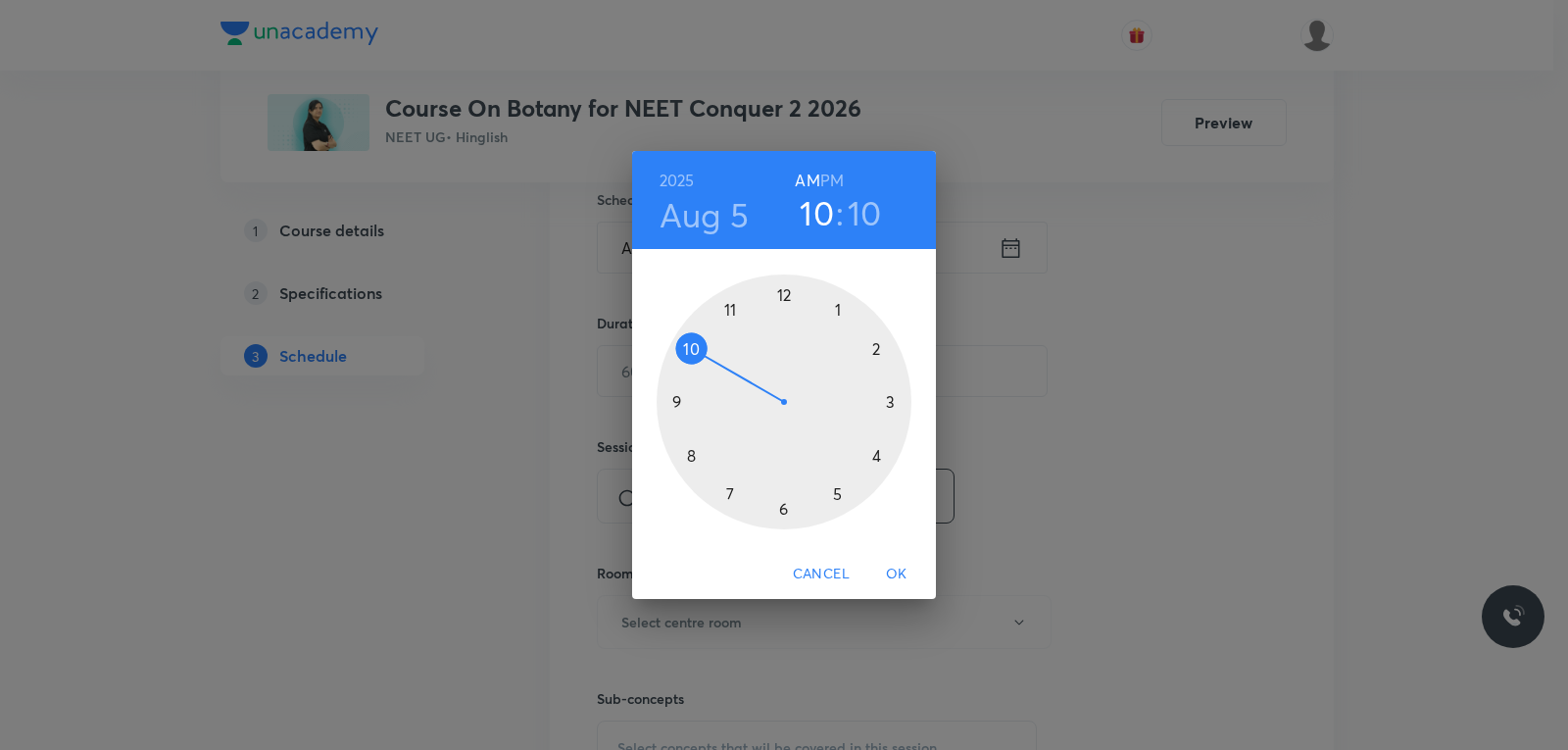 drag, startPoint x: 735, startPoint y: 479, endPoint x: 722, endPoint y: 347, distance: 132.63861 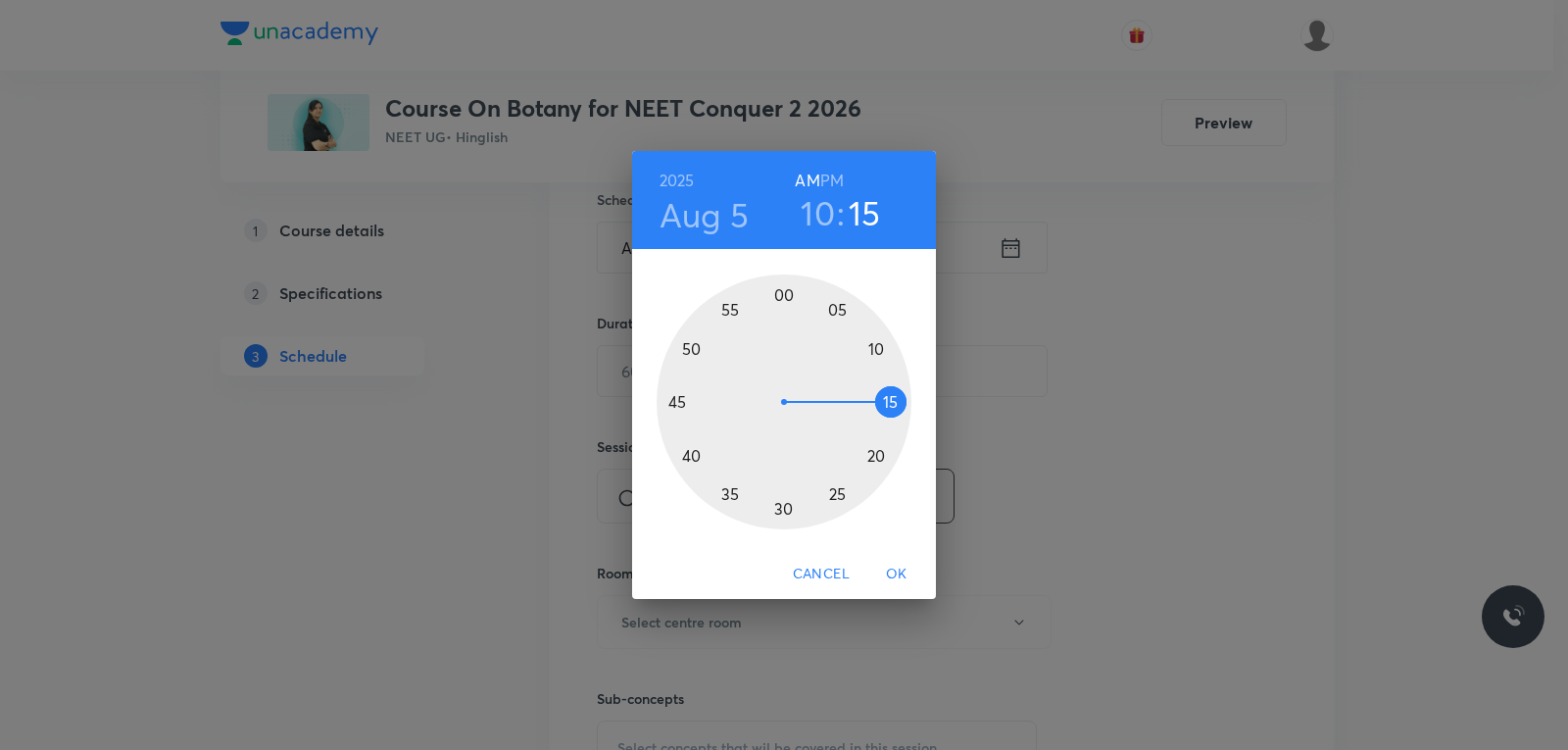 drag, startPoint x: 874, startPoint y: 355, endPoint x: 883, endPoint y: 402, distance: 47.85394 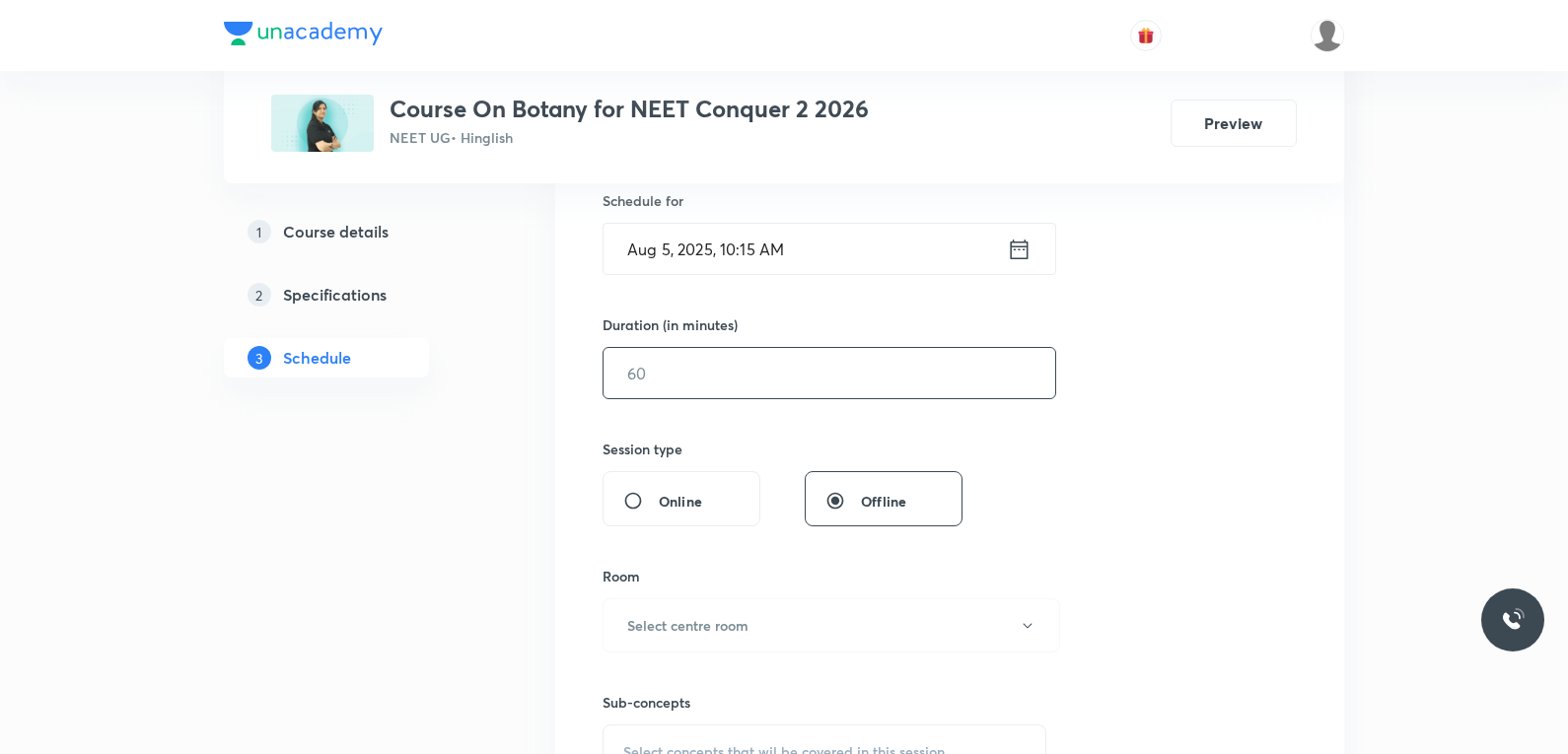 click at bounding box center (829, 373) 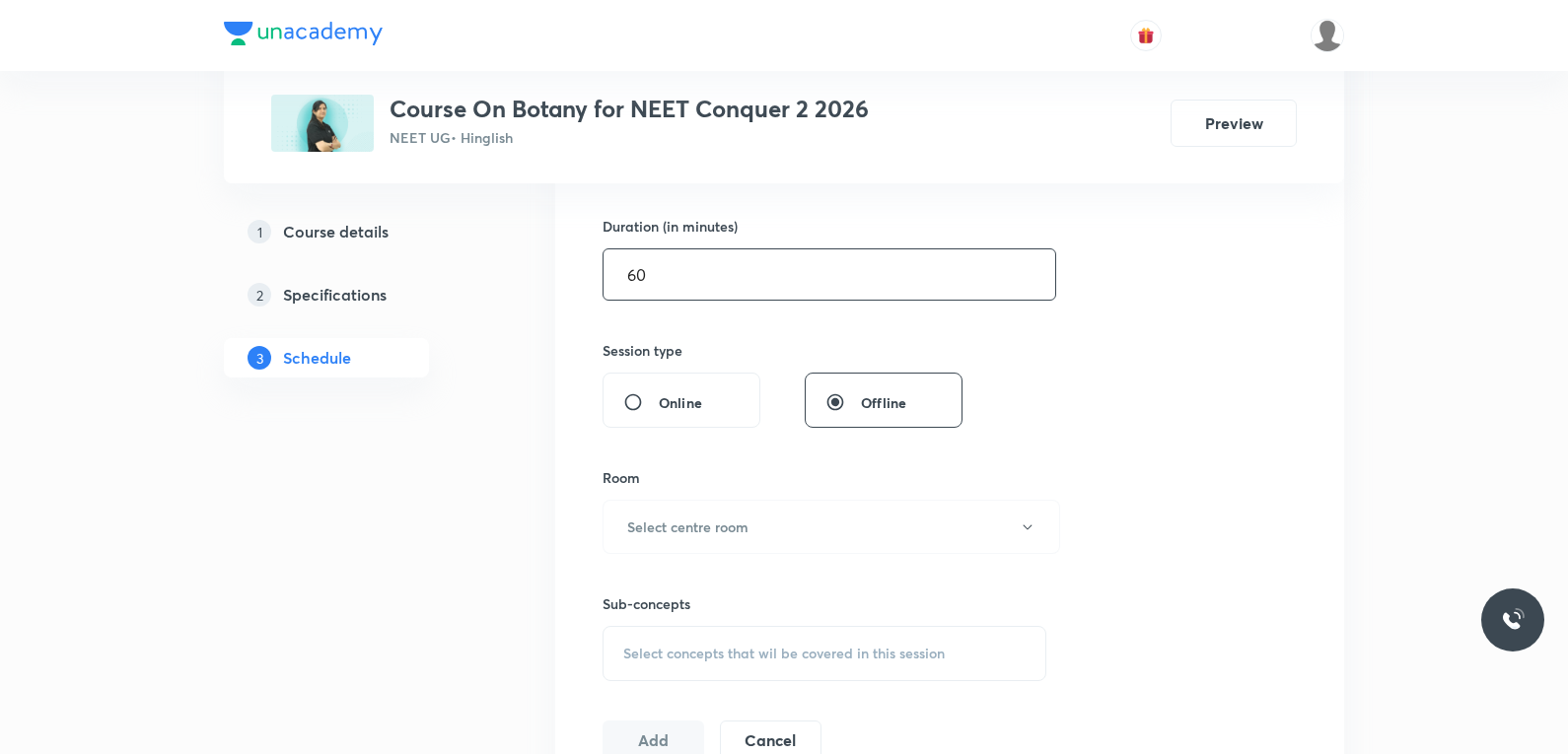 scroll, scrollTop: 788, scrollLeft: 0, axis: vertical 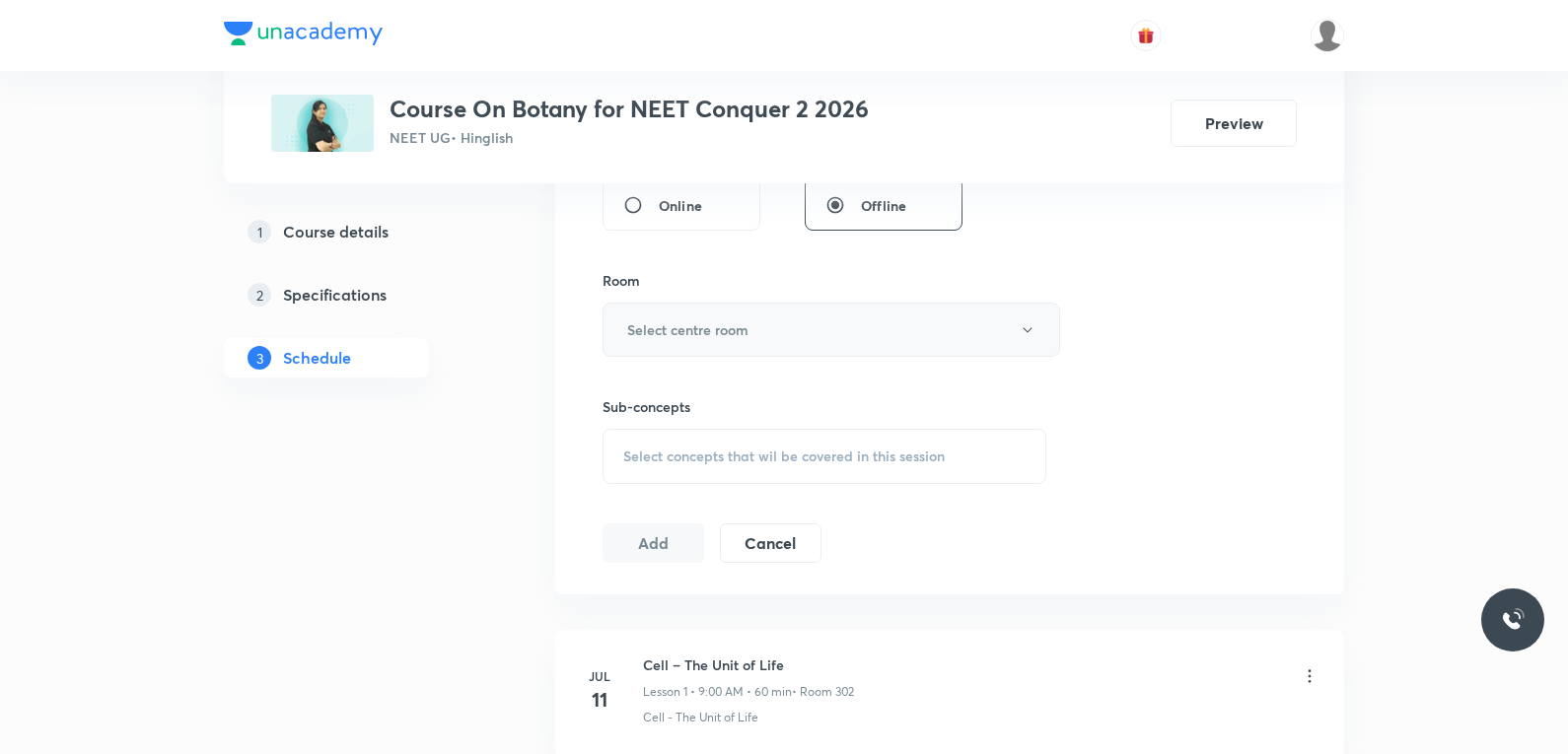 type on "60" 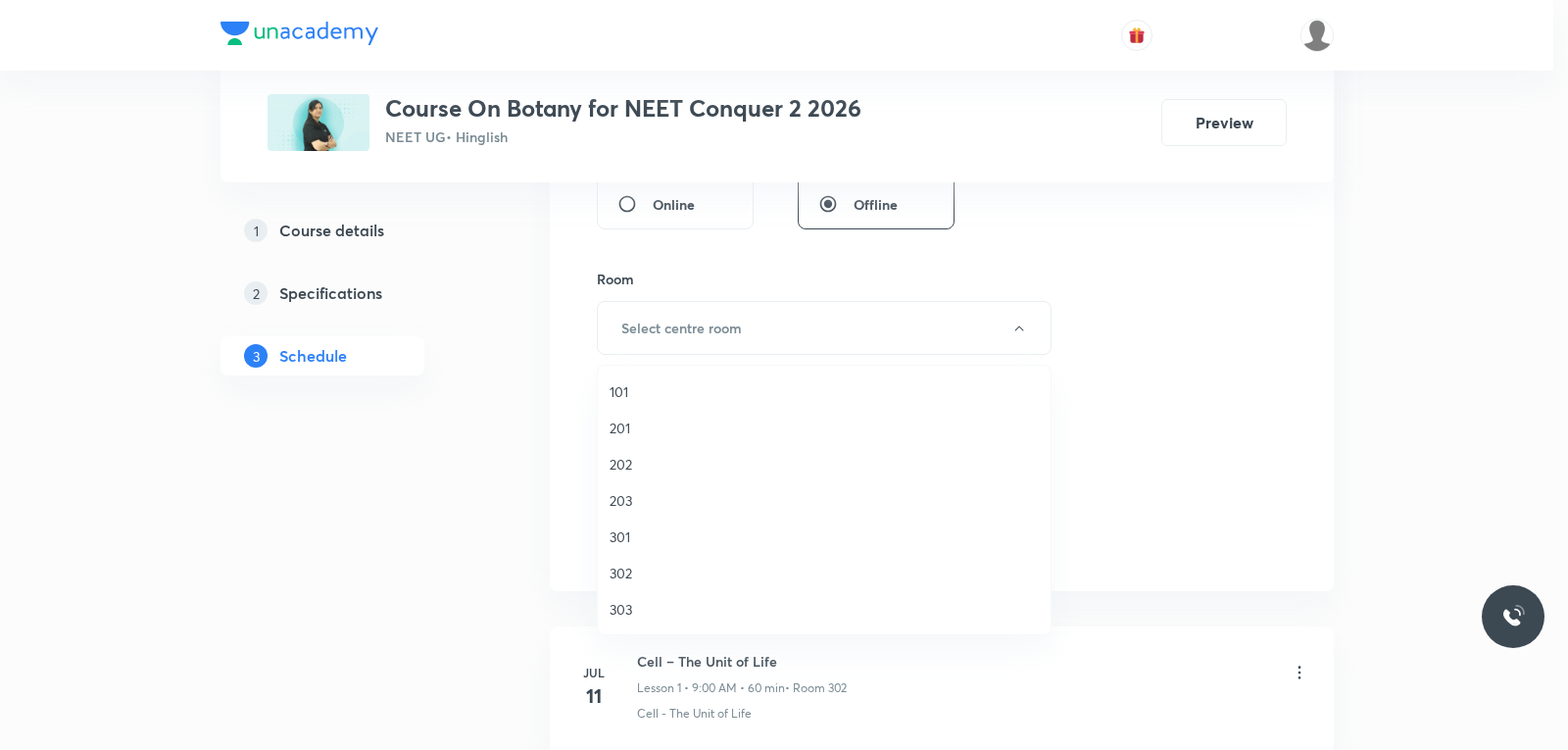 click on "302" at bounding box center [824, 573] 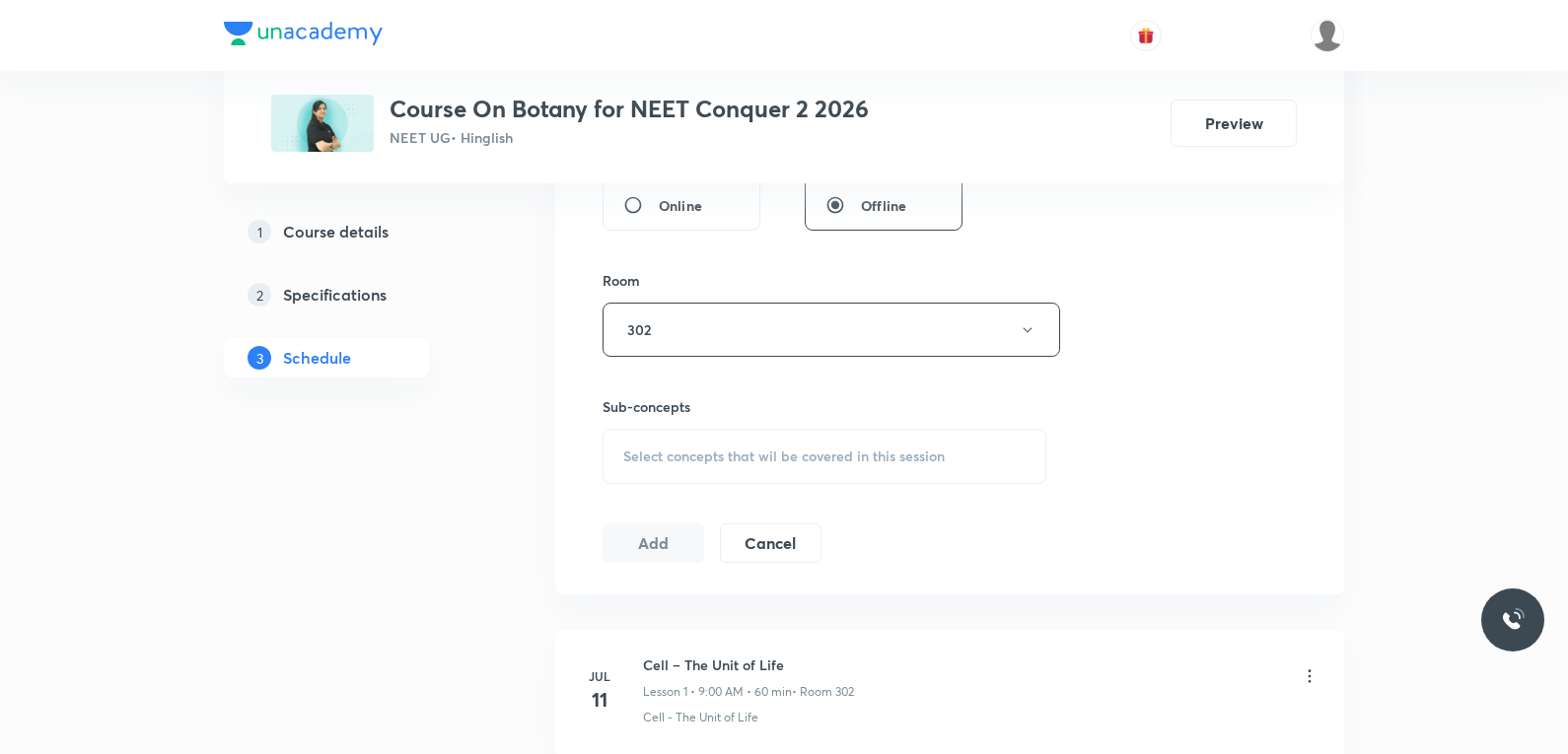 click on "Select concepts that wil be covered in this session" at bounding box center [784, 456] 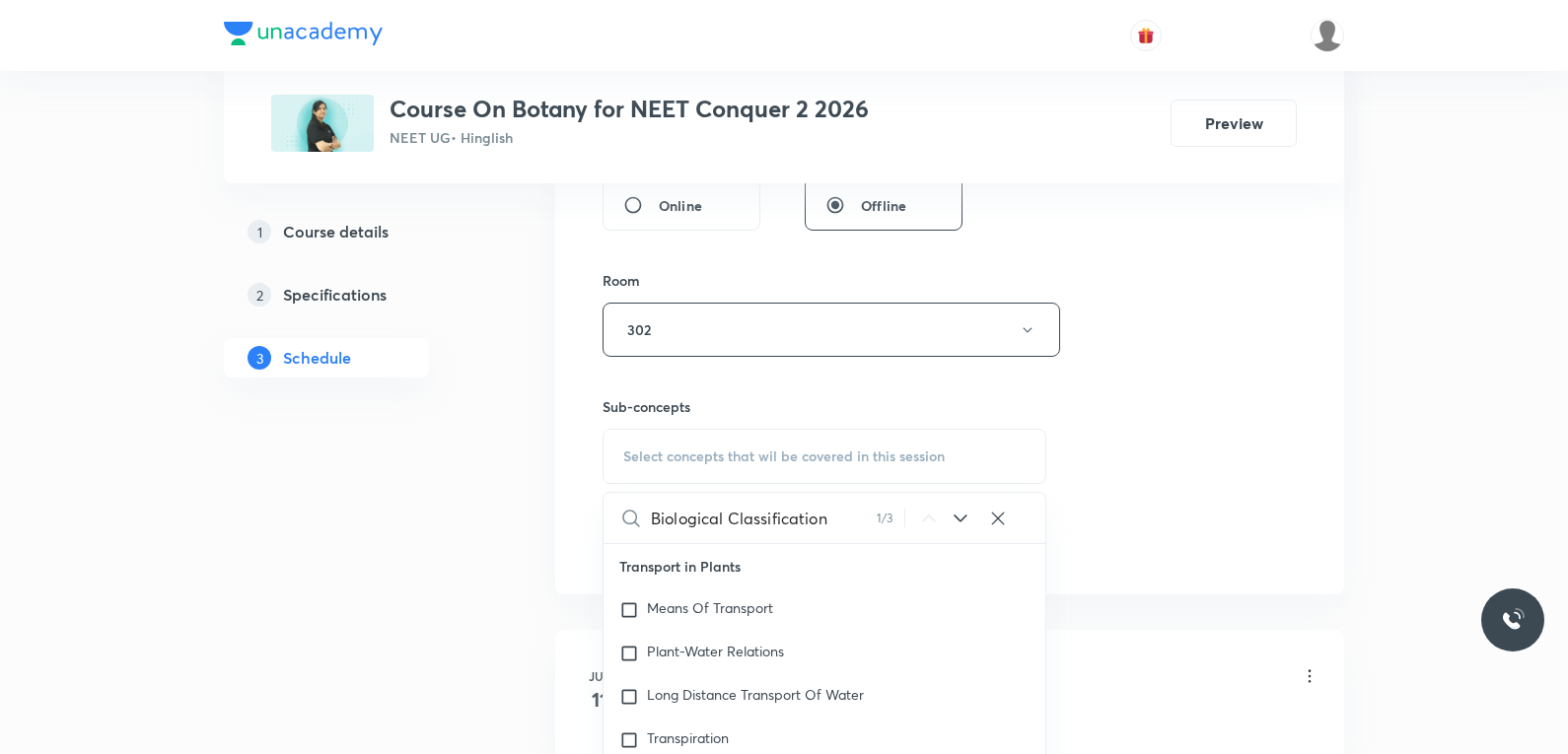 scroll, scrollTop: 14904, scrollLeft: 0, axis: vertical 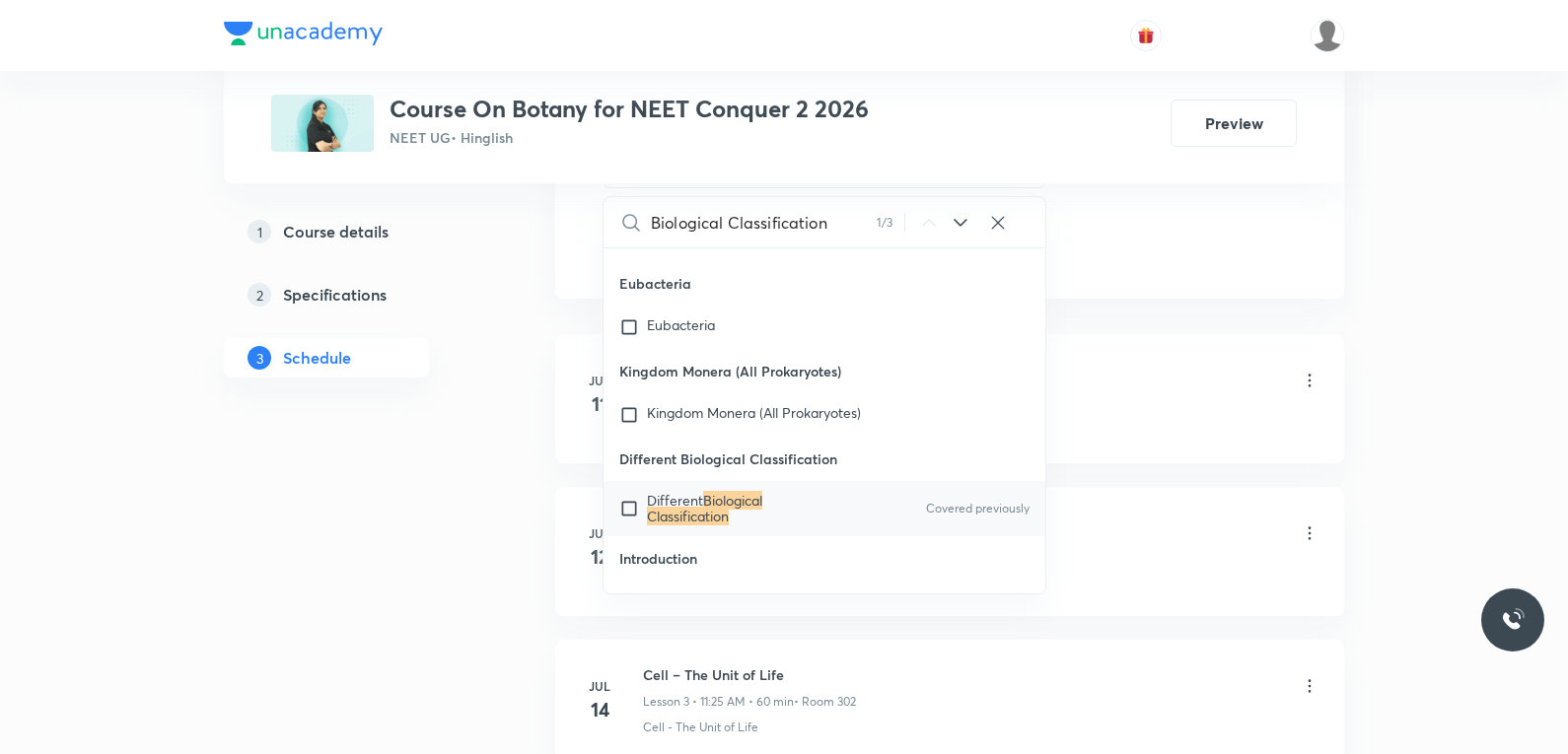type on "Biological Classification" 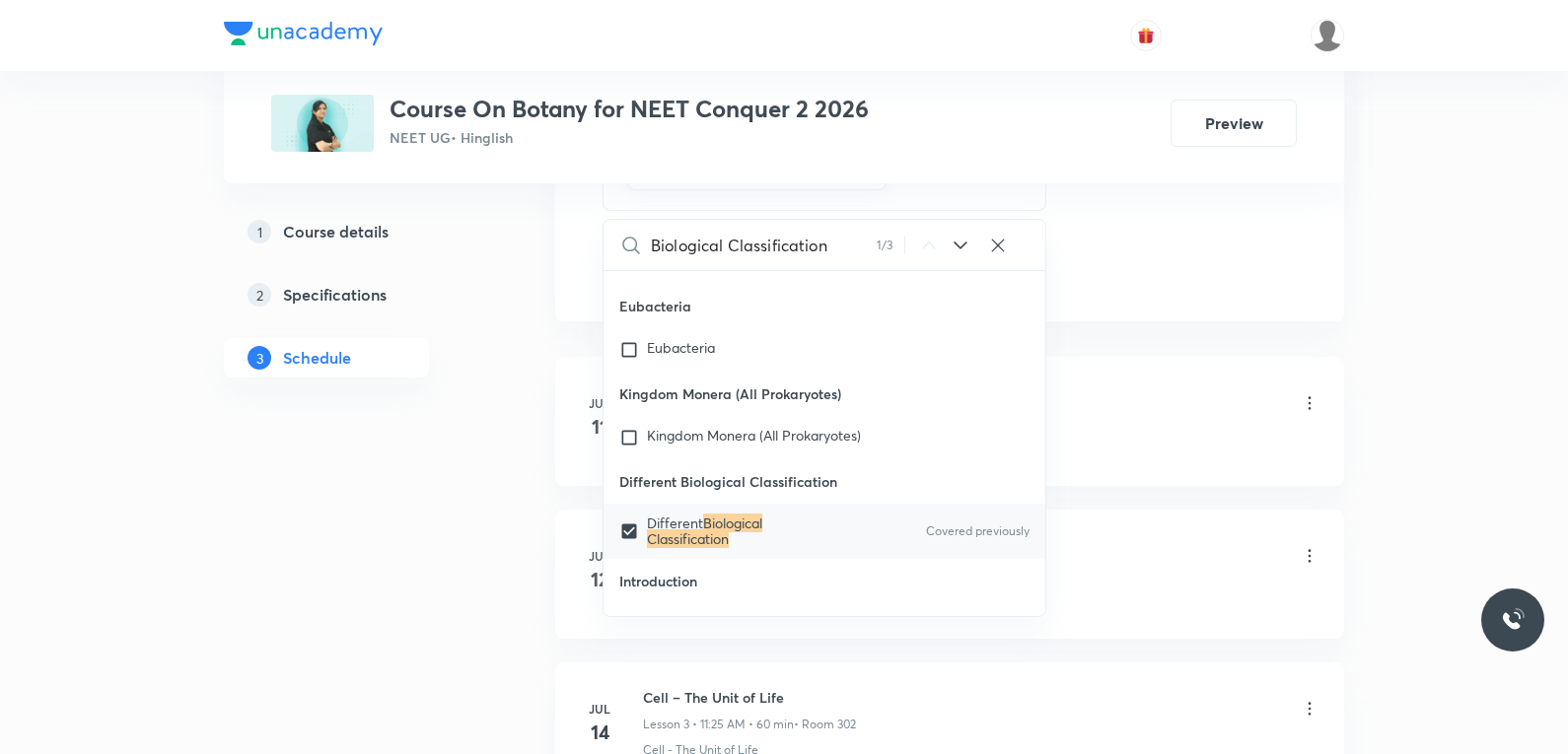 click on "Schedule 11  classes Session  12 Live class Session title 25/99 Biological Classification ​ Schedule for Aug 5, 2025, 10:15 AM ​ Duration (in minutes) 60 ​   Session type Online Offline Room 302 Sub-concepts Different Biological Classification CLEAR Biological Classification 1 / 3 ​ Transport in Plants Means Of Transport Plant-Water Relations Long Distance Transport Of Water Transpiration Uptake And Transport Of Mineral Nutrients Phloem Transport: Flow From Source To Sink Guttation Bleeding Phloem Transport (Food Transport) Mineral Nutrition Methods To Study The Mineral Requirements Of Plants Classification Of Mineral Nutrients Macroelements (Macronutrients) Microelements ( Micronutrients) Non-Essential Mineral Elements Essential Mineral Elements Mechanism Of Absorption Of Elements Translocation Of Solutes Soil As Reservoir Of Essential Elements Metabolism Of Nitrogen Mineral Toxicity Hydroponics( Goerick) Nitrogen Assimilation Photosynthesis What Do We Know? Early Experiments Photosynthesis Organelle" at bounding box center (950, 706) 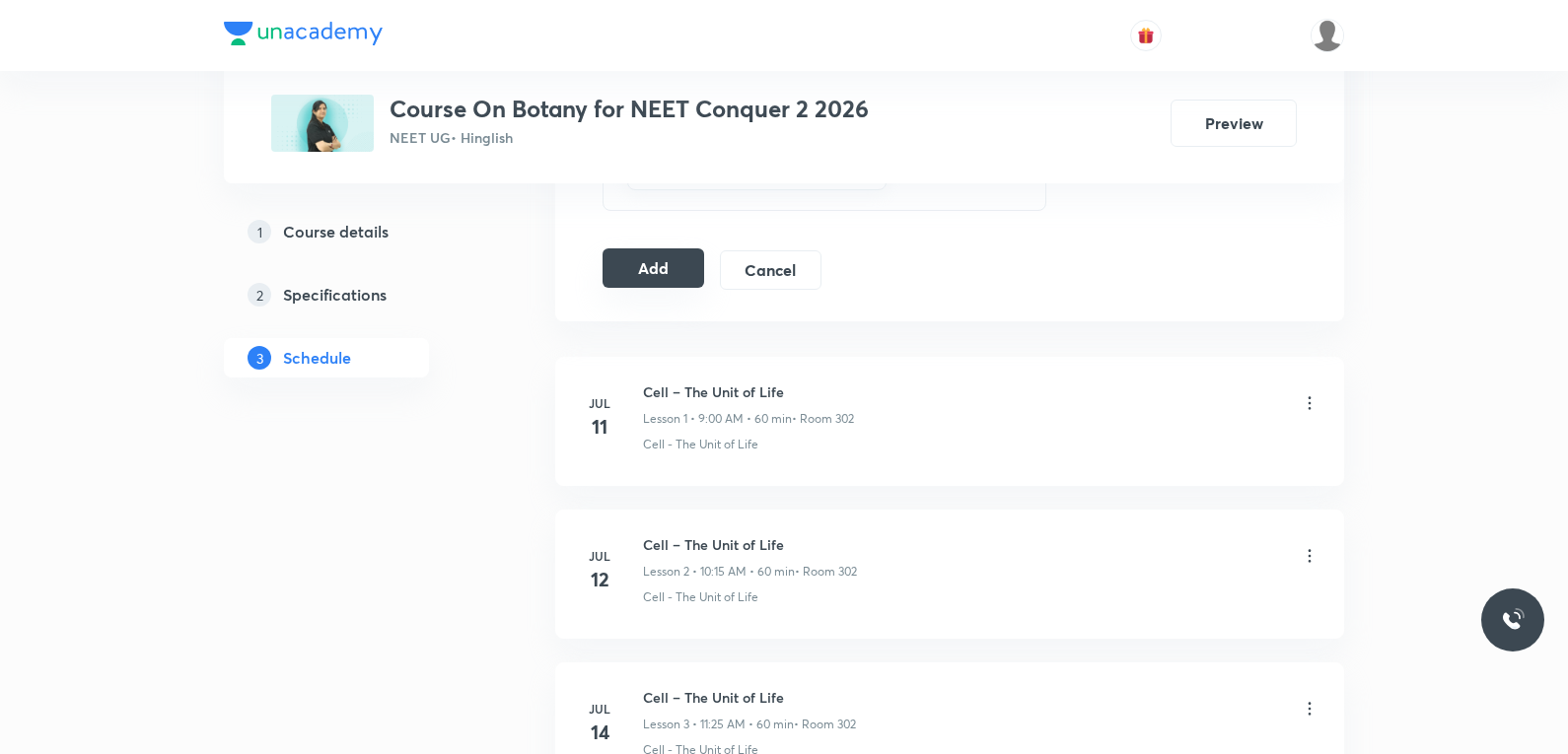 click on "Add" at bounding box center [653, 268] 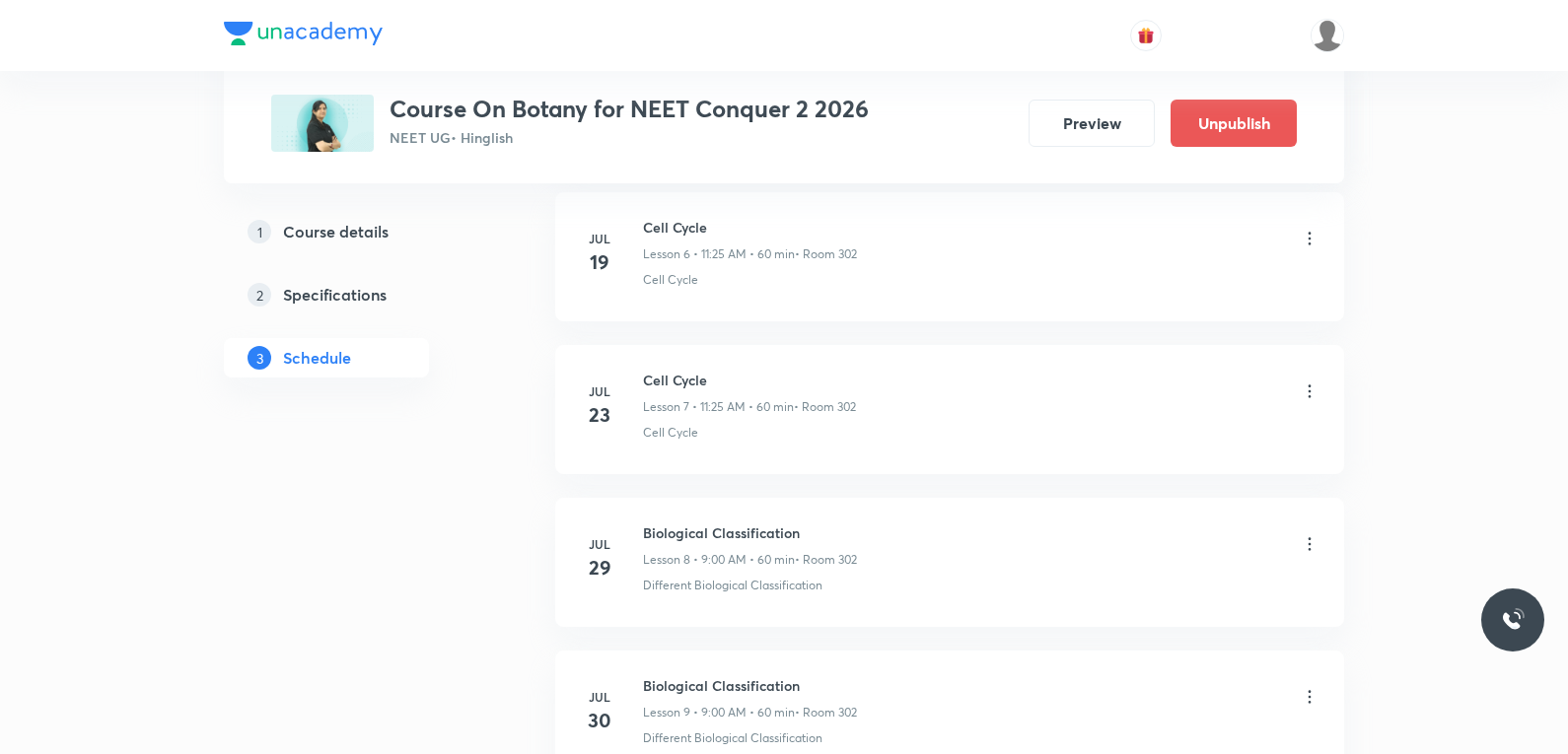 scroll, scrollTop: 1753, scrollLeft: 0, axis: vertical 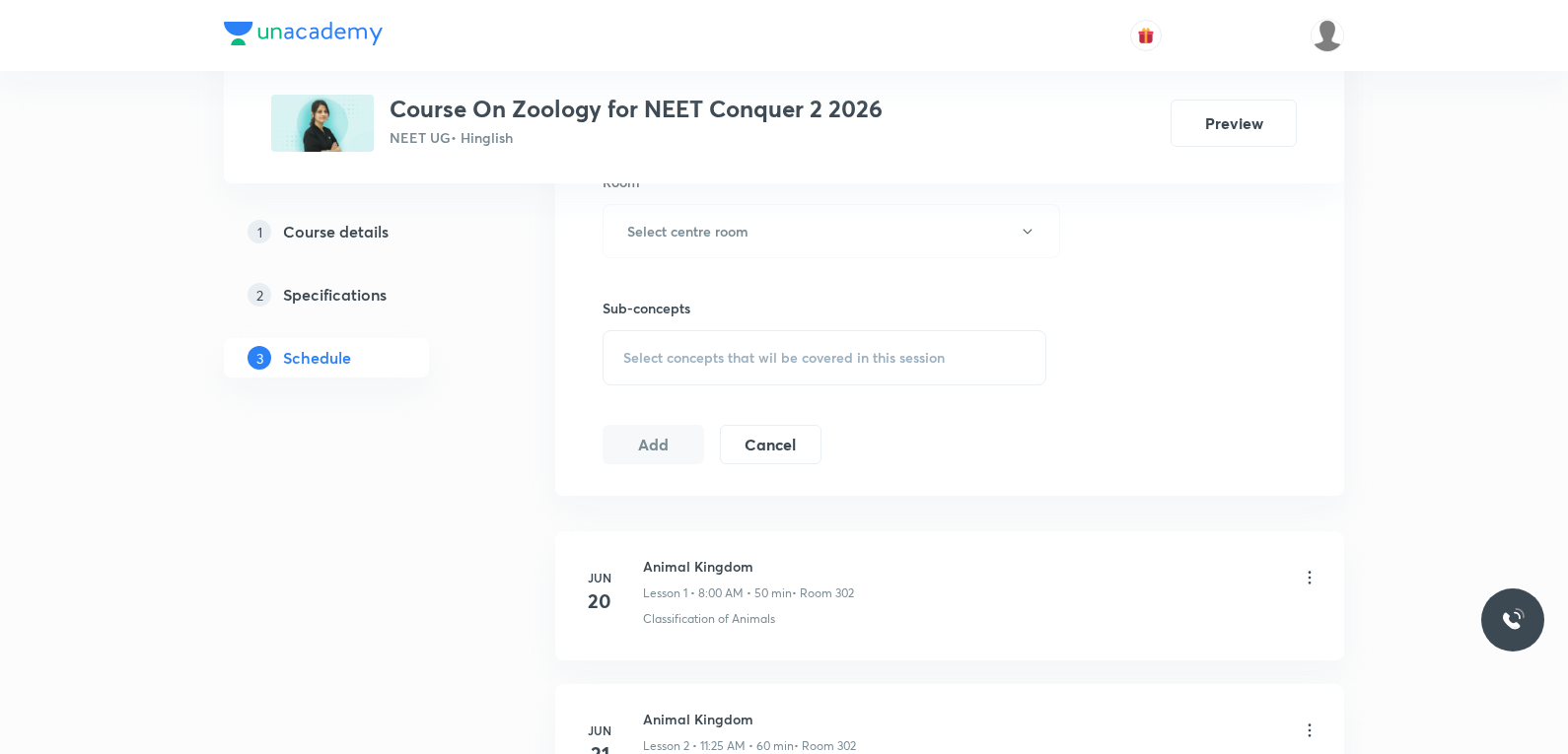 click on "Select concepts that wil be covered in this session" at bounding box center [784, 358] 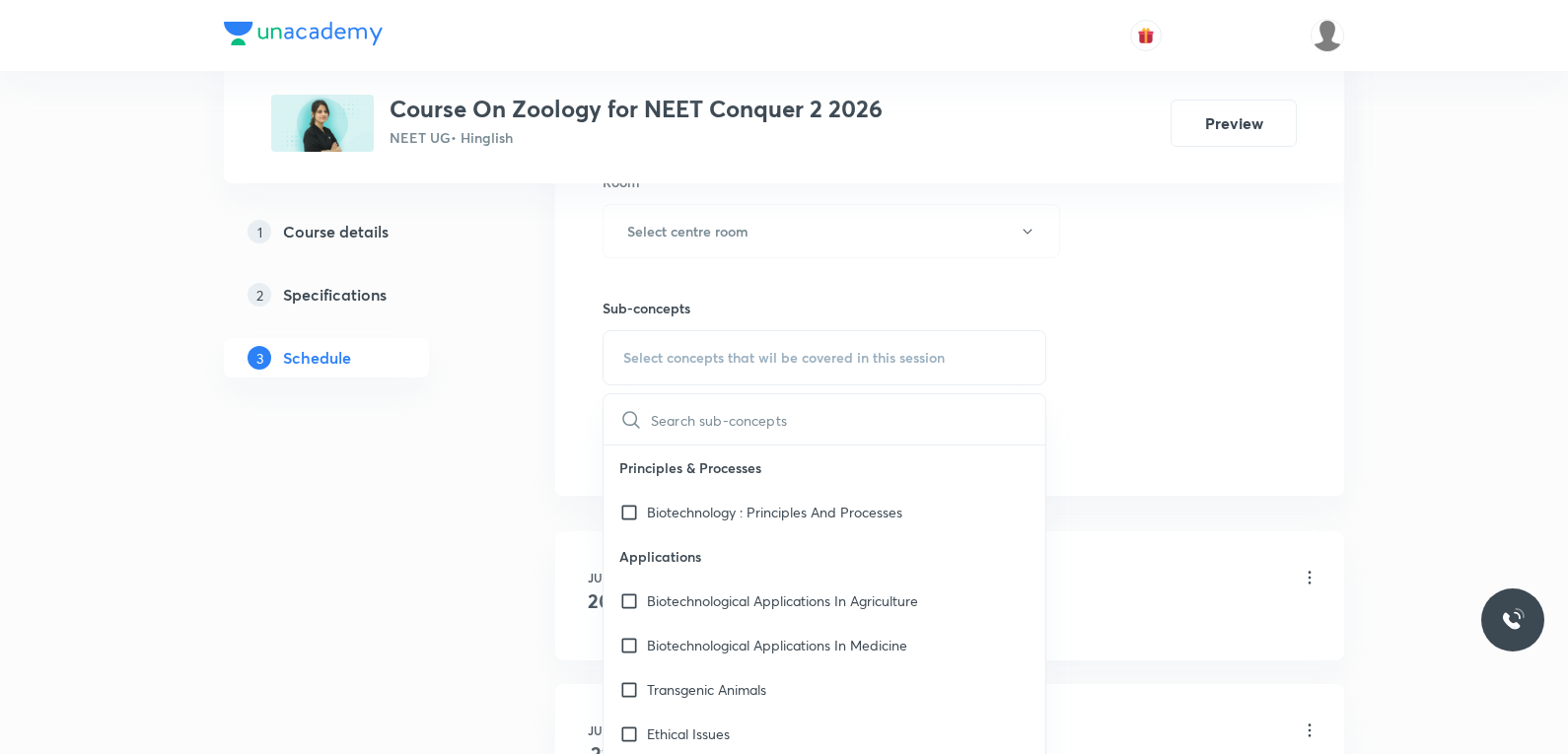click on "Session  27 Live class Session title 0/99 ​ Schedule for [DATE], [TIME] ​ Duration (in minutes) ​   Session type Online Offline Room Select centre room Sub-concepts Select concepts that wil be covered in this session ​ Principles & Processes Biotechnology : Principles And Processes Applications Biotechnological Applications In Agriculture Biotechnological Applications In Medicine Transgenic Animals Ethical Issues Industrial Biotechnology Biosafety Issues Reproductive Health Reproductive Health Population Stabilization and Birth Control Population Stabilization and Birth Control Medical termination of Pregnancy (MTP) Medical termination of Pregnancy (MTP) Sexually Transmitted Infections (STIs) Sexually Transmitted Infections (STIs) Infertility Infertility Female Reproductive System Female Reproductive System Lactation Lactation Parturition Parturition Placenta Placenta Extra Embryonic membranes and Placenta Extra Embryonic membranes and Placenta Summary of Development Stages in Human Cleavage Eye" at bounding box center [950, 1] 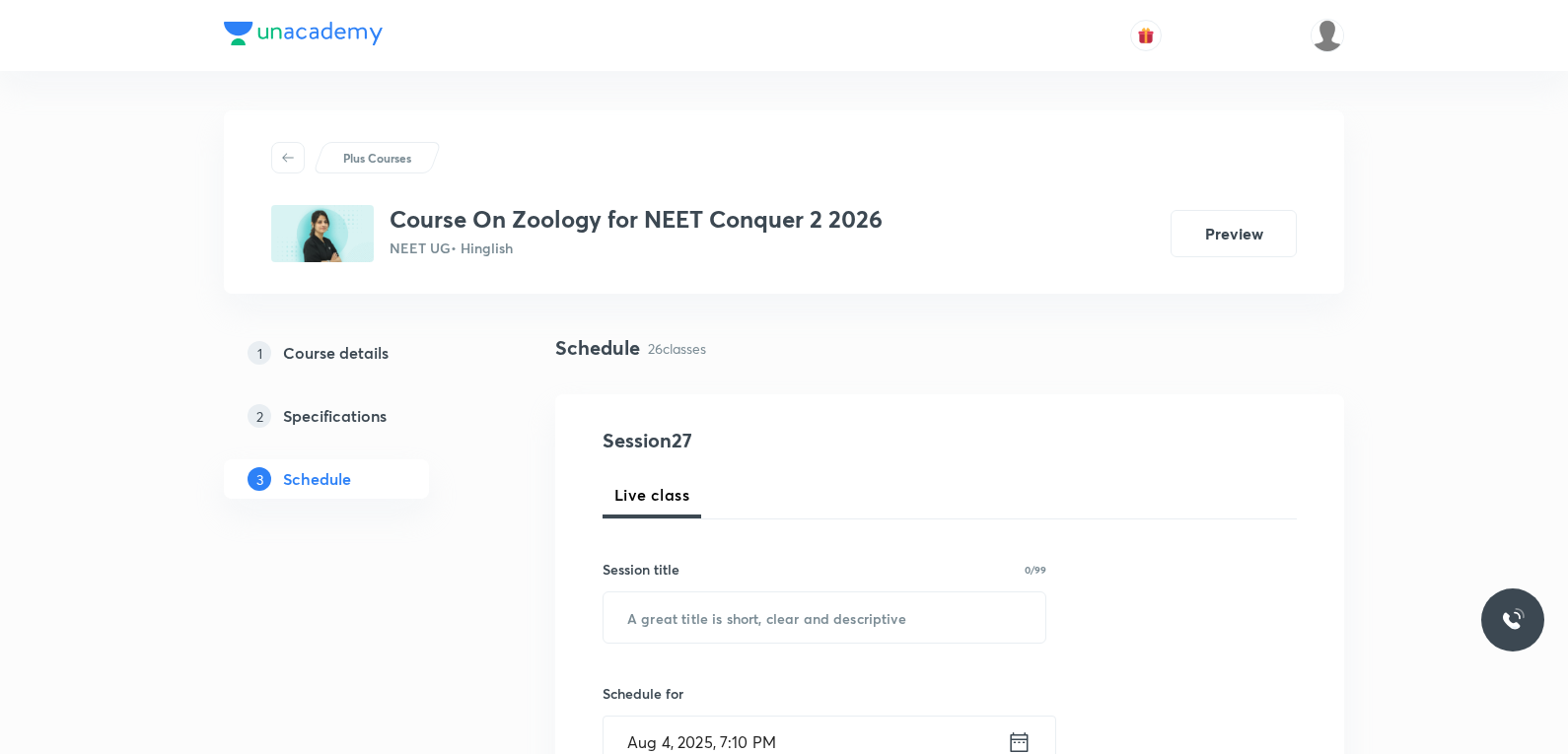 scroll, scrollTop: 296, scrollLeft: 0, axis: vertical 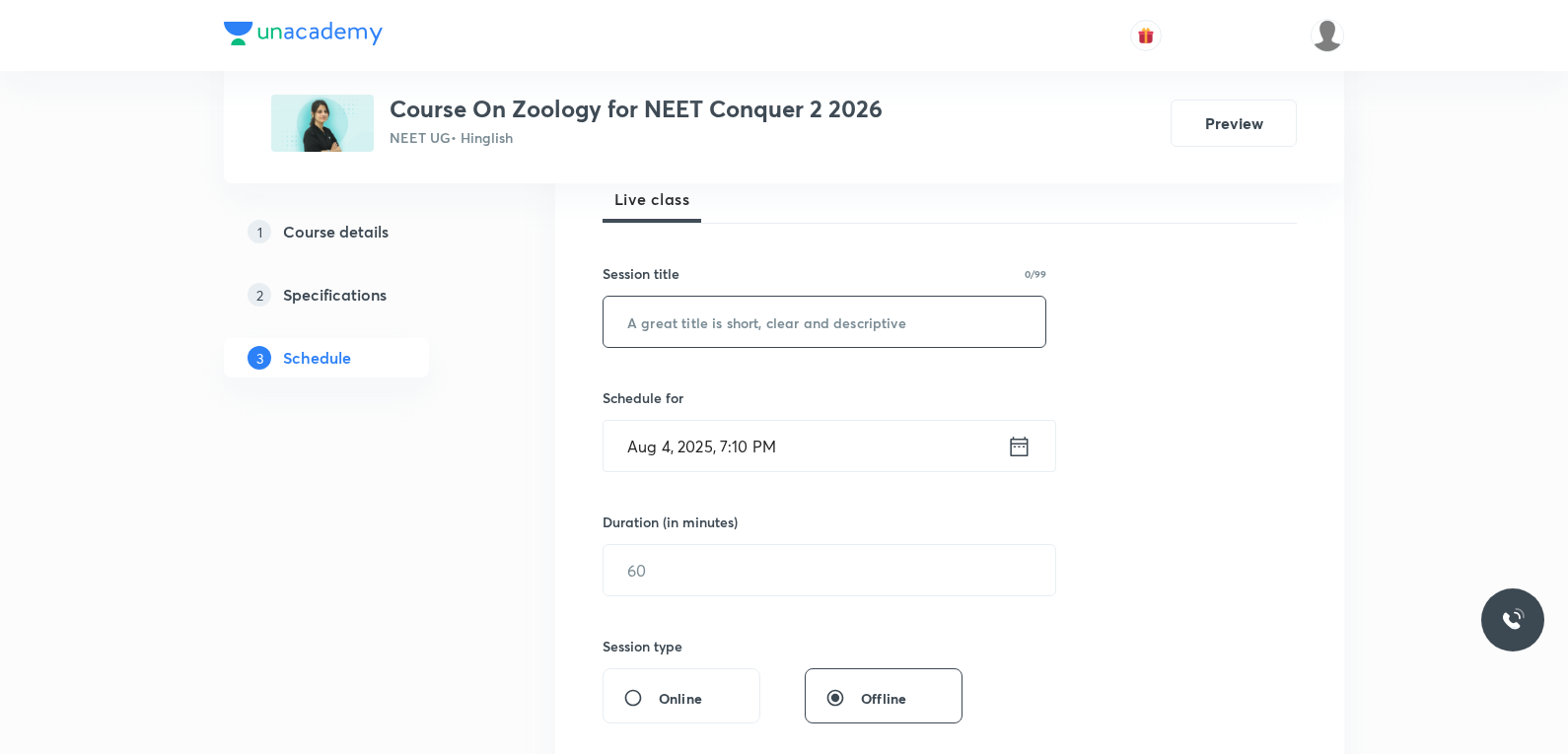 click at bounding box center [824, 321] 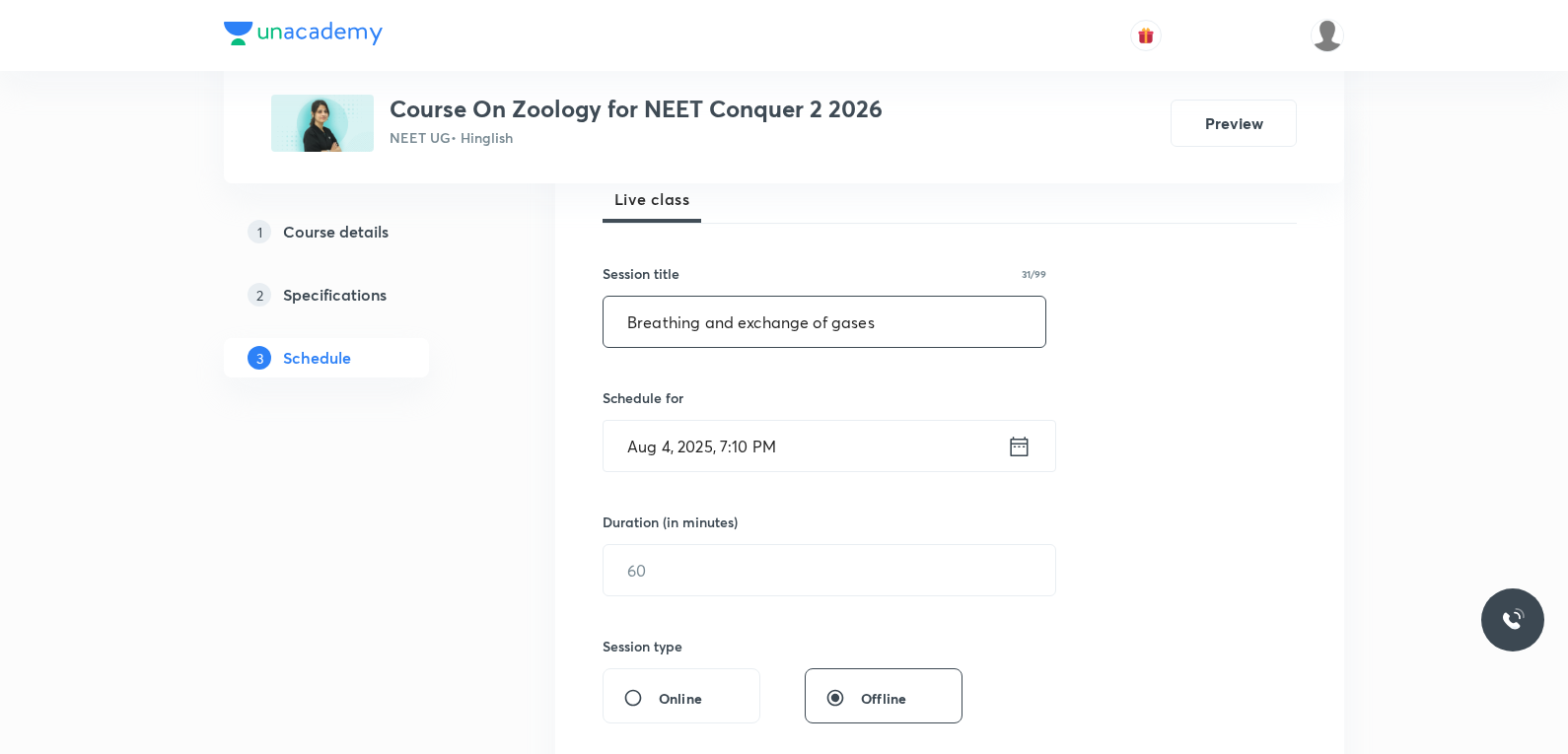 click on "Breathing and exchange of gases" at bounding box center (824, 321) 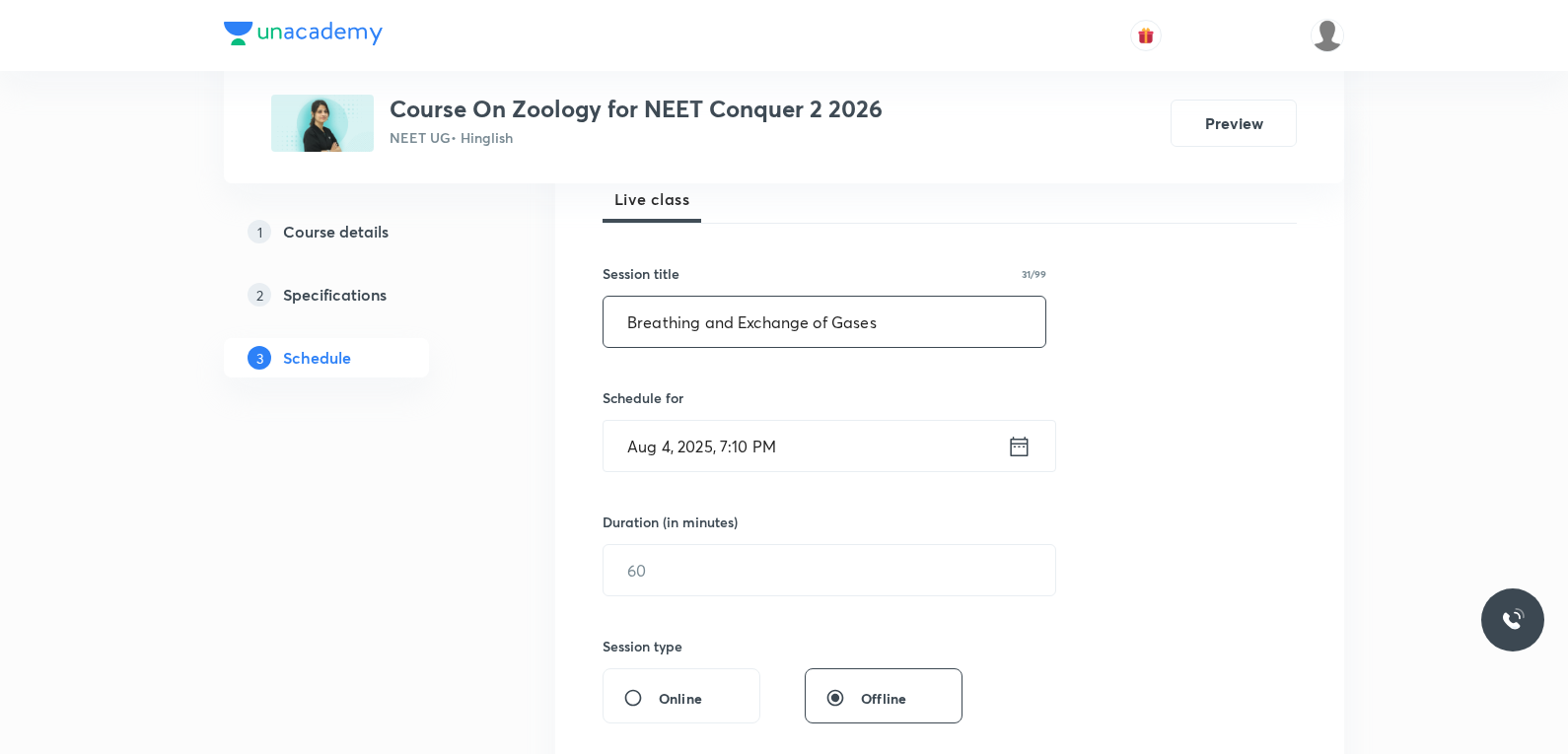 type on "Breathing and Exchange of Gases" 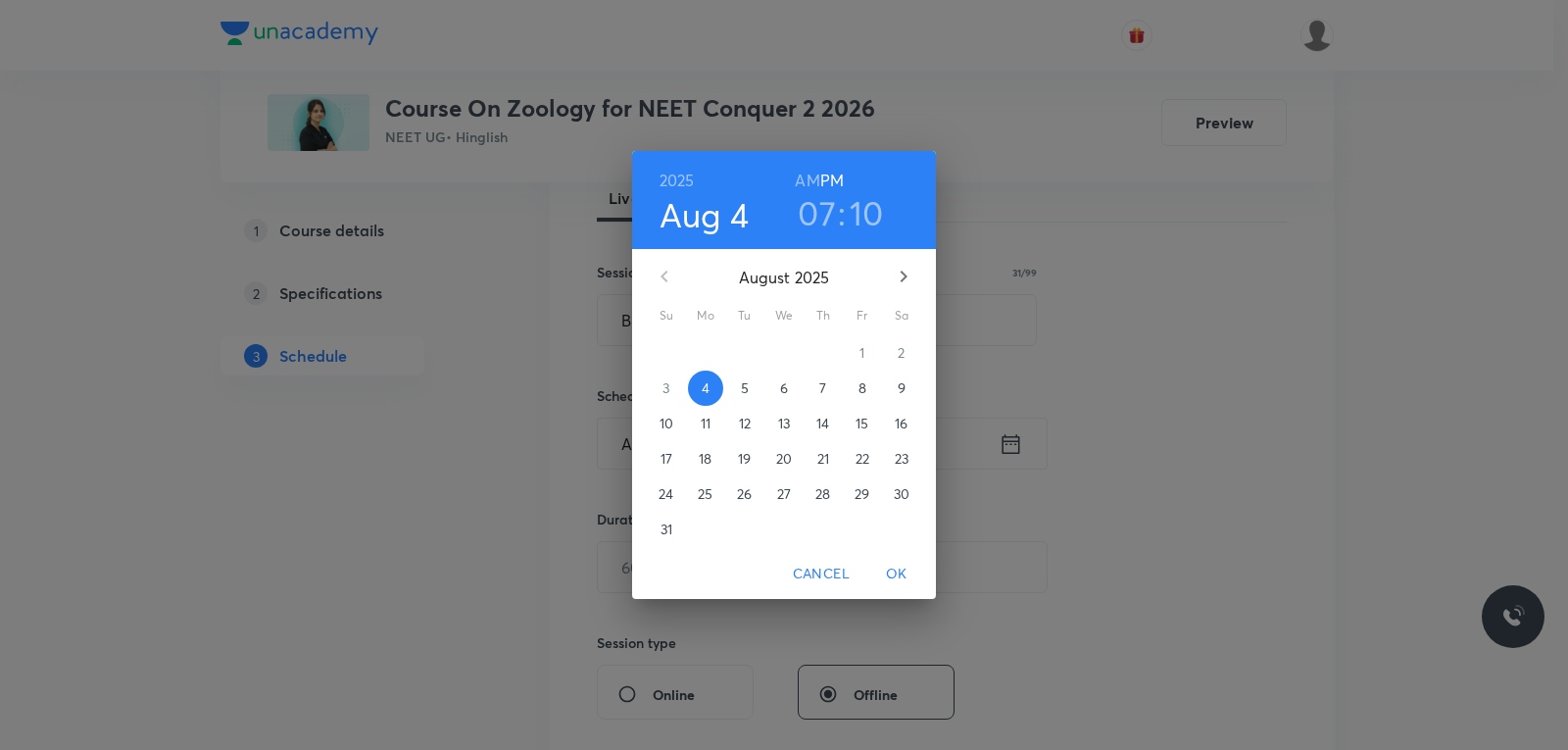 click on "5" at bounding box center (745, 388) 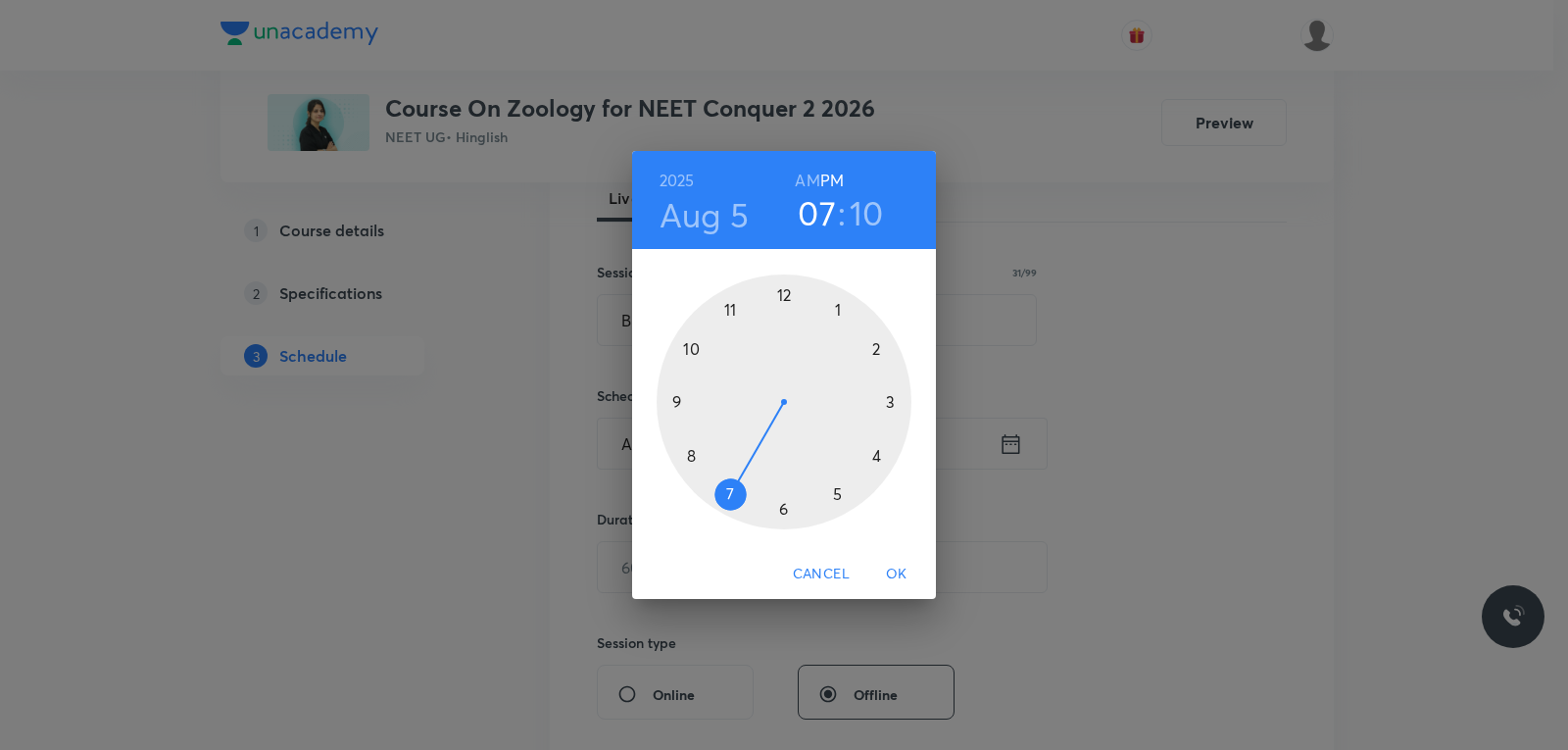 click on "AM" at bounding box center [807, 180] 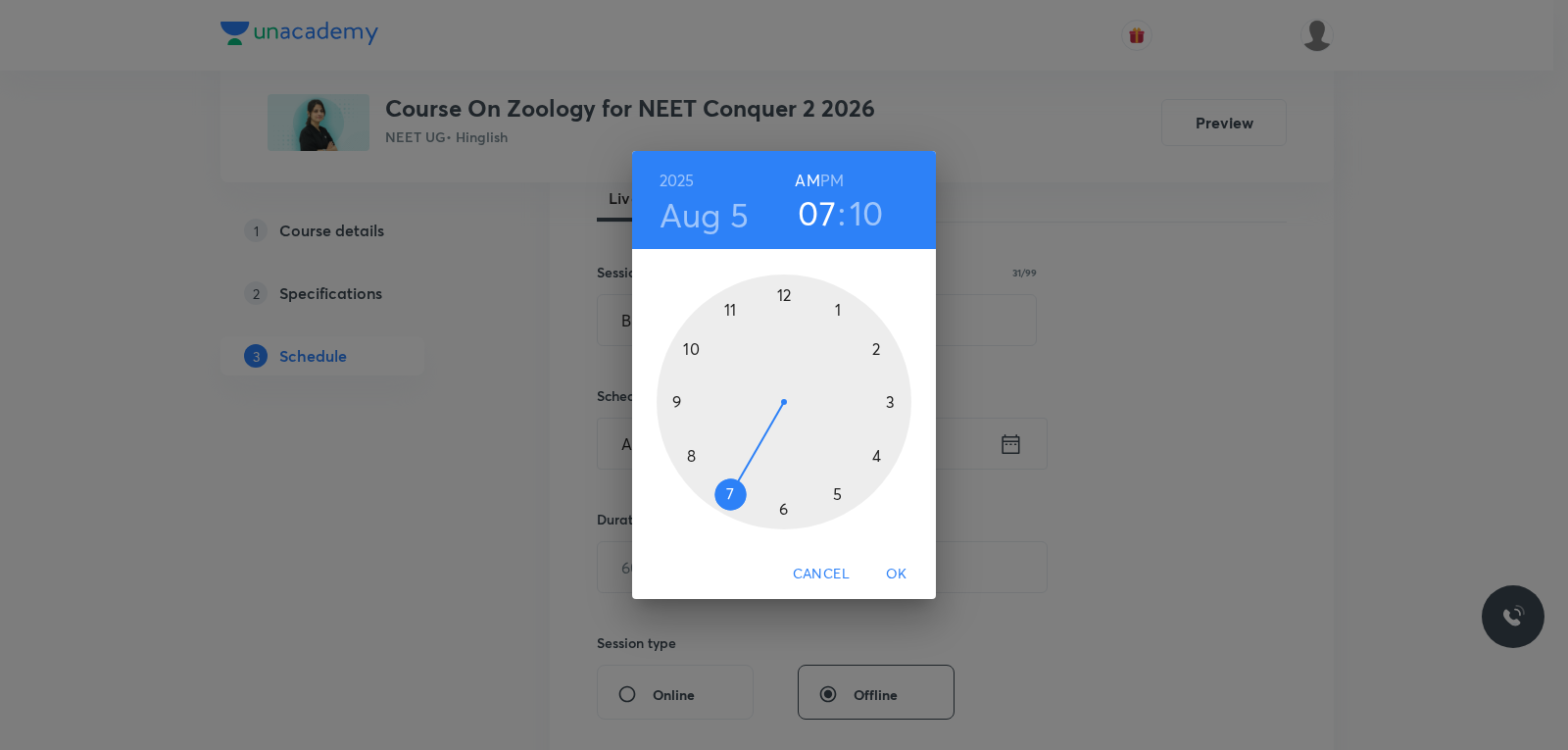 type 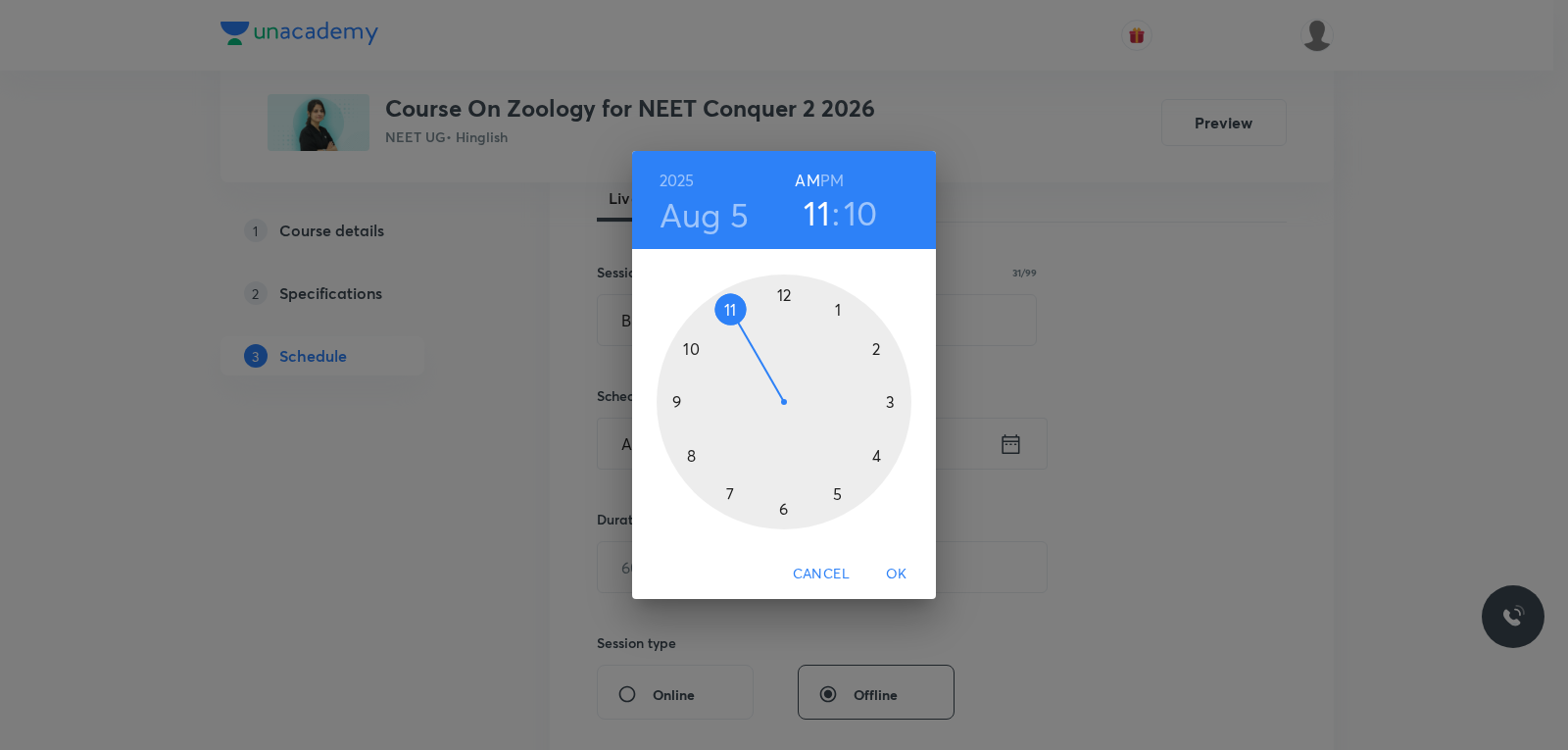 drag, startPoint x: 723, startPoint y: 487, endPoint x: 740, endPoint y: 334, distance: 153.94155 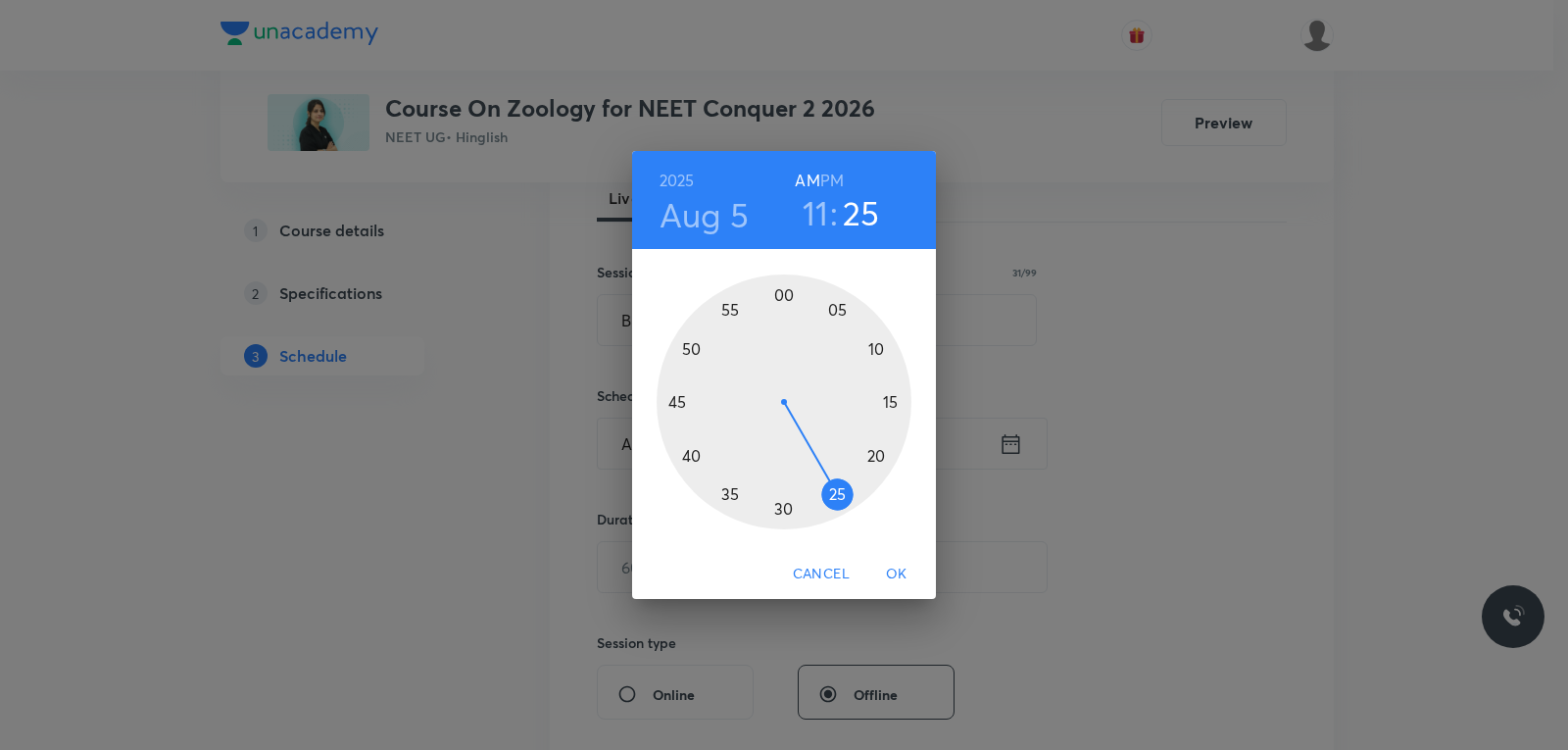 drag, startPoint x: 869, startPoint y: 375, endPoint x: 831, endPoint y: 475, distance: 106.976633 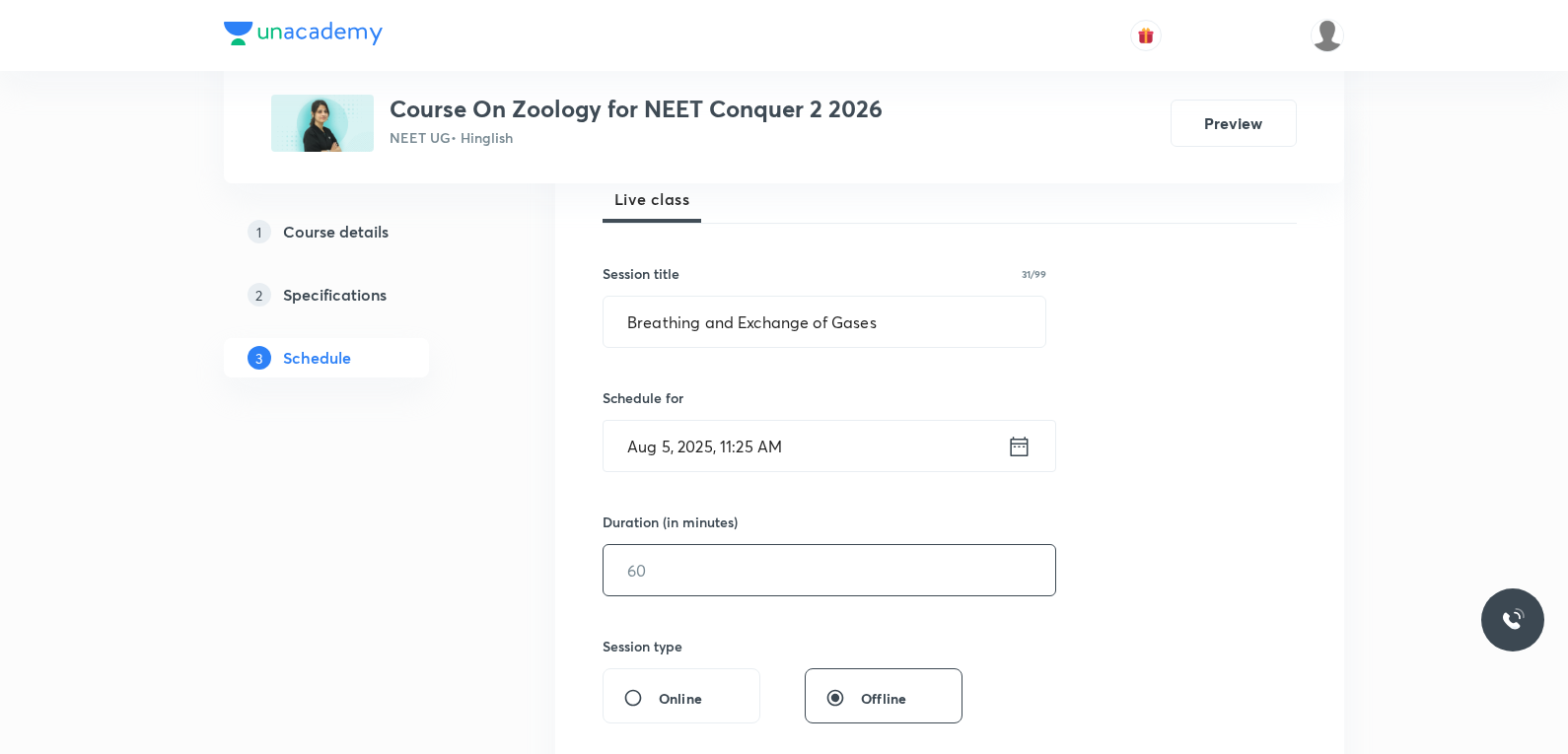 click at bounding box center [829, 570] 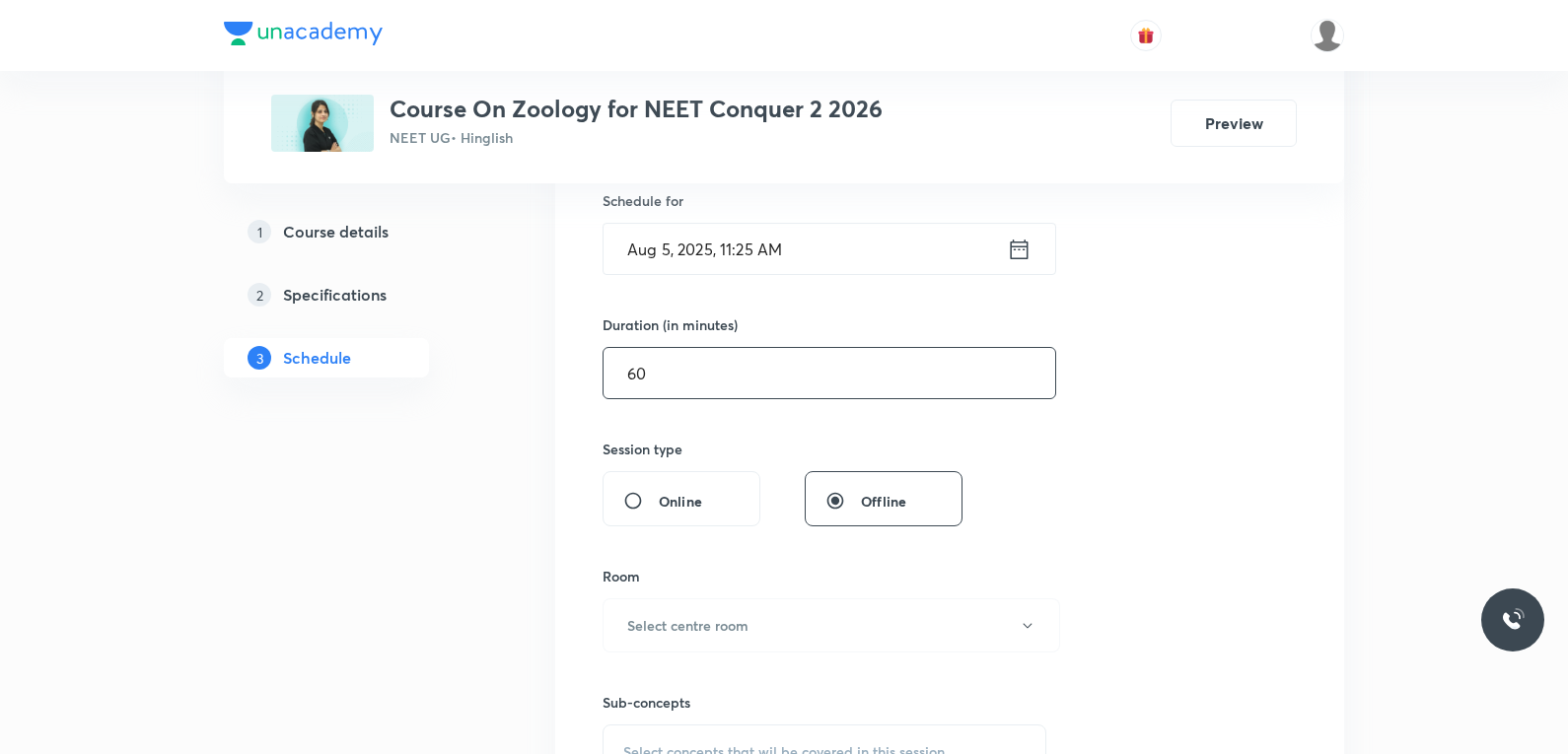 scroll, scrollTop: 591, scrollLeft: 0, axis: vertical 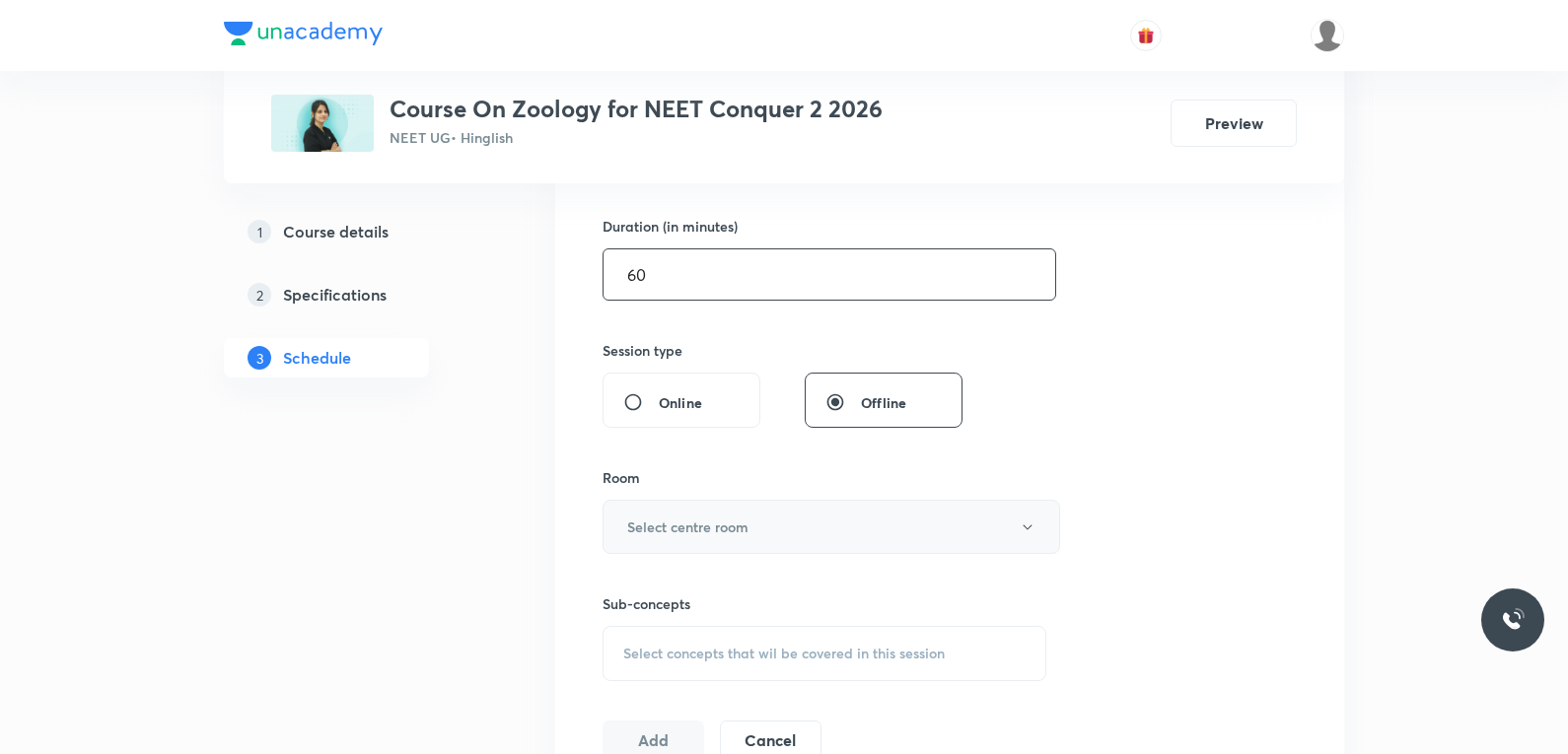 type on "60" 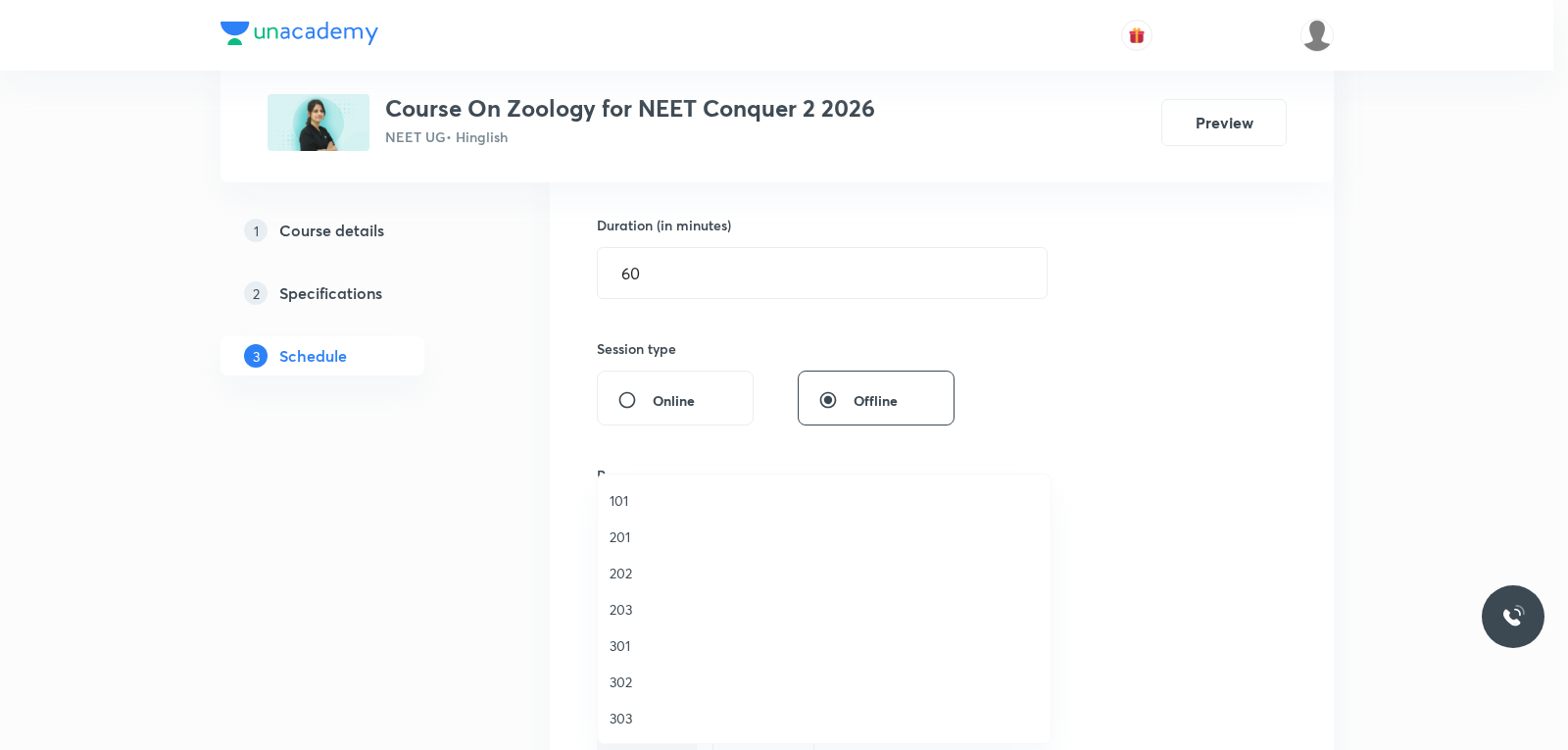 click on "302" at bounding box center [824, 681] 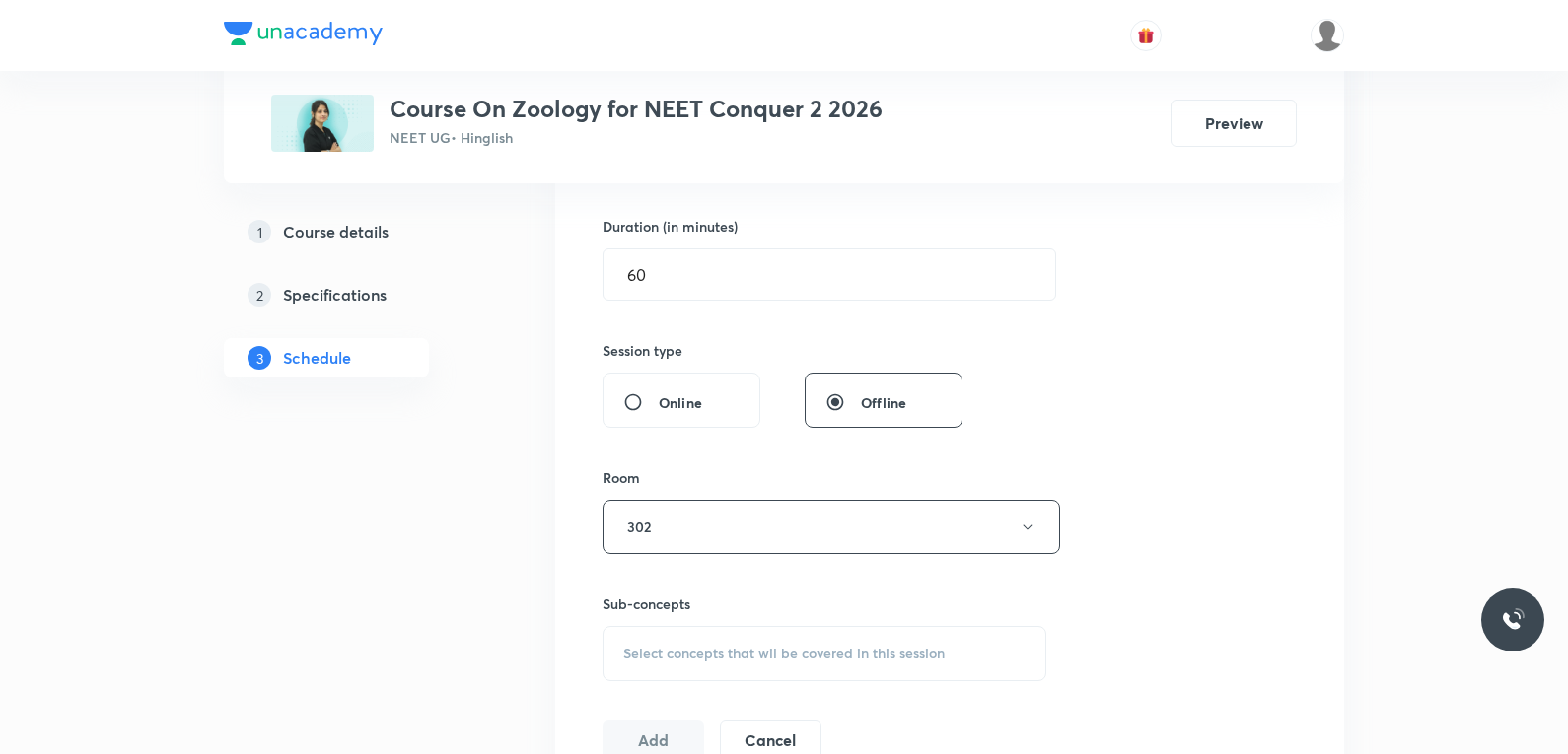 scroll, scrollTop: 690, scrollLeft: 0, axis: vertical 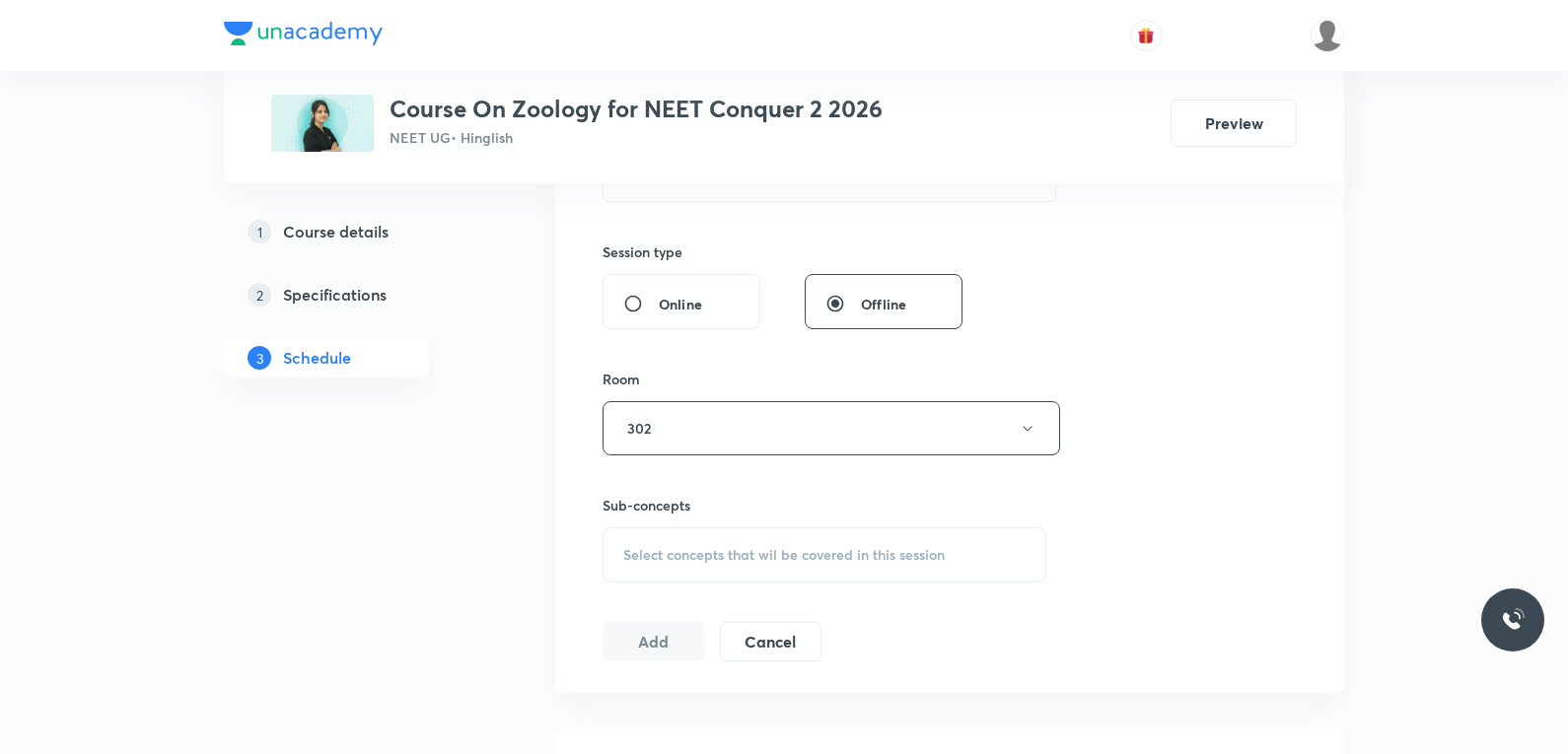 click on "Select concepts that wil be covered in this session" at bounding box center (784, 555) 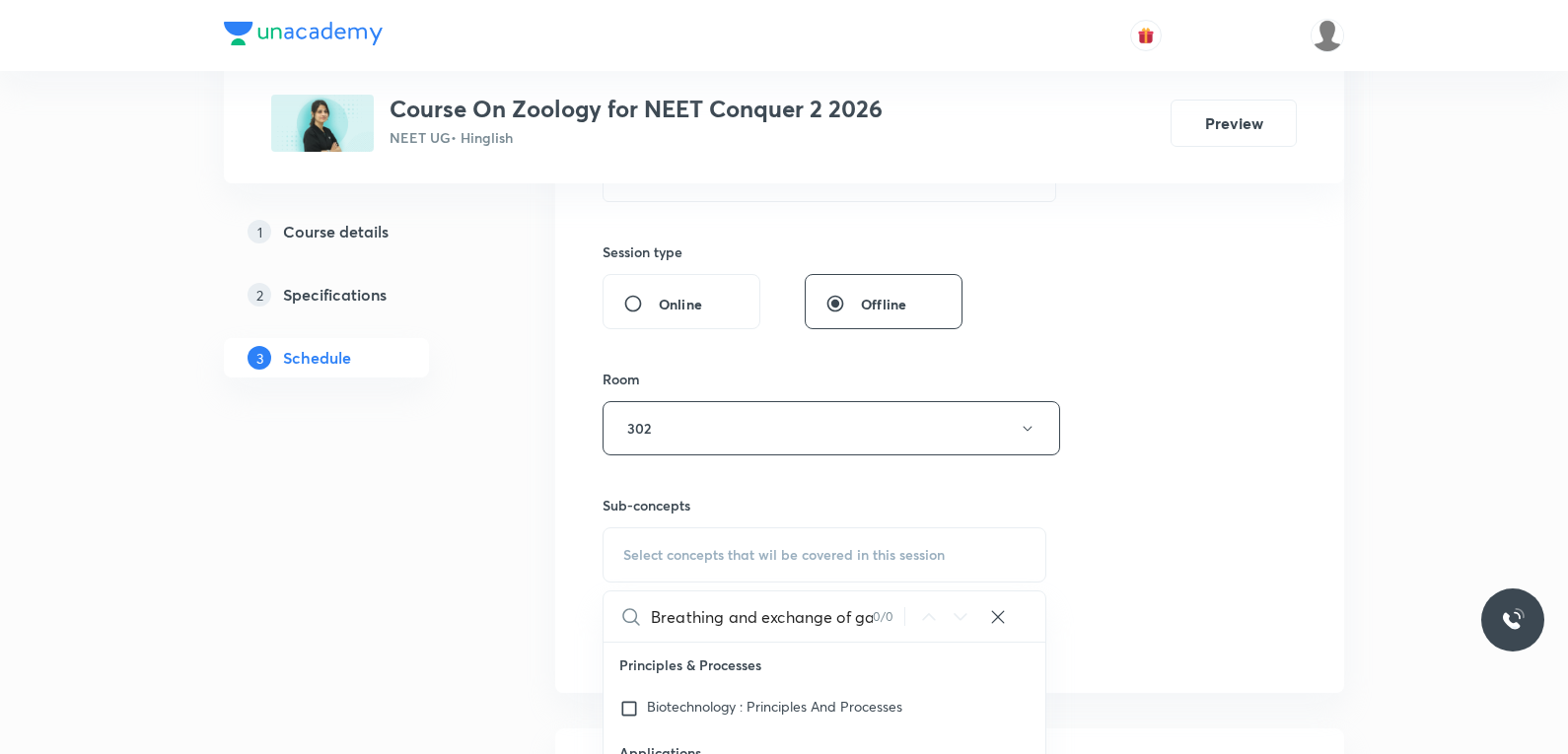scroll, scrollTop: 0, scrollLeft: 25, axis: horizontal 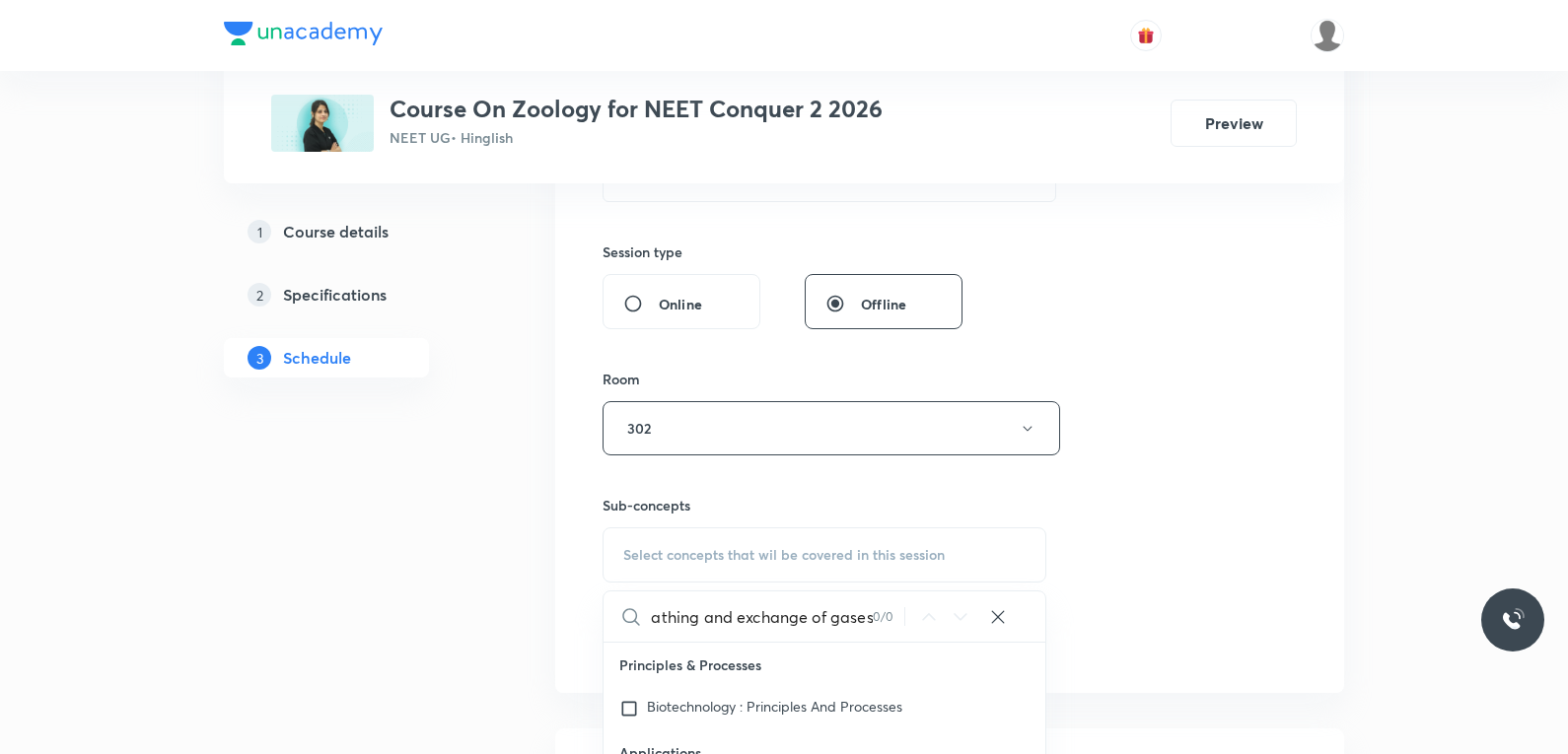 click on "Breathing and exchange of gases" at bounding box center (761, 616) 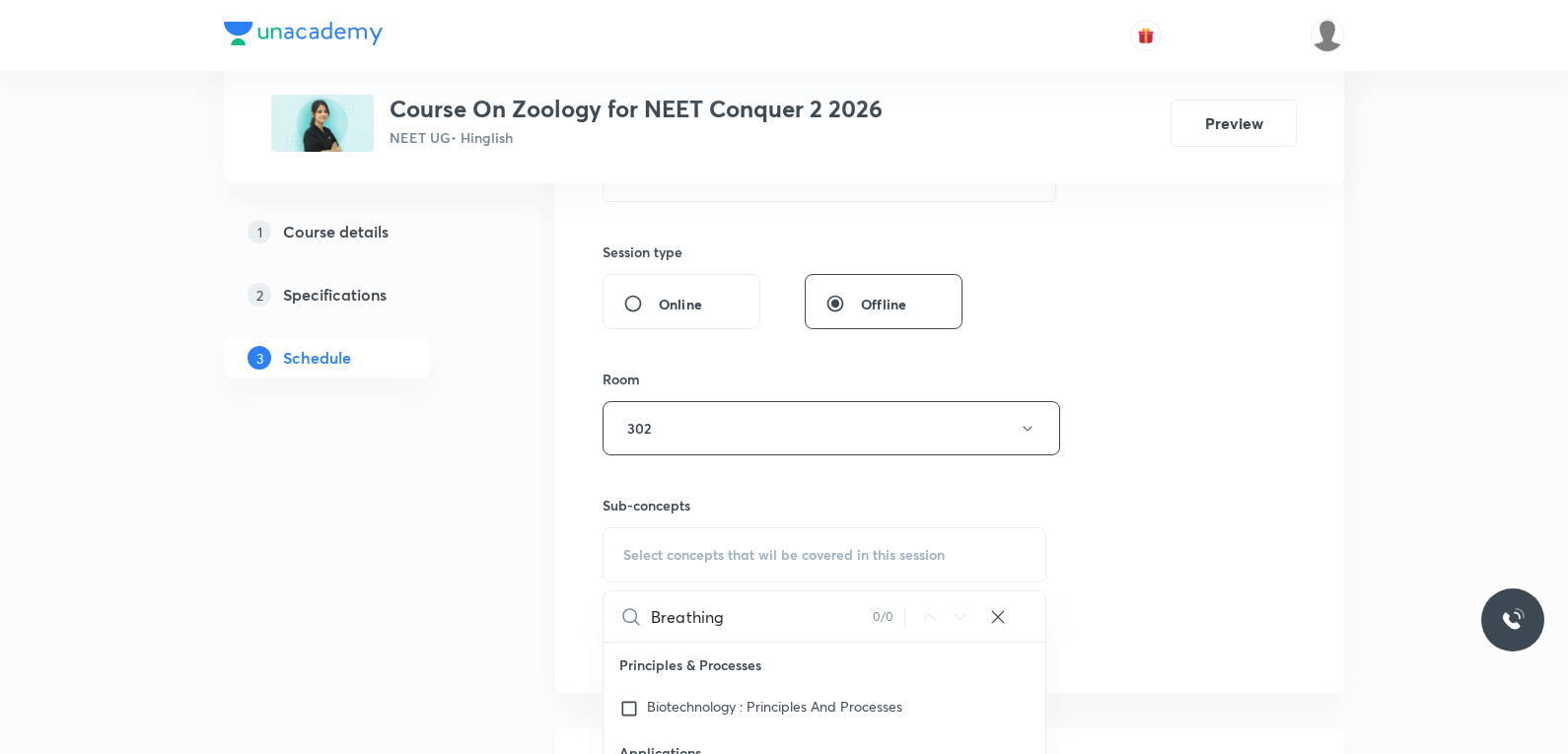 scroll, scrollTop: 0, scrollLeft: 0, axis: both 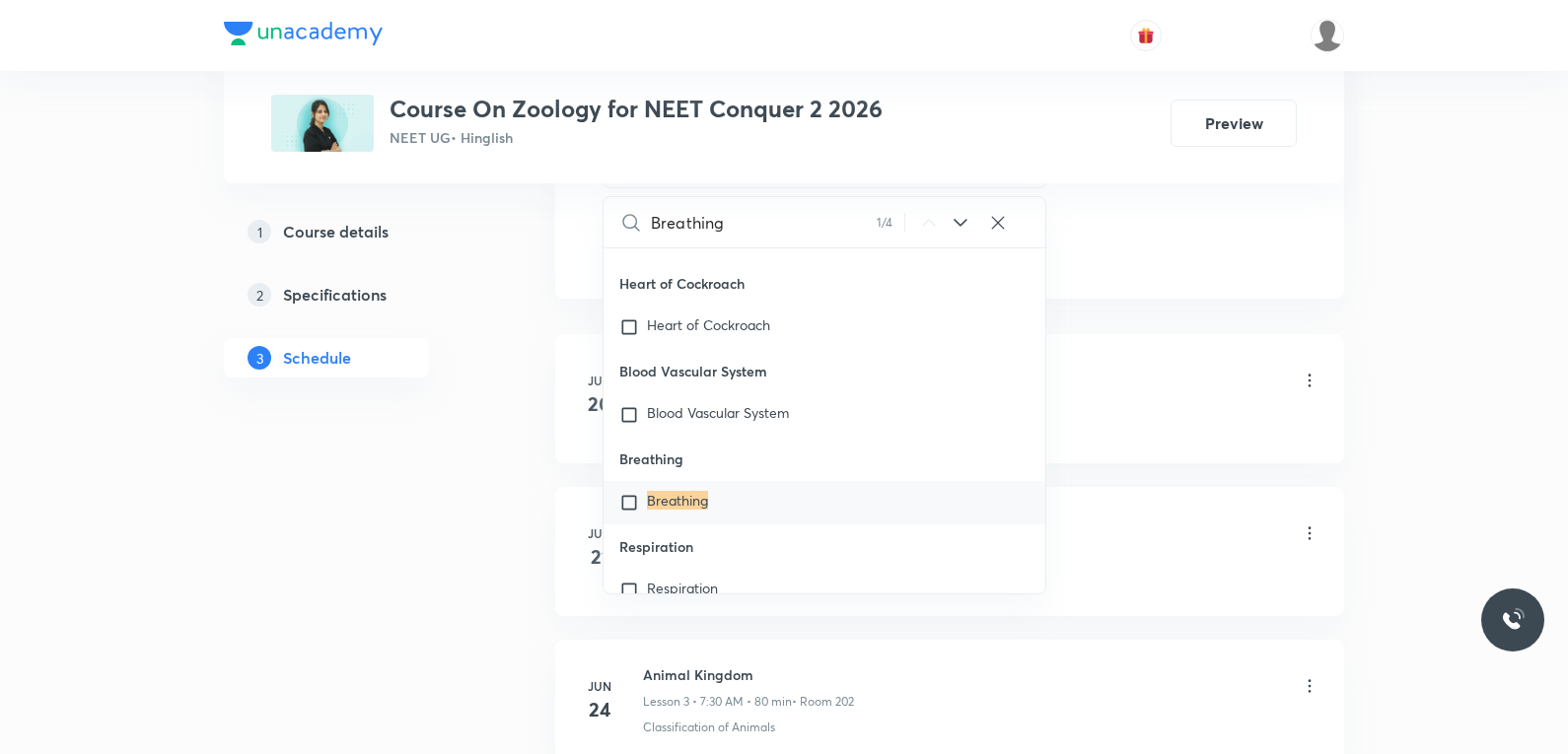 type on "Breathing" 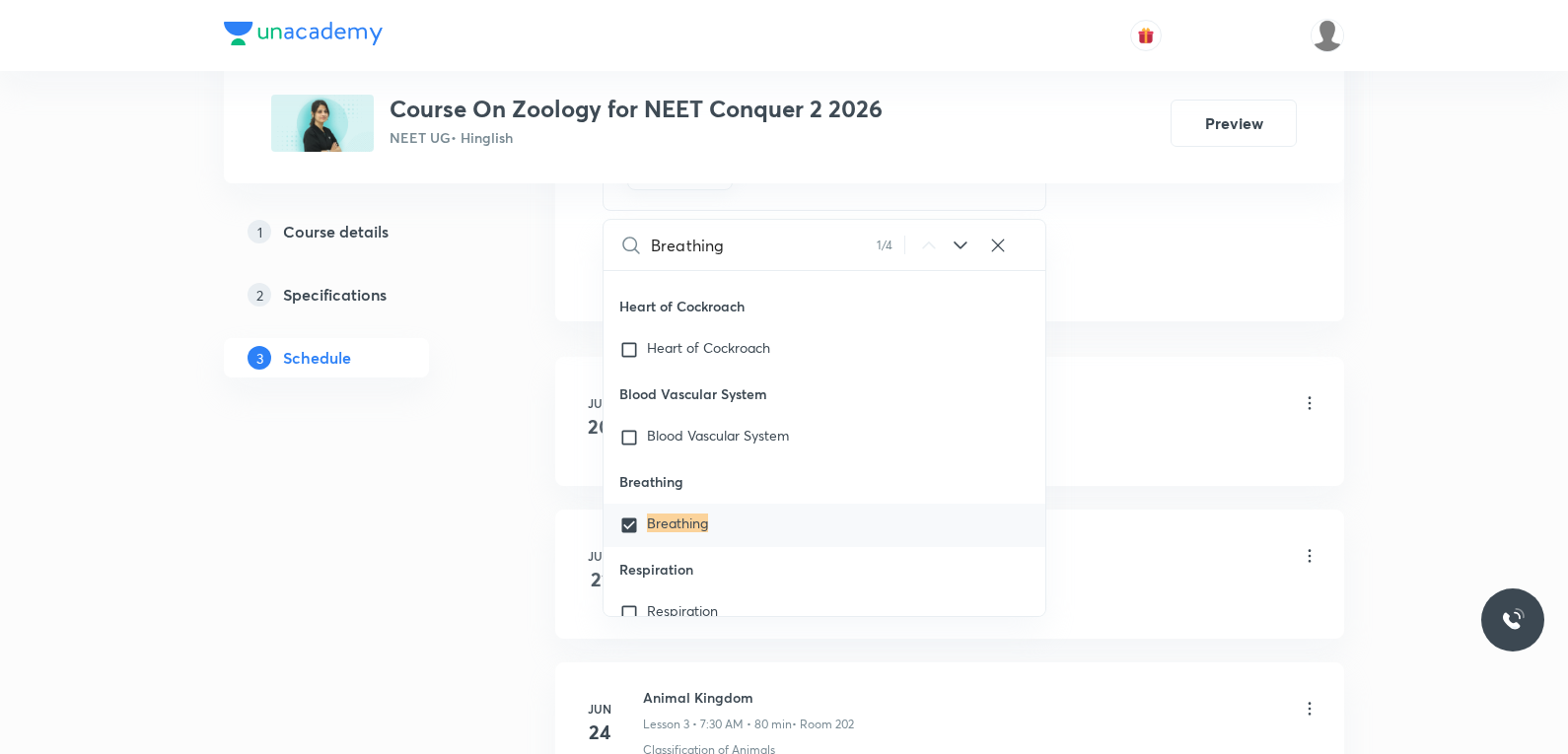 click on "Session  27 Live class Session title 31/99 Breathing and Exchange of Gases ​ Schedule for [DATE], [TIME] ​ Duration (in minutes) 60 ​   Session type Online Offline Room 302 Sub-concepts Breathing CLEAR Breathing 1 / 4 ​ Principles & Processes Biotechnology : Principles And Processes Applications Biotechnological Applications In Agriculture Biotechnological Applications In Medicine Transgenic Animals Ethical Issues Industrial Biotechnology Biosafety Issues Reproductive Health Reproductive Health Population Stabilization and Birth Control Population Stabilization and Birth Control Medical termination of Pregnancy (MTP) Medical termination of Pregnancy (MTP) Sexually Transmitted Infections (STIs) Sexually Transmitted Infections (STIs) Infertility Infertility Female Reproductive System Female Reproductive System Lactation Lactation Parturition Parturition Placenta Placenta Extra Embryonic membranes and Placenta Extra Embryonic membranes and Placenta Summary of Development Stages in Human Cleavage" at bounding box center (950, -184) 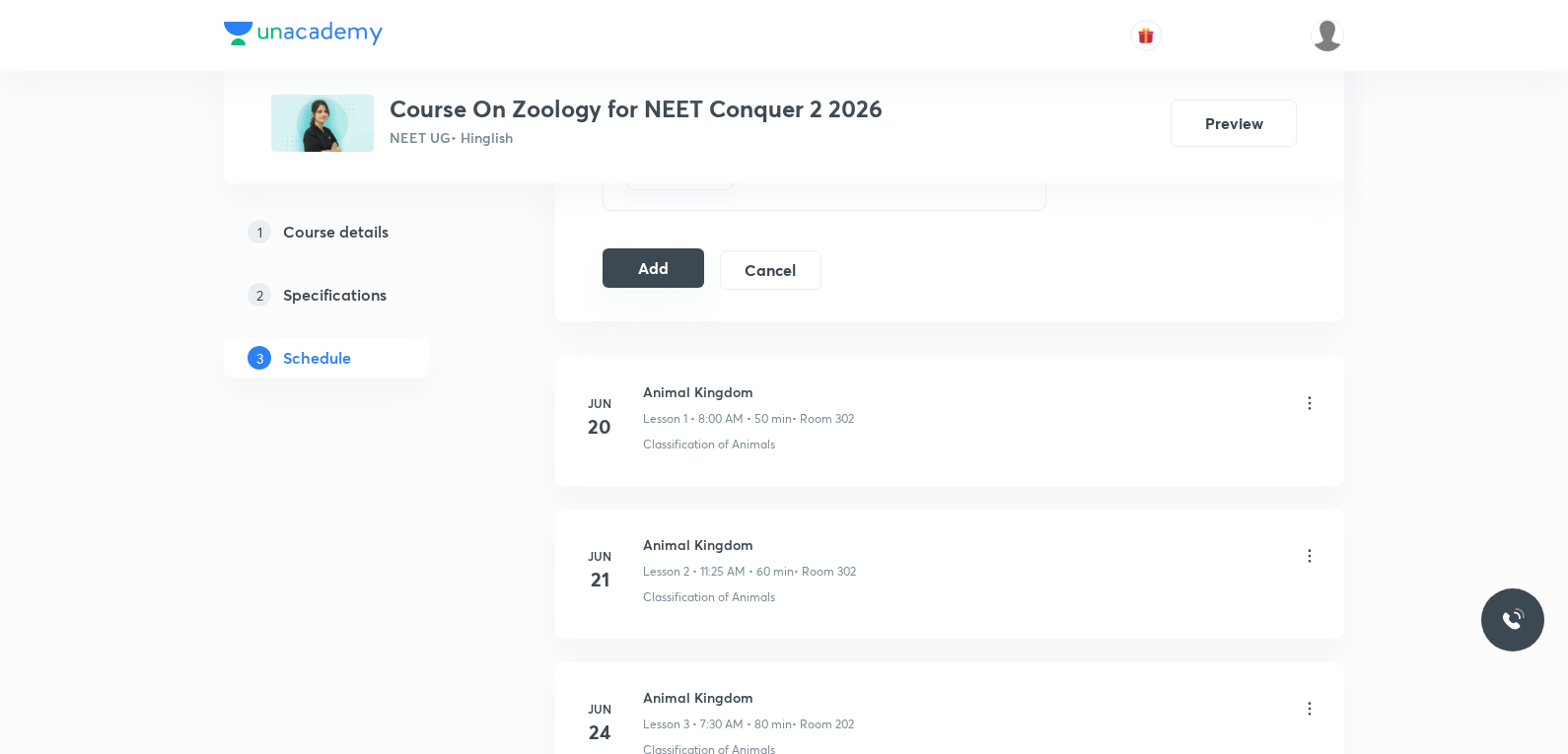 click on "Add" at bounding box center (653, 268) 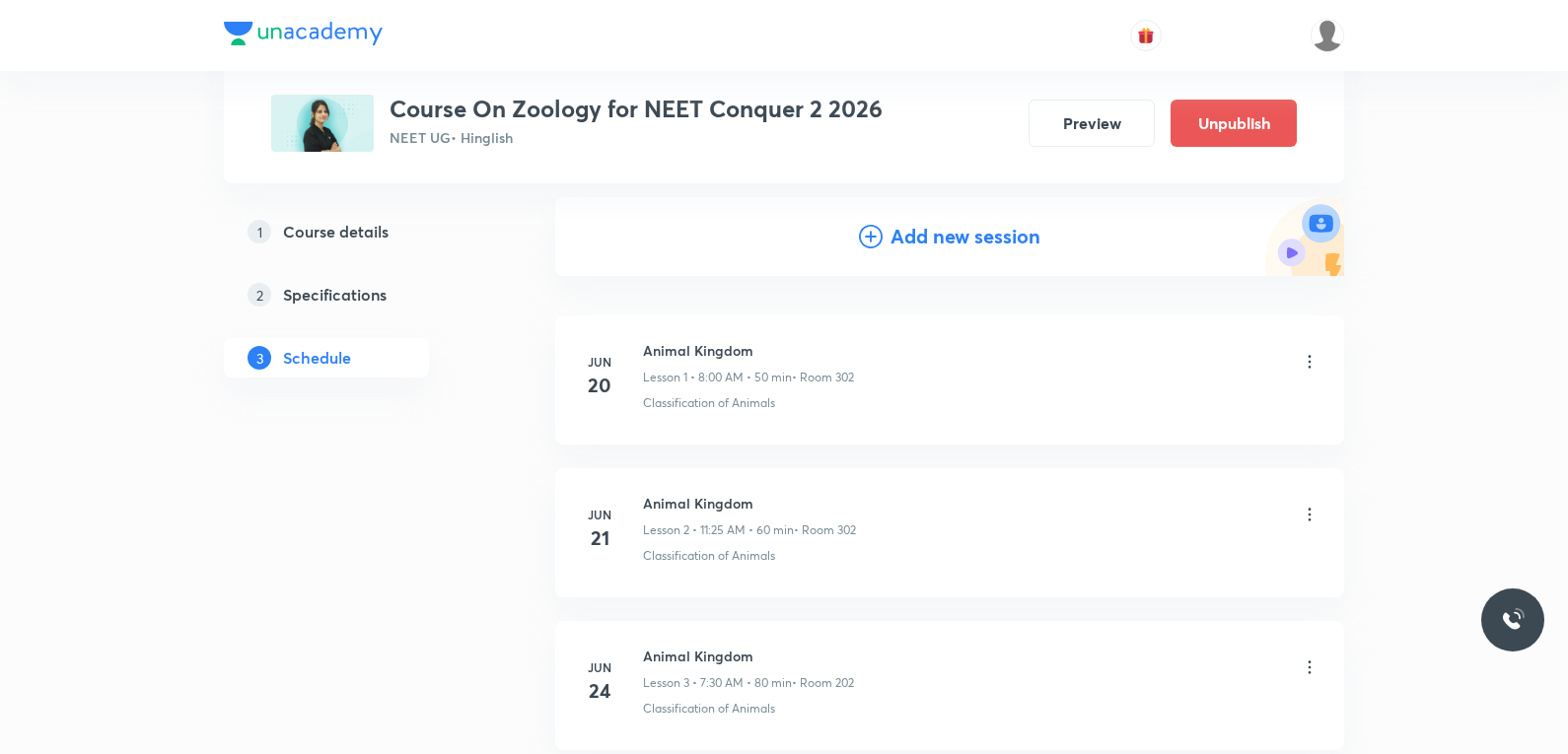 scroll, scrollTop: 4045, scrollLeft: 0, axis: vertical 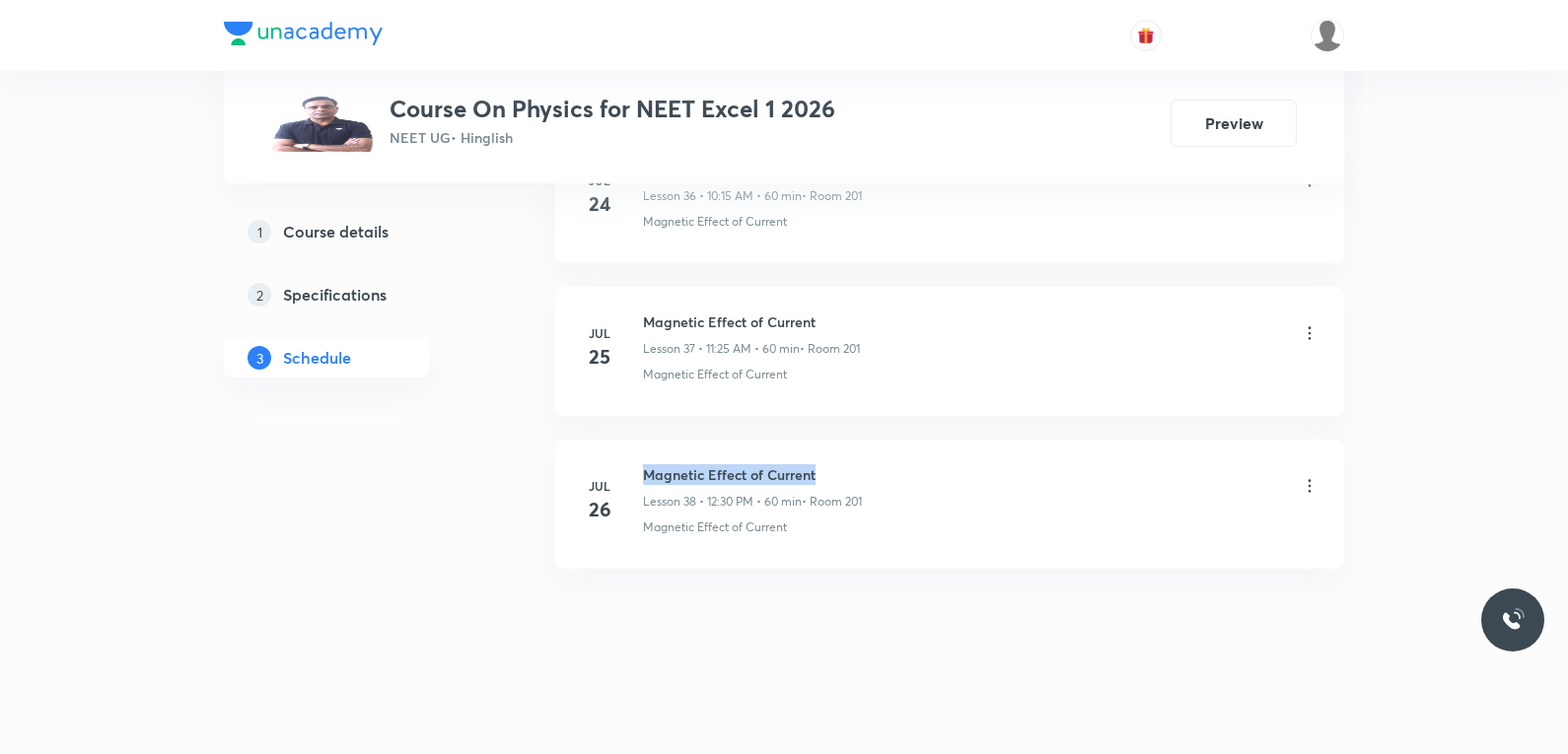 drag, startPoint x: 645, startPoint y: 477, endPoint x: 858, endPoint y: 483, distance: 213.08449 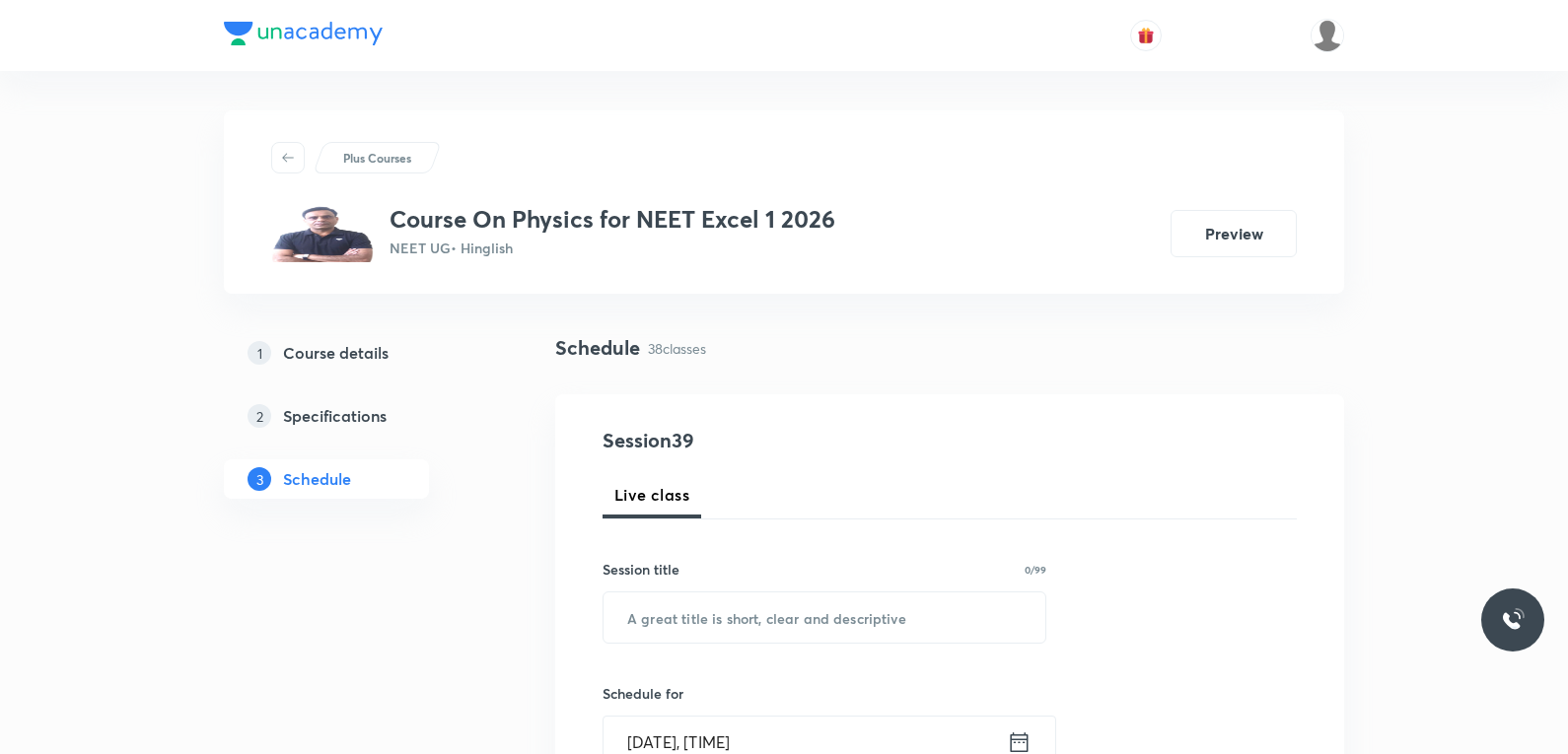 scroll, scrollTop: 296, scrollLeft: 0, axis: vertical 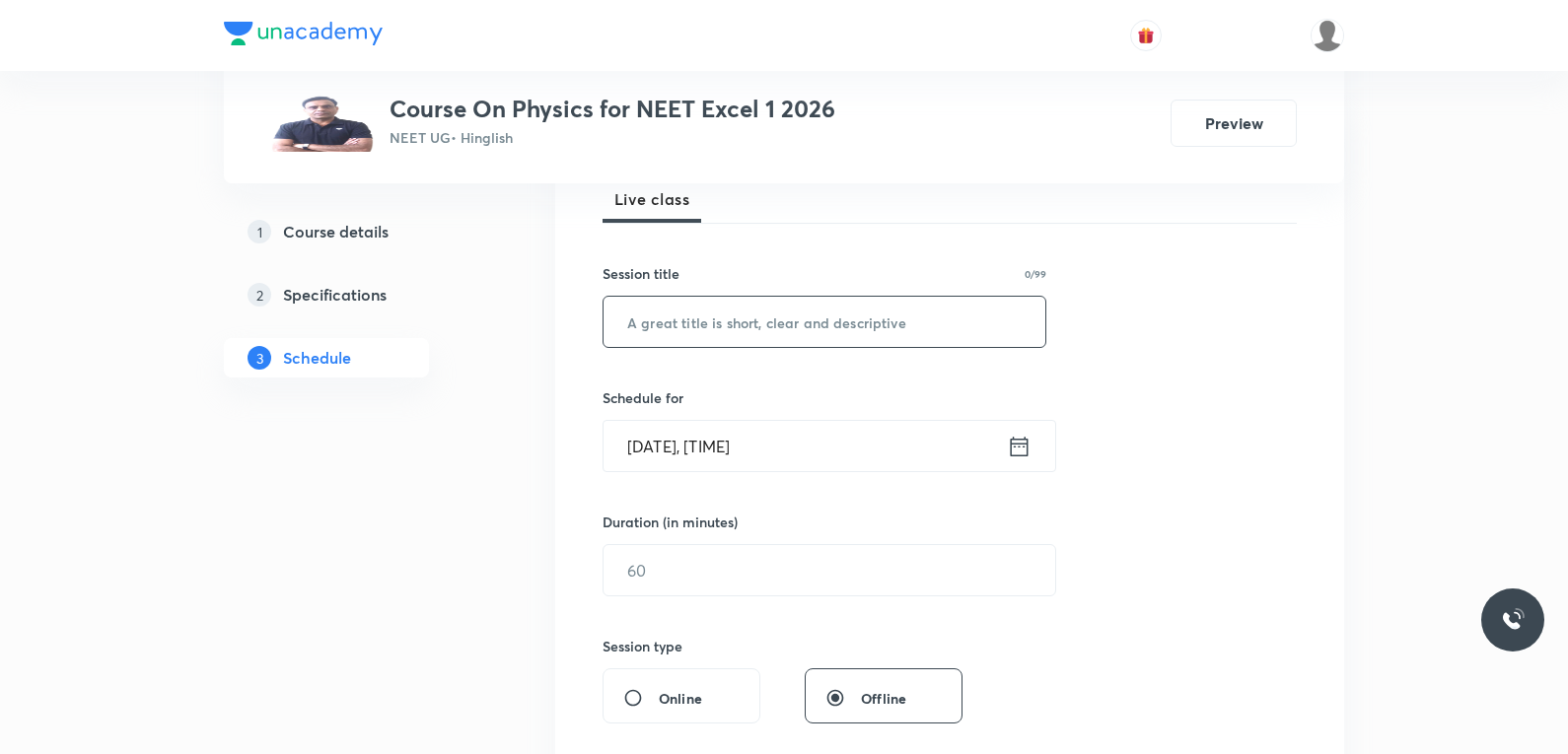 click at bounding box center [824, 321] 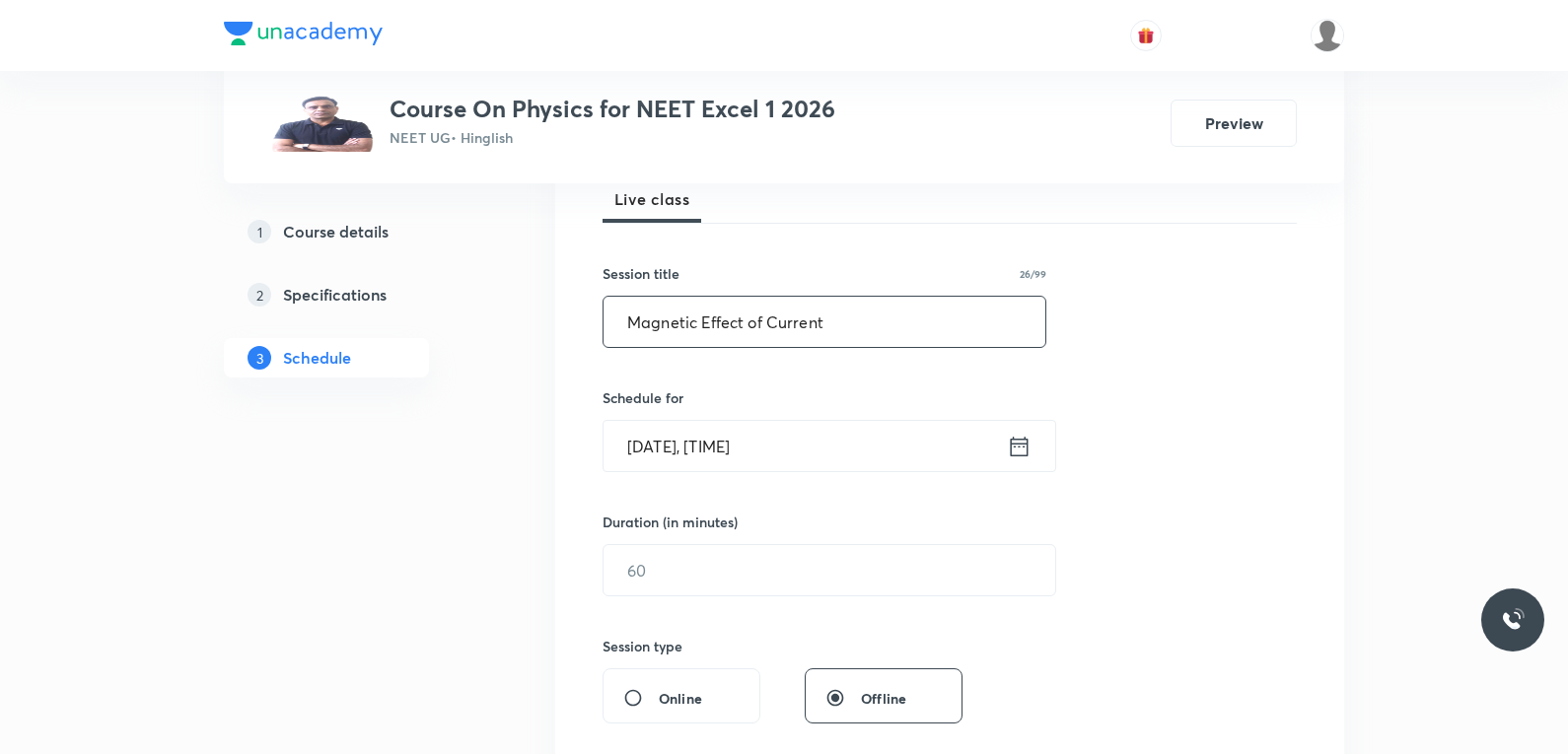 scroll, scrollTop: 394, scrollLeft: 0, axis: vertical 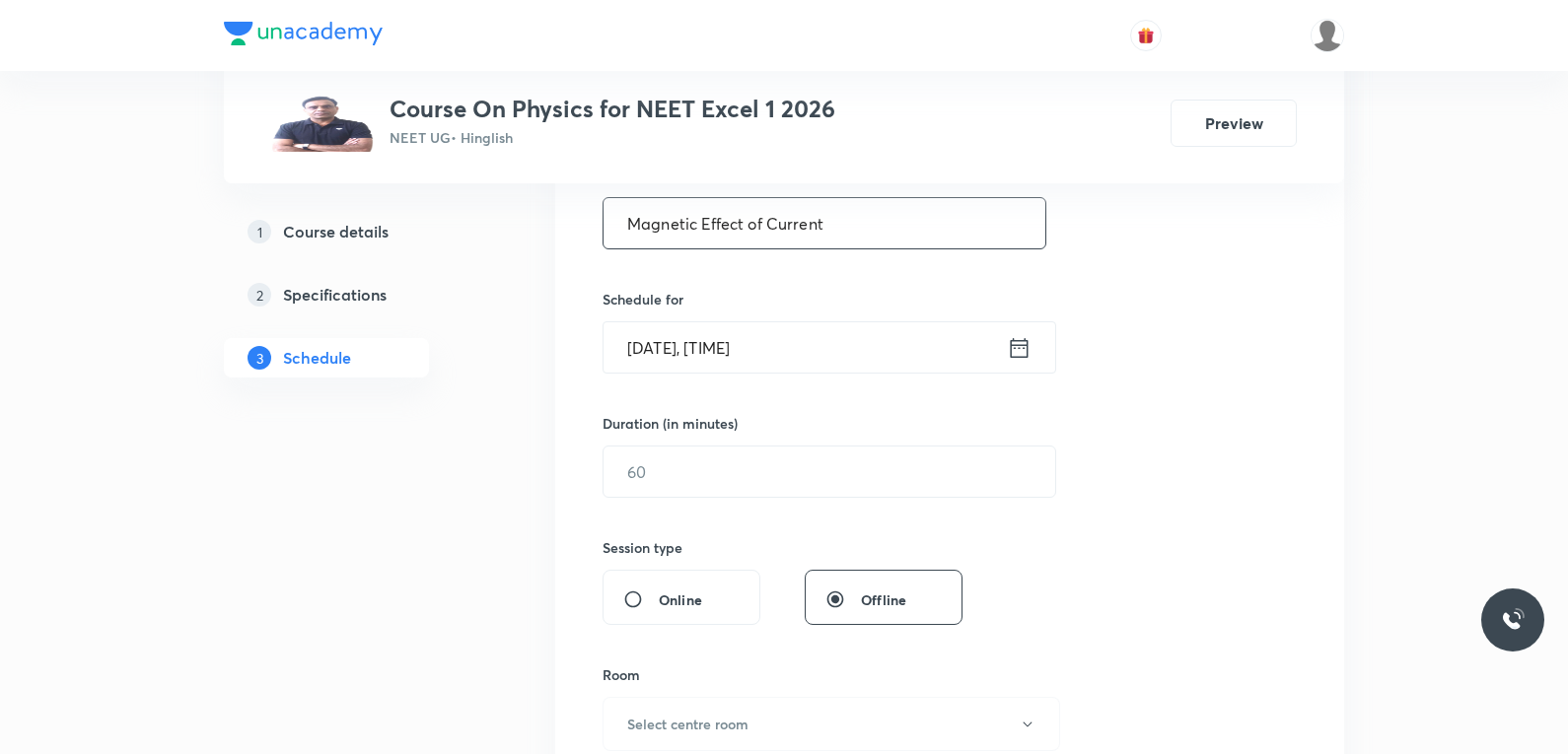 type on "Magnetic Effect of Current" 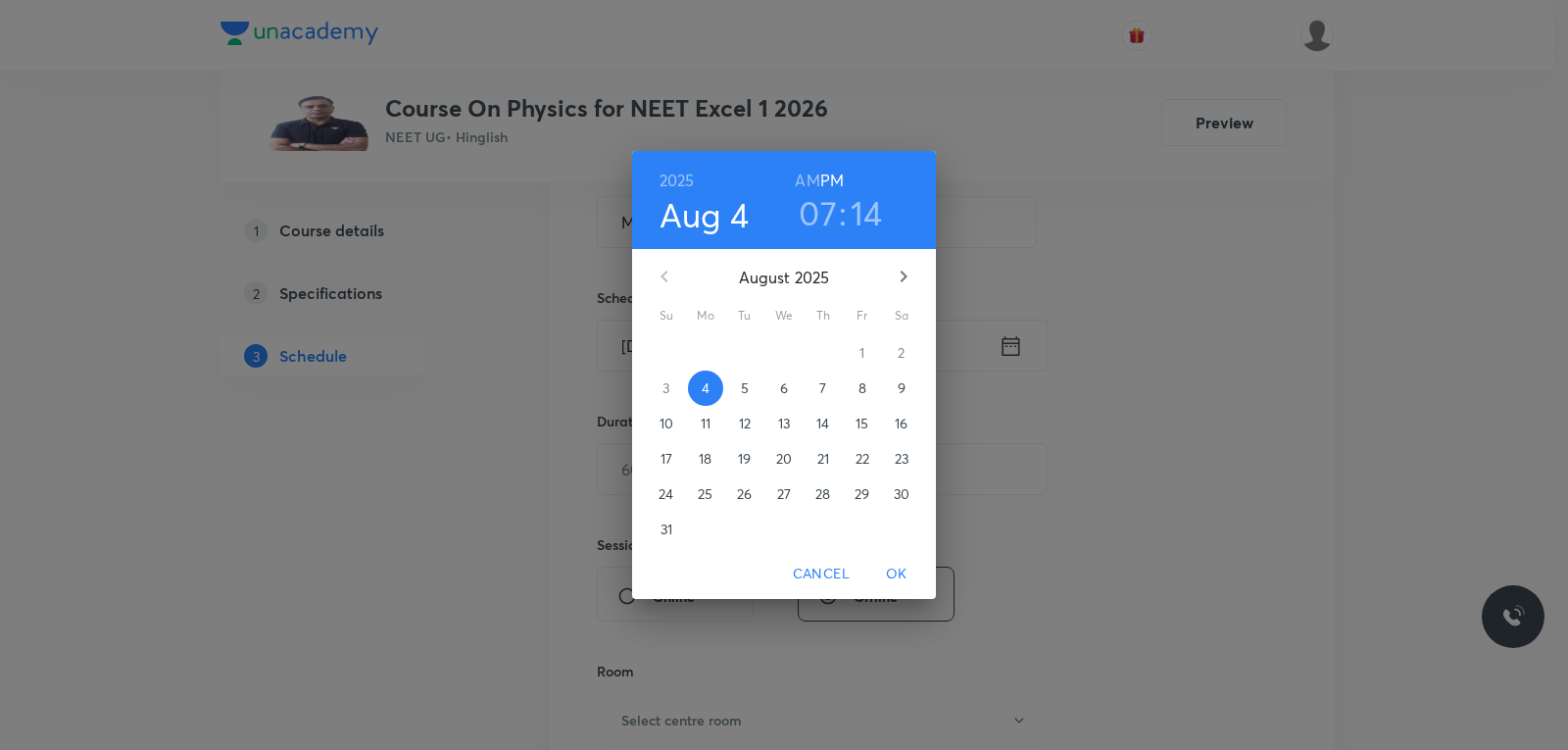 click on "5" at bounding box center (745, 388) 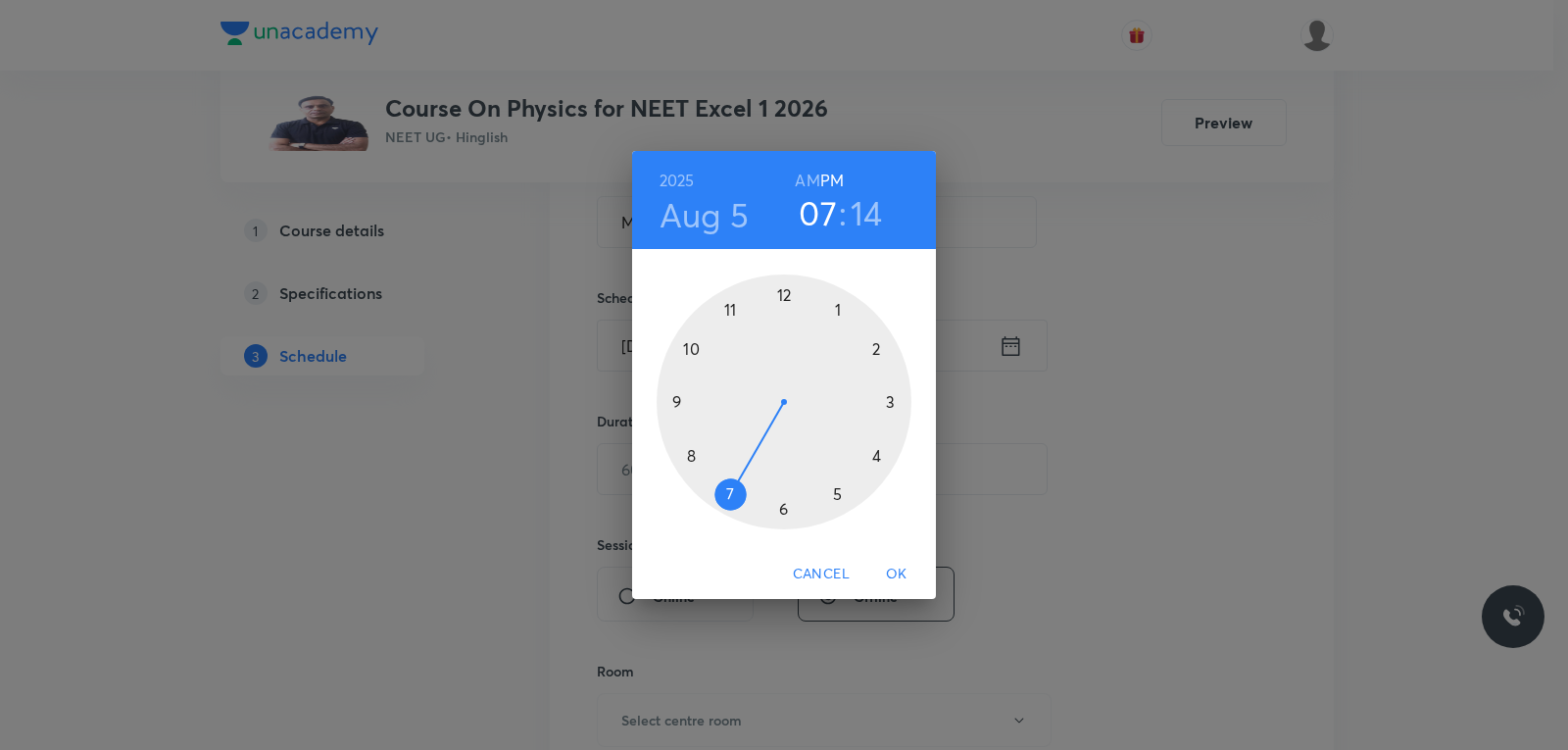 click on "AM" at bounding box center [807, 180] 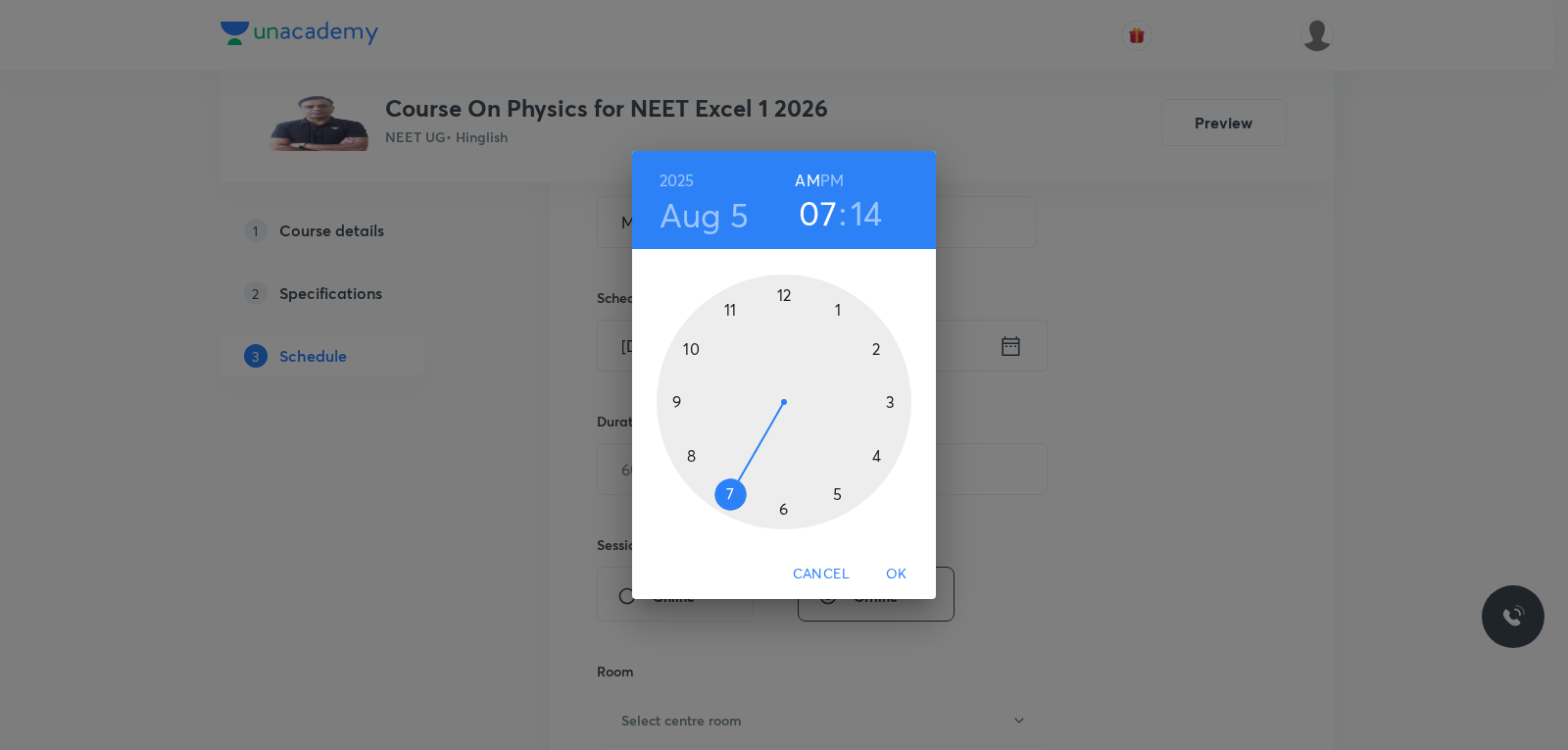 type 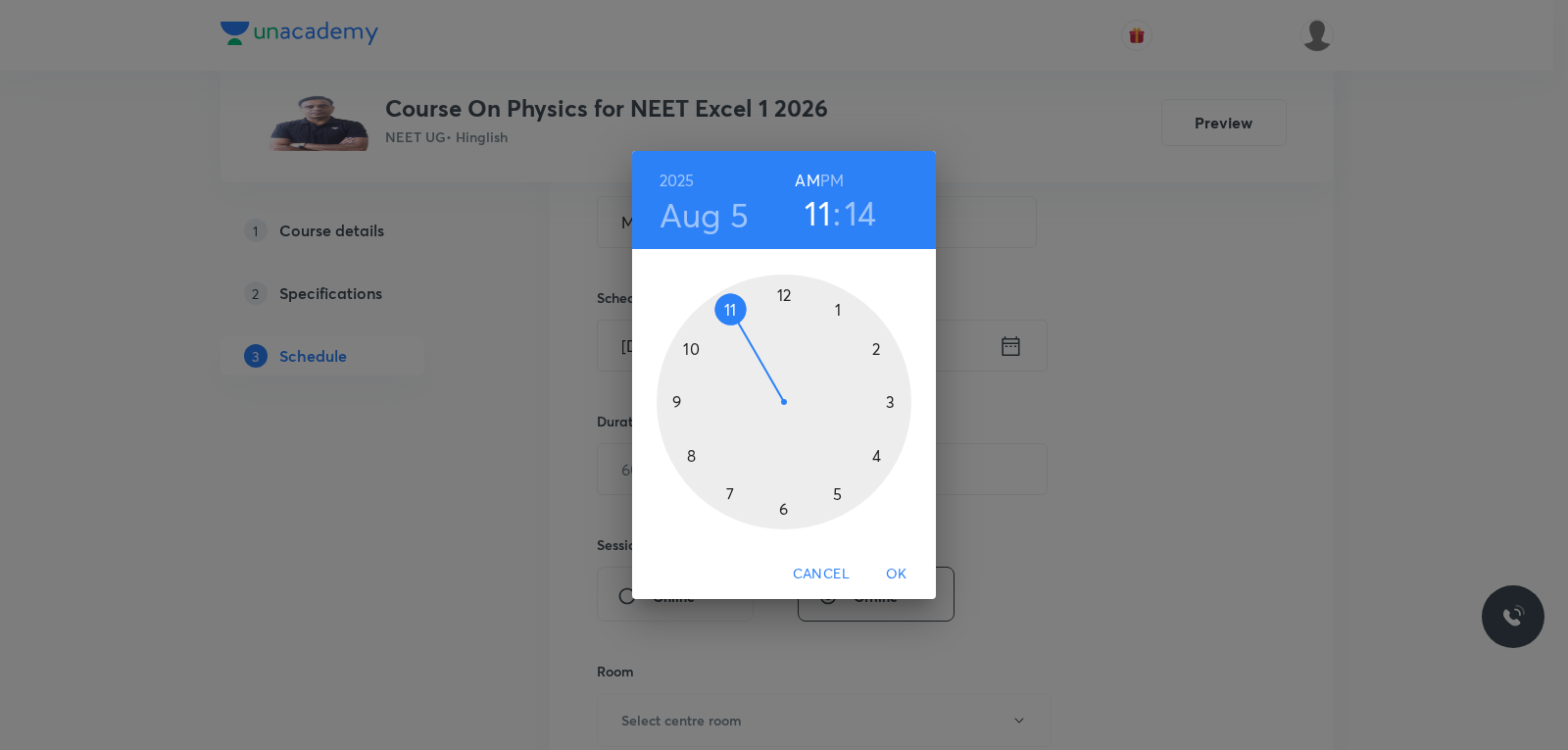 drag, startPoint x: 715, startPoint y: 429, endPoint x: 735, endPoint y: 328, distance: 102.96116 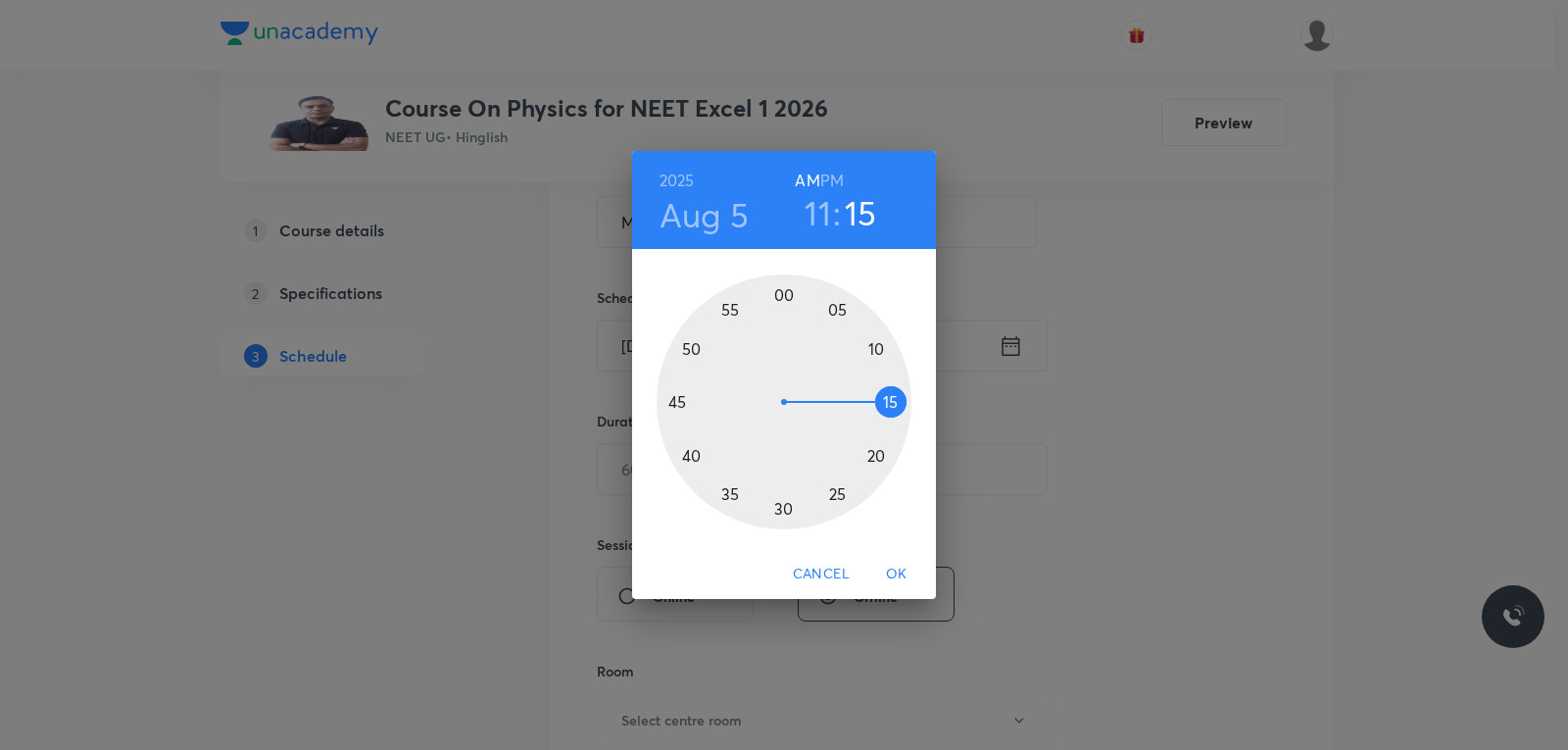 click at bounding box center [784, 402] 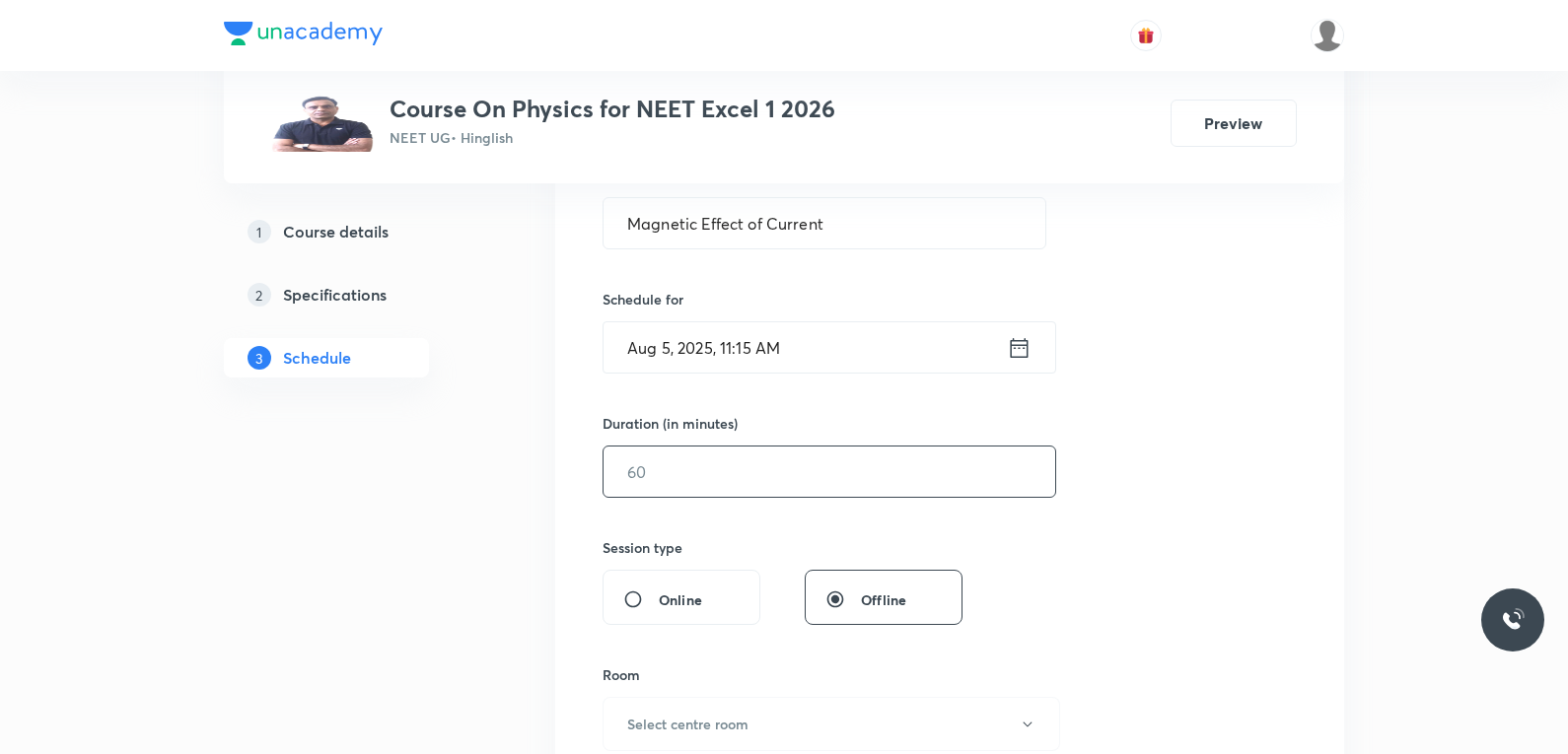 click at bounding box center [829, 471] 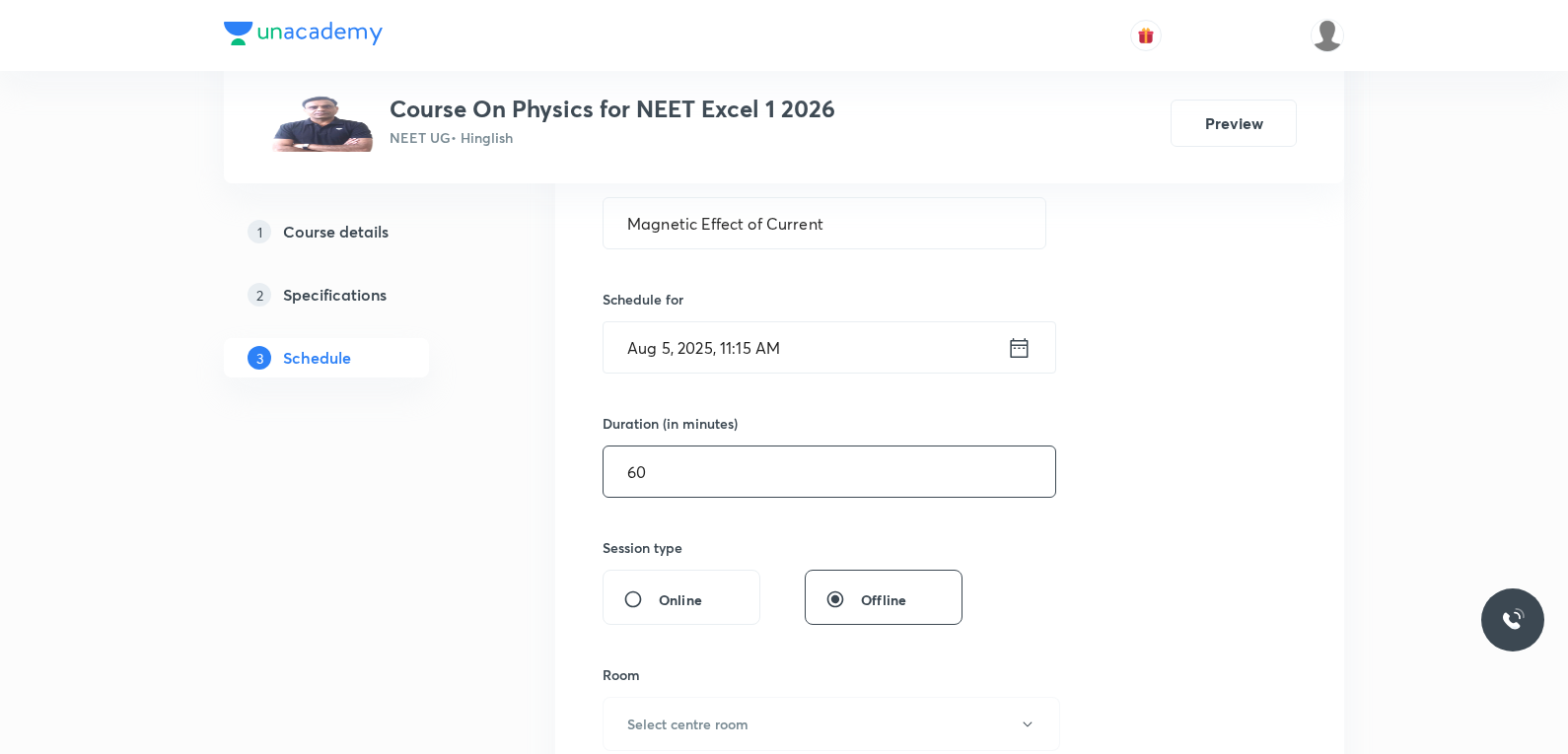 scroll, scrollTop: 591, scrollLeft: 0, axis: vertical 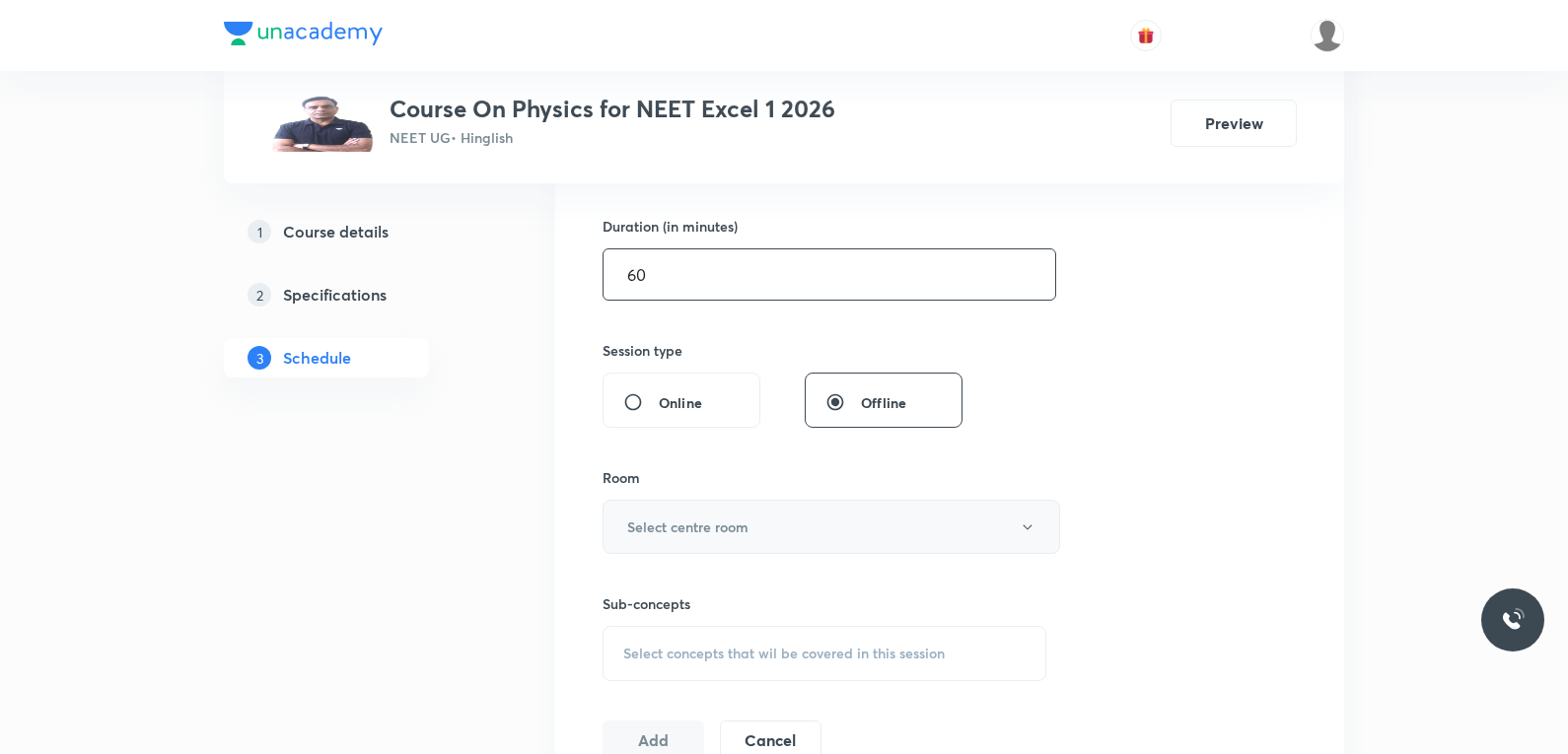 type on "60" 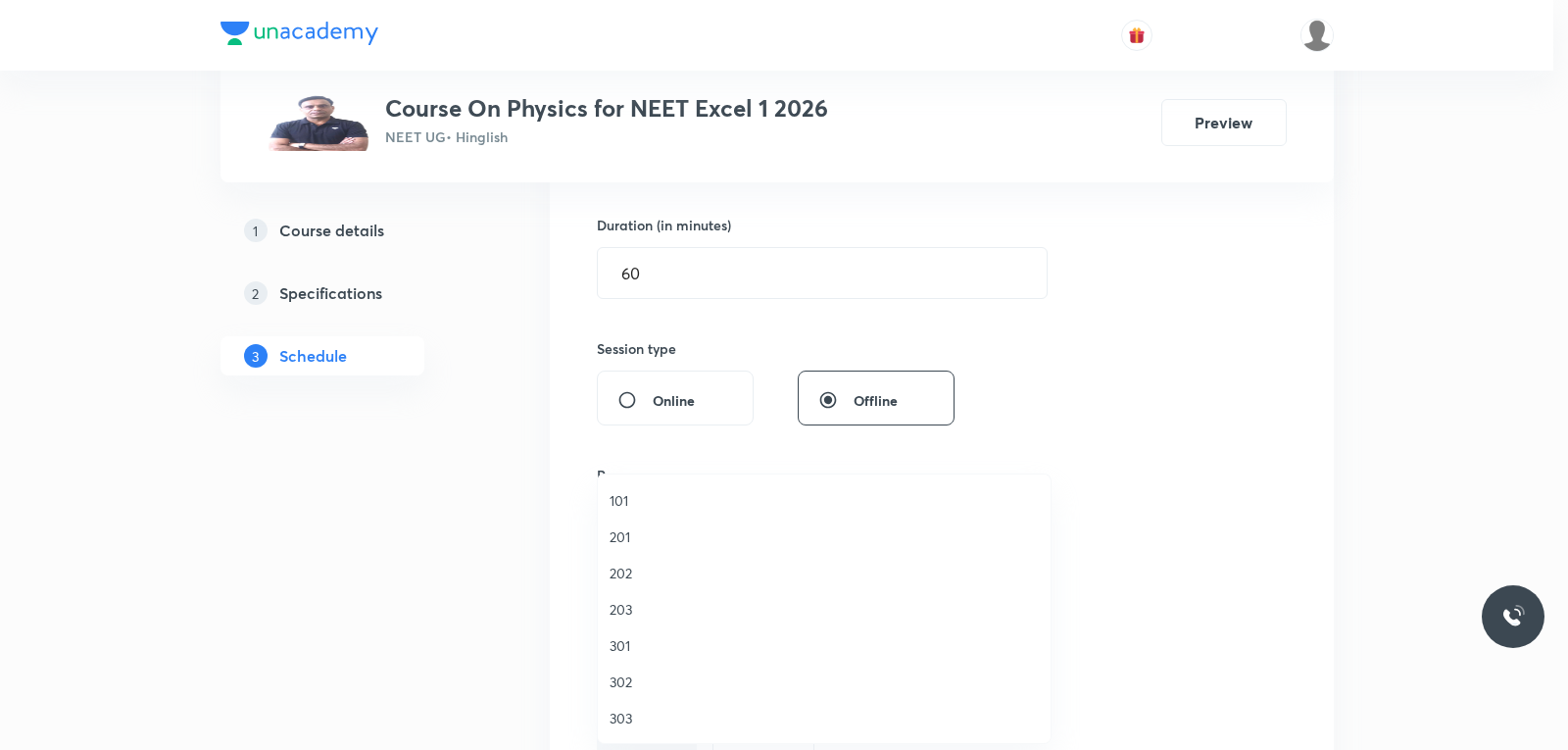 click on "201" at bounding box center (824, 536) 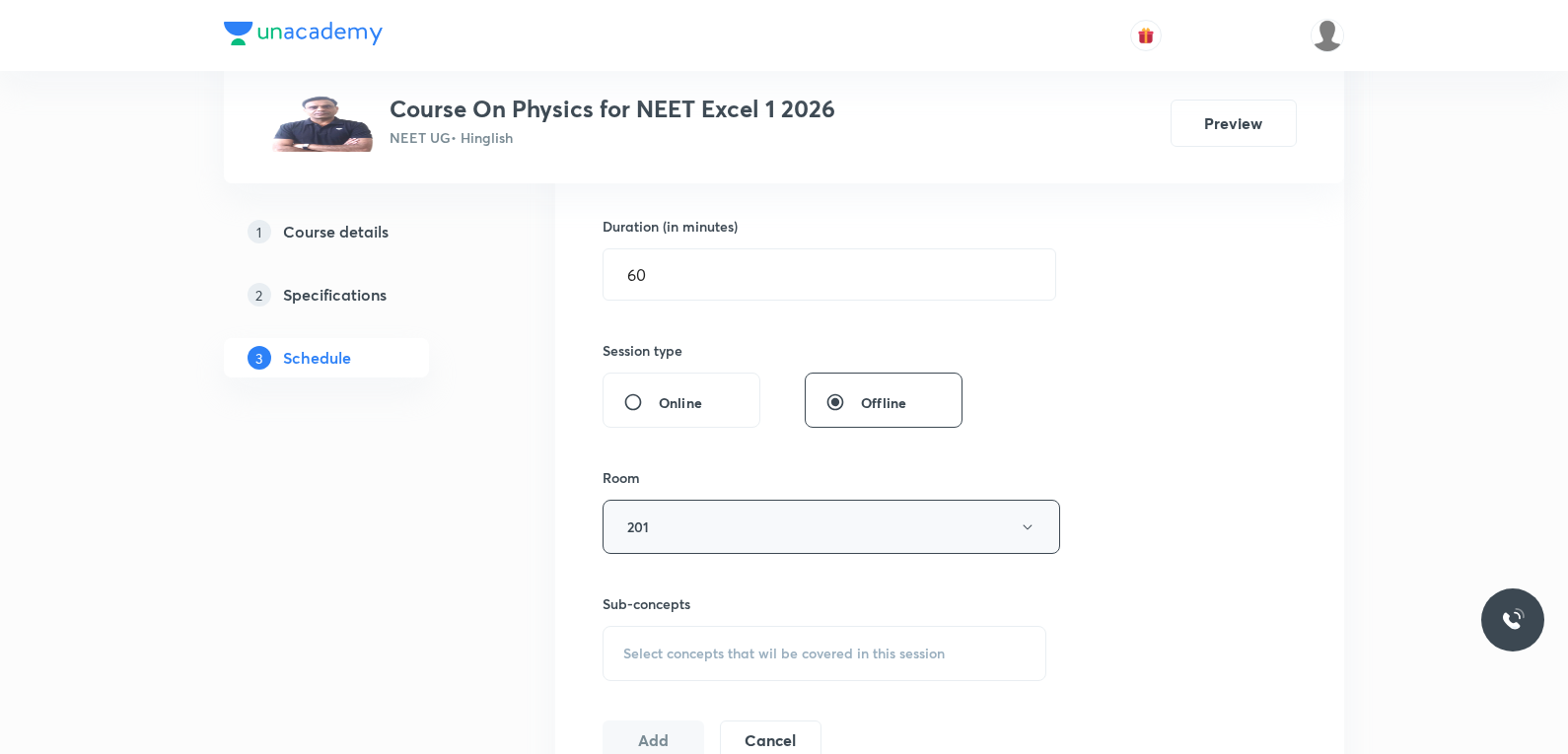 click on "201" at bounding box center [831, 526] 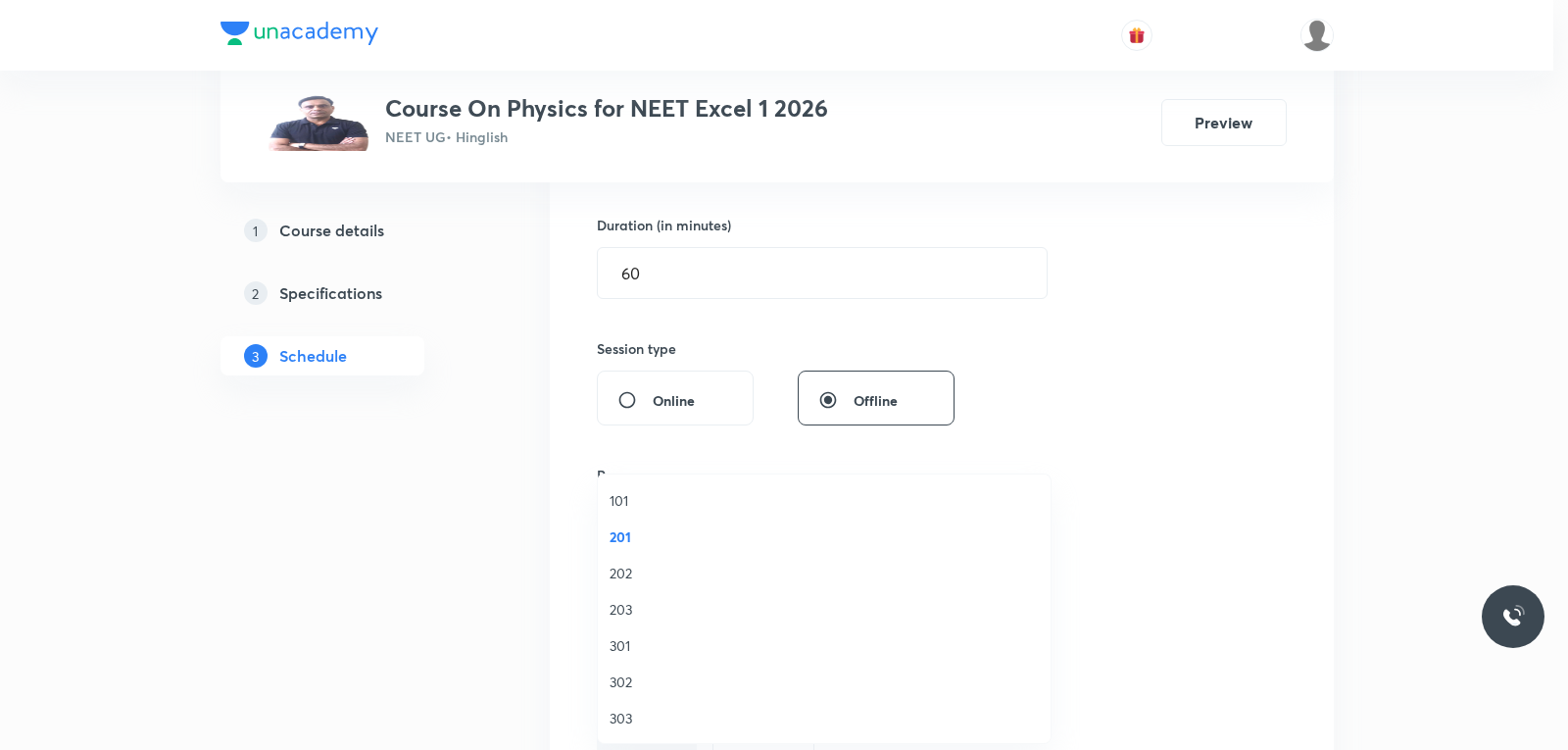 click at bounding box center (784, 375) 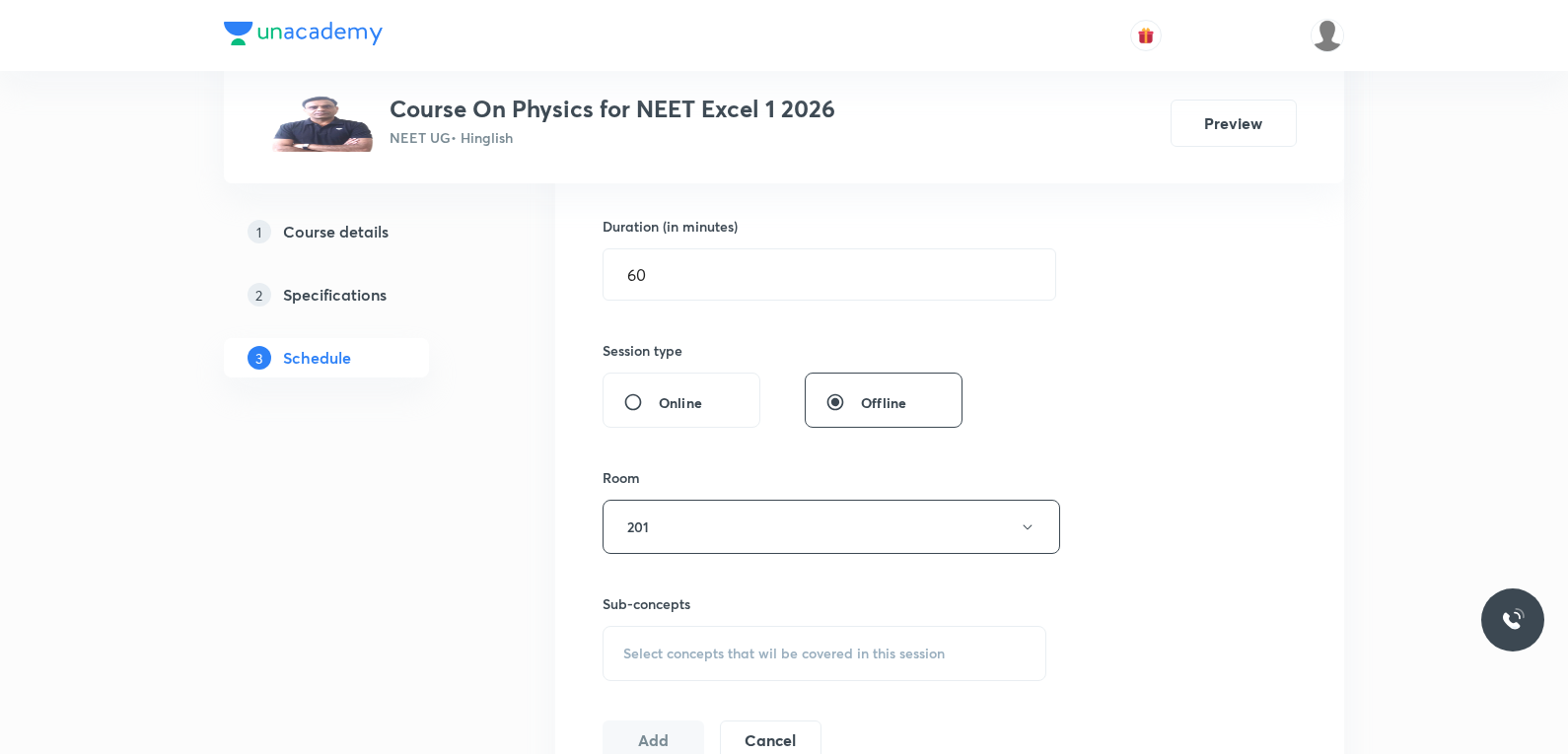 scroll, scrollTop: 788, scrollLeft: 0, axis: vertical 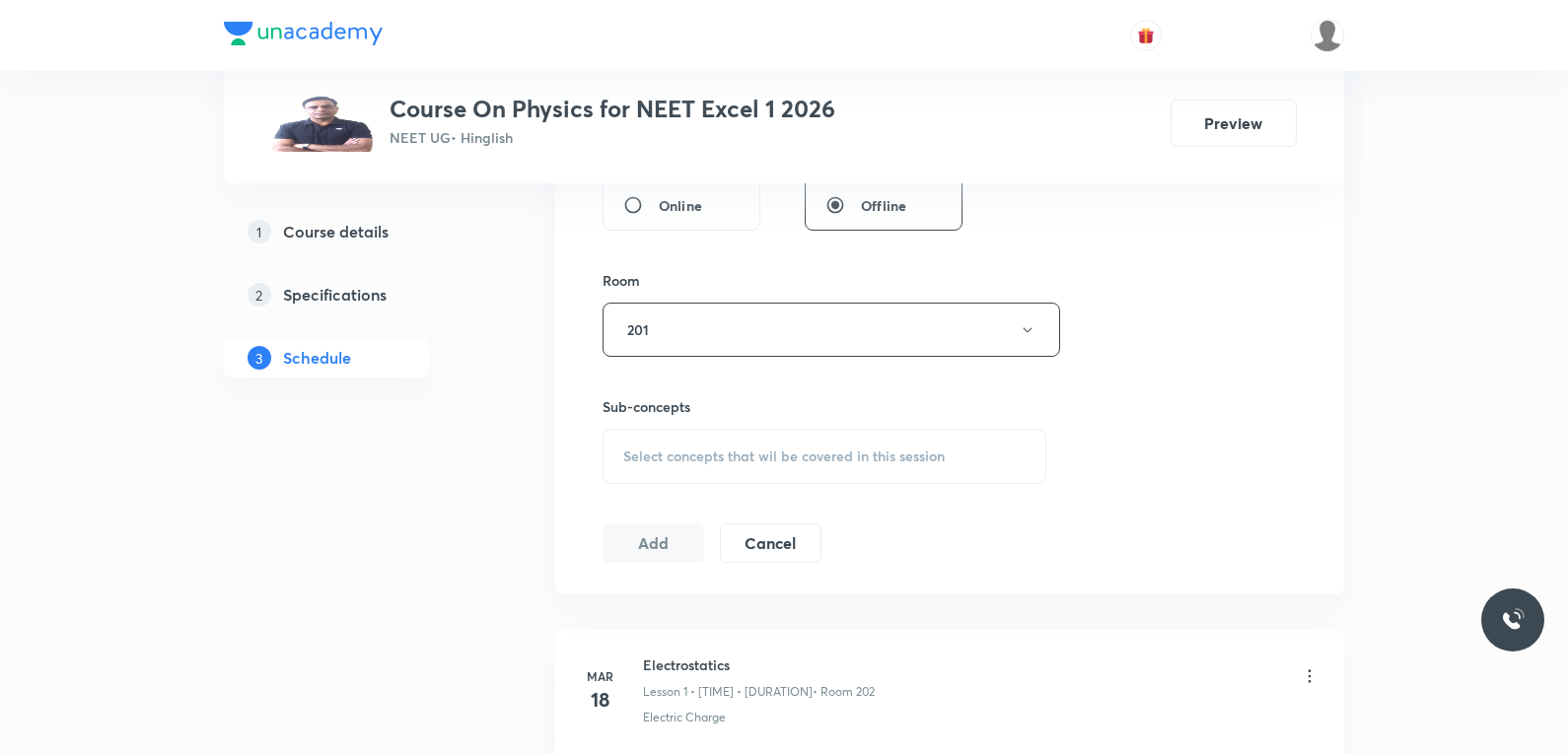 click on "Select concepts that wil be covered in this session" at bounding box center (784, 456) 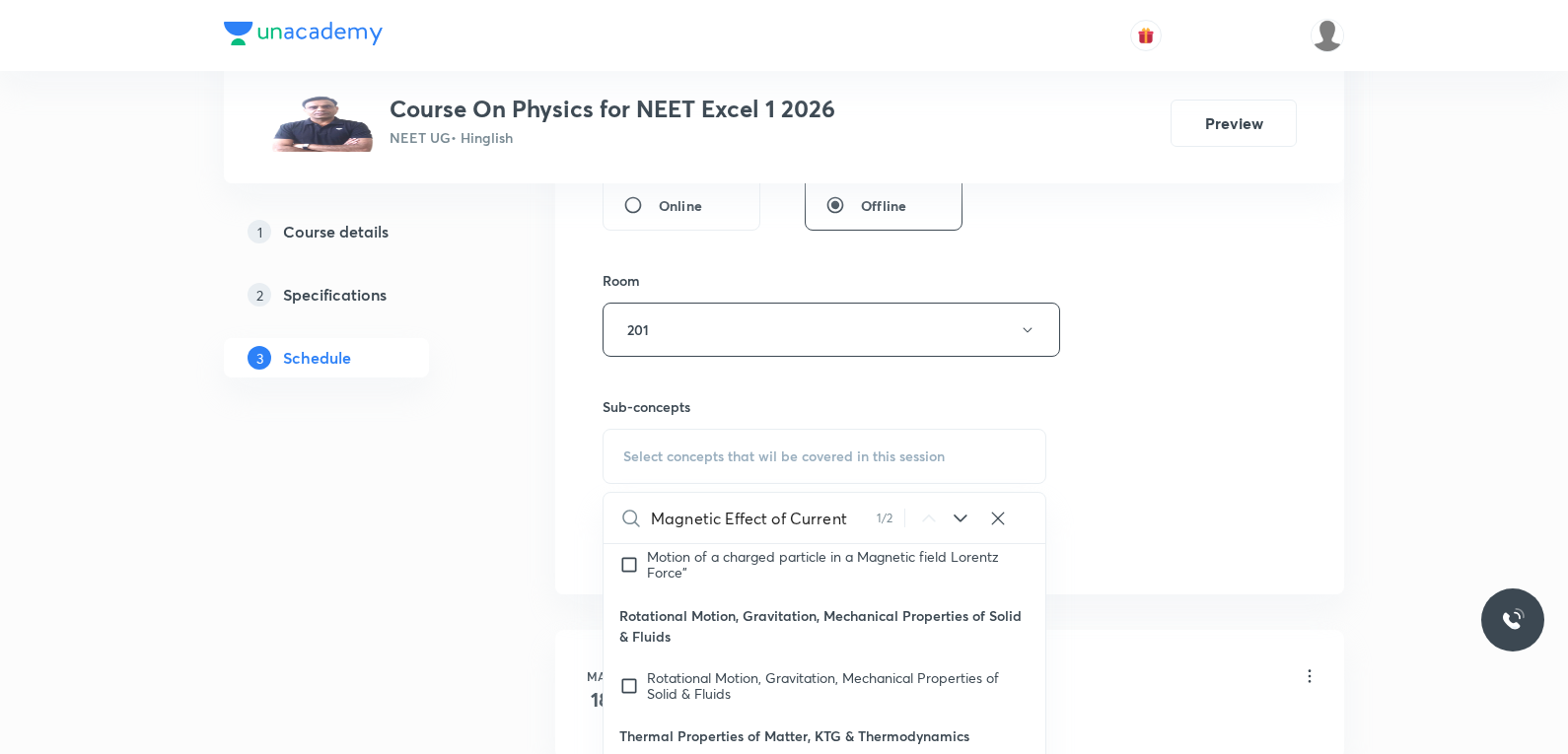 scroll, scrollTop: 57036, scrollLeft: 0, axis: vertical 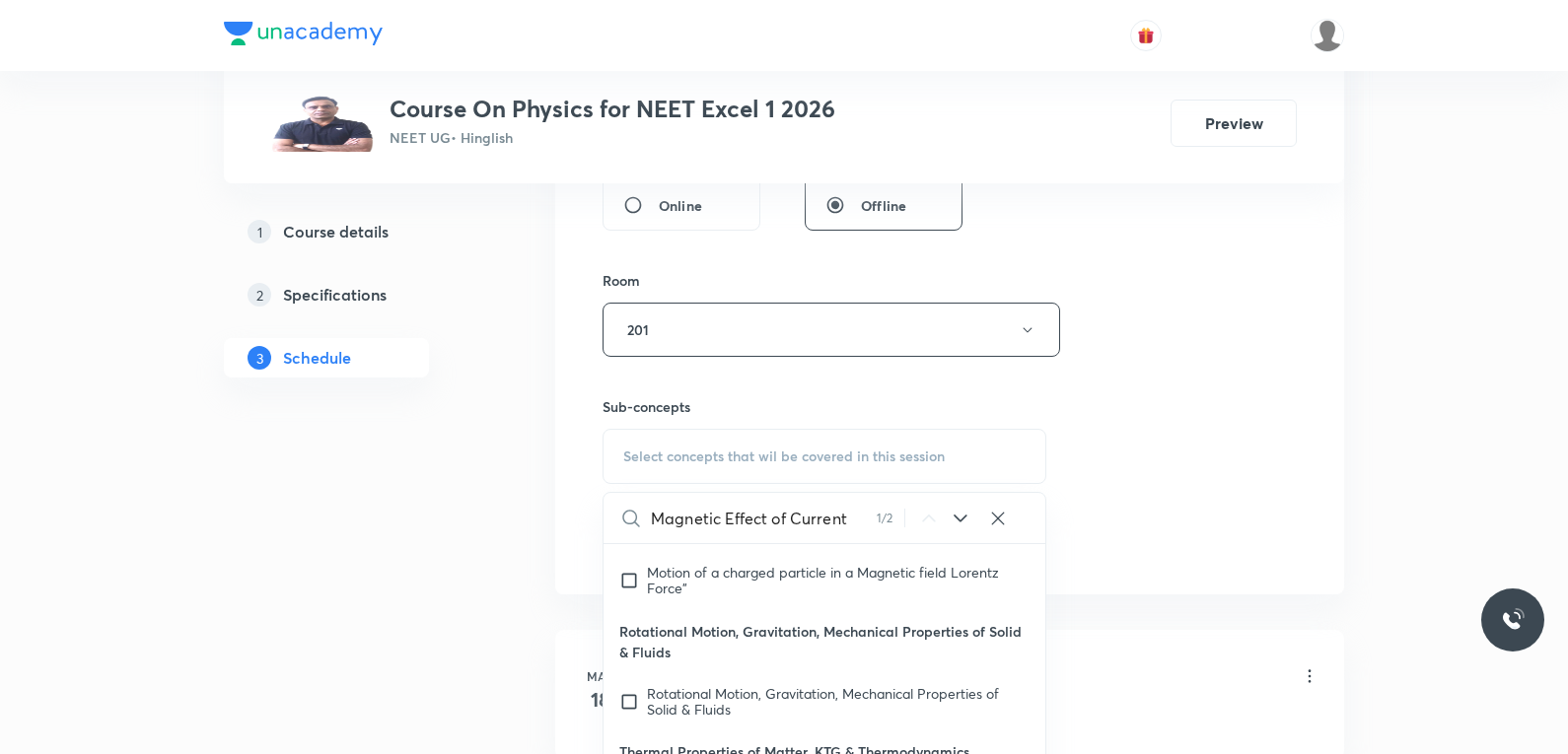 type on "Magnetic Effect of Current" 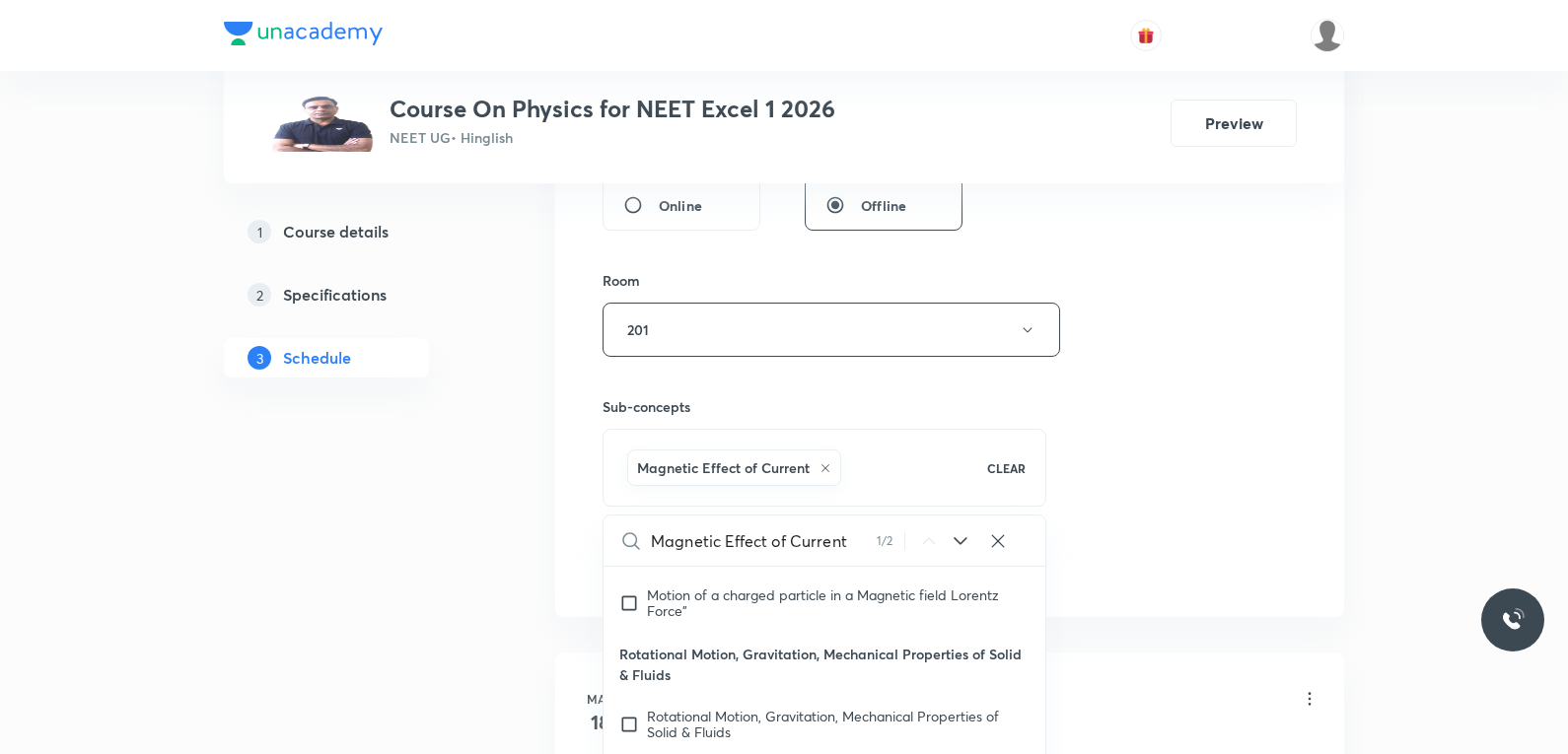 click on "Session  39 Live class Session title 26/99 Magnetic Effect of Current ​ Schedule for Aug 5, 2025, 11:15 AM ​ Duration (in minutes) 60 ​   Session type Online Offline Room 201 Sub-concepts Magnetic Effect of Current CLEAR Magnetic Effect of Current 1 / 2 ​ Physics - Full Syllabus Mock Questions Physics - Full Syllabus Mock Questions Physics Previous Year Question Physics Previous Year Question Units & Dimensions Physical quantity Applications of Dimensional Analysis Significant Figures Units of Physical Quantities System of Units Dimensions of Some Mathematical Functions Unit and Dimension Product of Two Vectors Subtraction of Vectors Cross Product Least Count Analysis Errors of Measurement Vernier Callipers Screw Gauge Zero Error Basic Mathematics Elementary Algebra Elementary Trigonometry Basic Coordinate Geometry Functions Differentiation Integral of a Function Use of Differentiation & Integration in One Dimensional Motion Derivatives of Equations of Motion by Calculus Basic Mathematics Unit Vectors" at bounding box center [950, 111] 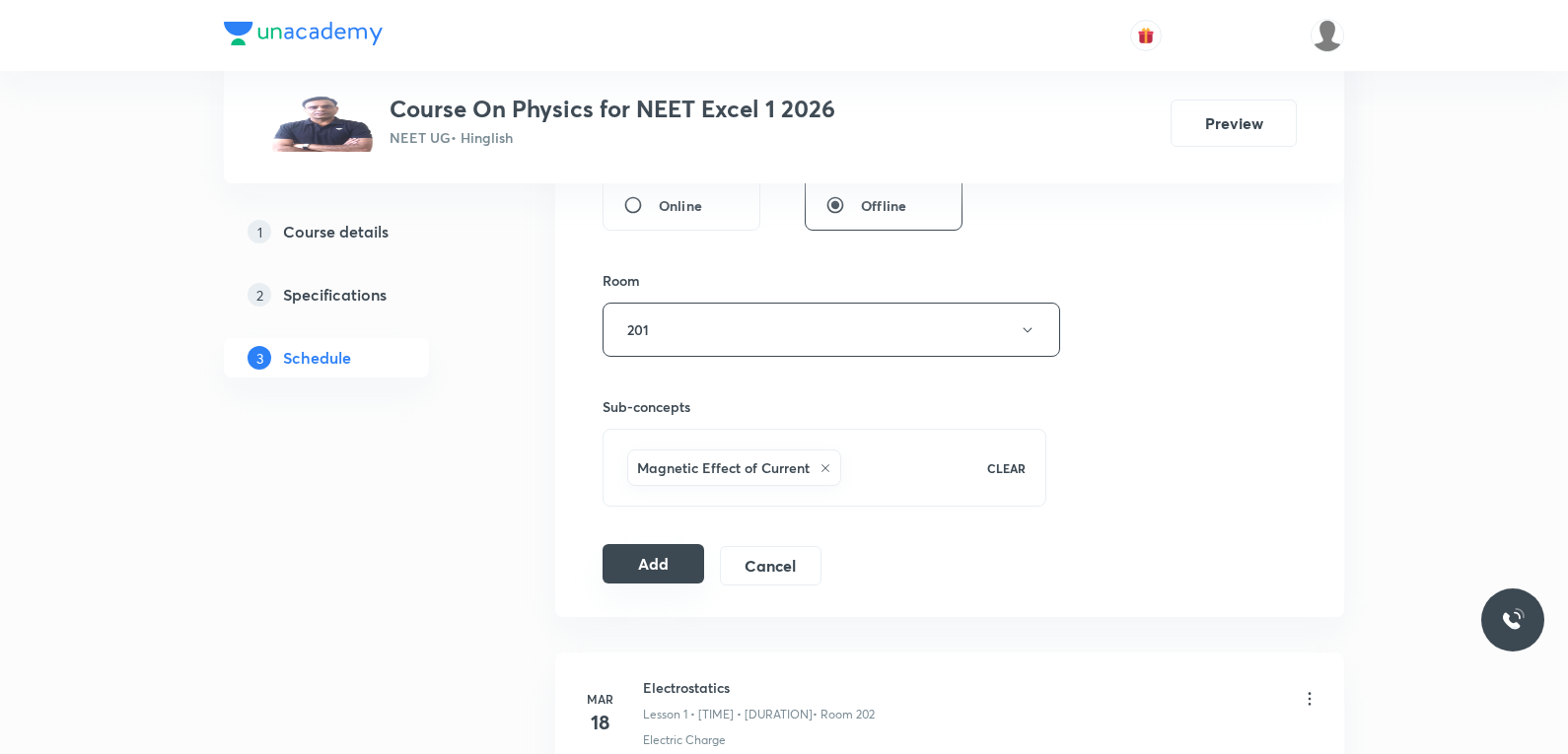 click on "Add" at bounding box center [653, 564] 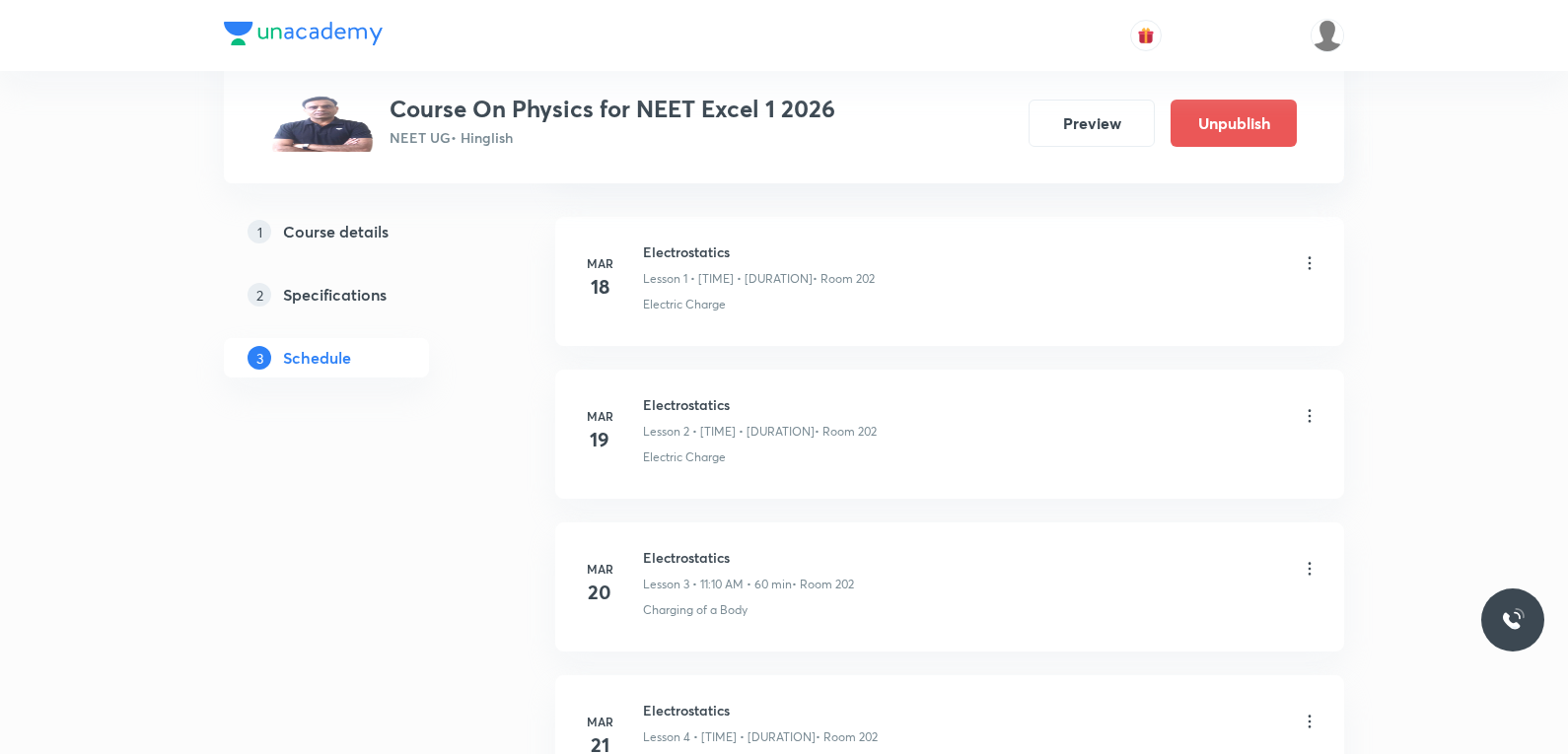 scroll, scrollTop: 5878, scrollLeft: 0, axis: vertical 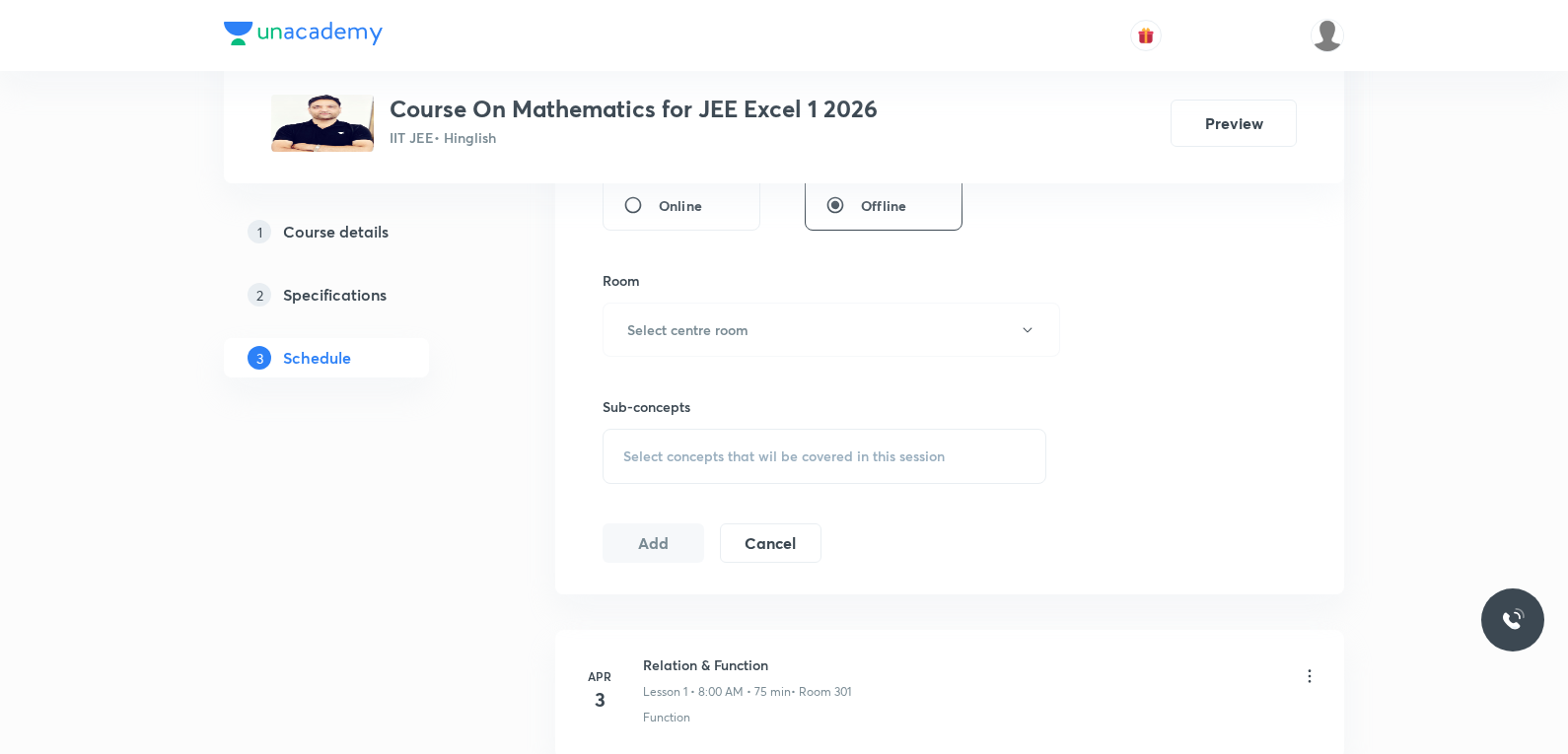 click on "Select concepts that wil be covered in this session" at bounding box center [784, 456] 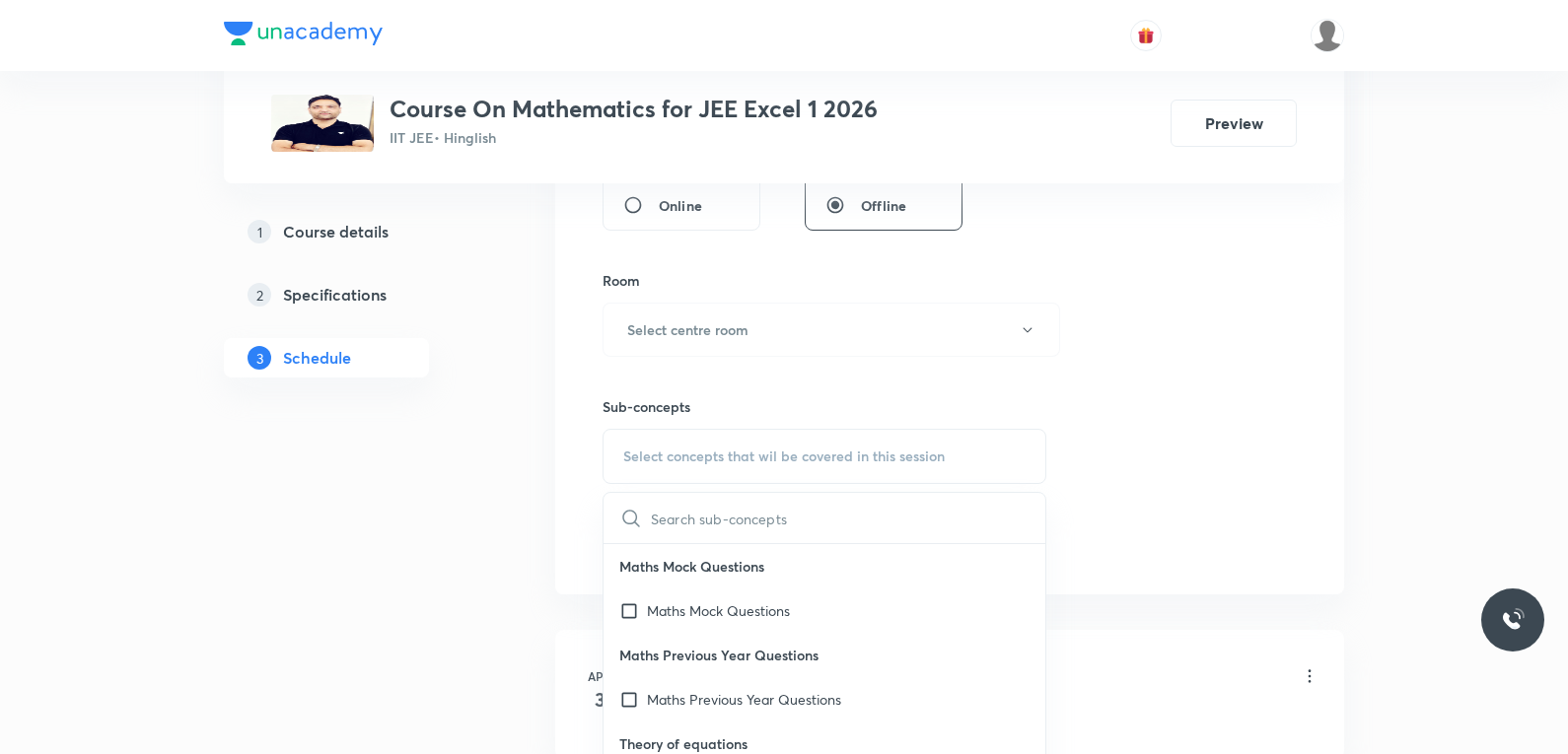 click on "Session  69 Live class Session title 0/99 ​ Schedule for Aug 4, 2025, 7:15 PM ​ Duration (in minutes) ​   Session type Online Offline Room Select centre room Sub-concepts Select concepts that wil be covered in this session ​ Maths Mock Questions Maths Mock Questions Maths Previous Year Questions Maths Previous Year Questions Theory of equations Degree, Value Based & Equation Geometrical Meaning of the Zeroes of a Polynomial Location of roots Geometrical meaning of Roots of an equation Points in solving an equation Graph of Quadratic Expression & its Analysis Range of Quadratic Equation Remainder and factor theorems Identity Quadratic equations Common Roots Location of Roots General Equation of Second Degree in Variable x and y Theory of Equations Relation Between Roots and Coefficients Nature of Roots: Real, Imaginary, and Integer Quadratic with Complex Co-efficient Quadratic Inequality Pseudo Quadratic Equation: Quadratic in any Function Polynomial with Integral Coefficient Graph Based Problems Mode" at bounding box center (950, 100) 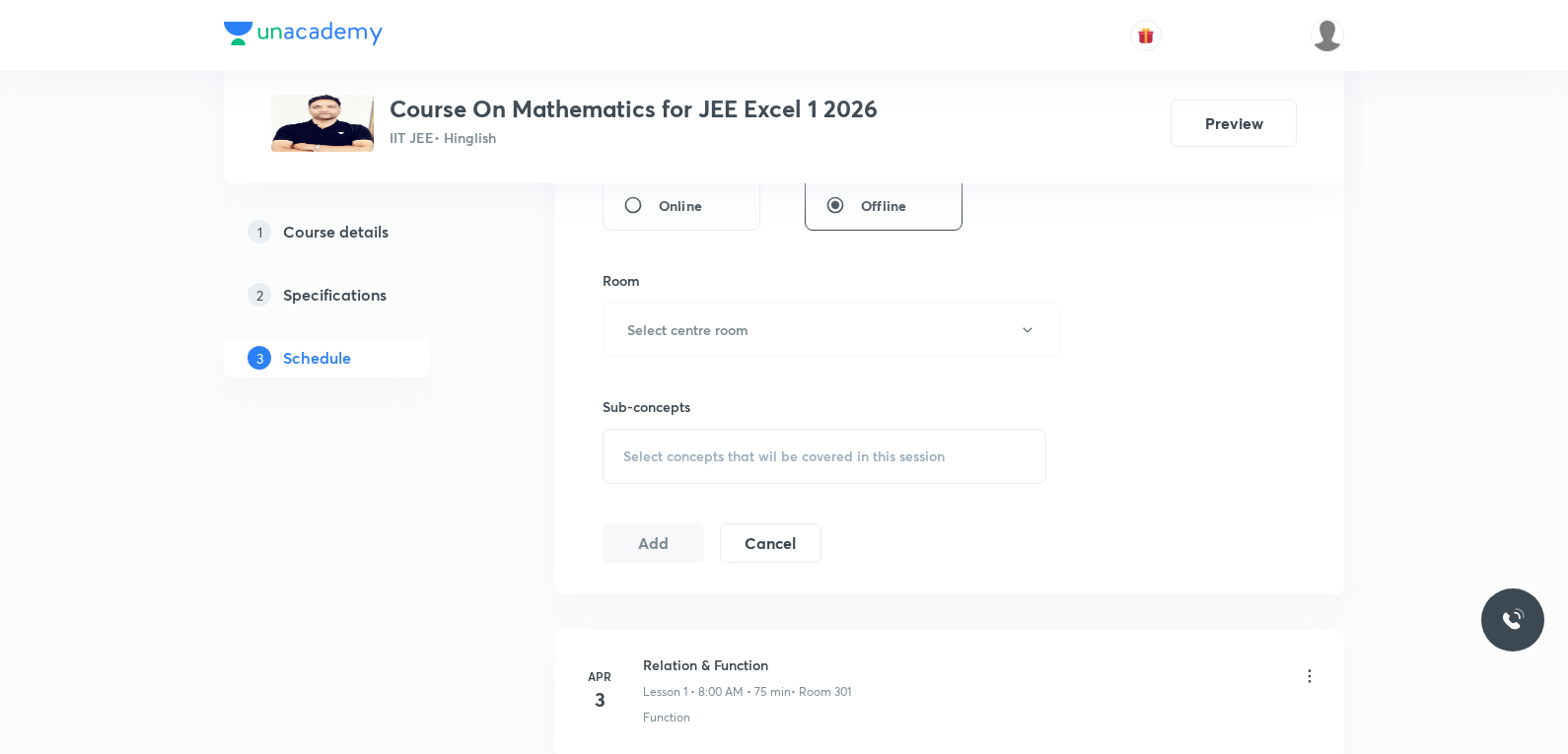 scroll, scrollTop: 11214, scrollLeft: 0, axis: vertical 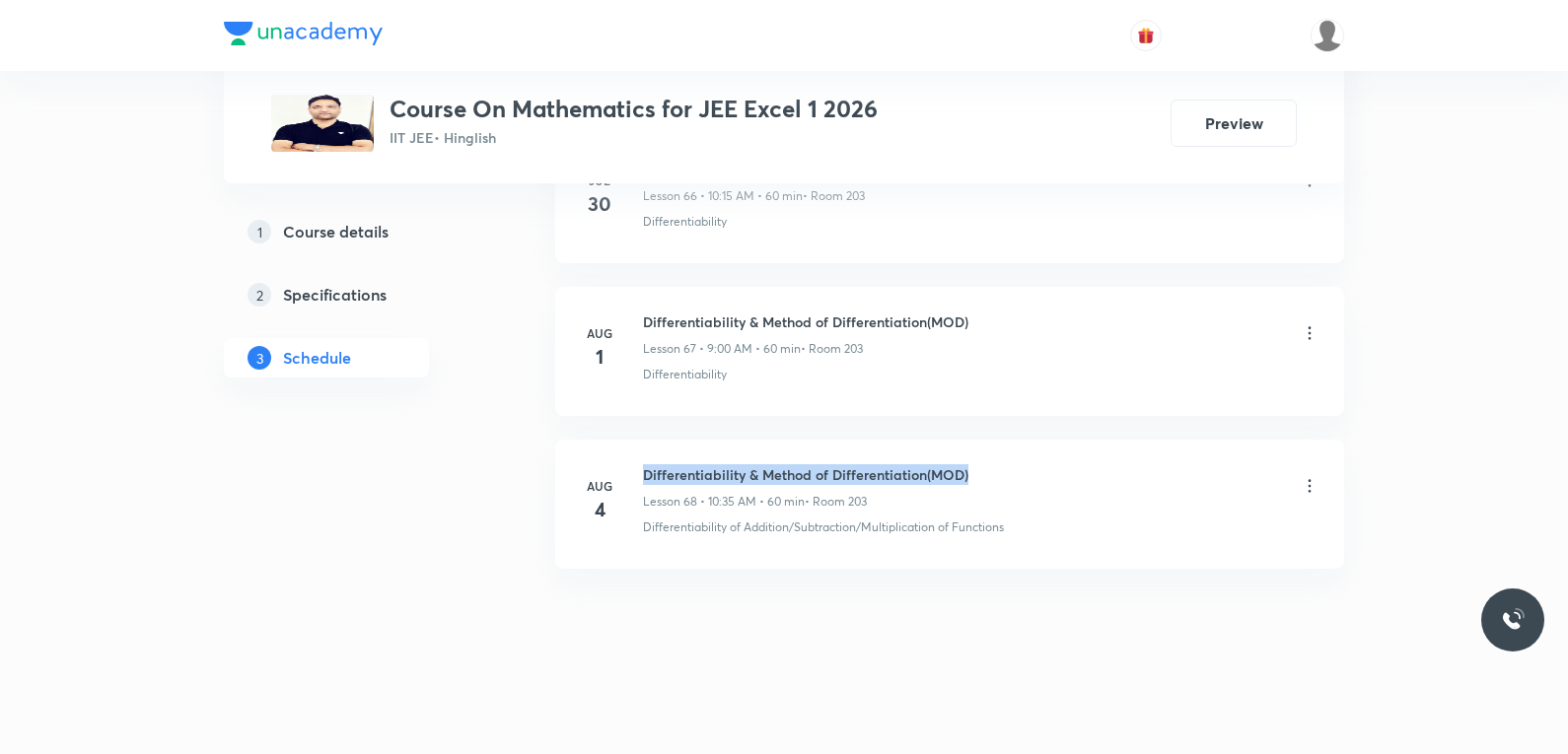drag, startPoint x: 646, startPoint y: 473, endPoint x: 999, endPoint y: 464, distance: 353.1147 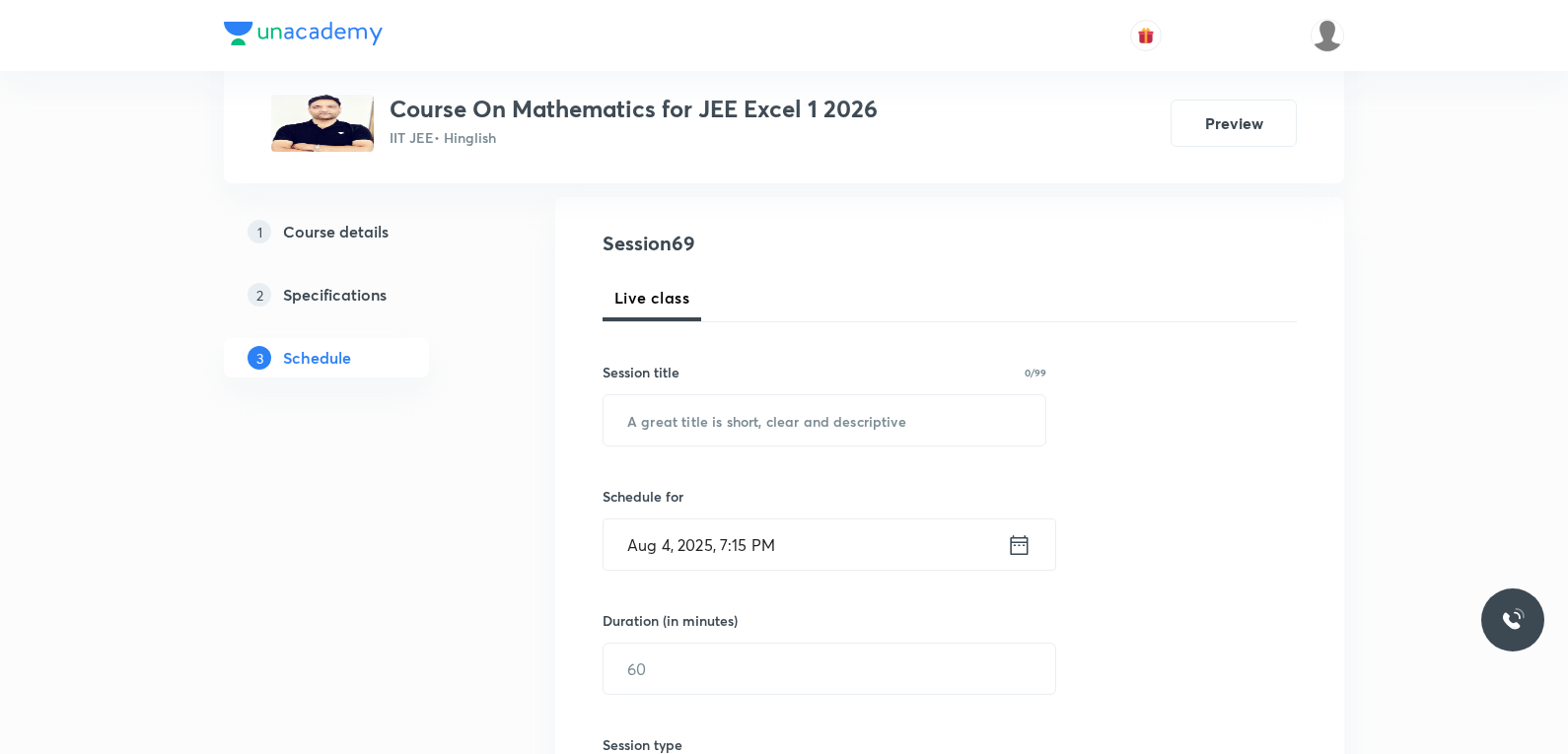scroll, scrollTop: 296, scrollLeft: 0, axis: vertical 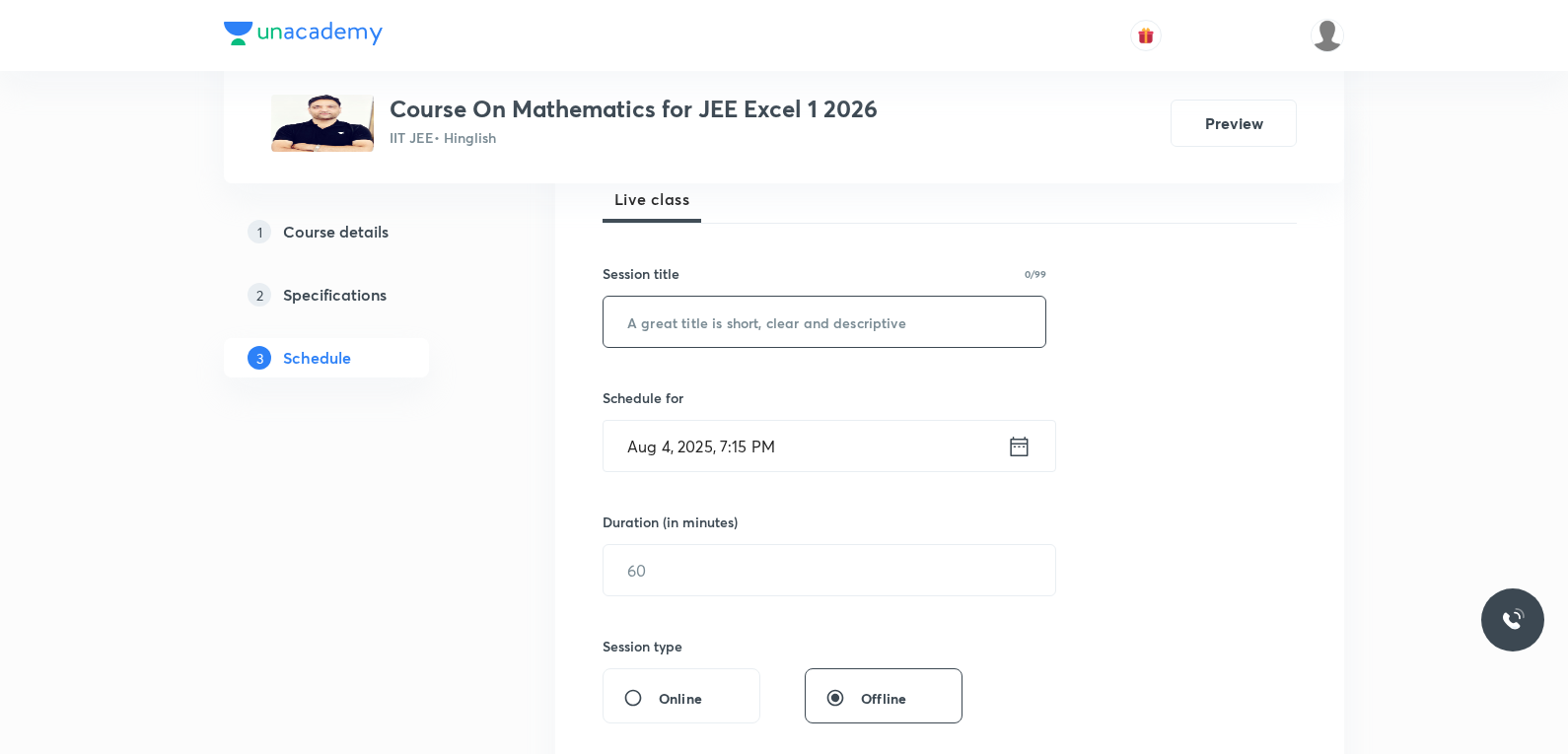 click at bounding box center [824, 321] 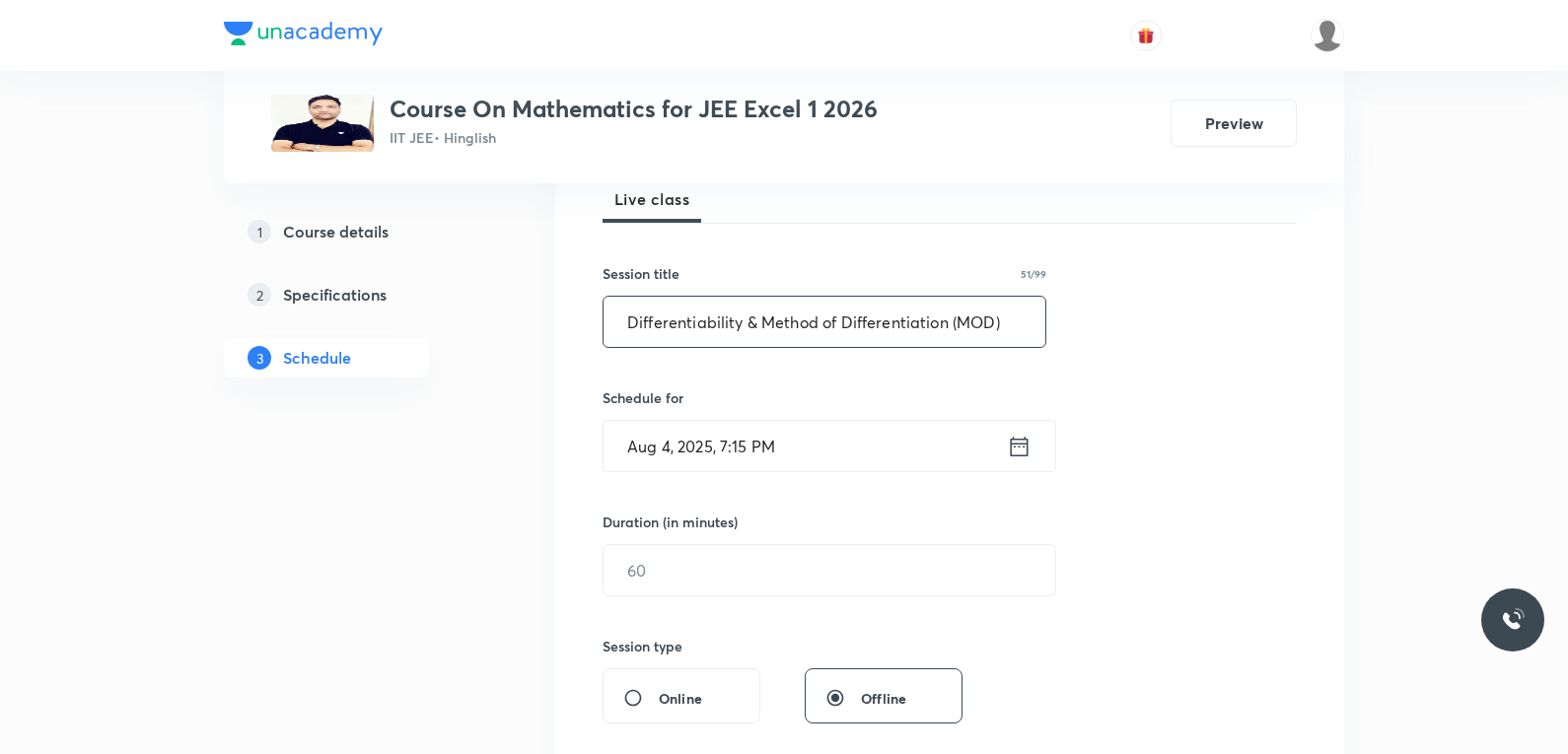 type on "Differentiability & Method of Differentiation (MOD)" 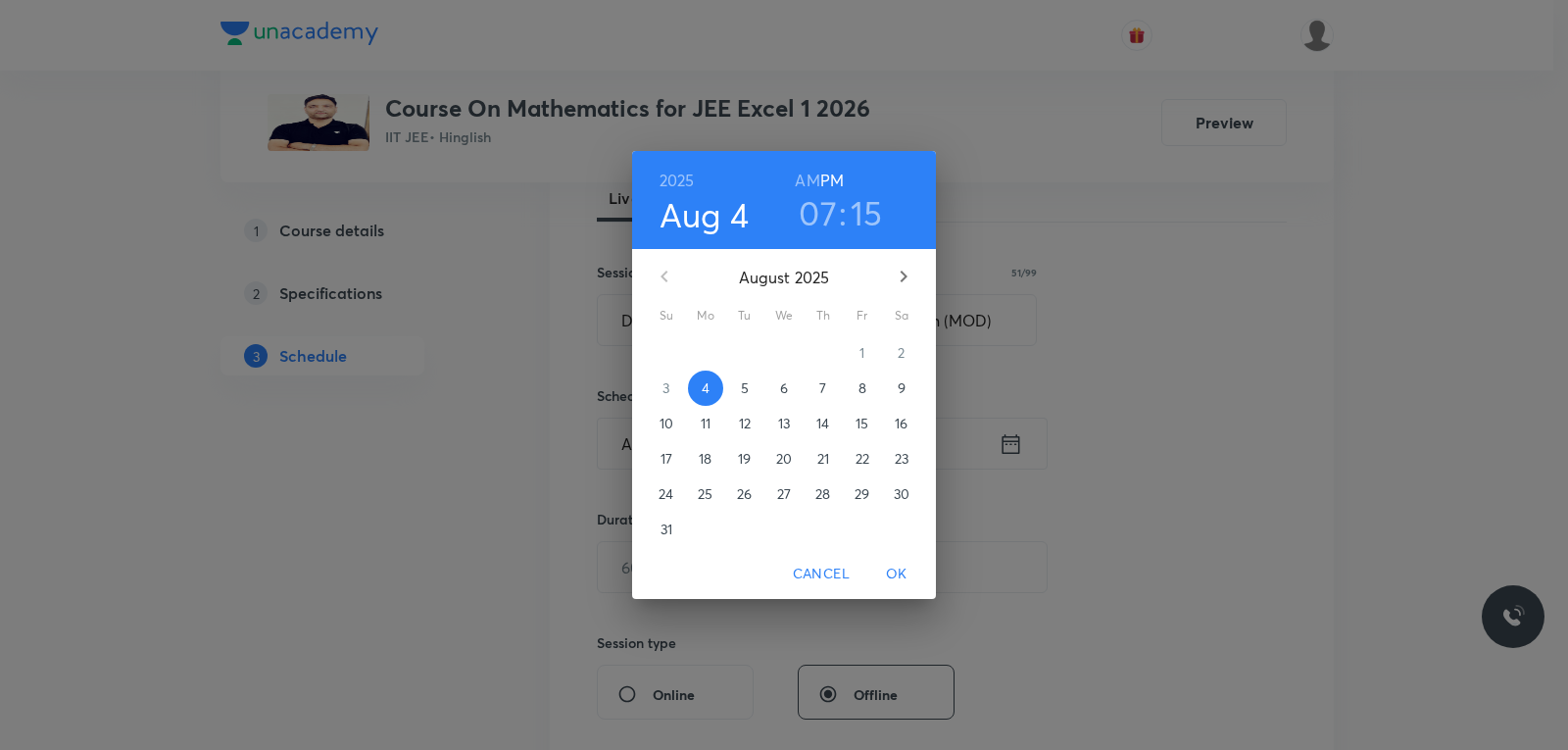 click on "5" at bounding box center [745, 388] 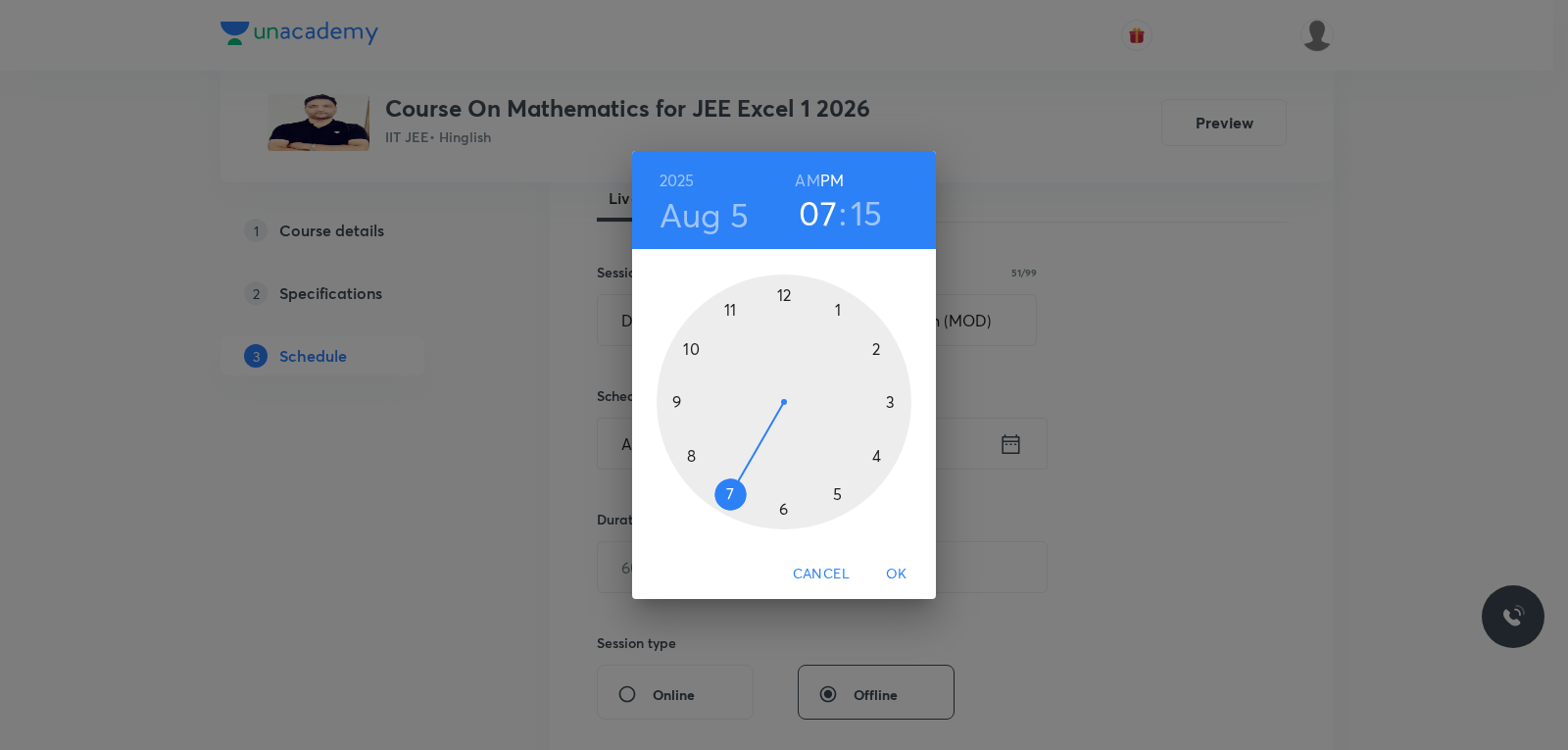 click on "AM" at bounding box center [807, 180] 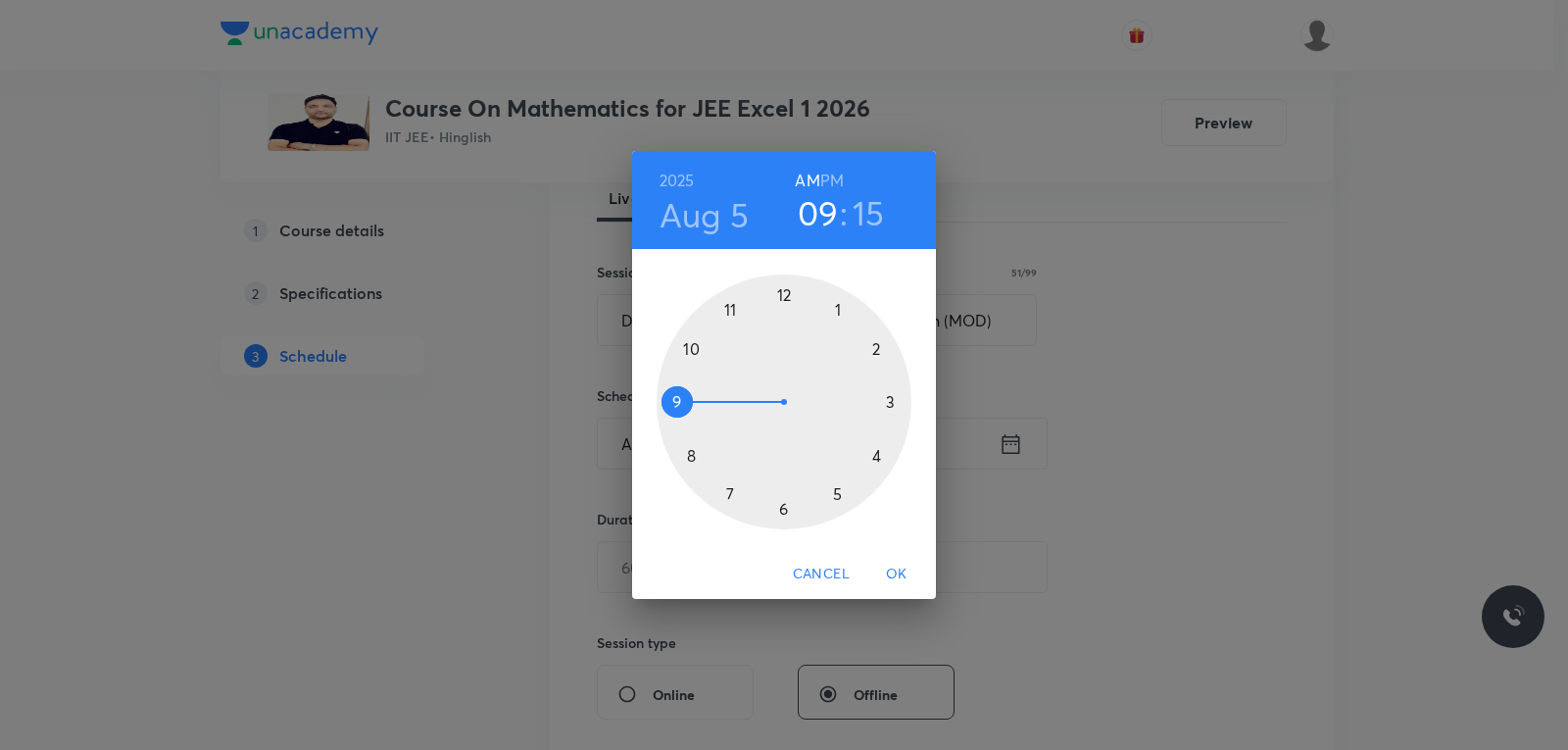 drag, startPoint x: 734, startPoint y: 496, endPoint x: 720, endPoint y: 414, distance: 83.186537 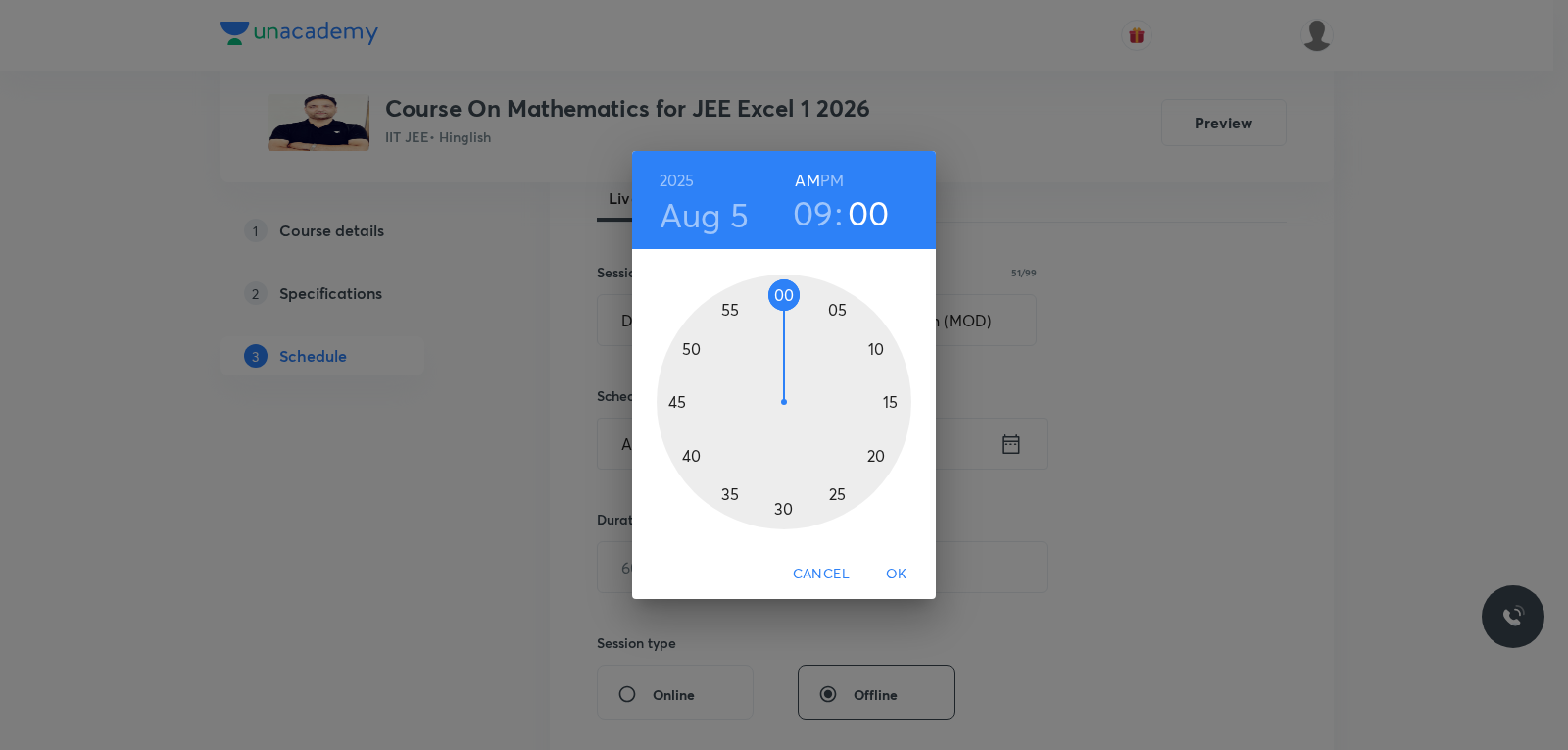 drag, startPoint x: 886, startPoint y: 396, endPoint x: 781, endPoint y: 287, distance: 151.34728 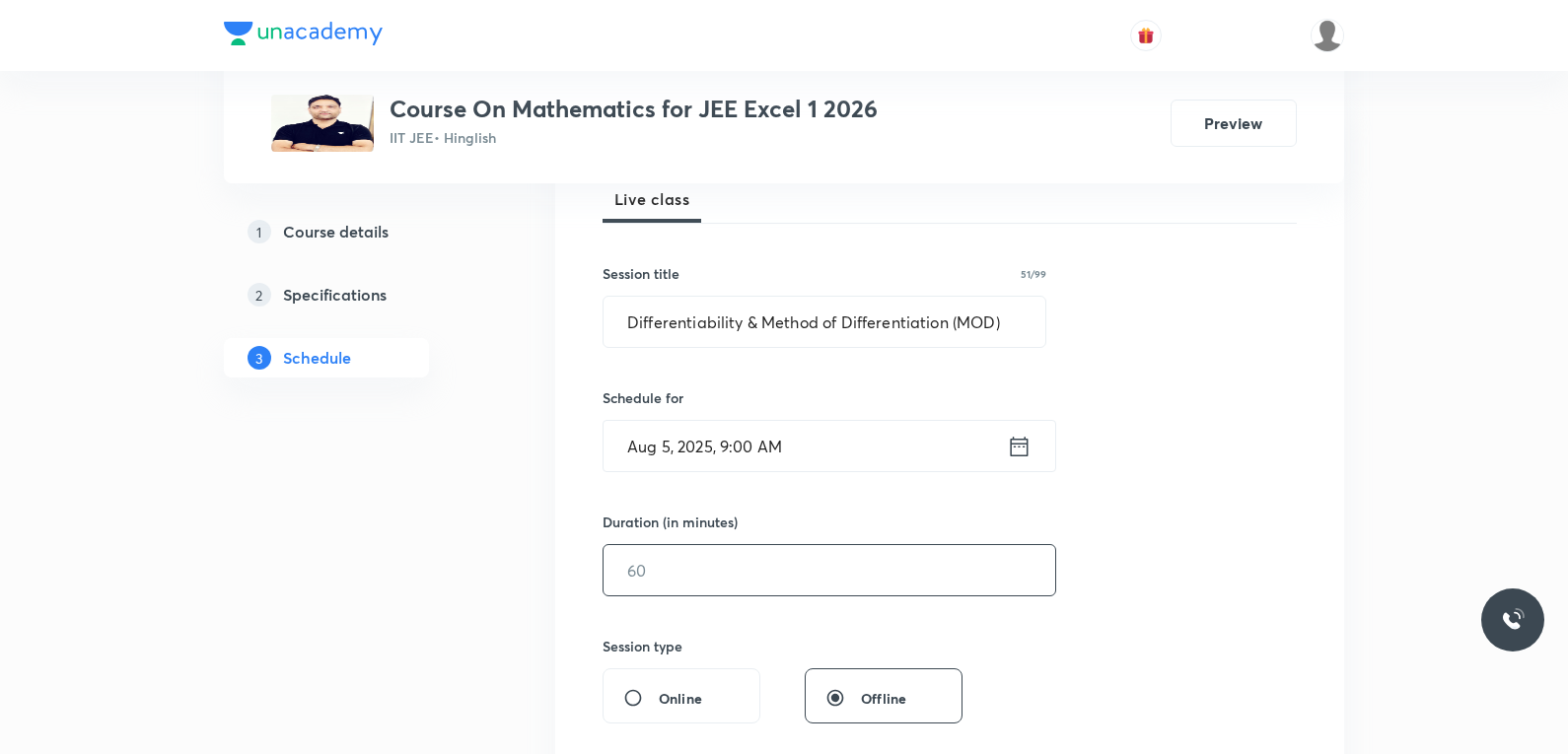 click at bounding box center (829, 570) 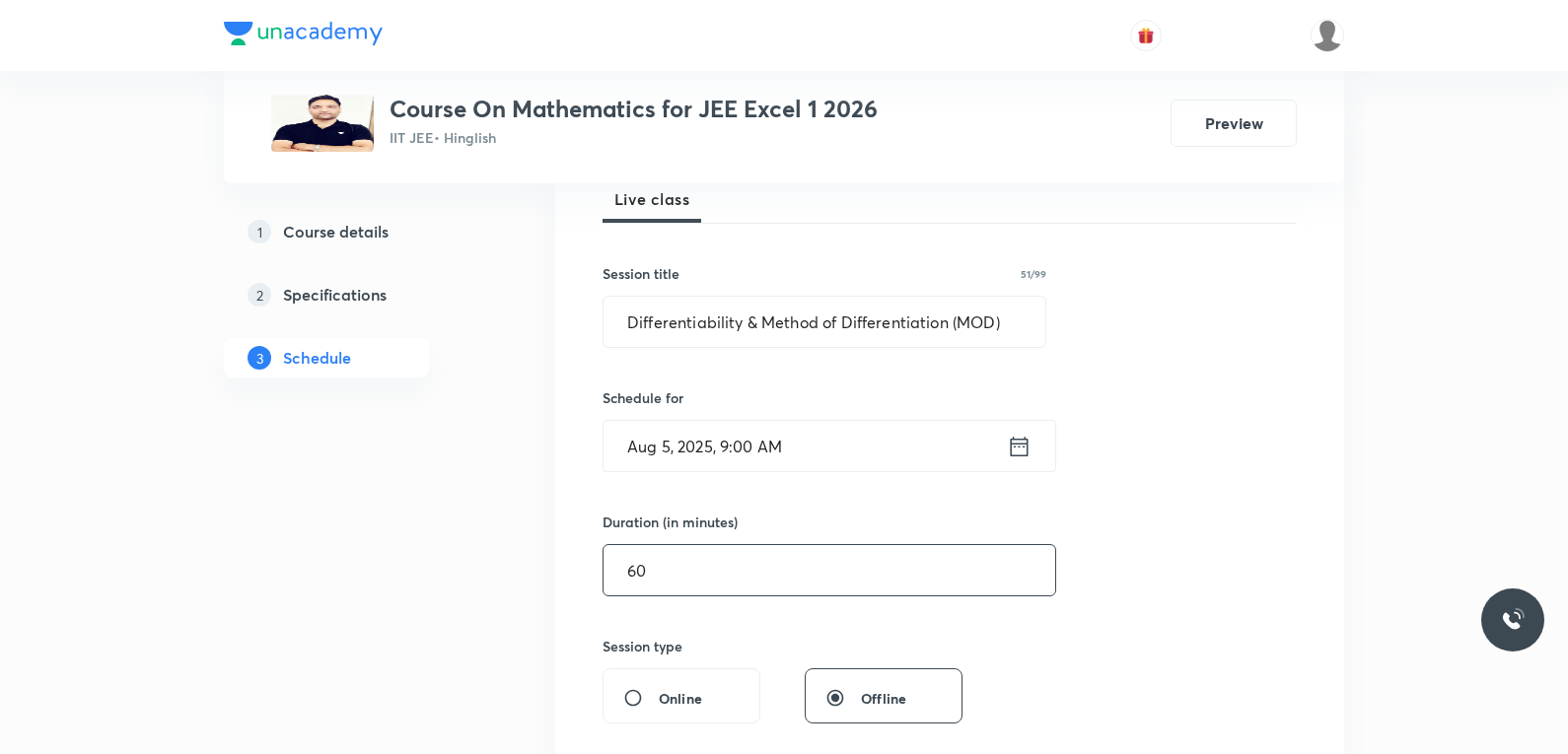 scroll, scrollTop: 690, scrollLeft: 0, axis: vertical 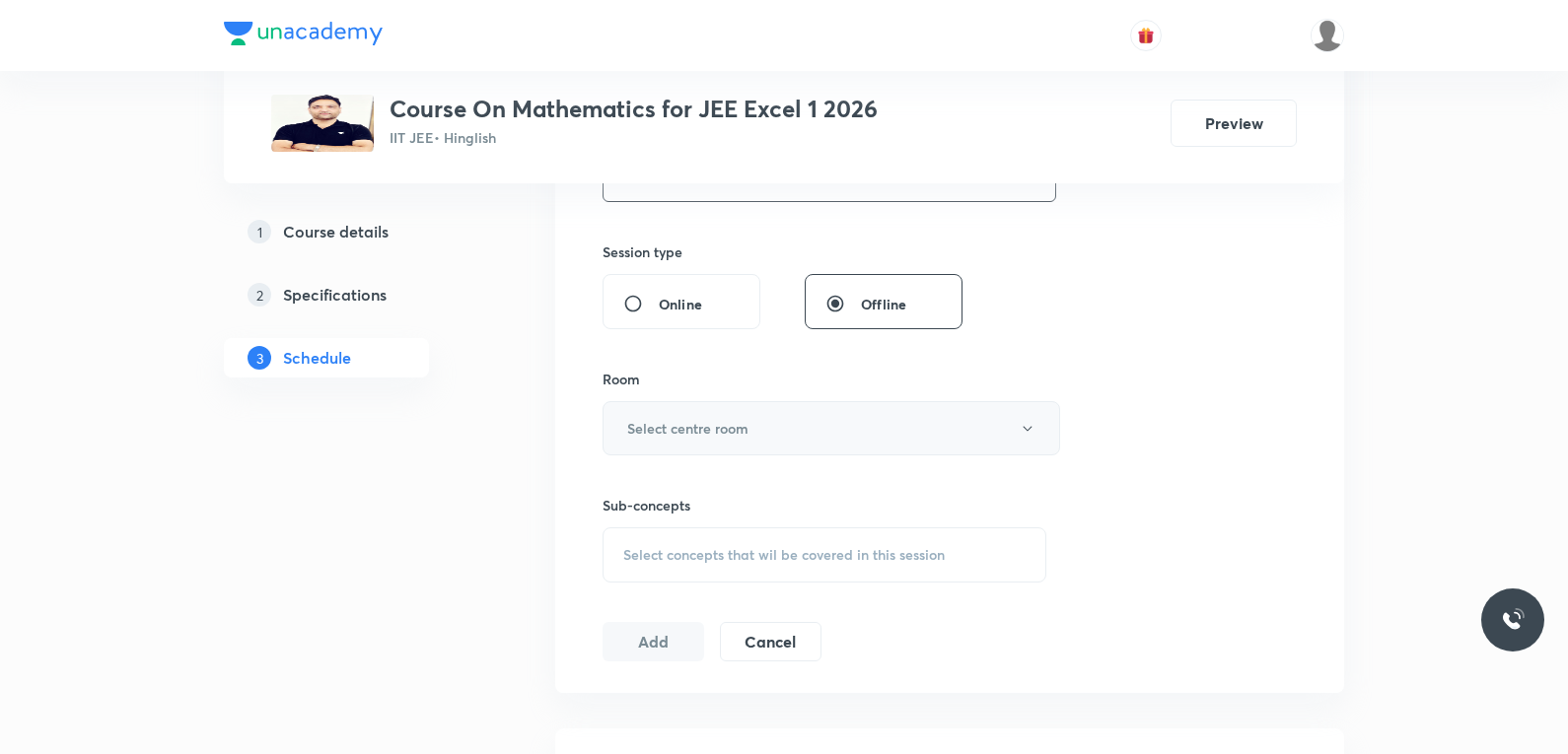 type on "60" 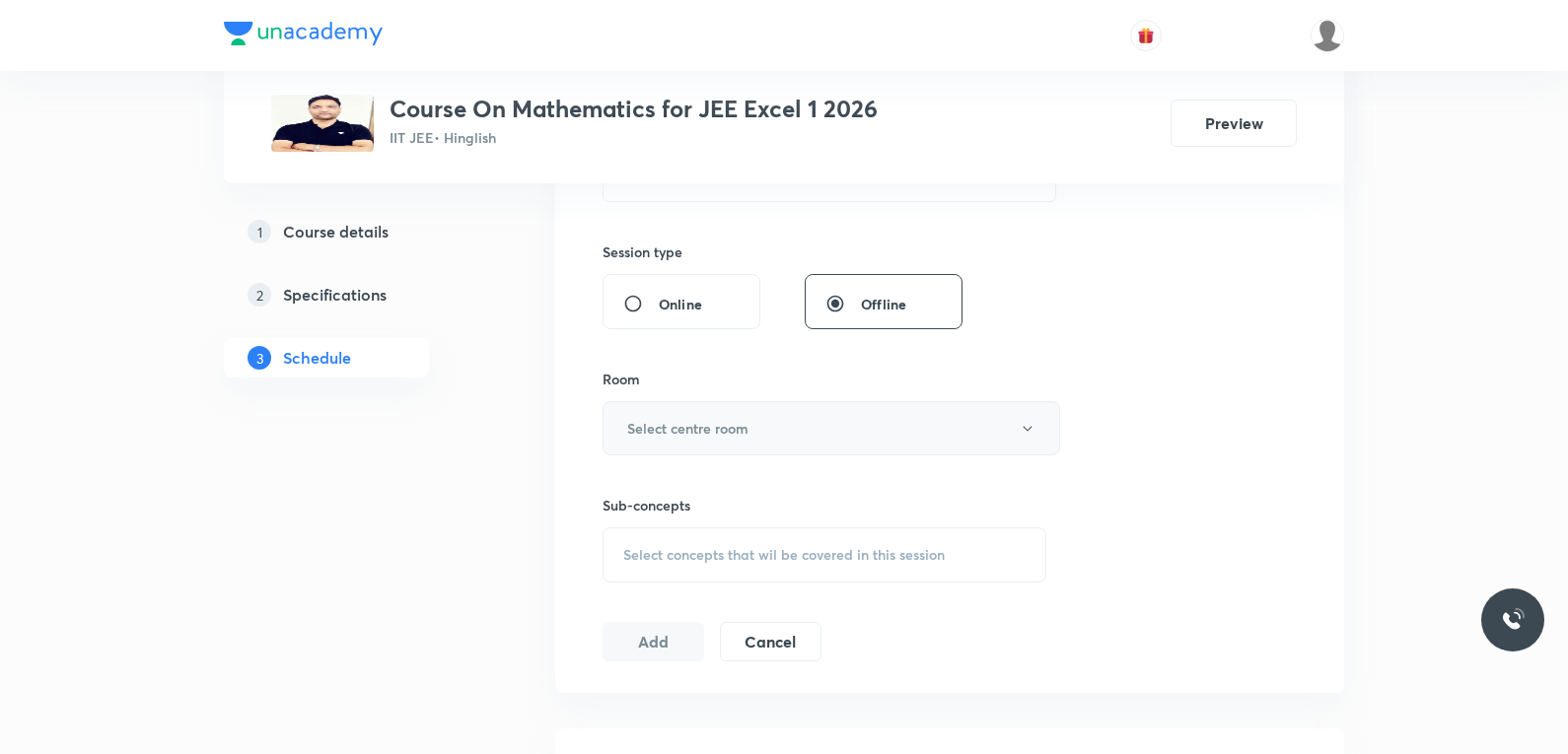 click on "Select centre room" at bounding box center (831, 428) 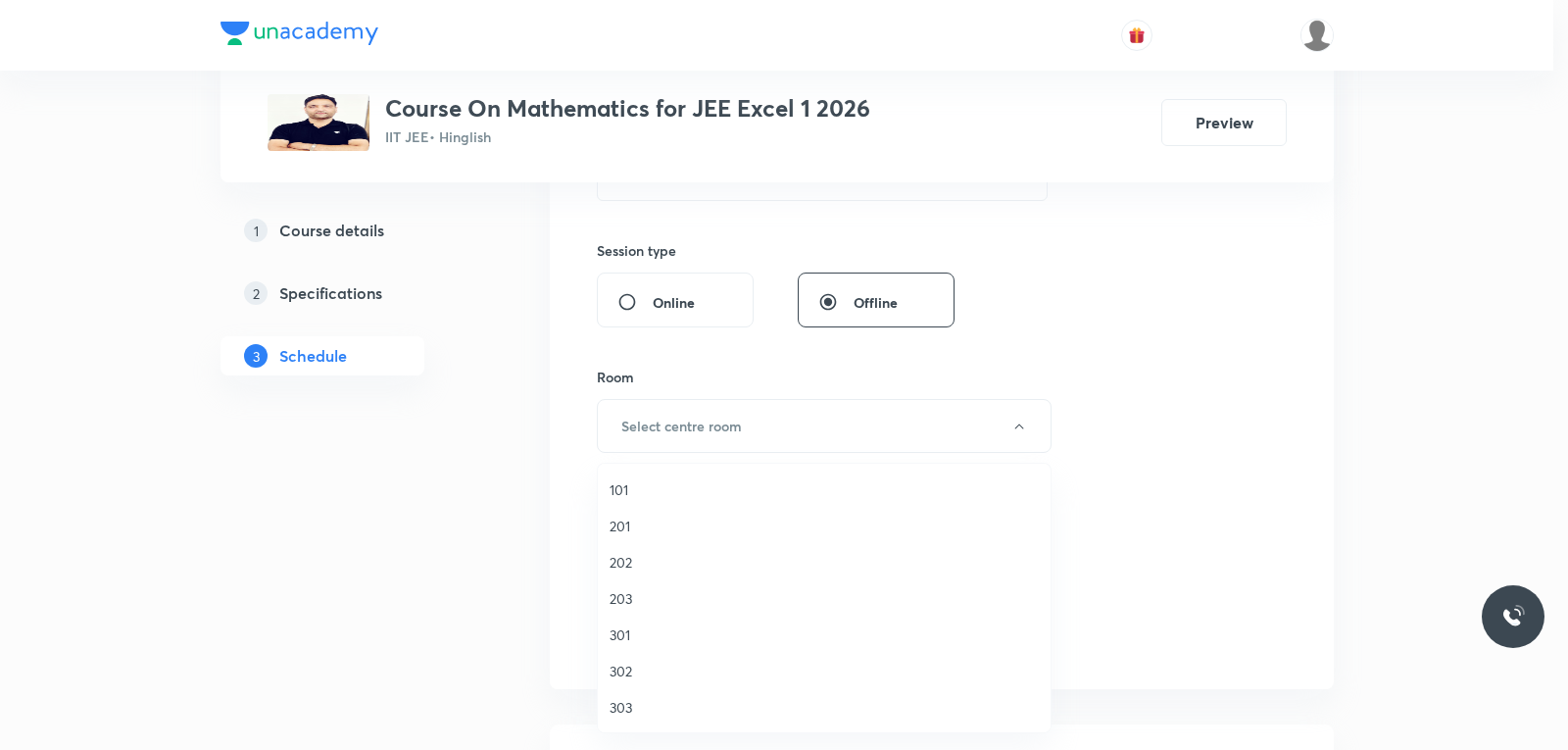 click on "203" at bounding box center [824, 598] 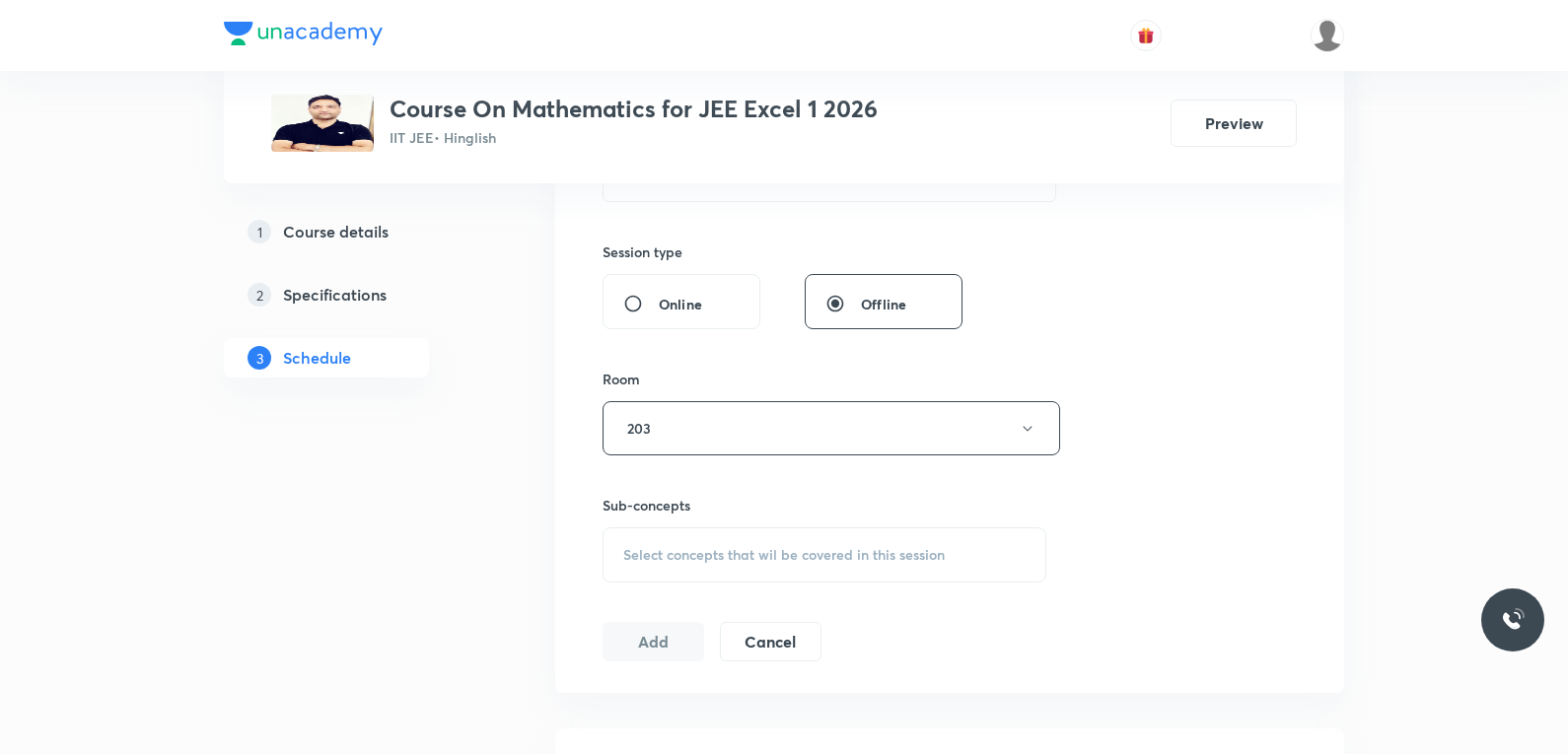 click on "Select concepts that wil be covered in this session" at bounding box center (784, 555) 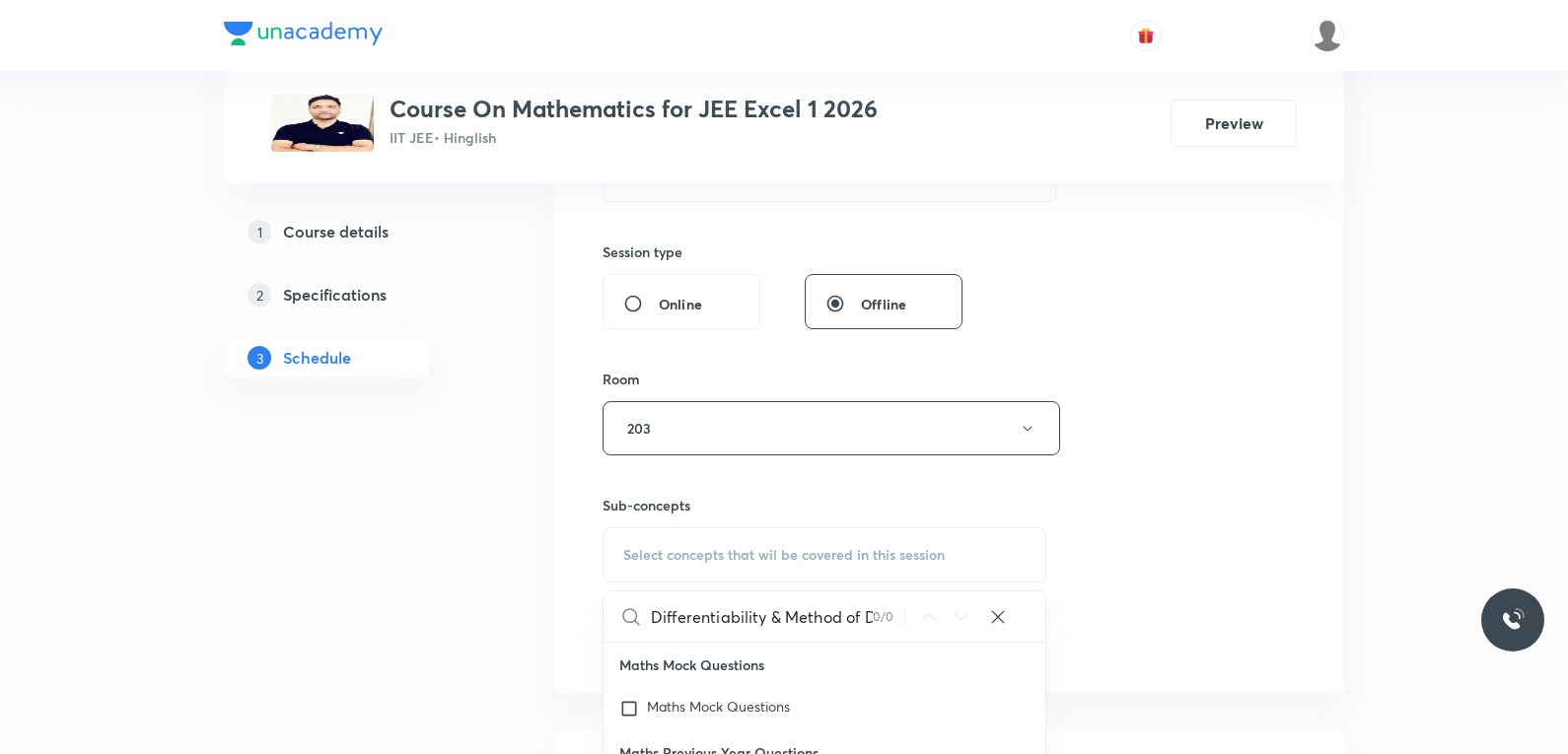 scroll, scrollTop: 0, scrollLeft: 146, axis: horizontal 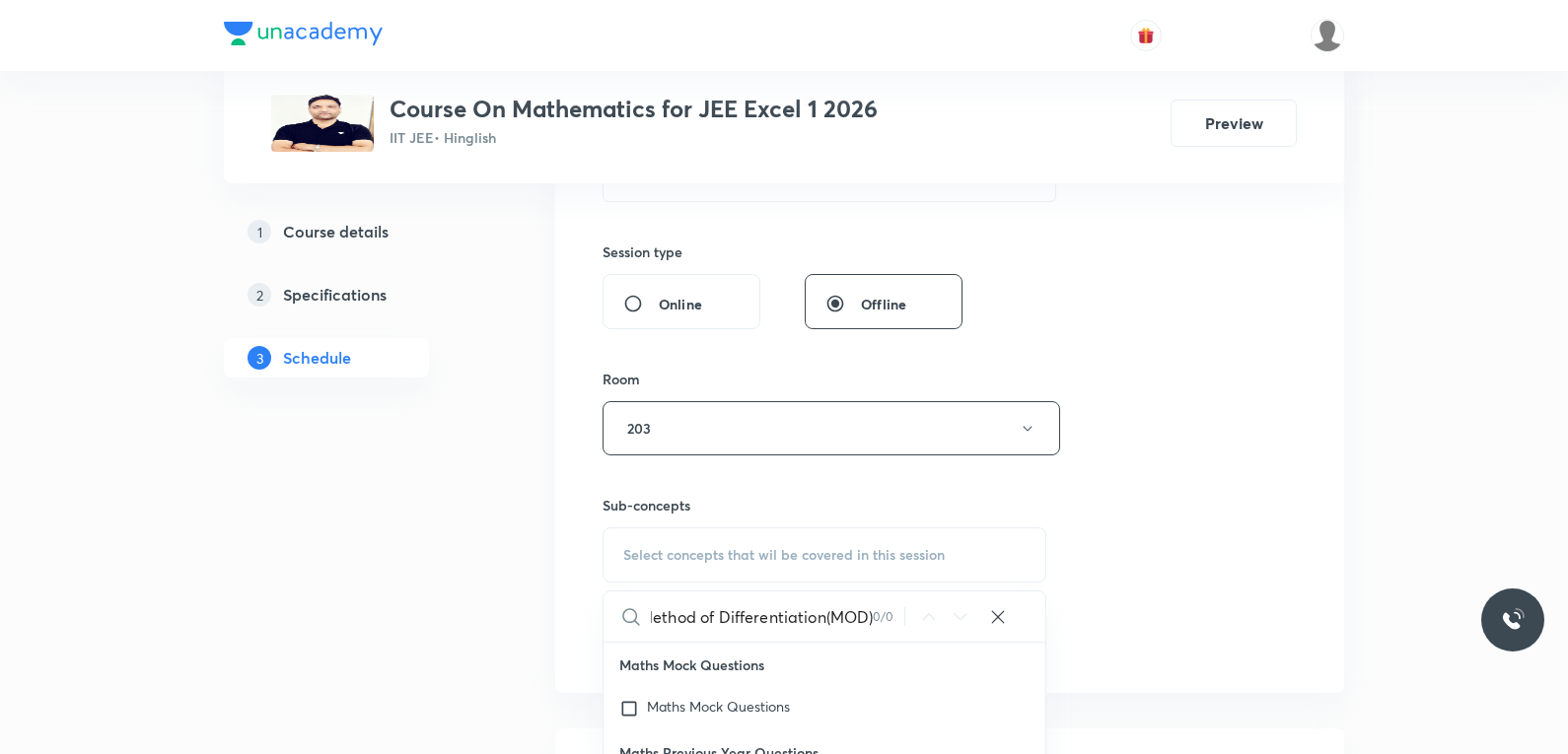 click on "Differentiability & Method of Differentiation(MOD)" at bounding box center (761, 616) 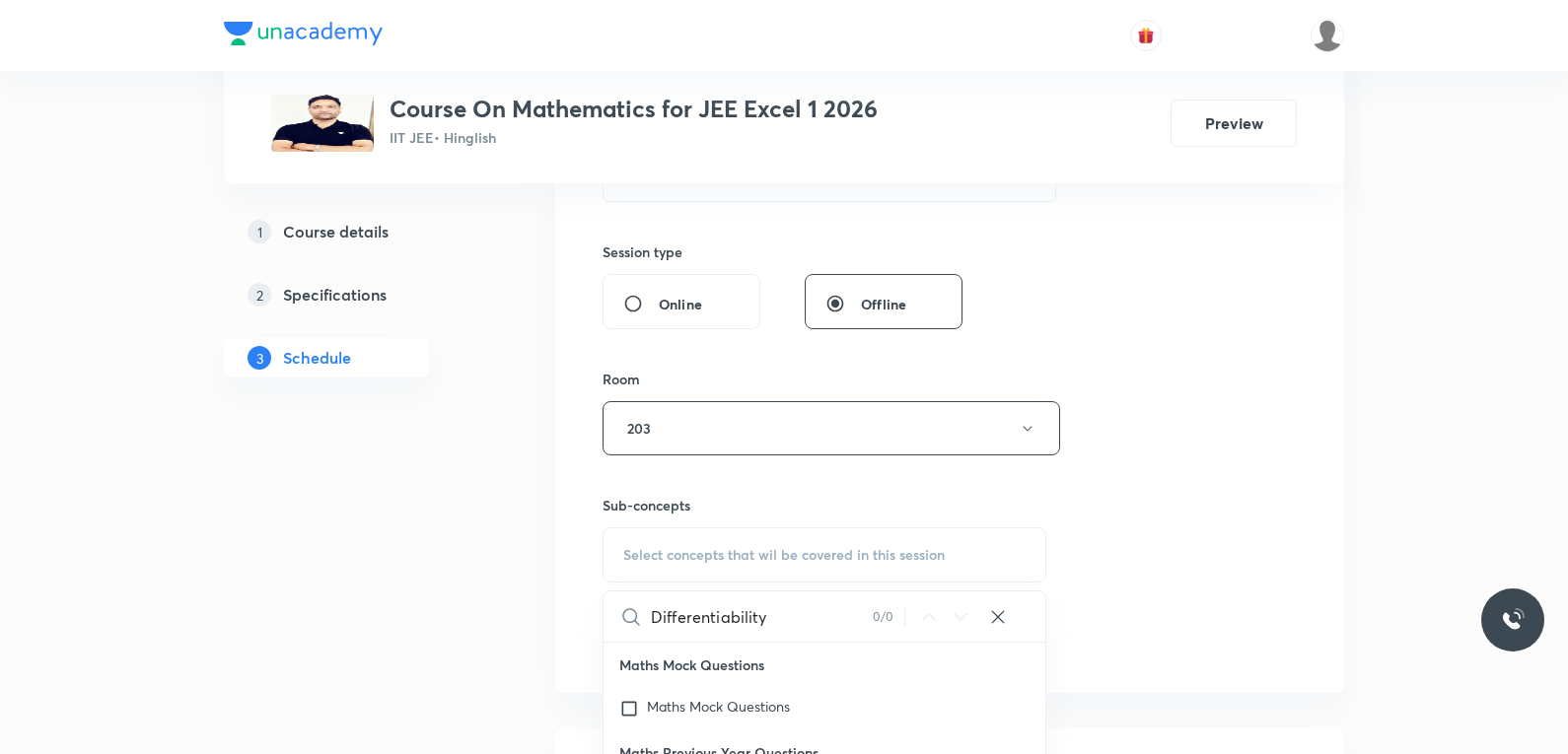 scroll, scrollTop: 0, scrollLeft: 0, axis: both 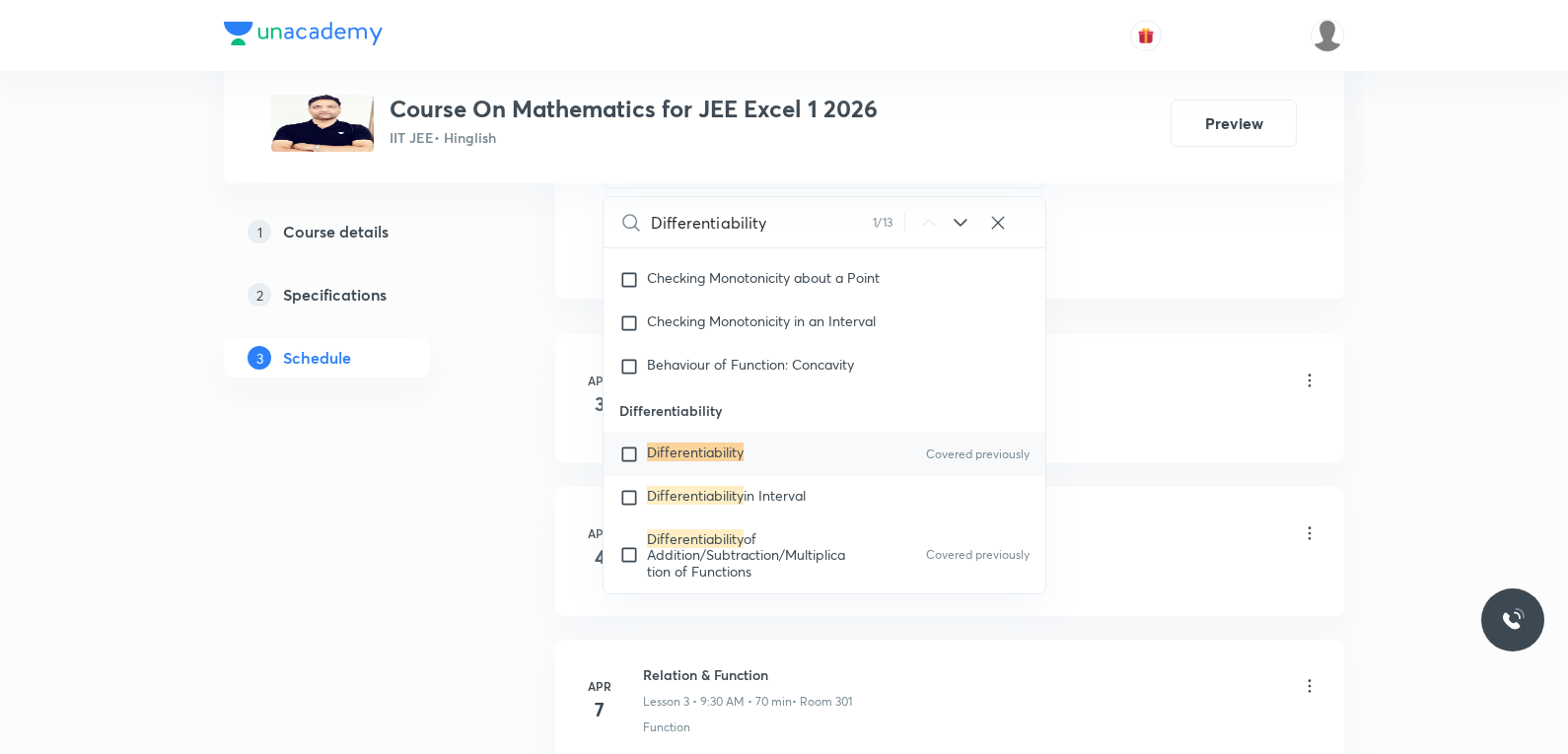 type on "Differentiability" 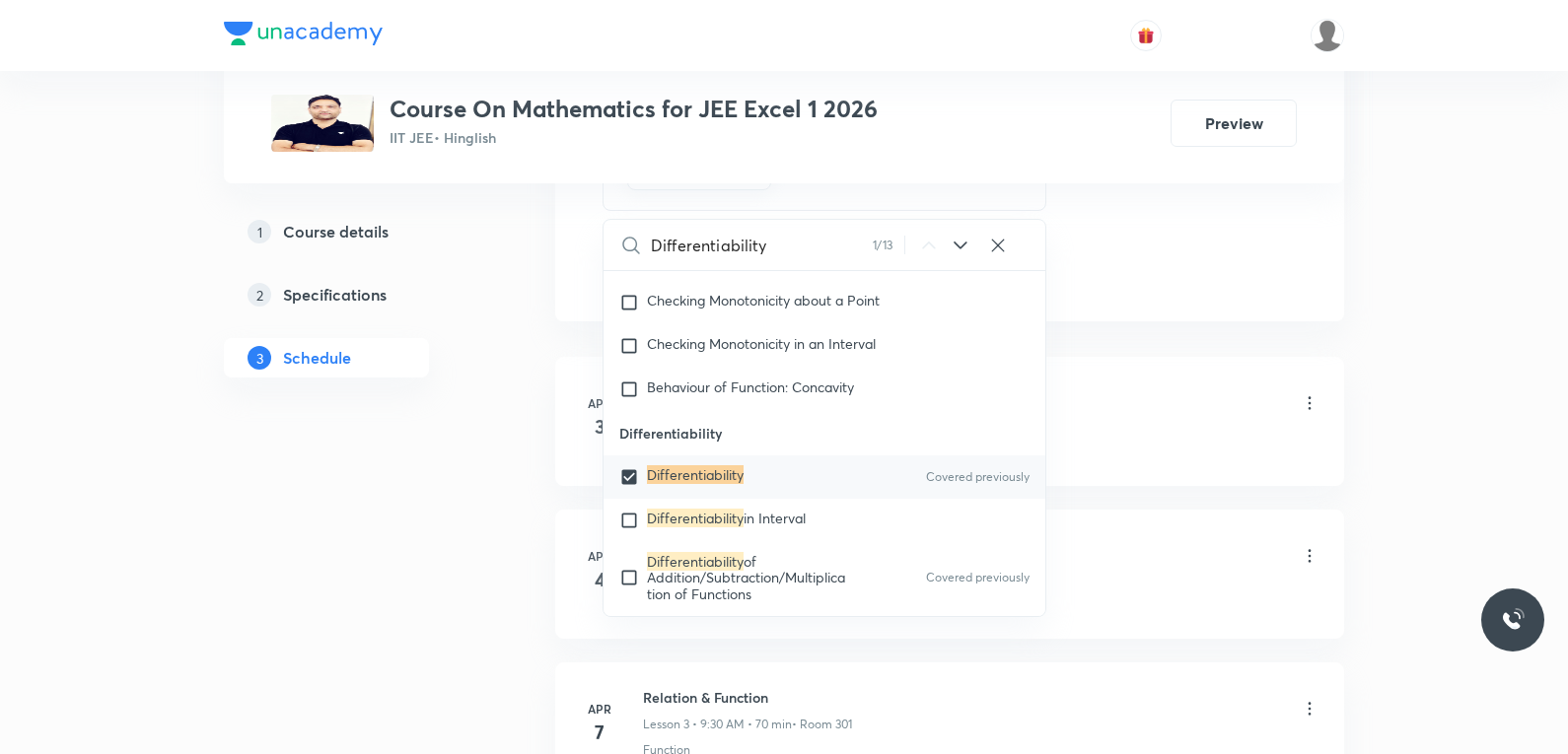 click on "Session  69 Live class Session title 51/99 Differentiability & Method of Differentiation (MOD) ​ Schedule for Aug 5, 2025, 9:00 AM ​ Duration (in minutes) 60 ​   Session type Online Offline Room 203 Sub-concepts Differentiability CLEAR Differentiability 1 / 13 ​ Maths Mock Questions Maths Mock Questions Maths Previous Year Questions Maths Previous Year Questions Theory of equations Degree, Value Based & Equation Geometrical Meaning of the Zeroes of a Polynomial Location of roots Geometrical meaning of Roots of an equation Points in solving an equation Graph of Quadratic Expression & its Analysis Range of Quadratic Equation Remainder and factor theorems Identity Quadratic equations Common Roots Location of Roots General Equation of Second Degree in Variable x and y Theory of Equations Relation Between Roots and Coefficients Nature of Roots: Real, Imaginary, and Integer Quadratic with Complex Co-efficient Quadratic Inequality Pseudo Quadratic Equation: Quadratic in any Function Graph Based Problems Mode" at bounding box center [950, -184] 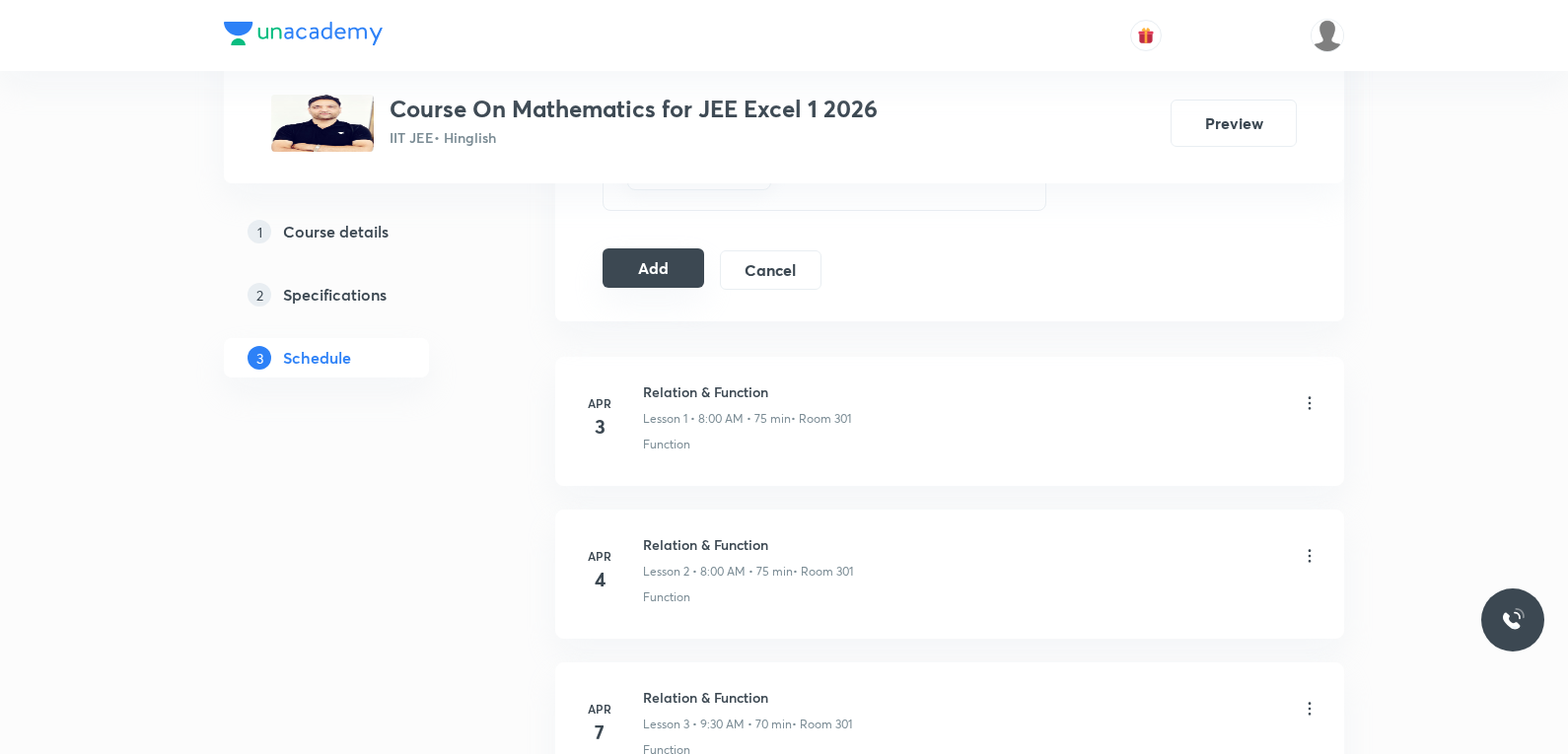 click on "Add" at bounding box center [653, 268] 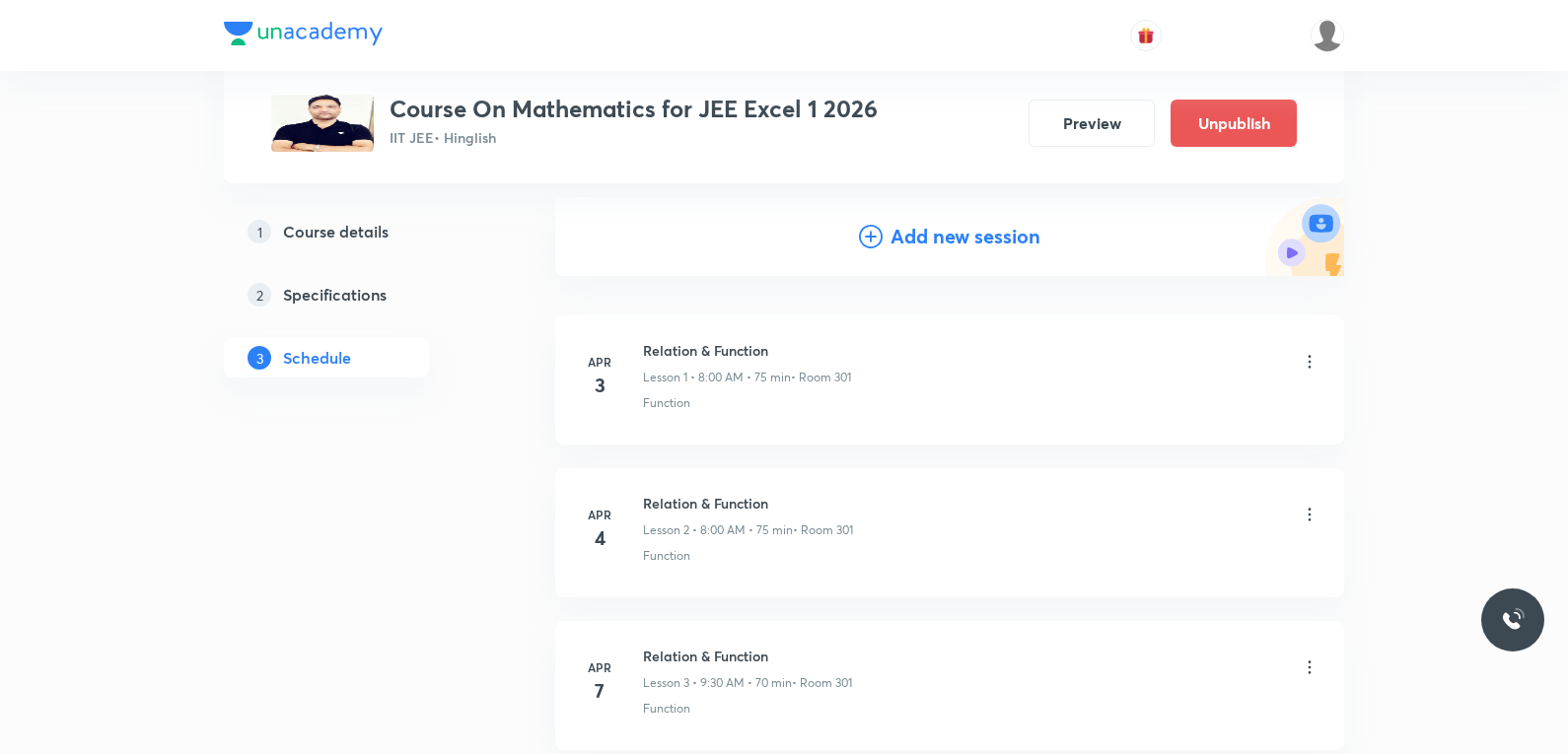 scroll, scrollTop: 10461, scrollLeft: 0, axis: vertical 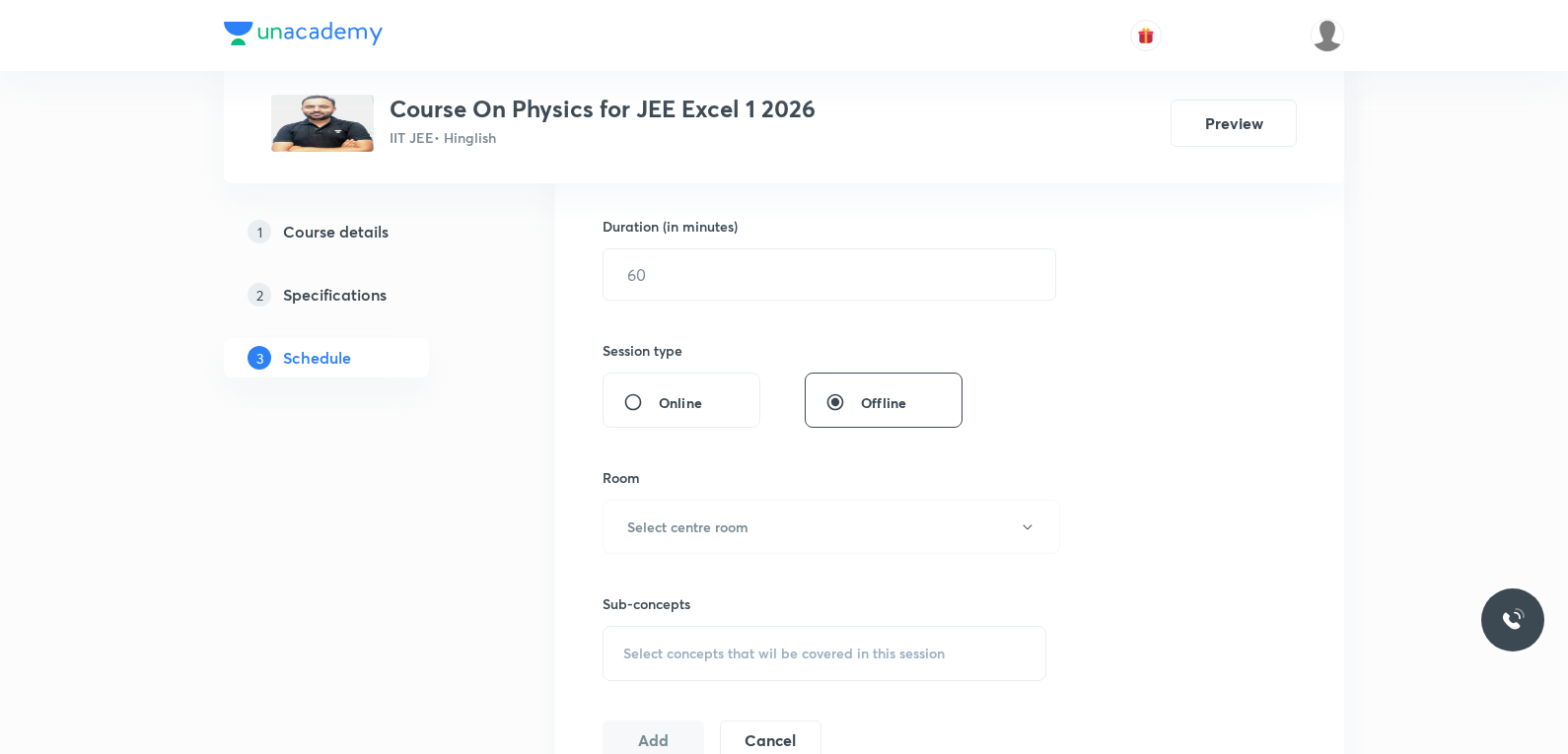 click on "Select concepts that wil be covered in this session" at bounding box center (784, 653) 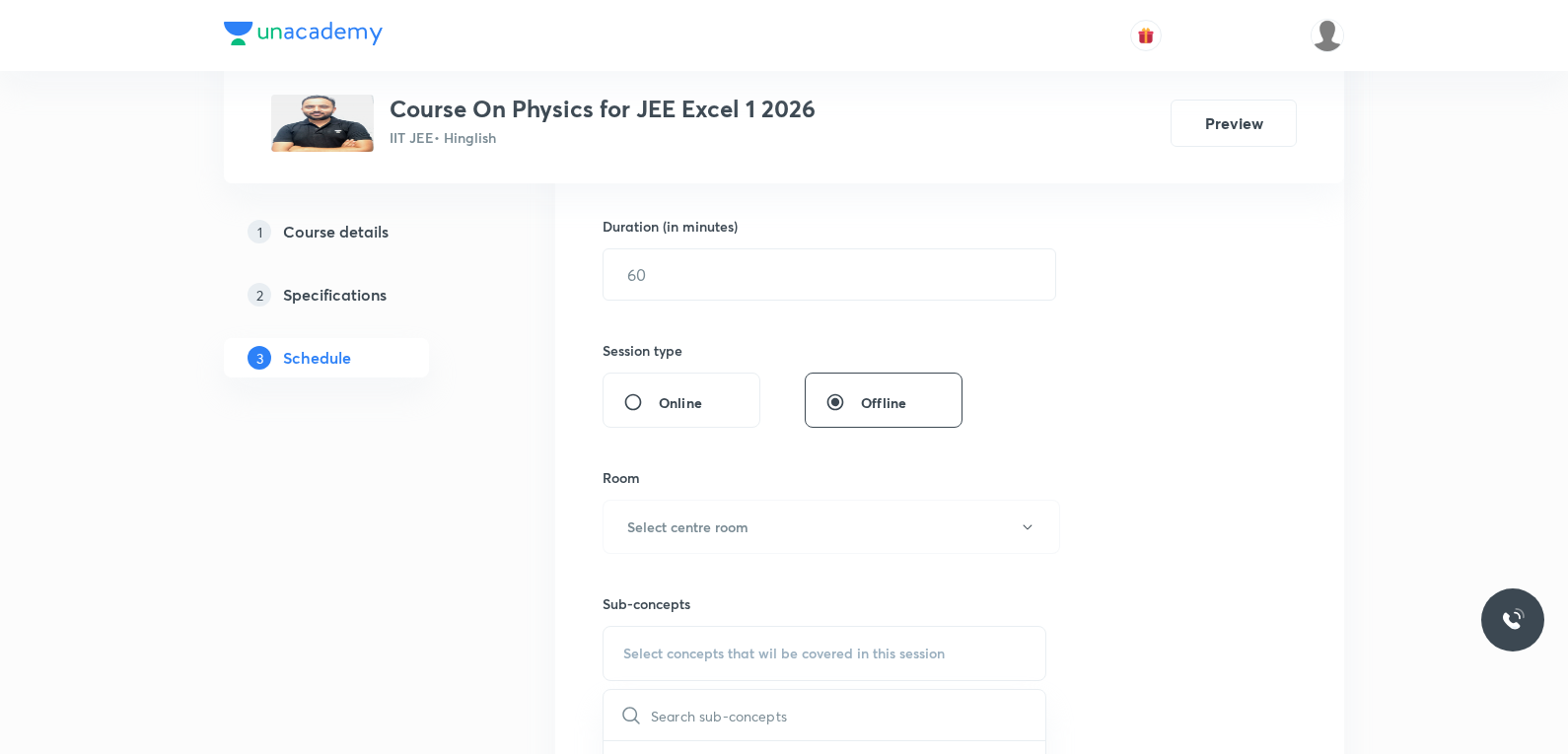 click on "Session  72 Live class Session title 0/99 ​ Schedule for Aug 4, 2025, 7:15 PM ​ Duration (in minutes) ​   Session type Online Offline Room Select centre room Sub-concepts Select concepts that wil be covered in this session ​ Physics Mock Questions Physics Mock Questions Group_Test Mathematical Tools Vectors and Scalars  Elementary Algebra Basic Trigonometry Addition of Vectors 2D and 3D Geometry Representation of Vector  Components of a Vector Functions Unit Vectors Differentiation Integration Rectangular Components of a Vector in Three Dimensions Position Vector Use of Differentiation & Integration in One Dimensional Motion Displacement Vector Derivatives of Equations of Motion by Calculus Vectors Product of Two Vectors Differentiation: Basic Formula and Rule Definite Integration and Area Under The Curve Maxima and Minima Chain Rule Cross Product Dot-Product Resolution of Vectors Subtraction of Vectors Addition of More than Two Vectors Units & Dimensions Physical quantity Dimensional Analysis Units" at bounding box center (950, 297) 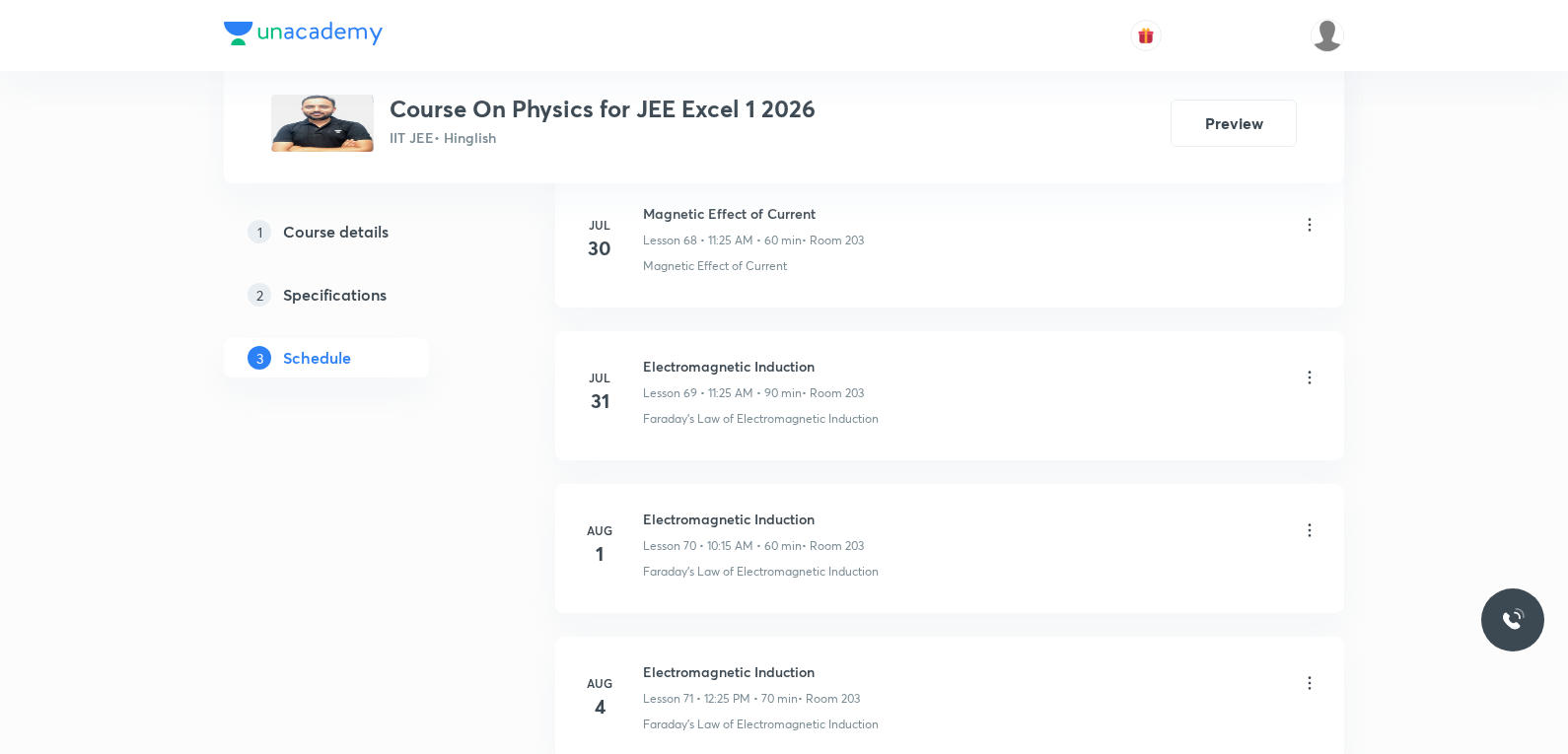 scroll, scrollTop: 11180, scrollLeft: 0, axis: vertical 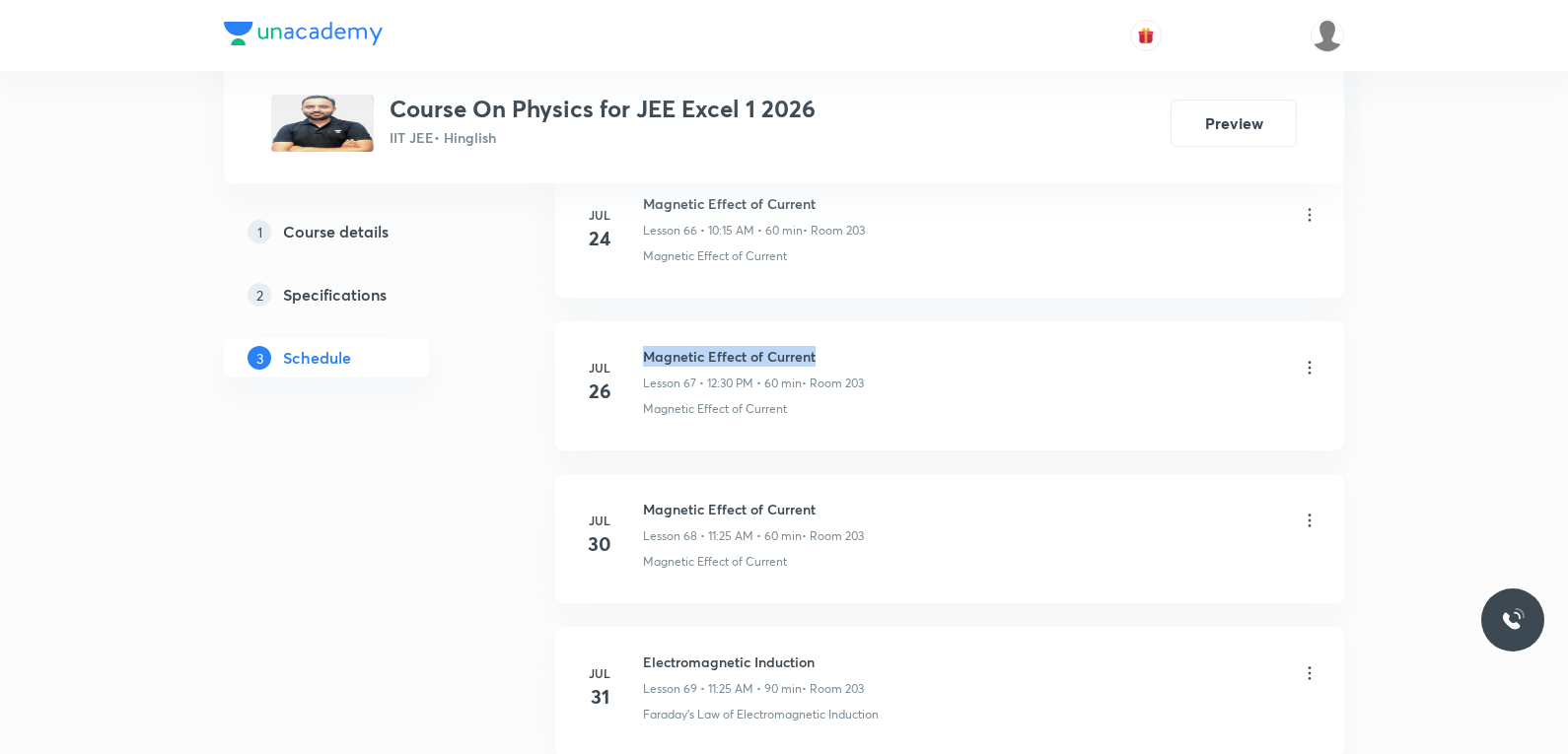drag, startPoint x: 645, startPoint y: 355, endPoint x: 873, endPoint y: 352, distance: 228.01974 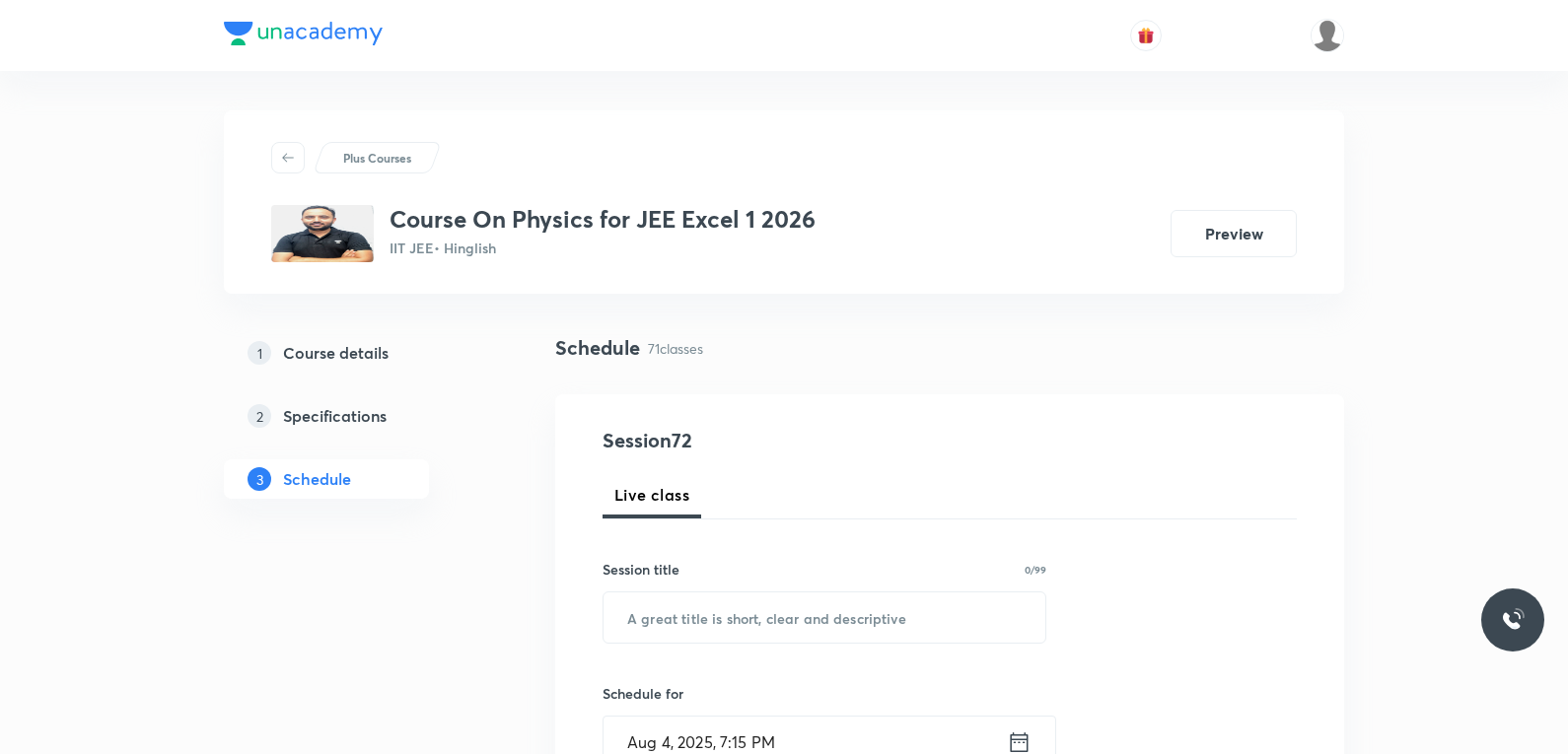 scroll, scrollTop: 197, scrollLeft: 0, axis: vertical 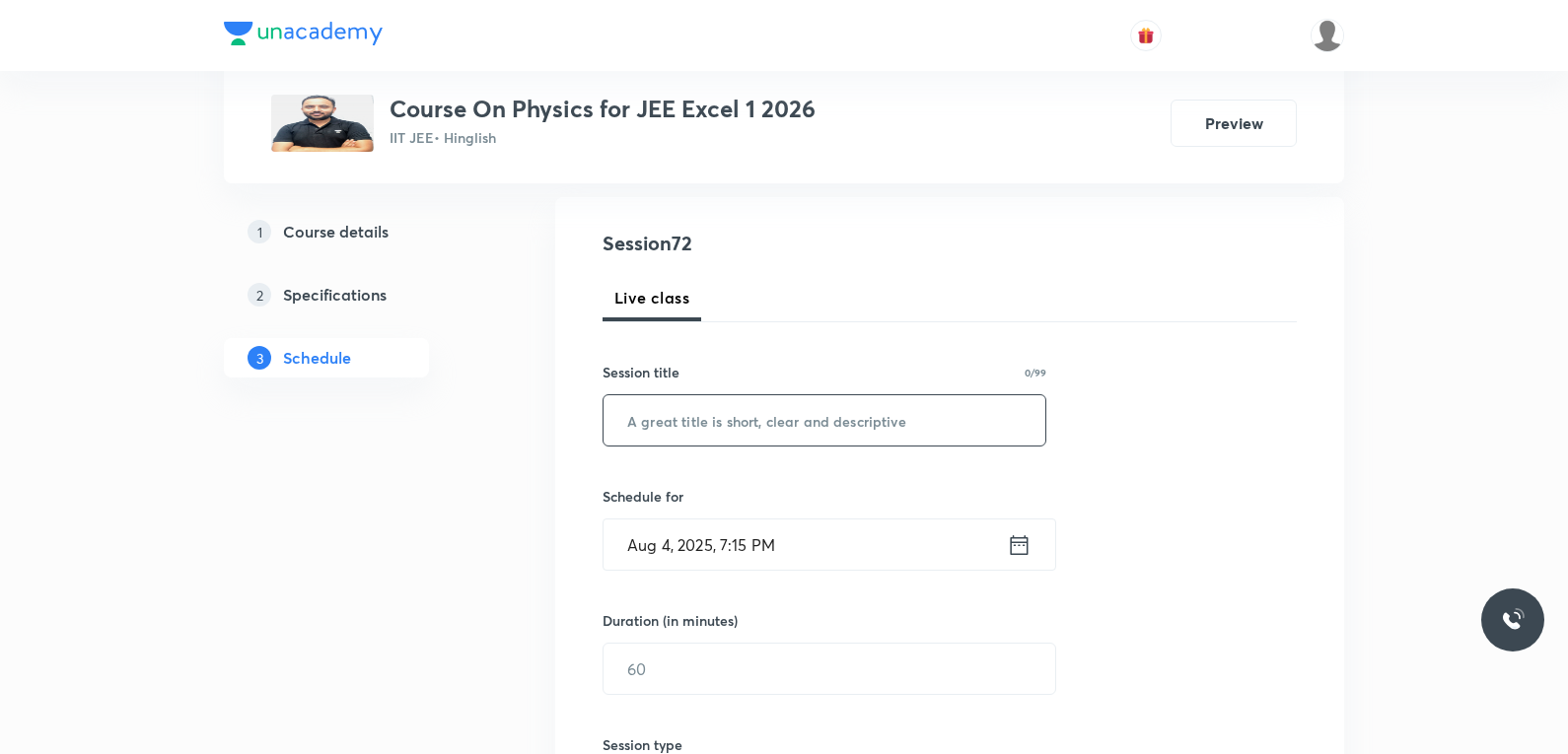click at bounding box center (824, 420) 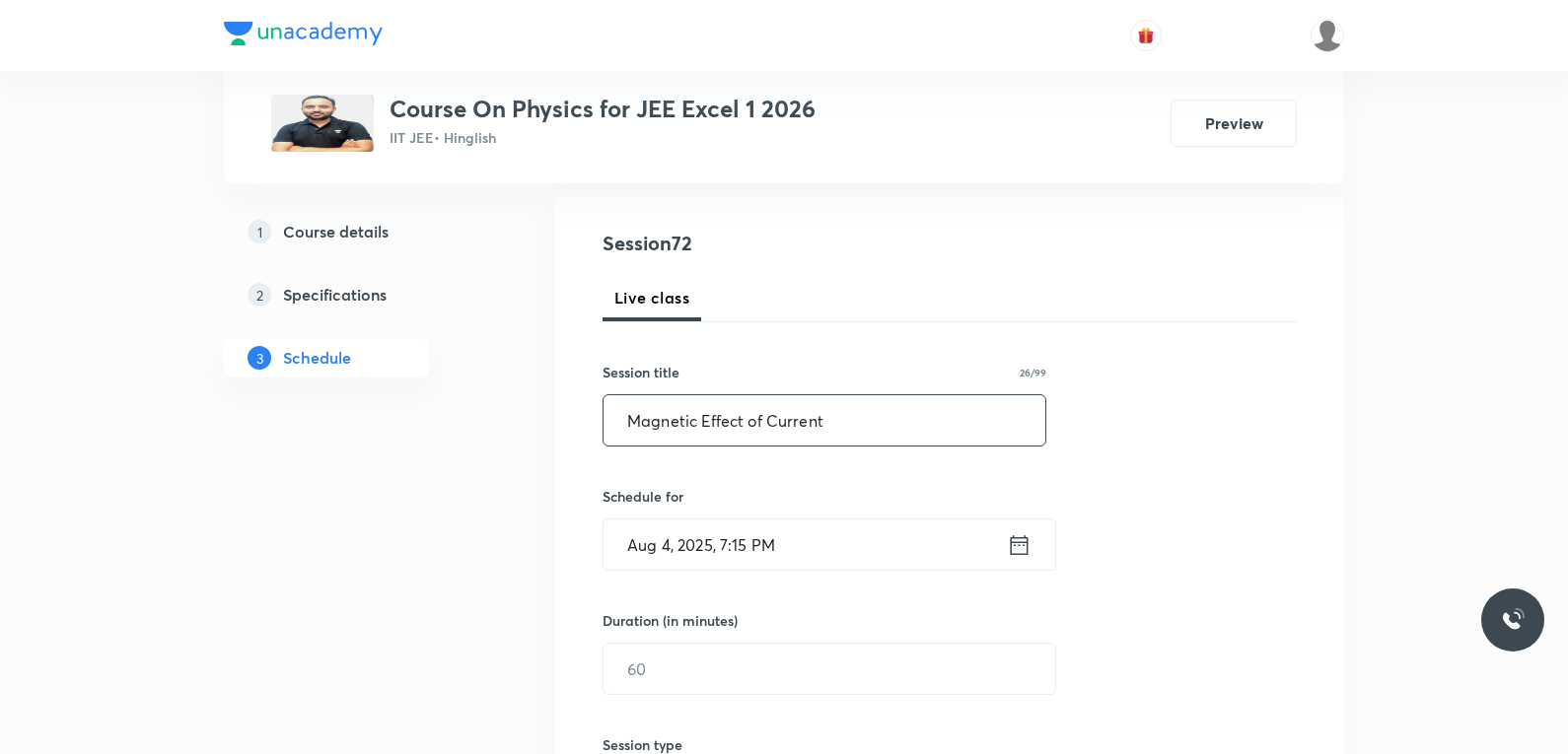 scroll, scrollTop: 394, scrollLeft: 0, axis: vertical 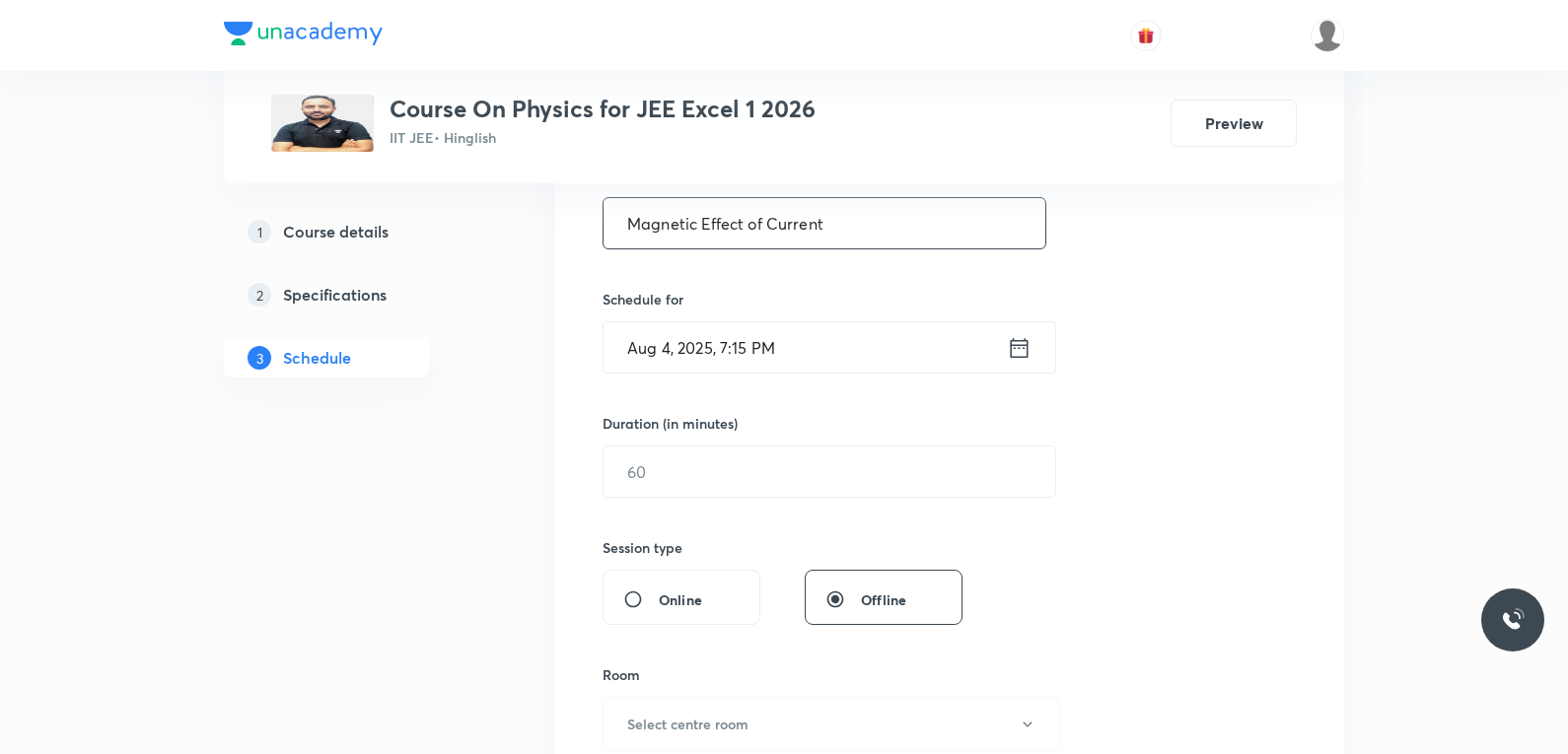 type on "Magnetic Effect of Current" 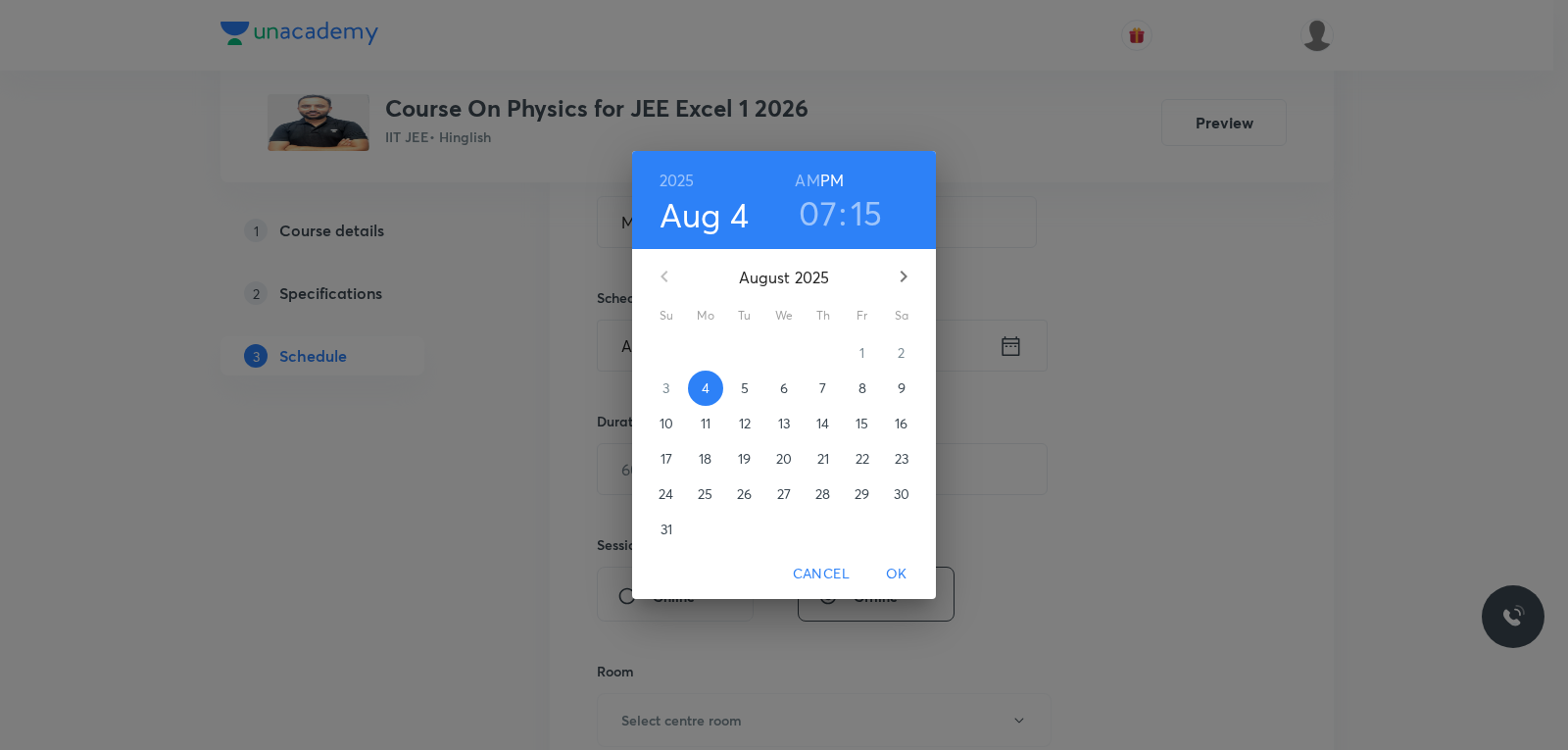 click on "5" at bounding box center (745, 388) 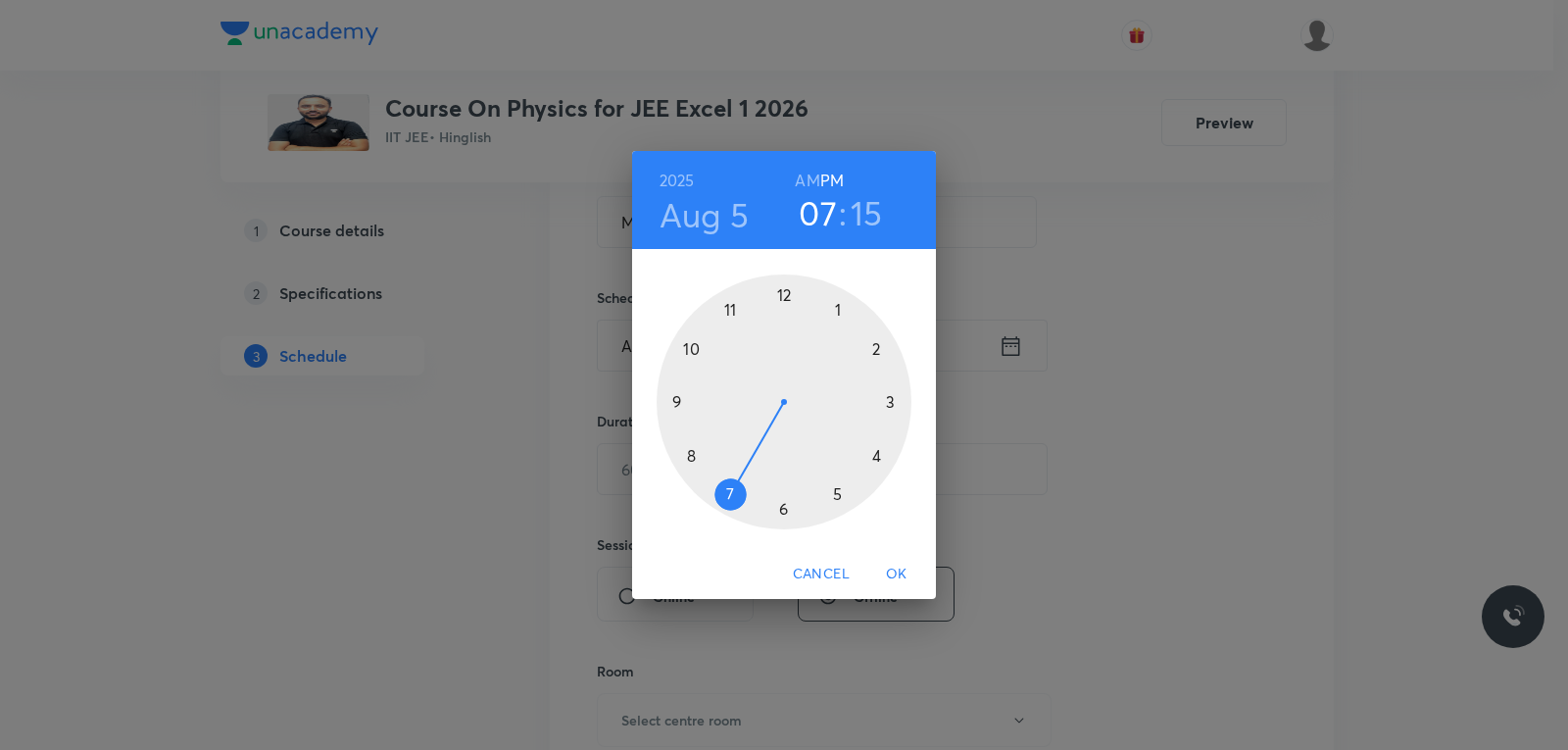 click on "AM" at bounding box center [807, 180] 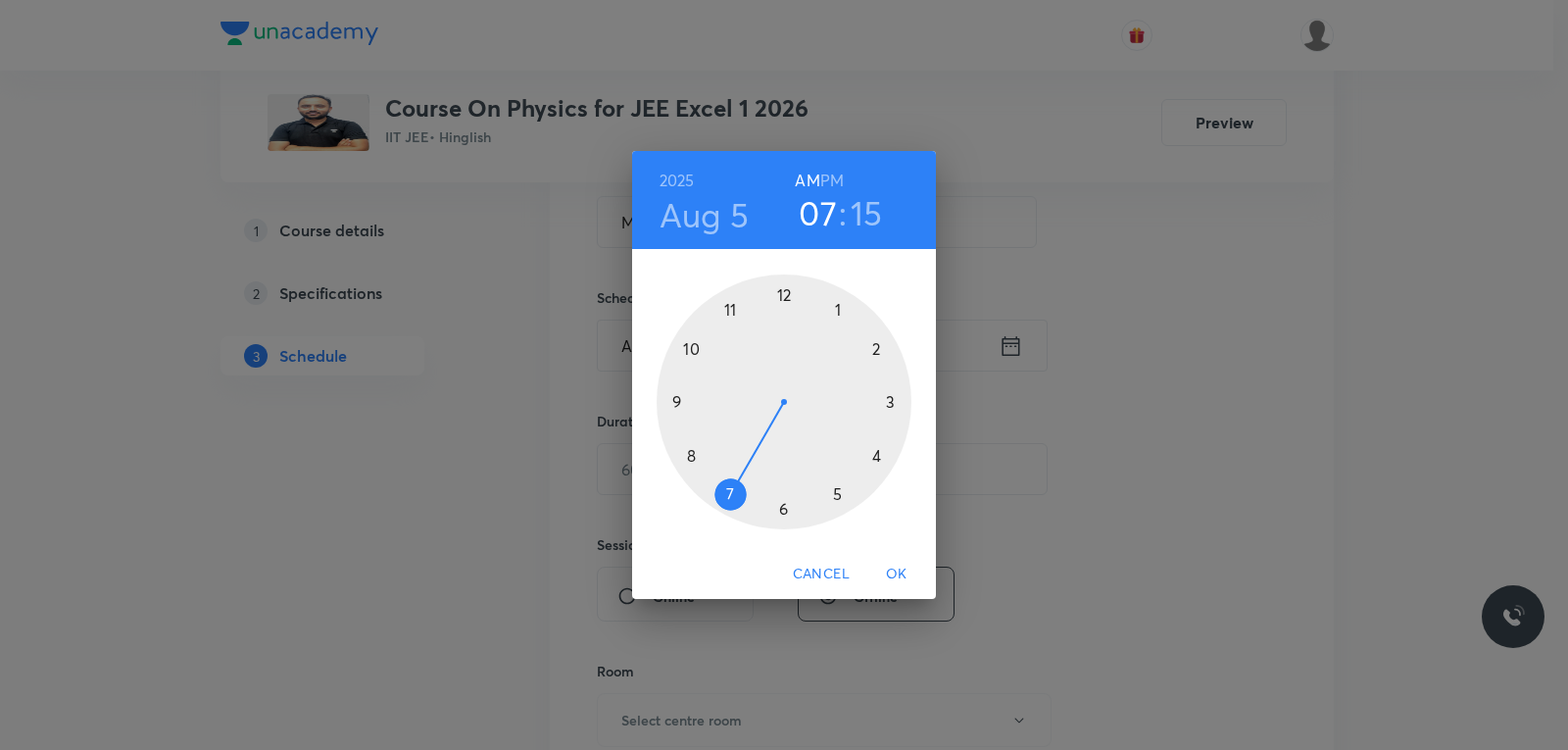 type 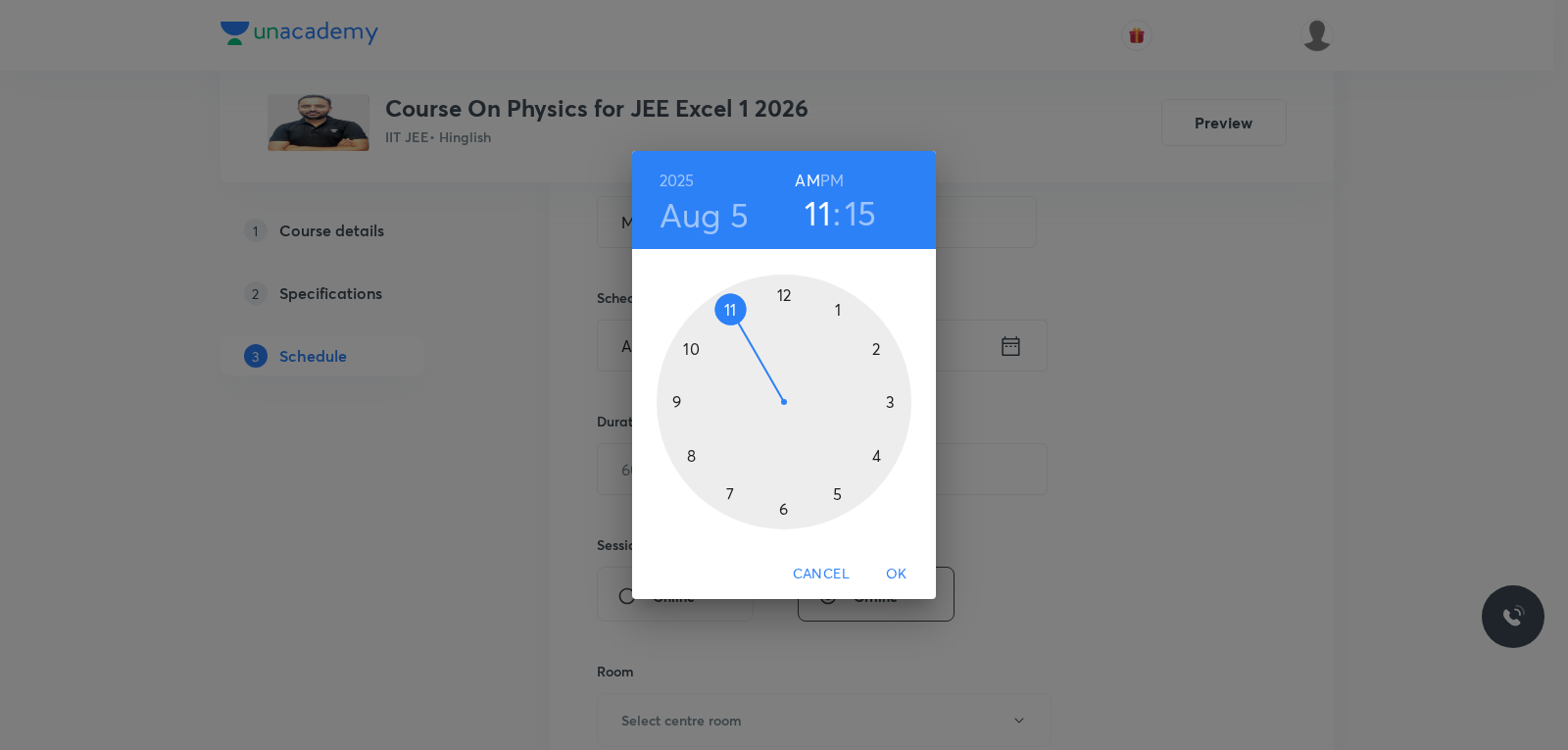 drag, startPoint x: 715, startPoint y: 415, endPoint x: 743, endPoint y: 304, distance: 114.47707 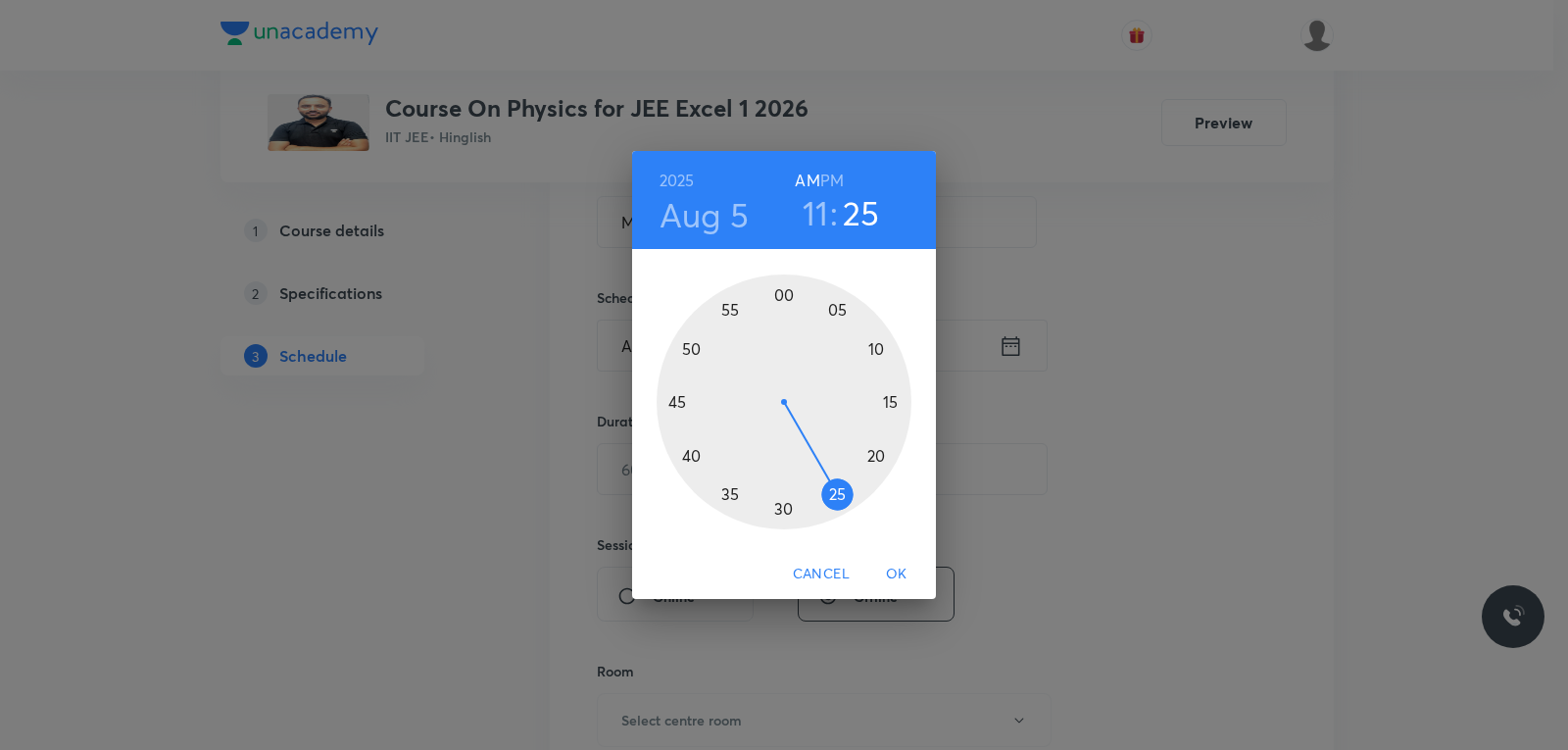 drag, startPoint x: 892, startPoint y: 413, endPoint x: 841, endPoint y: 509, distance: 108.70603 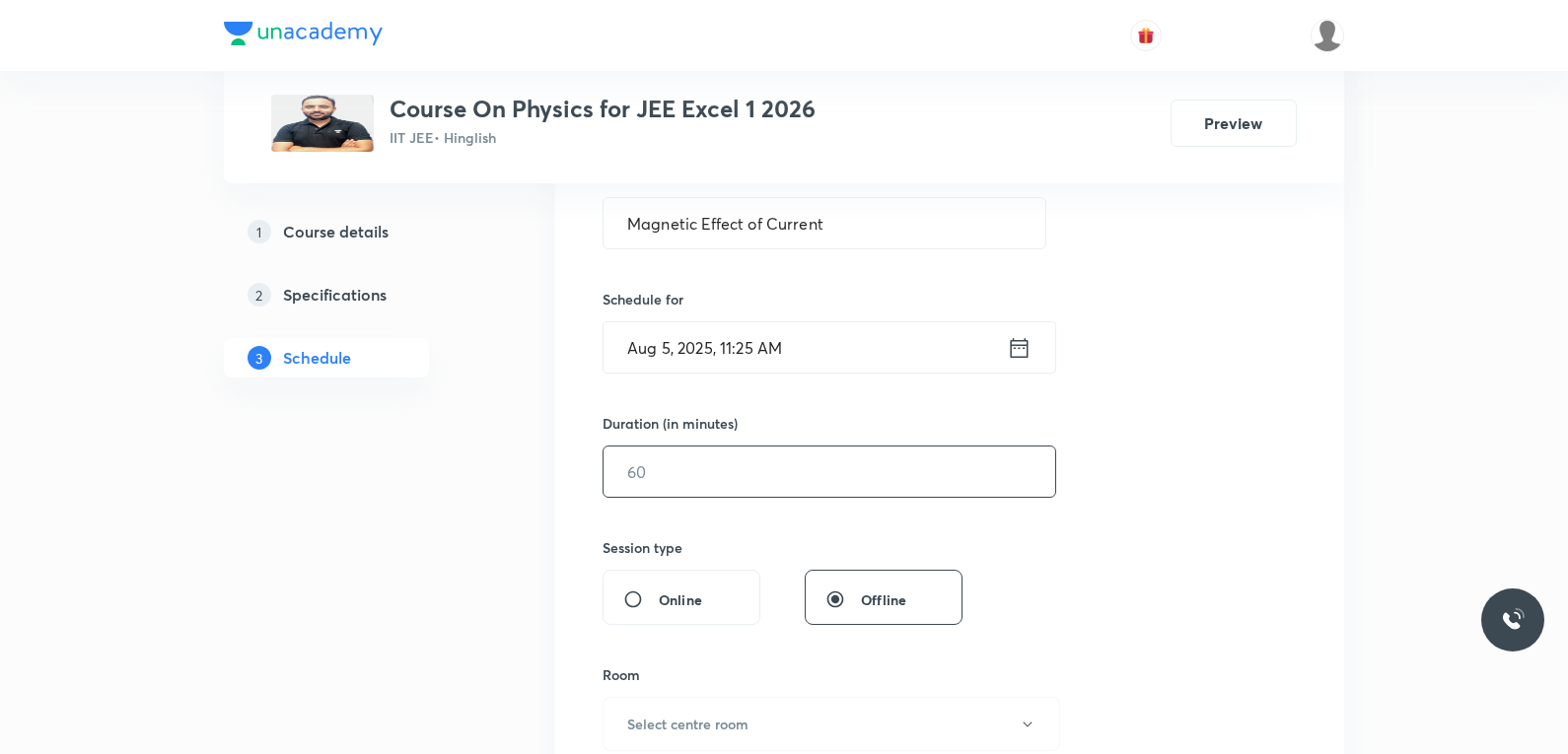 click at bounding box center [829, 471] 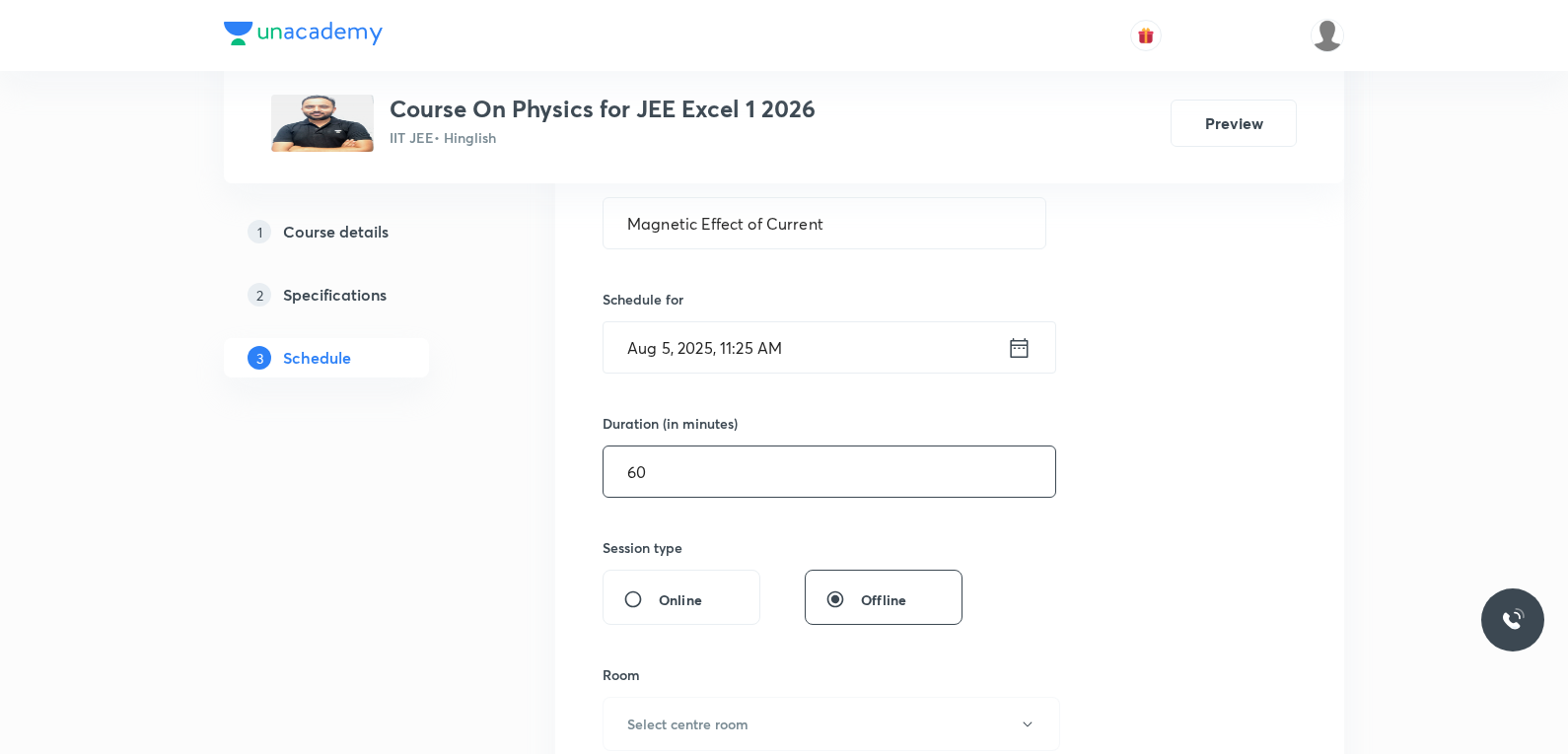 scroll, scrollTop: 690, scrollLeft: 0, axis: vertical 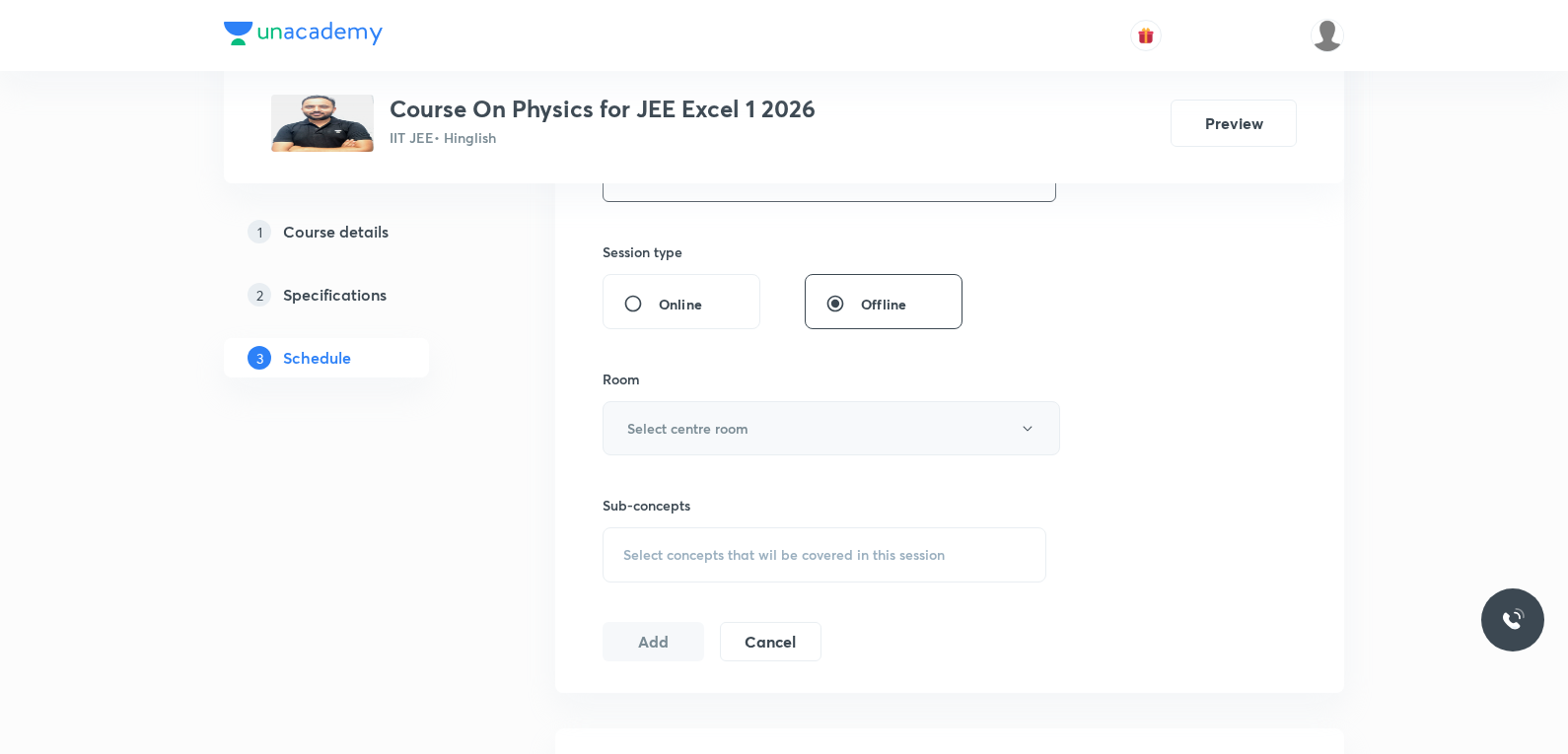 type on "60" 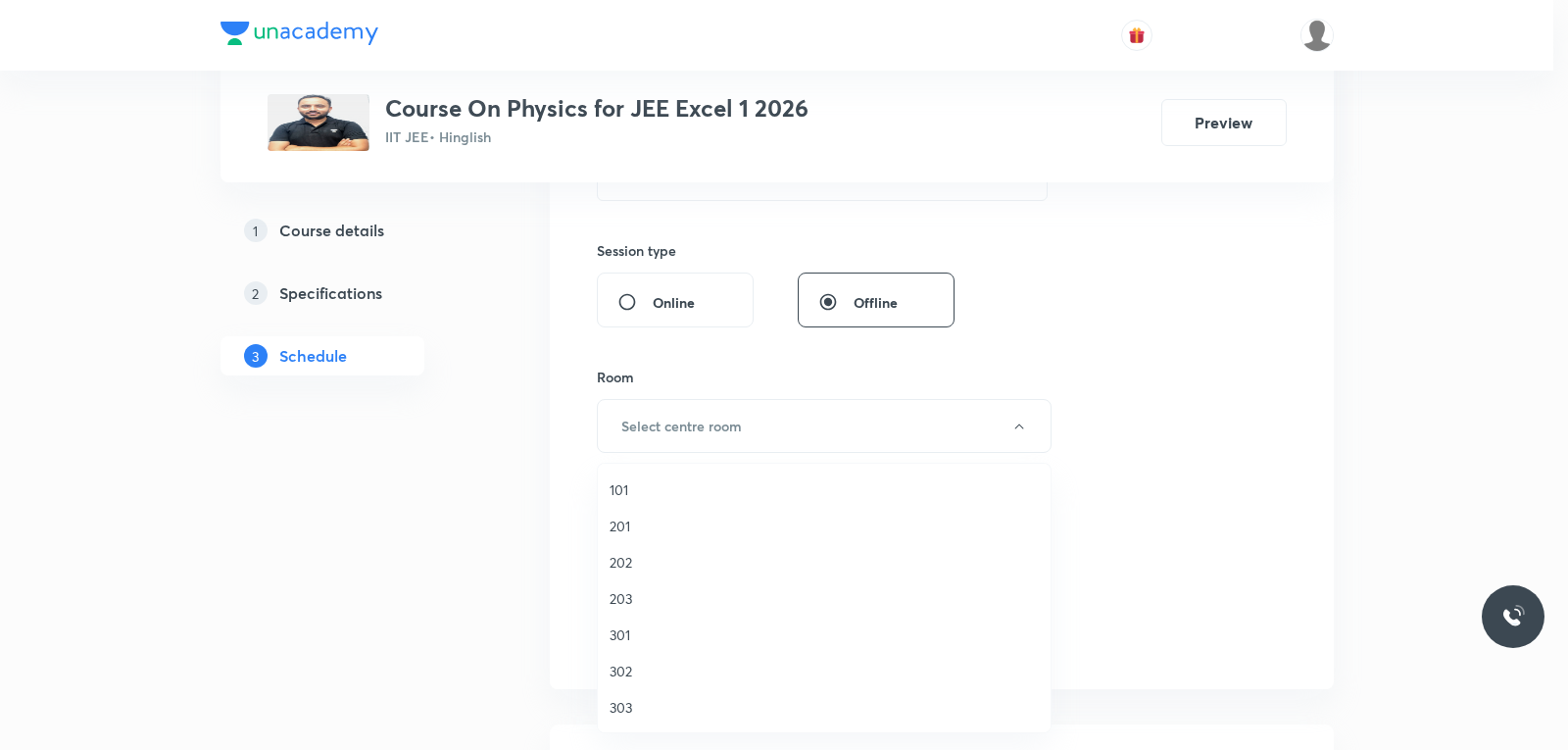 click on "203" at bounding box center (824, 598) 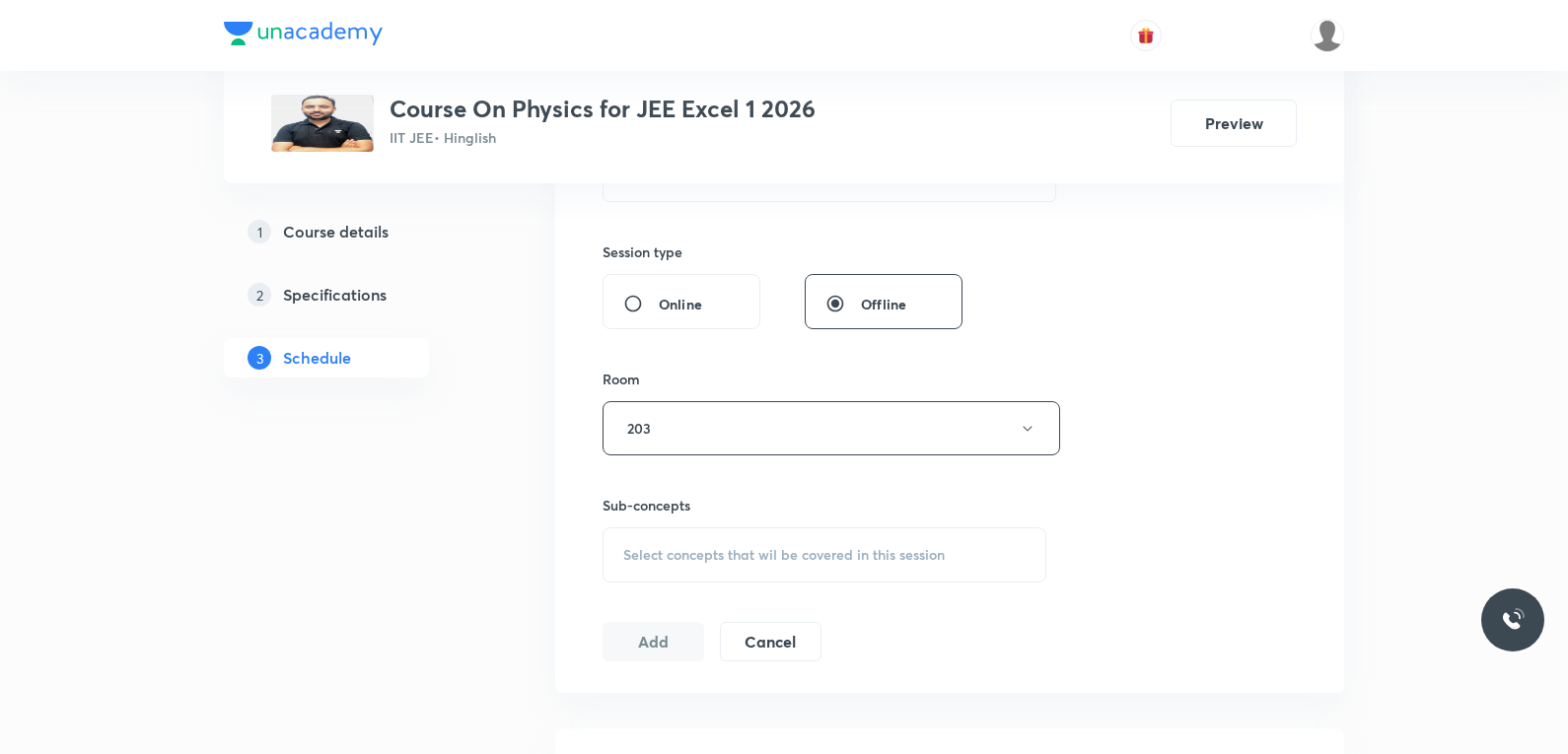 scroll, scrollTop: 887, scrollLeft: 0, axis: vertical 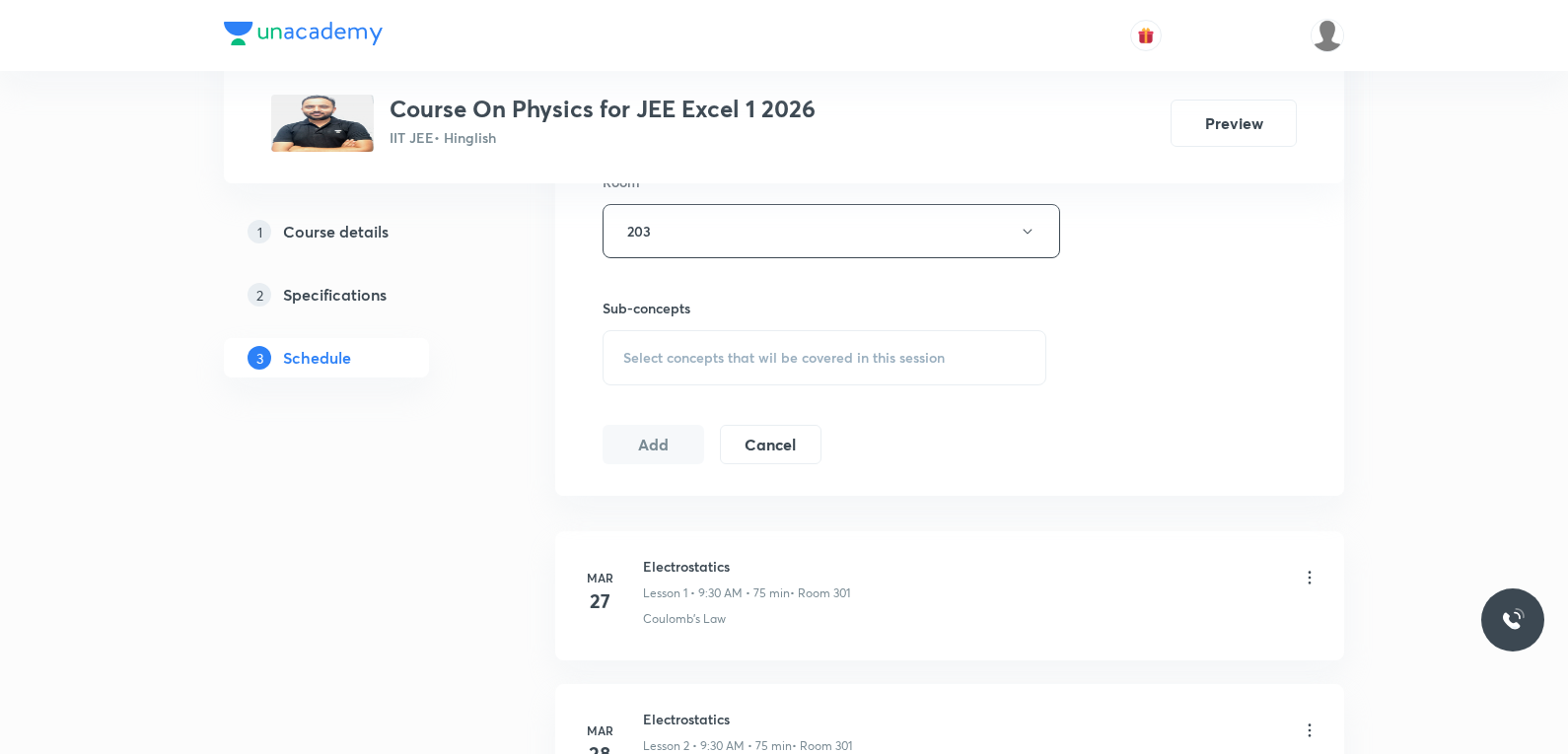 click on "Select concepts that wil be covered in this session" at bounding box center [824, 358] 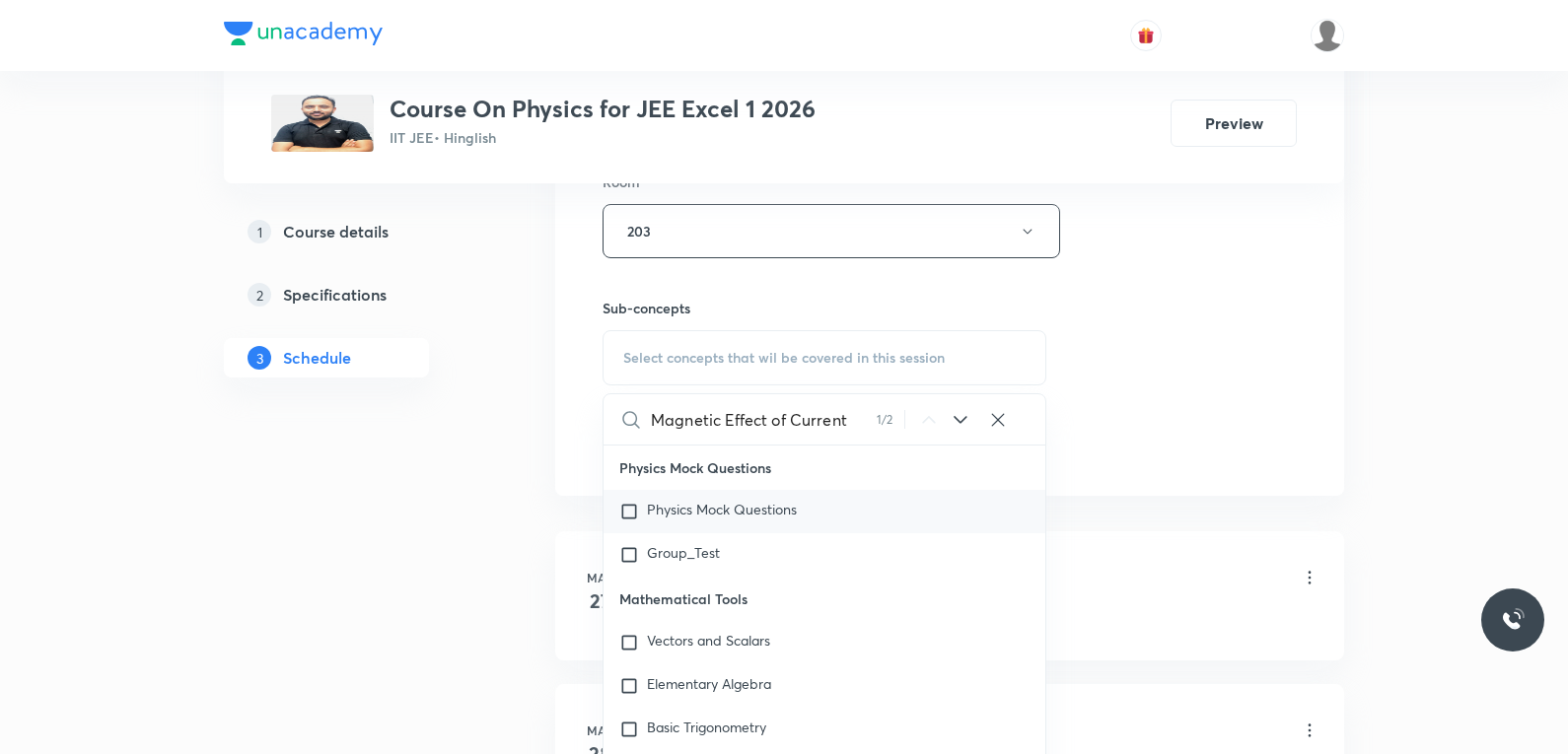 scroll, scrollTop: 25883, scrollLeft: 0, axis: vertical 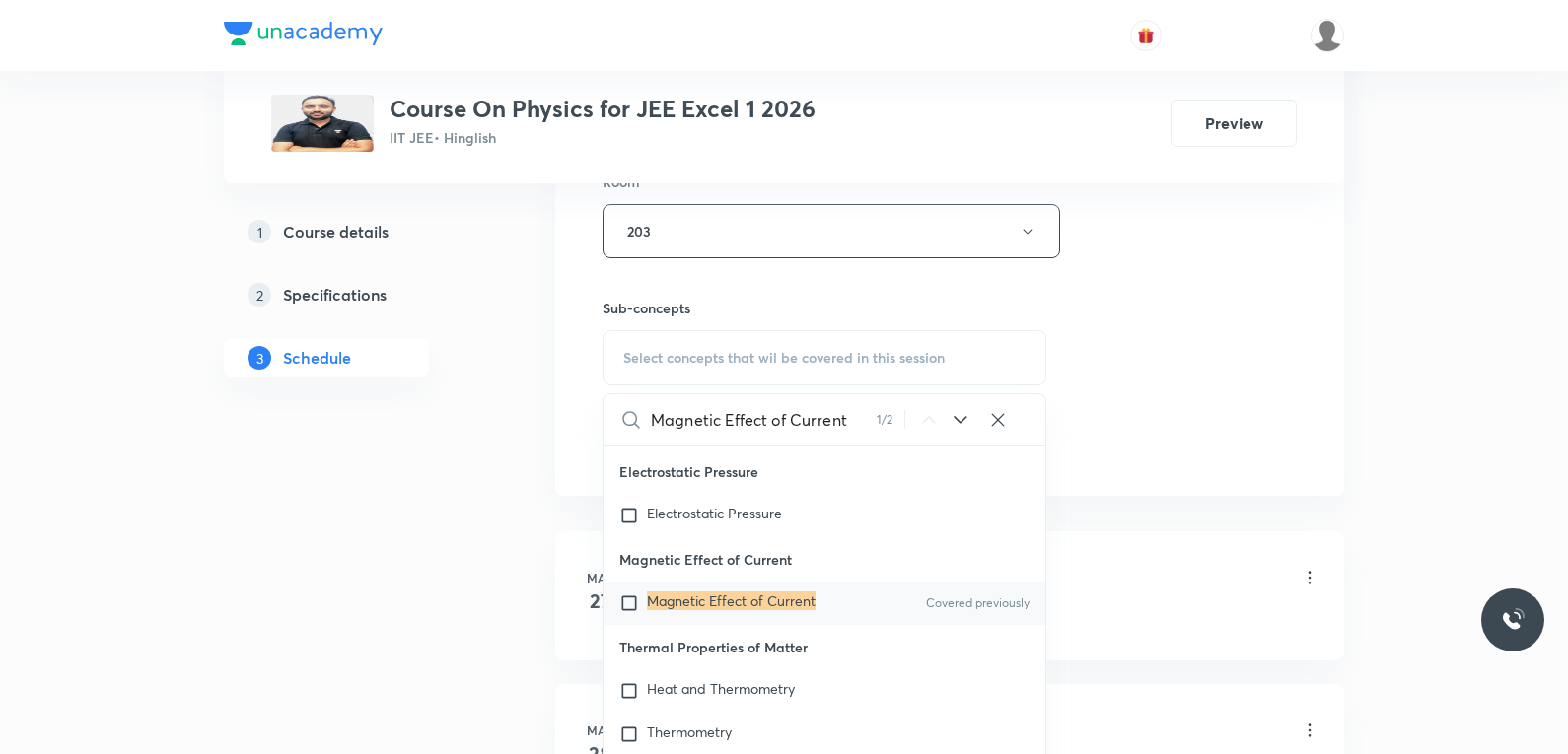 type on "Magnetic Effect of Current" 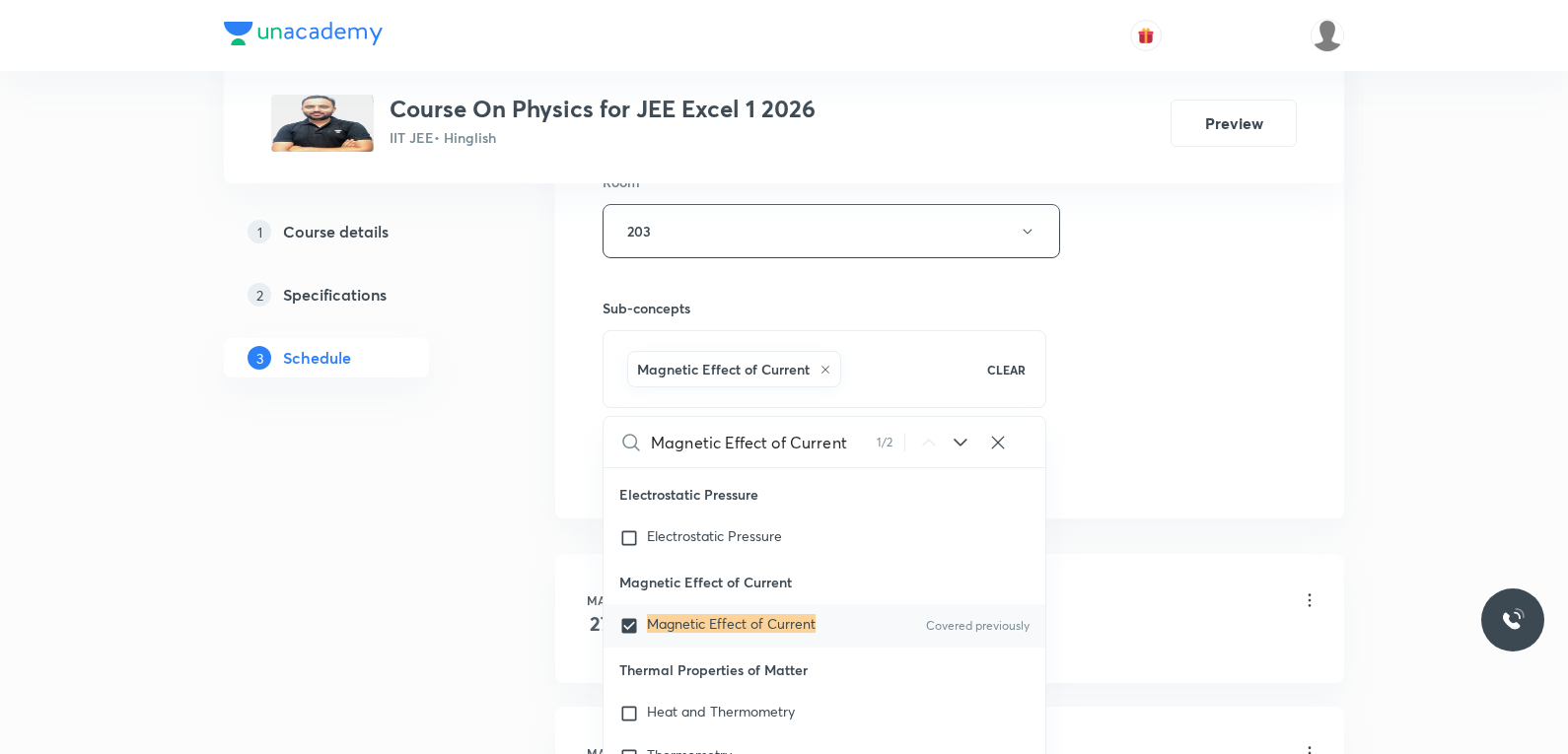 click on "Session  72 Live class Session title 26/99 Magnetic Effect of Current ​ Schedule for Aug 5, 2025, 11:25 AM ​ Duration (in minutes) 60 ​   Session type Online Offline Room 203 Sub-concepts Magnetic Effect of Current CLEAR Magnetic Effect of Current 1 / 2 ​ Physics Mock Questions Physics Mock Questions Group_Test Mathematical Tools Vectors and Scalars  Elementary Algebra Basic Trigonometry Addition of Vectors 2D and 3D Geometry Representation of Vector  Components of a Vector Functions Unit Vectors Differentiation Integration Rectangular Components of a Vector in Three Dimensions Position Vector Use of Differentiation & Integration in One Dimensional Motion Displacement Vector Derivatives of Equations of Motion by Calculus Vectors Product of Two Vectors Differentiation: Basic Formula and Rule Definite Integration and Area Under The Curve Maxima and Minima Chain Rule Cross Product Dot-Product Resolution of Vectors Subtraction of Vectors Addition of More than Two Vectors Units & Dimensions Error Analysis" at bounding box center [950, 13] 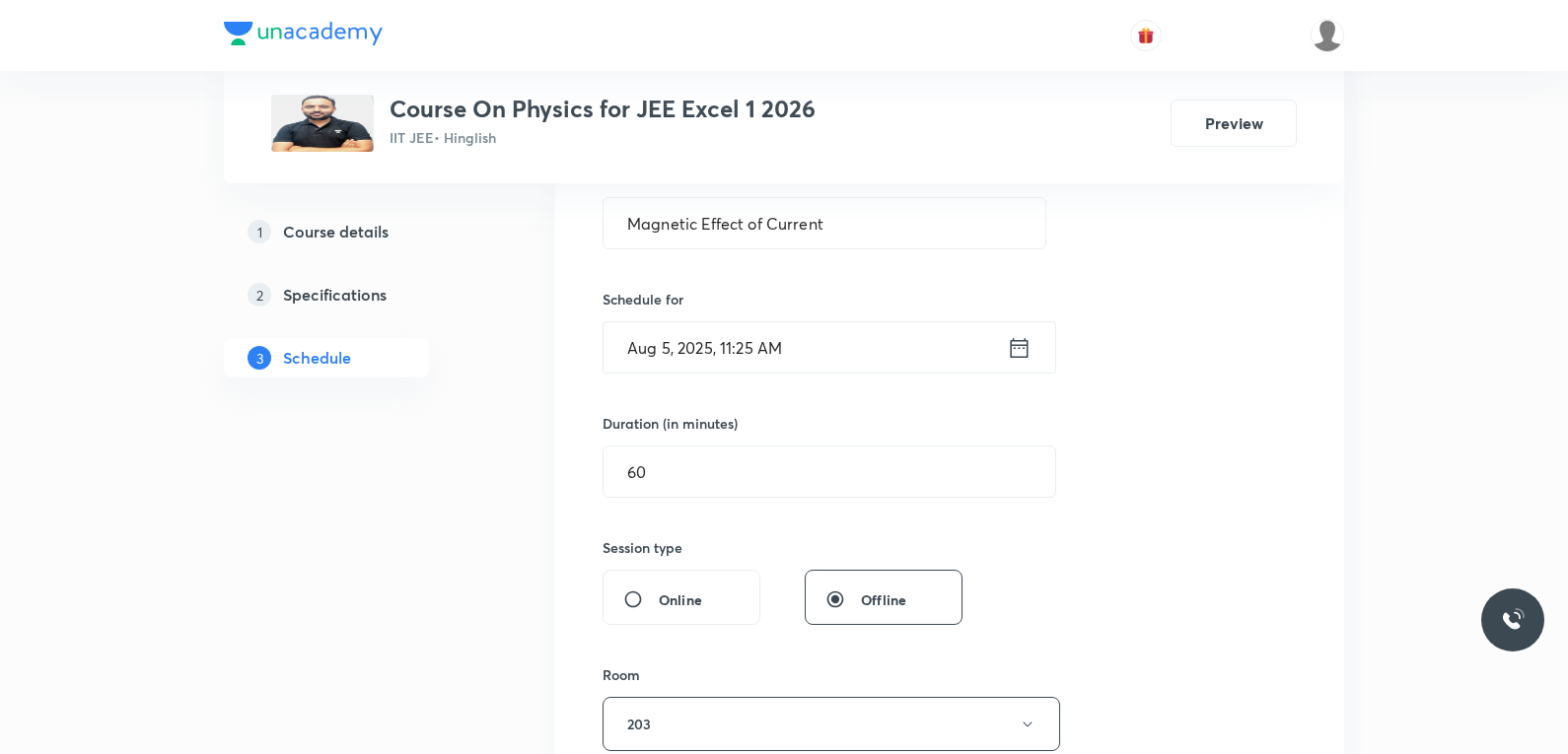 scroll, scrollTop: 0, scrollLeft: 0, axis: both 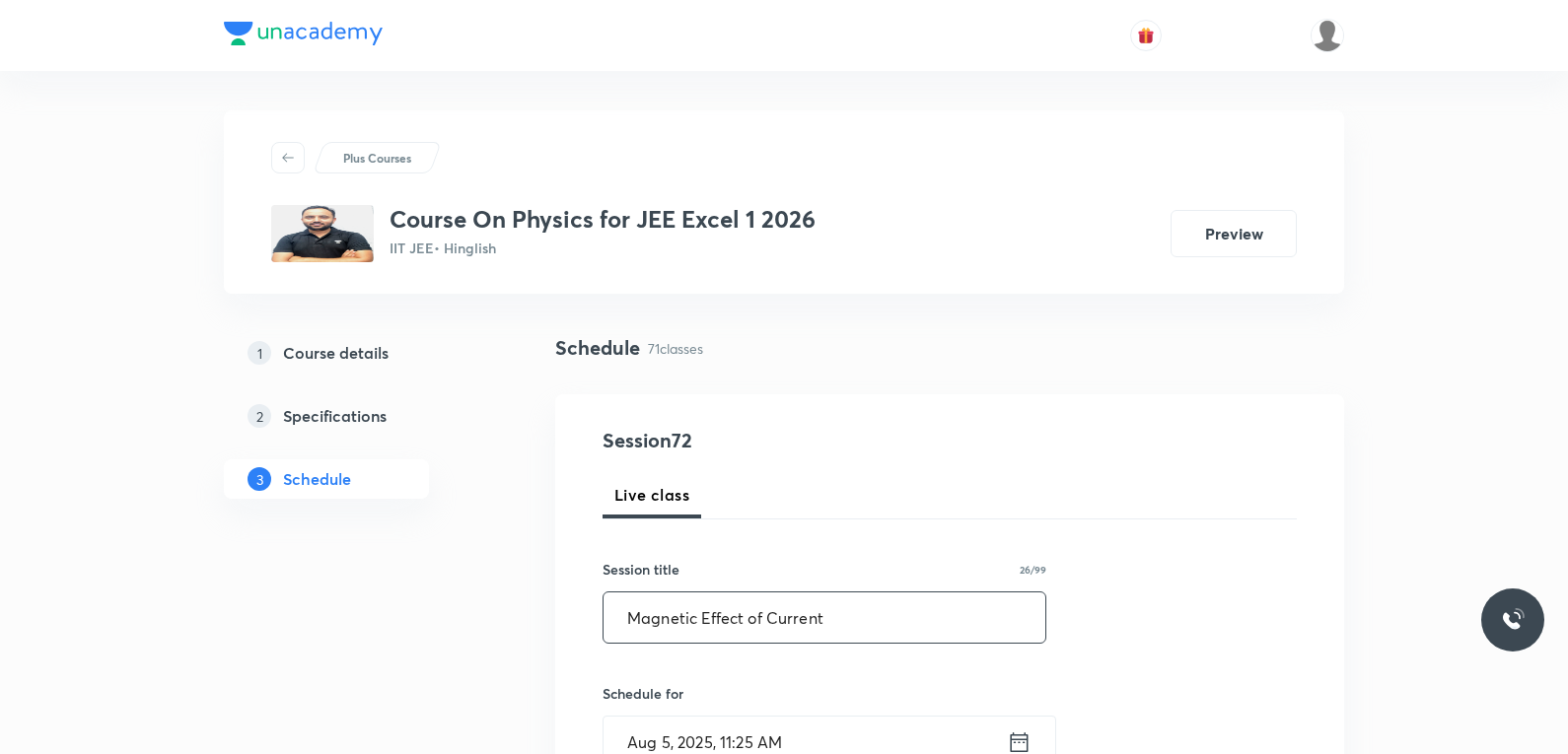 click on "Magnetic Effect of Current" at bounding box center (824, 617) 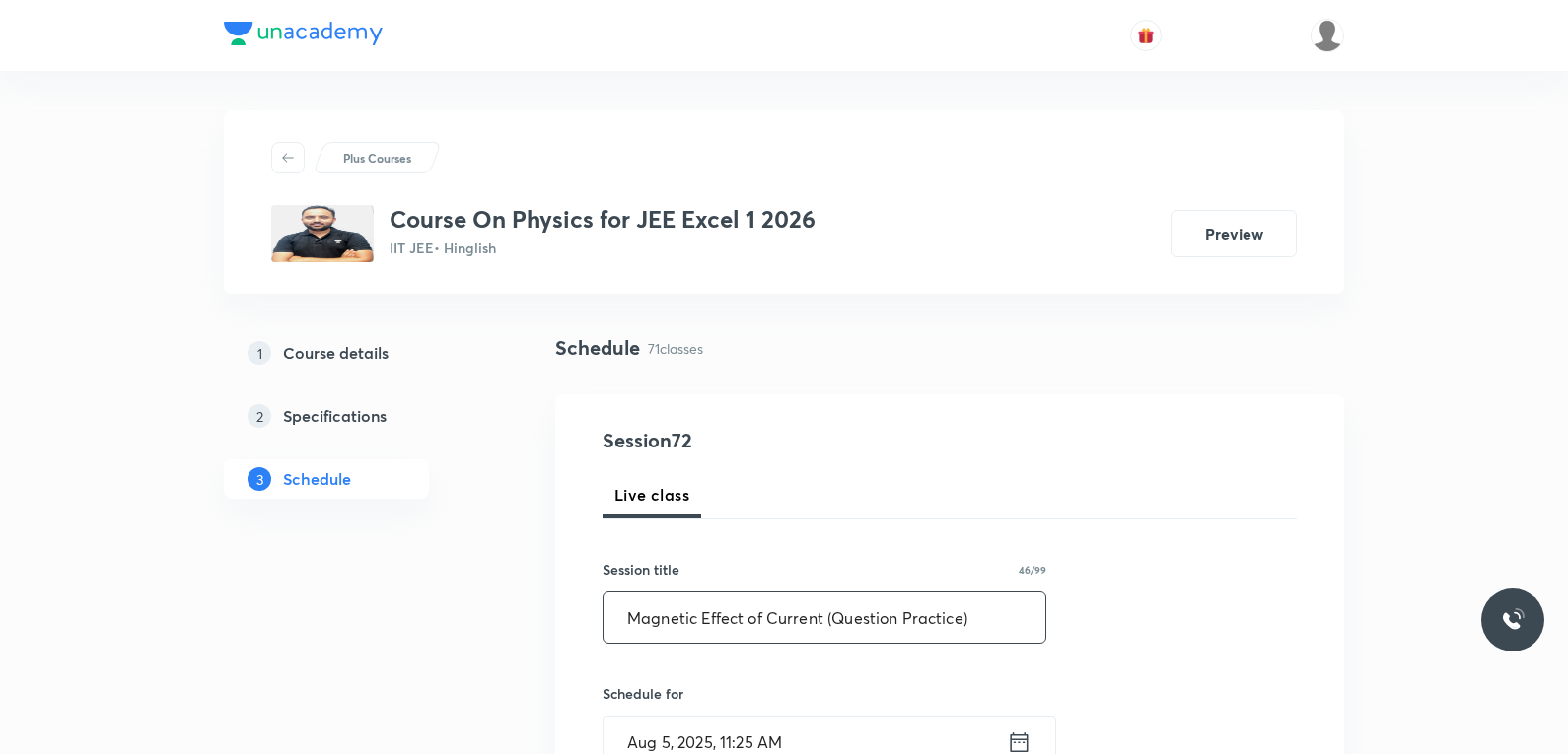 type on "Magnetic Effect of Current (Question Practice)" 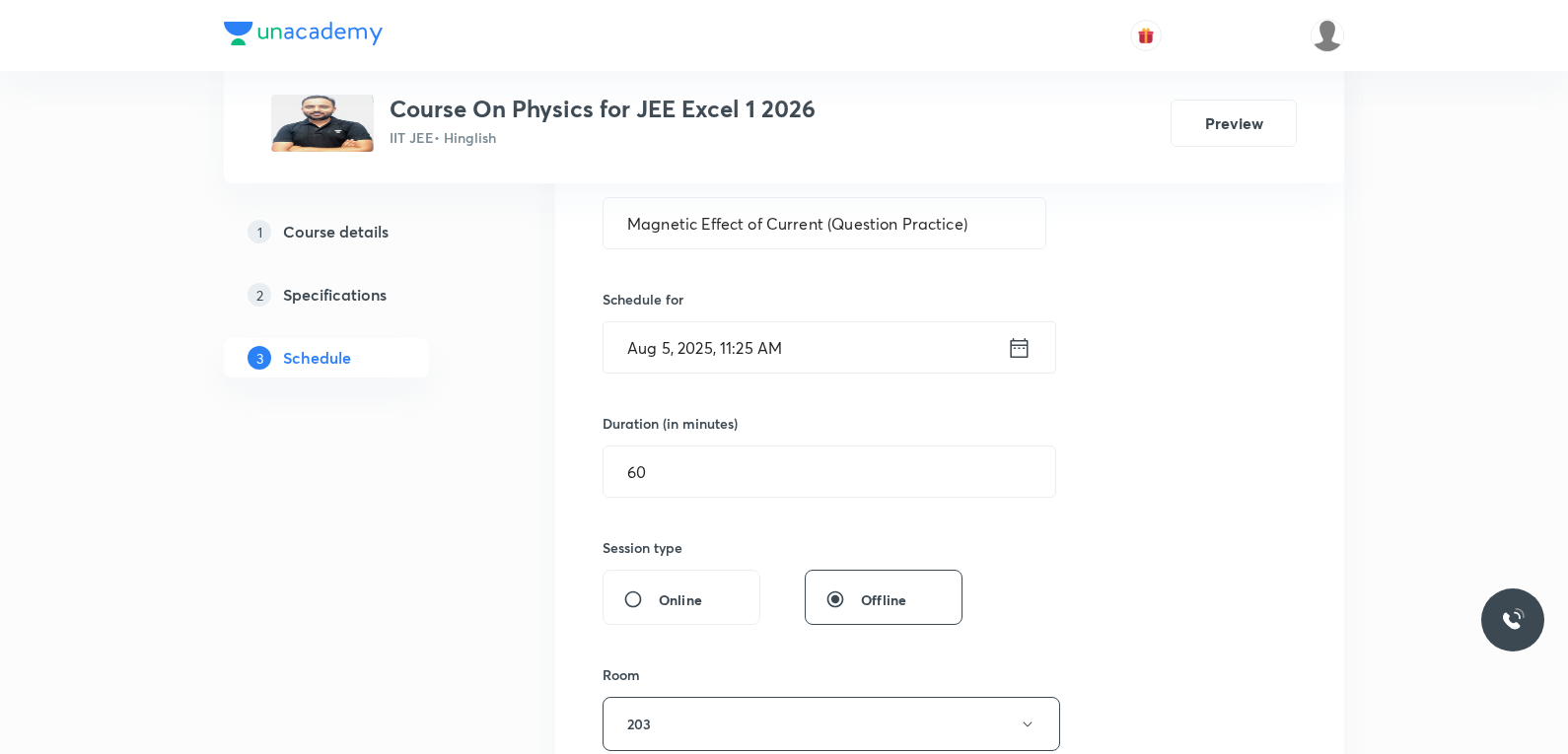 scroll, scrollTop: 1084, scrollLeft: 0, axis: vertical 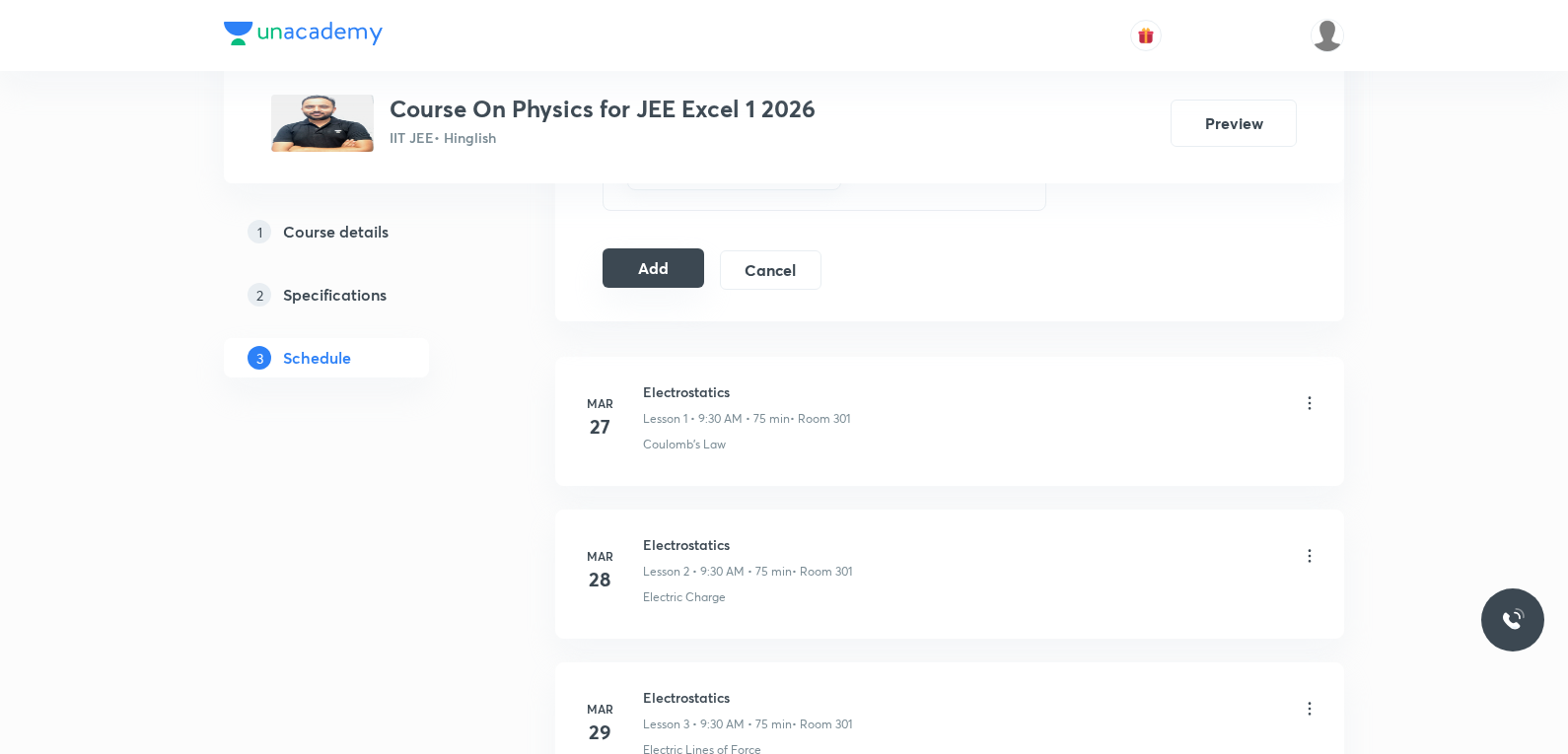 click on "Add" at bounding box center (653, 268) 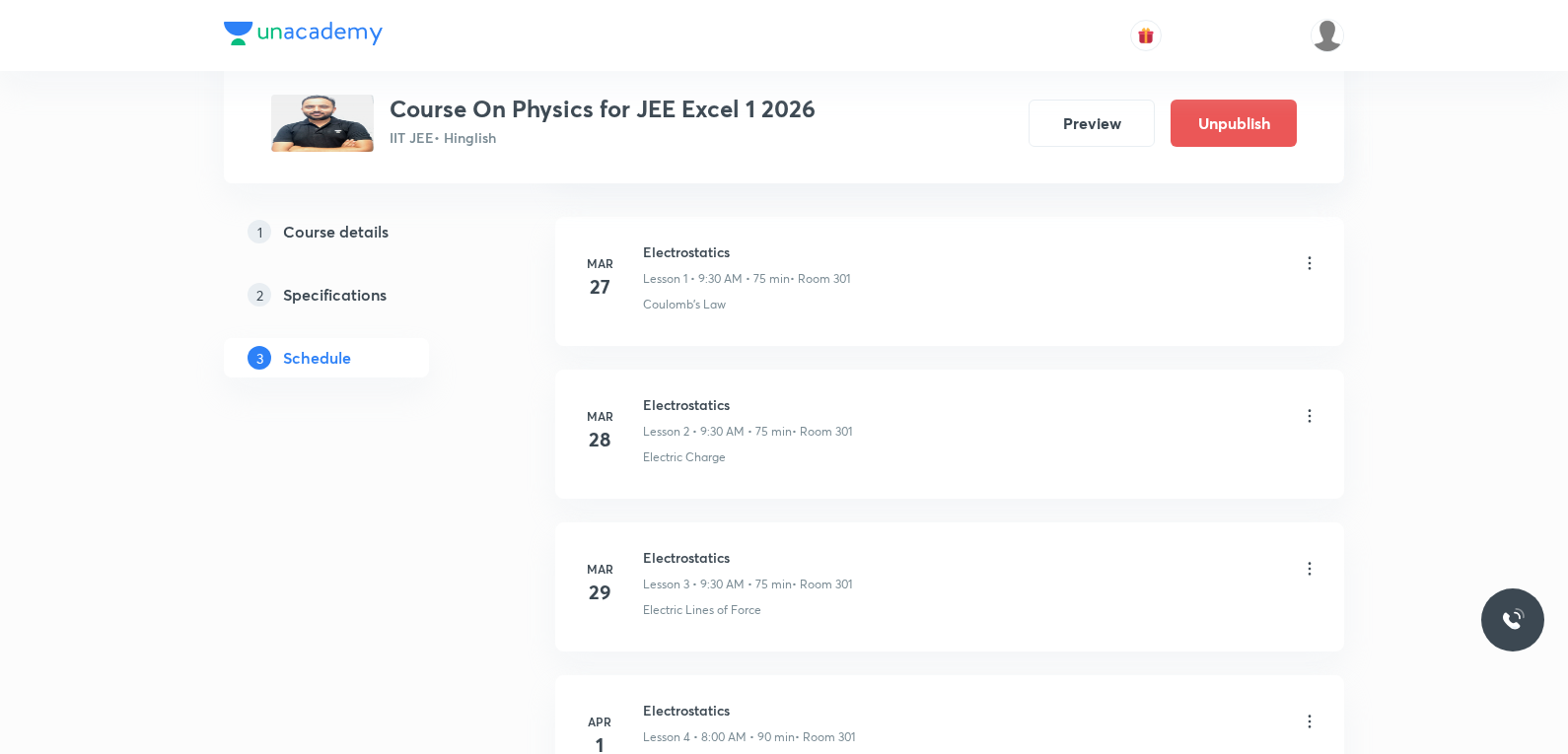 scroll, scrollTop: 10920, scrollLeft: 0, axis: vertical 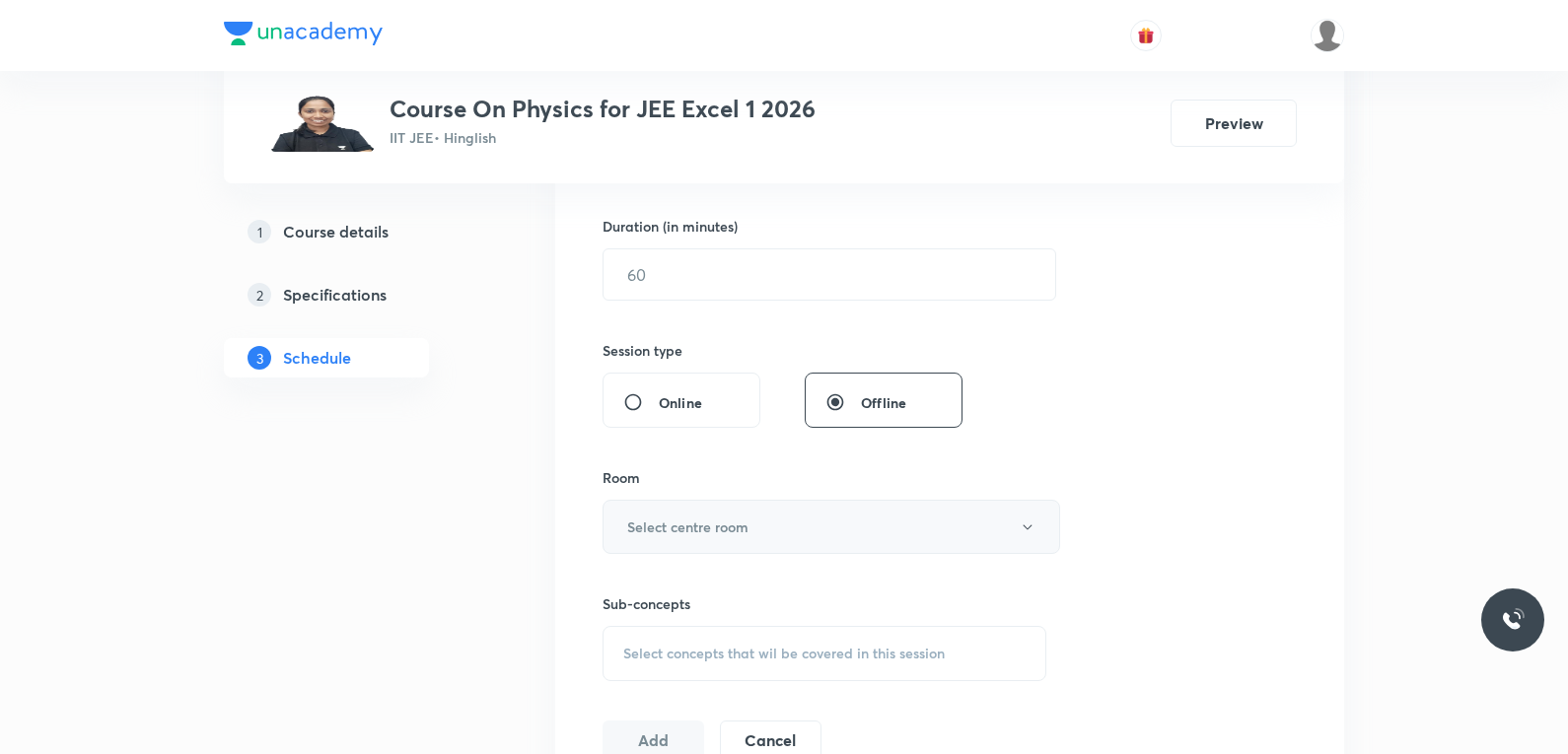 click on "Select centre room" at bounding box center (831, 526) 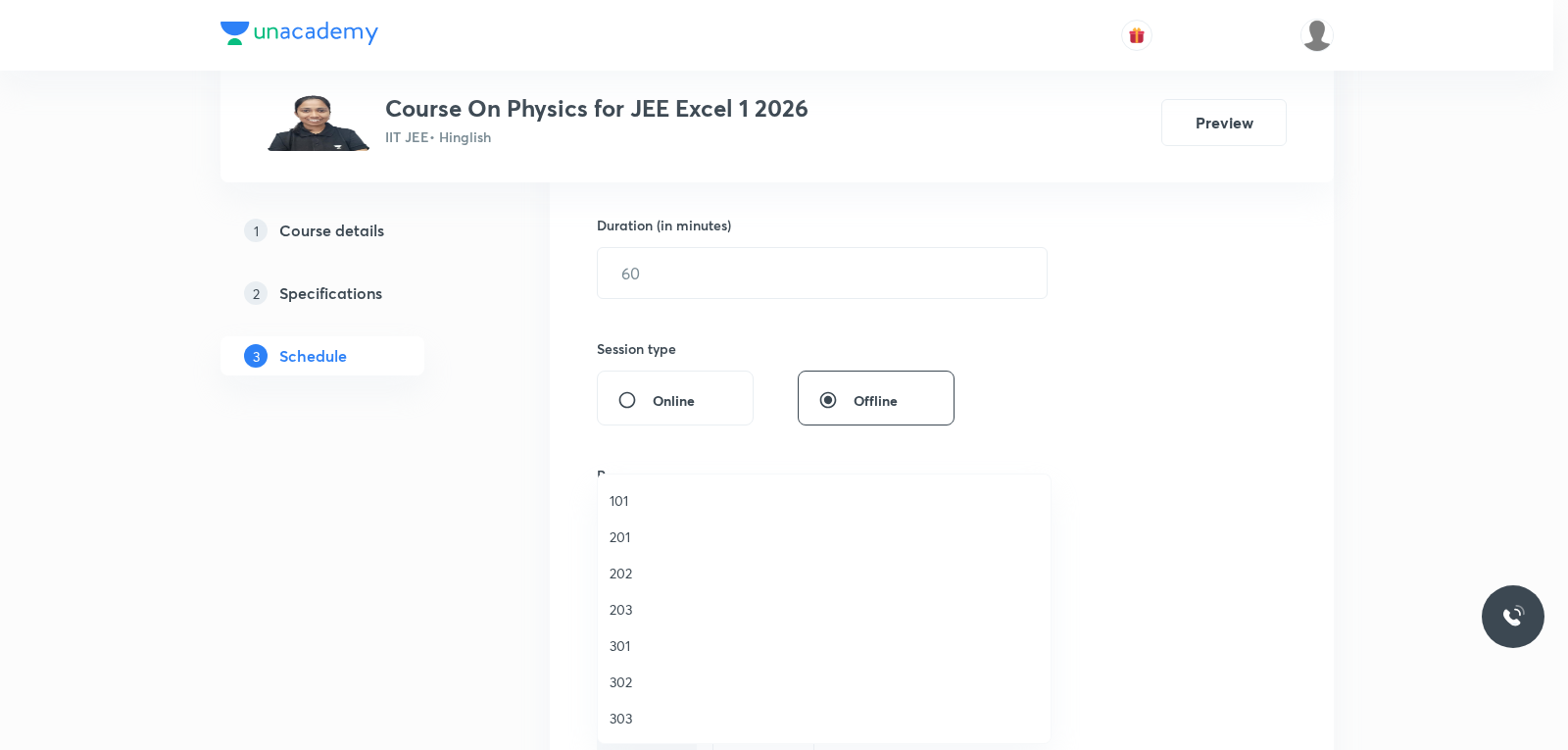 click at bounding box center (784, 375) 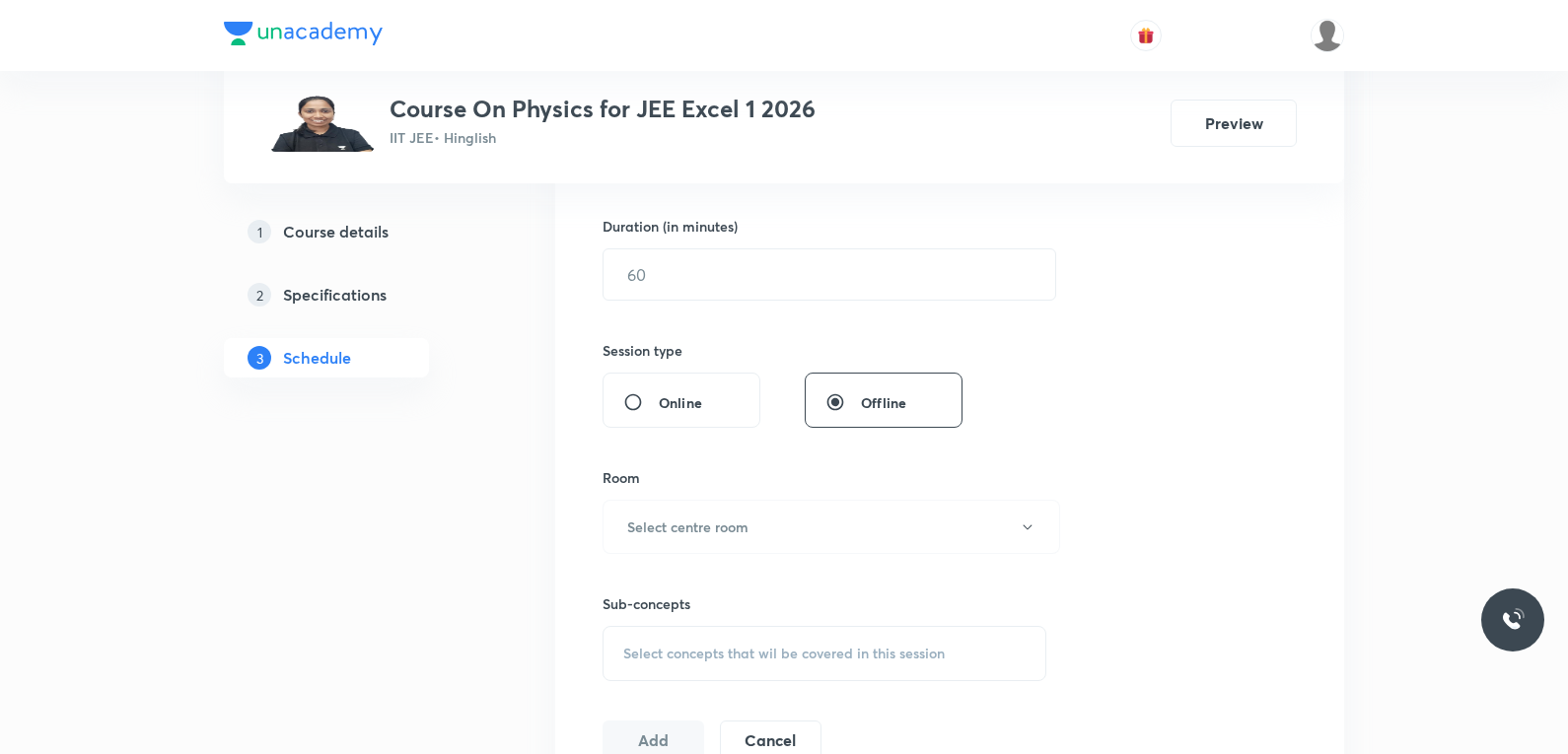 scroll, scrollTop: 788, scrollLeft: 0, axis: vertical 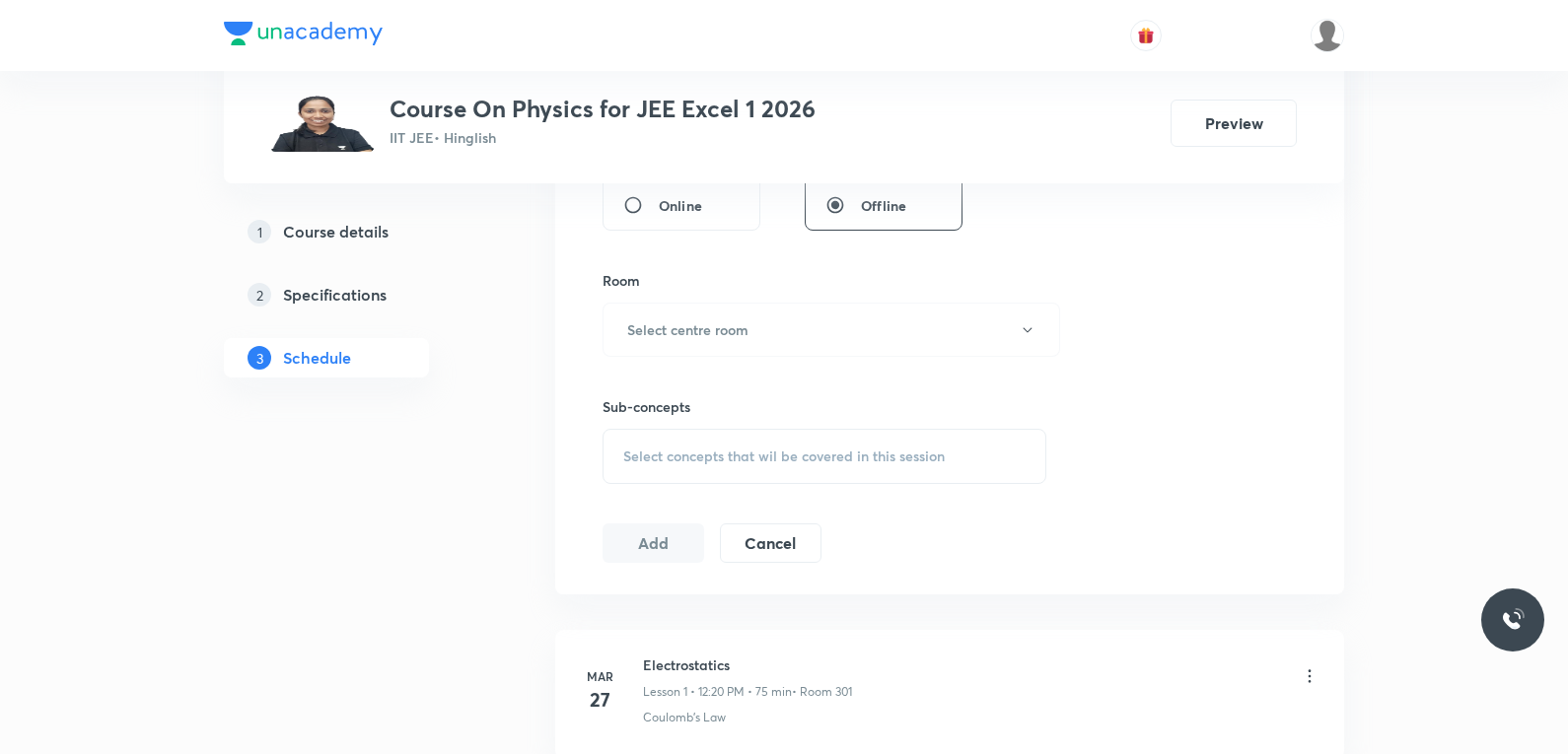 click on "Select concepts that wil be covered in this session" at bounding box center (824, 456) 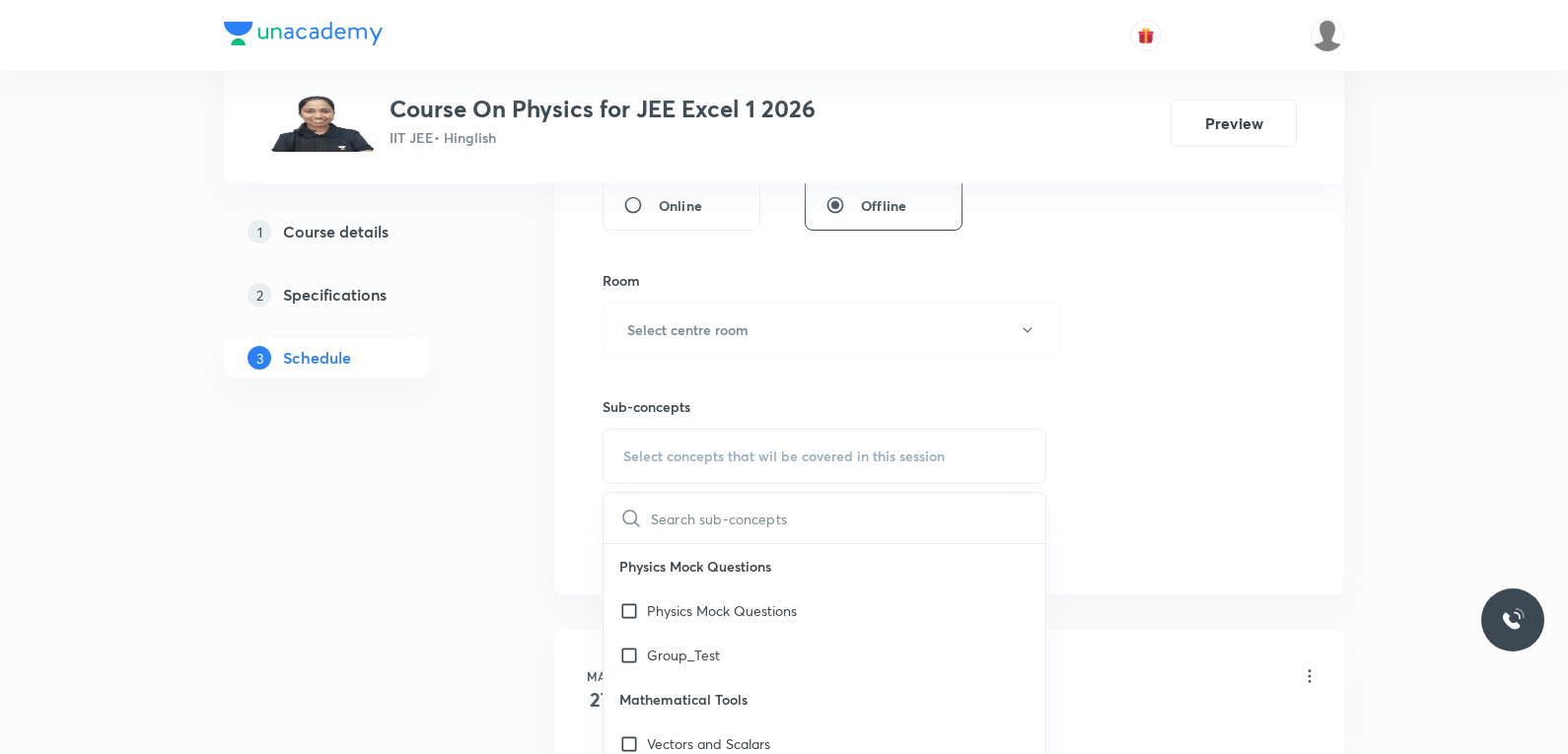 click on "Session  62 Live class Session title 0/99 ​ Schedule for [DATE], [TIME] ​ Duration (in minutes) ​   Session type Online Offline Room Select centre room Sub-concepts Select concepts that wil be covered in this session ​ Physics Mock Questions Physics Mock Questions Group_Test Mathematical Tools Vectors and Scalars  Elementary Algebra Basic Trigonometry Addition of Vectors 2D and 3D Geometry Representation of Vector  Components of a Vector Functions Unit Vectors Differentiation Integration Rectangular Components of a Vector in Three Dimensions Position Vector Use of Differentiation & Integration in One Dimensional Motion Displacement Vector Derivatives of Equations of Motion by Calculus Vectors Product of Two Vectors Differentiation: Basic Formula and Rule Definite Integration and Area Under The Curve Maxima and Minima Chain Rule Cross Product Dot-Product Resolution of Vectors Subtraction of Vectors Addition of More than Two Vectors Units & Dimensions Physical quantity Dimensional Analysis Units" at bounding box center (950, 100) 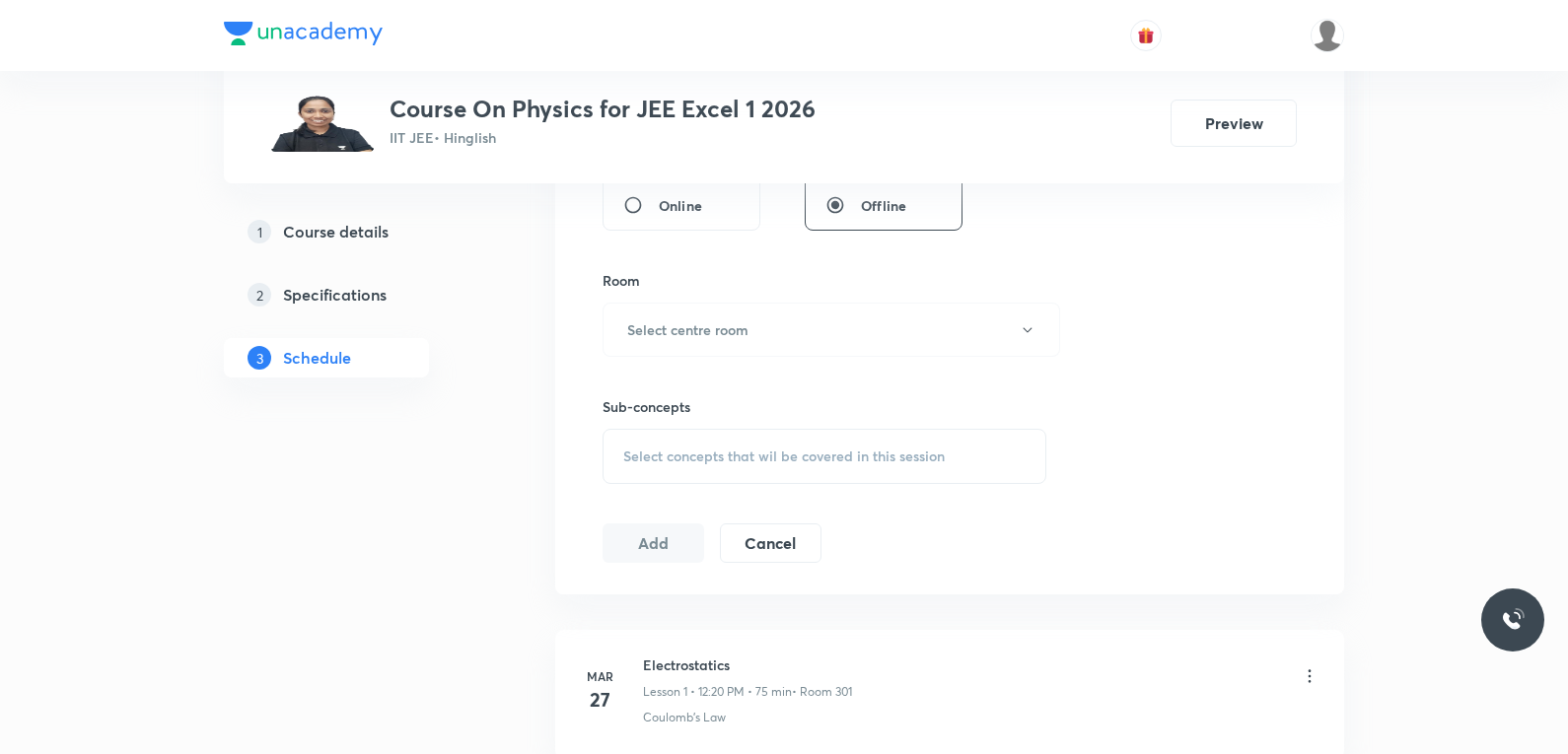 scroll, scrollTop: 10145, scrollLeft: 0, axis: vertical 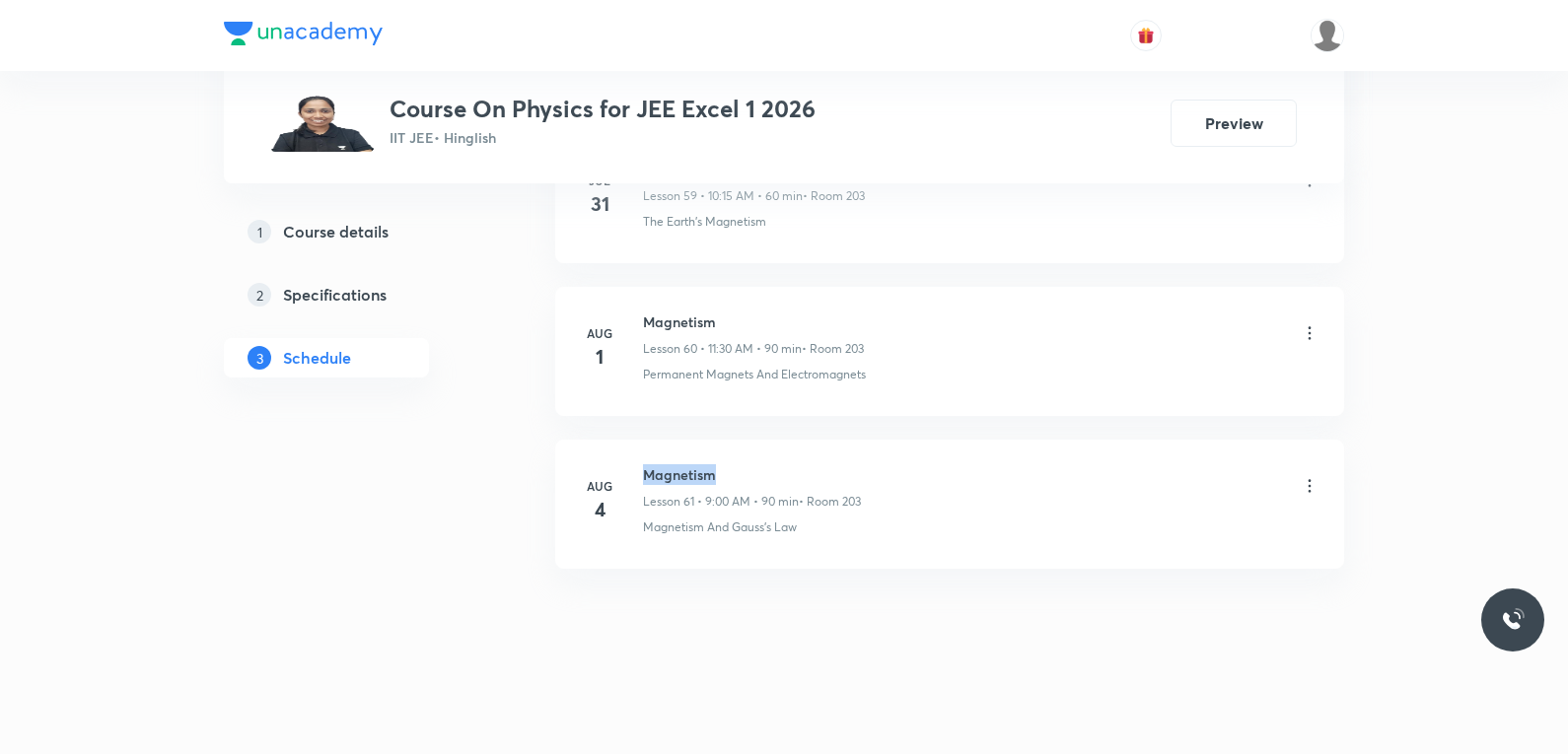 drag, startPoint x: 645, startPoint y: 475, endPoint x: 782, endPoint y: 484, distance: 137.2953 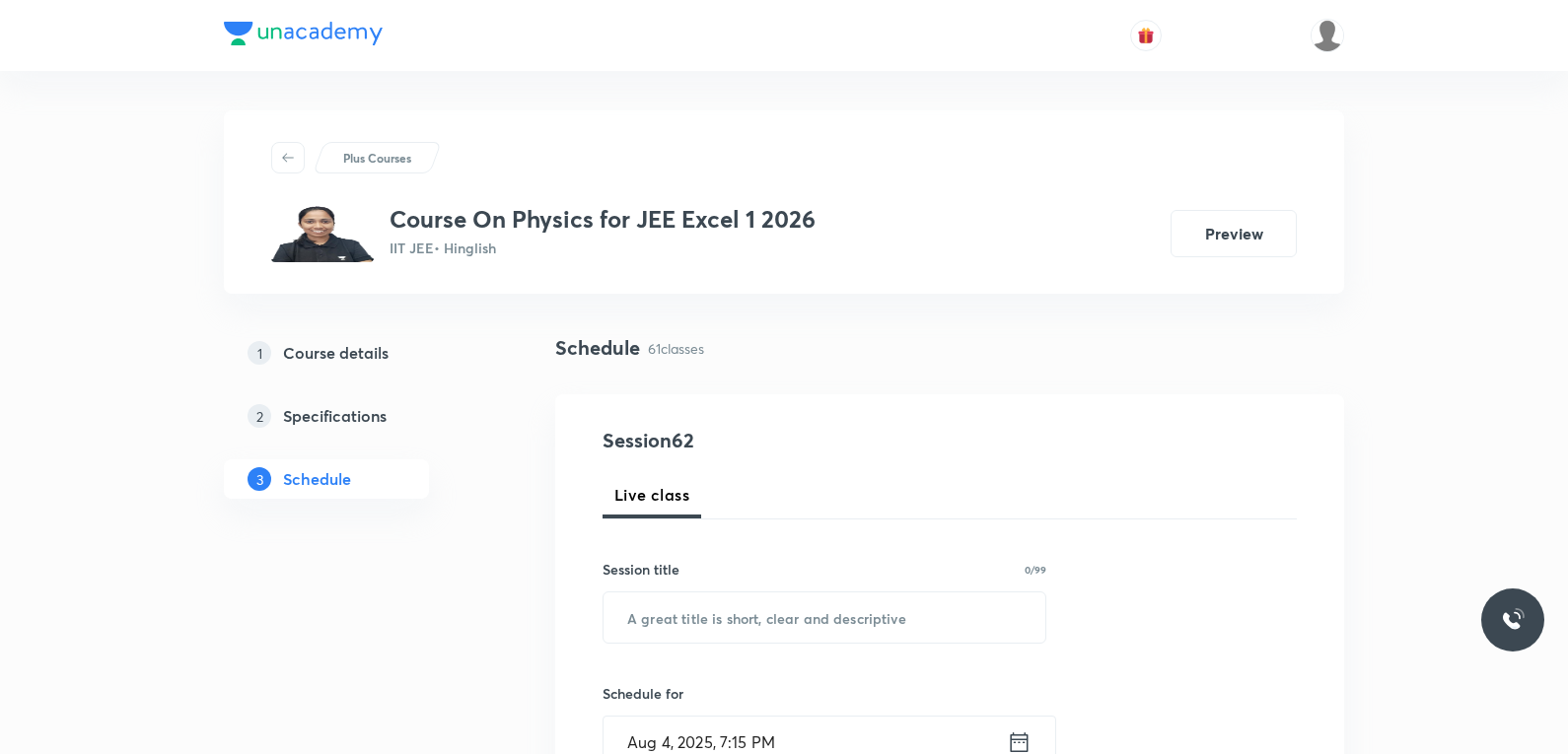 scroll, scrollTop: 197, scrollLeft: 0, axis: vertical 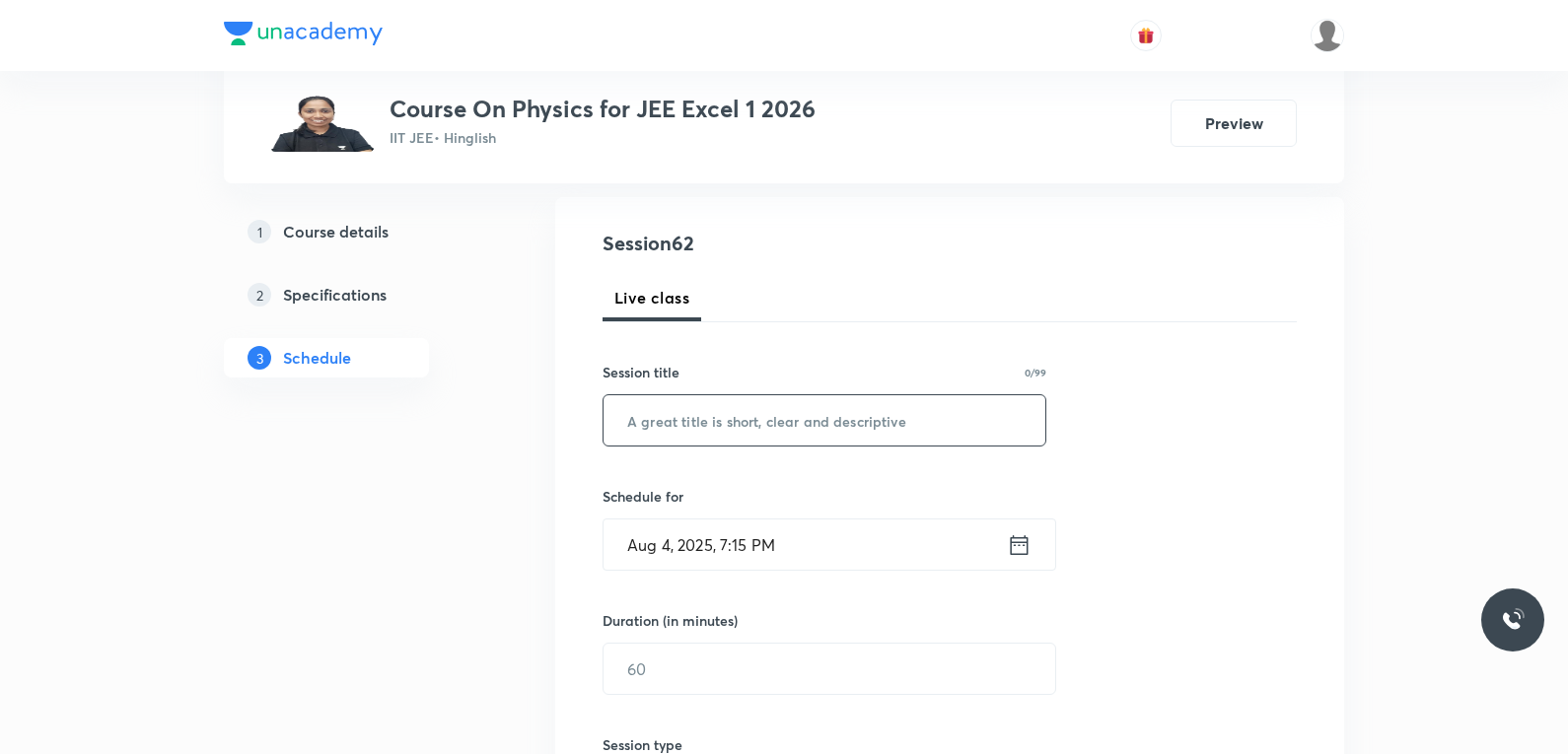 click at bounding box center (824, 420) 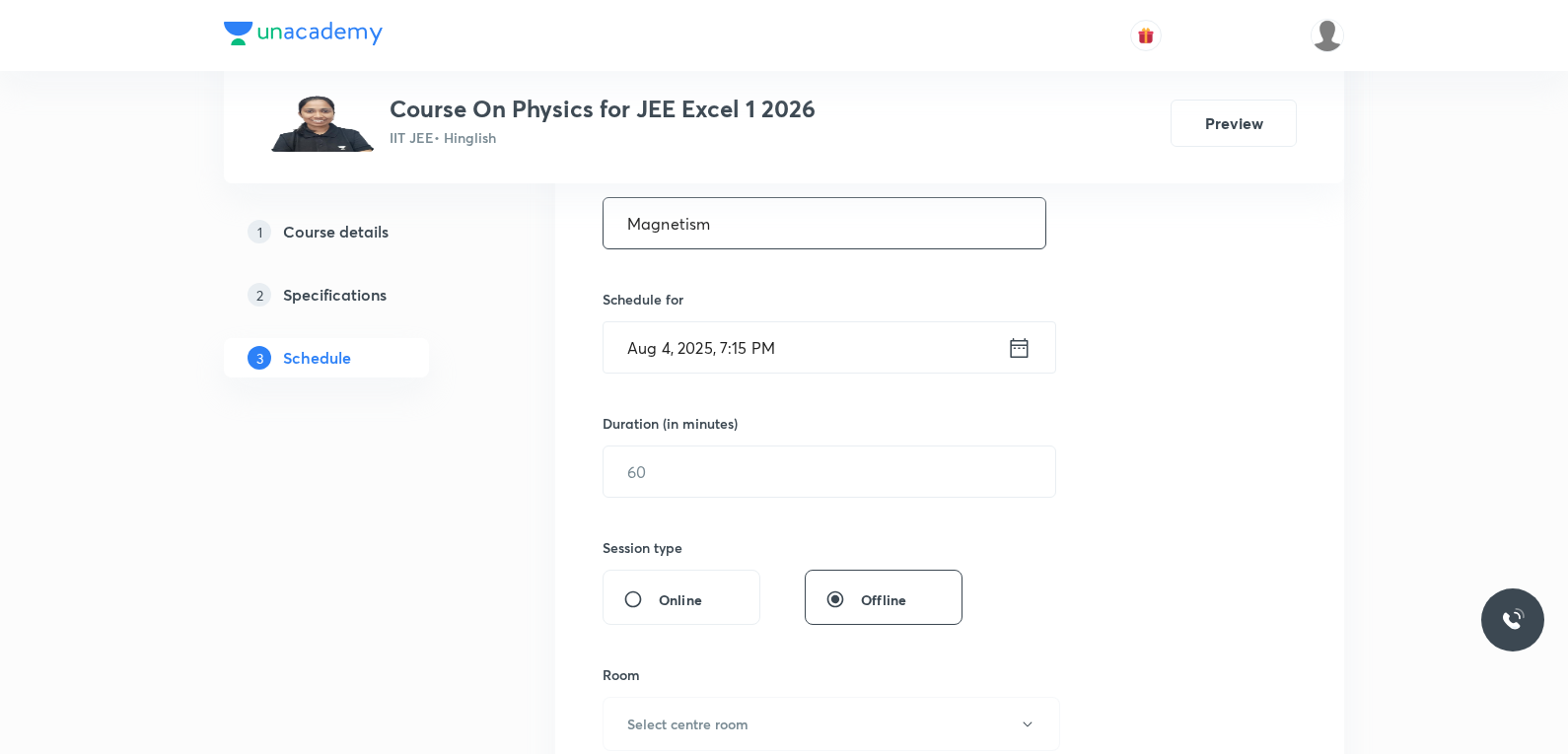 scroll, scrollTop: 493, scrollLeft: 0, axis: vertical 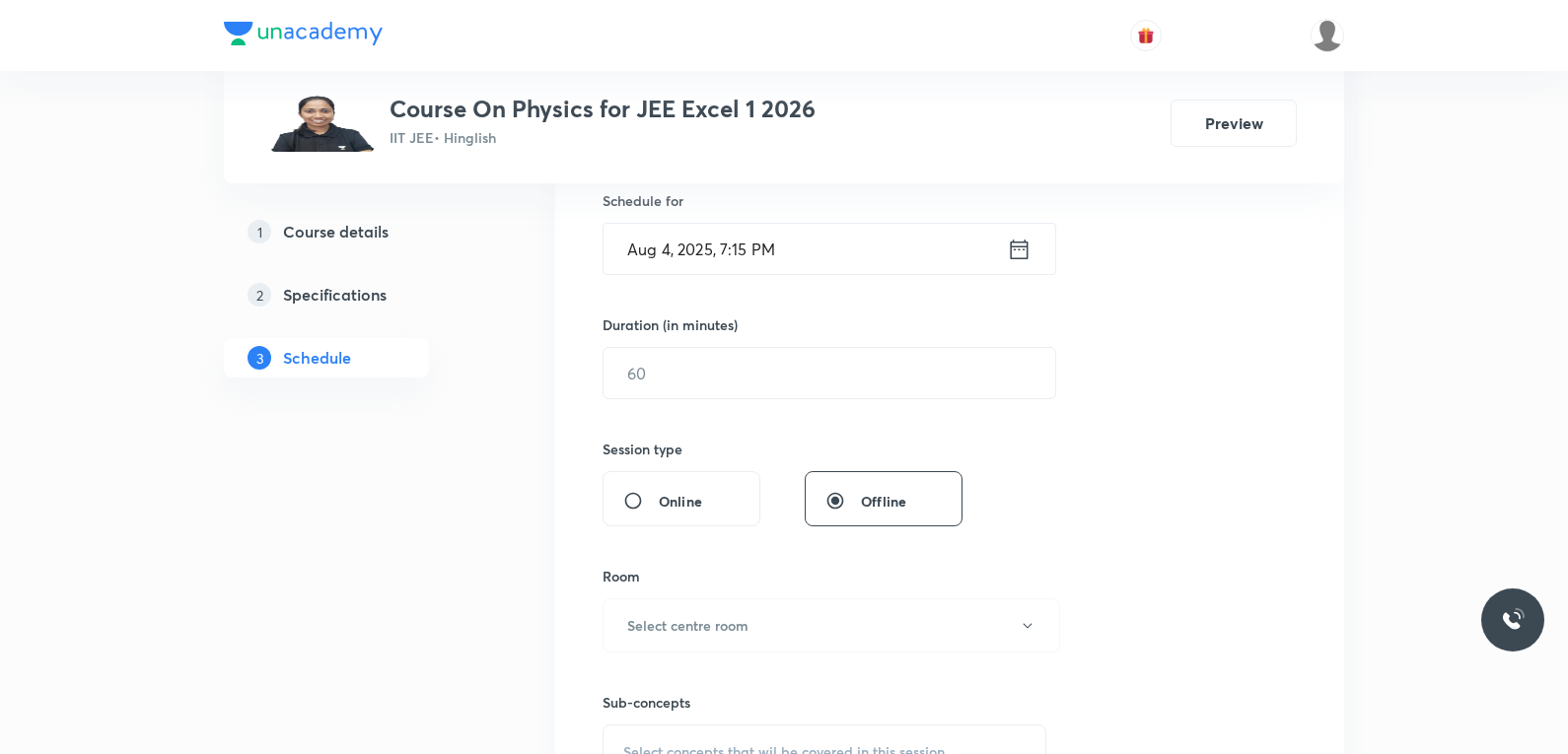 type on "Magnetism" 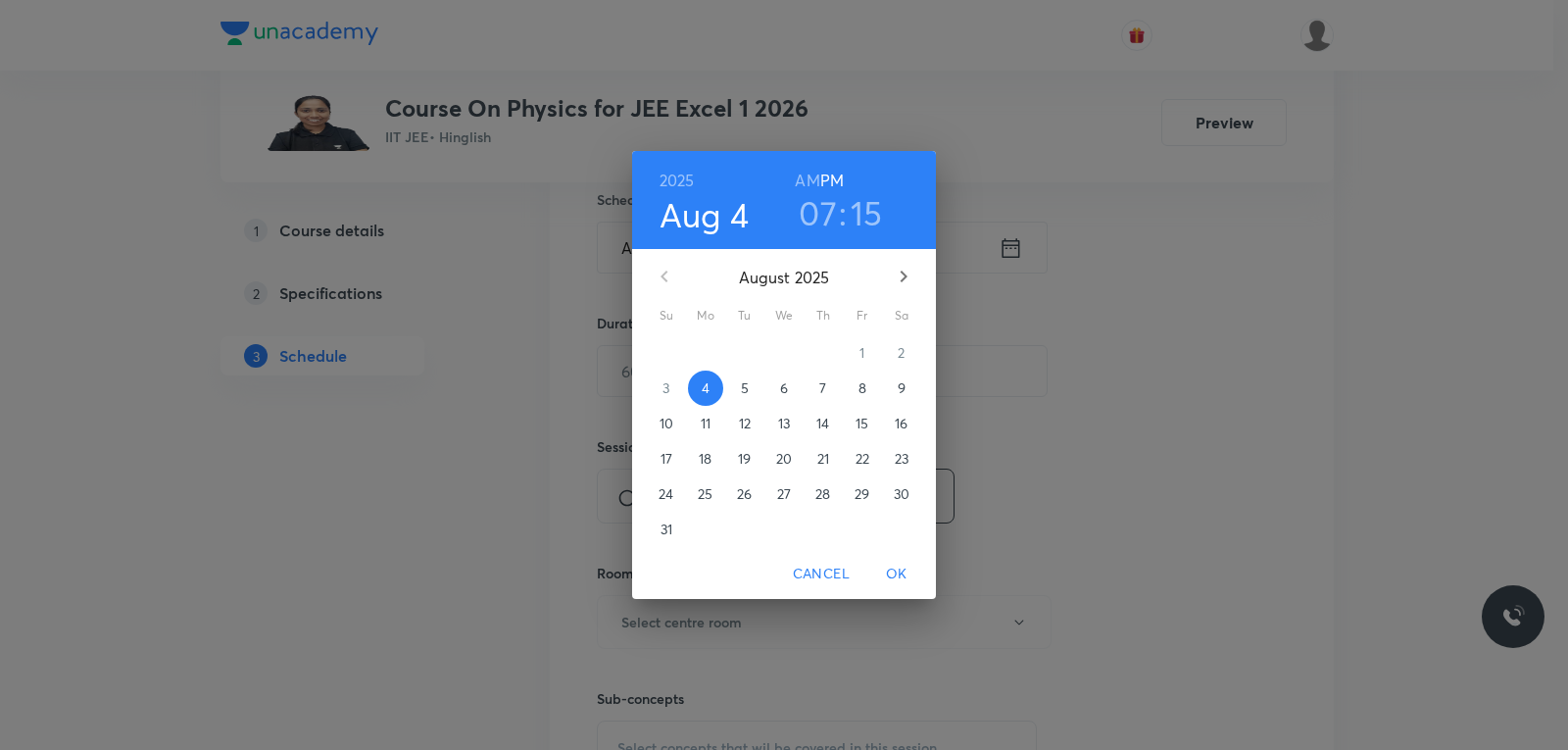 click on "5" at bounding box center (745, 388) 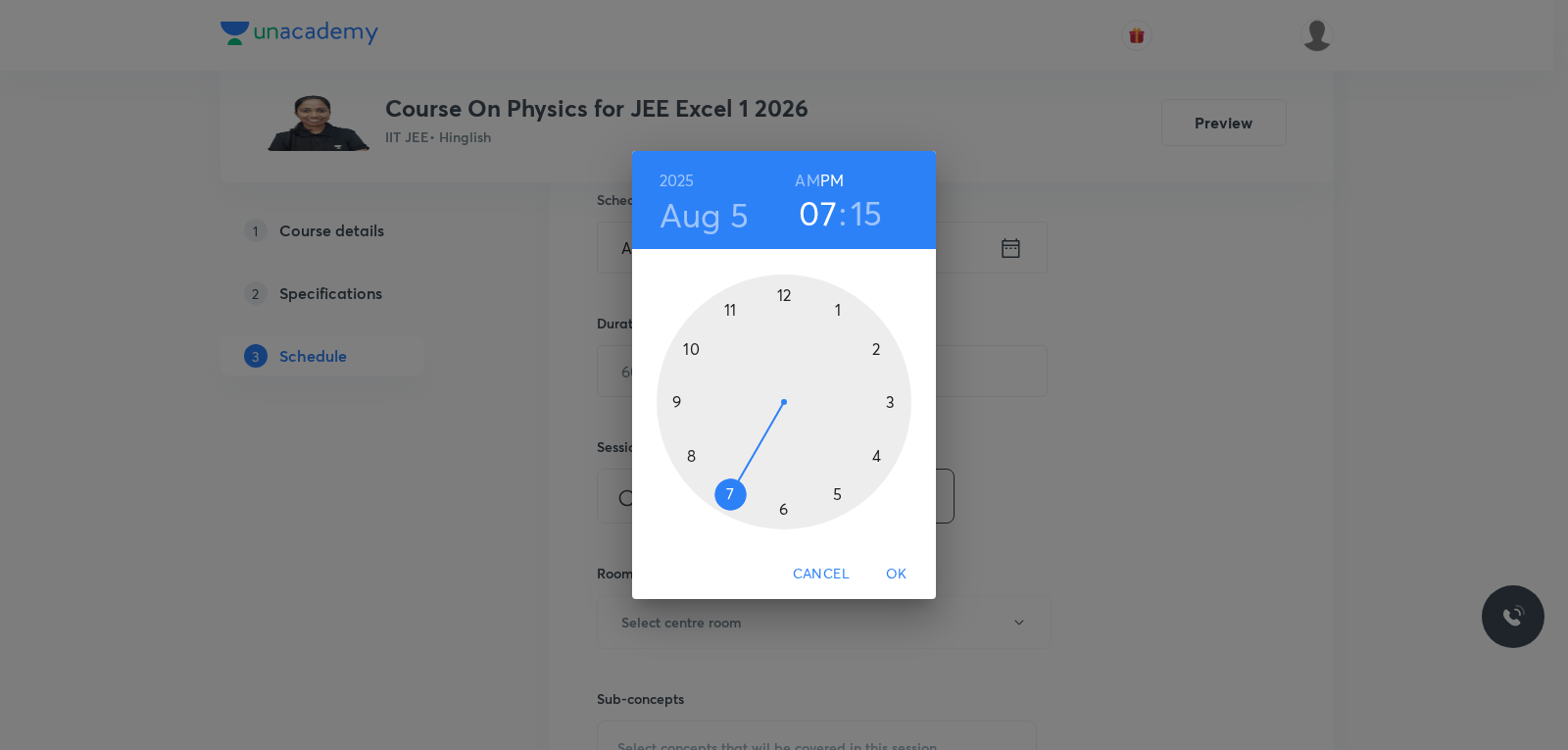 click on "AM" at bounding box center (807, 180) 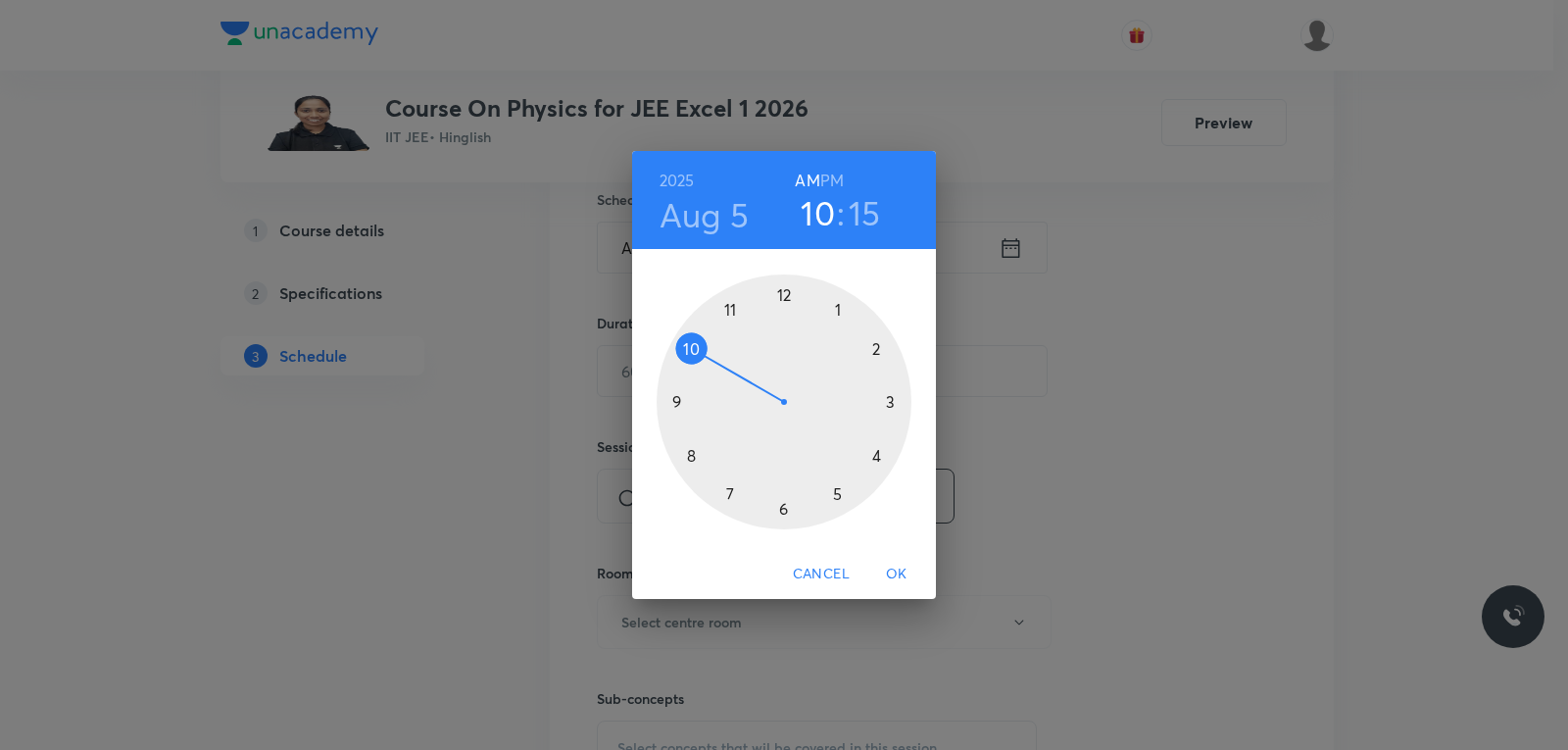 drag, startPoint x: 731, startPoint y: 487, endPoint x: 720, endPoint y: 375, distance: 112.53888 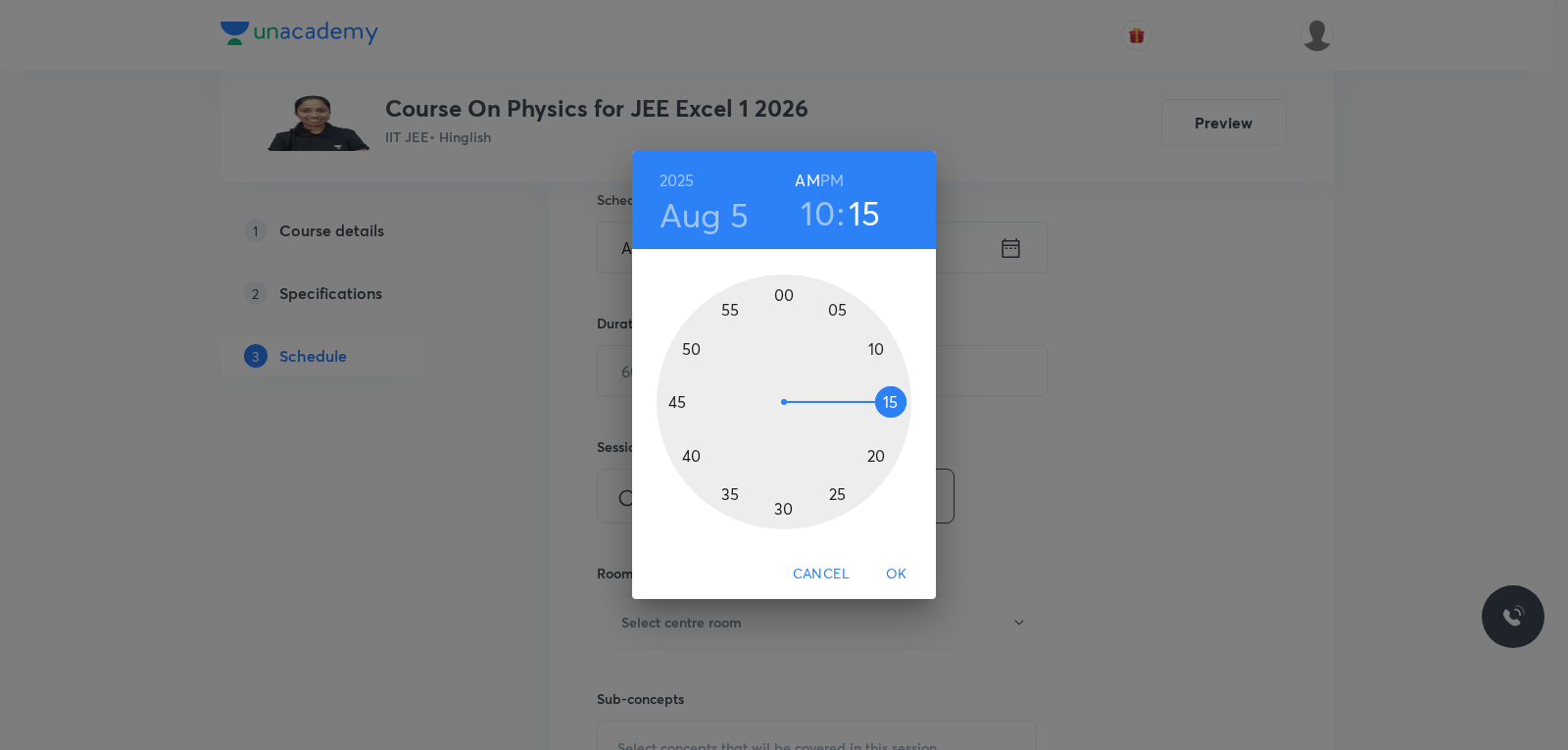 click on "OK" at bounding box center [897, 574] 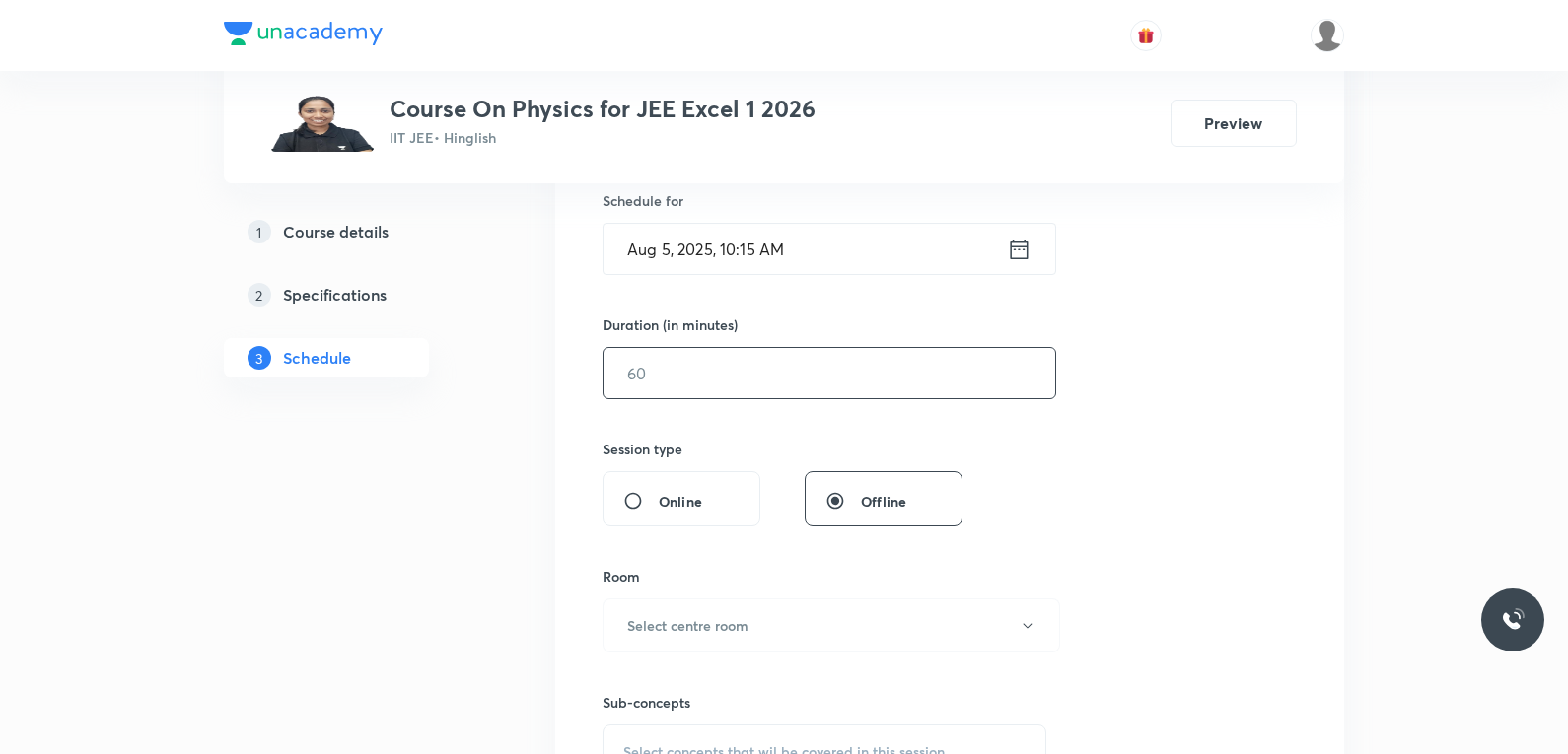 click at bounding box center (829, 373) 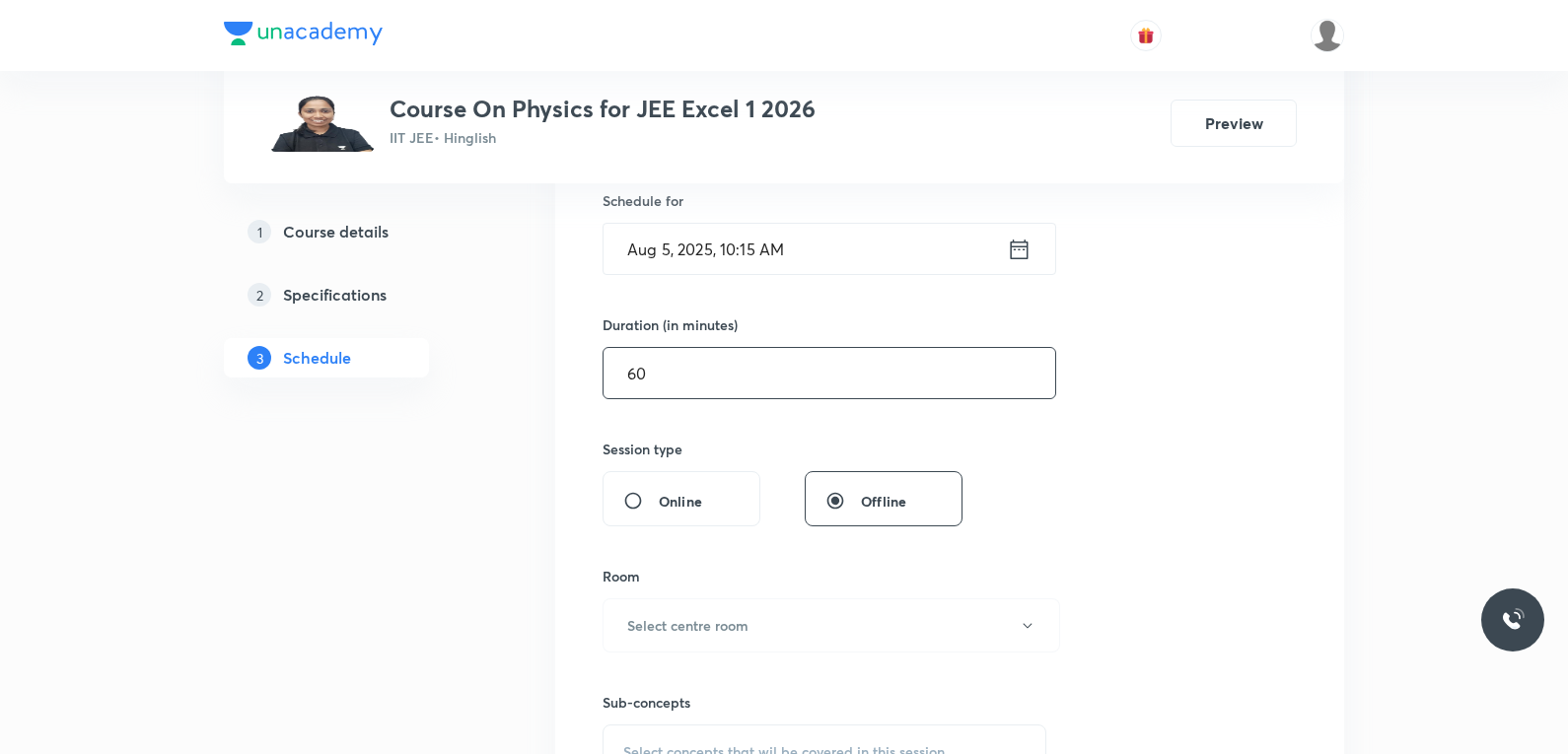 scroll, scrollTop: 788, scrollLeft: 0, axis: vertical 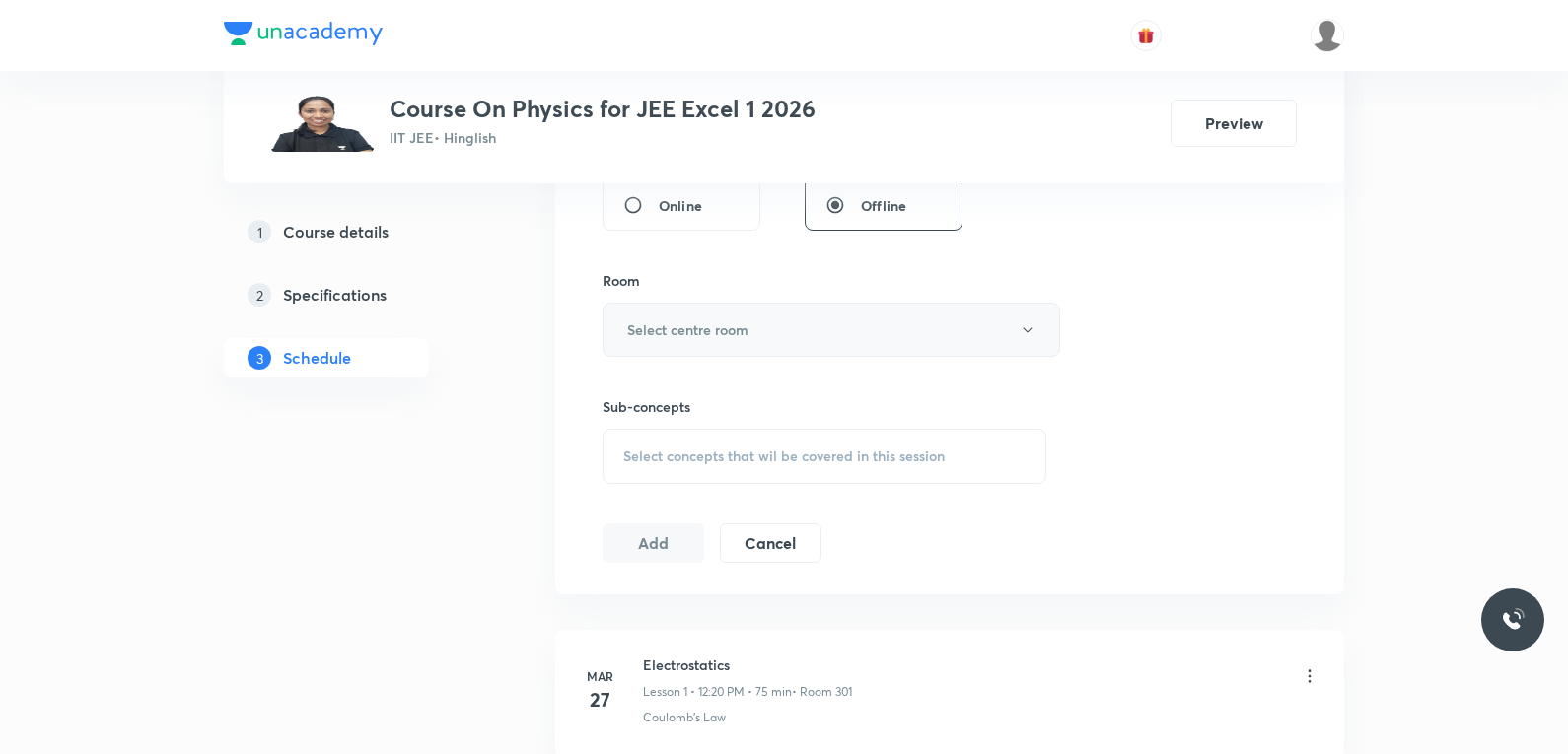 type on "60" 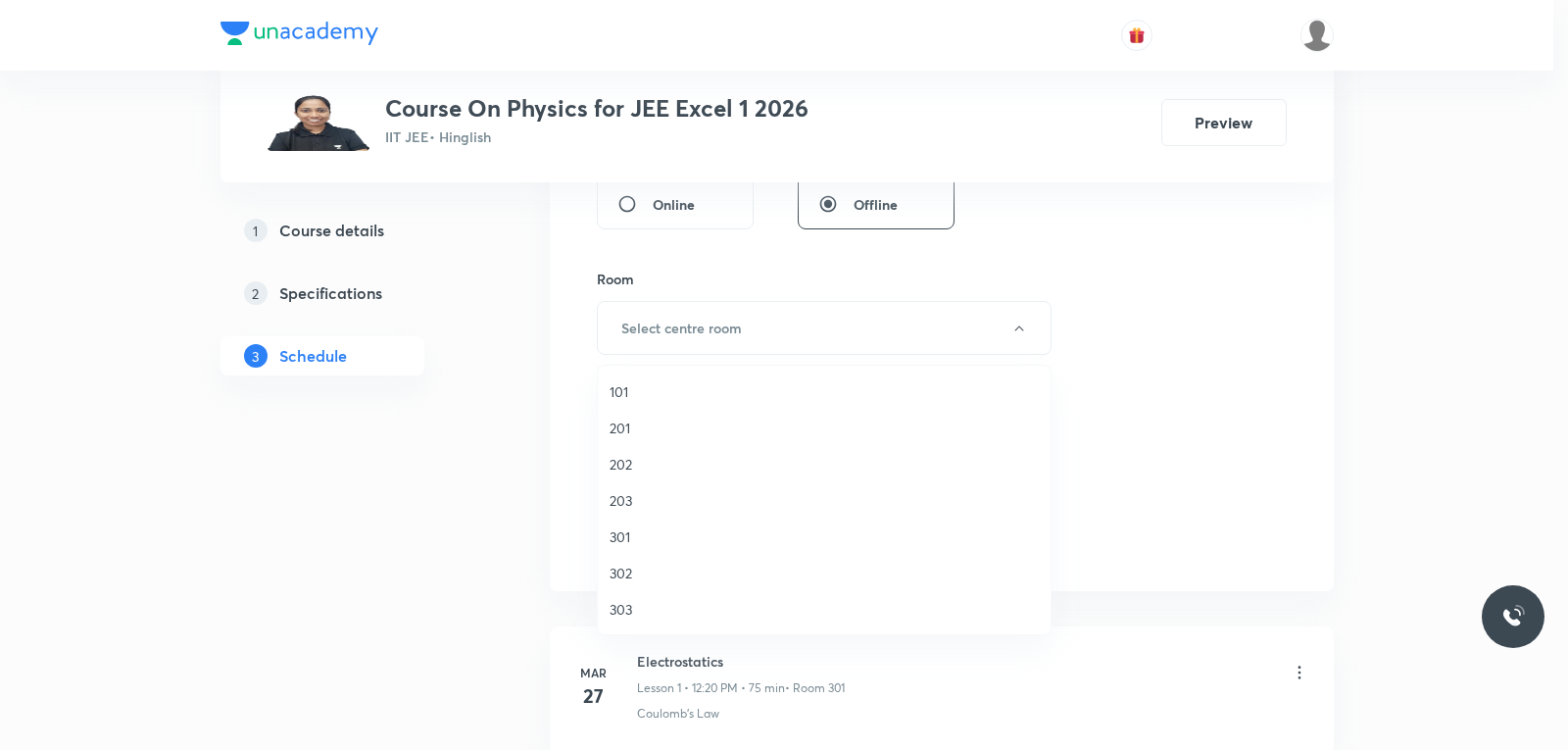 click on "202" at bounding box center (824, 464) 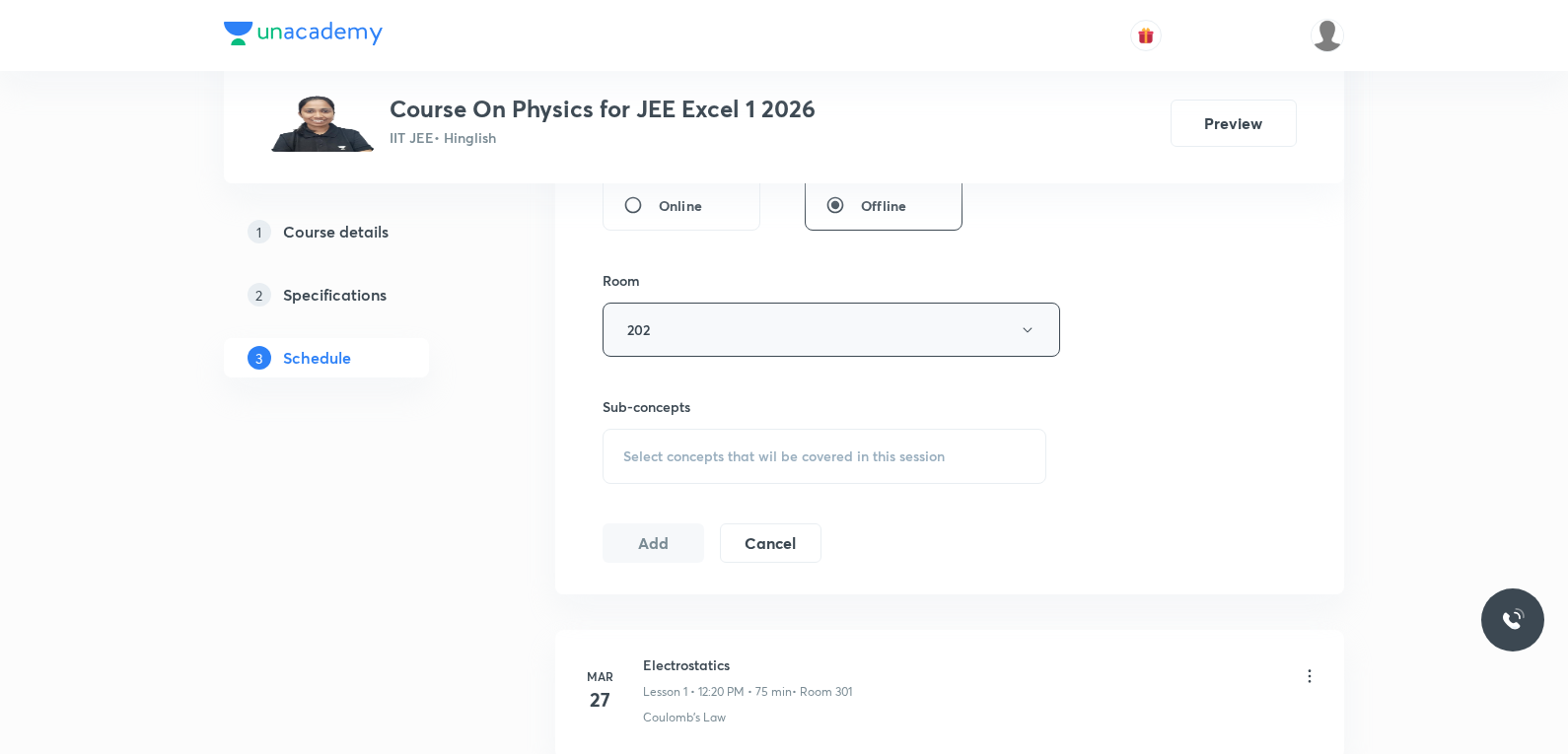 click on "202" at bounding box center [831, 329] 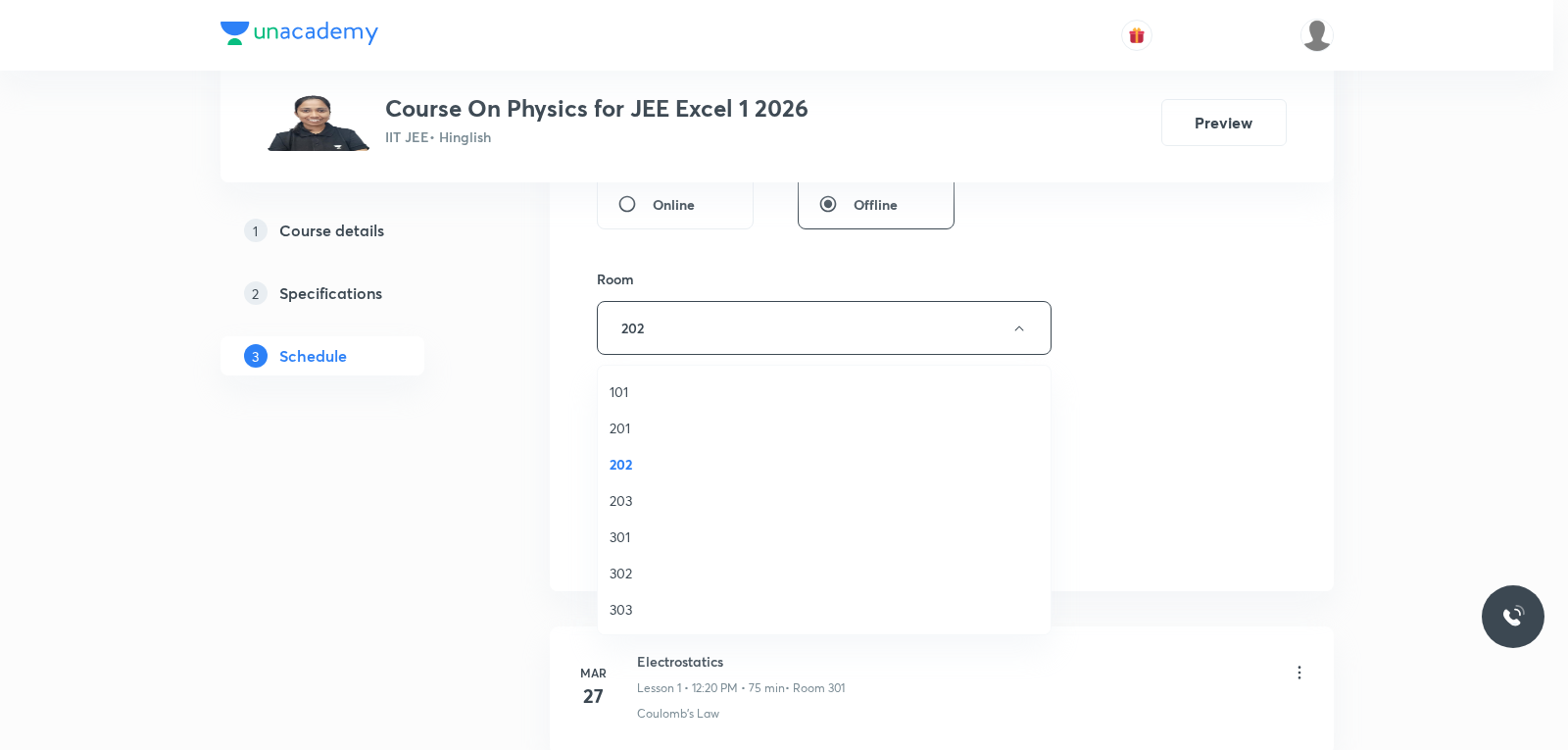 click on "203" at bounding box center (824, 500) 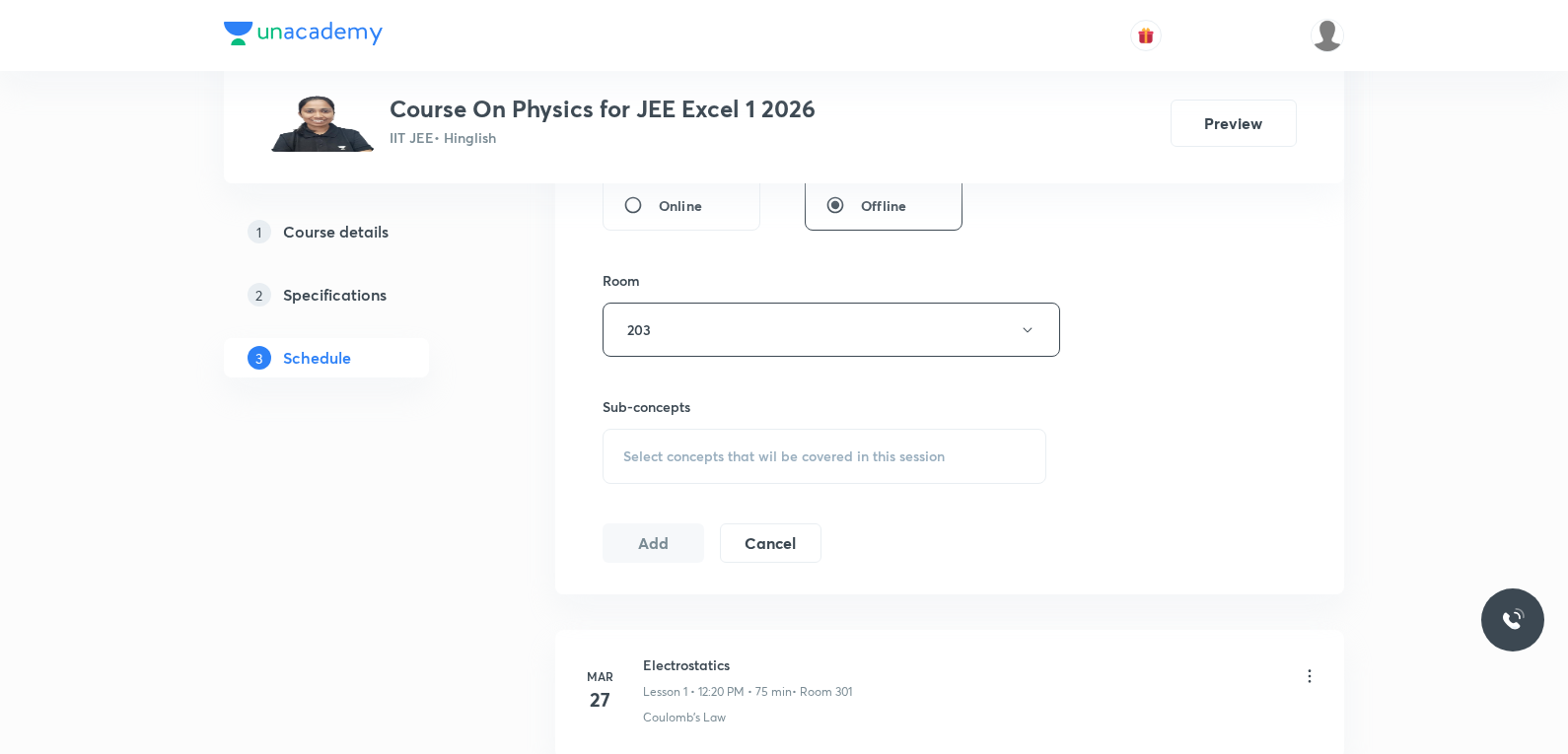 click on "Select concepts that wil be covered in this session" at bounding box center (784, 456) 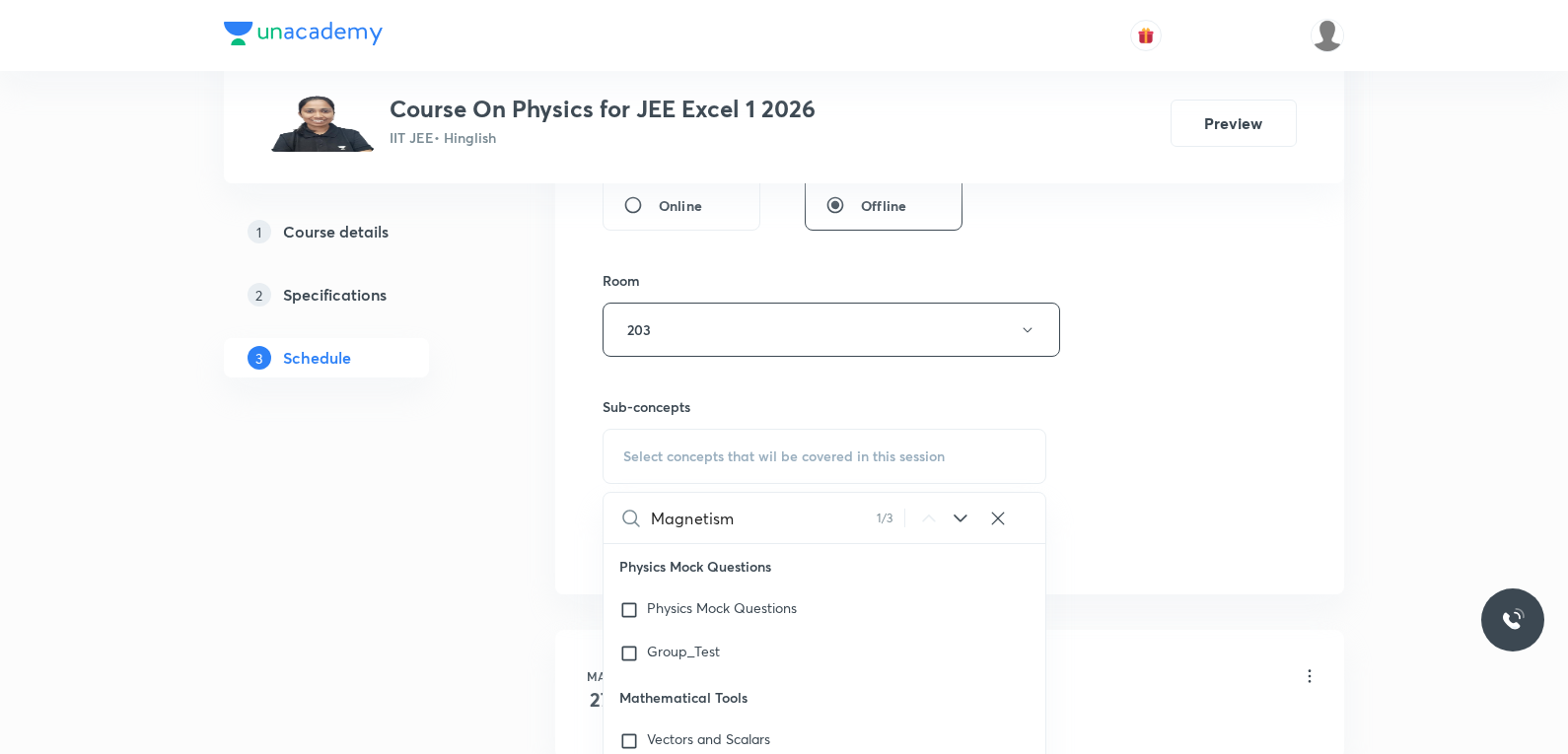 scroll, scrollTop: 24510, scrollLeft: 0, axis: vertical 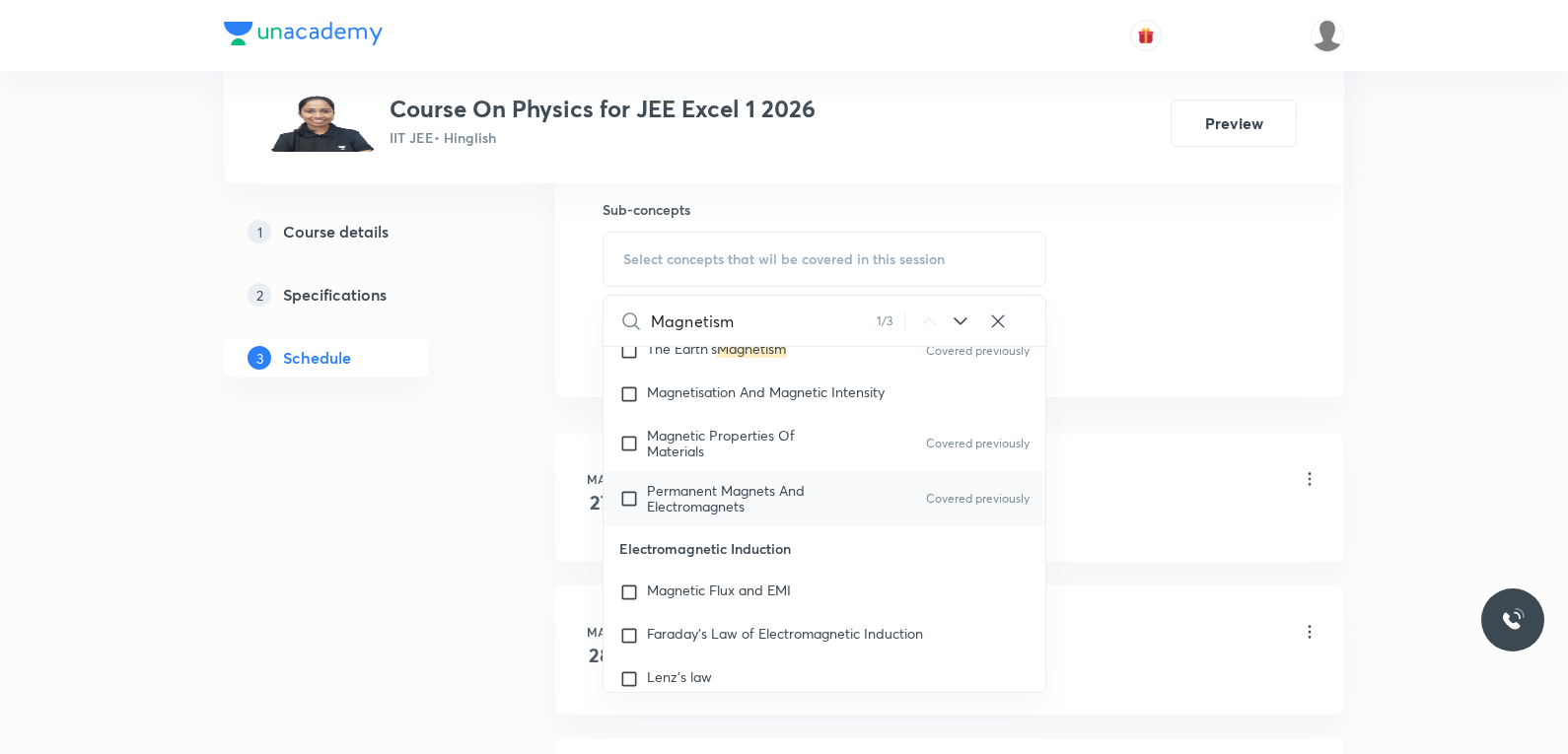 type on "Magnetism" 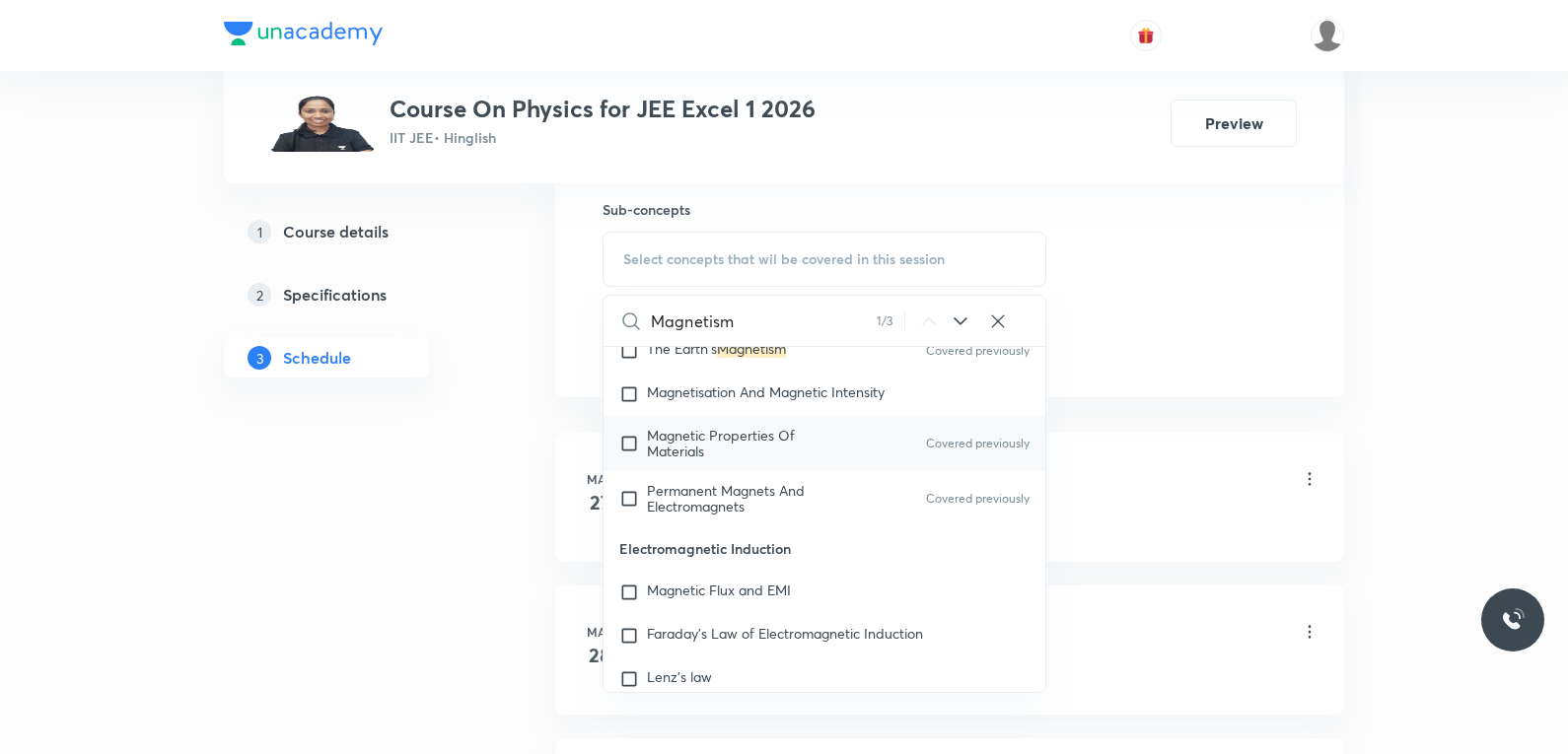 checkbox on "true" 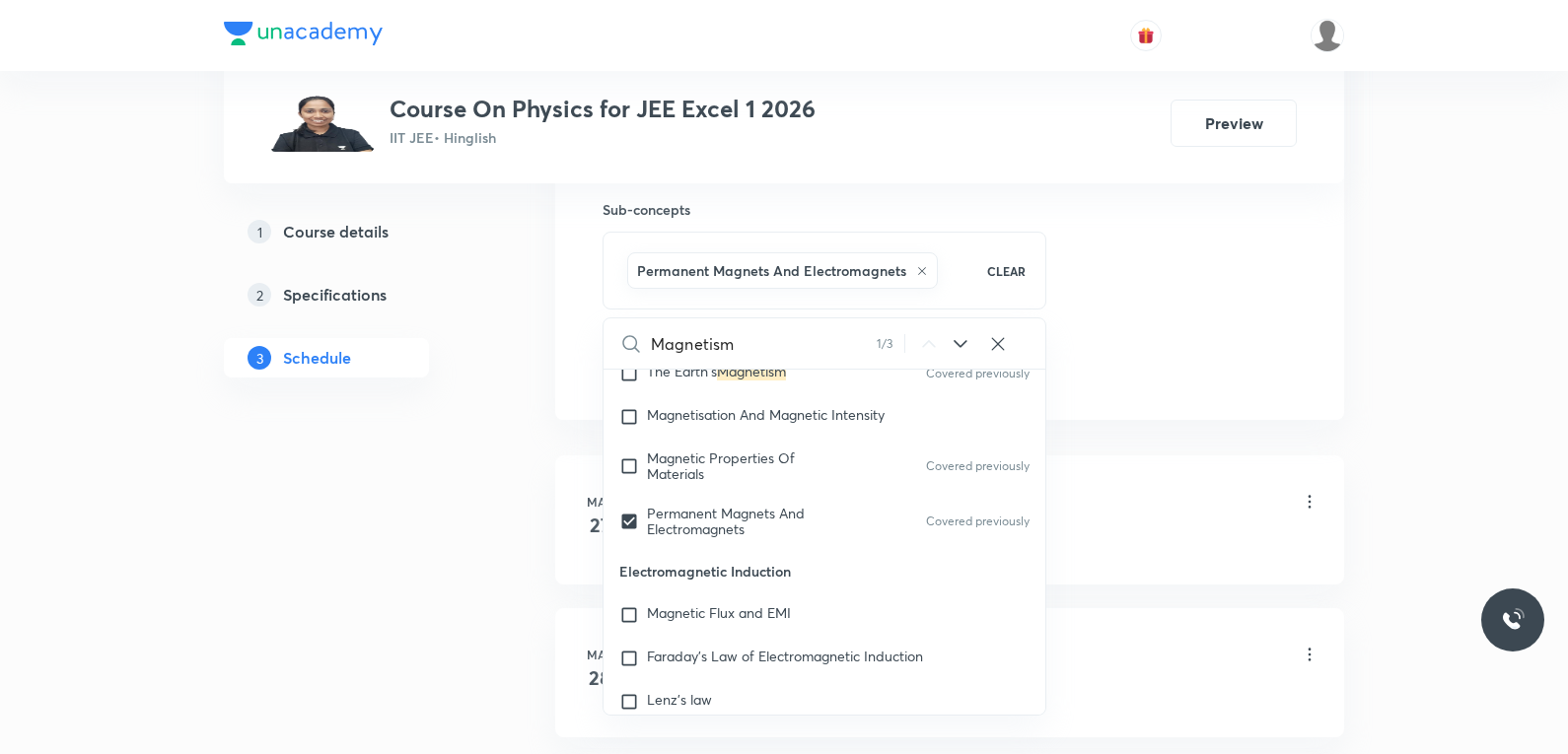 click on "Session  62 Live class Session title 9/99 Magnetism ​ Schedule for Aug 5, 2025, 10:15 AM ​ Duration (in minutes) 60 ​   Session type Online Offline Room 203 Sub-concepts Permanent Magnets And Electromagnets CLEAR Magnetism 1 / 3 ​ Physics Mock Questions Physics Mock Questions Group_Test Mathematical Tools Vectors and Scalars  Elementary Algebra Basic Trigonometry Addition of Vectors 2D and 3D Geometry Representation of Vector  Components of a Vector Functions Unit Vectors Differentiation Integration Rectangular Components of a Vector in Three Dimensions Position Vector Use of Differentiation & Integration in One Dimensional Motion Displacement Vector Derivatives of Equations of Motion by Calculus Vectors Product of Two Vectors Differentiation: Basic Formula and Rule Definite Integration and Area Under The Curve Maxima and Minima Chain Rule Cross Product Dot-Product Resolution of Vectors Subtraction of Vectors Addition of More than Two Vectors Units & Dimensions Physical quantity Dimensional Analysis" at bounding box center [950, -86] 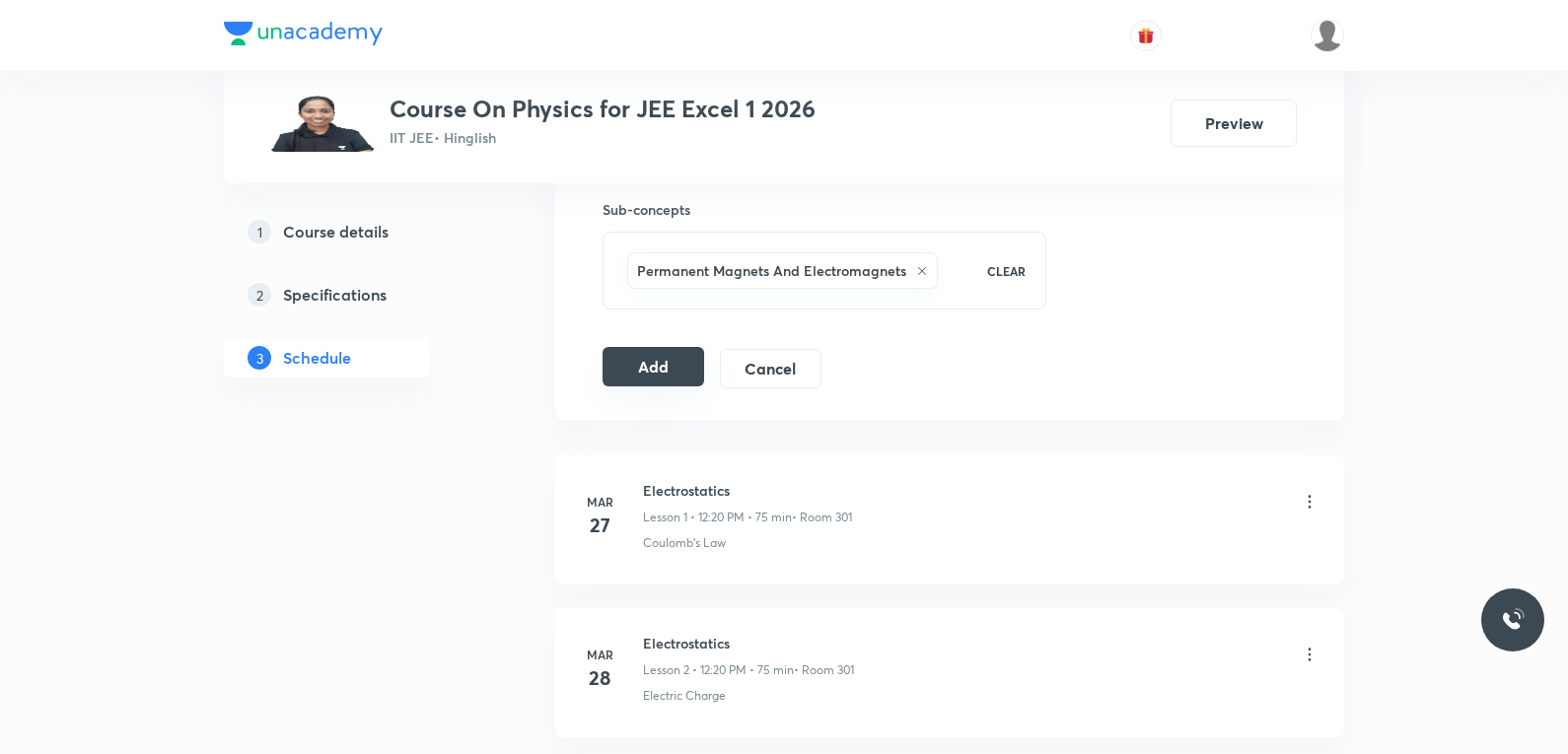 click on "Add" at bounding box center [653, 367] 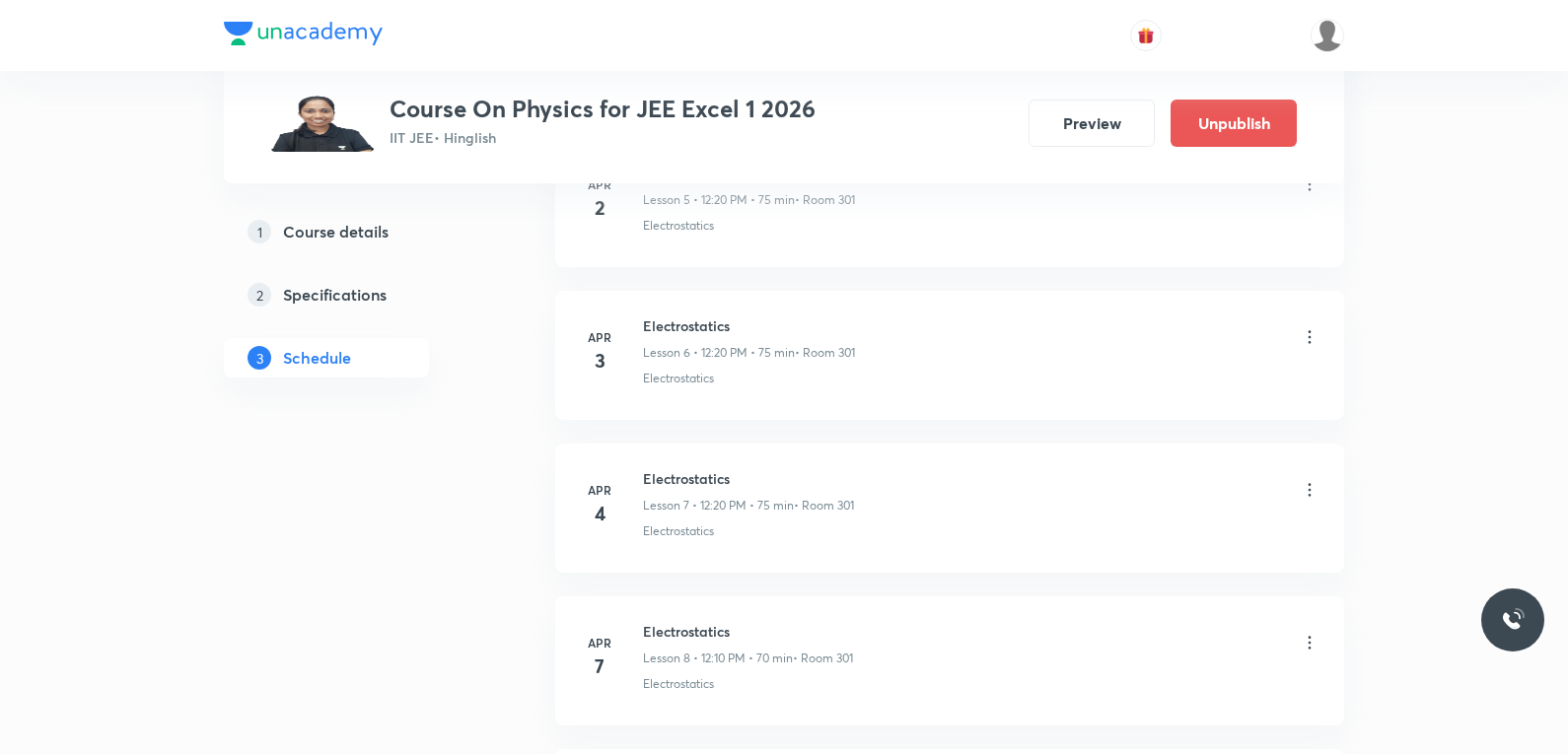 scroll, scrollTop: 9392, scrollLeft: 0, axis: vertical 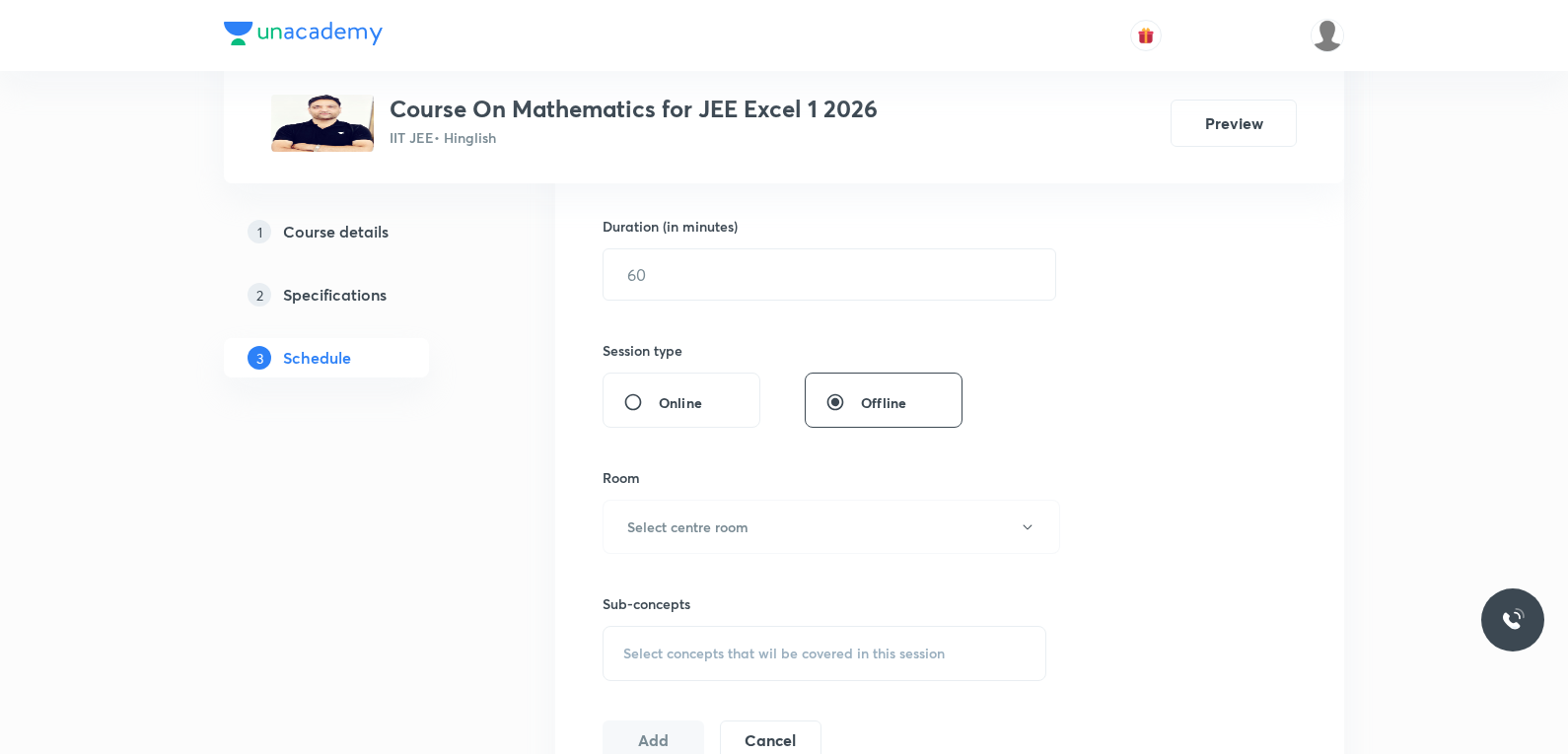 click on "Select concepts that wil be covered in this session" at bounding box center [824, 653] 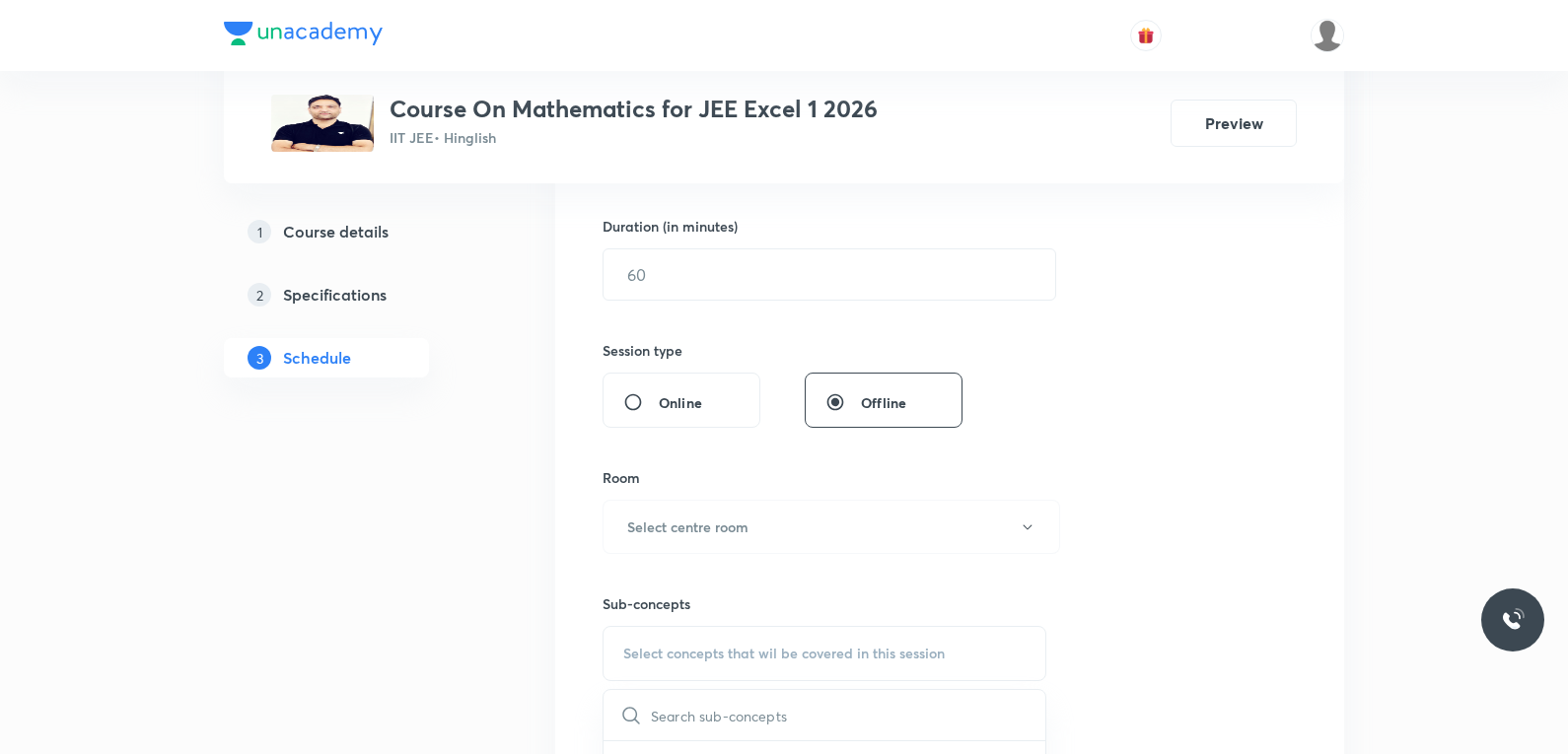 click on "Session  69 Live class Session title 0/99 ​ Schedule for Aug 4, 2025, 7:15 PM ​ Duration (in minutes) ​   Session type Online Offline Room Select centre room Sub-concepts Select concepts that wil be covered in this session ​ Maths Mock Questions Maths Mock Questions Maths Previous Year Questions Maths Previous Year Questions Theory of equations Degree, Value Based & Equation Geometrical Meaning of the Zeroes of a Polynomial Location of roots Geometrical meaning of Roots of an equation Points in solving an equation Graph of Quadratic Expression & its Analysis Range of Quadratic Equation Remainder and factor theorems Identity Quadratic equations Common Roots Location of Roots General Equation of Second Degree in Variable x and y Theory of Equations Relation Between Roots and Coefficients Nature of Roots: Real, Imaginary, and Integer Quadratic with Complex Co-efficient Quadratic Inequality Pseudo Quadratic Equation: Quadratic in any Function Polynomial with Integral Coefficient Graph Based Problems Mode" at bounding box center (950, 297) 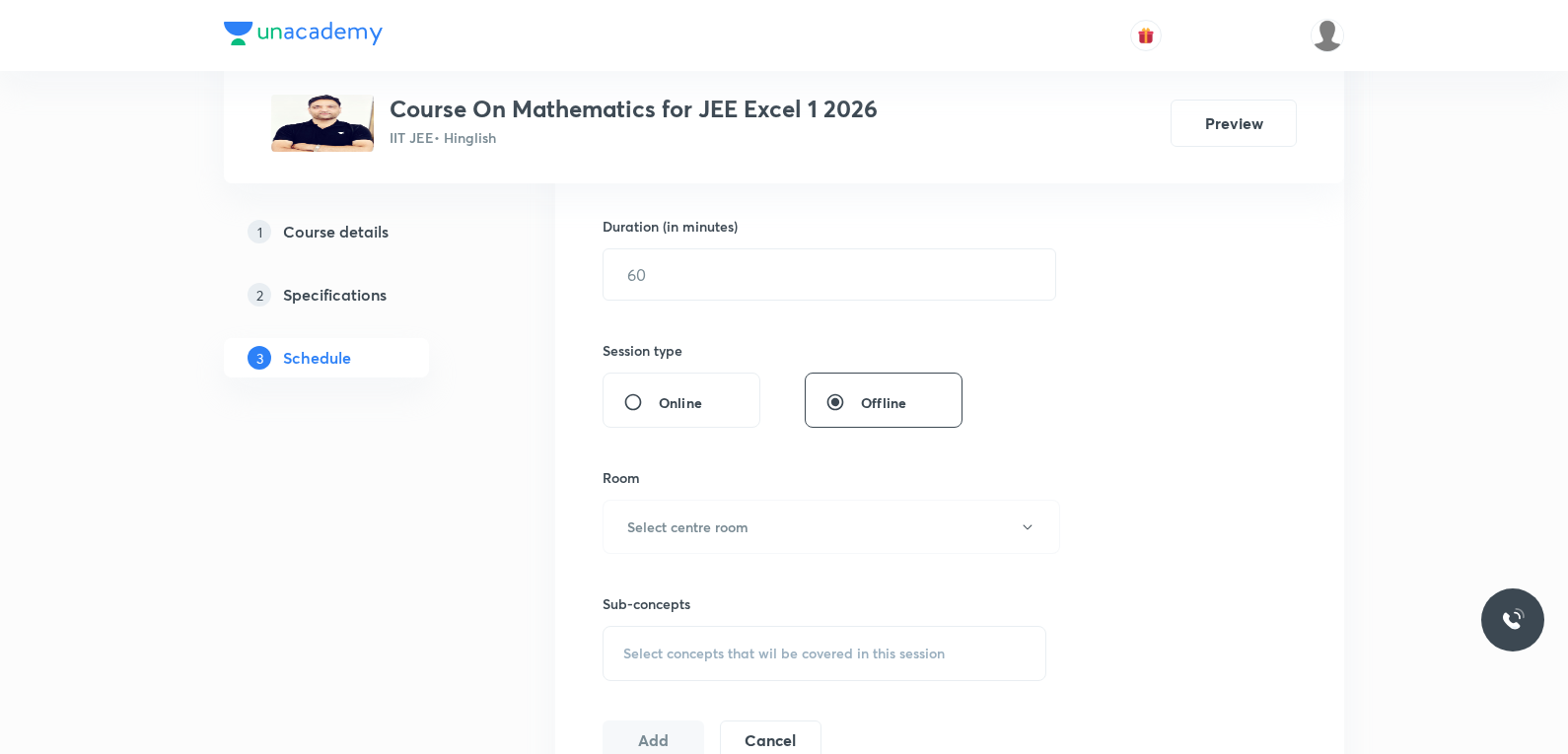 scroll, scrollTop: 11214, scrollLeft: 0, axis: vertical 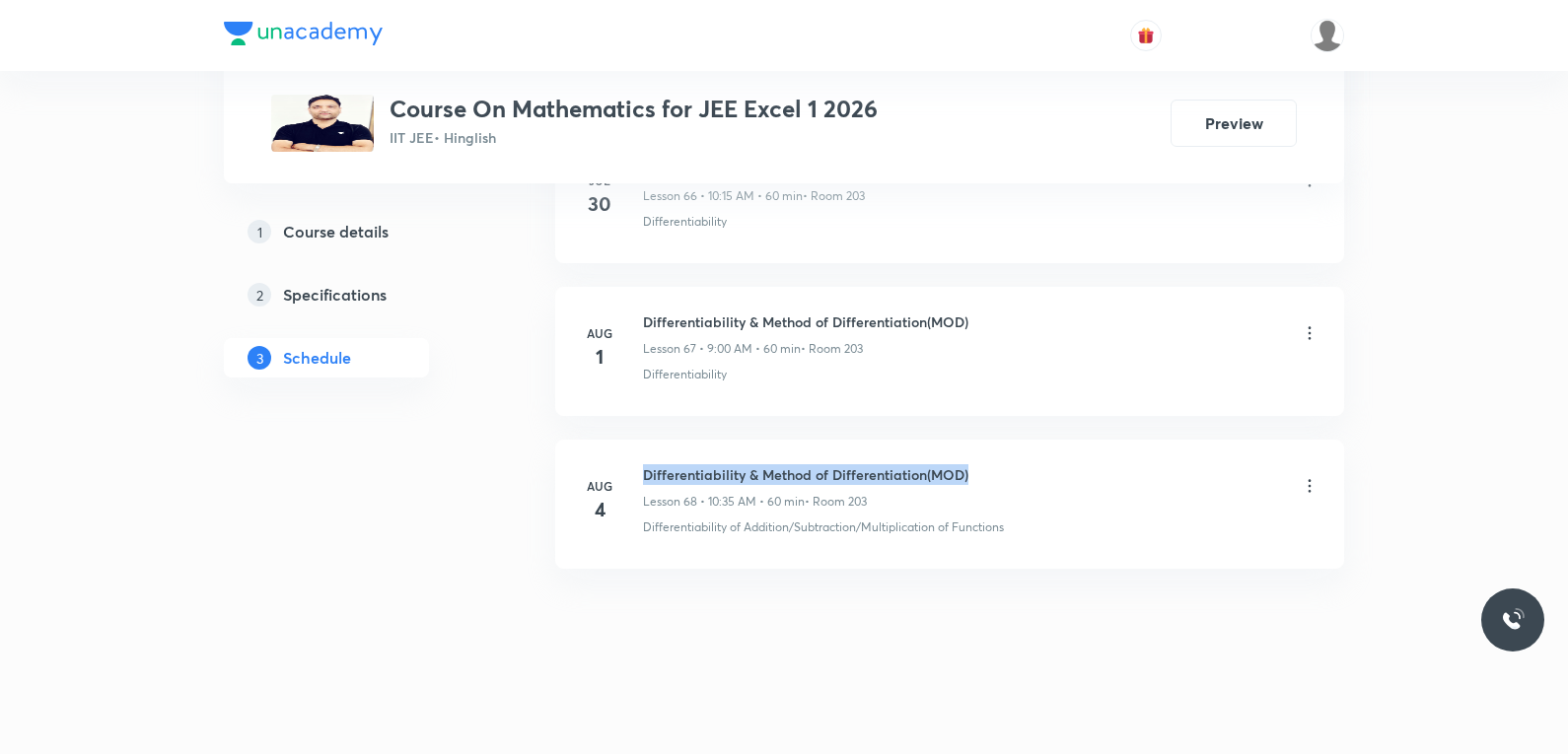 drag, startPoint x: 643, startPoint y: 468, endPoint x: 1033, endPoint y: 467, distance: 390.00128 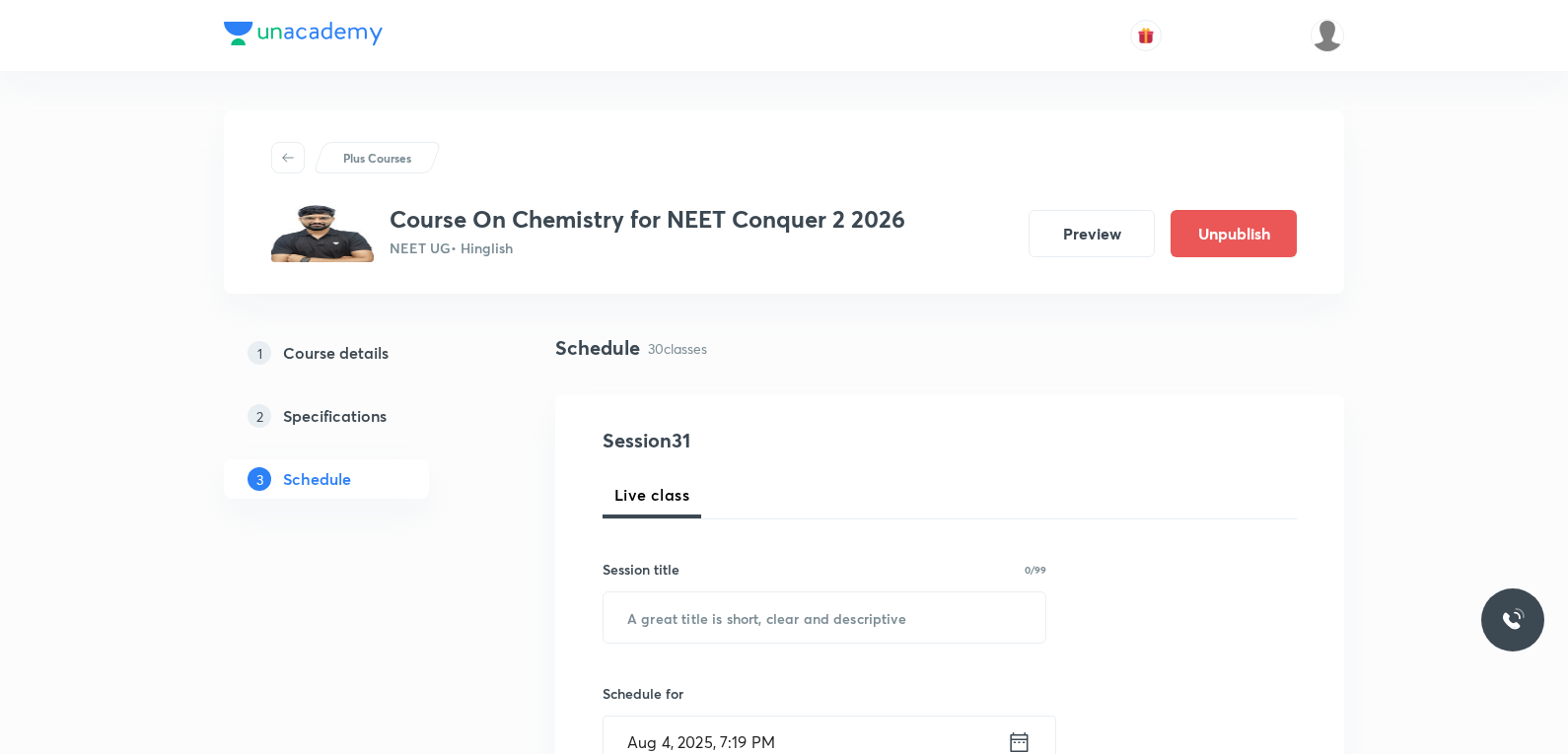 scroll, scrollTop: 0, scrollLeft: 0, axis: both 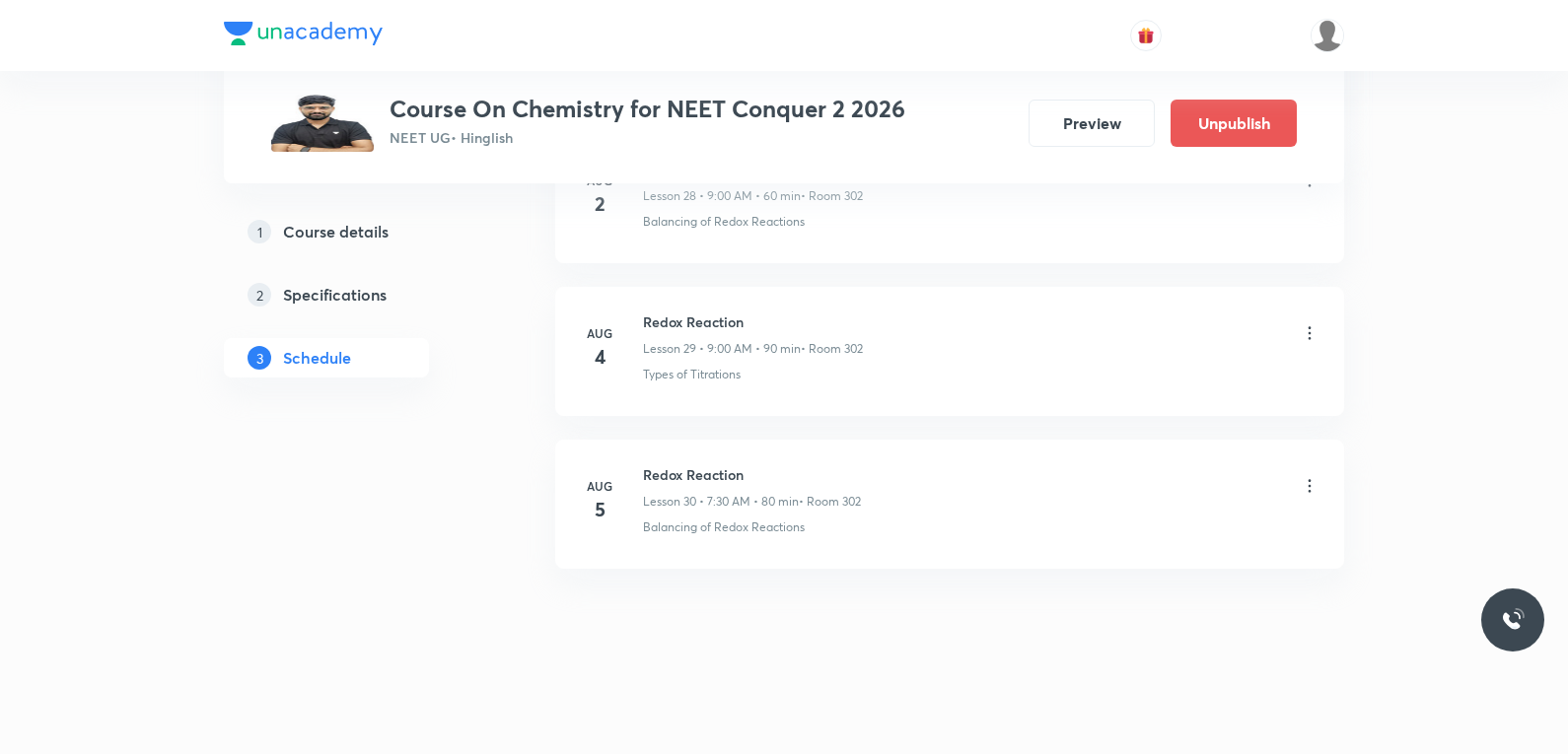click 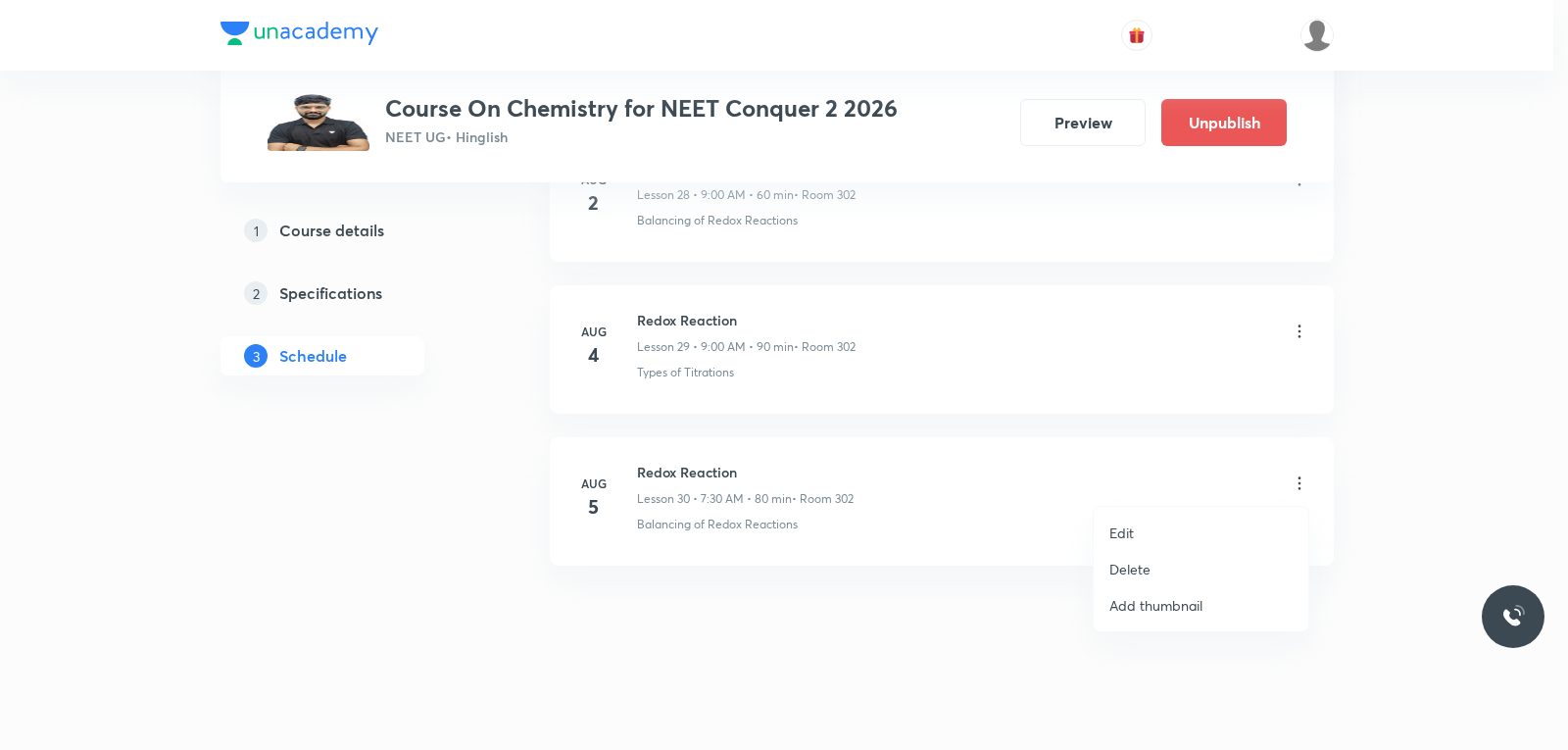click on "Edit" at bounding box center (1200, 532) 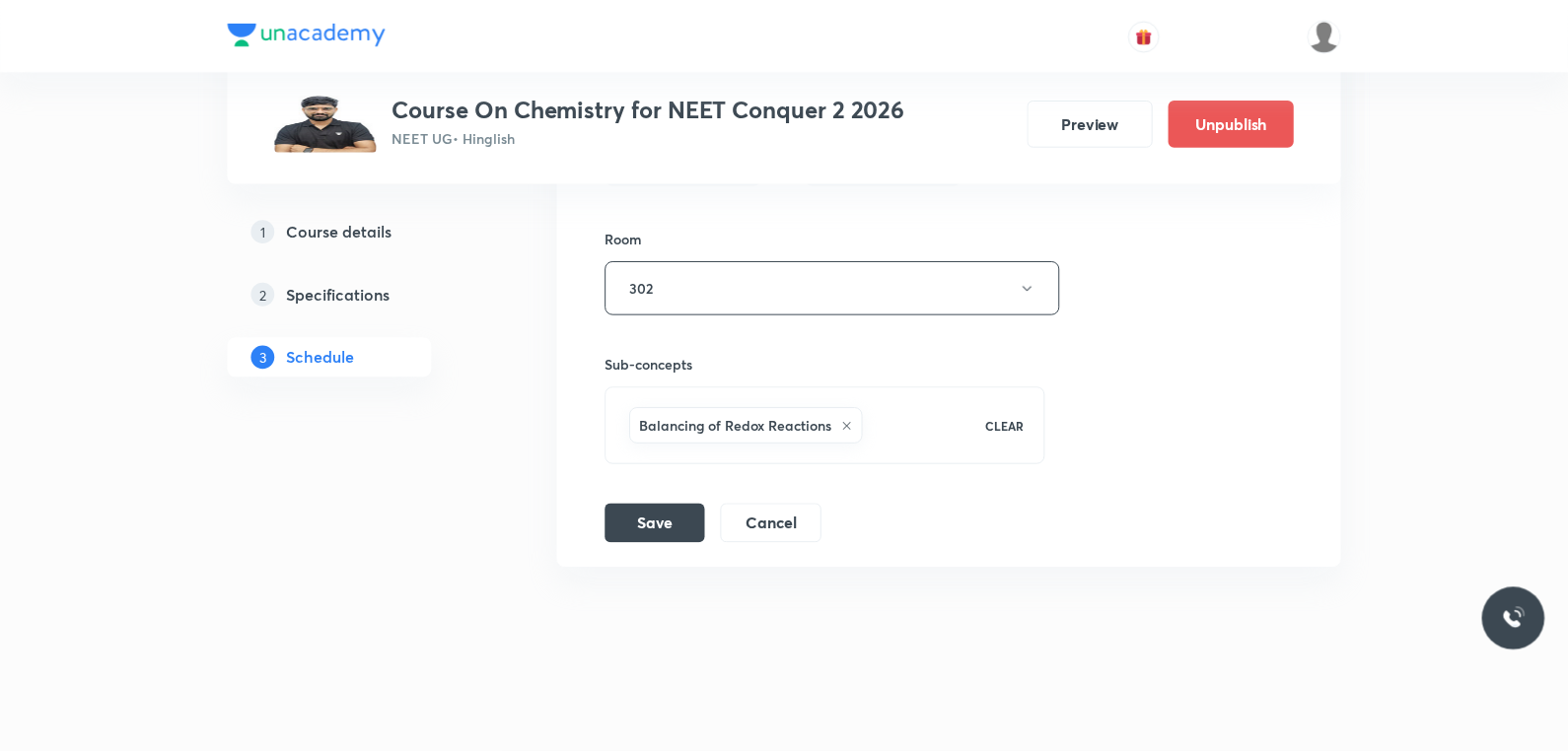 scroll, scrollTop: 5261, scrollLeft: 0, axis: vertical 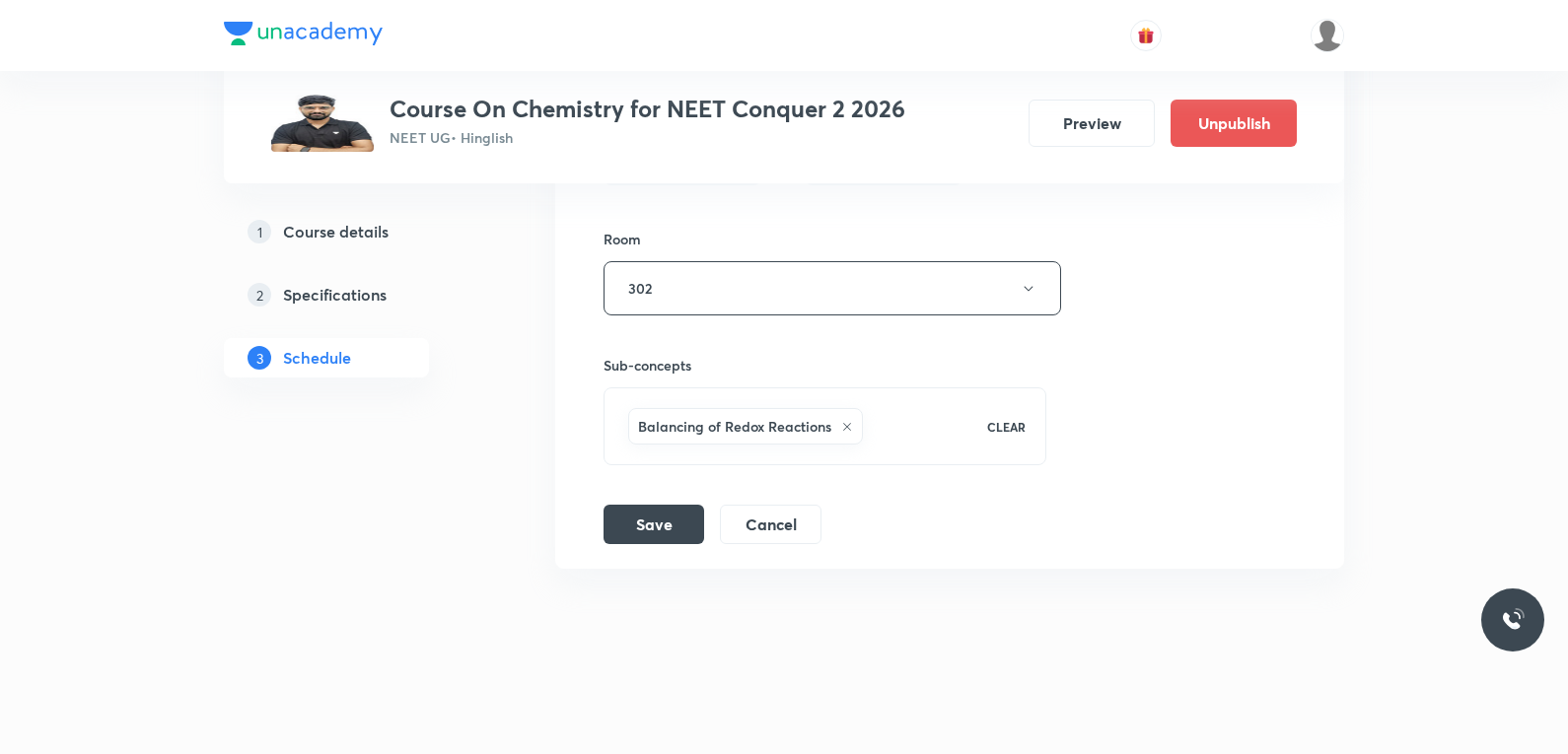 click 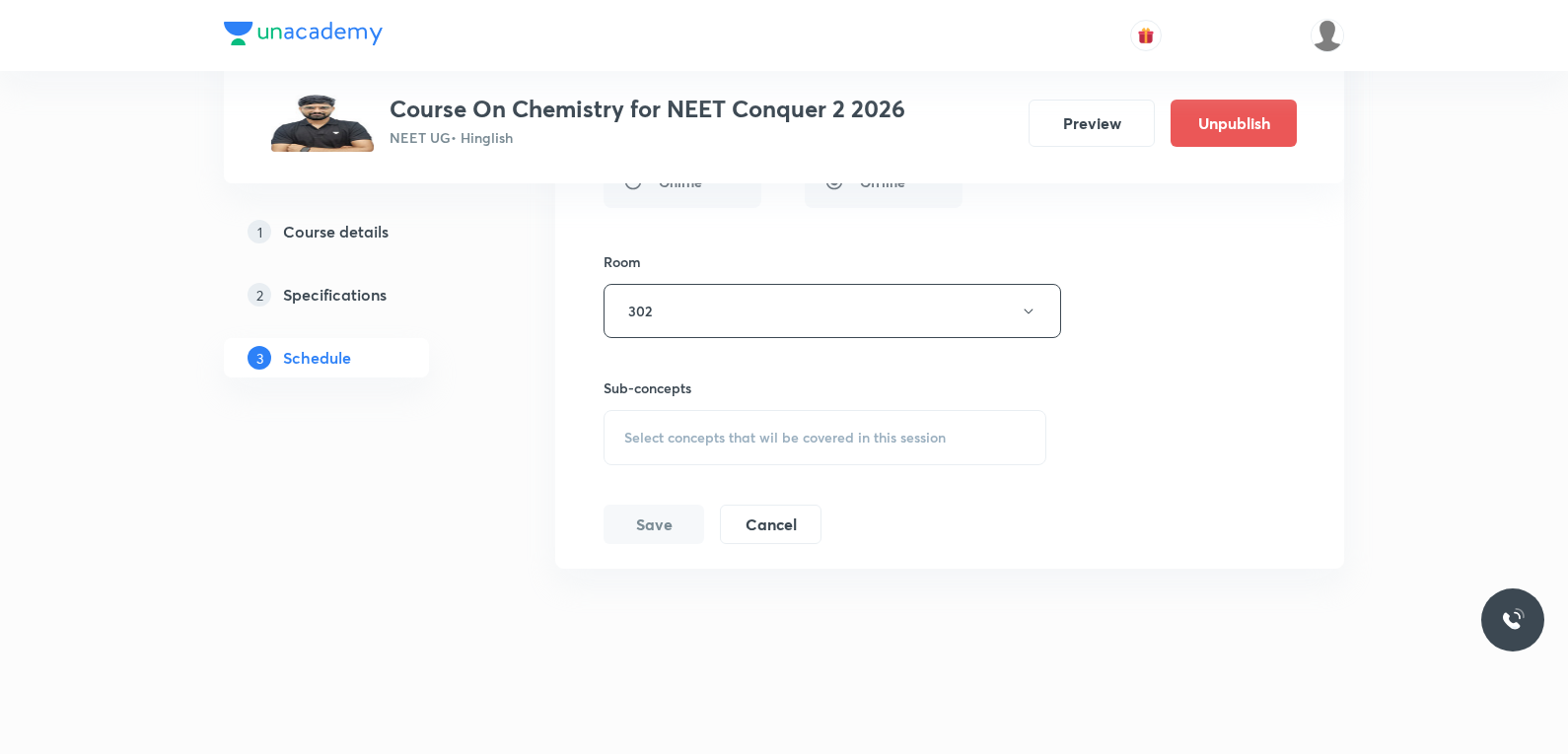 click on "Select concepts that wil be covered in this session" at bounding box center [785, 438] 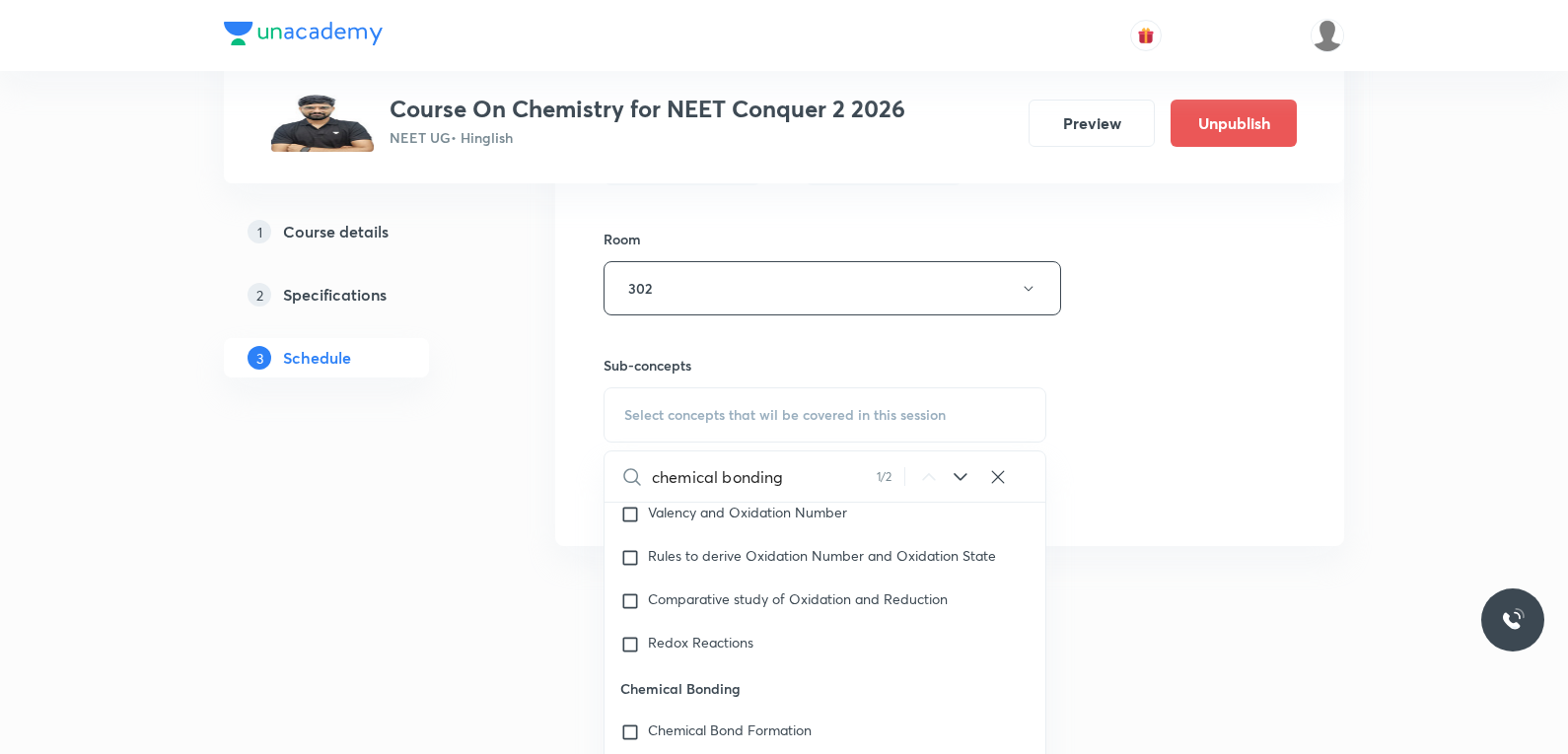 scroll, scrollTop: 9216, scrollLeft: 0, axis: vertical 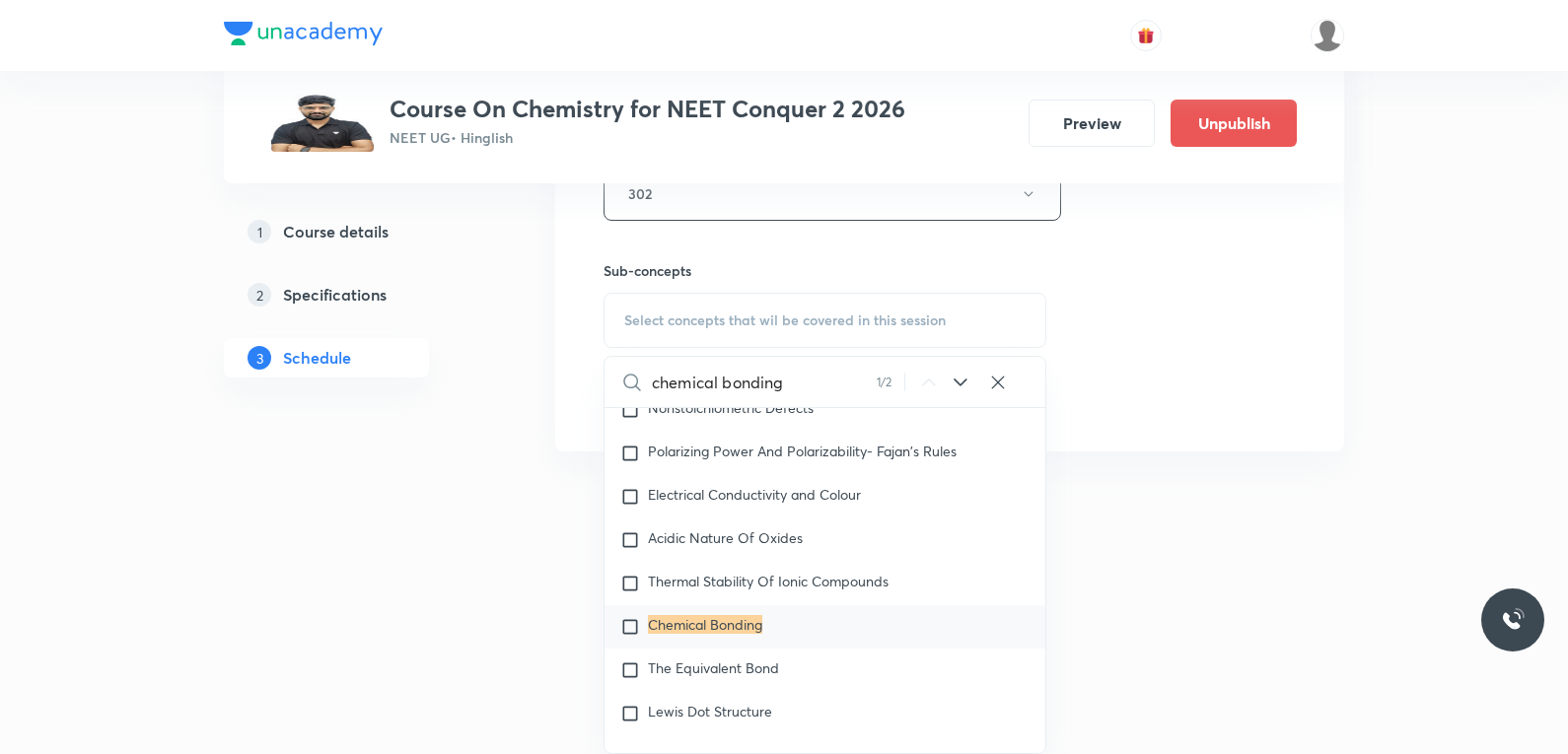 type on "chemical bonding" 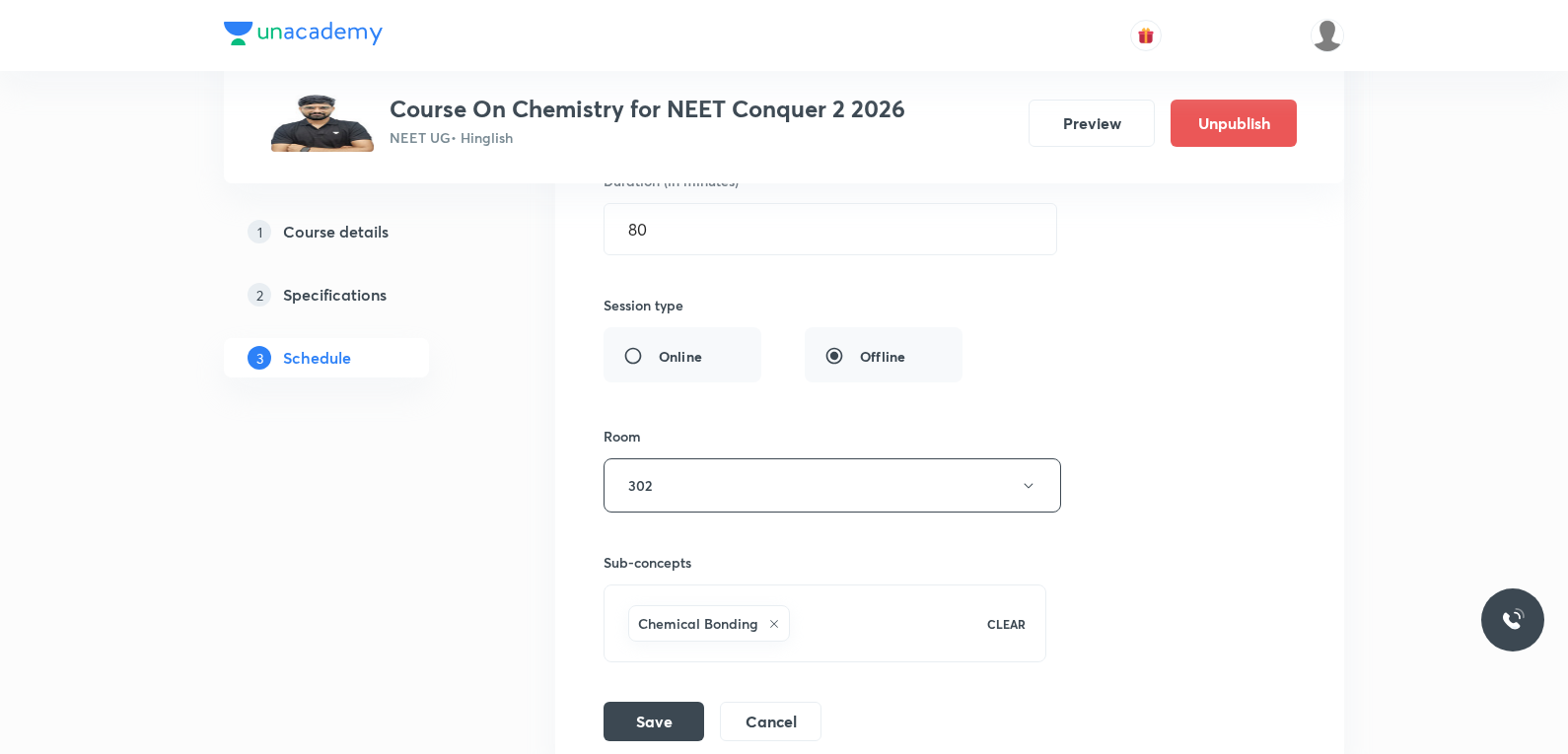 scroll, scrollTop: 4670, scrollLeft: 0, axis: vertical 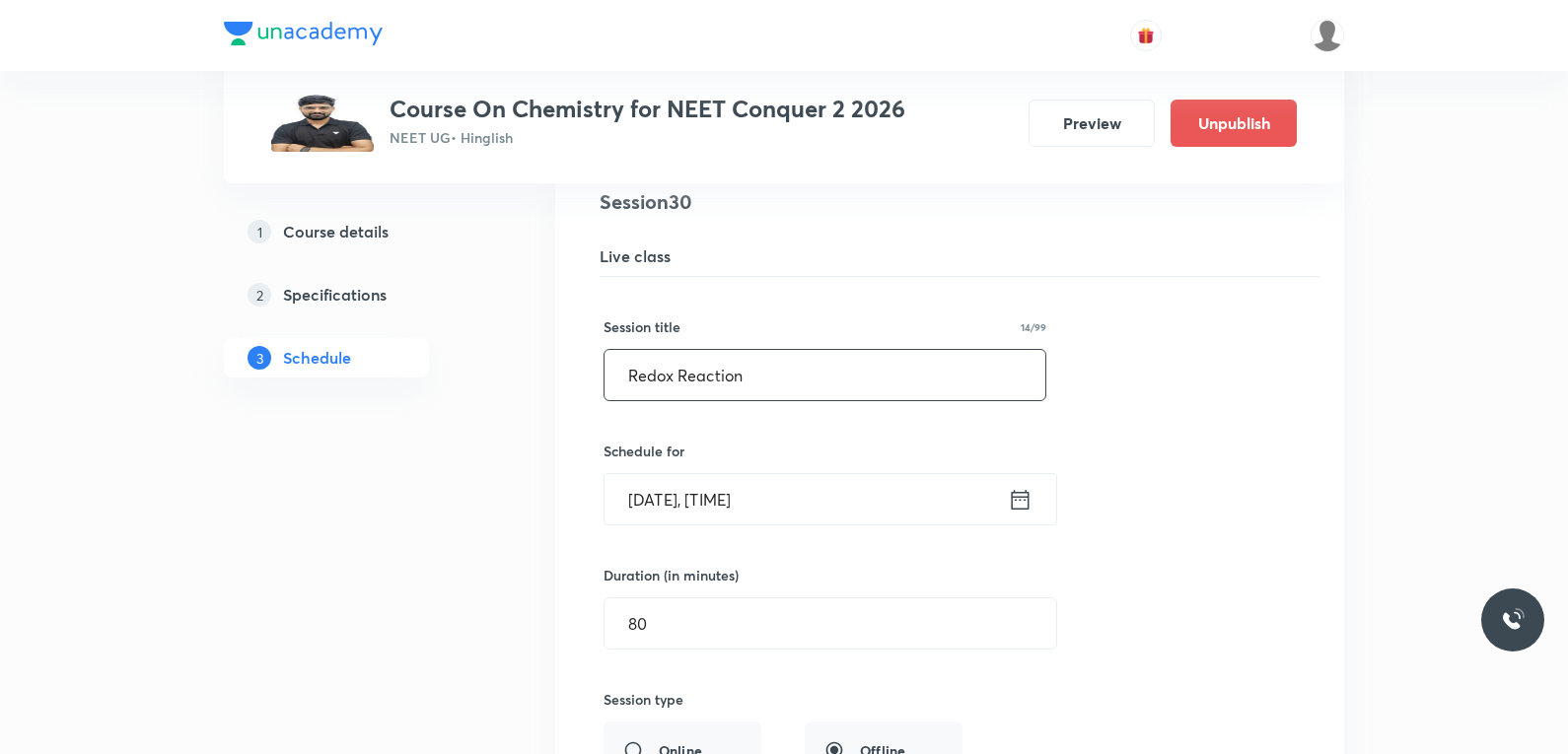 click on "Redox Reaction" at bounding box center (824, 375) 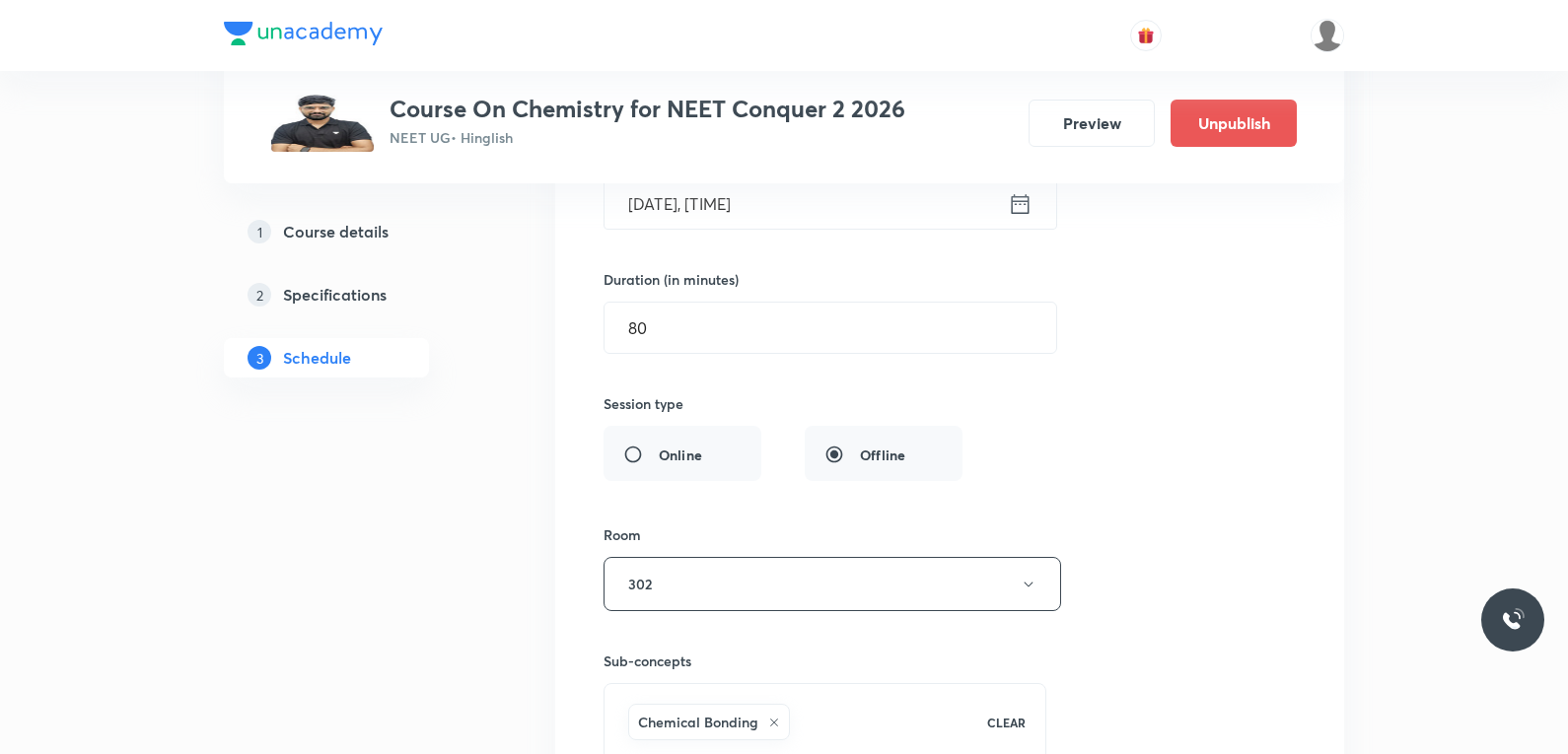 scroll, scrollTop: 5261, scrollLeft: 0, axis: vertical 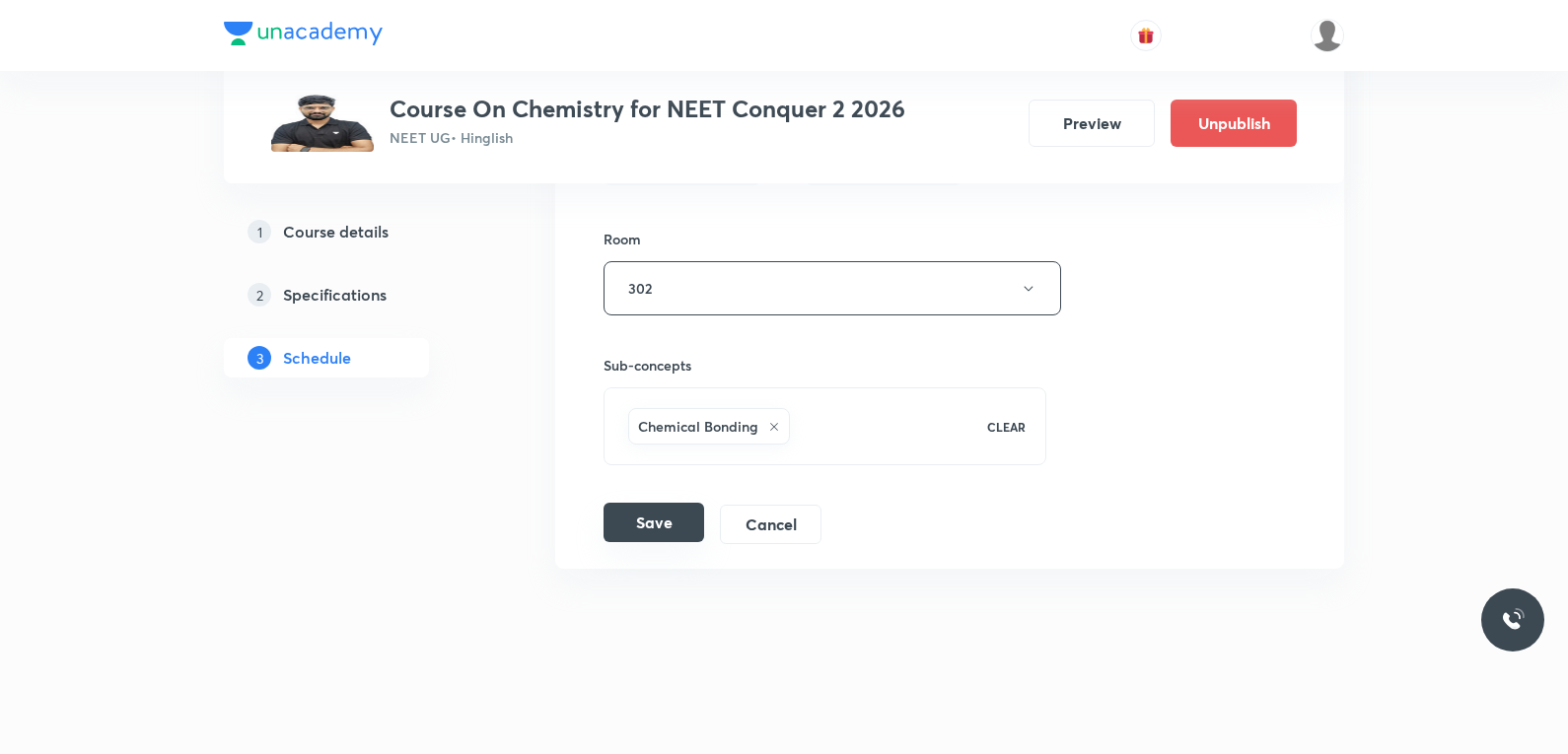type on "Chemical Bonding" 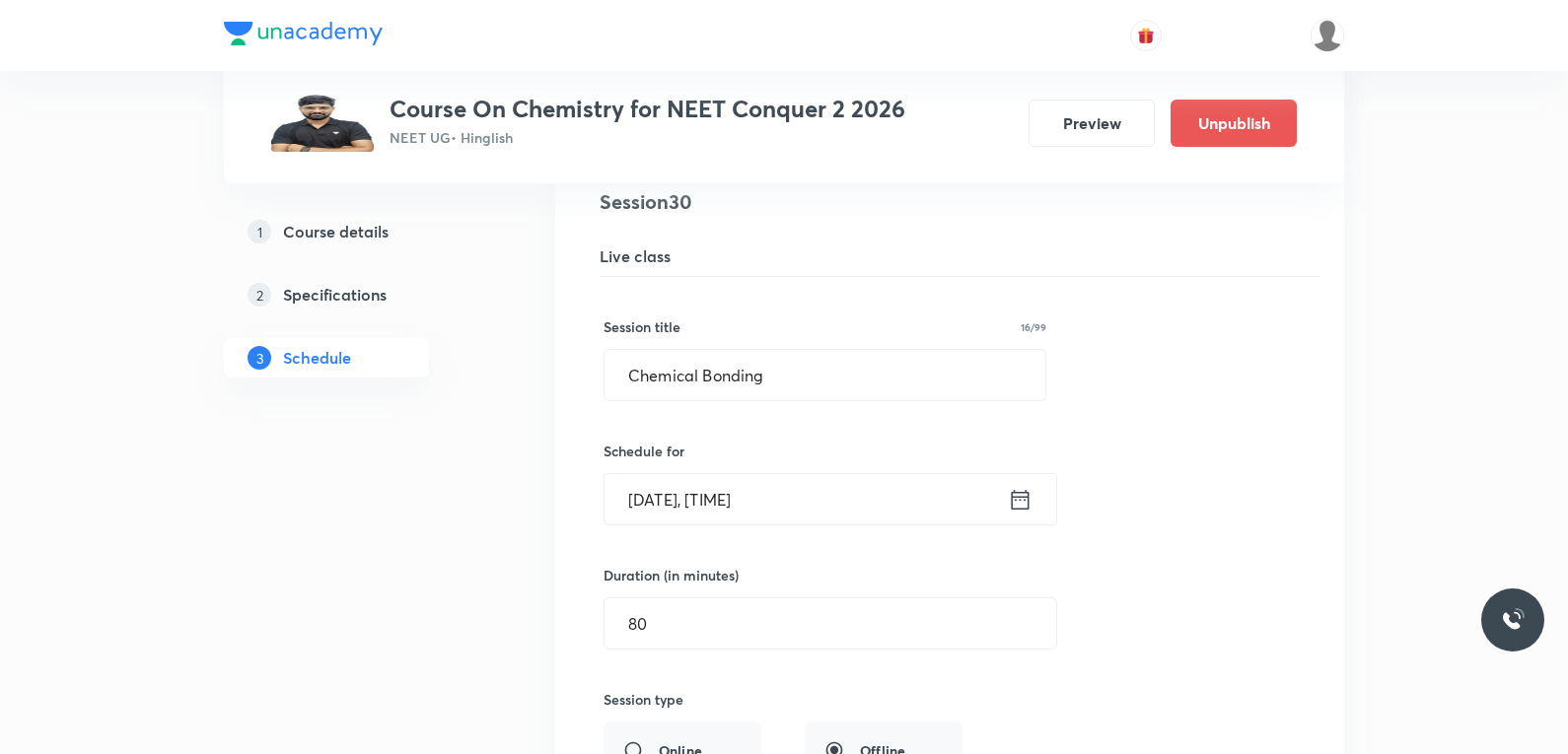 scroll, scrollTop: 4473, scrollLeft: 0, axis: vertical 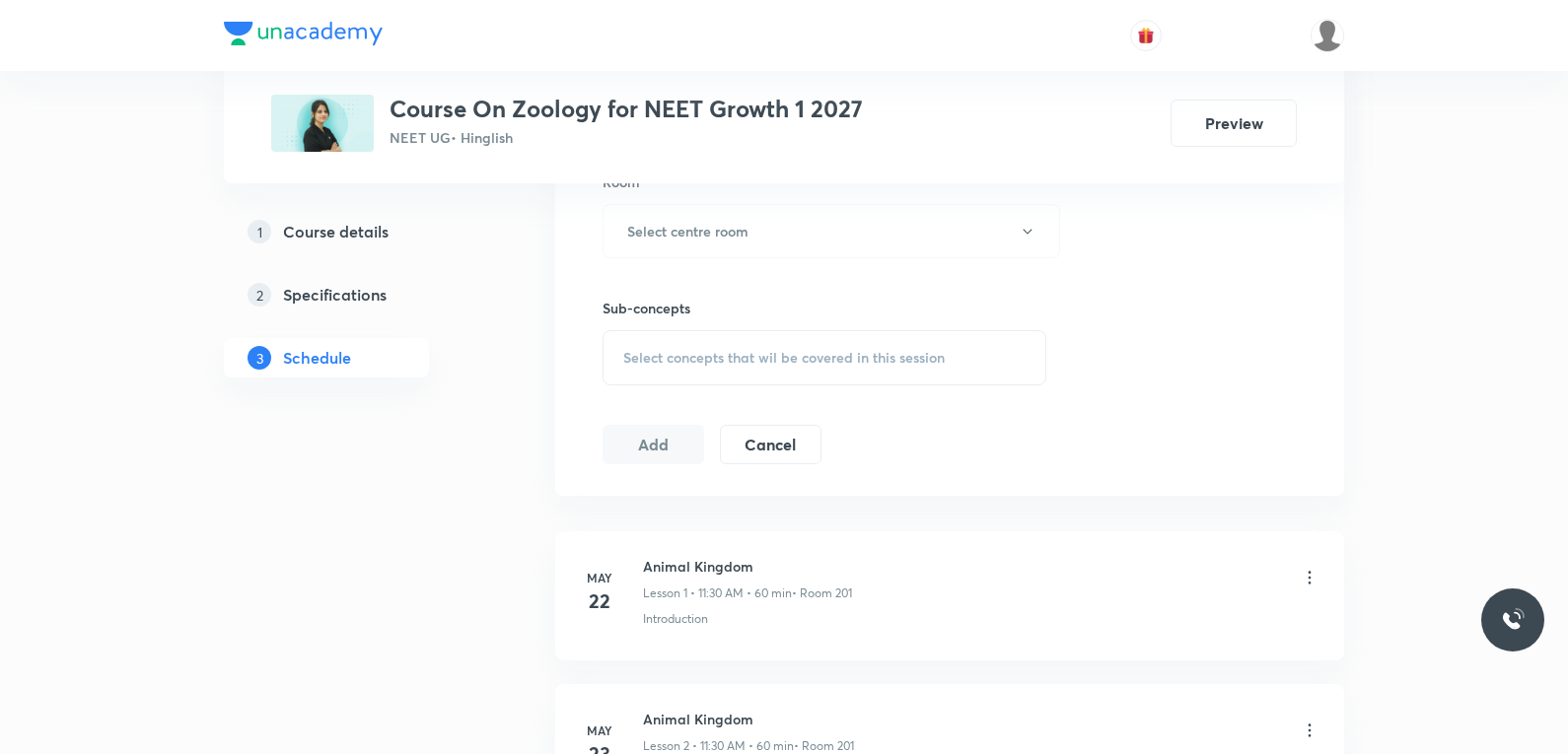 click on "Select concepts that wil be covered in this session" at bounding box center [824, 358] 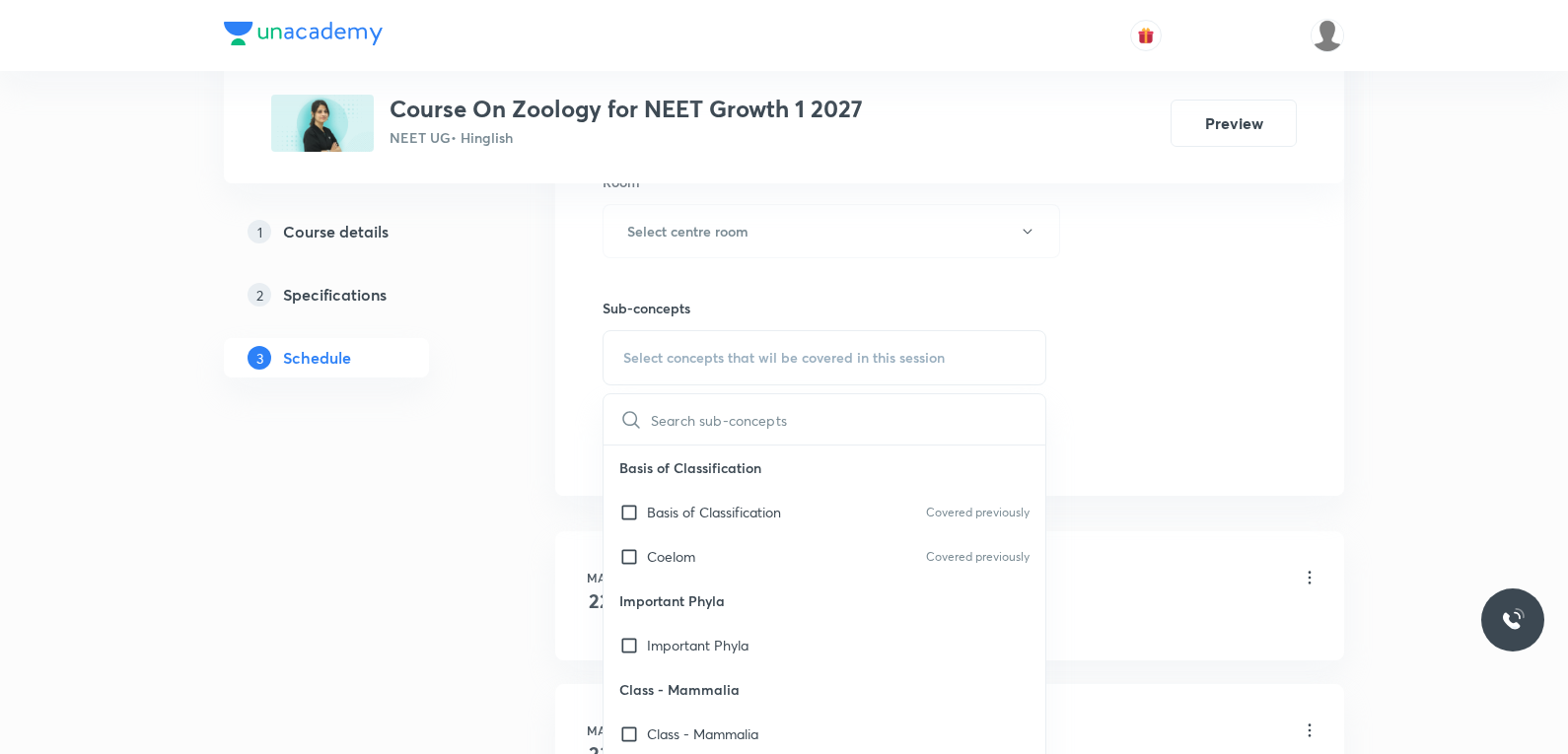 click on "Session  35 Live class Session title 0/99 ​ Schedule for [DATE], 7:21 PM ​ Duration (in minutes) ​   Session type Online Offline Room Select centre room Sub-concepts Select concepts that wil be covered in this session ​ Basis of Classification Basis of Classification Covered previously Coelom Covered previously Important Phyla Important Phyla Class - Mammalia Class - Mammalia Class - Amphibia Class - Amphibia Super Class - Pisces Super Class - Pisces Class - Cyclostomata Class - Cyclostomata Sub Phylum - Vertebrata Sub Phylum - Vertebrata Sub Phylum - Cephalochordata Sub Phylum - Cephalochordata Sub Phylum - Urochordata or Tunicata Sub Phylum - Urochordata or Tunicata Classification of Chordata Classification of Chordata Phylum - Chordata Phylum - Chordata Phylum - Hemichordata Phylum - Hemichordata Phylum - Mollusca Phylum - Mollusca Examples Characteristics Phylum - Echinodermata Phylum - Echinodermata Phylum - Protozoa (Kingdom-Protista) Phylum - Protozoa (Kingdom-Protista) Kingdom - Animalia" at bounding box center (950, 1) 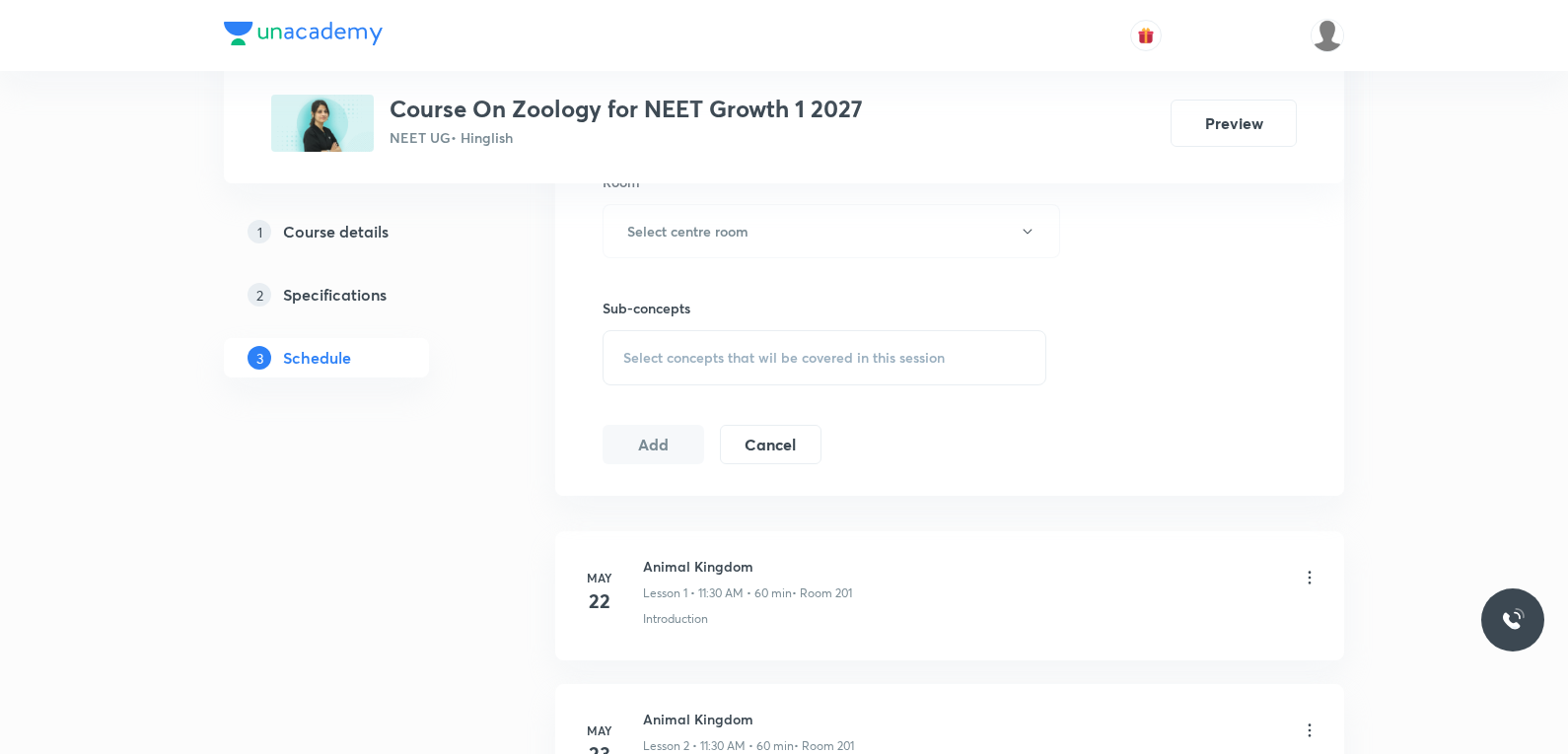 scroll, scrollTop: 6020, scrollLeft: 0, axis: vertical 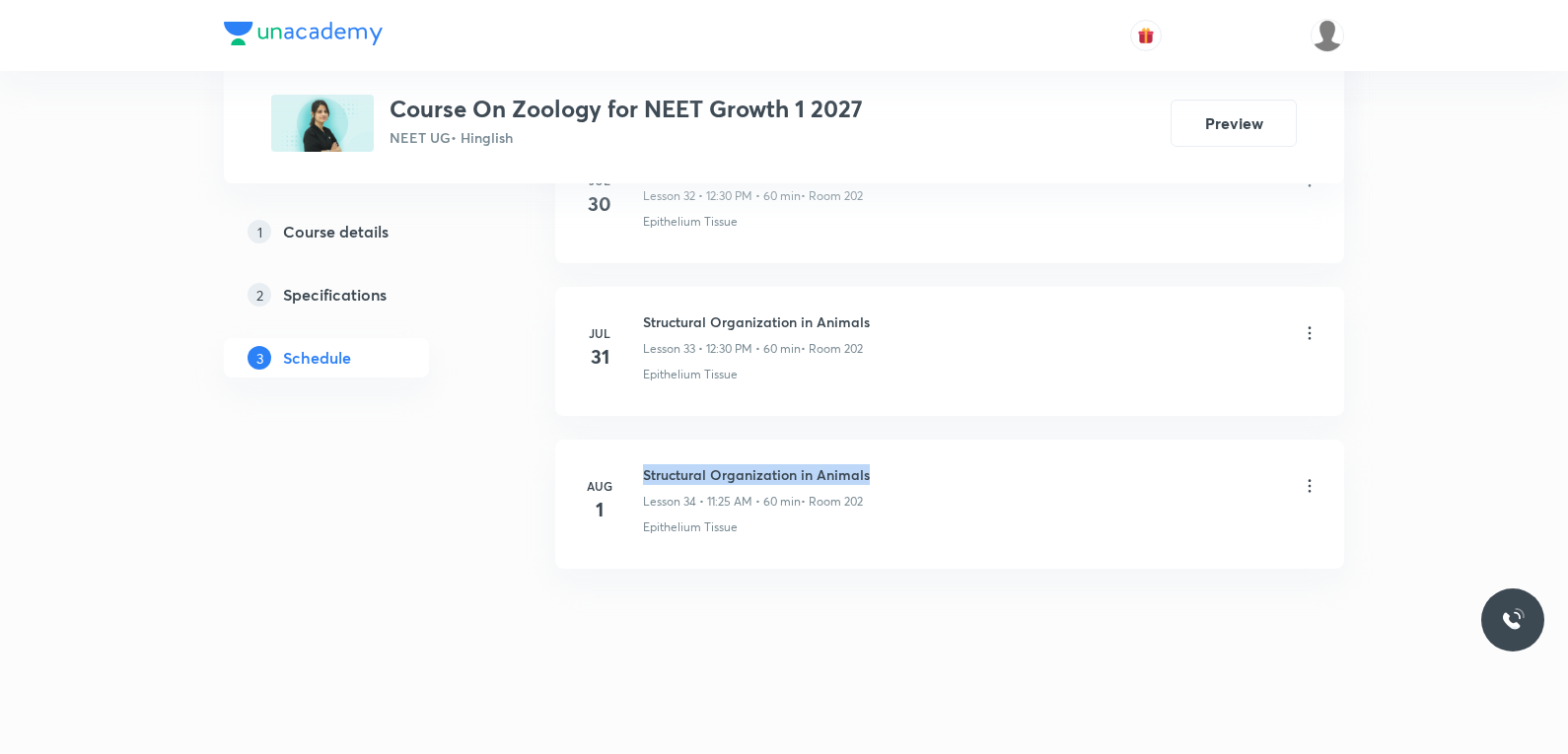 drag, startPoint x: 643, startPoint y: 482, endPoint x: 909, endPoint y: 475, distance: 266.09209 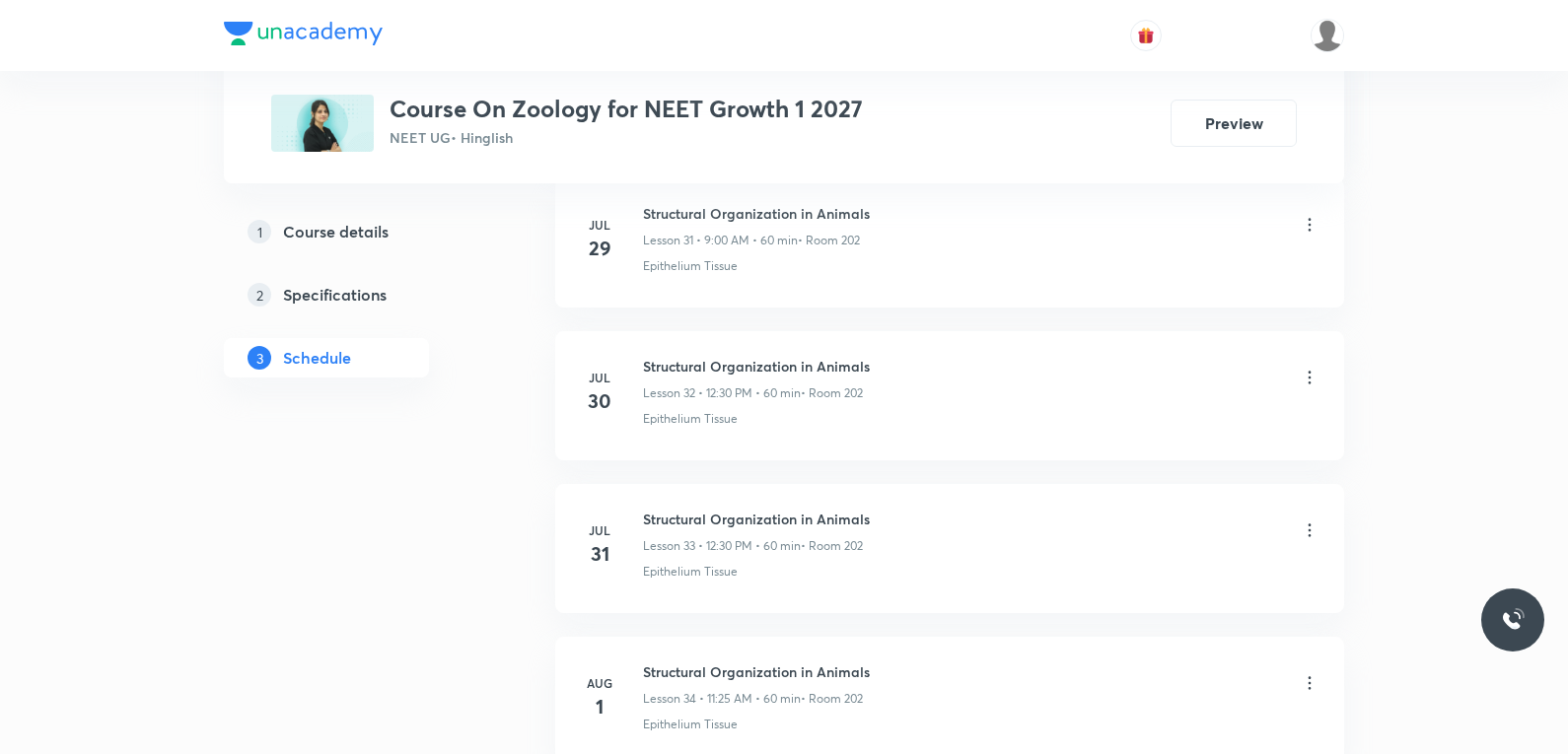 click on "Structural Organization in Animals Lesson 32 • 12:30 PM • 60 min  • Room 202" at bounding box center [981, 378] 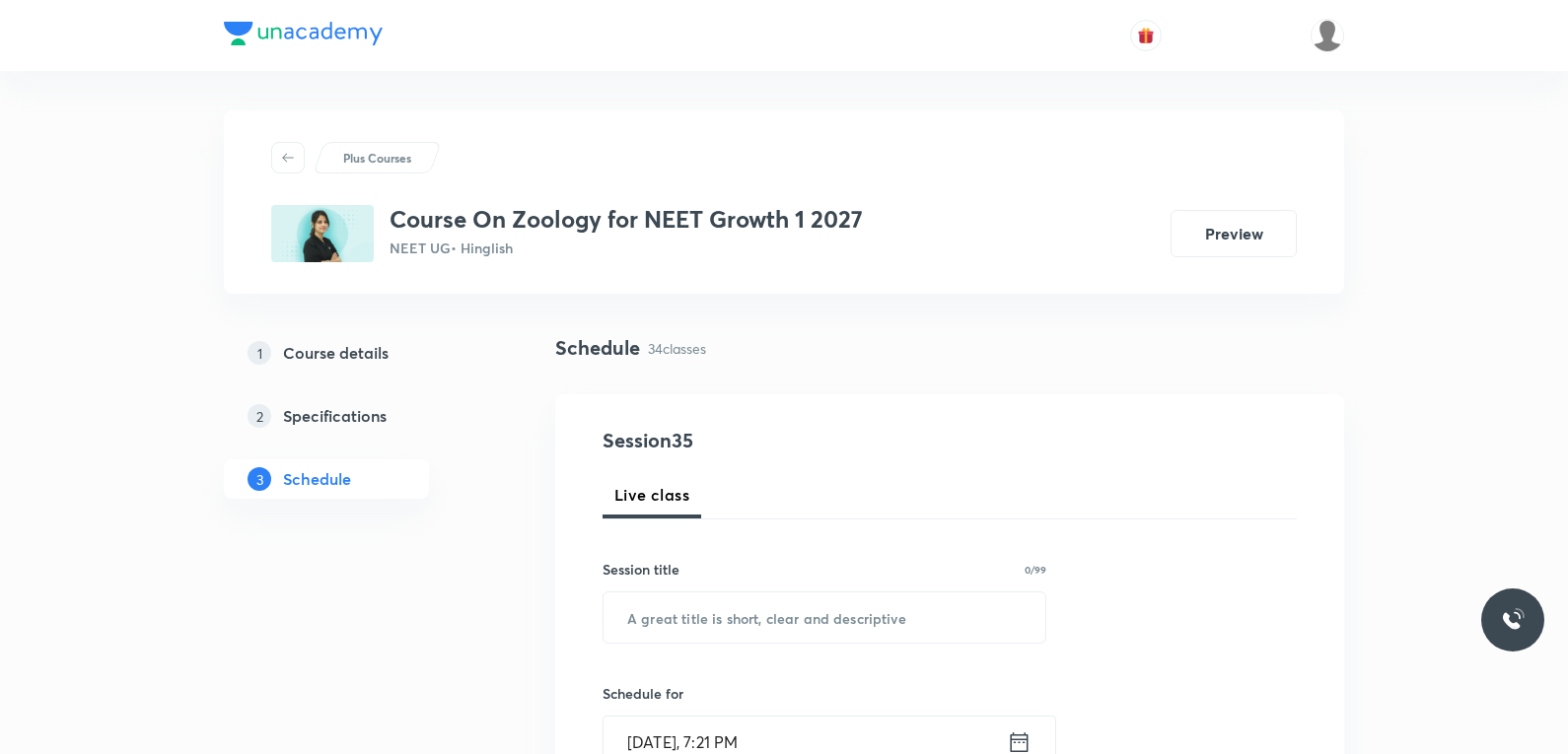 scroll, scrollTop: 197, scrollLeft: 0, axis: vertical 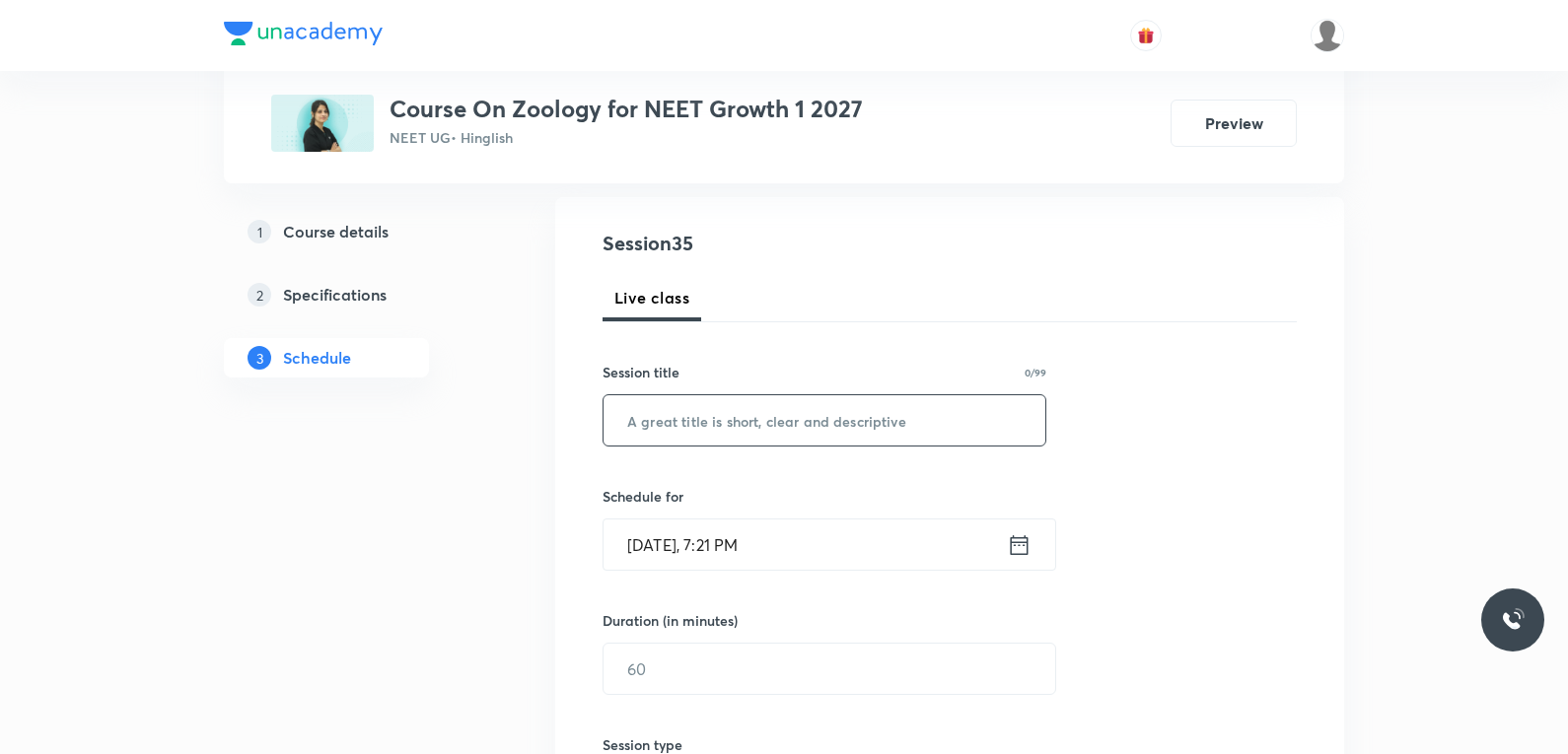 click at bounding box center [824, 420] 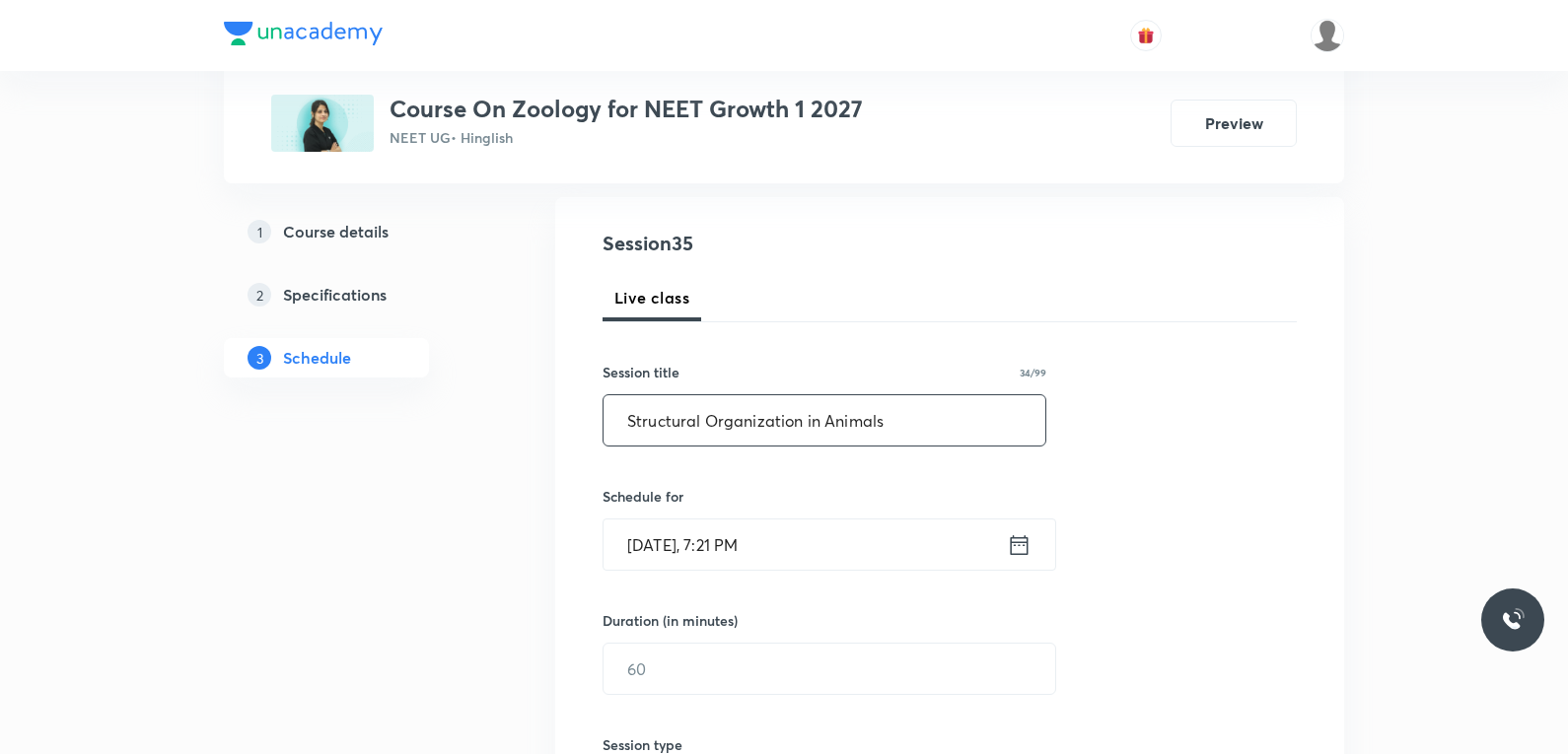 scroll, scrollTop: 394, scrollLeft: 0, axis: vertical 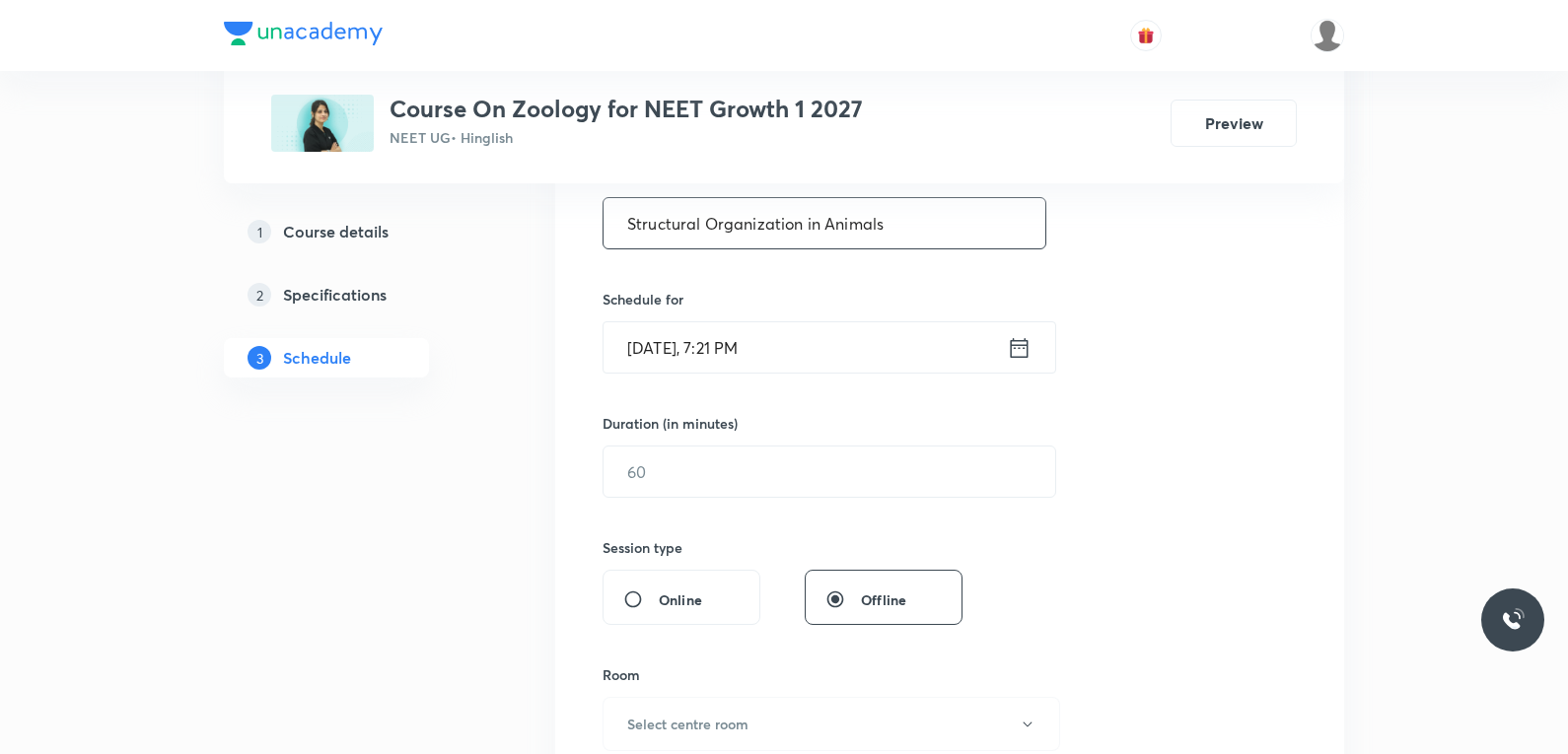 type on "Structural Organization in Animals" 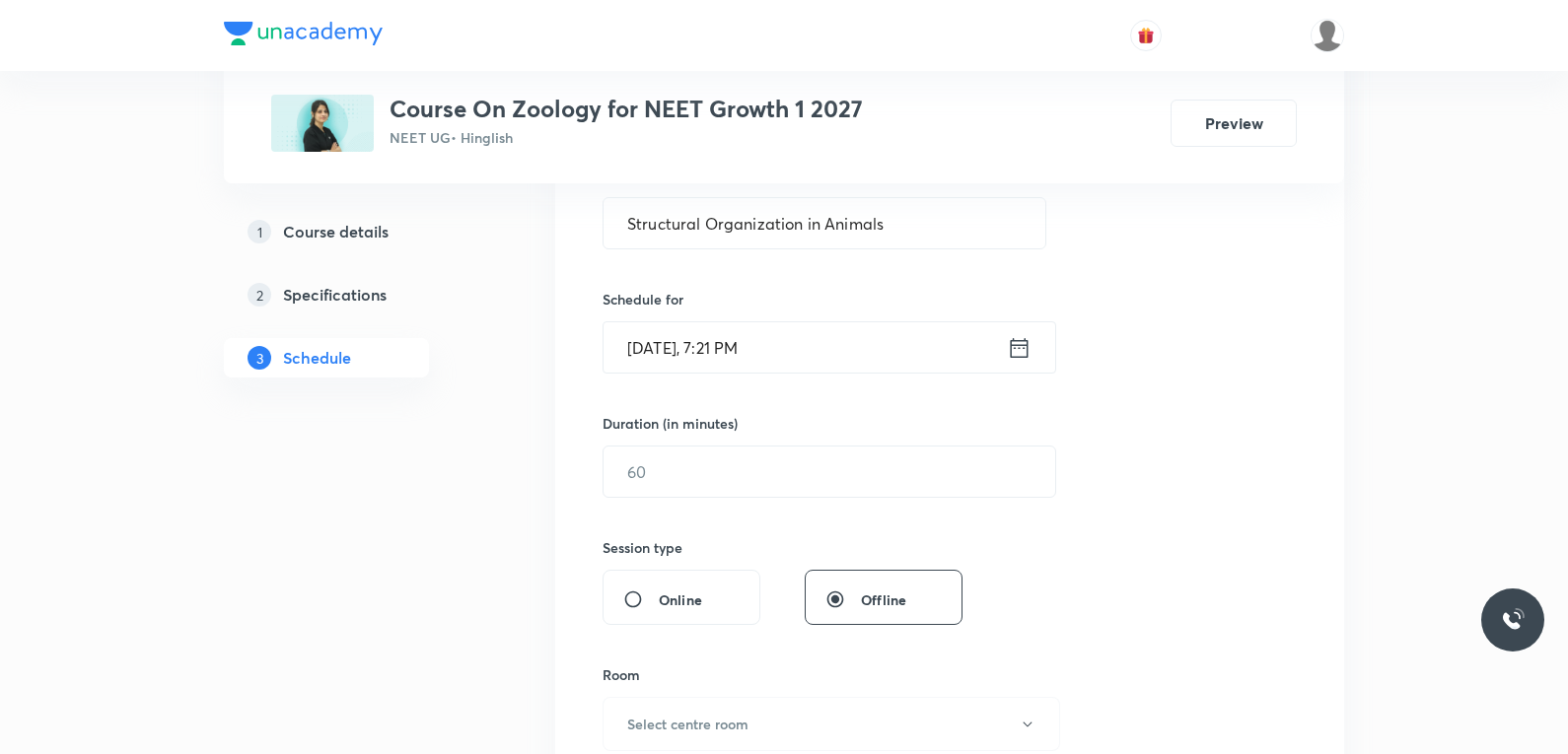 click on "[DATE], [TIME]" at bounding box center (805, 347) 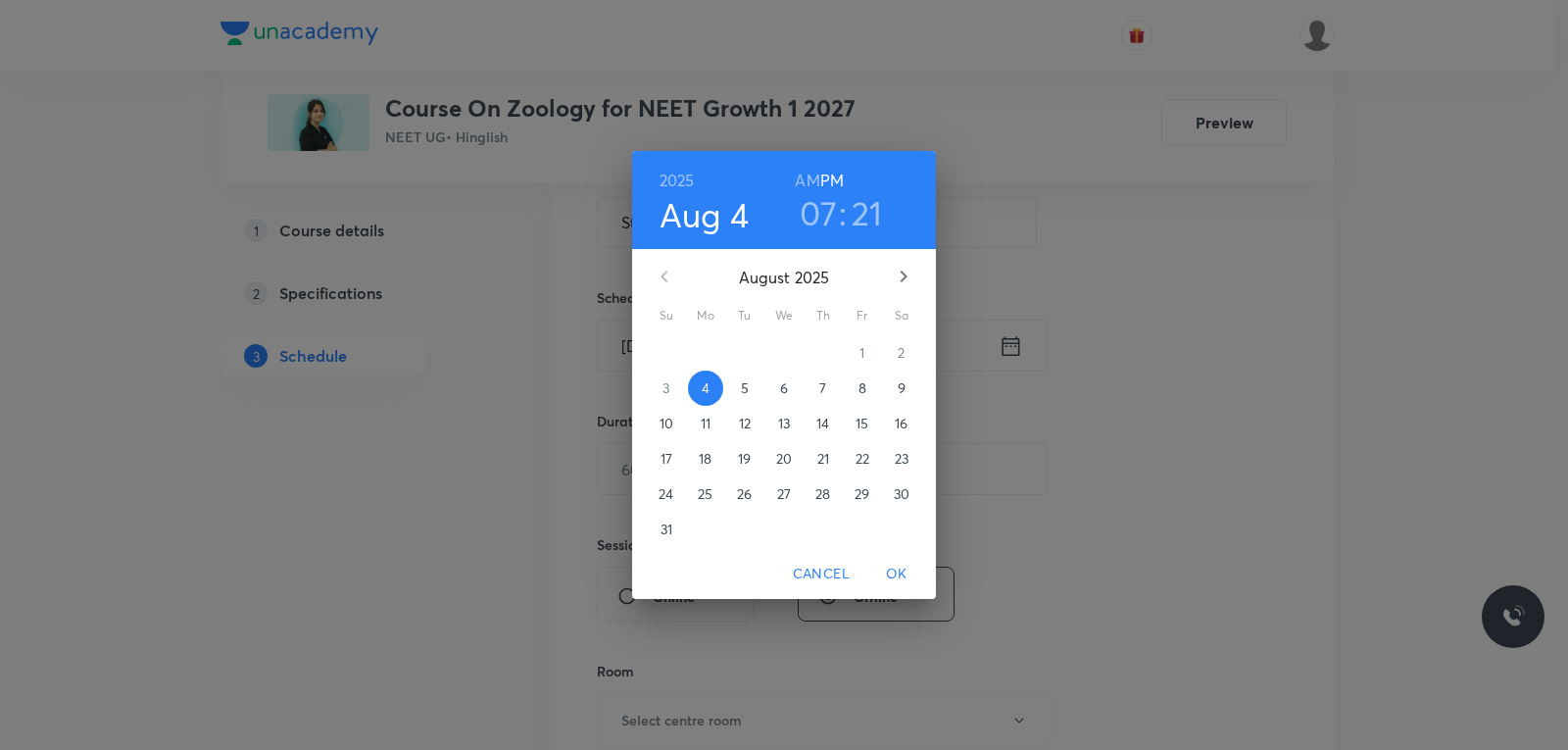 click on "5" at bounding box center [745, 388] 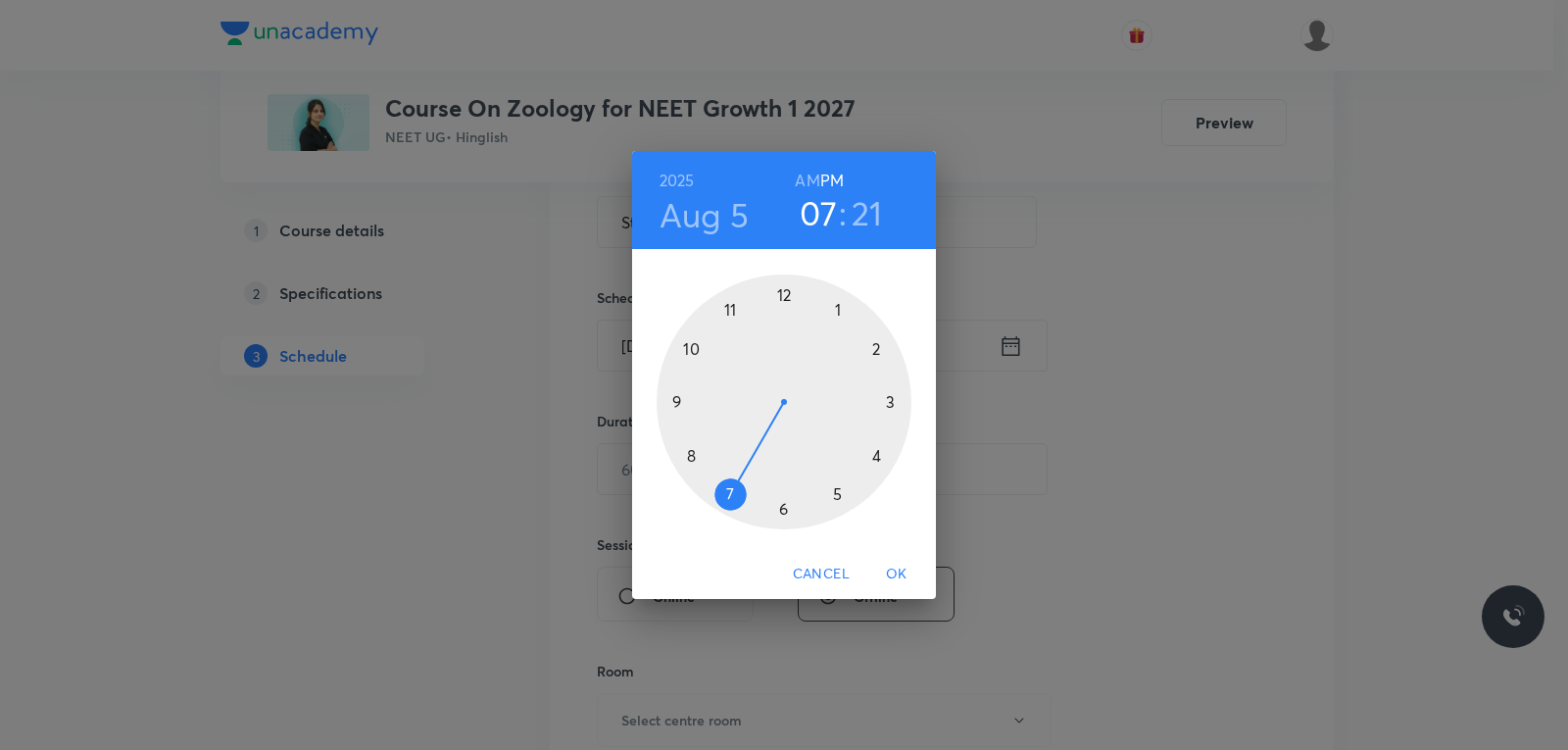 click on "AM" at bounding box center [807, 180] 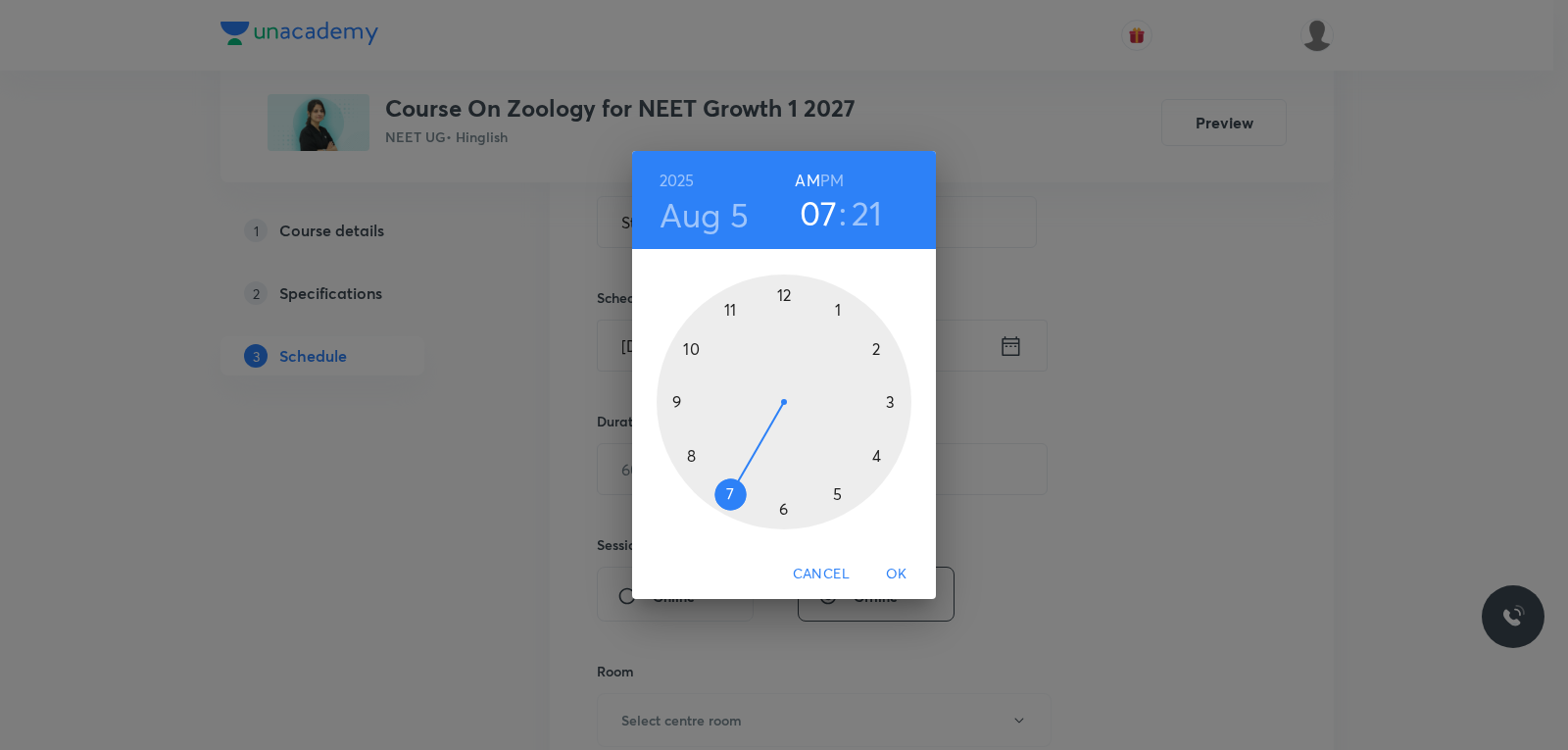 type 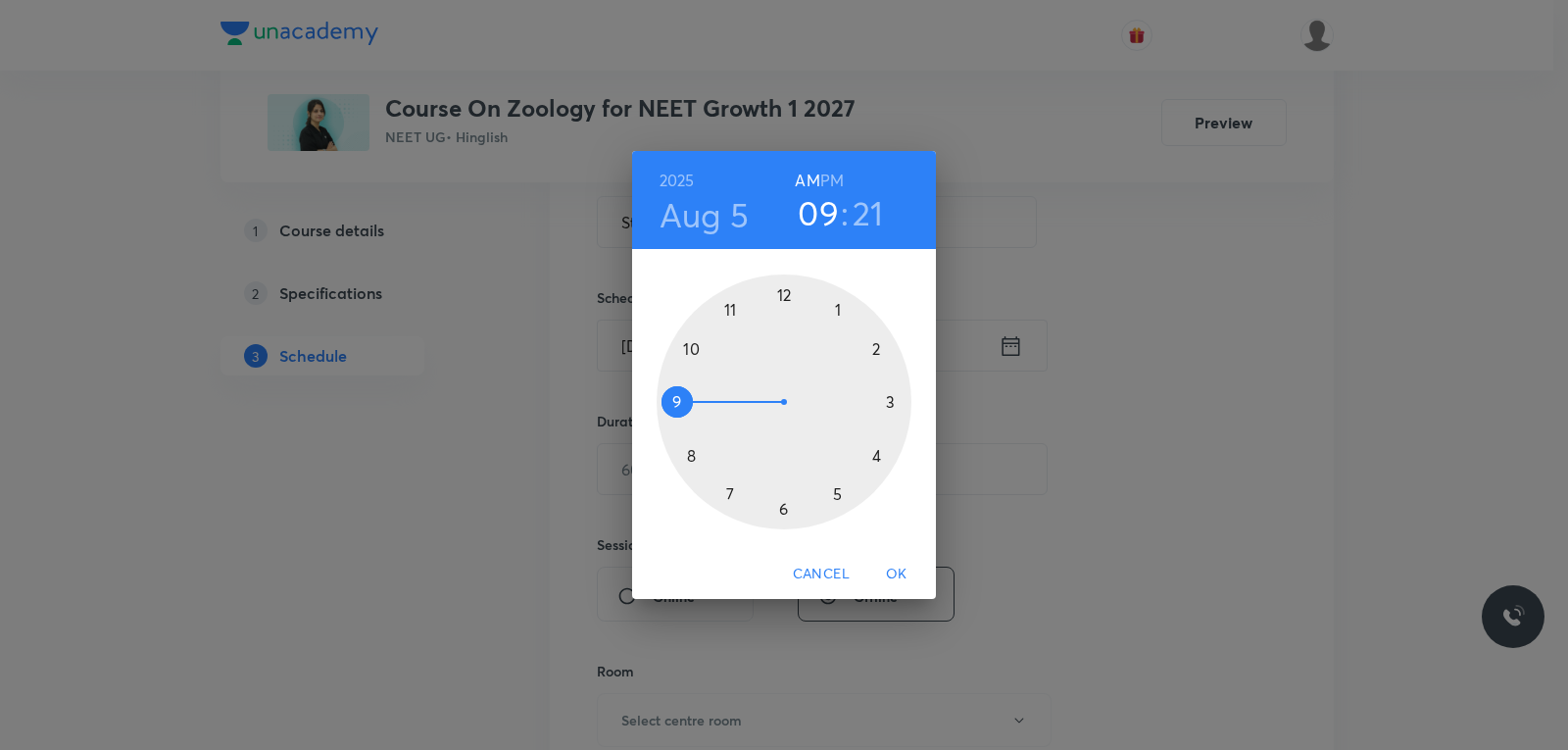 drag, startPoint x: 731, startPoint y: 490, endPoint x: 701, endPoint y: 381, distance: 113.05308 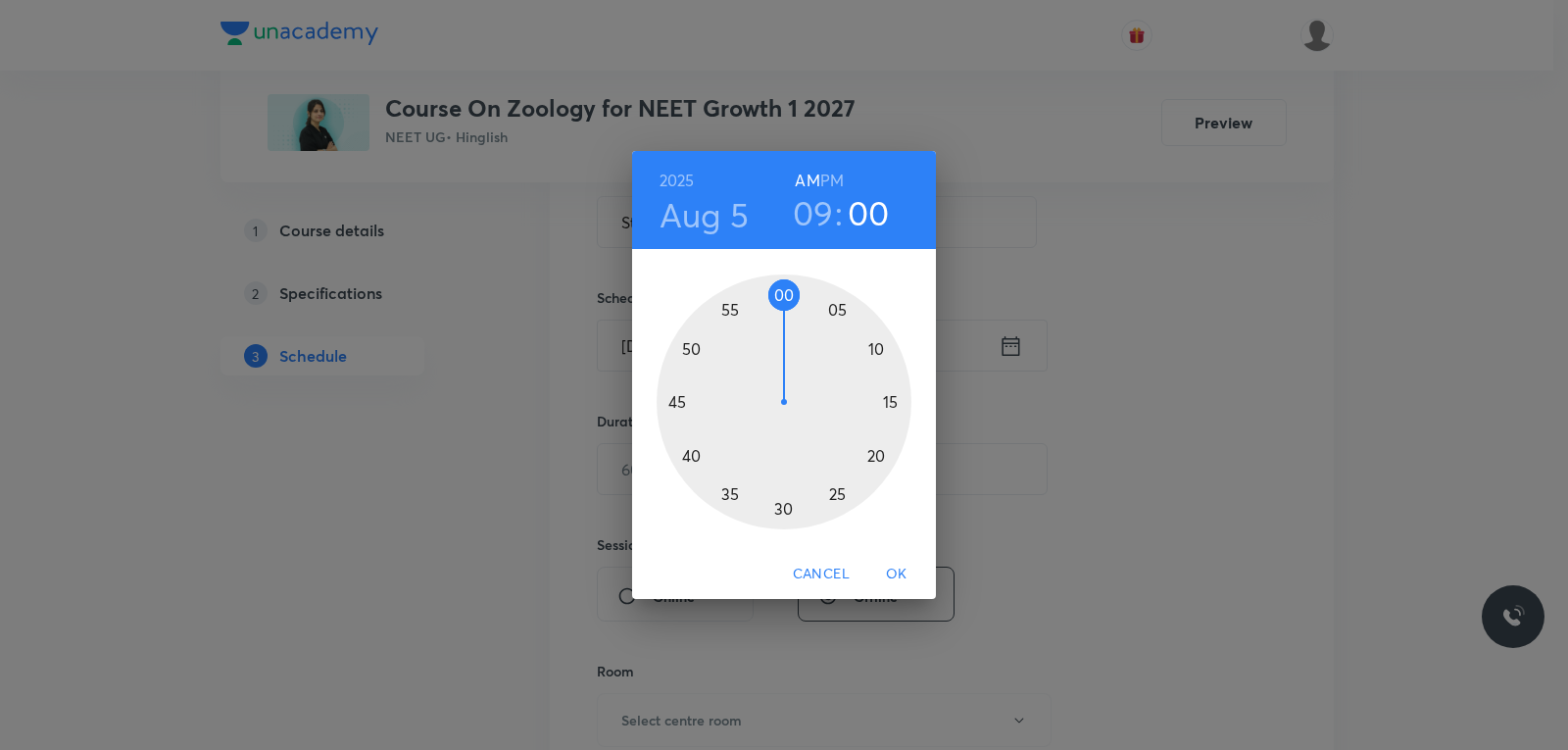 drag, startPoint x: 880, startPoint y: 463, endPoint x: 786, endPoint y: 290, distance: 196.88829 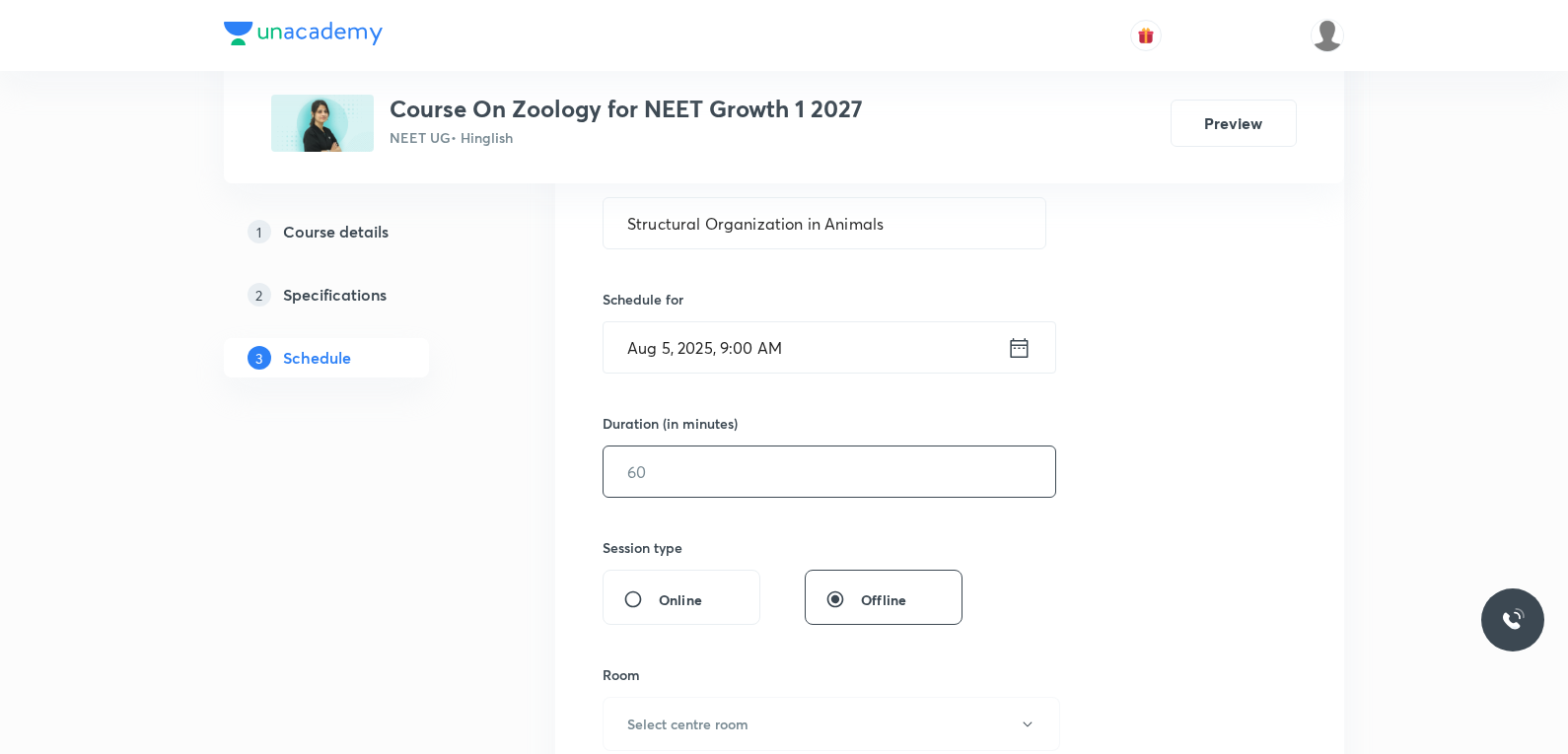 click at bounding box center (829, 471) 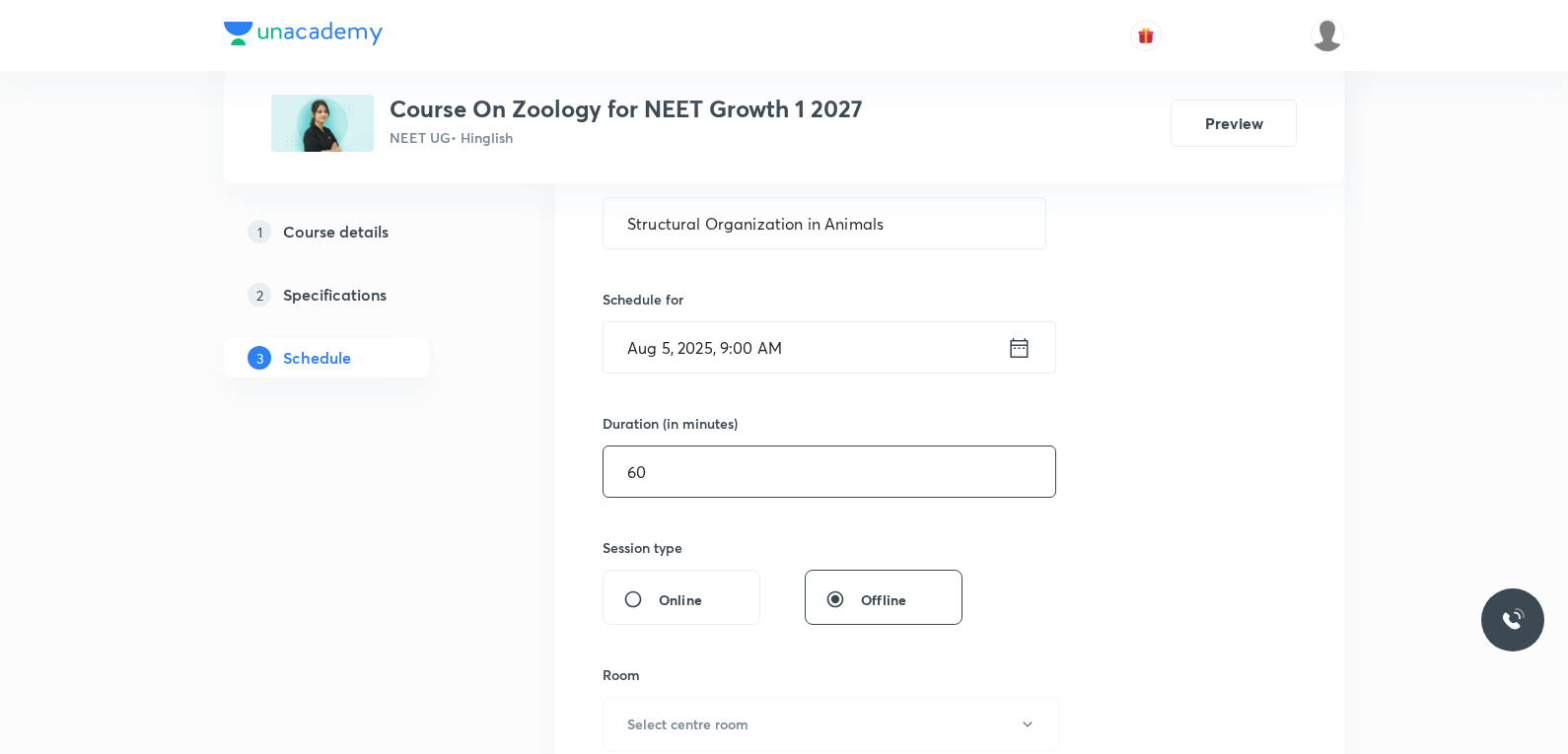 scroll, scrollTop: 690, scrollLeft: 0, axis: vertical 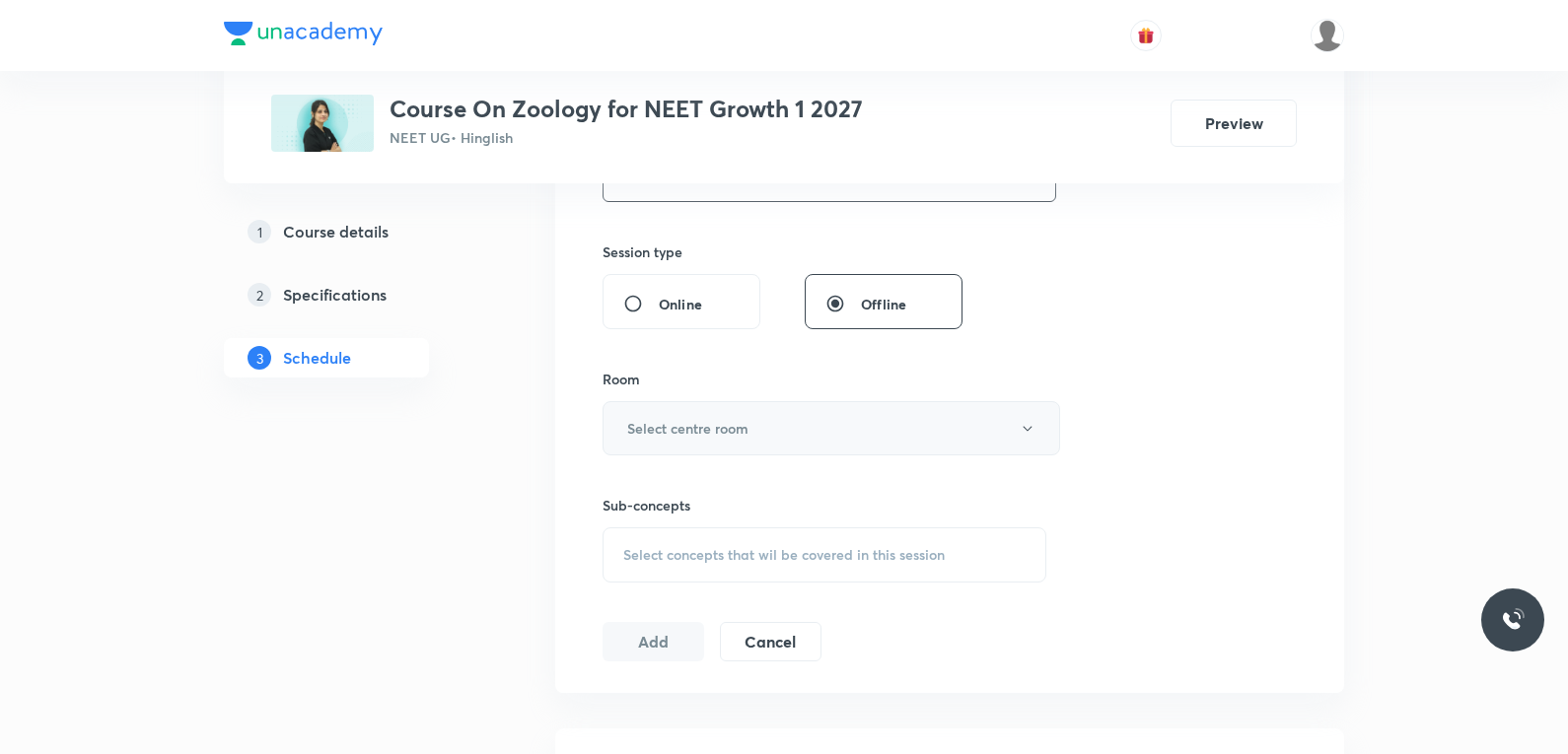 type on "60" 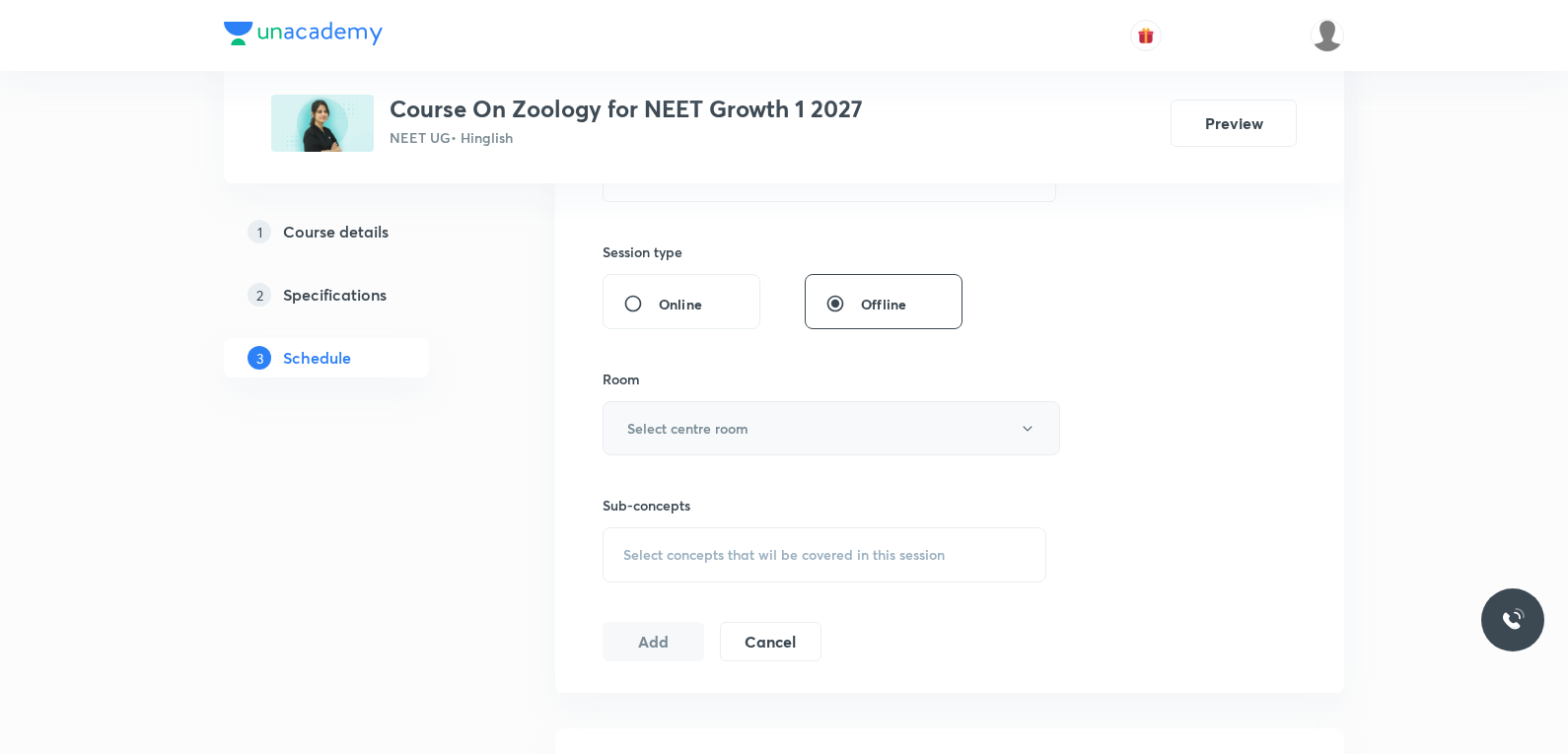 click on "Select centre room" at bounding box center (831, 428) 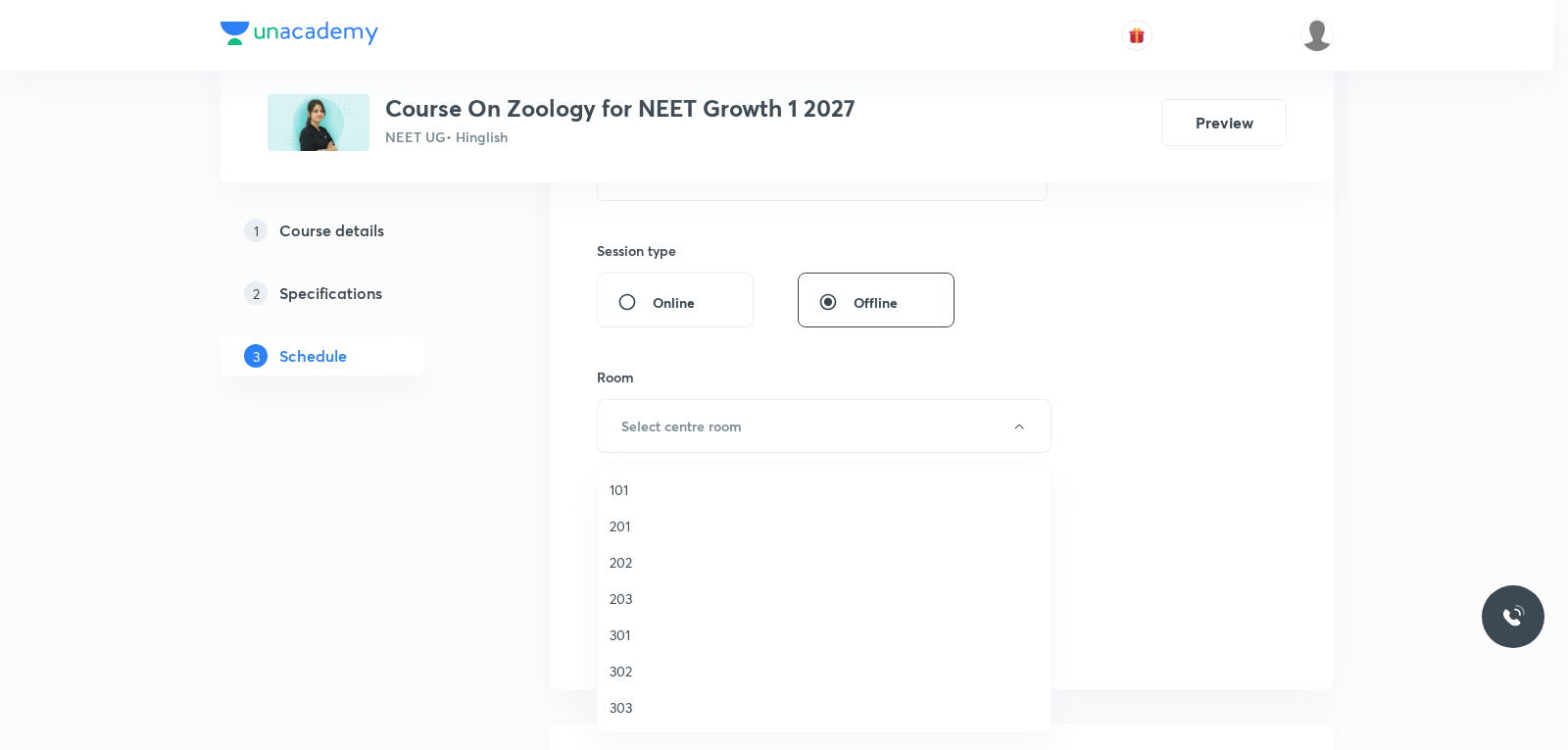 click on "101" at bounding box center [824, 489] 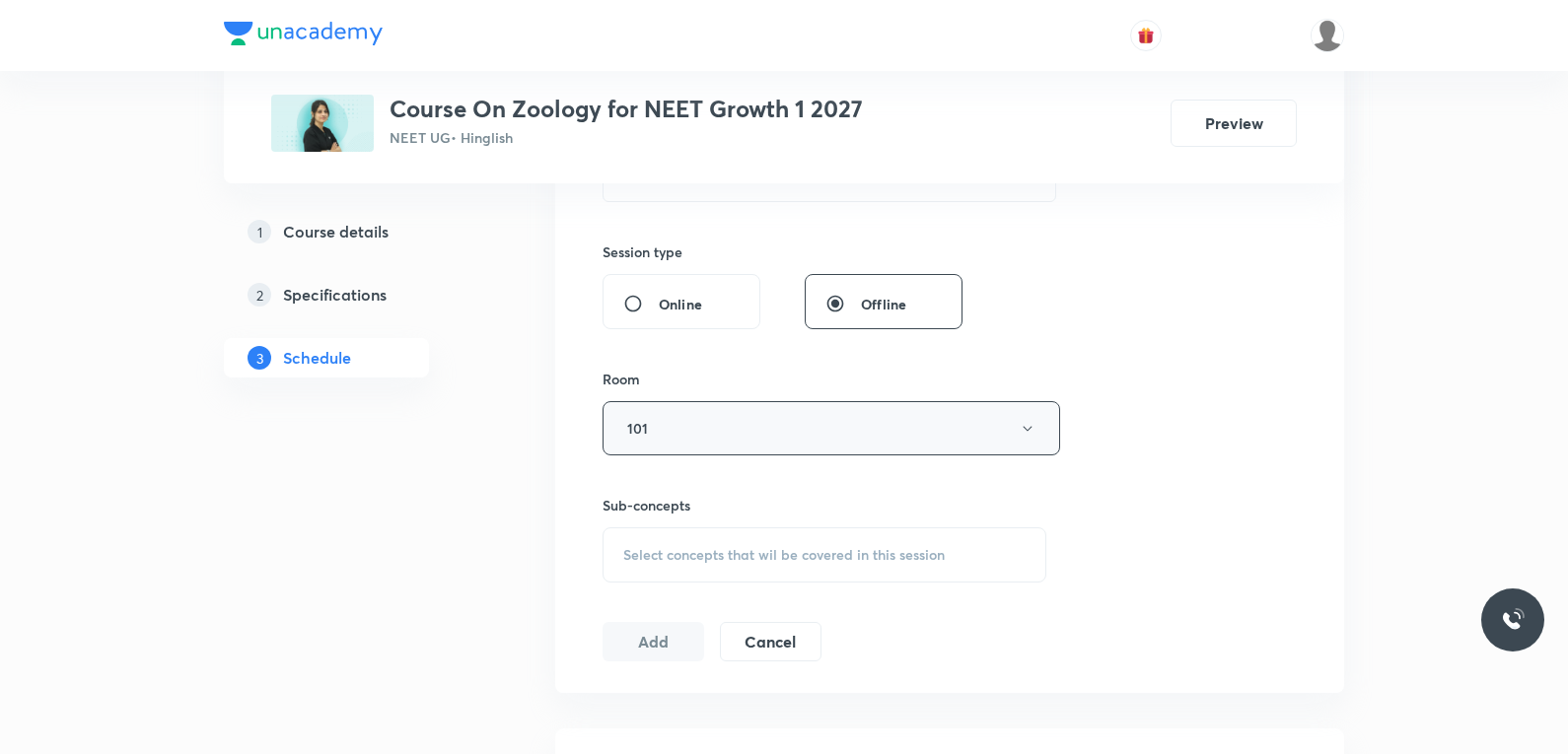 click on "101" at bounding box center (831, 428) 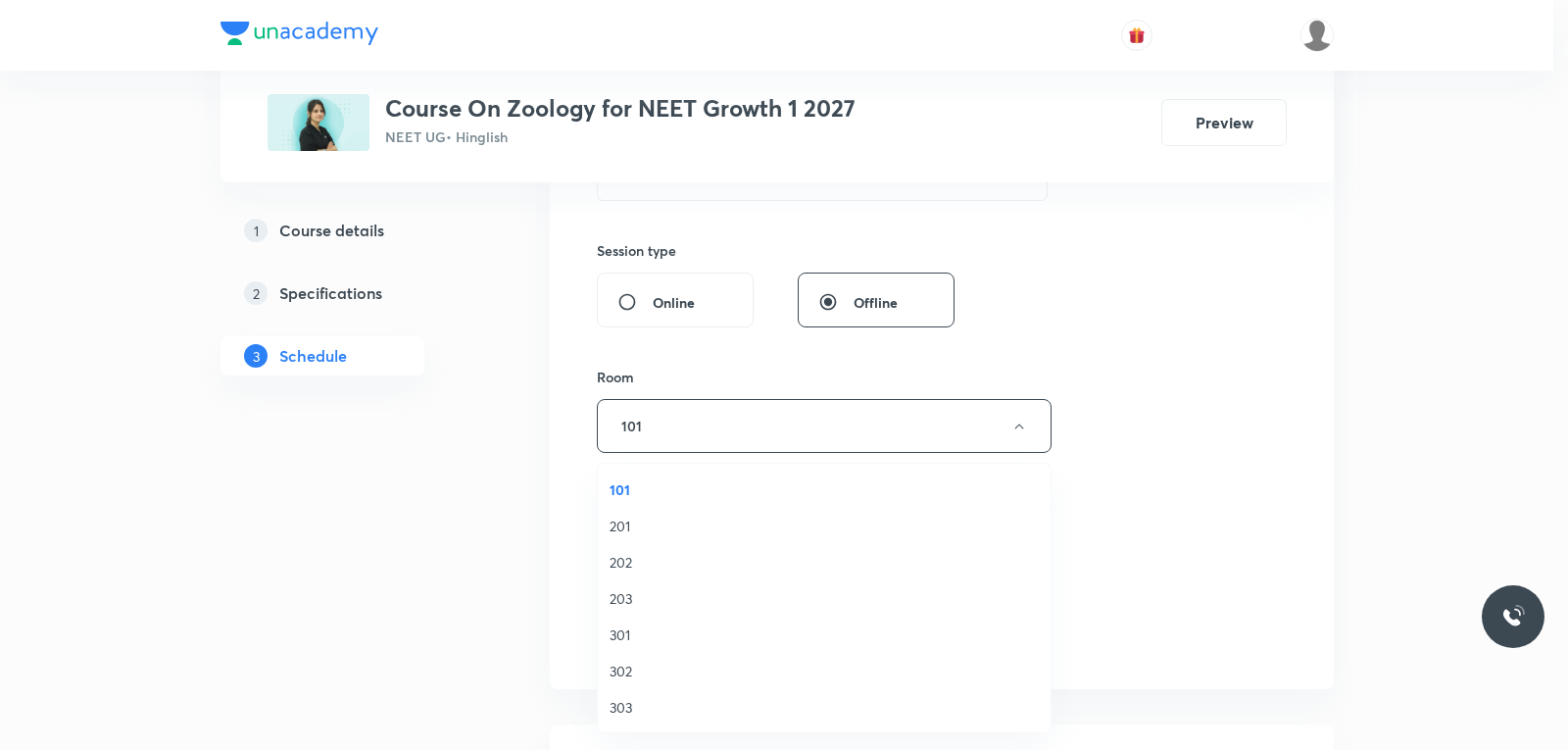 click on "202" at bounding box center [824, 562] 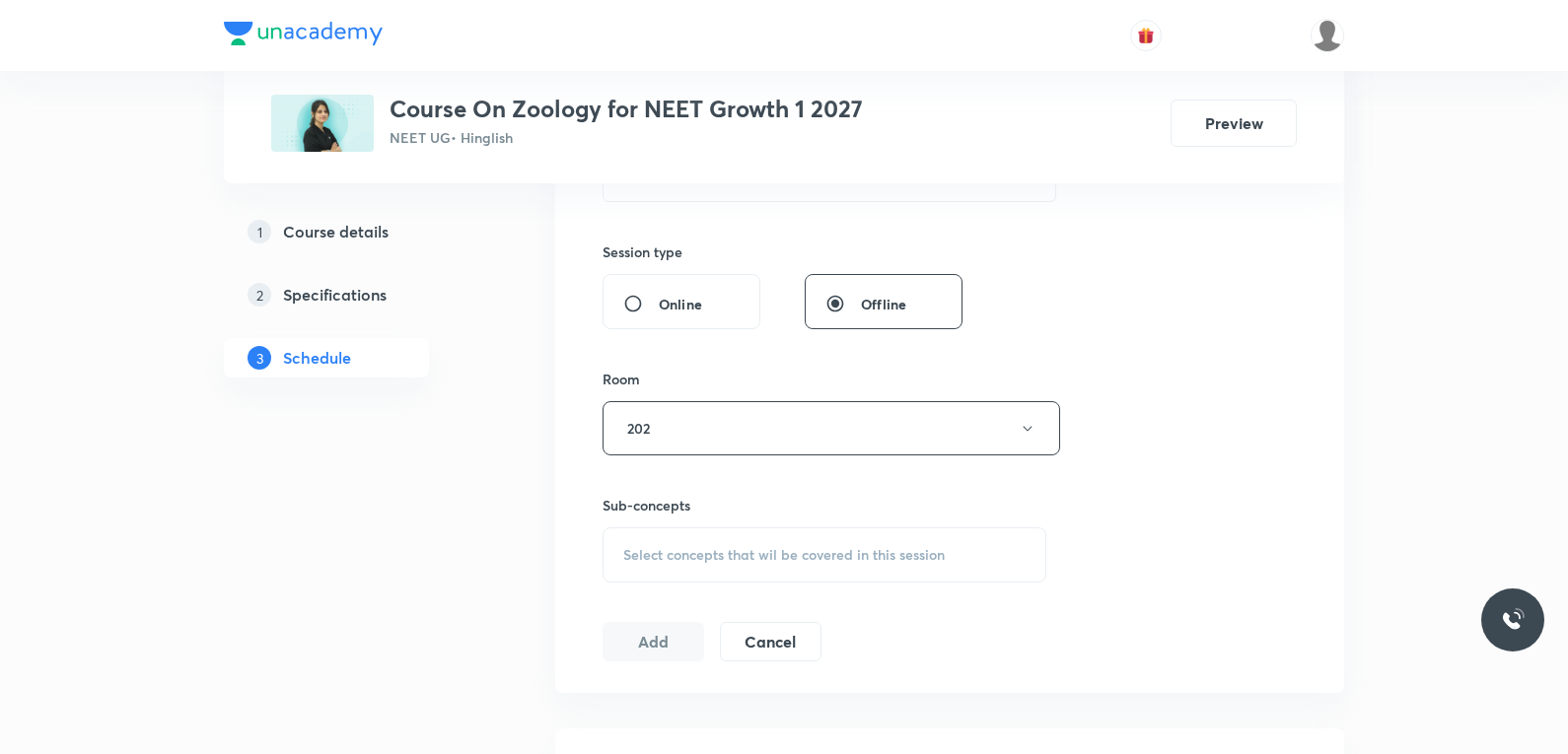 click on "Select concepts that wil be covered in this session" at bounding box center [784, 555] 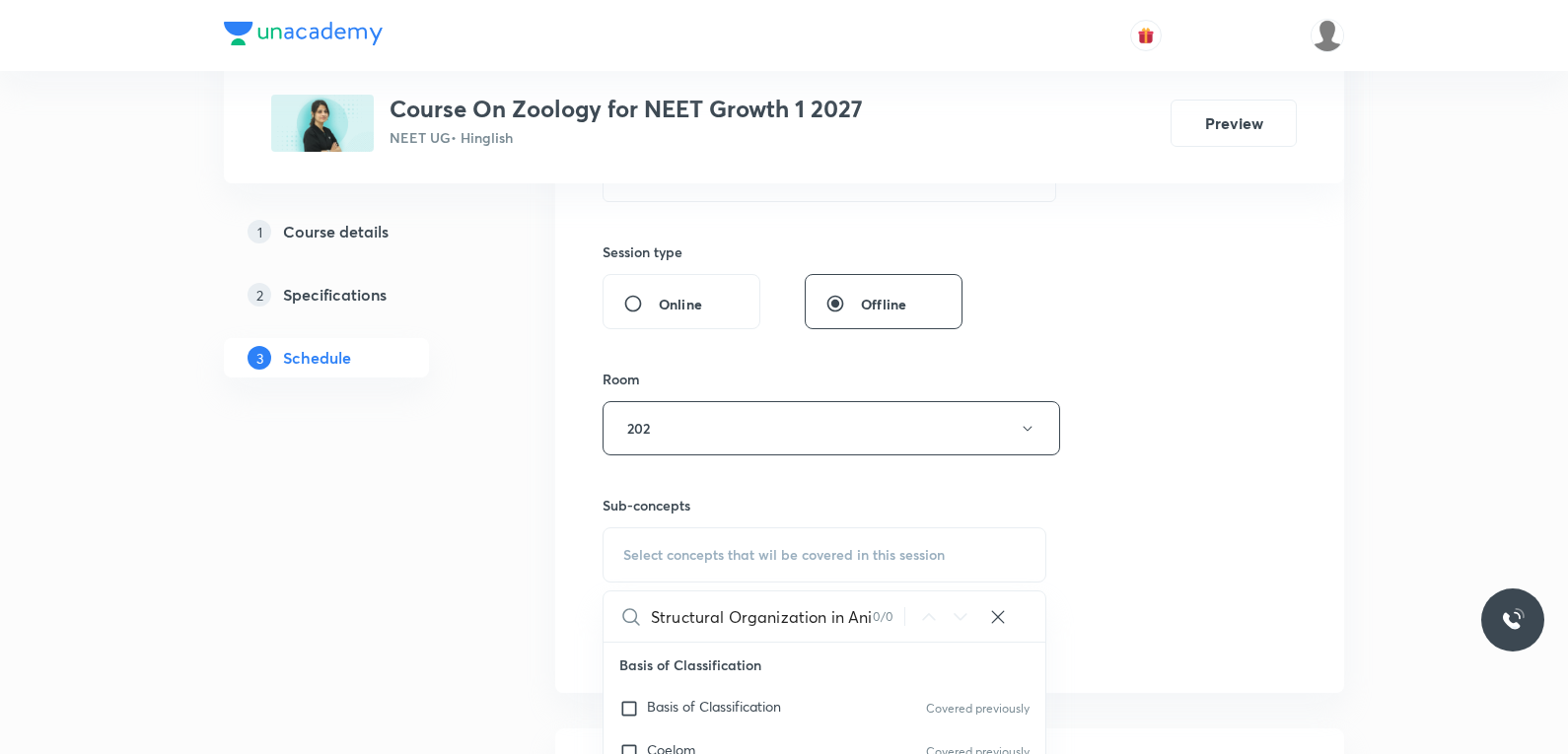 scroll, scrollTop: 0, scrollLeft: 32, axis: horizontal 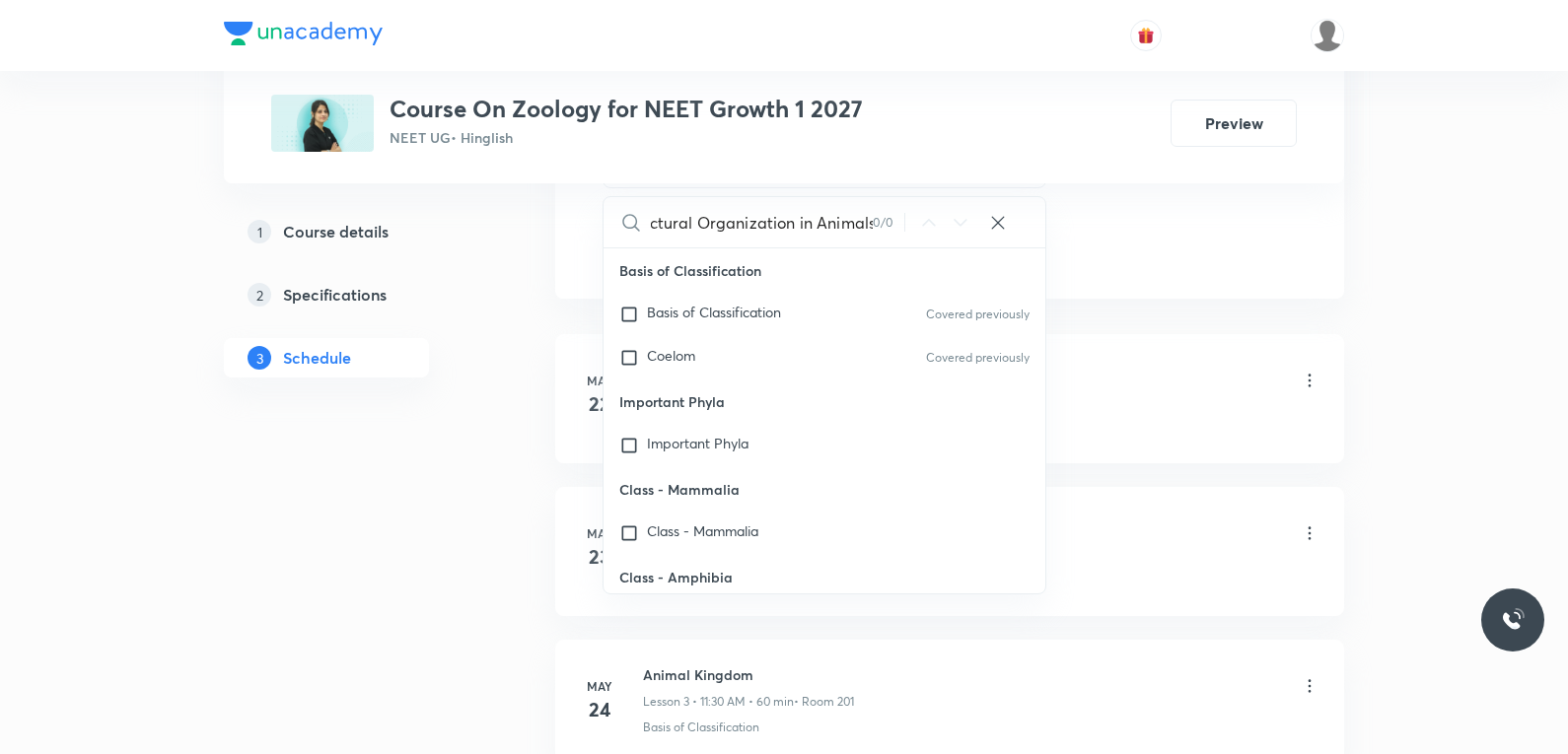 click on "Structural Organization in Animals" at bounding box center [761, 222] 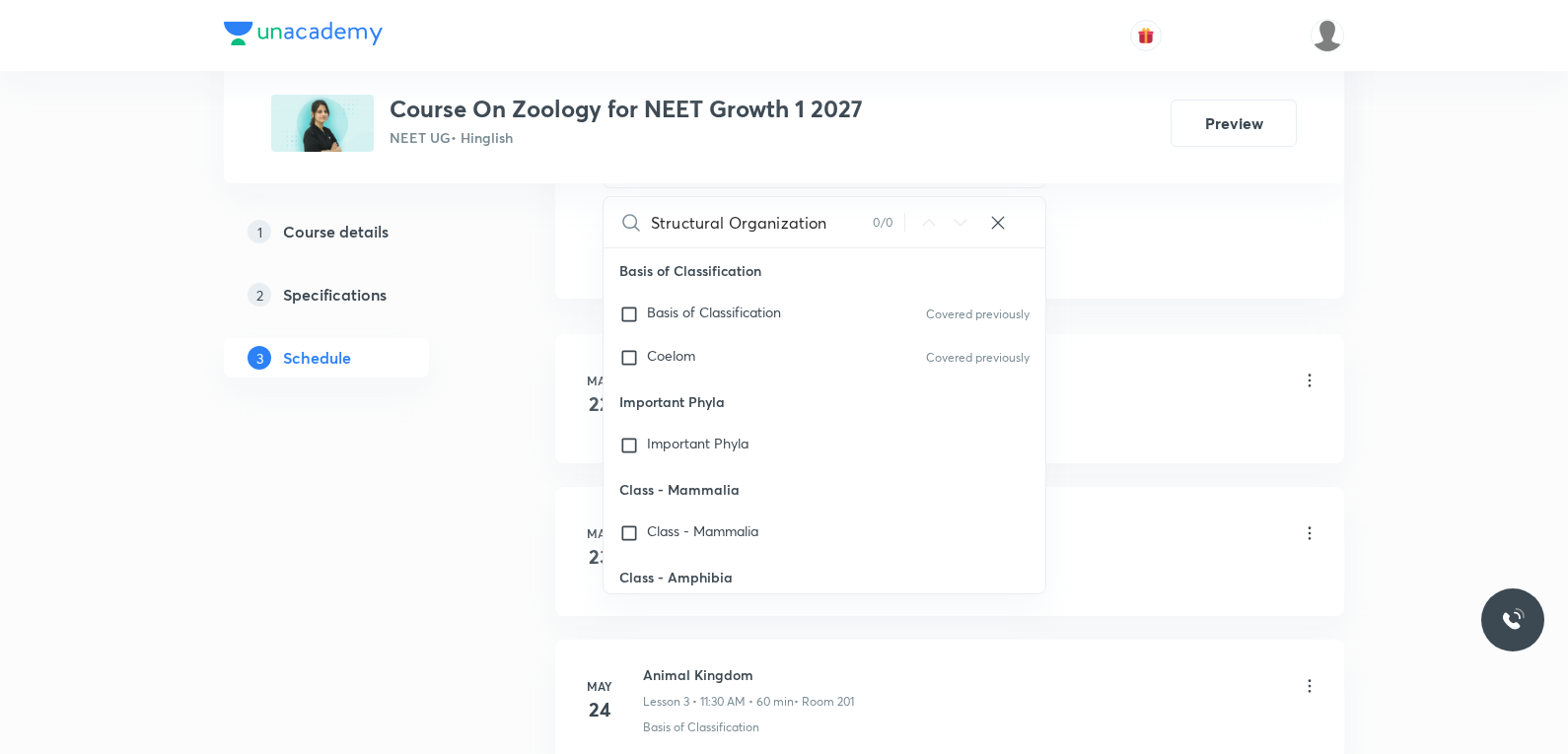 scroll, scrollTop: 0, scrollLeft: 0, axis: both 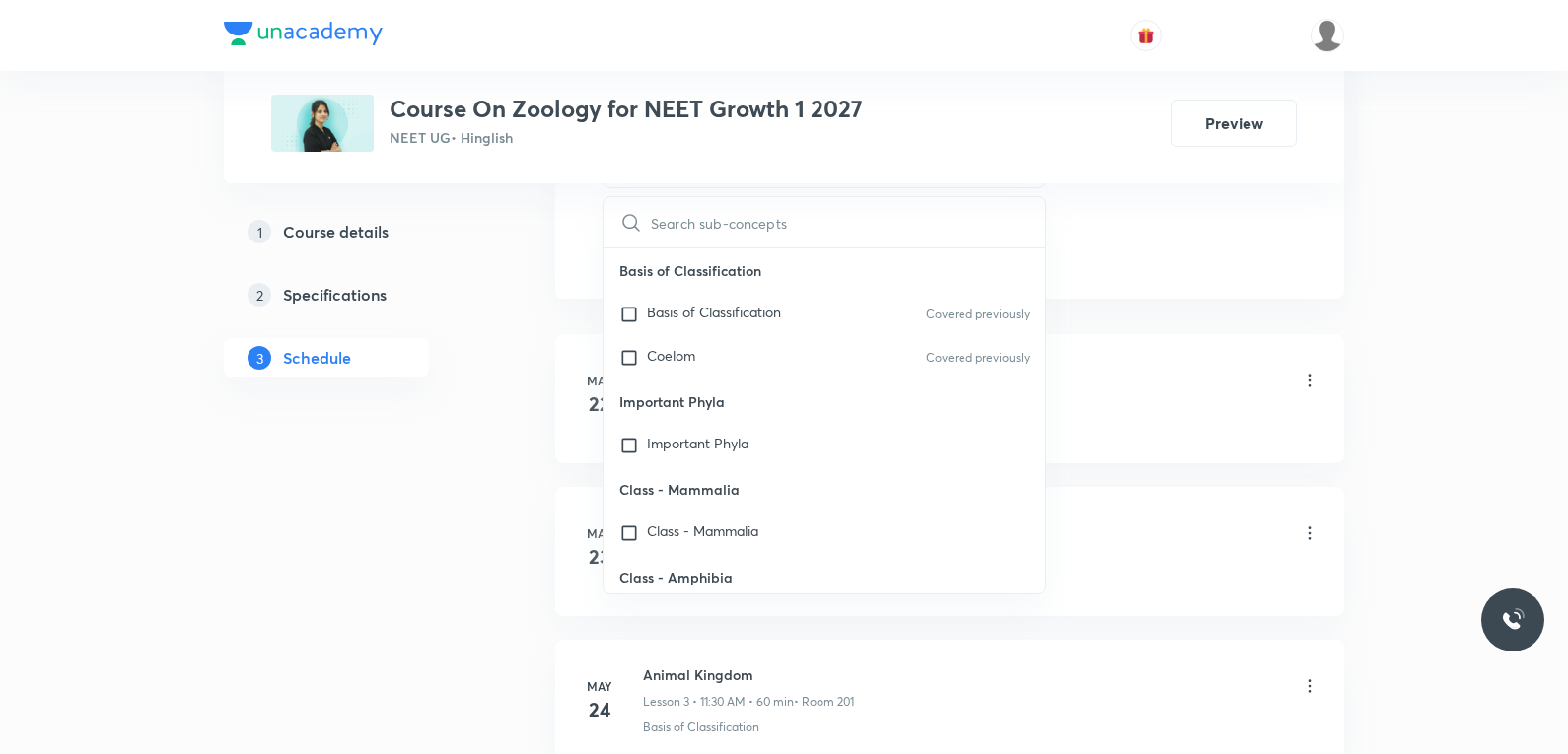 click on "Session  35 Live class Session title 34/99 Structural Organization in Animals ​ Schedule for Aug 5, 2025, 9:00 AM ​ Duration (in minutes) 60 ​   Session type Online Offline Room 202 Sub-concepts Select concepts that wil be covered in this session ​ Basis of Classification Basis of Classification Covered previously Coelom Covered previously Important Phyla Important Phyla Class - Mammalia Class - Mammalia Class - Amphibia Class - Amphibia Super Class - Pisces Super Class - Pisces Class - Cyclostomata Class - Cyclostomata Sub Phylum - Vertebrata Sub Phylum - Vertebrata Sub Phylum - Cephalochordata Sub Phylum - Cephalochordata Sub Phylum - Urochordata or Tunicata Sub Phylum - Urochordata or Tunicata Classification of Chordata Classification of Chordata Phylum - Chordata Phylum - Chordata Phylum - Hemichordata Phylum - Hemichordata Phylum - Mollusca Phylum - Mollusca Examples Characteristics Phylum - Echinodermata Phylum - Echinodermata Phylum - Protozoa (Kingdom-Protista) Few Common Protozoans Examples" at bounding box center [950, -196] 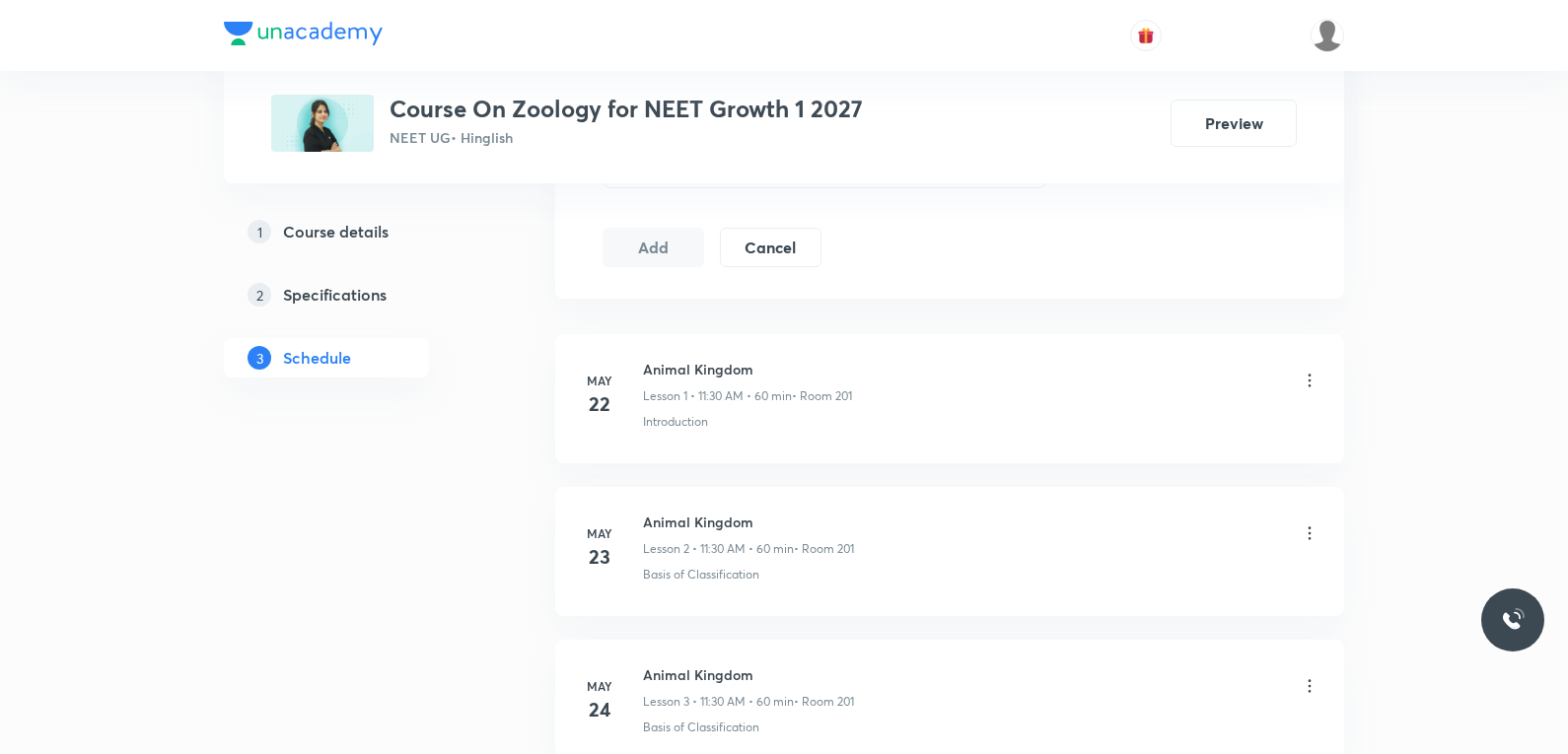 scroll, scrollTop: 6020, scrollLeft: 0, axis: vertical 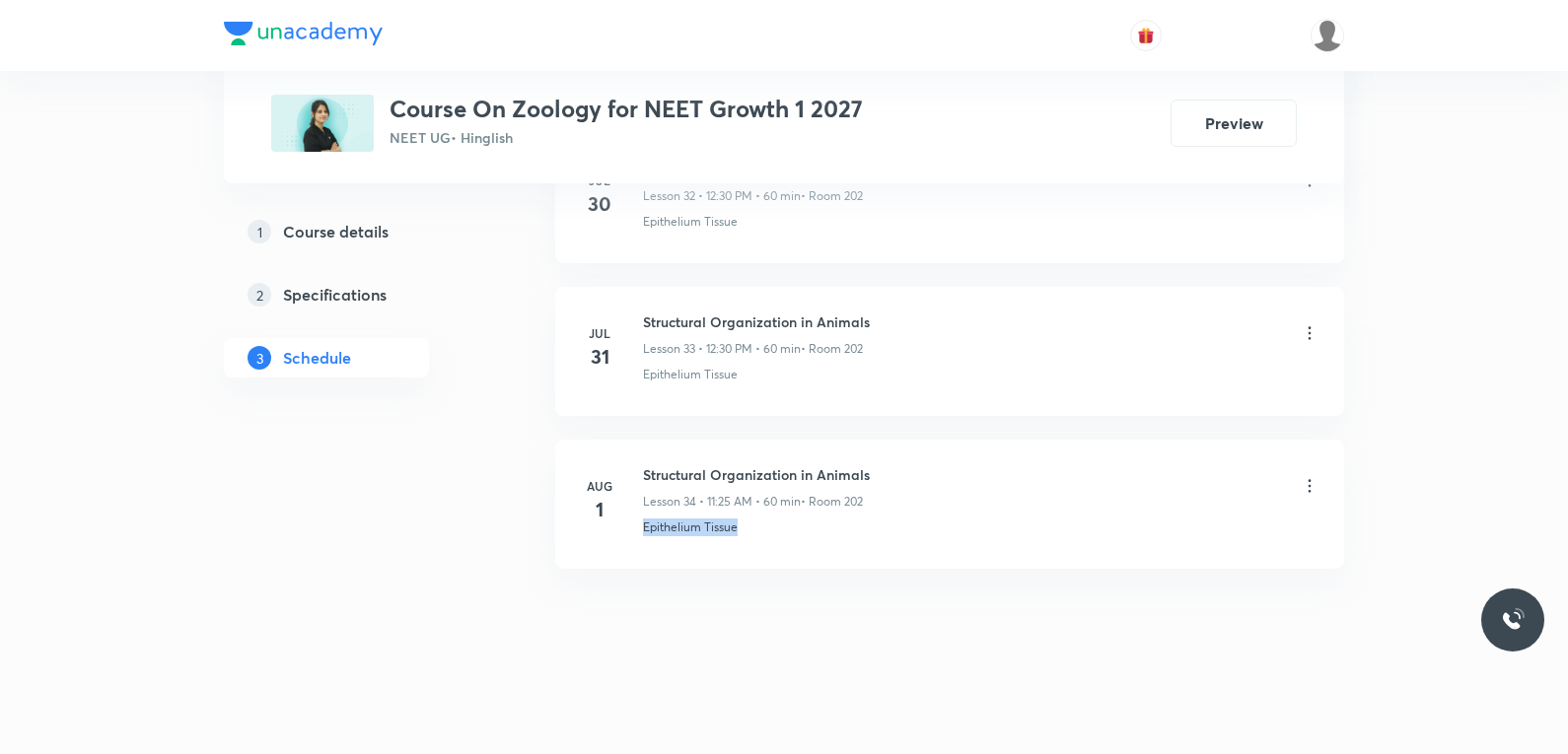 drag, startPoint x: 641, startPoint y: 541, endPoint x: 758, endPoint y: 542, distance: 117.0043 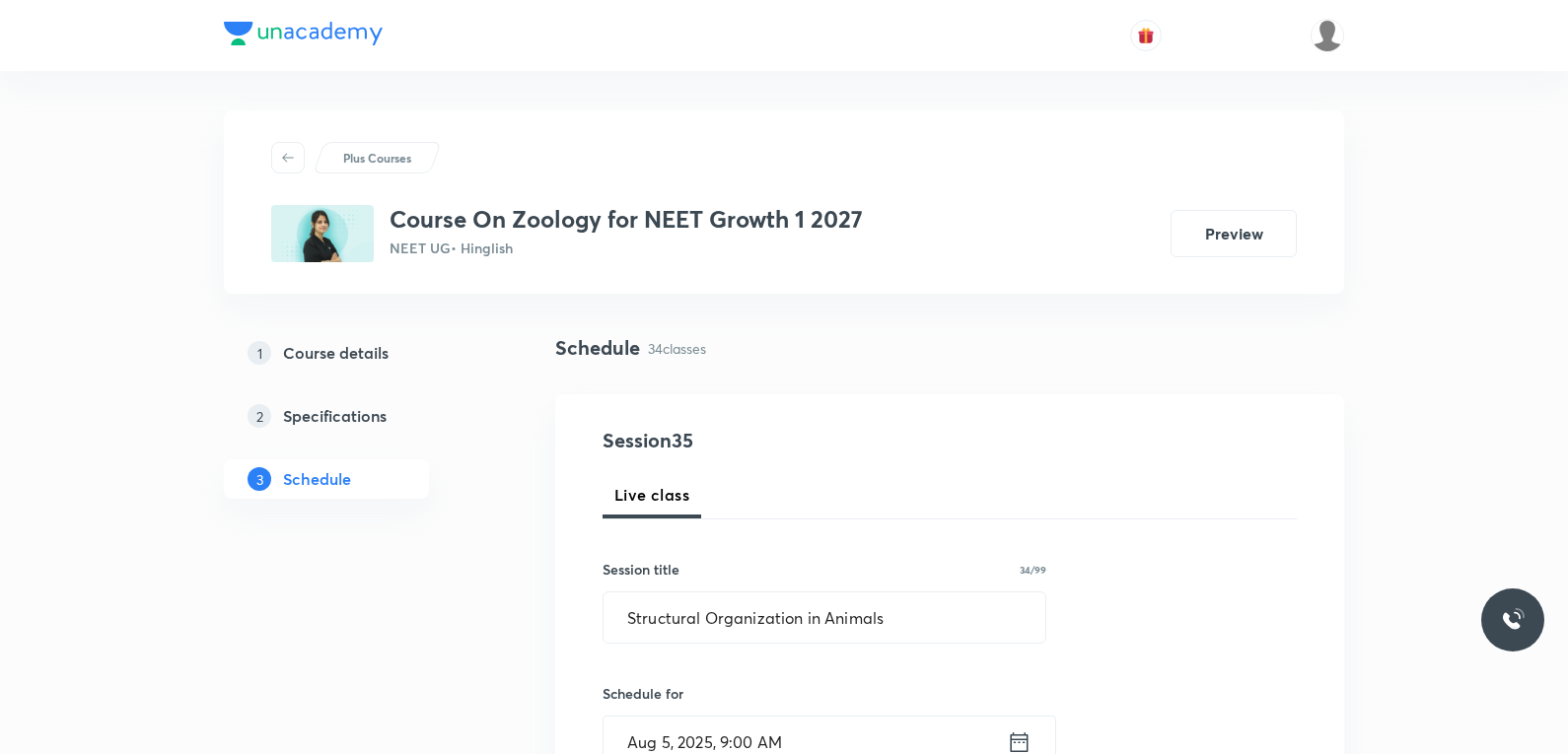 scroll, scrollTop: 591, scrollLeft: 0, axis: vertical 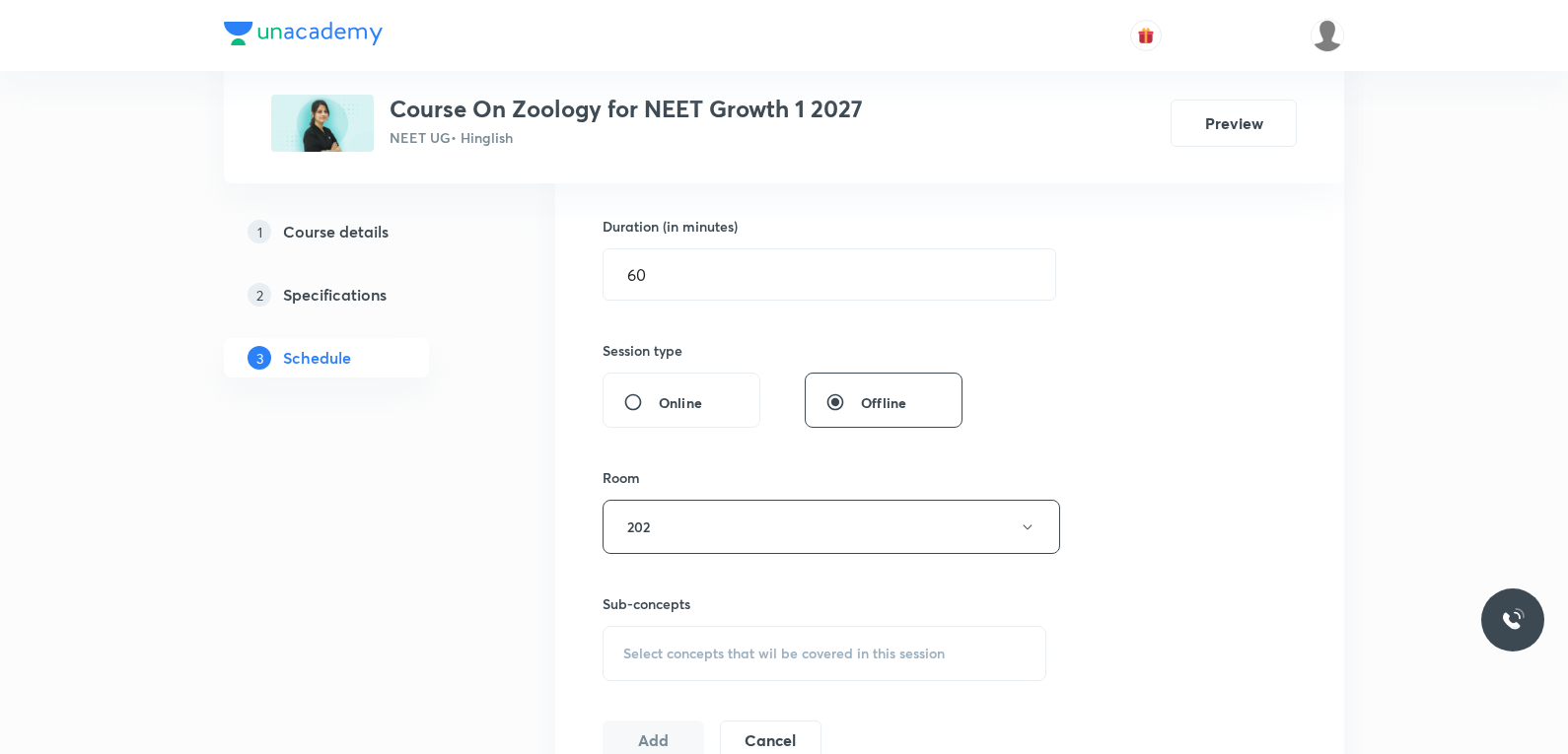 click on "Select concepts that wil be covered in this session" at bounding box center [784, 653] 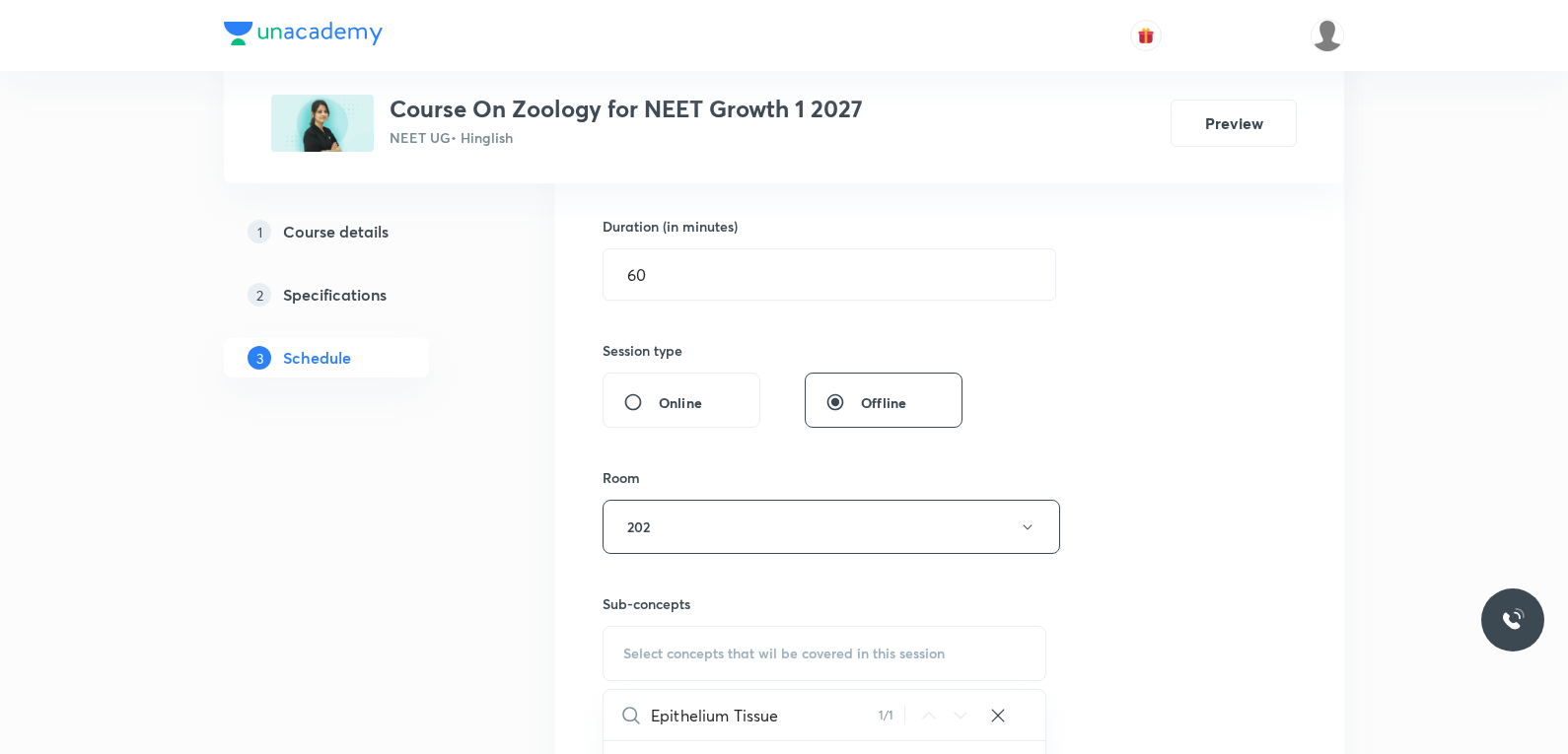scroll, scrollTop: 16778, scrollLeft: 0, axis: vertical 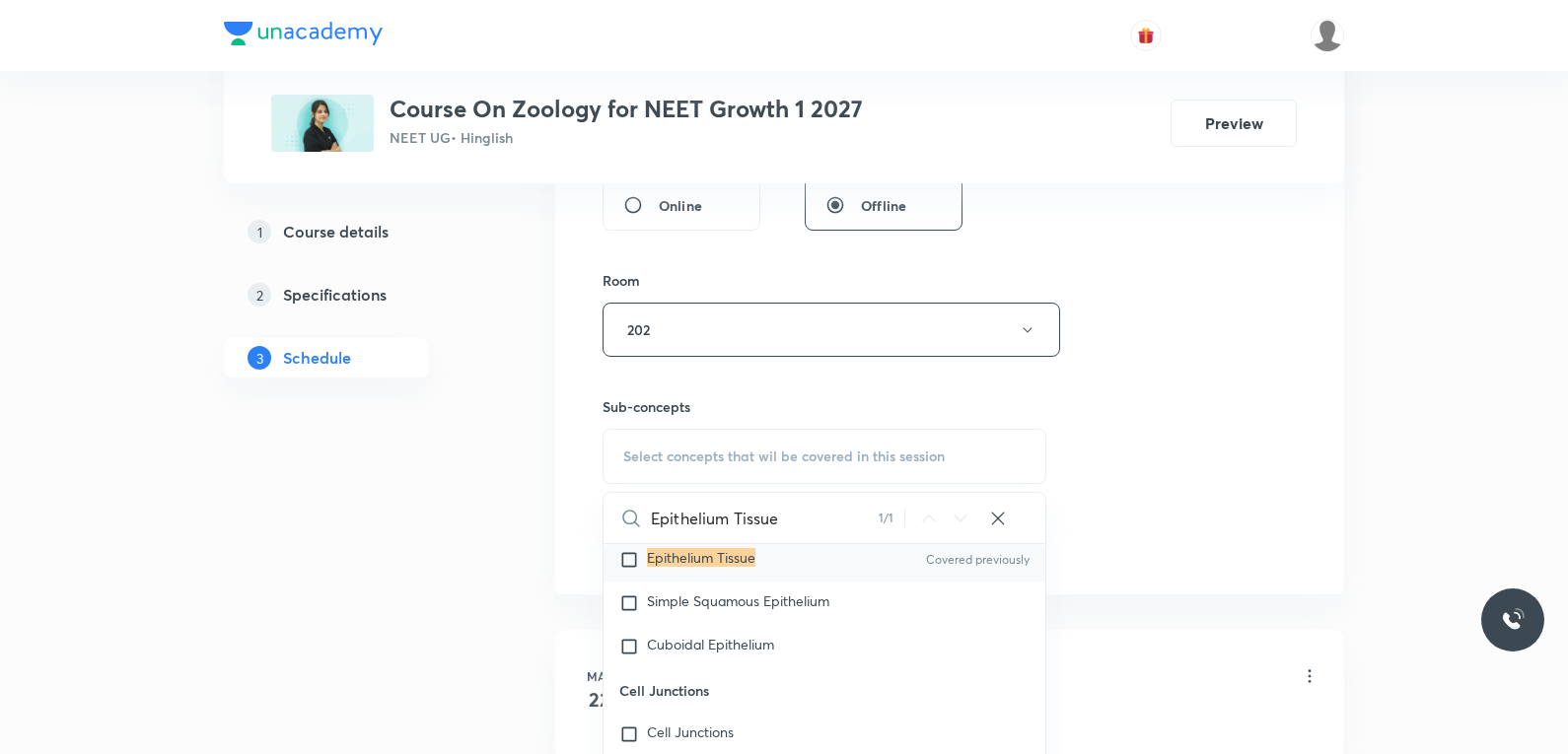 type on "Epithelium Tissue" 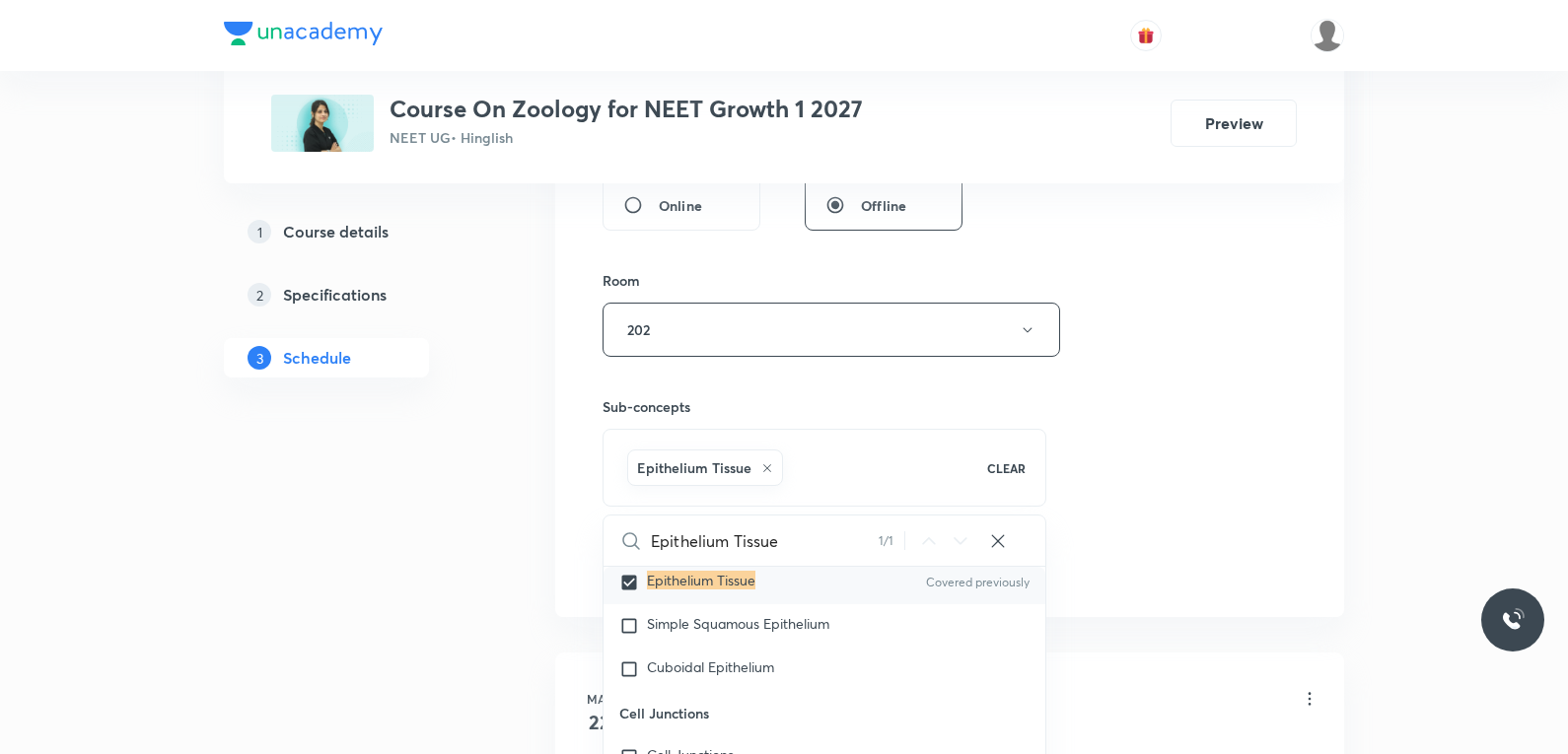 click on "Session  35 Live class Session title 34/99 Structural Organization in Animals ​ Schedule for Aug 5, 2025, 9:00 AM ​ Duration (in minutes) 60 ​   Session type Online Offline Room 202 Sub-concepts Epithelium Tissue CLEAR Epithelium Tissue 1 / 1 ​ Basis of Classification Basis of Classification Covered previously Coelom Covered previously Important Phyla Important Phyla Class - Mammalia Class - Mammalia Class - Amphibia Class - Amphibia Super Class - Pisces Super Class - Pisces Class - Cyclostomata Class - Cyclostomata Sub Phylum - Vertebrata Sub Phylum - Vertebrata Sub Phylum - Cephalochordata Sub Phylum - Cephalochordata Sub Phylum - Urochordata or Tunicata Sub Phylum - Urochordata or Tunicata Classification of Chordata Classification of Chordata Phylum - Chordata Phylum - Chordata Phylum - Hemichordata Phylum - Hemichordata Phylum - Mollusca Phylum - Mollusca Examples Characteristics Phylum - Echinodermata Phylum - Echinodermata Phylum - Protozoa (Kingdom-Protista) Phylum - Protozoa (Kingdom-Protista)" at bounding box center (950, 111) 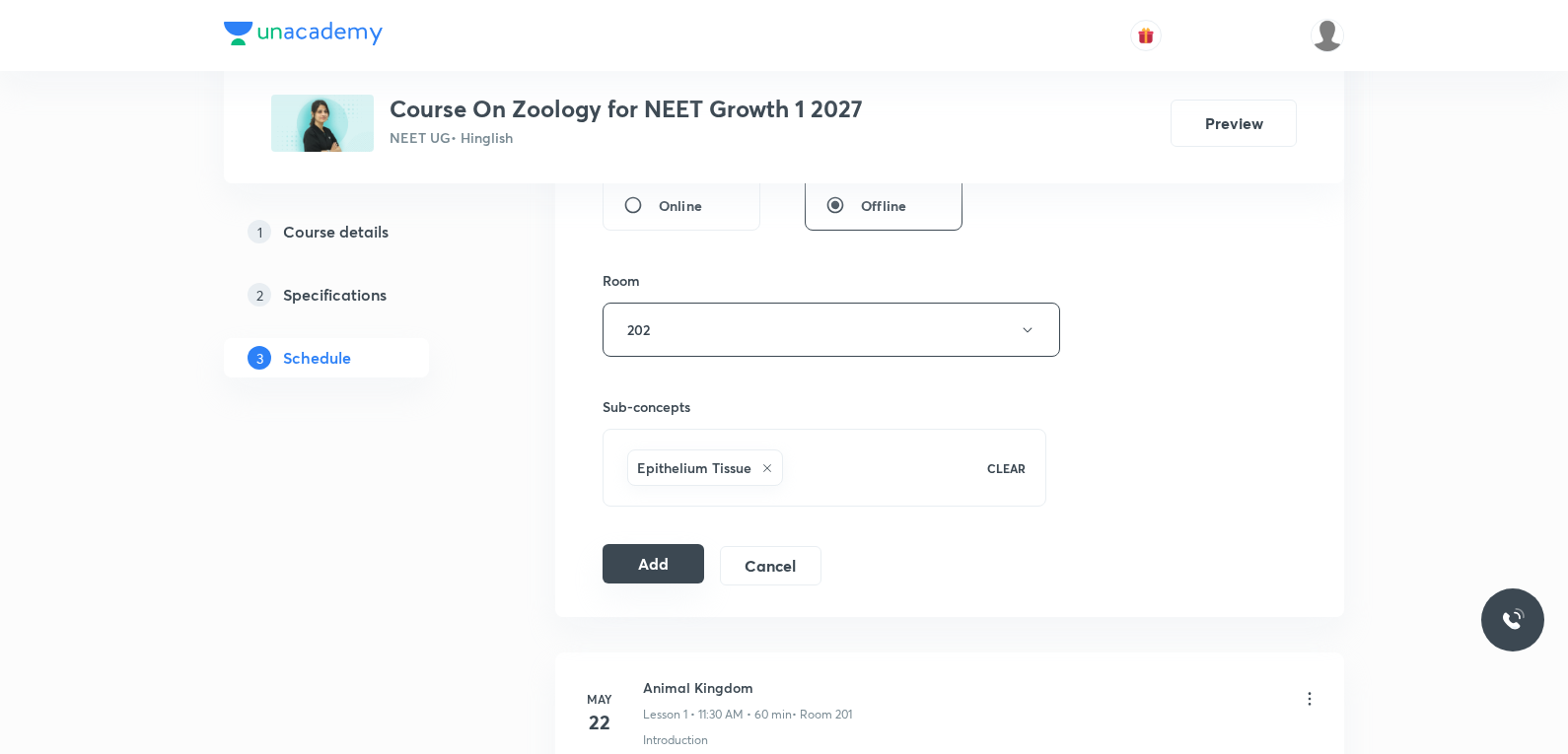 click on "Add" at bounding box center (653, 564) 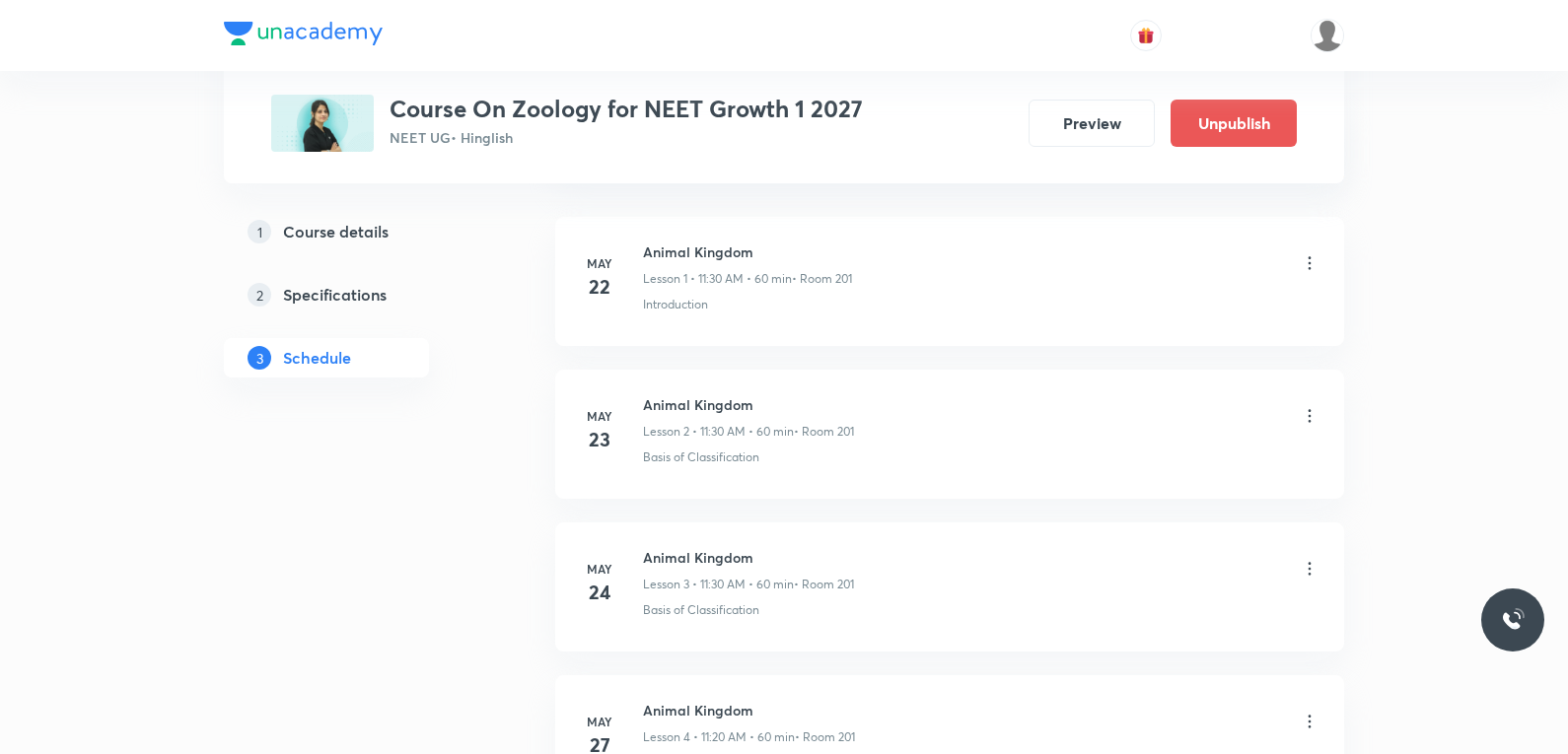 scroll, scrollTop: 5267, scrollLeft: 0, axis: vertical 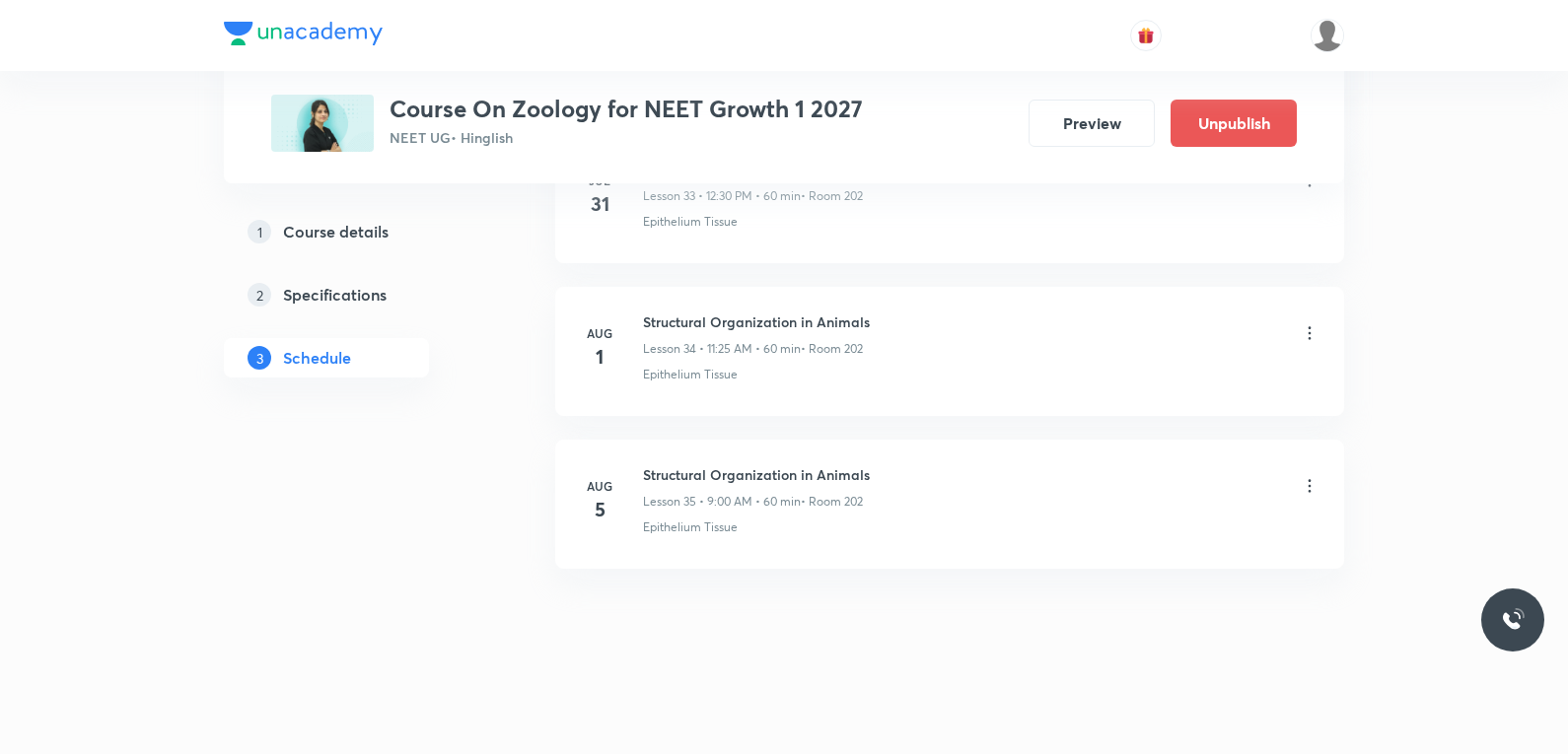click on "Epithelium Tissue" at bounding box center (981, 375) 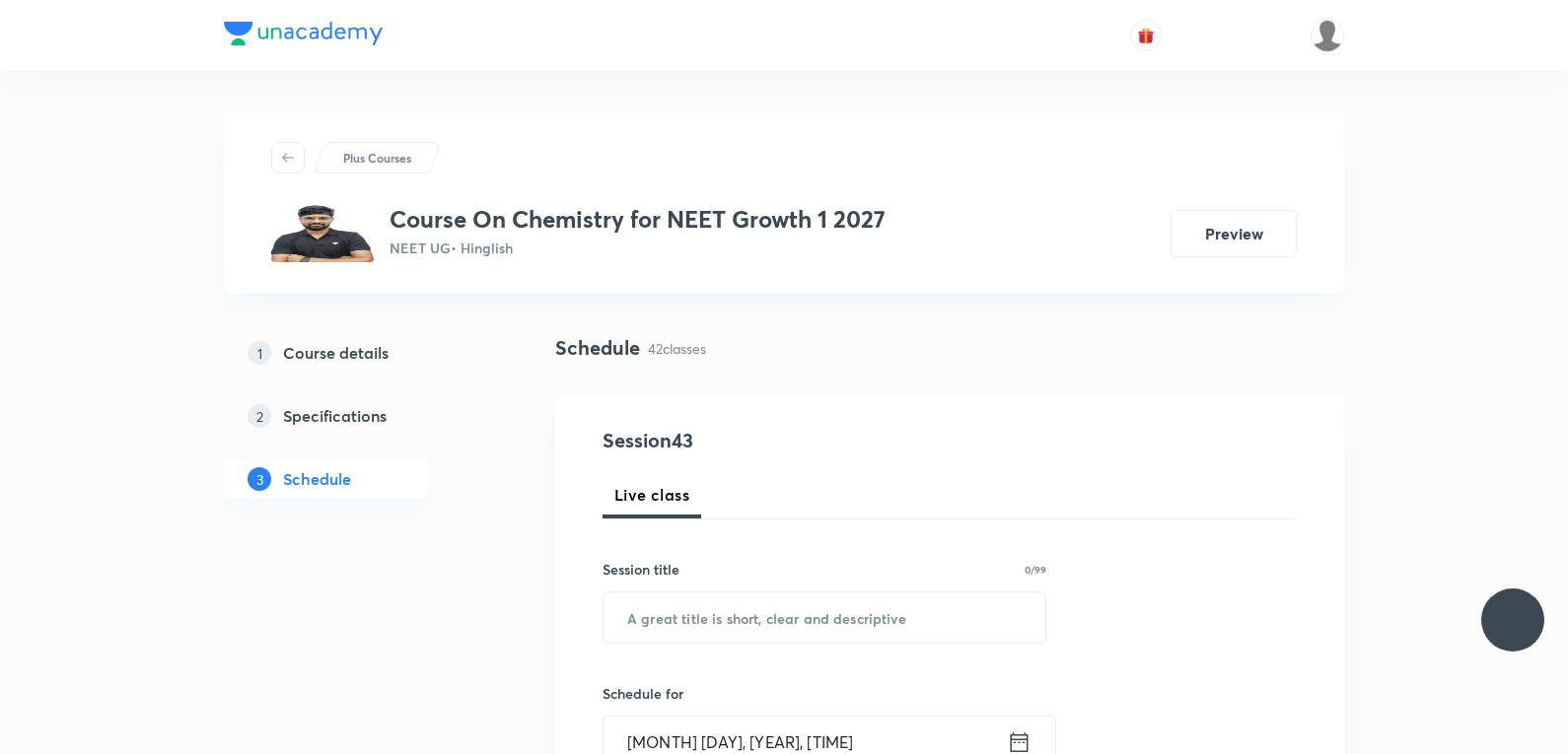 scroll, scrollTop: 0, scrollLeft: 0, axis: both 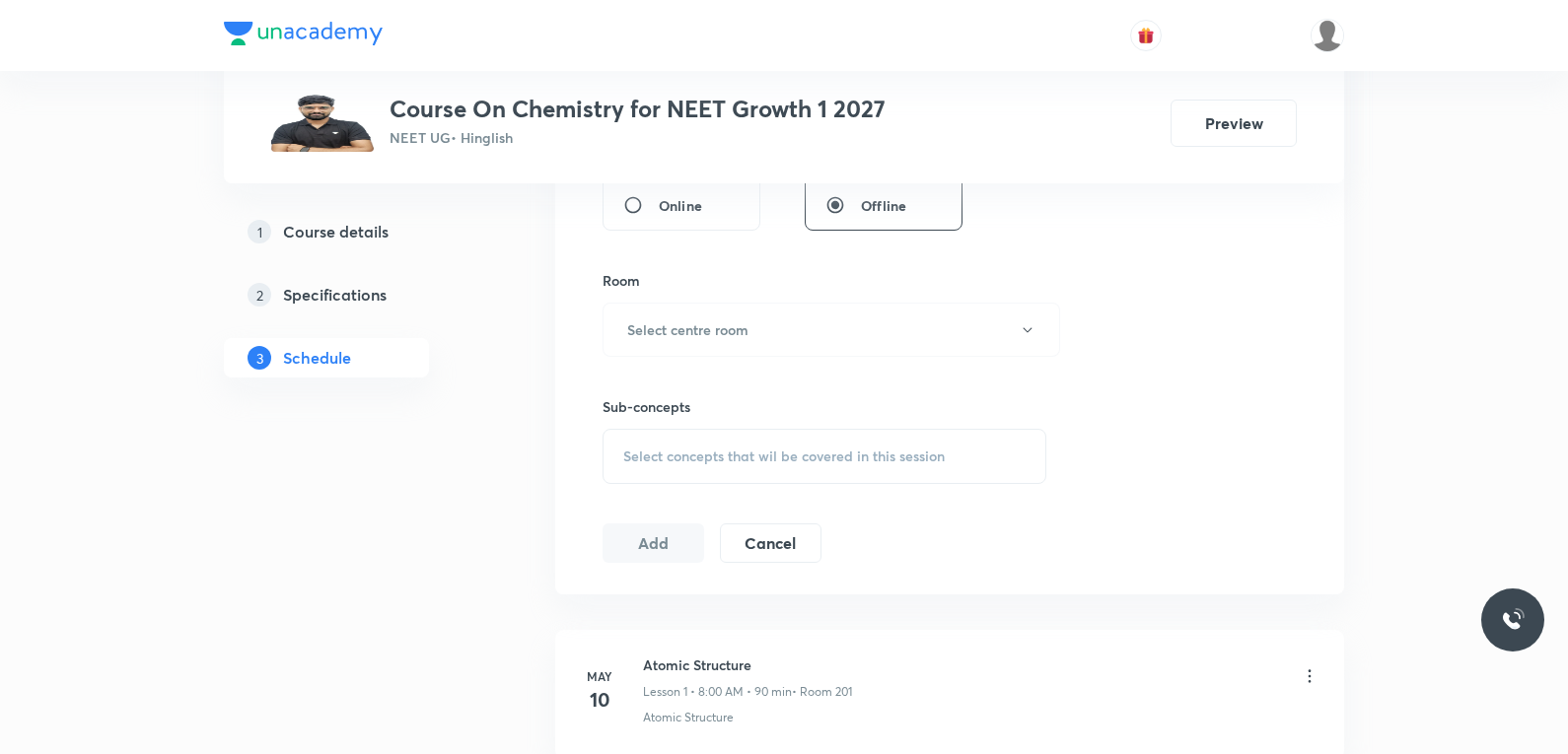 click on "Select concepts that wil be covered in this session" at bounding box center (784, 456) 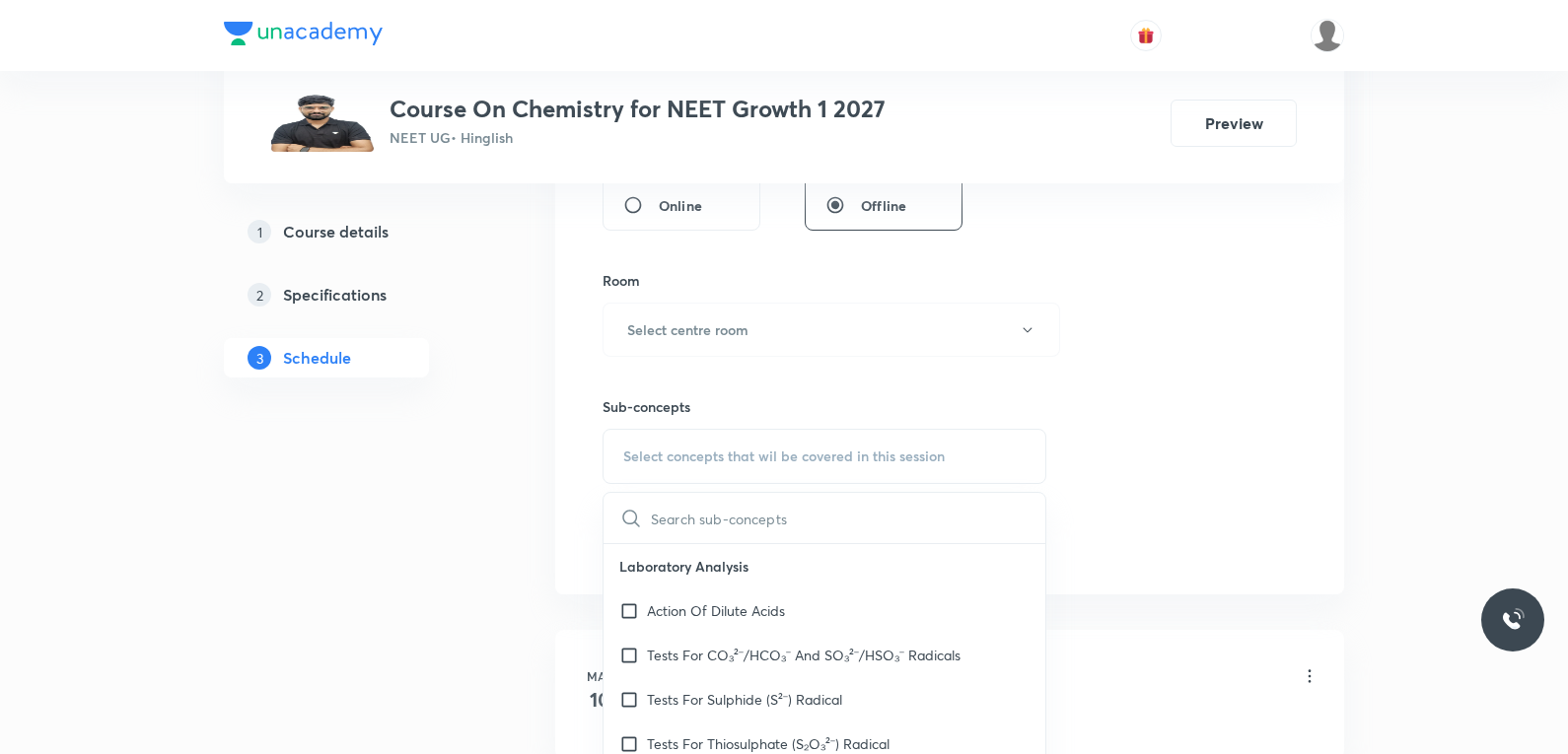 click on "Session  43 Live class Session title 0/99 ​ Schedule for Aug 4, 2025, 7:21 PM ​ Duration (in minutes) ​   Session type Online Offline Room Select centre room Sub-concepts Select concepts that wil be covered in this session ​ Laboratory Analysis Action Of Dilute Acids Tests For CO₃²⁻/HCO₃⁻ And SO₃²⁻/HSO₃⁻ Radicals Tests For Sulphide (S²⁻) Radical Tests For Thiosulphate (S₂O₃²⁻) Radical Tests For Nitrite (NO₂⁻) Radical Tests For Acetate , Formate And Oxalate Radicals Tests For Halide(Cl⁻ , Br⁻ , I⁻) Radicals Test For Nitrate (NO₃⁻) Radical Test For Sulphate(SO₄²⁻) Radical Test For Borate(BO₃³⁻) Radical Test For Phosphate(PO₄³⁻) Radical Test For Chromate(CrO₄²⁻) And Dichromate(Cr₂O₇²⁻) Radicals Test For Permanganate (MnO₄⁻) And Manganate (MnO₄²⁻) Radicals Dry Tests For Basic Radicals Wet Tests For Basic Radicals General Tests For Cations Specific Tests For Some Cations Periodic Table & Properties Periodic Table Types Of Ores" at bounding box center (950, 100) 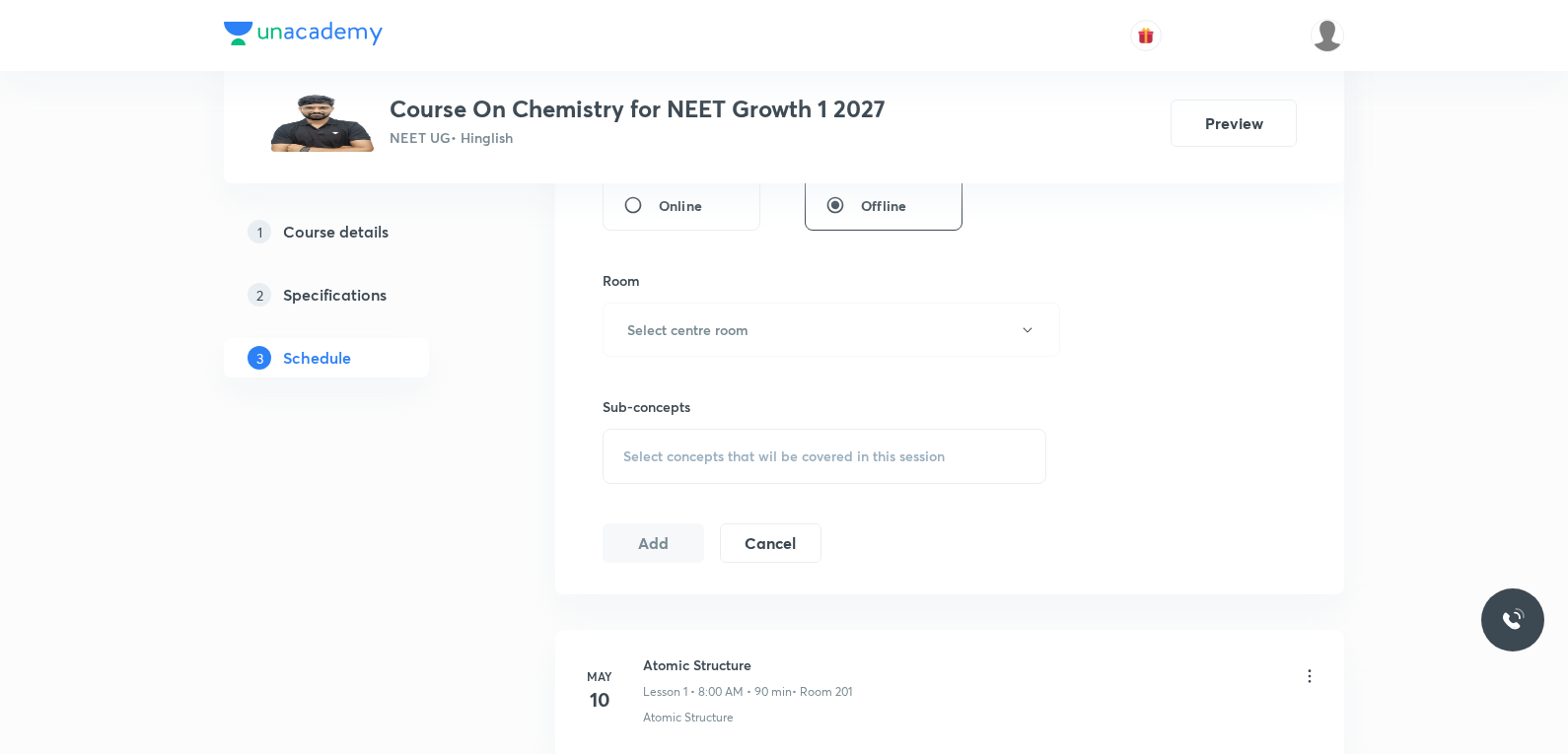 scroll, scrollTop: 7242, scrollLeft: 0, axis: vertical 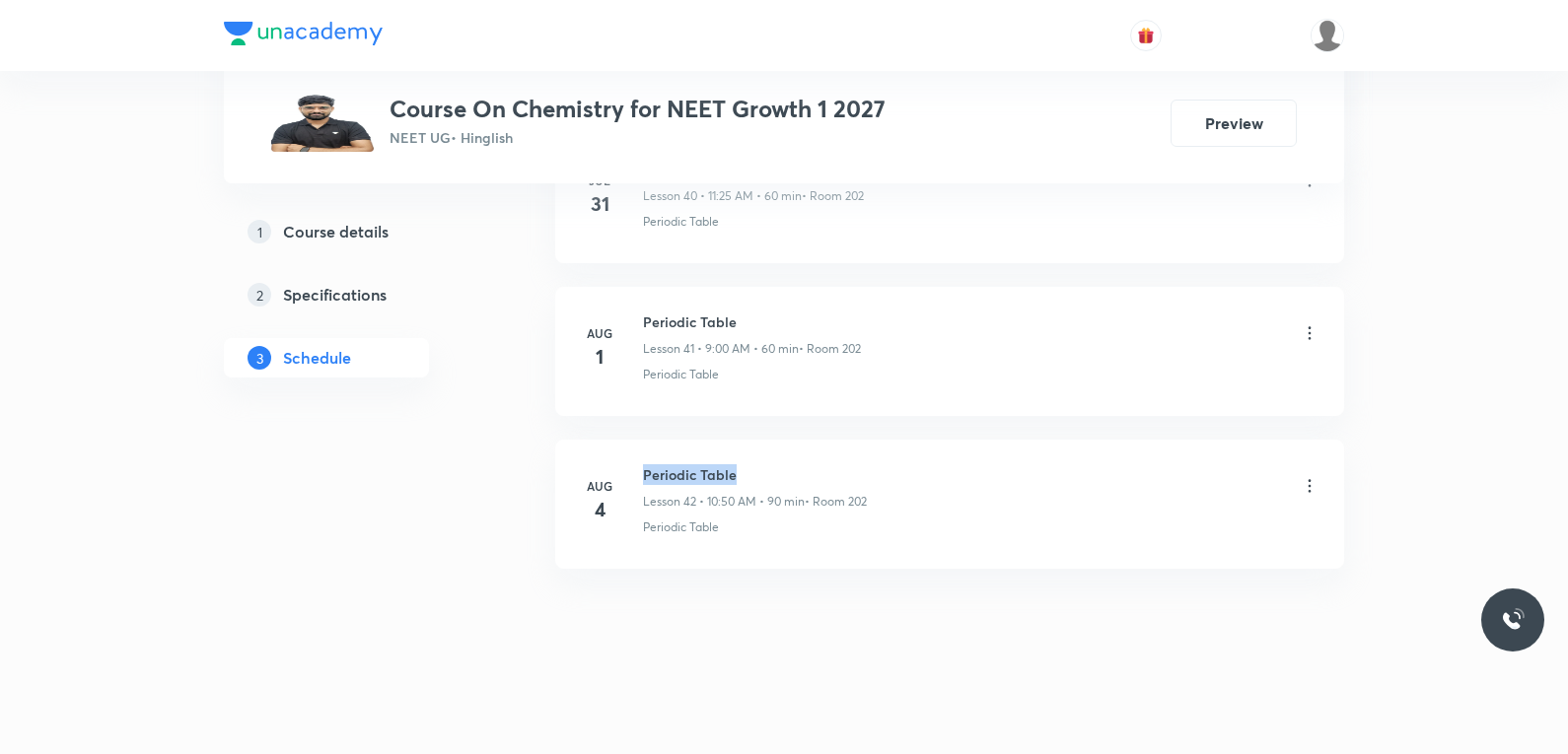 drag, startPoint x: 644, startPoint y: 477, endPoint x: 899, endPoint y: 456, distance: 255.86324 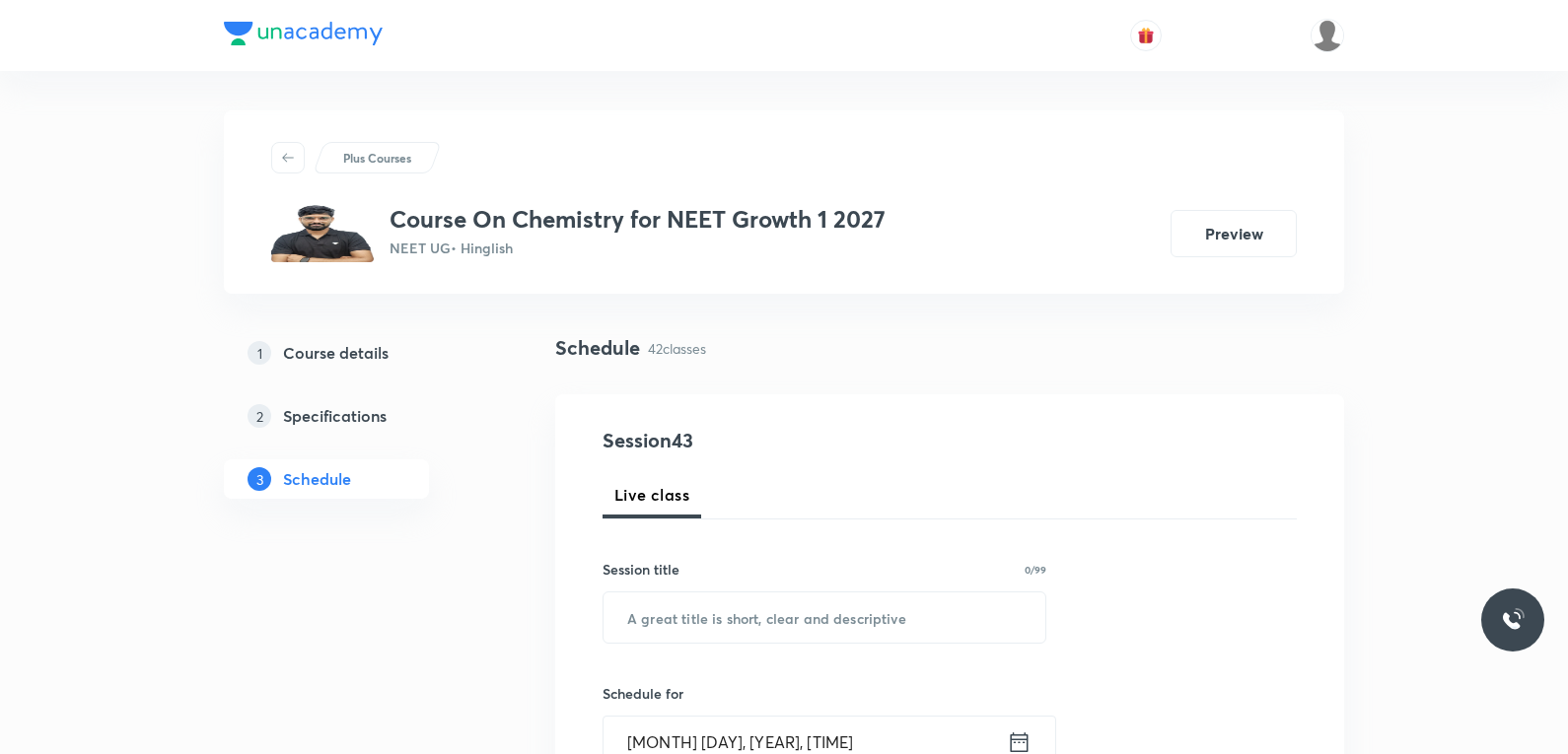 scroll, scrollTop: 296, scrollLeft: 0, axis: vertical 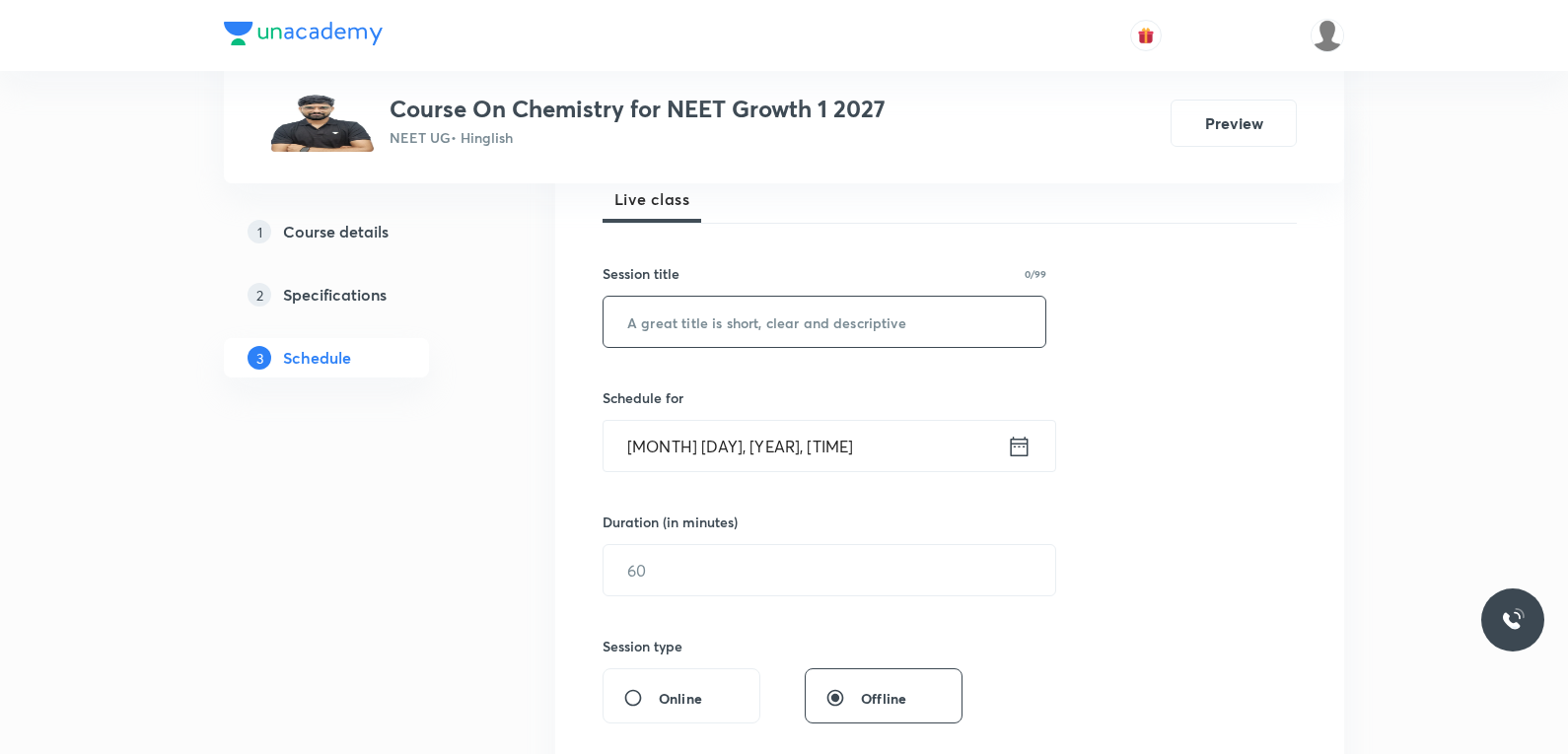 click at bounding box center [824, 321] 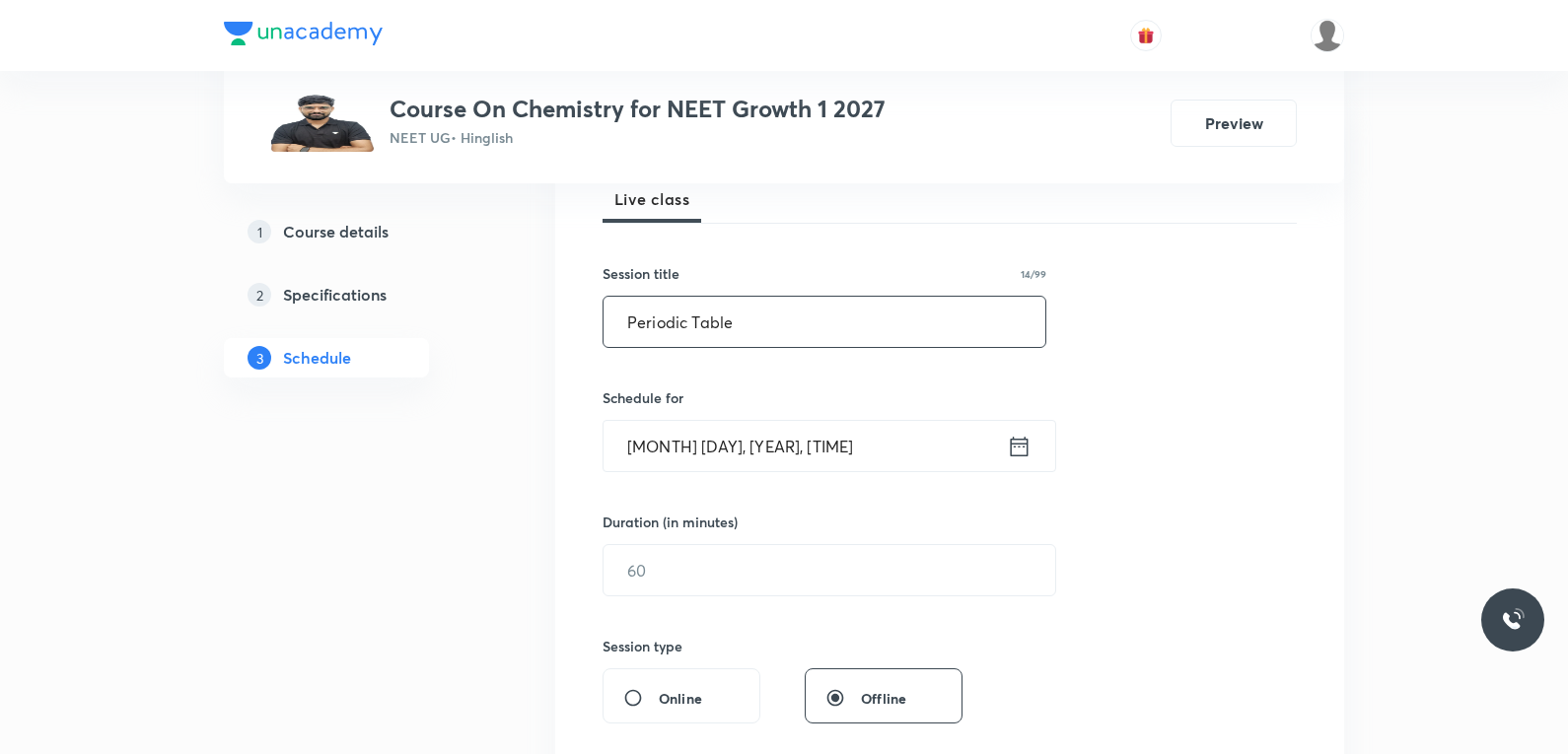 scroll, scrollTop: 493, scrollLeft: 0, axis: vertical 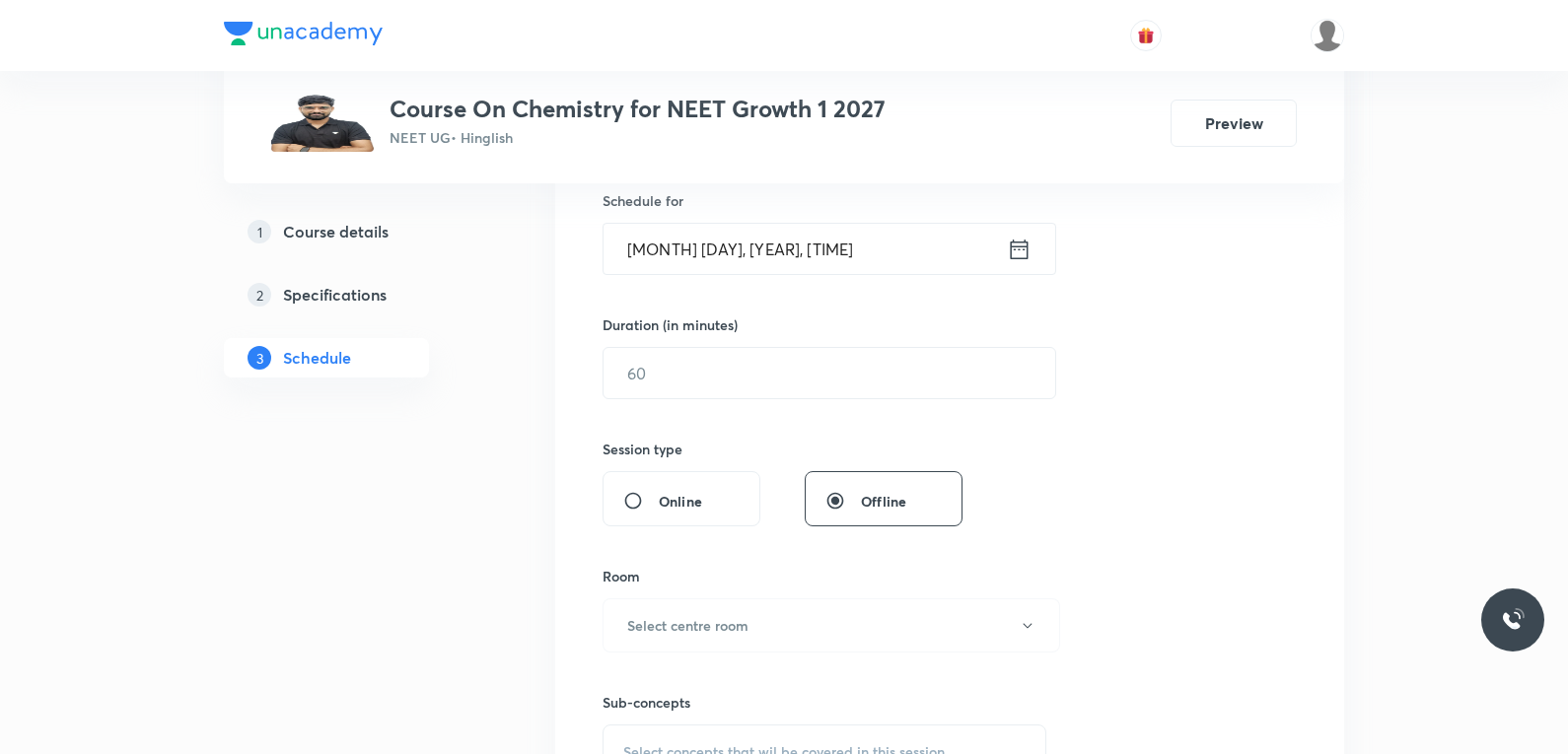 type on "Periodic Table" 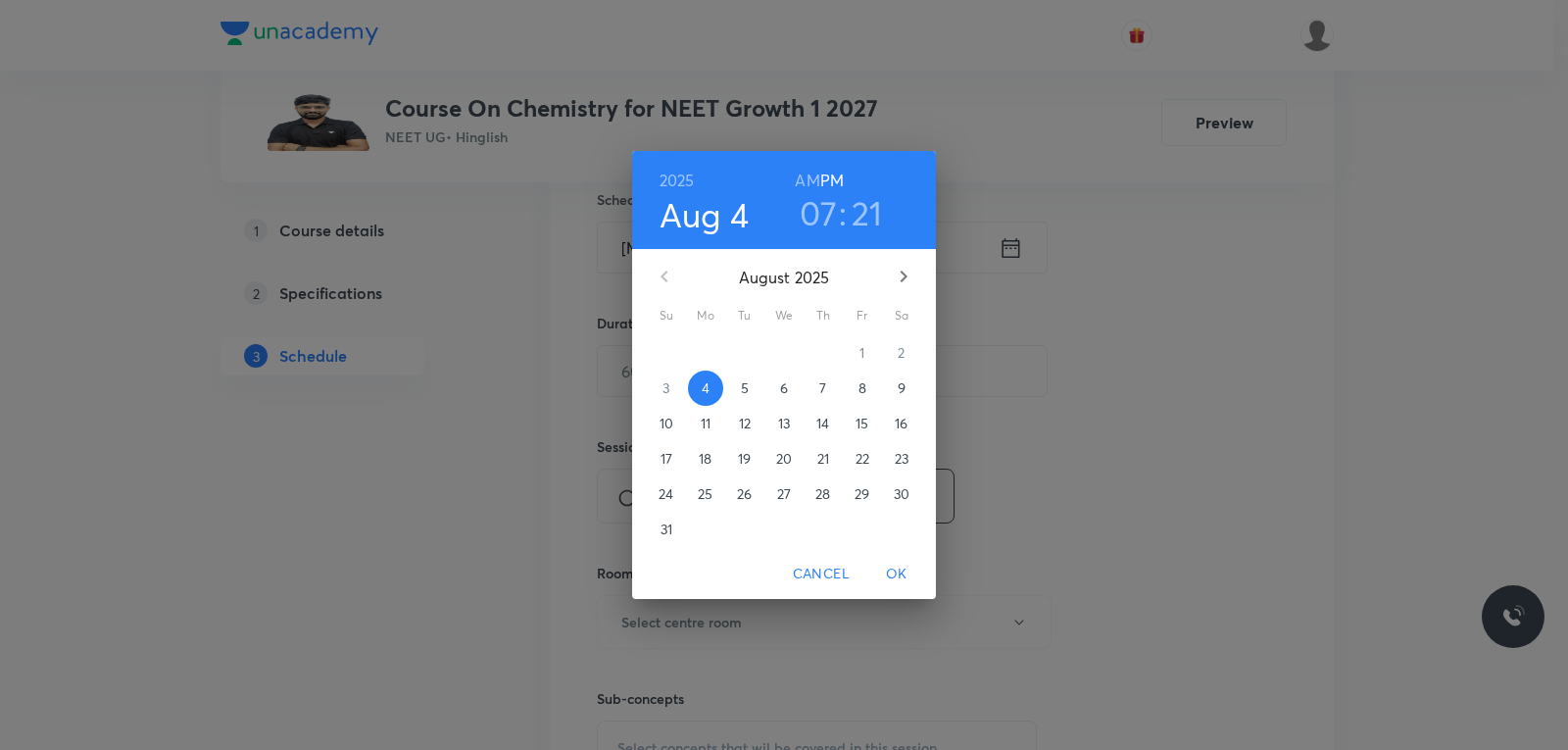 click on "5" at bounding box center [745, 388] 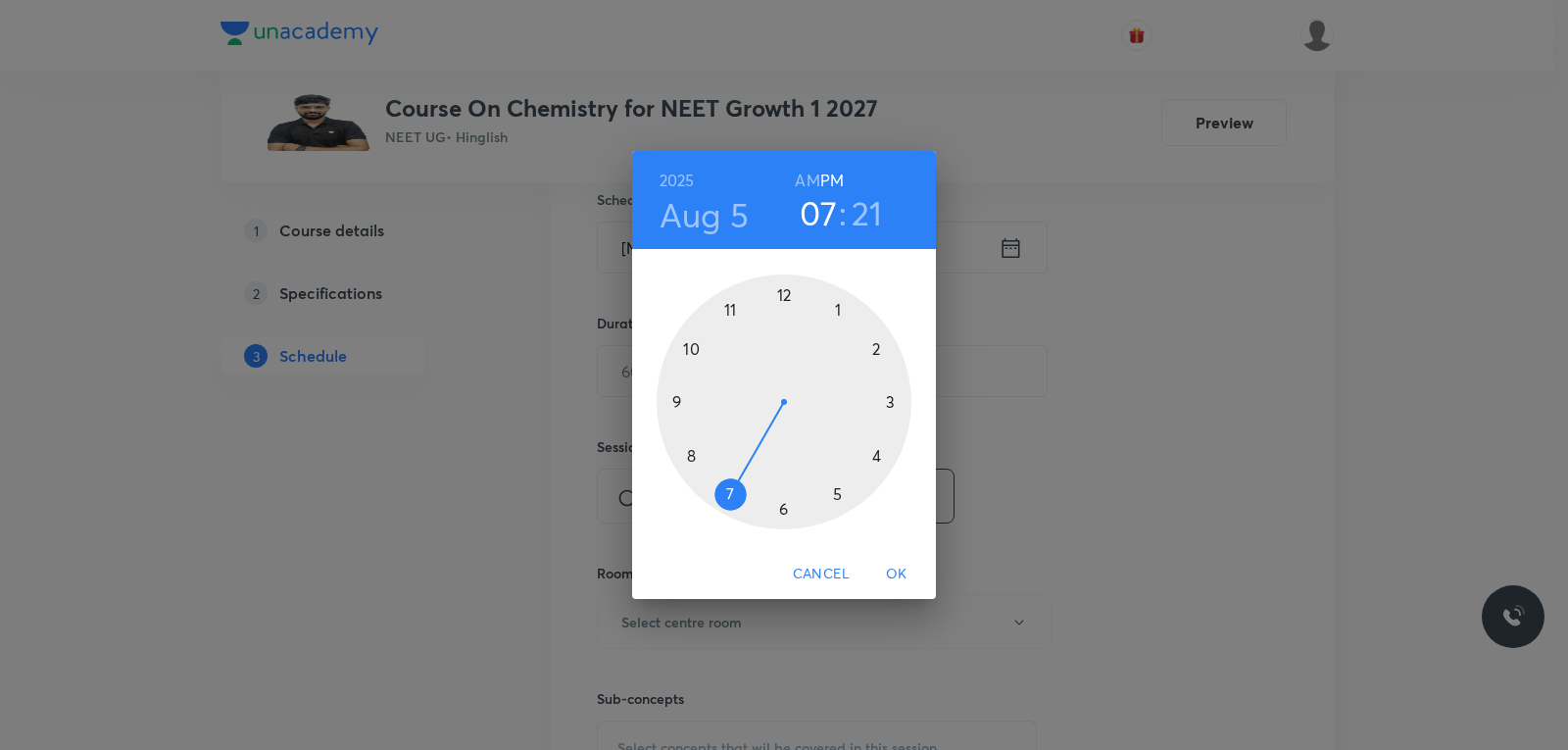 click on "AM" at bounding box center [807, 180] 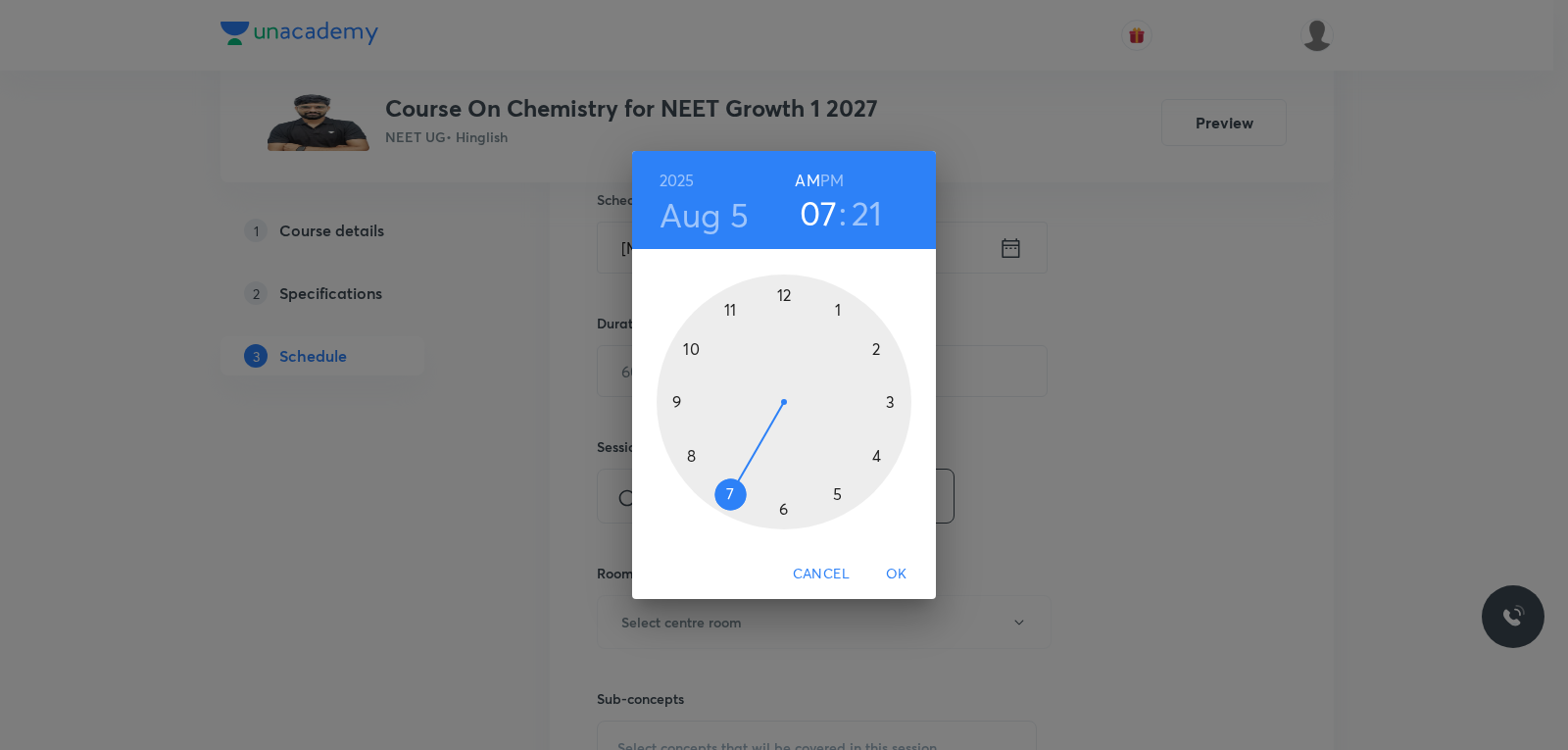 type 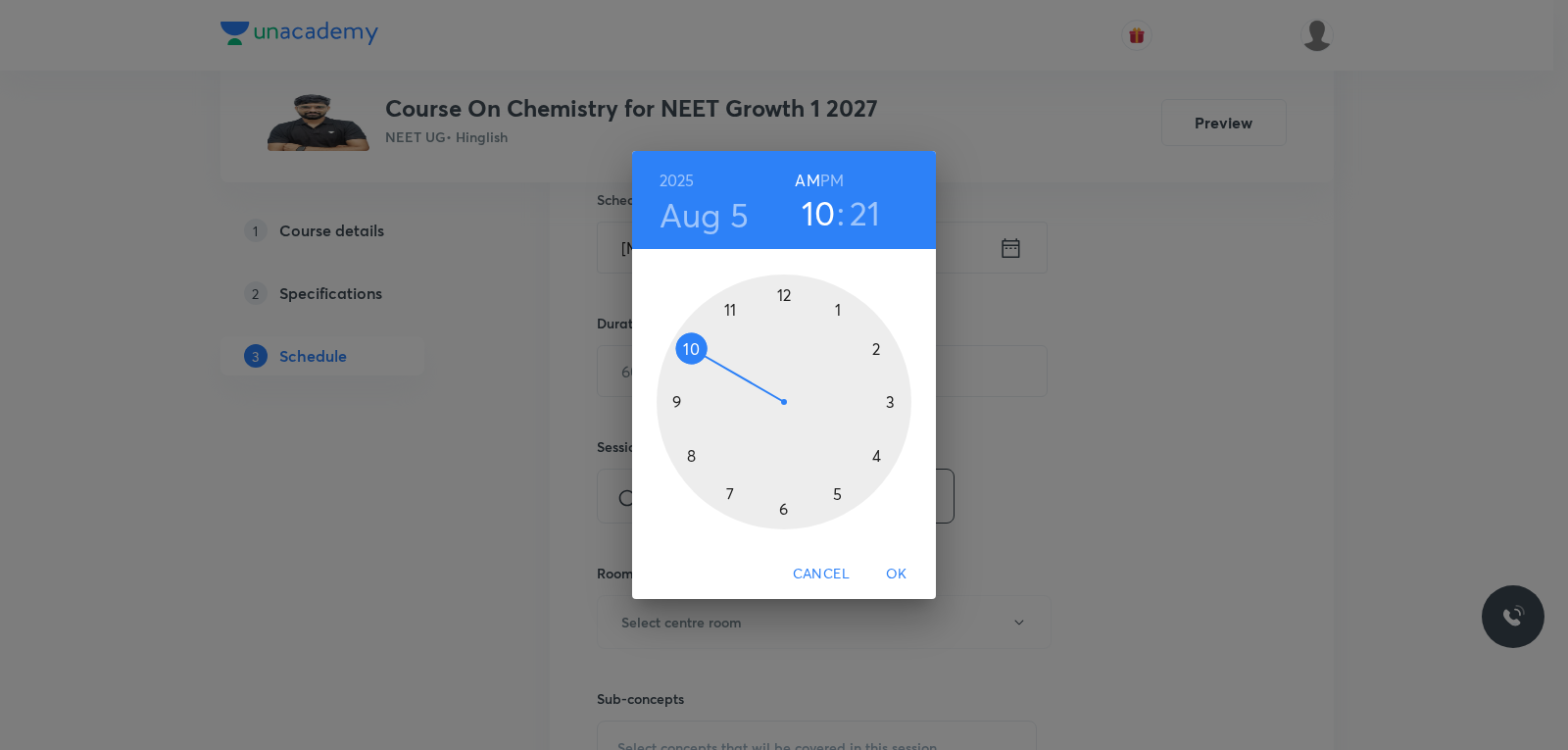 drag, startPoint x: 714, startPoint y: 407, endPoint x: 707, endPoint y: 377, distance: 30.80584 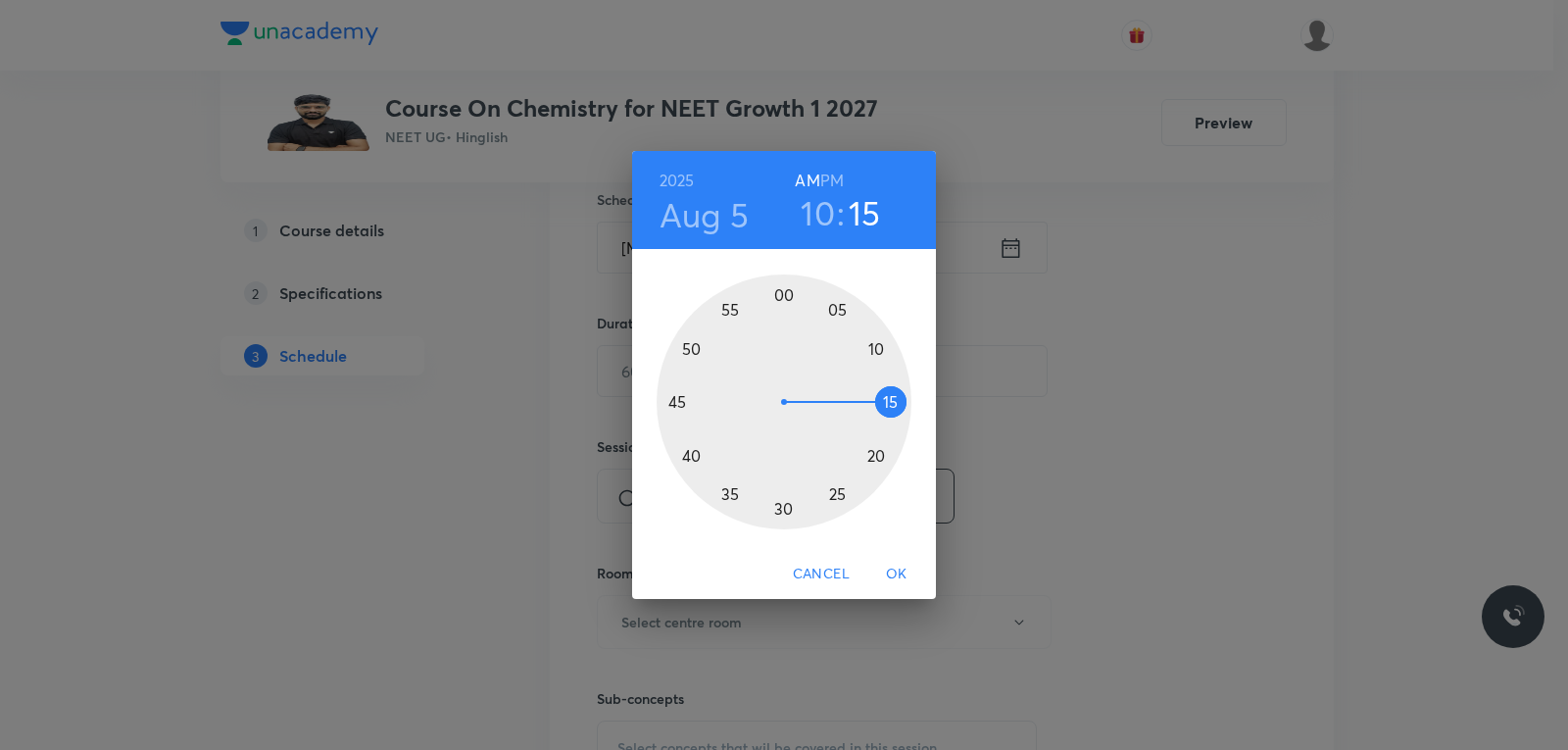 drag, startPoint x: 882, startPoint y: 433, endPoint x: 894, endPoint y: 400, distance: 35.1141 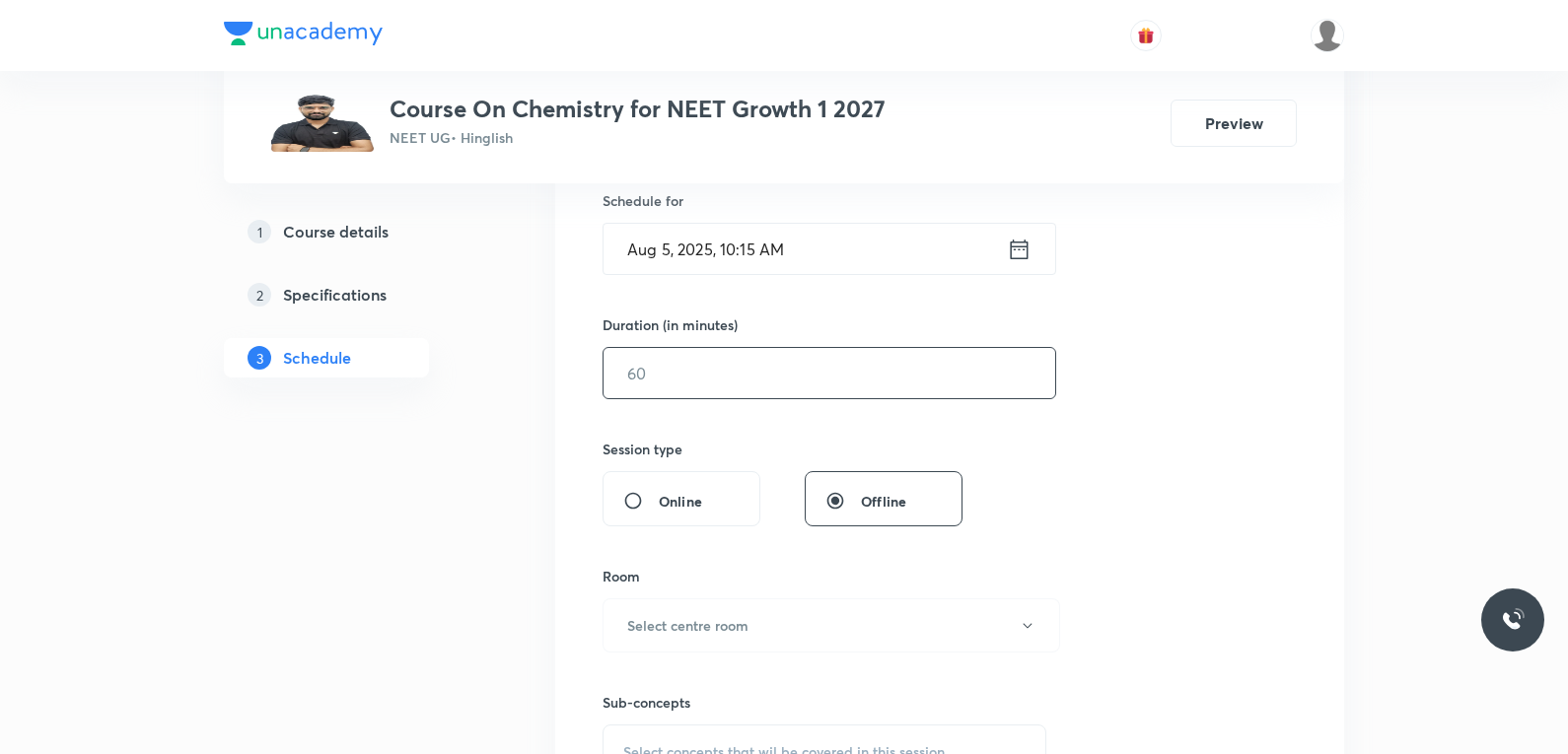 click at bounding box center (829, 373) 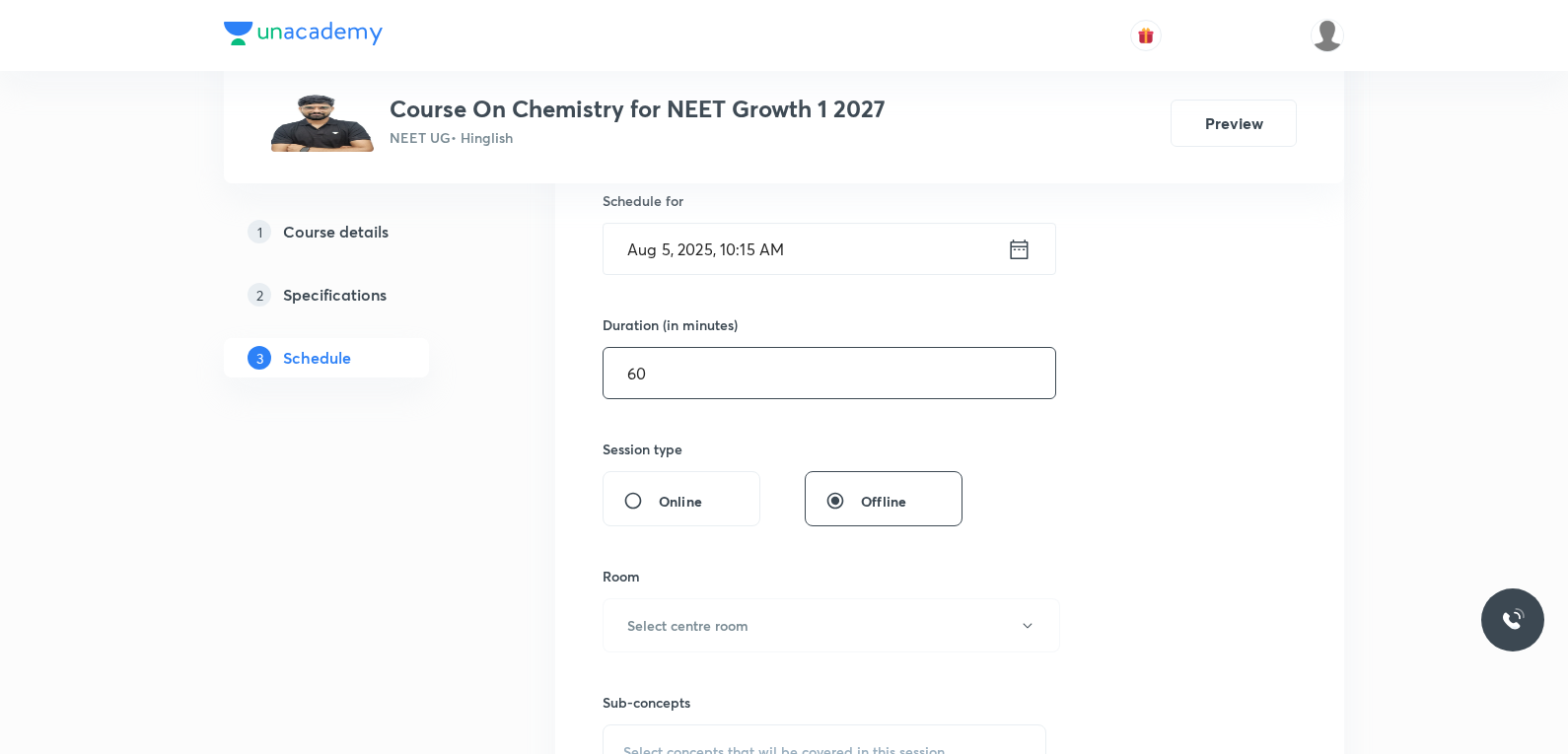 scroll, scrollTop: 788, scrollLeft: 0, axis: vertical 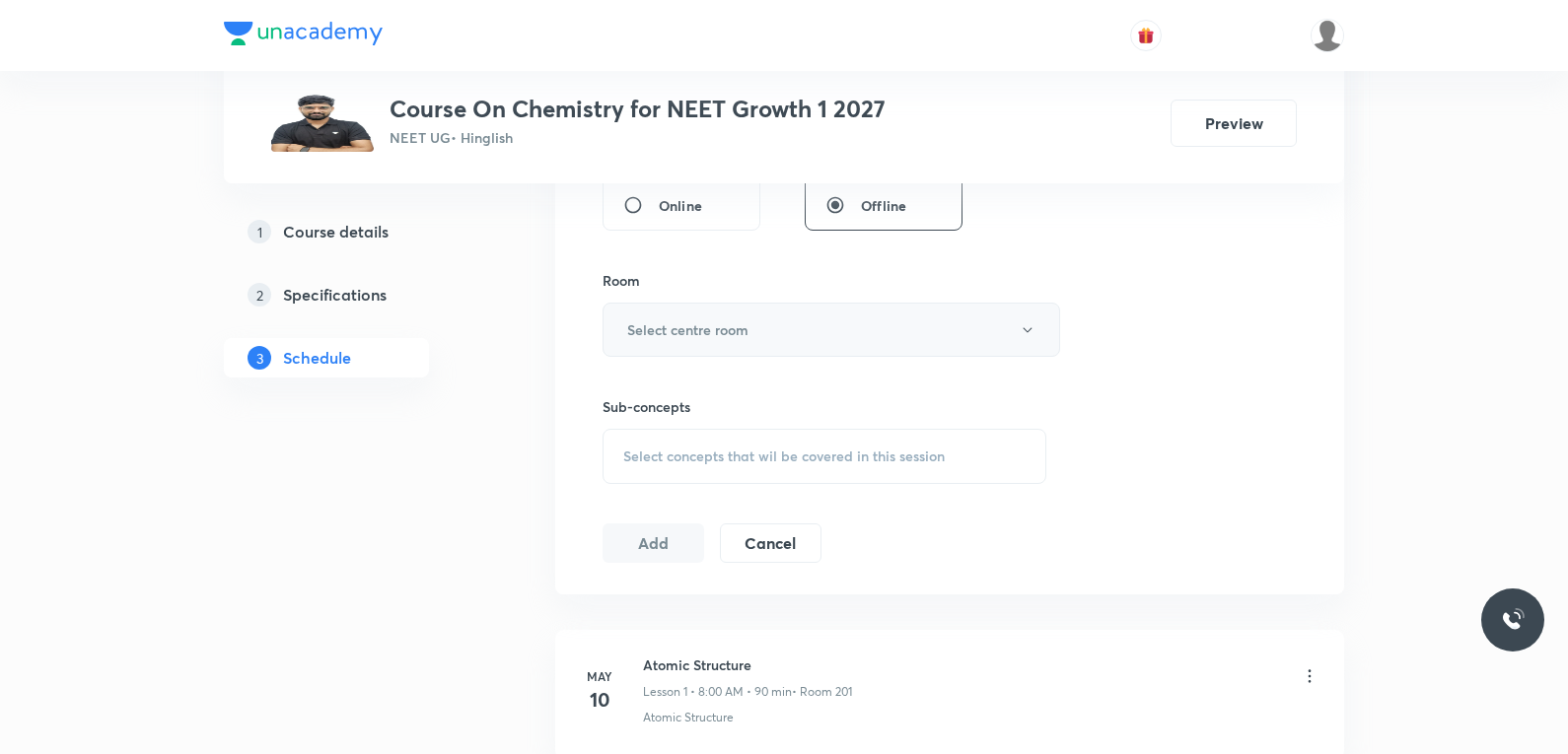 type on "60" 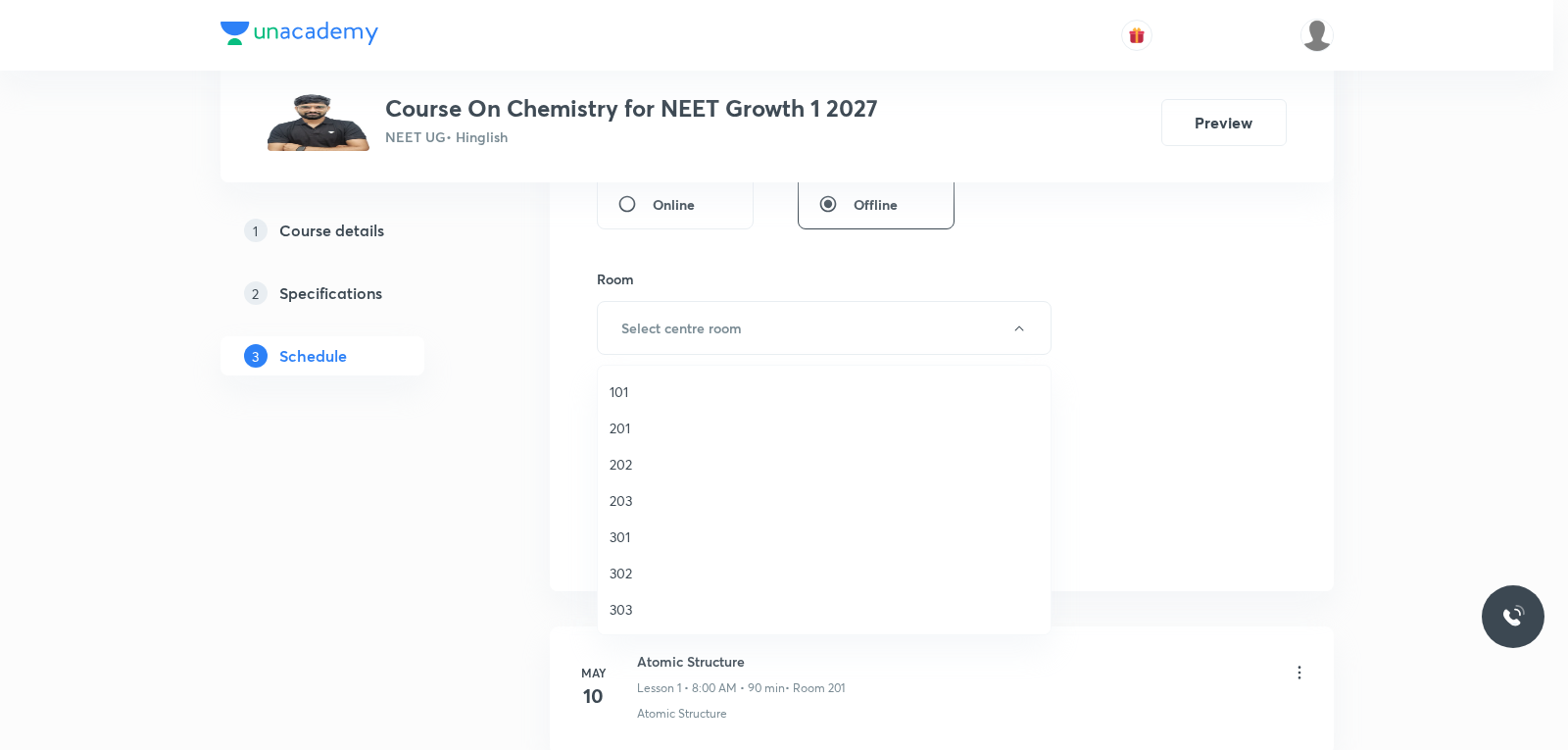 click on "202" at bounding box center [824, 464] 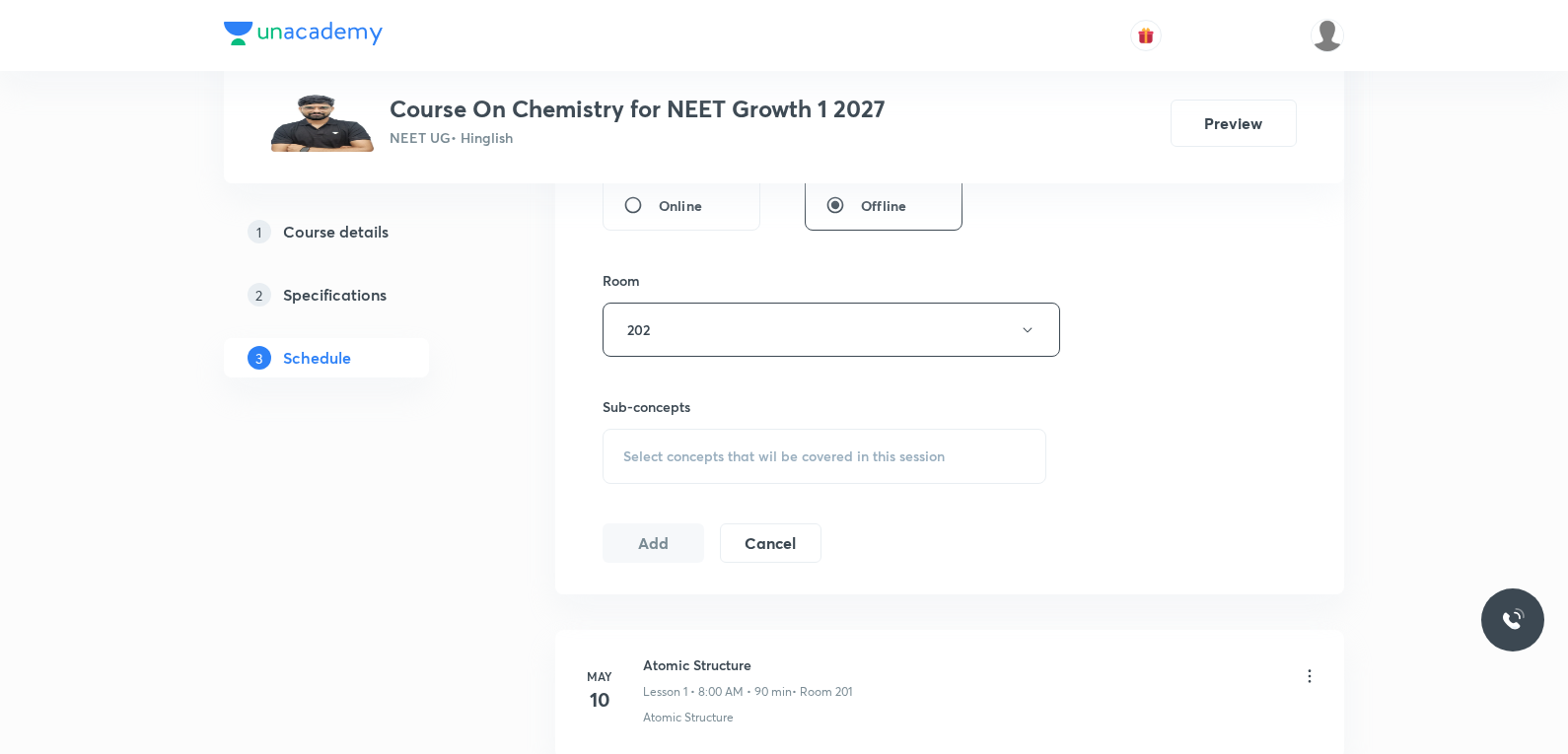 click on "Select concepts that wil be covered in this session" at bounding box center (824, 456) 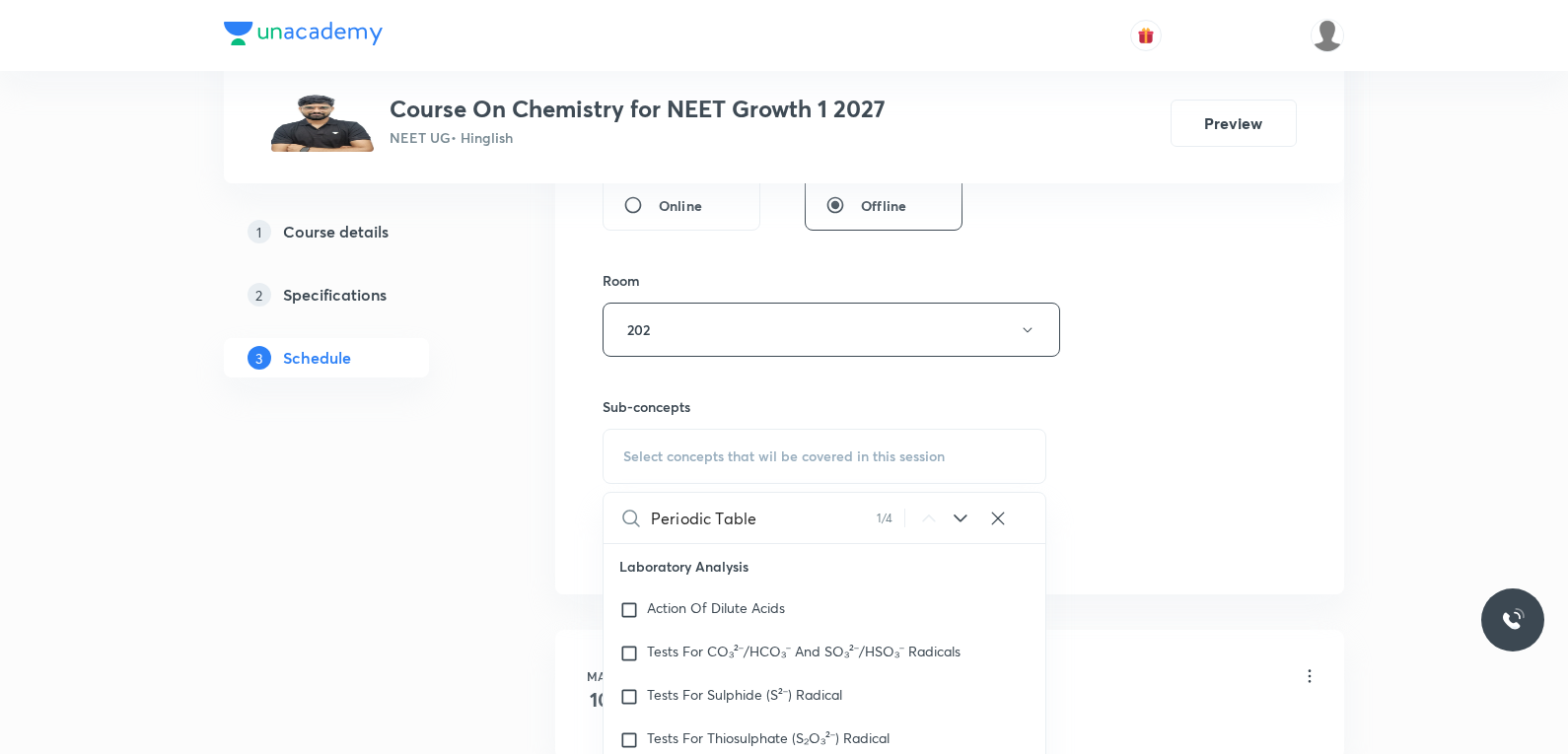 scroll, scrollTop: 617, scrollLeft: 0, axis: vertical 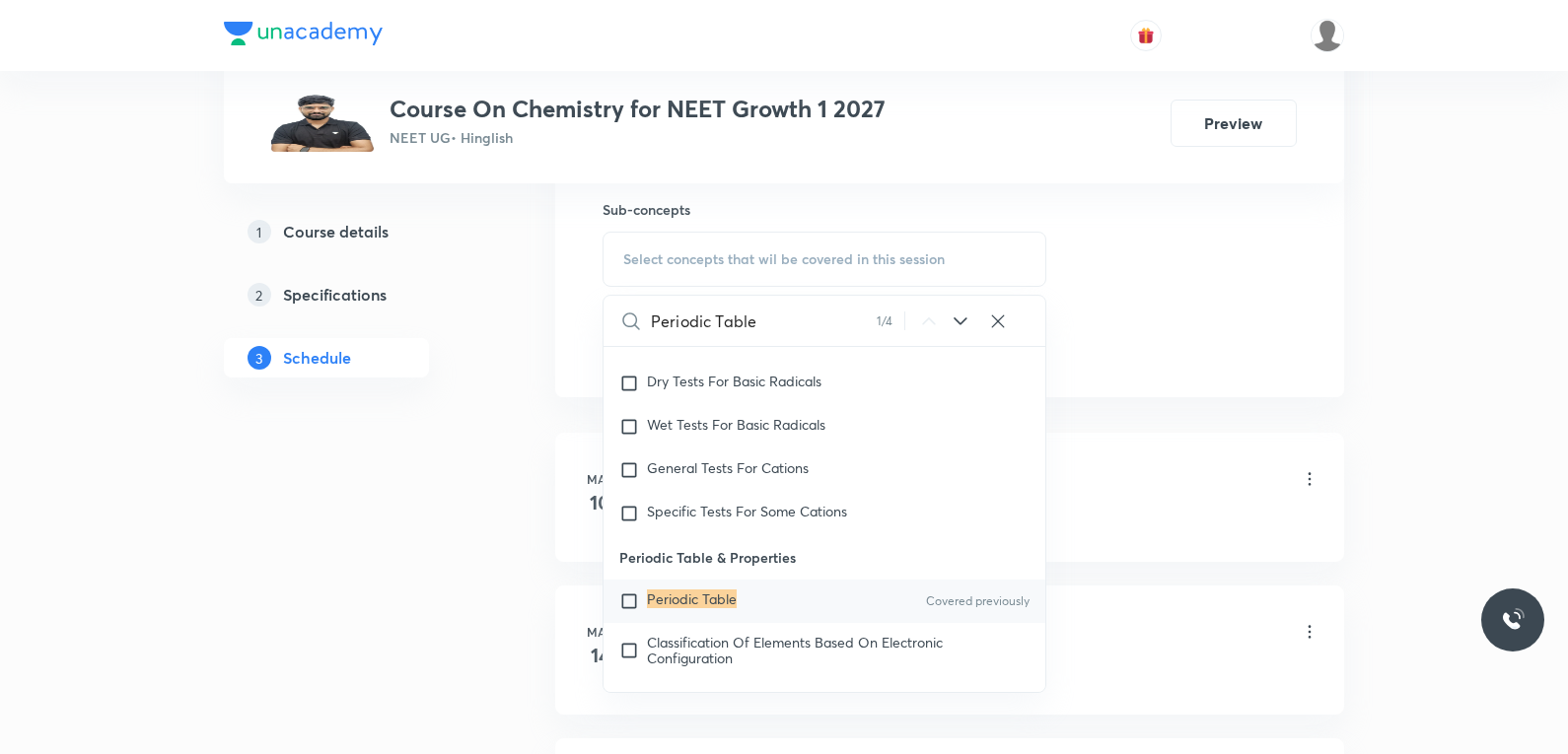 type on "Periodic Table" 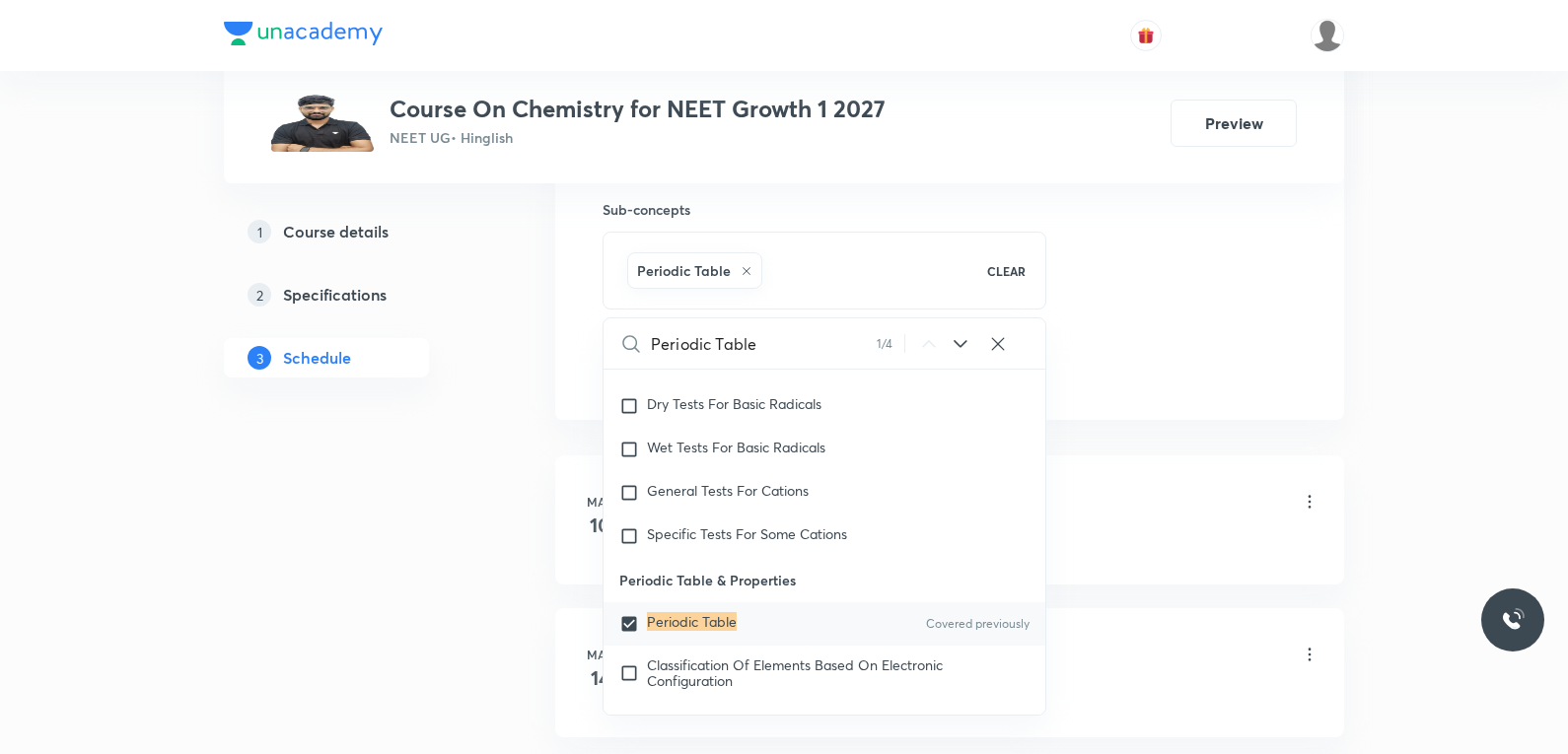 click on "Session  43 Live class Session title 14/99 Periodic Table ​ Schedule for Aug 5, 2025, 10:15 AM ​ Duration (in minutes) 60 ​   Session type Online Offline Room 202 Sub-concepts Periodic Table CLEAR Periodic Table 1 / 4 ​ Laboratory Analysis Action Of Dilute Acids Tests For CO₃²⁻/HCO₃⁻ And SO₃²⁻/HSO₃⁻ Radicals Tests For Sulphide (S²⁻) Radical Tests For Thiosulphate (S₂O₃²⁻) Radical Tests For Nitrite (NO₂⁻) Radical Tests For Acetate , Formate And Oxalate Radicals Tests For Halide(Cl⁻ , Br⁻ , I⁻) Radicals Test For Nitrate (NO₃⁻) Radical Test For Sulphate(SO₄²⁻) Radical Test For Borate(BO₃³⁻) Radical Test For Phosphate(PO₄³⁻) Radical Test For Chromate(CrO₄²⁻) And Dichromate(Cr₂O₇²⁻) Radicals Test For Permanganate (MnO₄⁻) And Manganate (MnO₄²⁻) Radicals Dry Tests For Basic Radicals Wet Tests For Basic Radicals General Tests For Cations Specific Tests For Some Cations Periodic Table & Properties Periodic Table Covered previously" at bounding box center (950, -86) 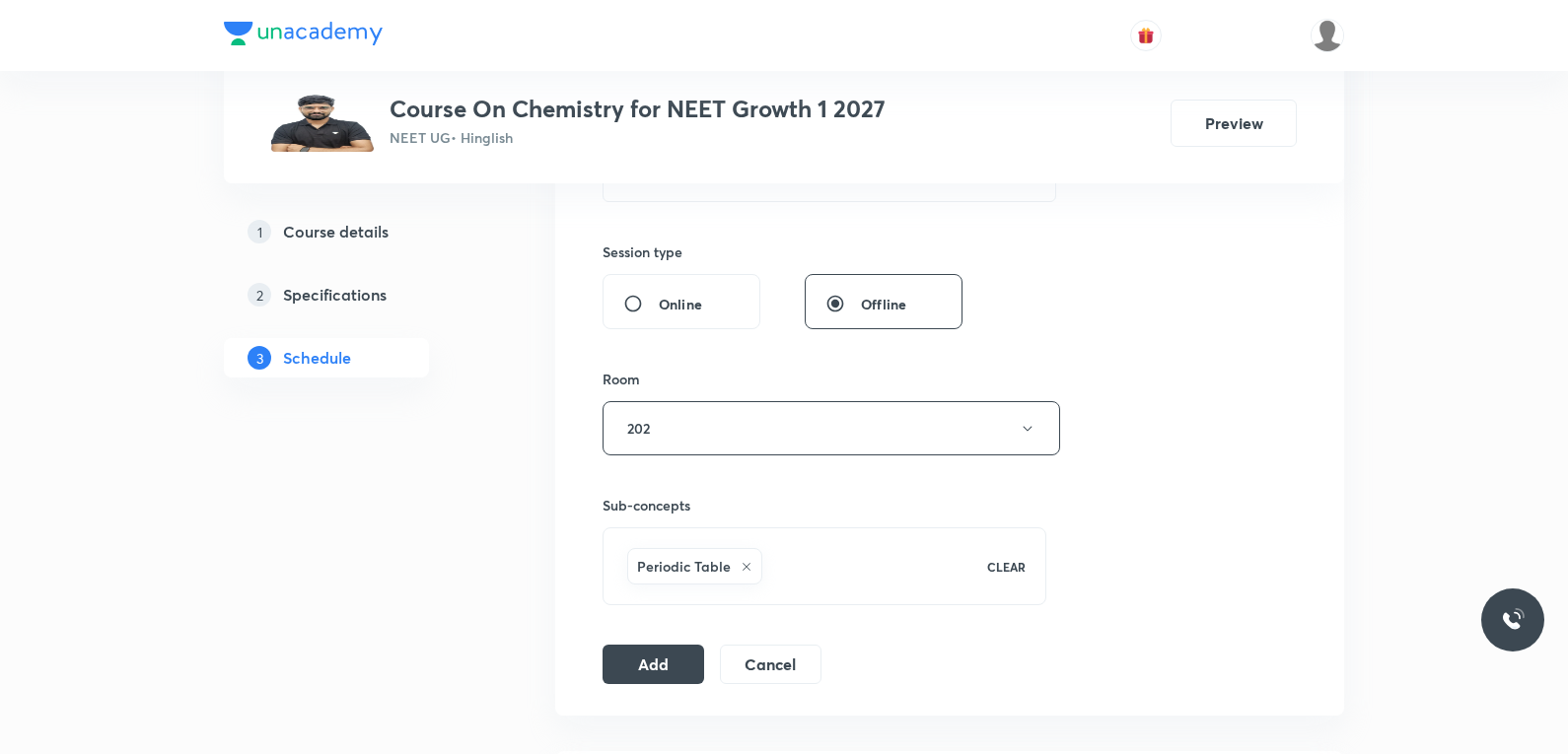 scroll, scrollTop: 1084, scrollLeft: 0, axis: vertical 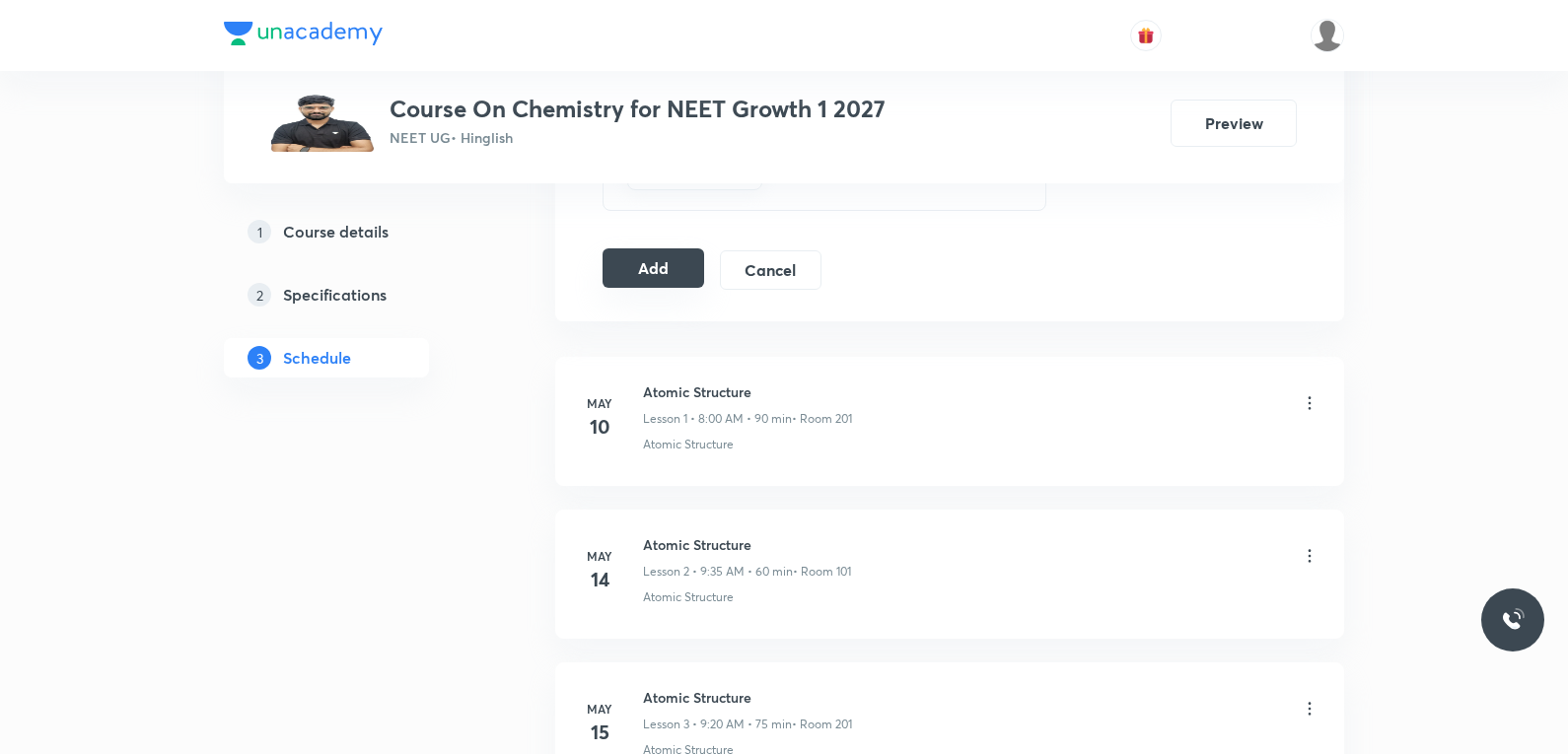 click on "Add" at bounding box center (653, 268) 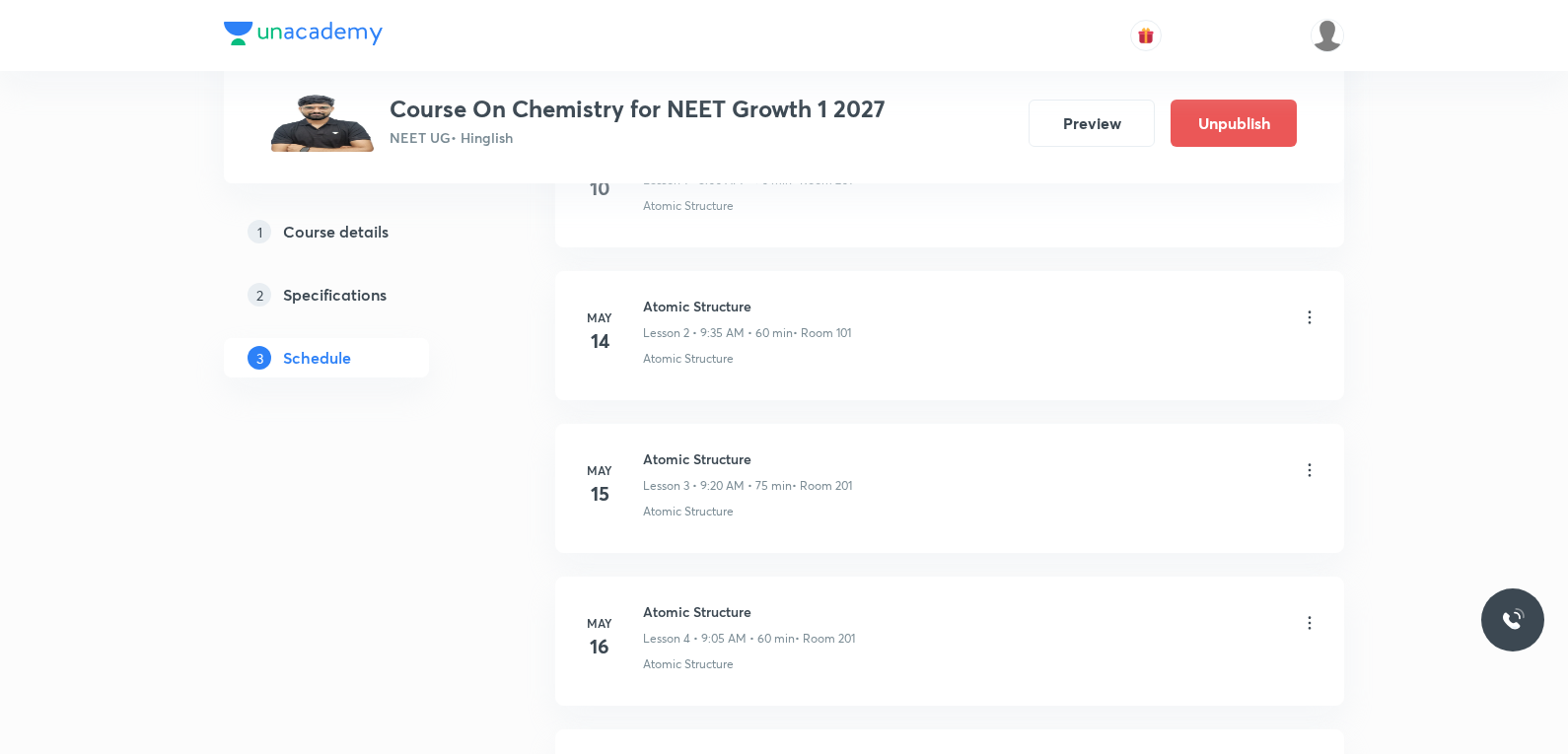 scroll, scrollTop: 6489, scrollLeft: 0, axis: vertical 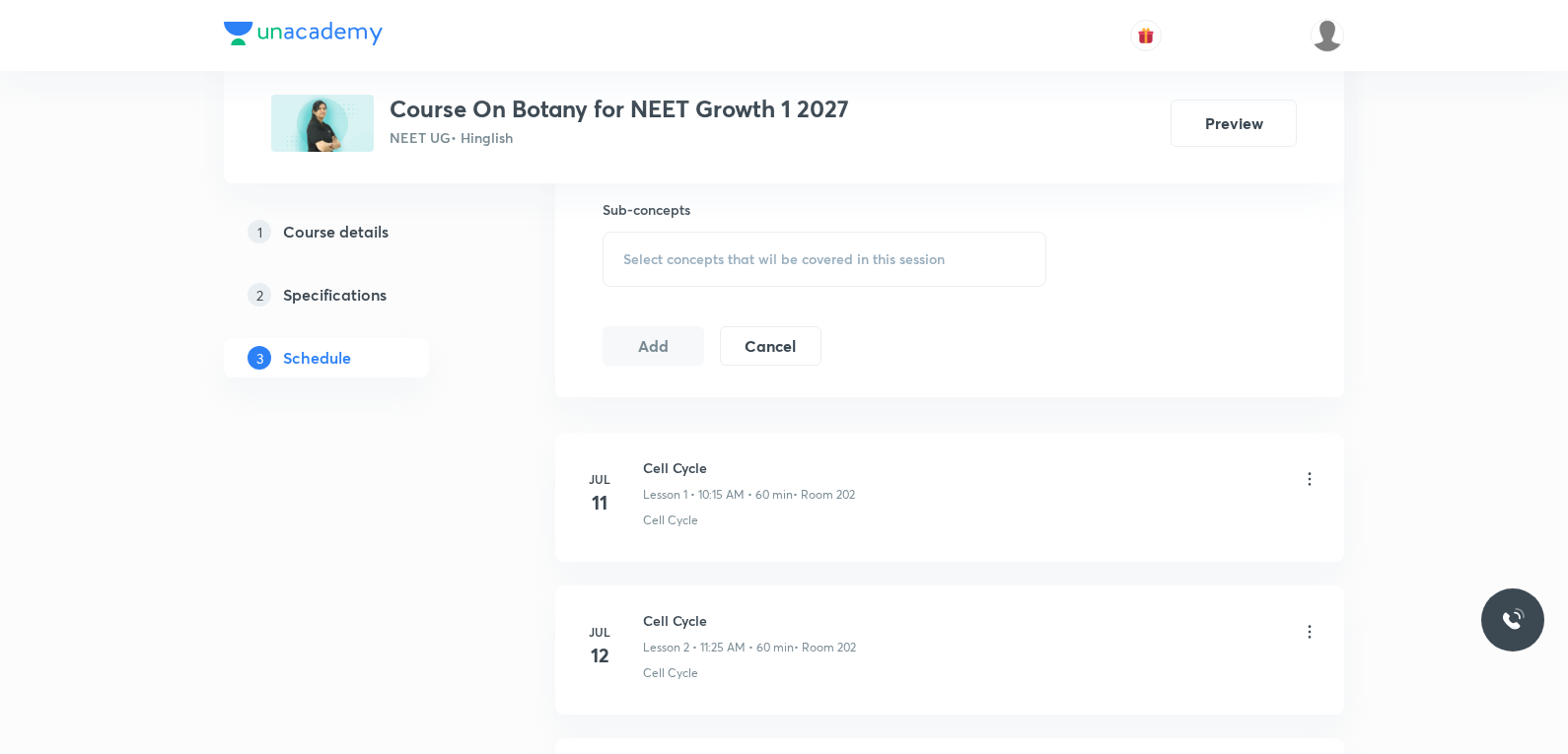 click on "Select concepts that wil be covered in this session" at bounding box center [784, 259] 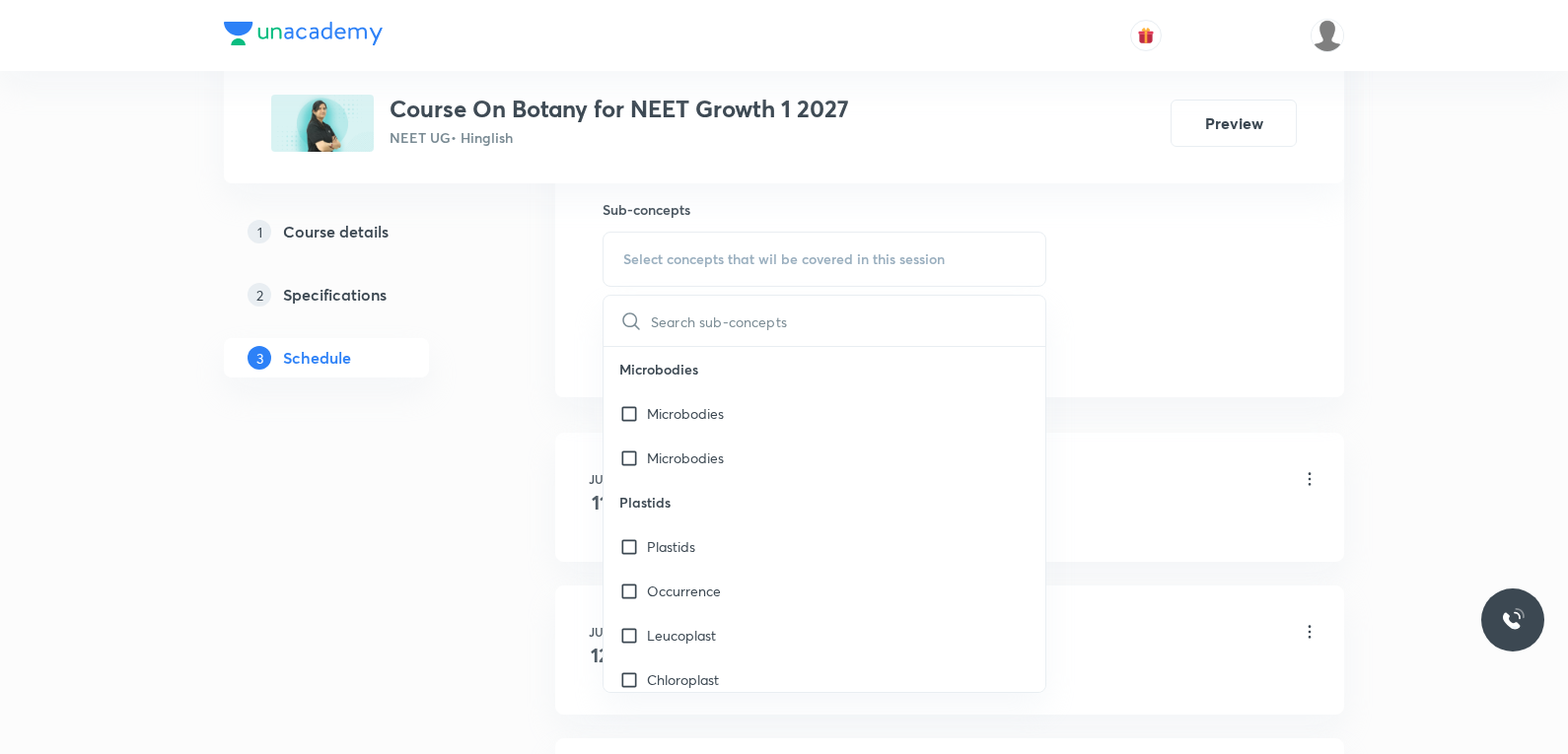 click on "Session  14 Live class Session title 0/99 ​ Schedule for [DATE], [TIME] ​ Duration (in minutes) ​   Session type Online Offline Room Select centre room Sub-concepts Select concepts that wil be covered in this session ​ Microbodies Microbodies Microbodies Plastids Plastids Occurrence Leucoplast Chloroplast Chloroplast Number Endomembrane System Endomembrane System Cell Organelles Functions ER GB Lysosome Vacuole Cell Wall Cell Wall Compositon Type of Cell wall Different Types Plasmodesmata Cell Membrane Cell Membrane Fluid Mosaic Model Types of proteins Types of lipids Eukaryotic Cell Eukaryotic Cell Difference between pro and eukaryotic cell Difference between plant and animal cell Prokaryotic Cell Prokaryotic Cell Different Shapes An overview of Cell An overview of Cell Cytoplasm is Main Arena Cell Theory Cell Theory What is Cell What is Cell Transport across membrane Cell Differ Greatly in Size and Shape Discovery Of Cell Introduction Introduction What Is Reductionist Biology Discovery of Cell" at bounding box center [950, -98] 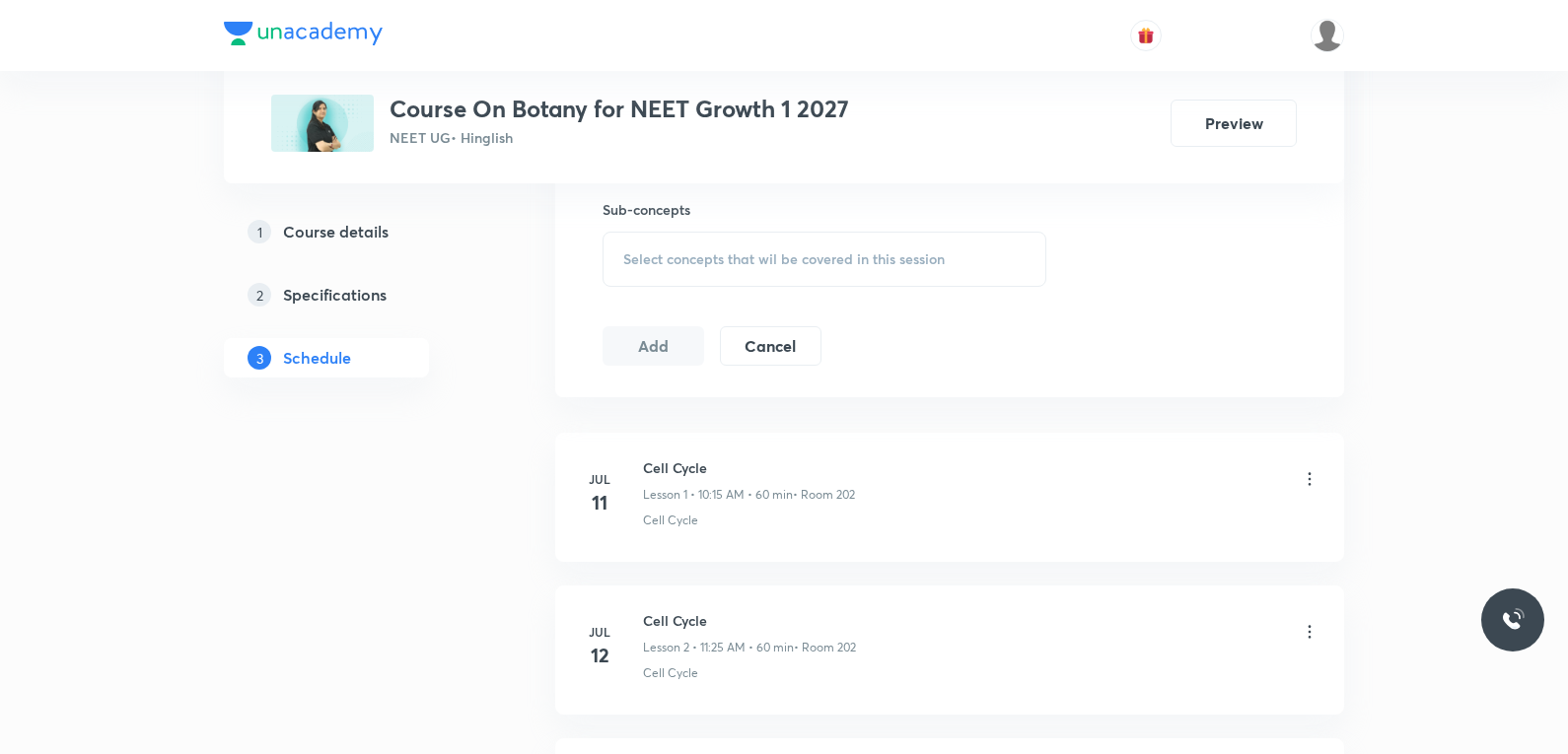 scroll, scrollTop: 2812, scrollLeft: 0, axis: vertical 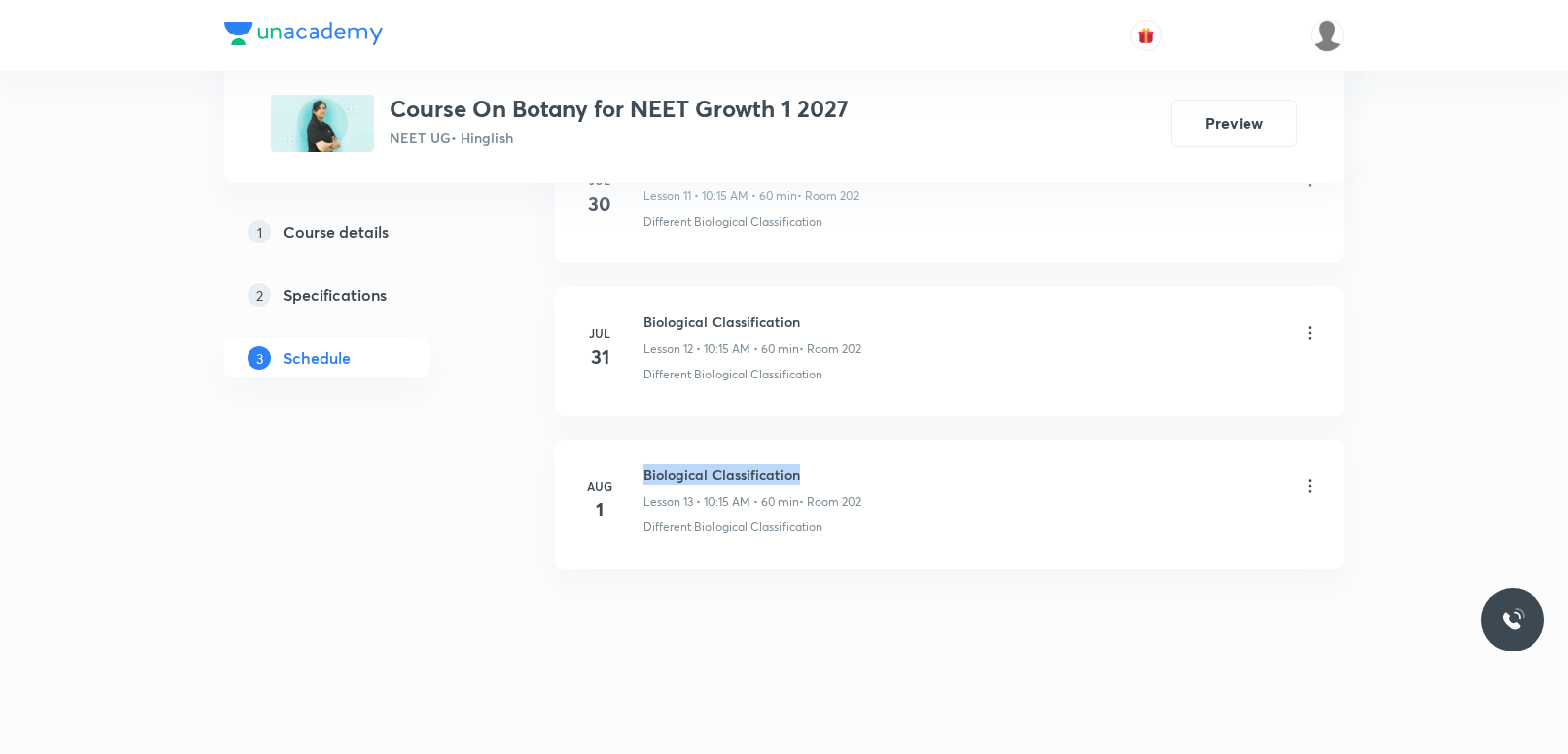 drag, startPoint x: 643, startPoint y: 480, endPoint x: 1030, endPoint y: 473, distance: 387.0633 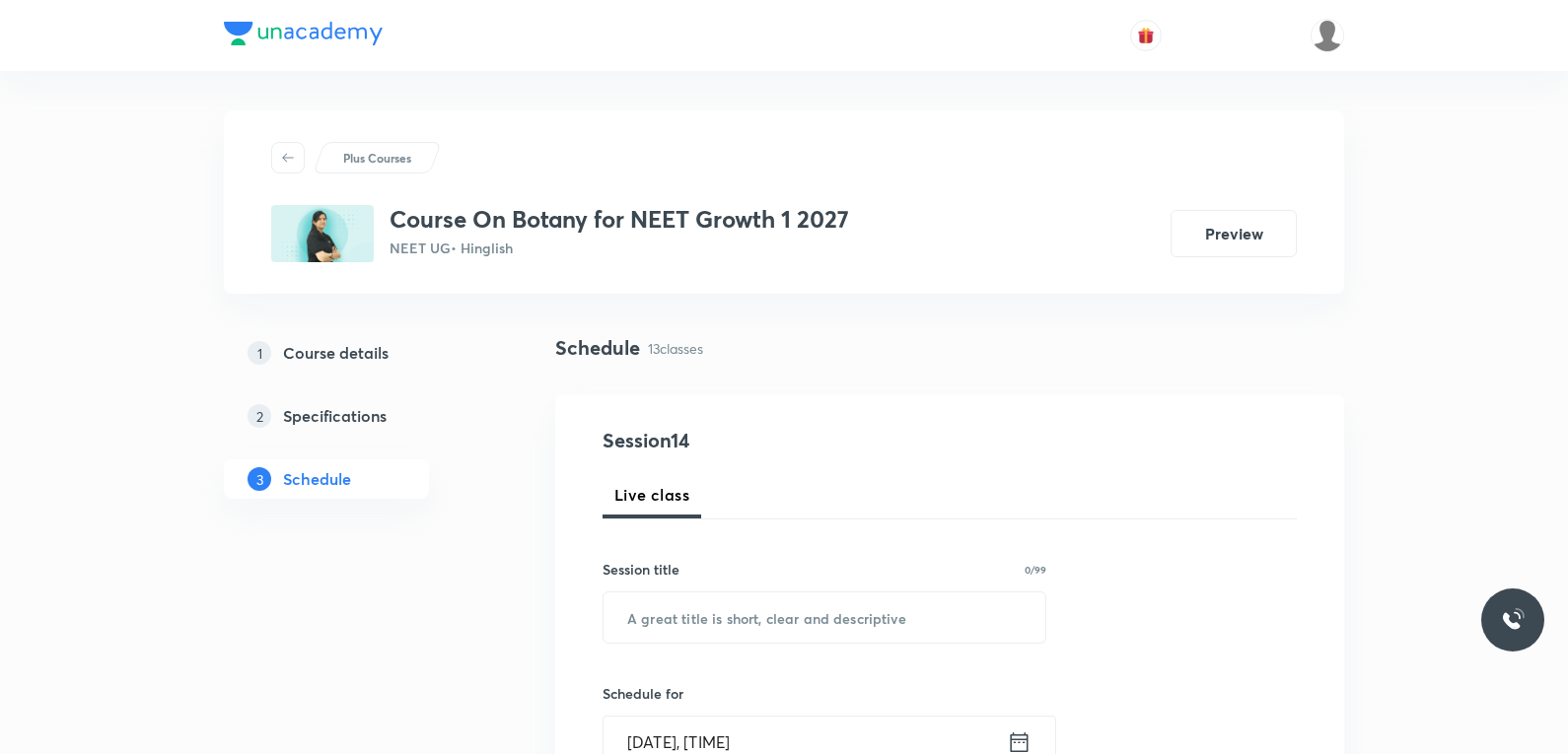 scroll, scrollTop: 197, scrollLeft: 0, axis: vertical 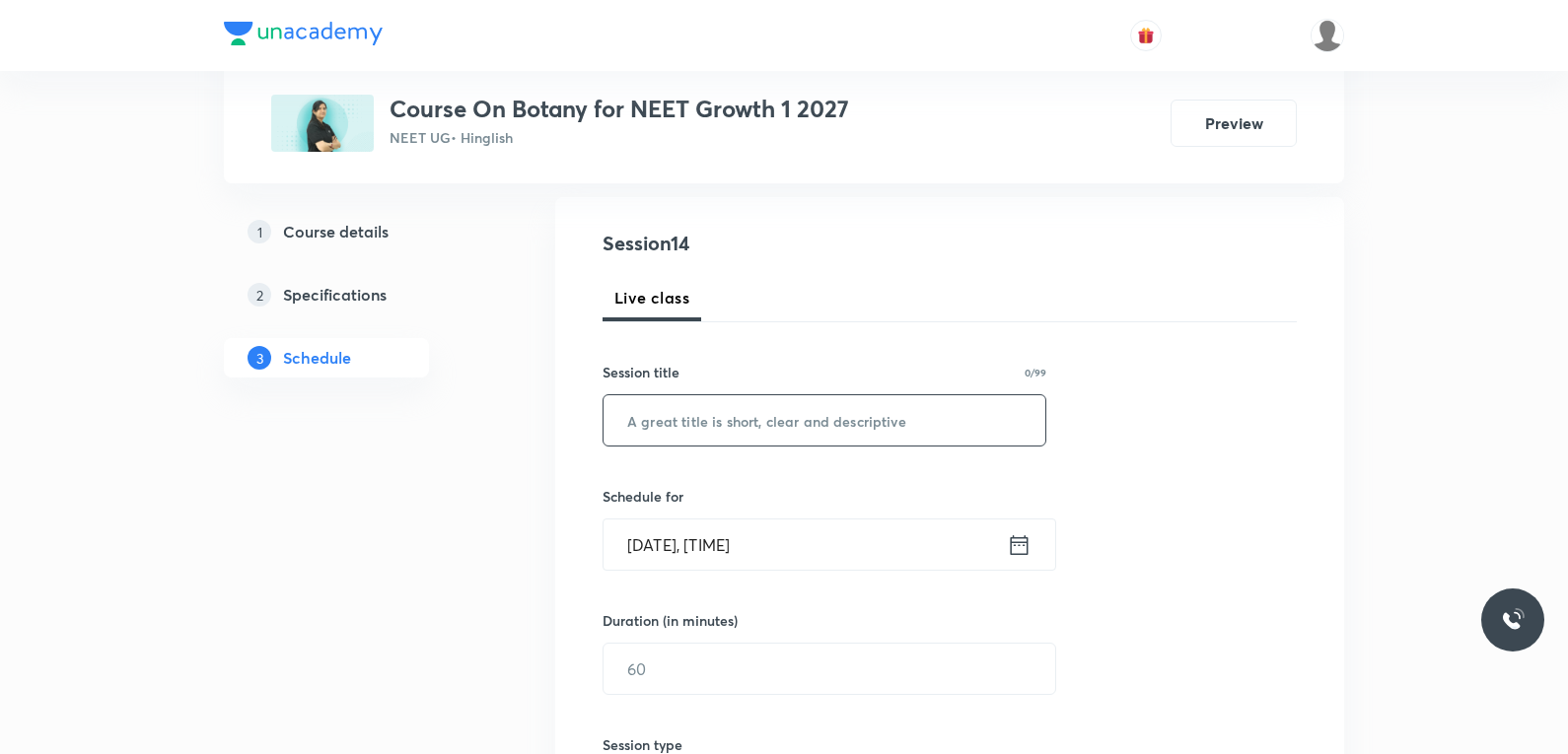 click at bounding box center (824, 420) 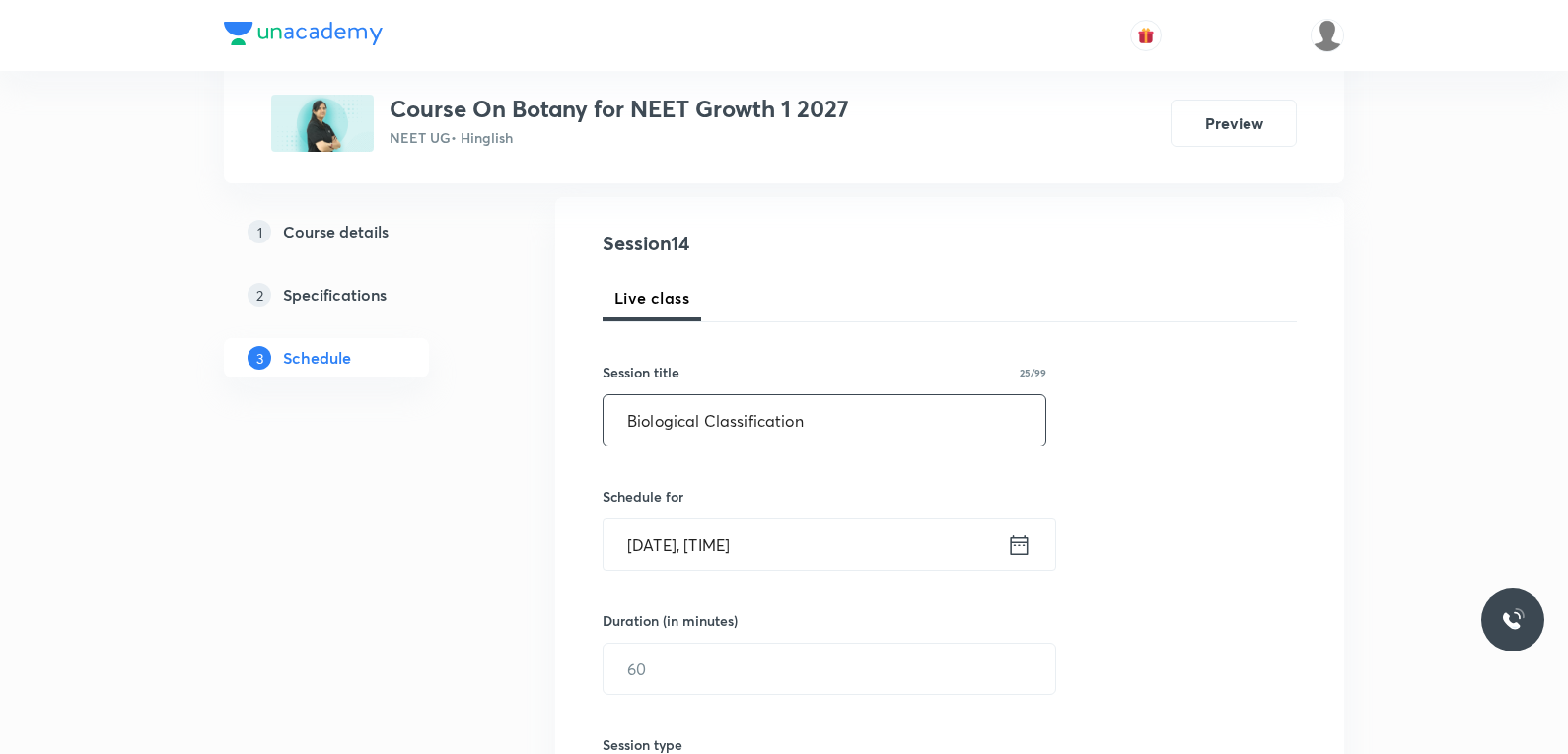 scroll, scrollTop: 394, scrollLeft: 0, axis: vertical 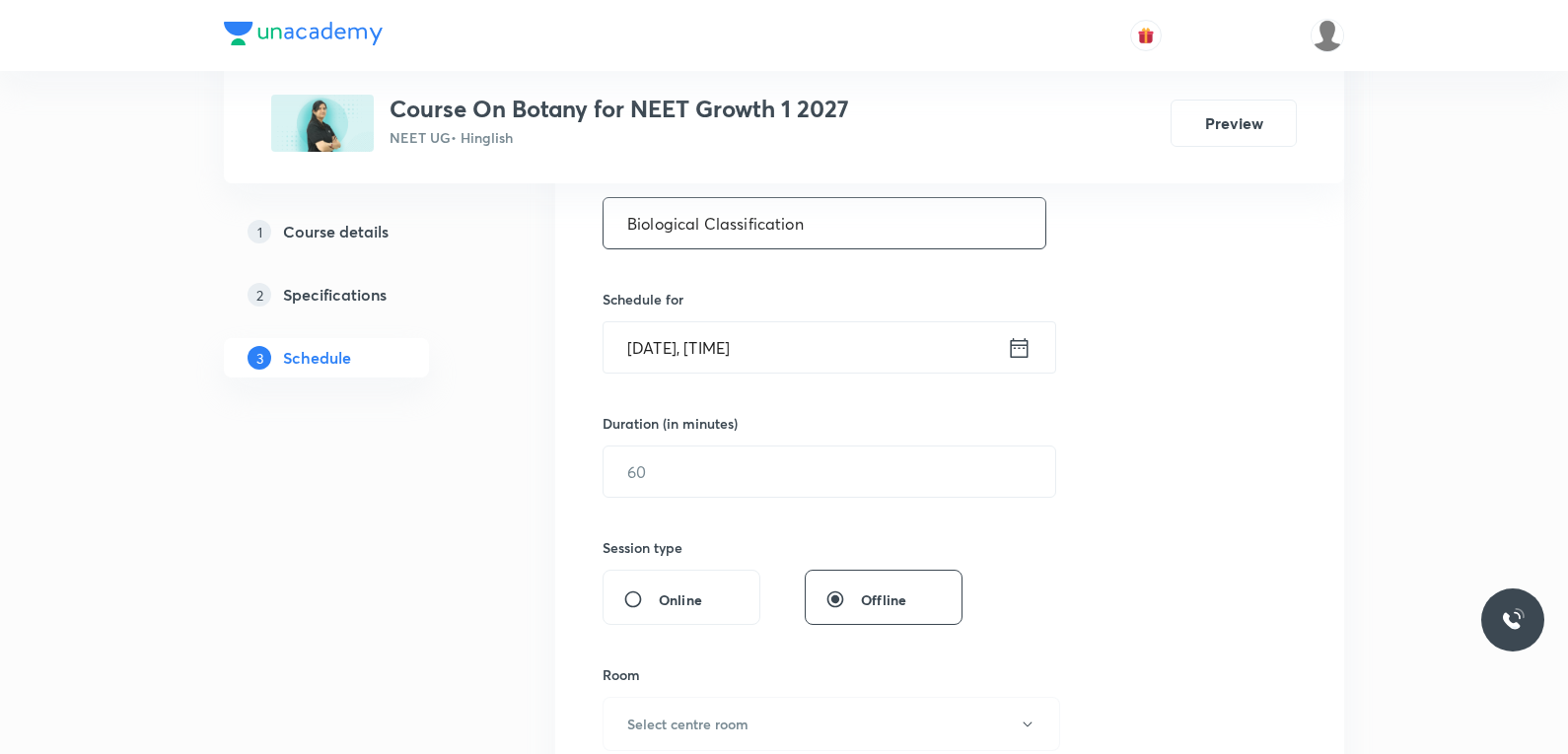 type on "Biological Classification" 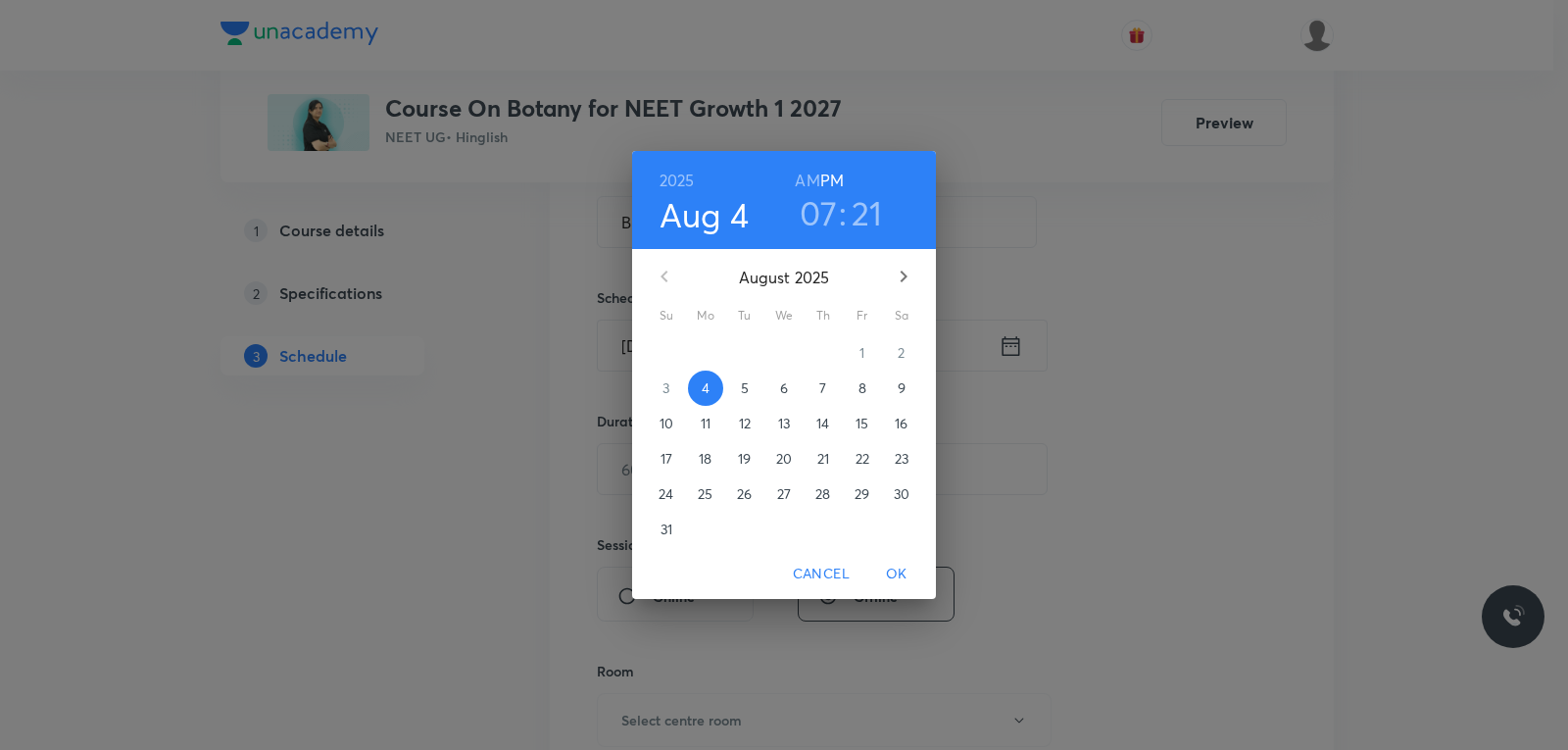 click on "5" at bounding box center (745, 388) 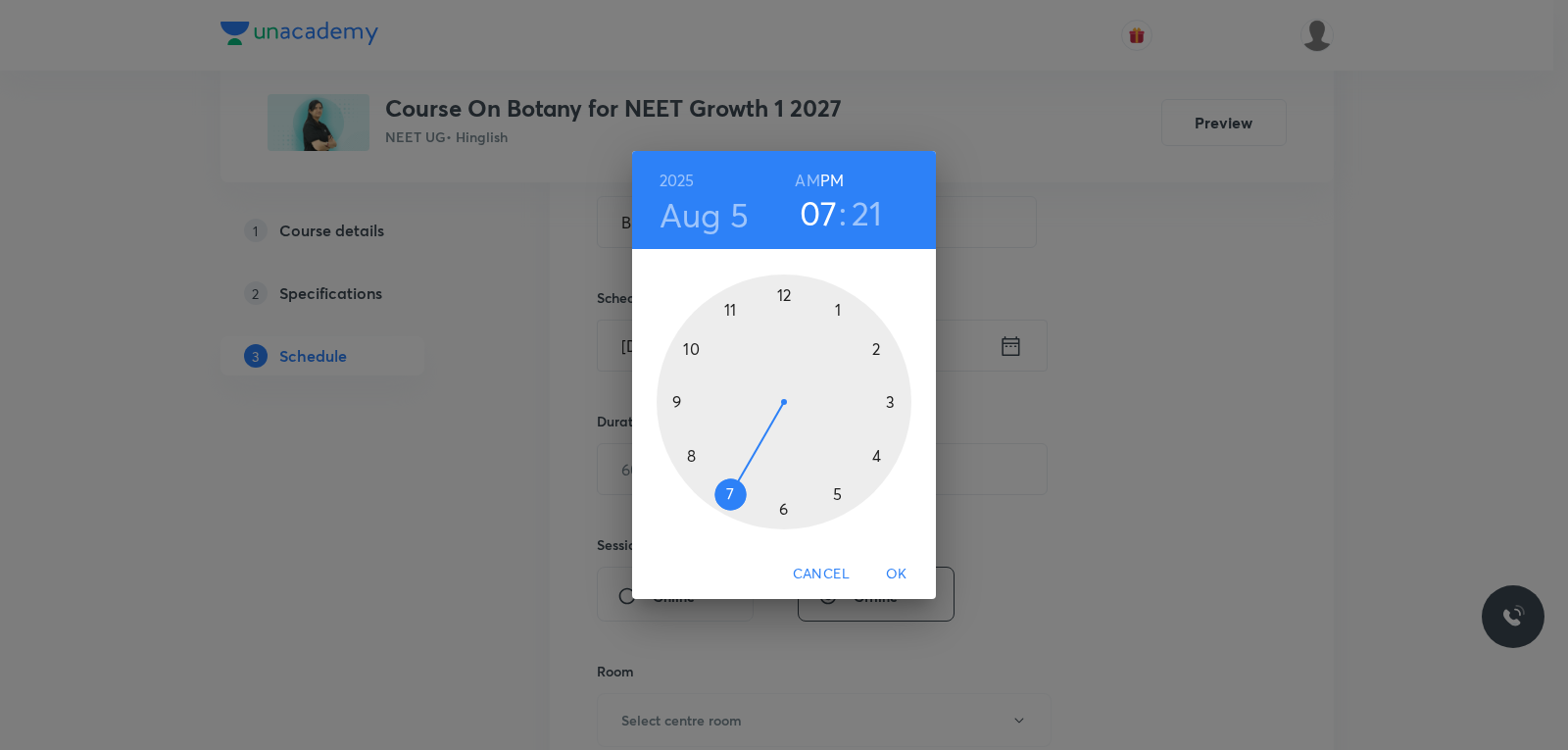 click on "AM" at bounding box center [807, 180] 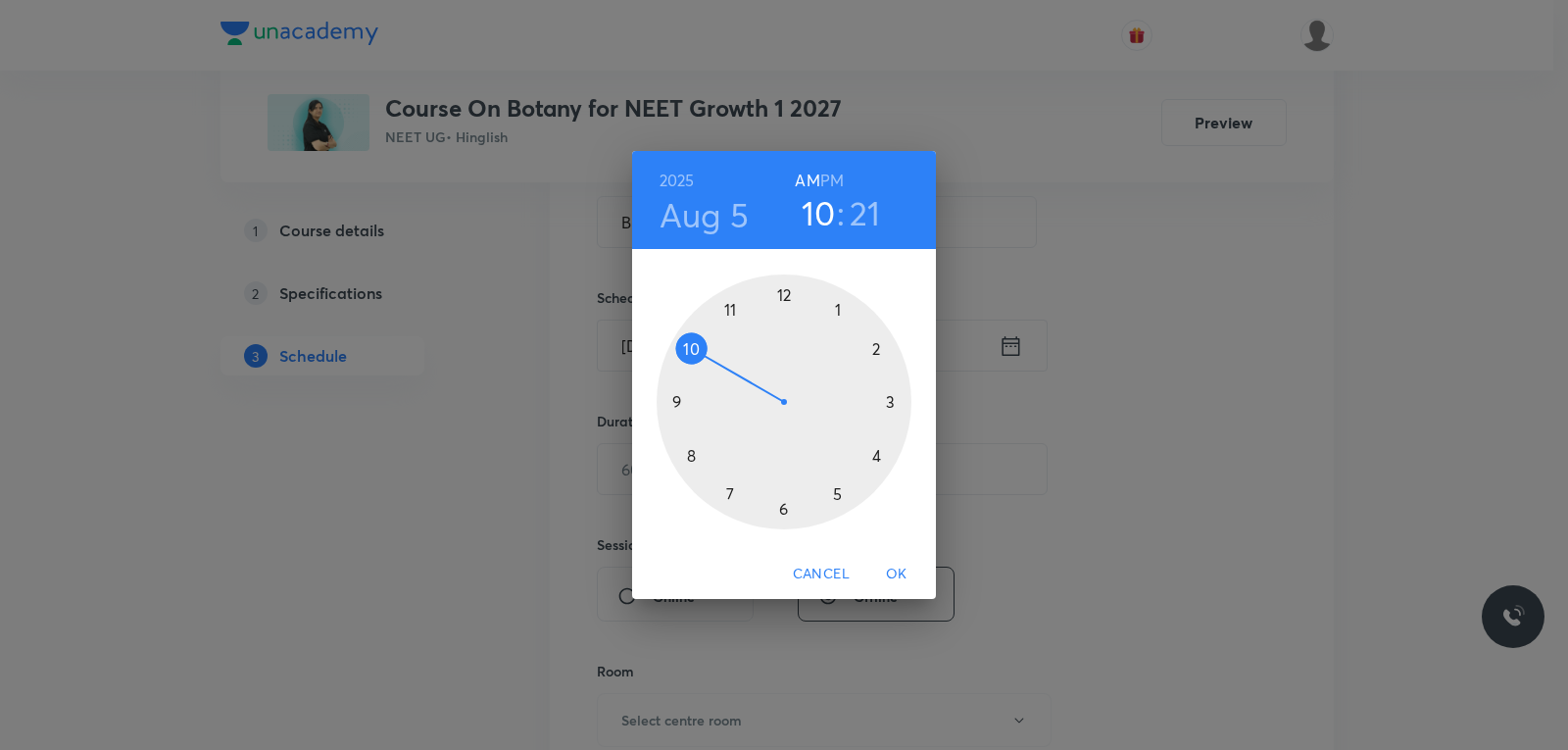 drag, startPoint x: 737, startPoint y: 491, endPoint x: 718, endPoint y: 380, distance: 112.61439 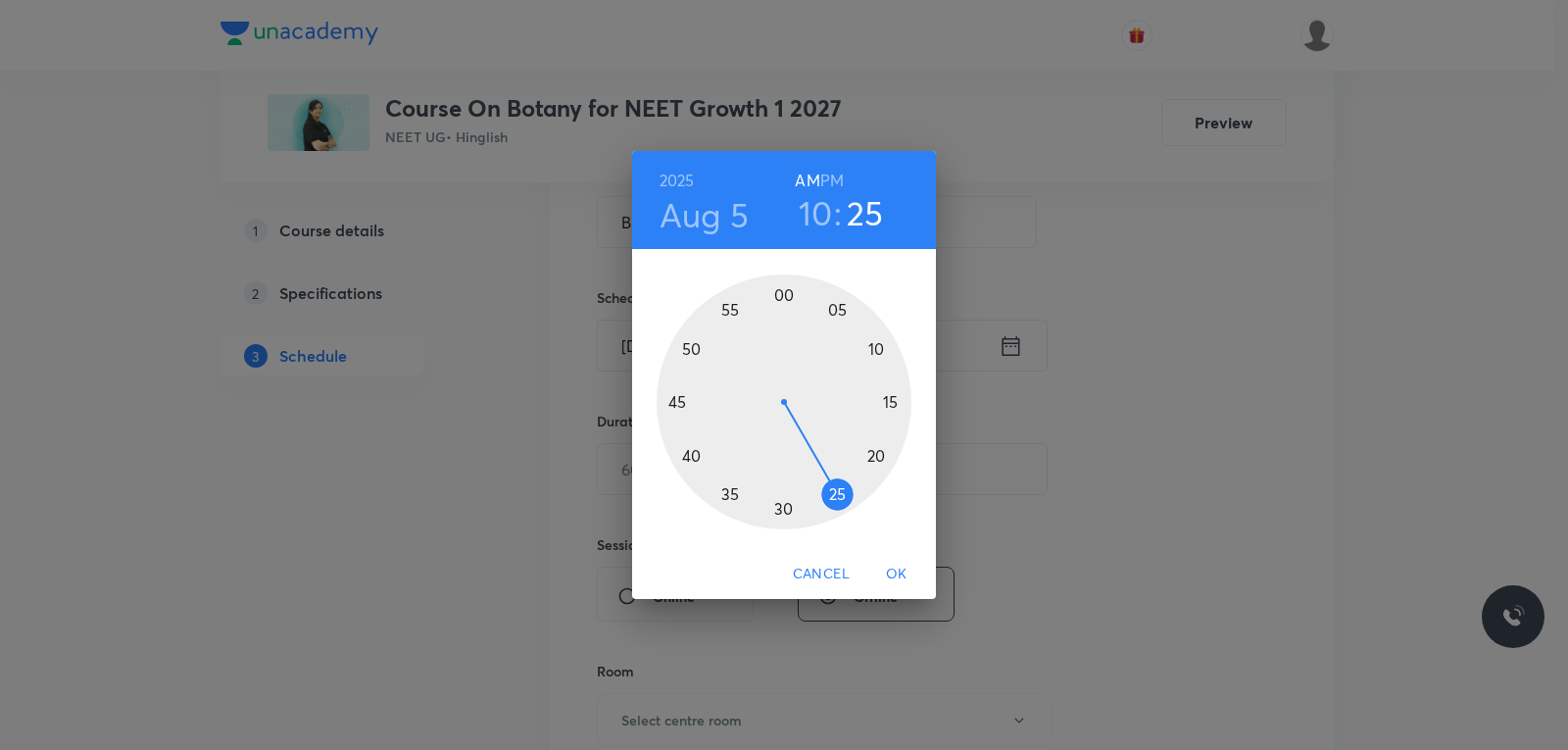 drag, startPoint x: 866, startPoint y: 465, endPoint x: 829, endPoint y: 485, distance: 42.059482 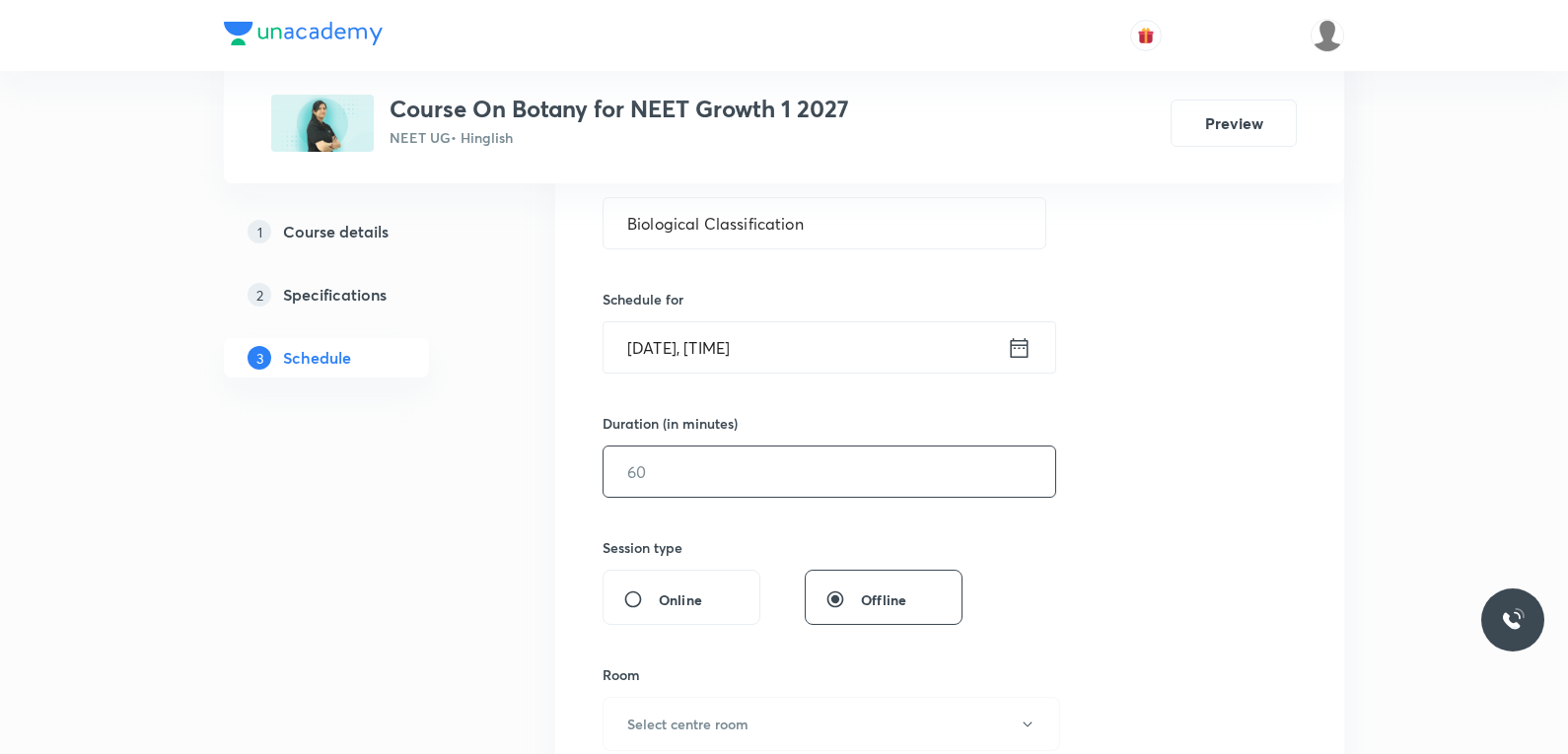 click at bounding box center [829, 471] 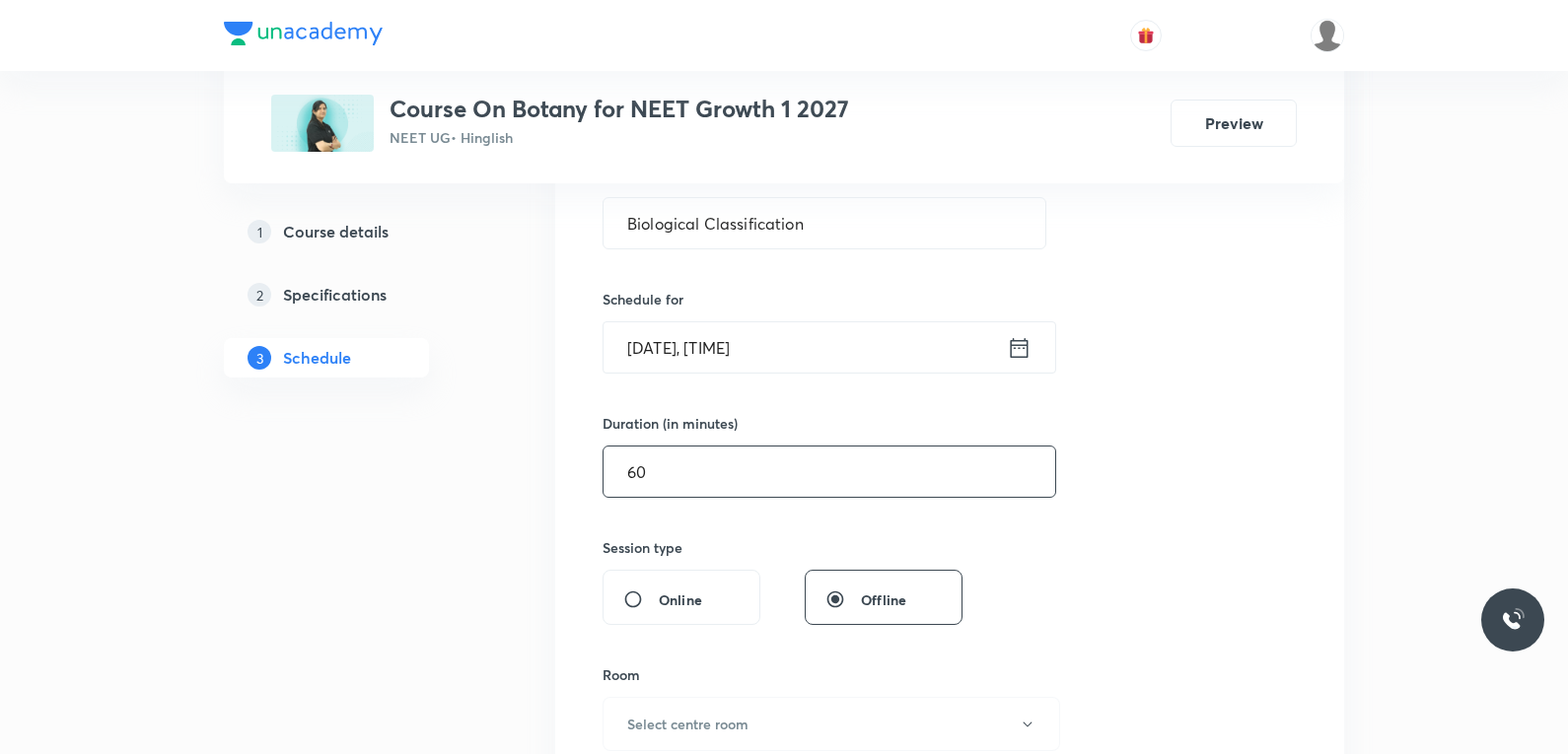 scroll, scrollTop: 690, scrollLeft: 0, axis: vertical 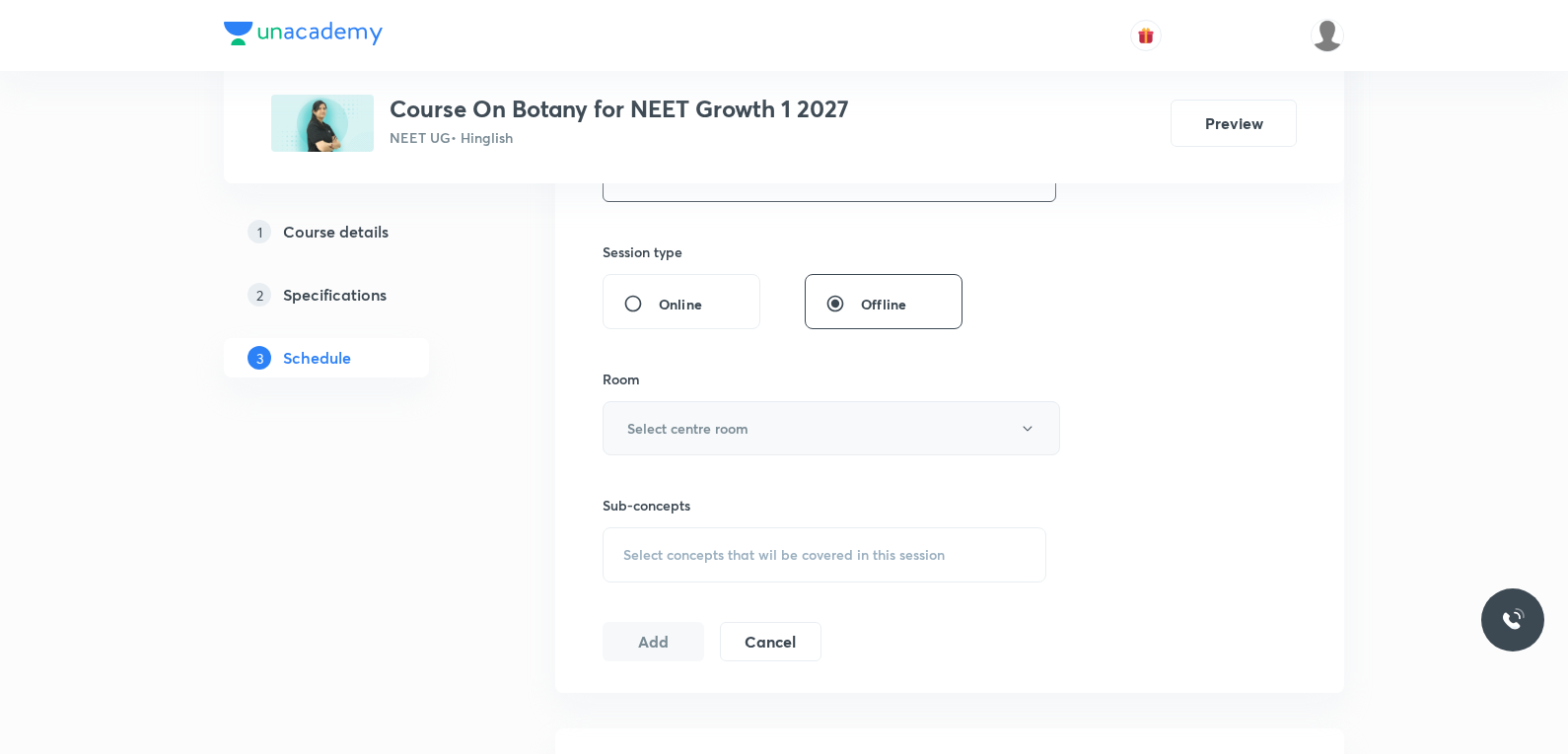 type on "60" 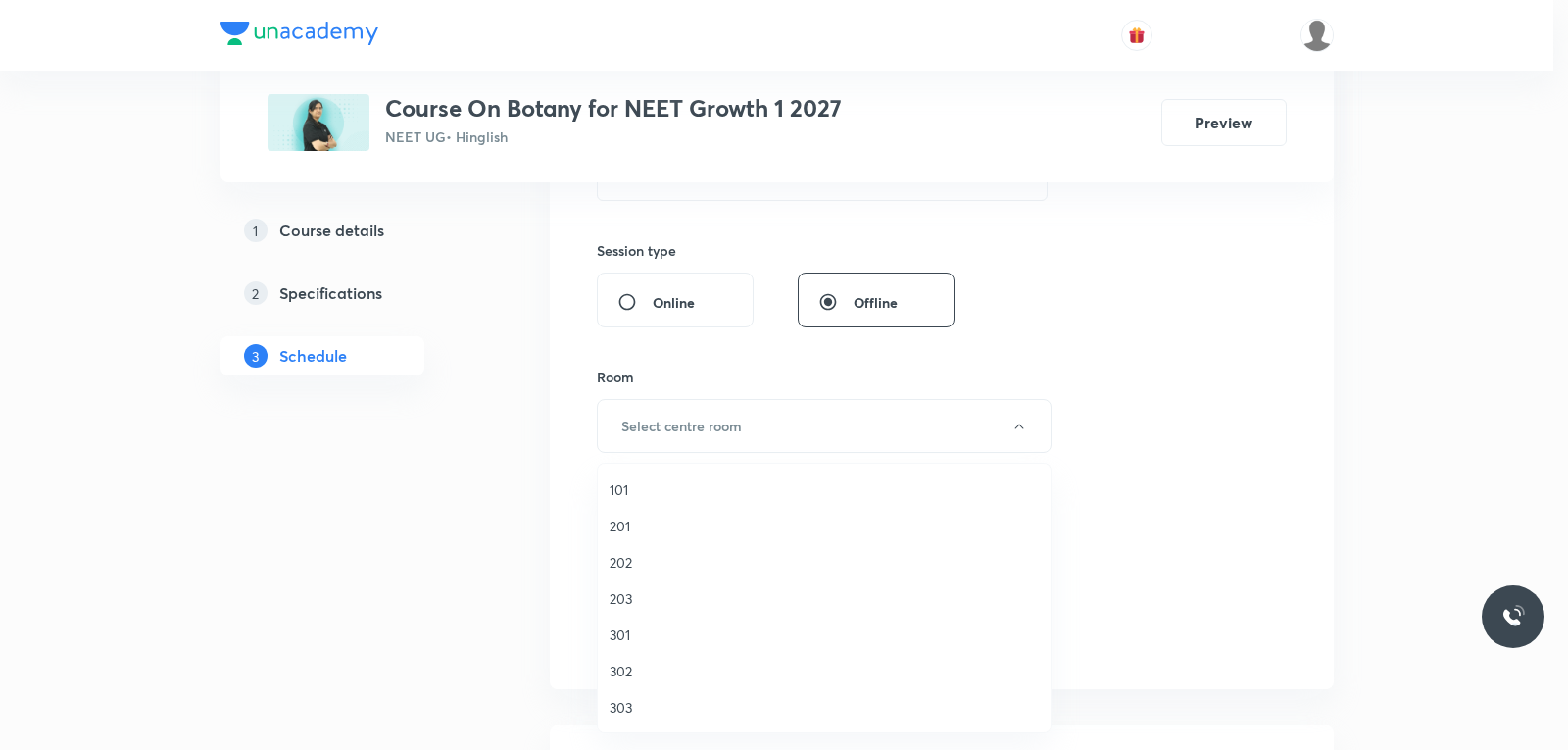click on "202" at bounding box center (824, 562) 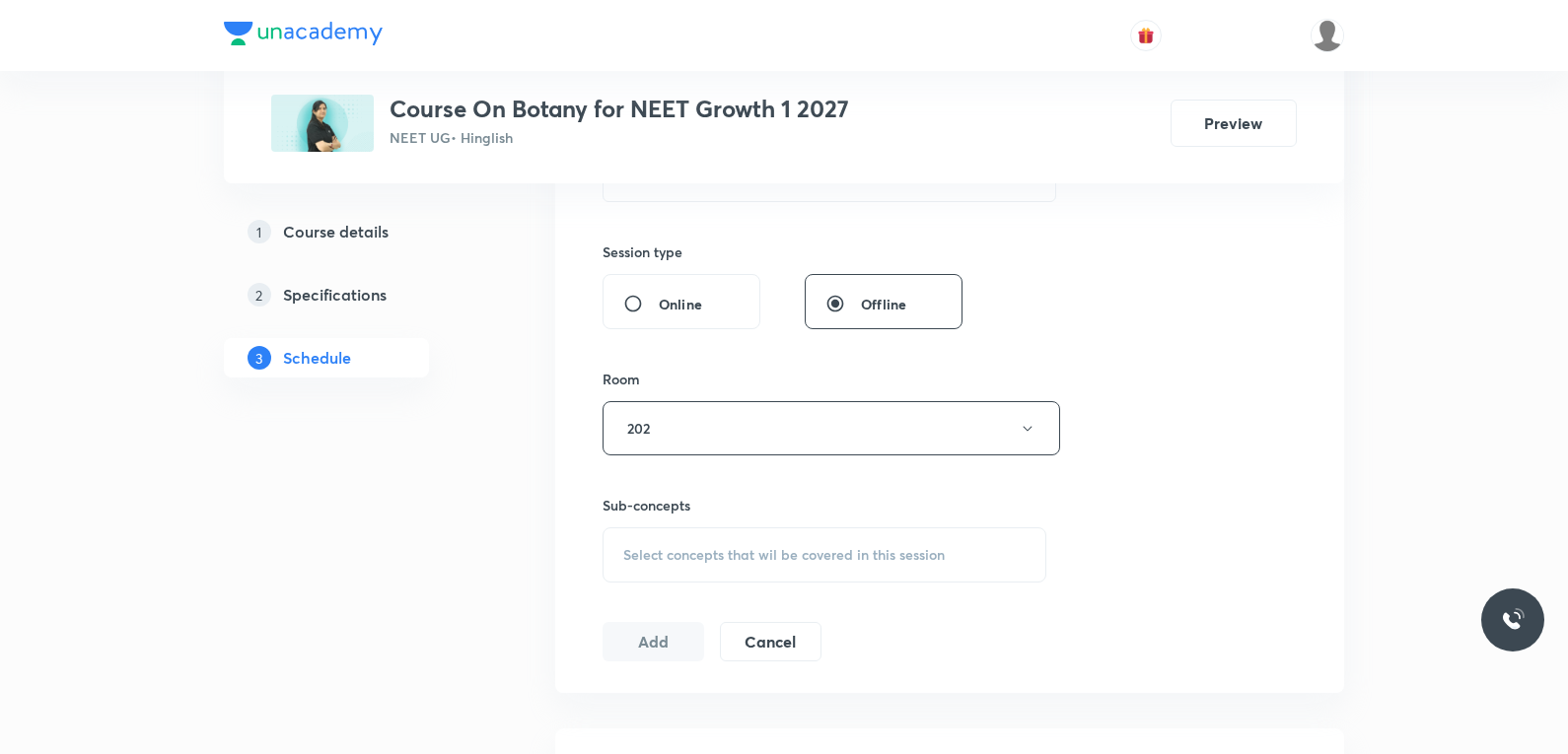 scroll, scrollTop: 887, scrollLeft: 0, axis: vertical 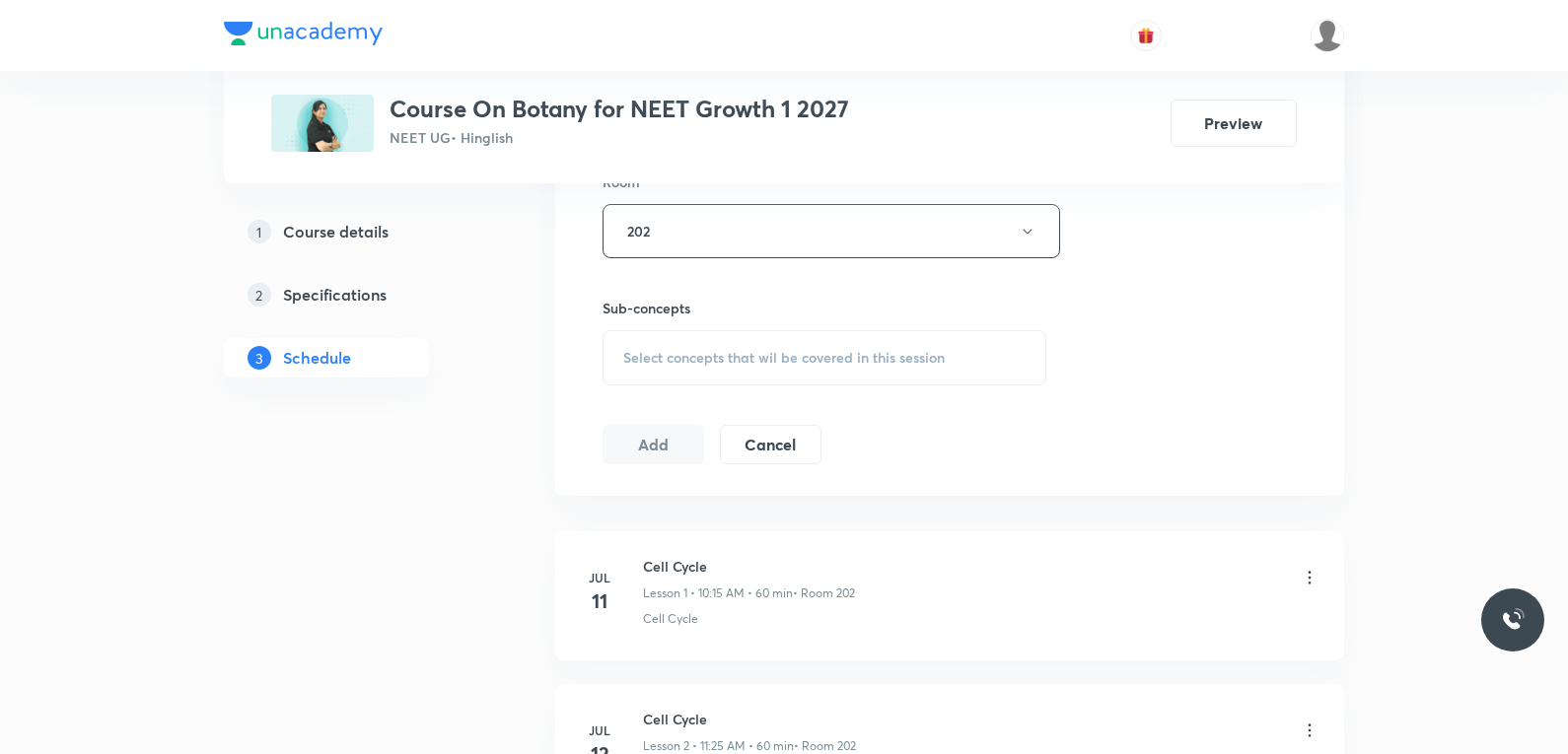 click on "Select concepts that wil be covered in this session" at bounding box center [824, 358] 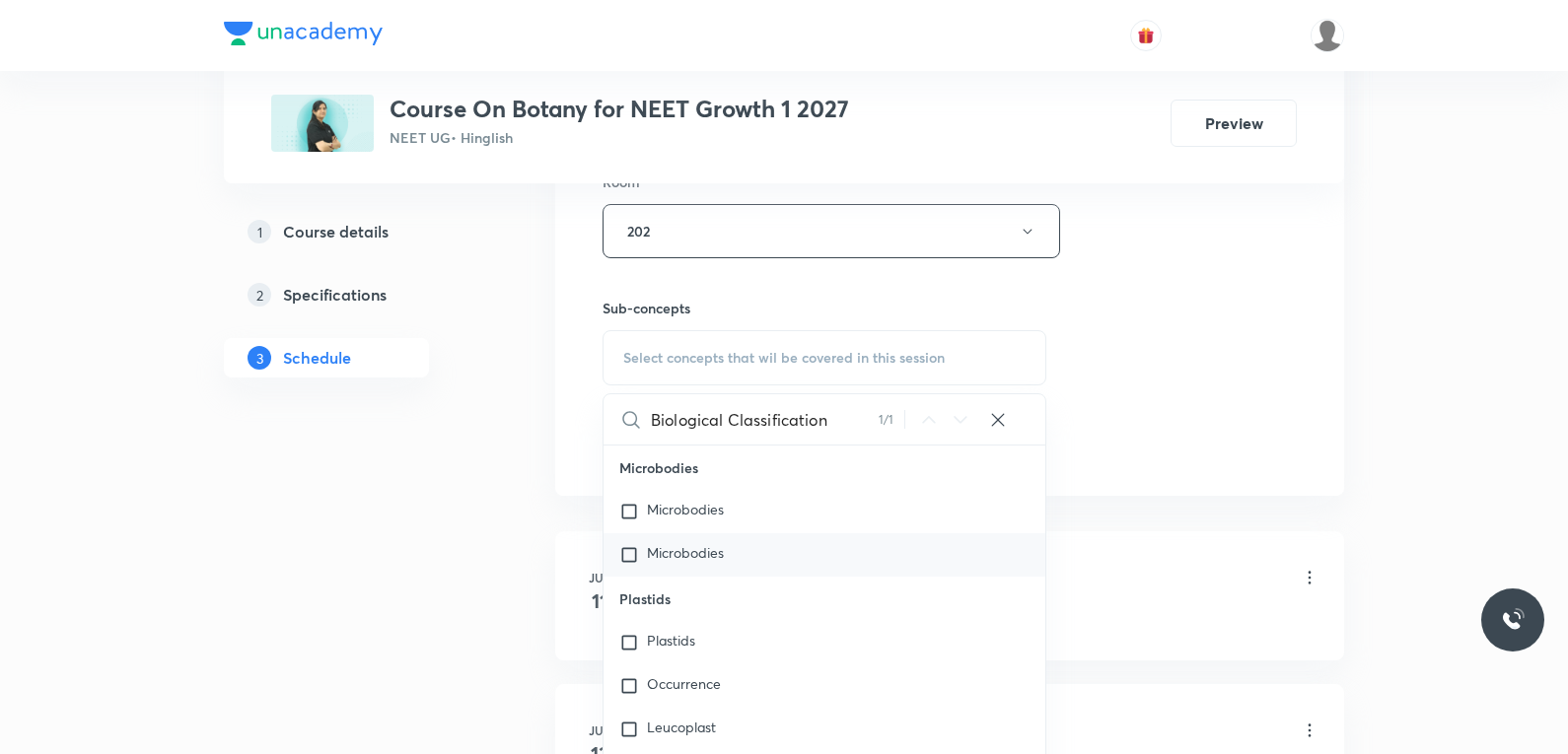 scroll, scrollTop: 12339, scrollLeft: 0, axis: vertical 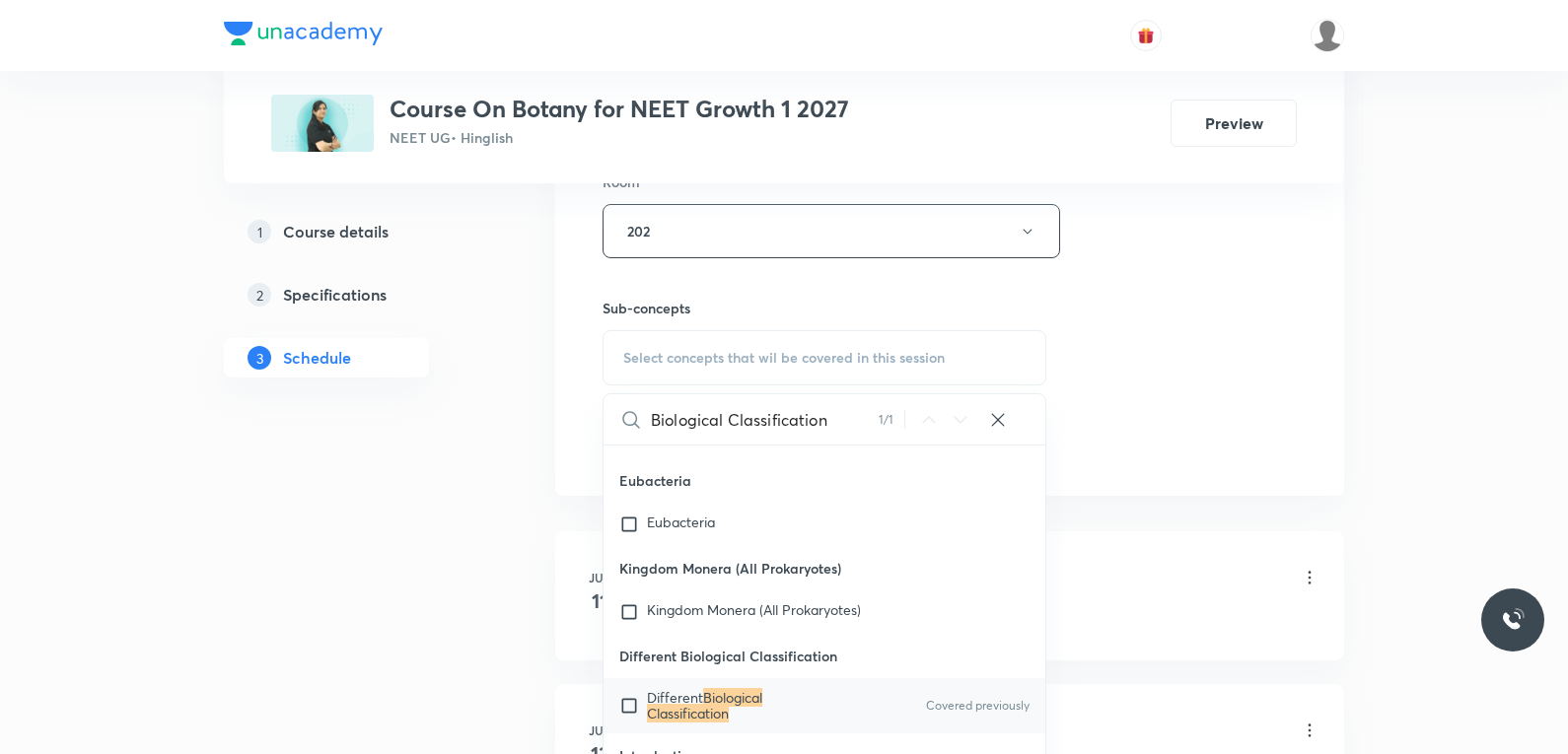 type on "Biological Classification" 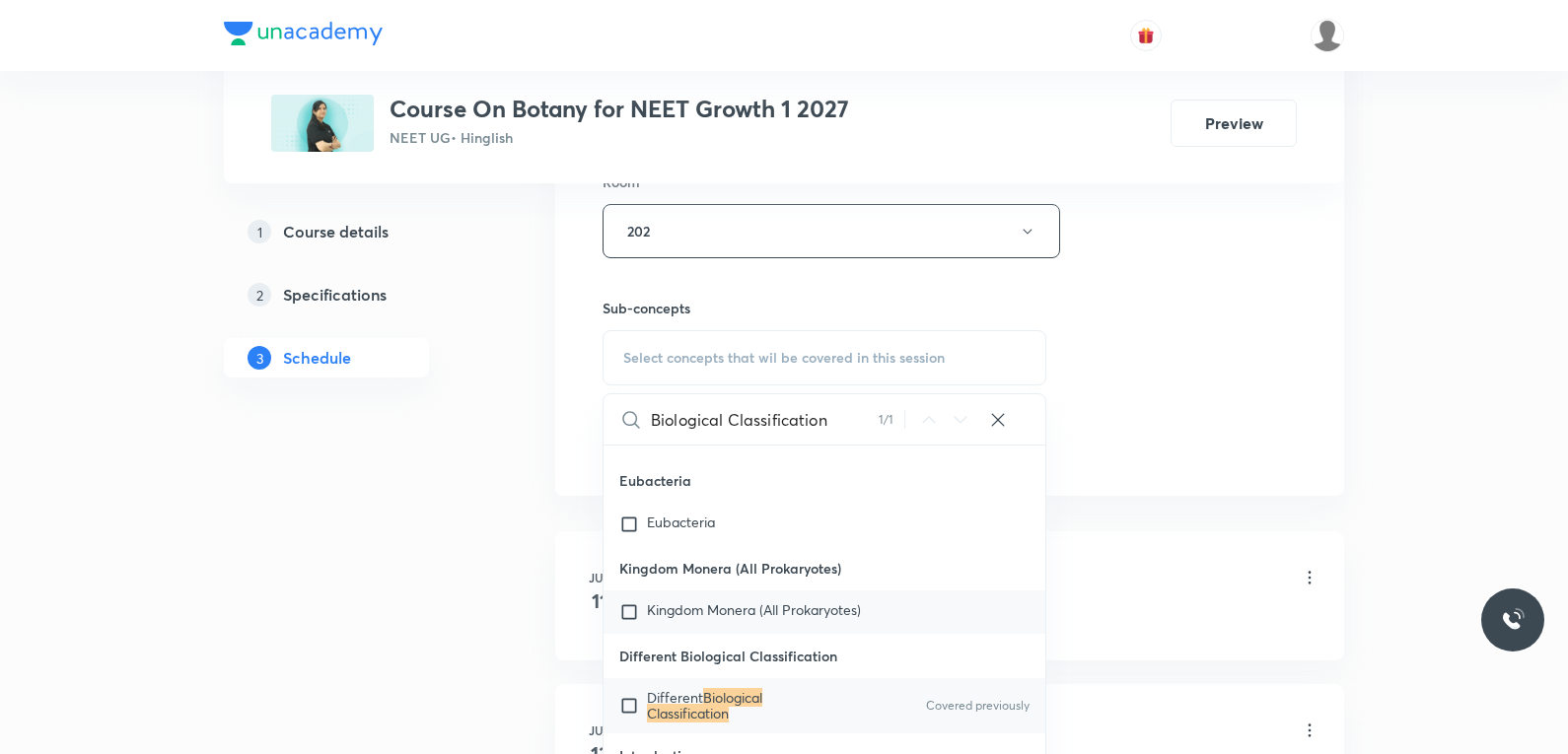 checkbox on "true" 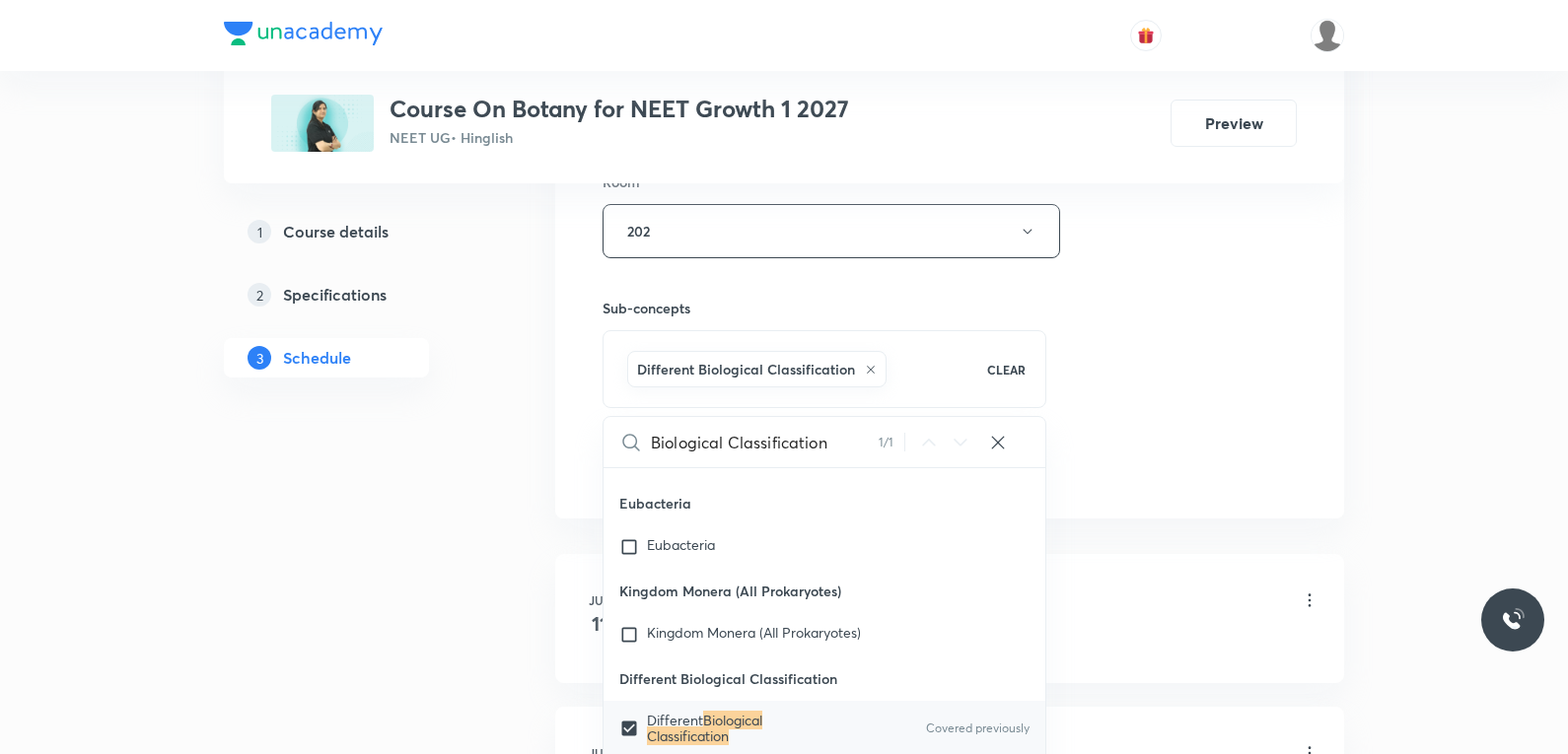 click on "Session  14 Live class Session title 25/99 Biological Classification ​ Schedule for Aug 5, 2025, 10:25 AM ​ Duration (in minutes) 60 ​   Session type Online Offline Room 202 Sub-concepts Different Biological Classification CLEAR Biological Classification 1 / 1 ​ Microbodies Microbodies Microbodies Plastids Plastids Occurrence Leucoplast Chloroplast Chloroplast Number Endomembrane System Endomembrane System Cell Organelles Functions ER GB Lysosome Vacuole Cell Wall Cell Wall Compositon Type of Cell wall Different Types Plasmodesmata Cell Membrane Cell Membrane Fluid Mosaic Model Types of proteins Types of lipids Eukaryotic Cell Eukaryotic Cell Difference between pro and eukaryotic cell Difference between plant and animal cell Prokaryotic Cell Prokaryotic Cell Different Shapes An overview of Cell An overview of Cell Cytoplasm is Main Arena Cell Theory Cell Theory What is Cell What is Cell Transport across membrane Cell Differ Greatly in Size and Shape Discovery Of Cell Introduction Introduction RBC Type" at bounding box center [950, 13] 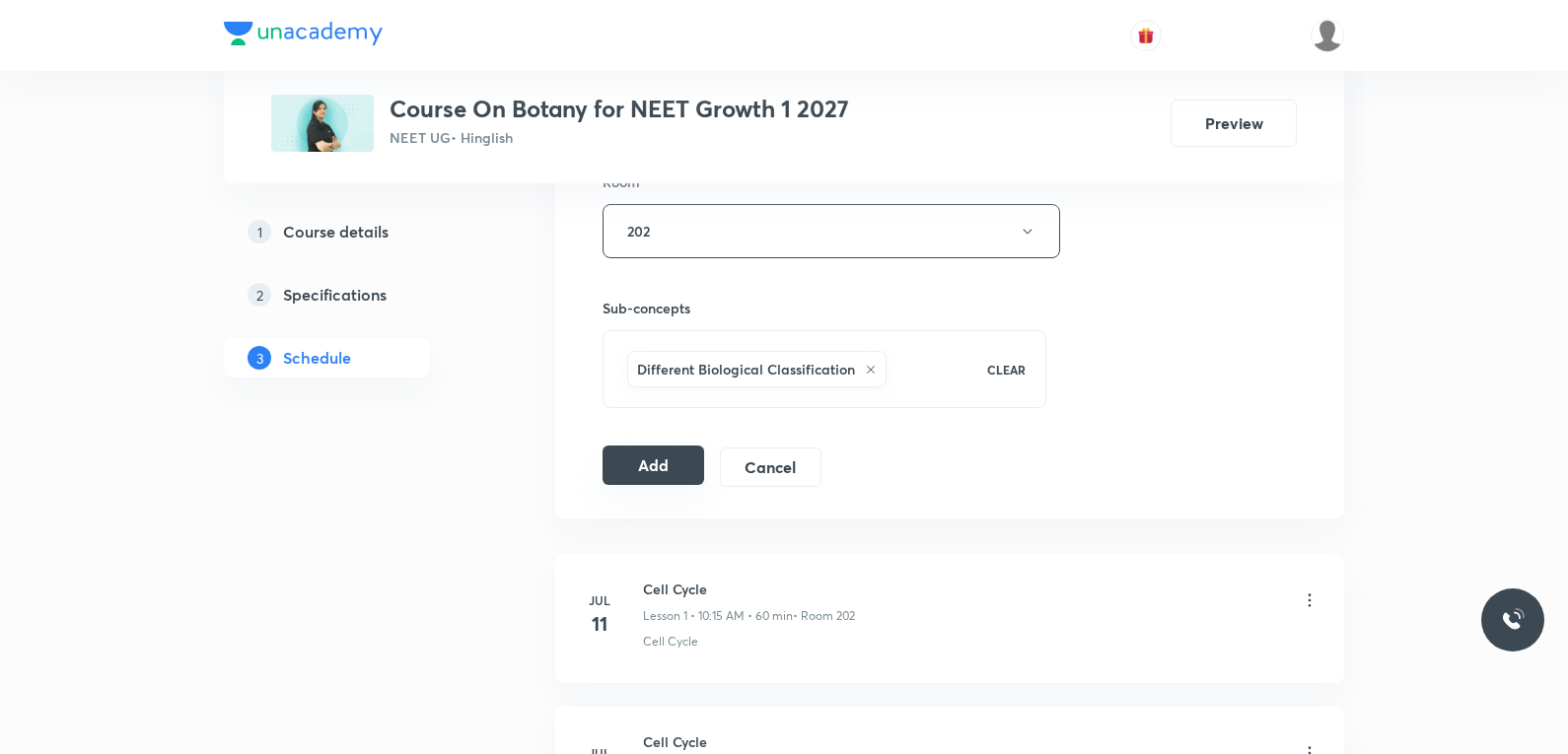 click on "Add" at bounding box center (653, 465) 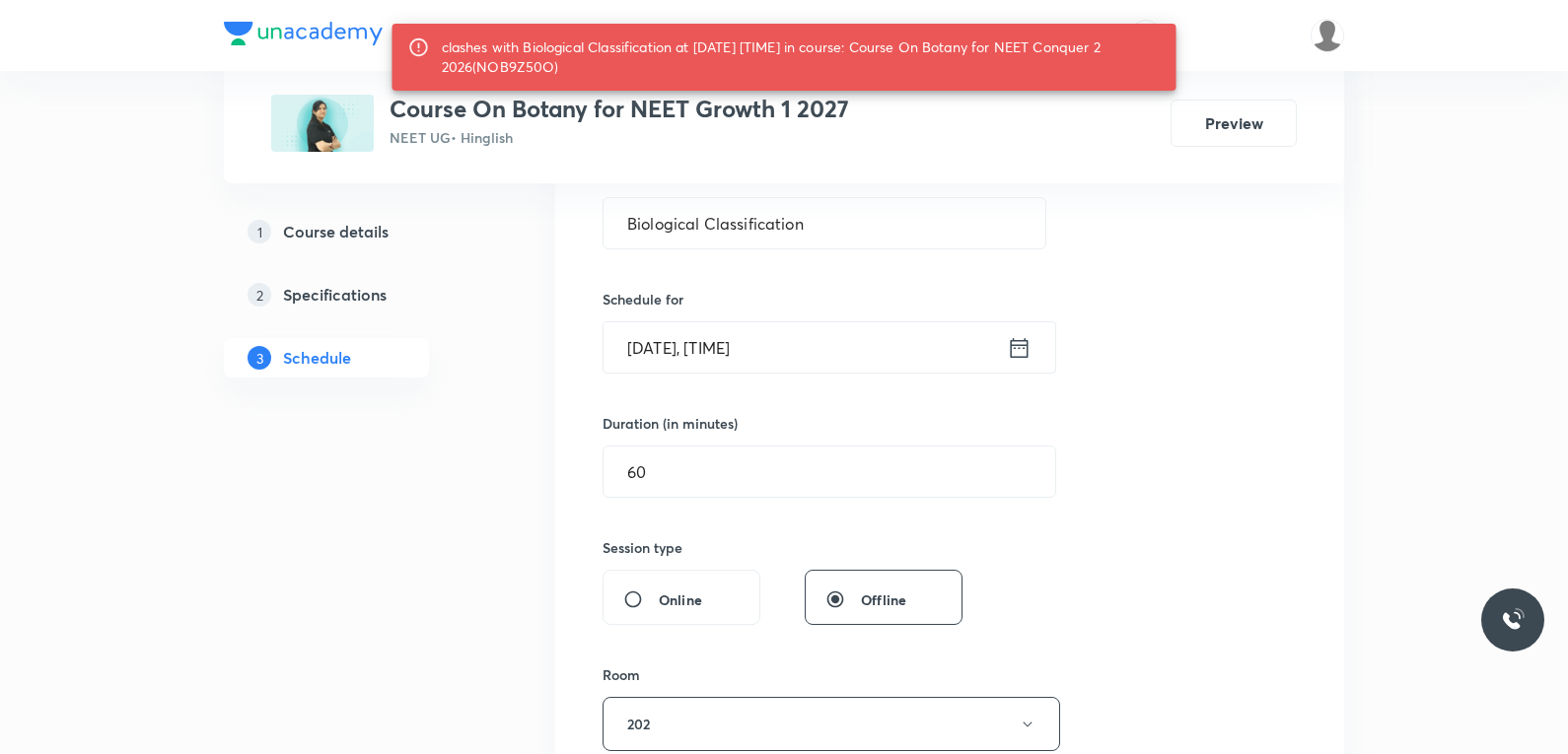 scroll, scrollTop: 690, scrollLeft: 0, axis: vertical 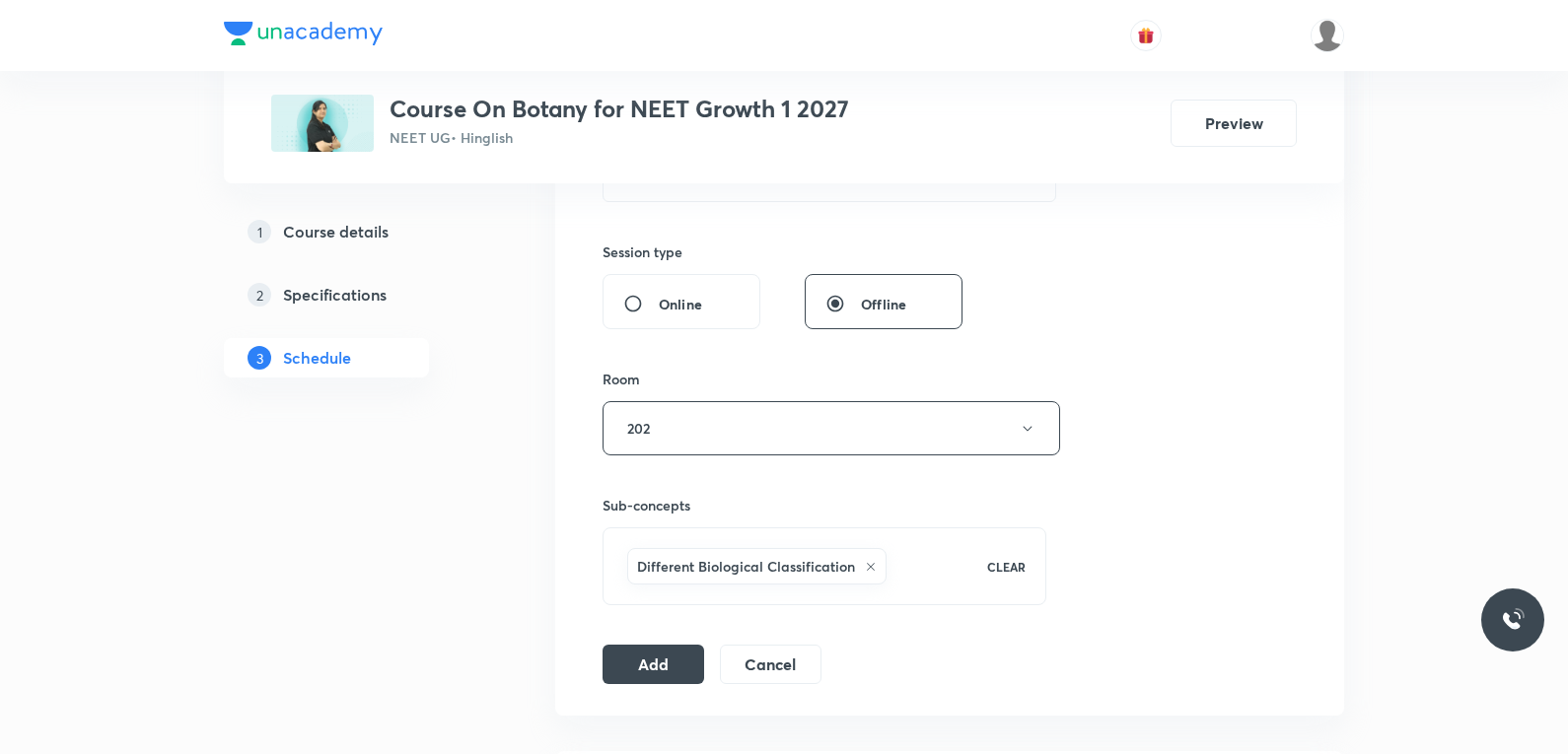 type 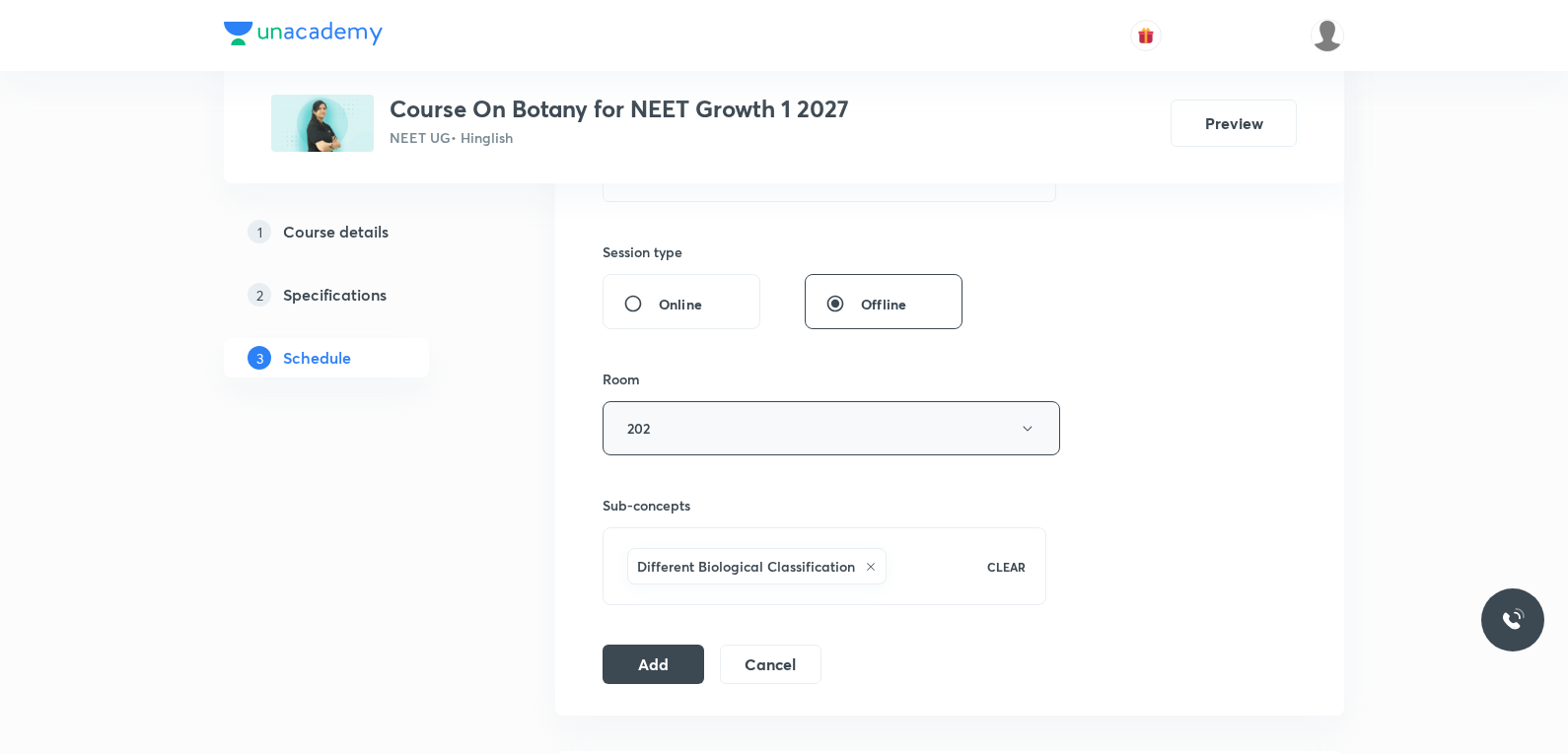 scroll, scrollTop: 296, scrollLeft: 0, axis: vertical 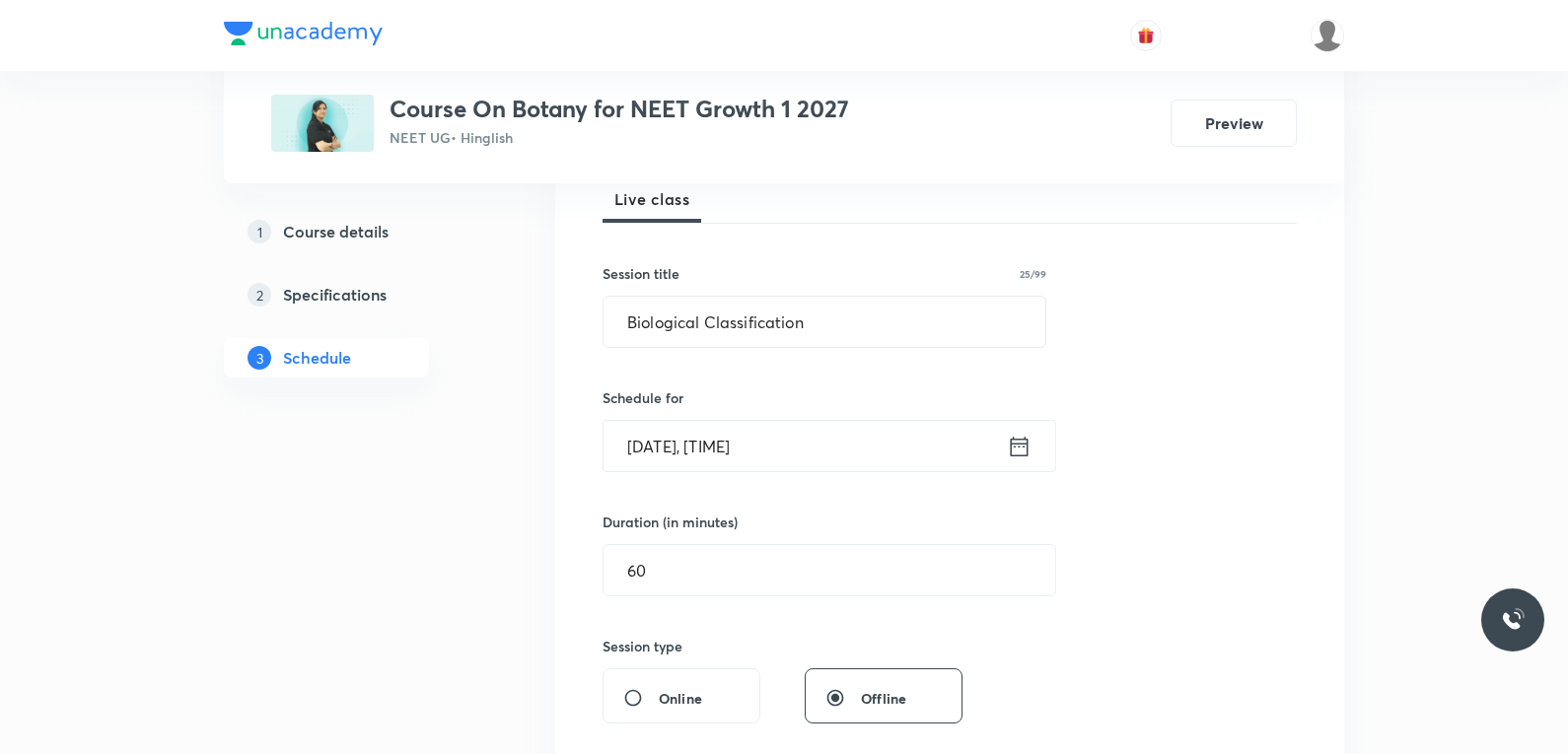 click on "Aug 5, 2025, 10:25 AM" at bounding box center [805, 446] 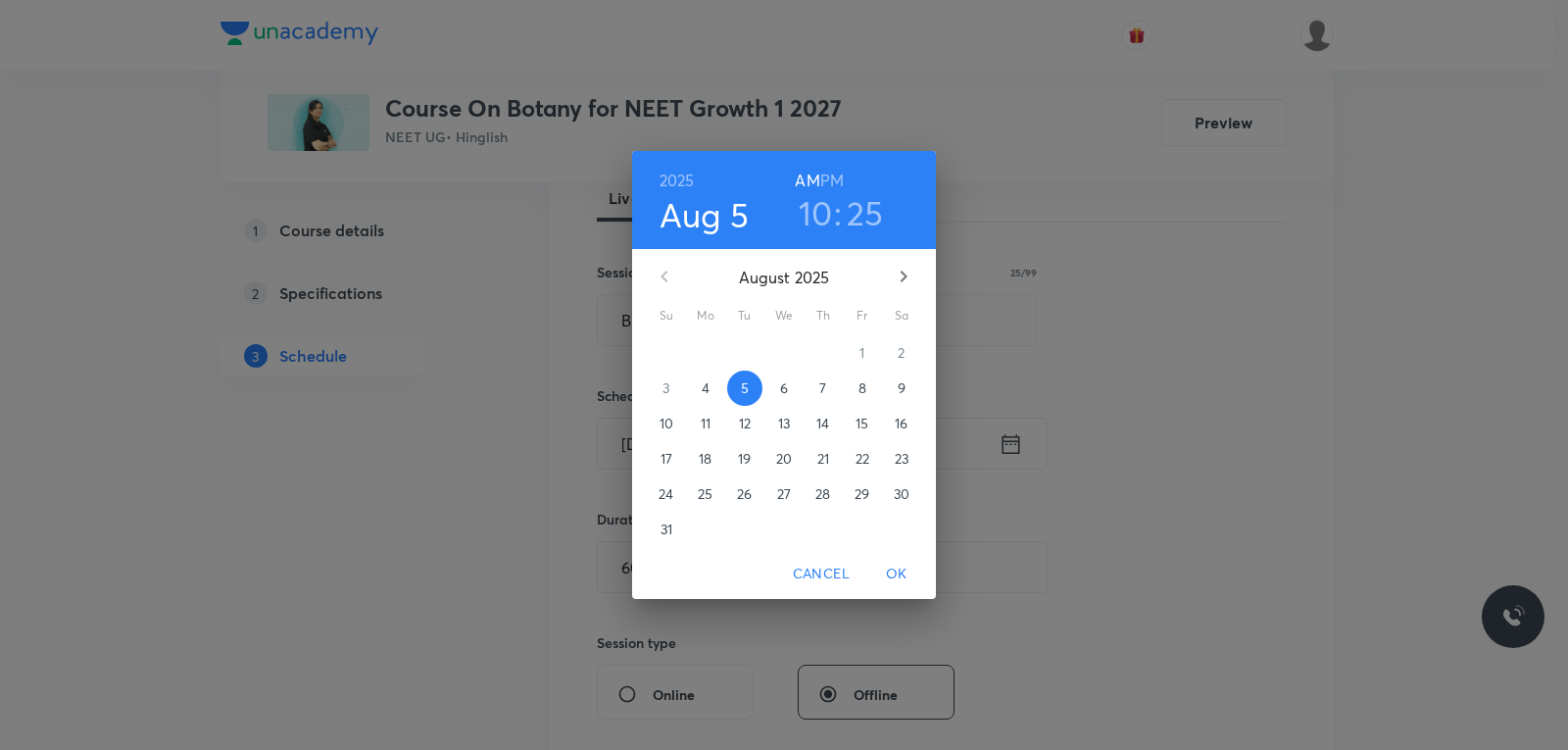 click on "10" at bounding box center [815, 213] 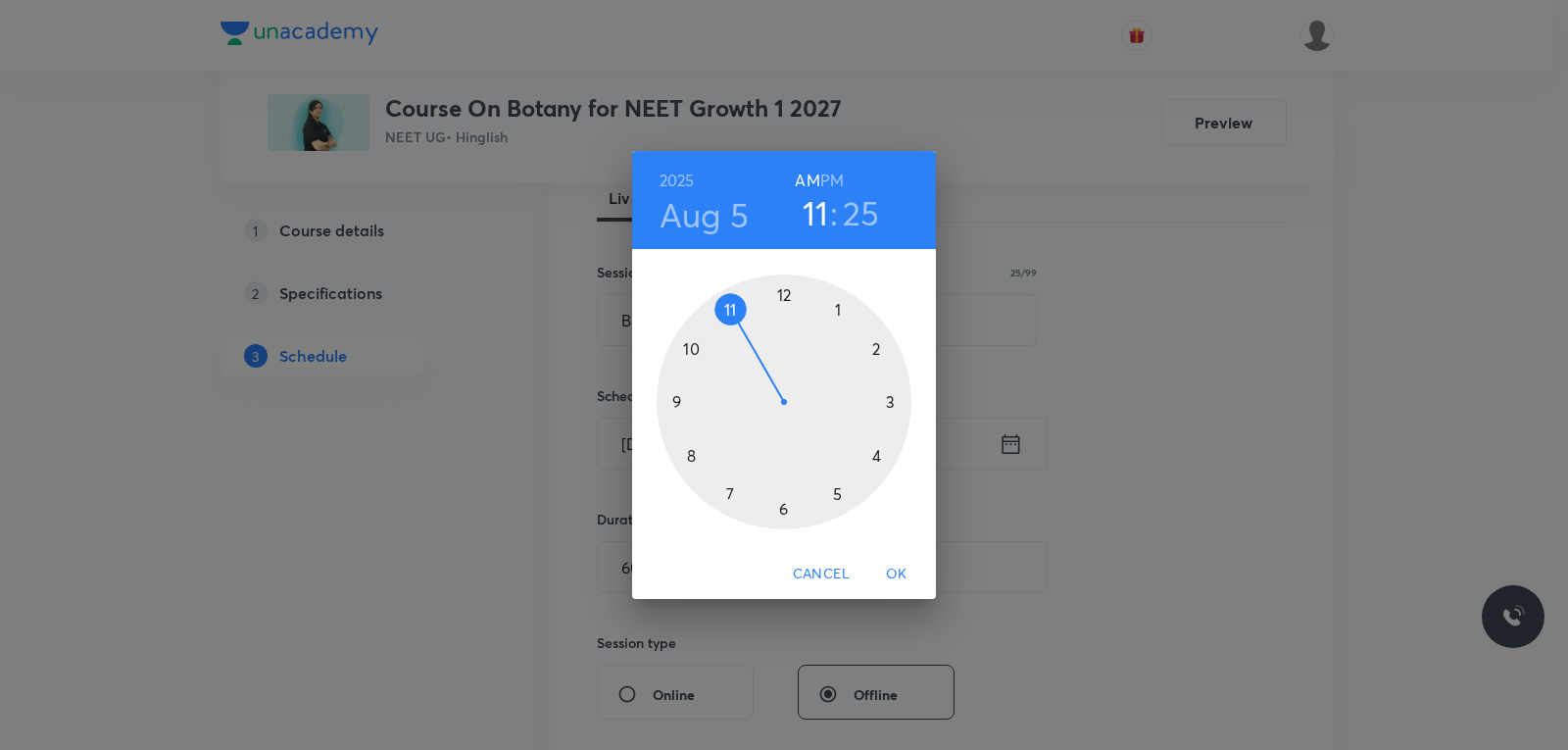 drag, startPoint x: 688, startPoint y: 345, endPoint x: 722, endPoint y: 318, distance: 43.41659 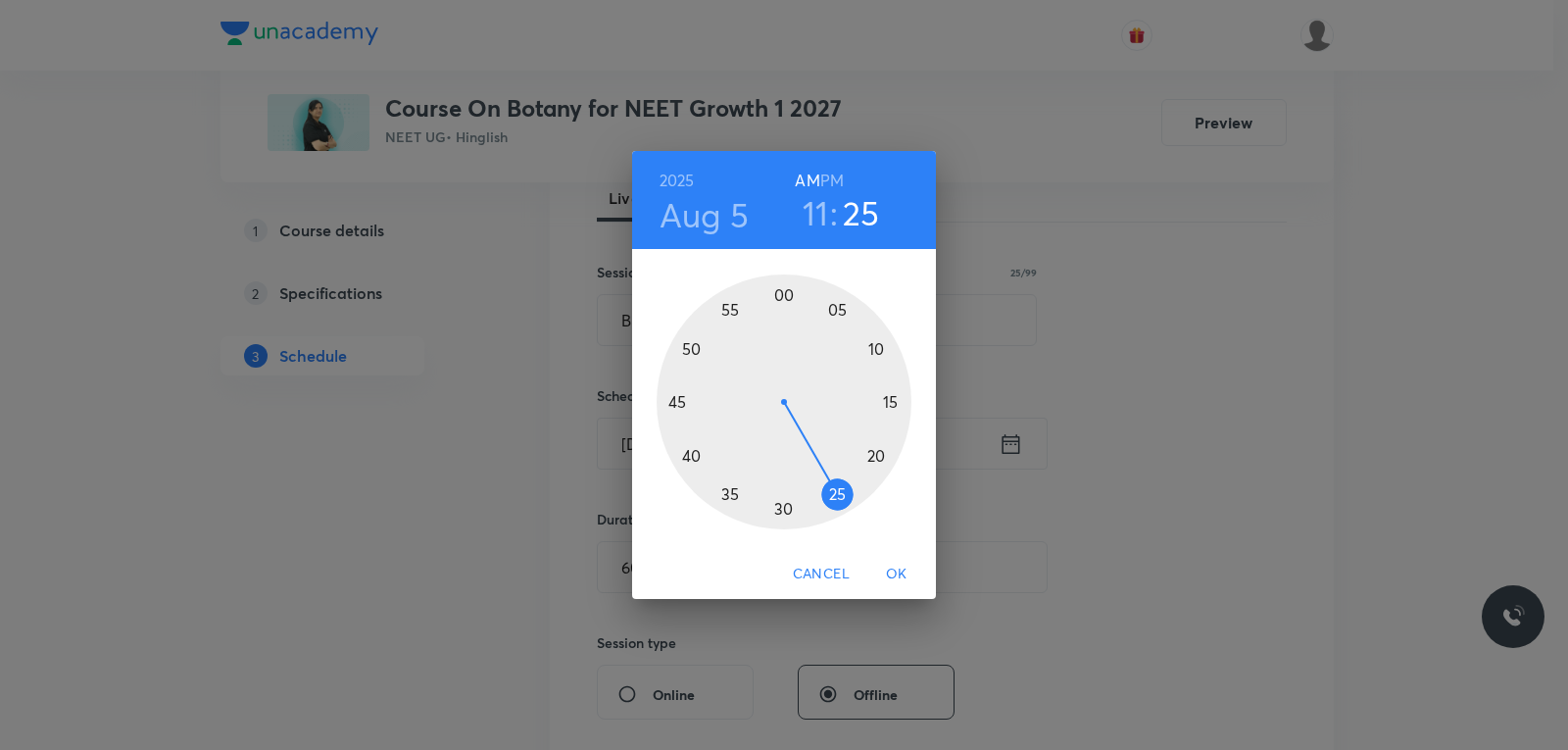 click on "OK" at bounding box center (897, 574) 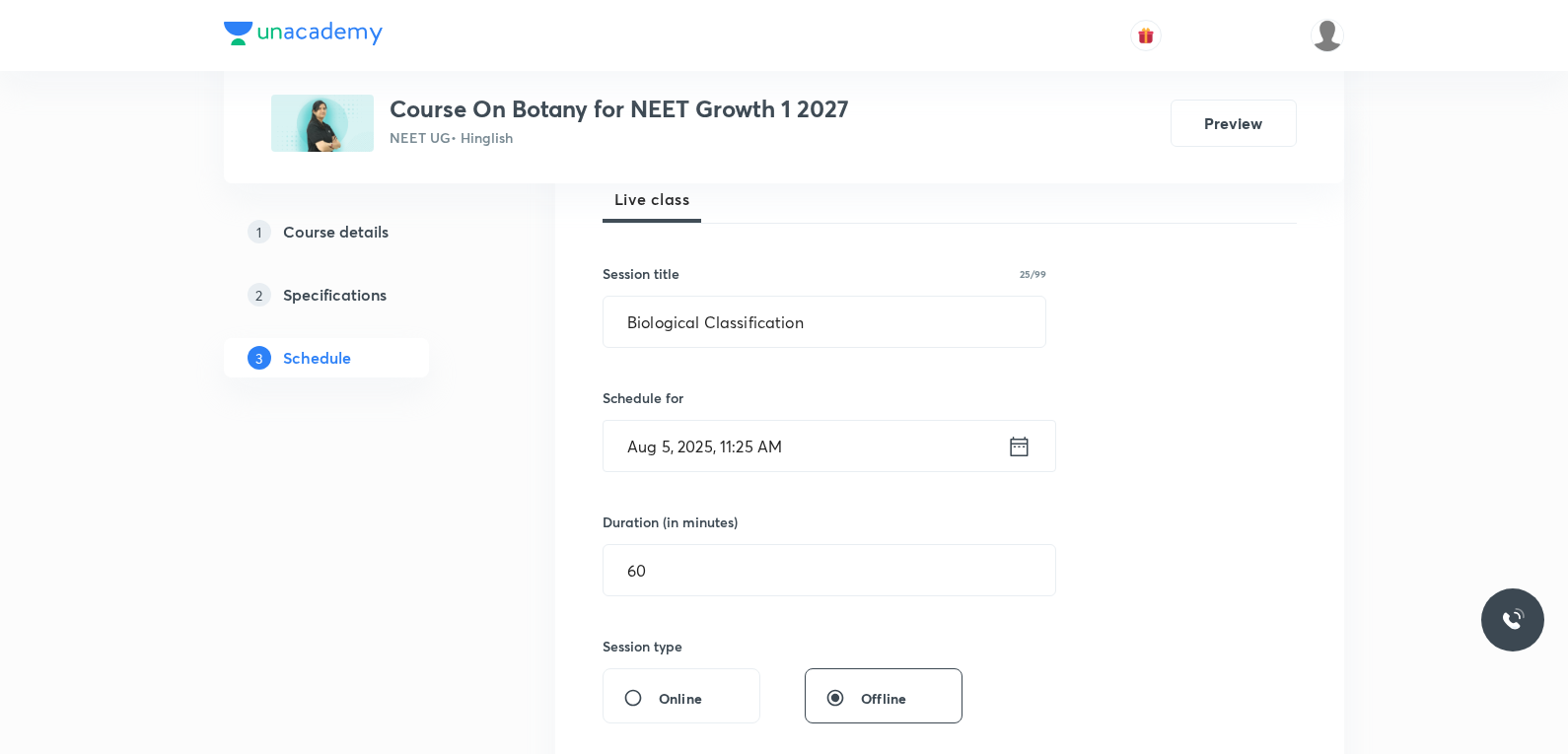 scroll, scrollTop: 690, scrollLeft: 0, axis: vertical 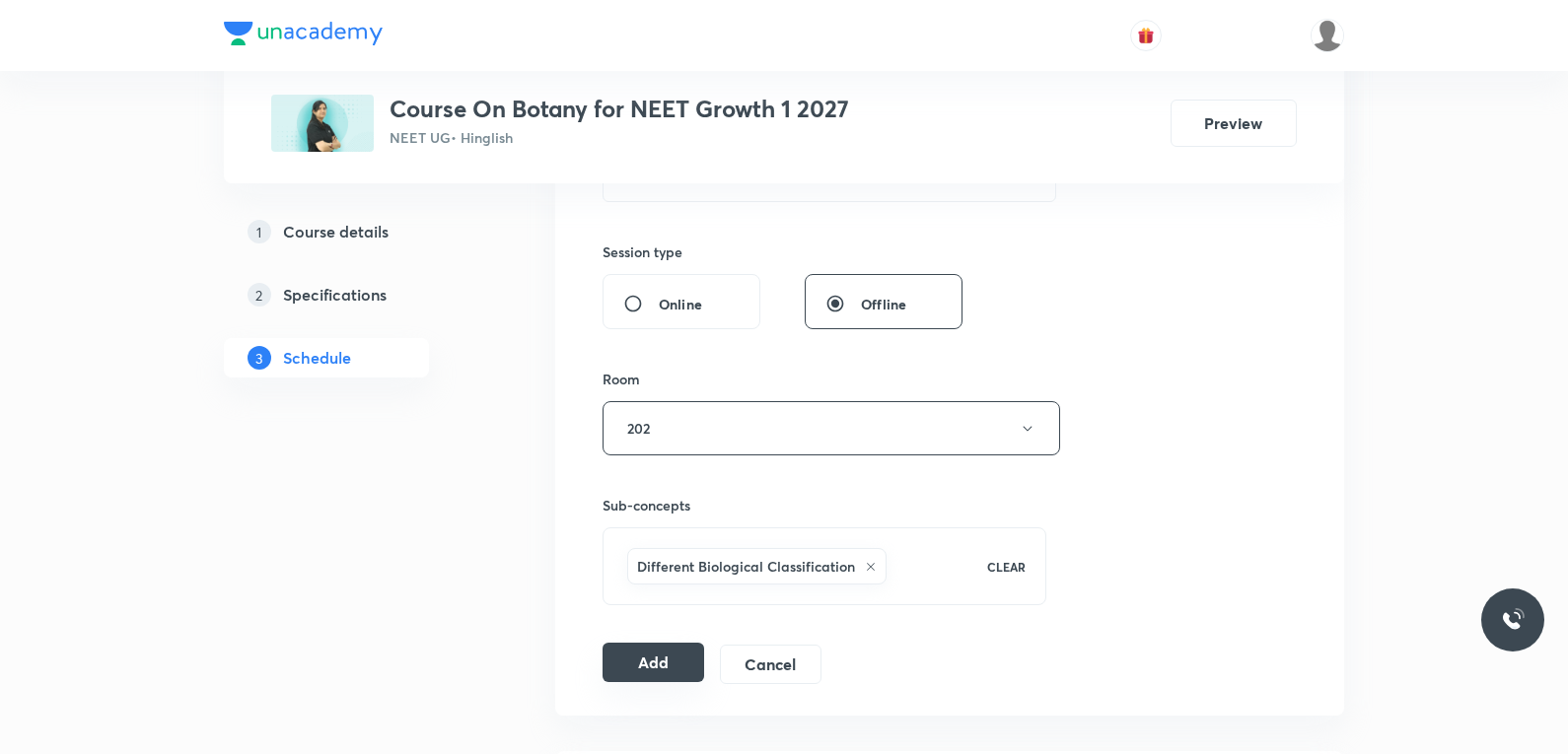 click on "Add" at bounding box center (653, 662) 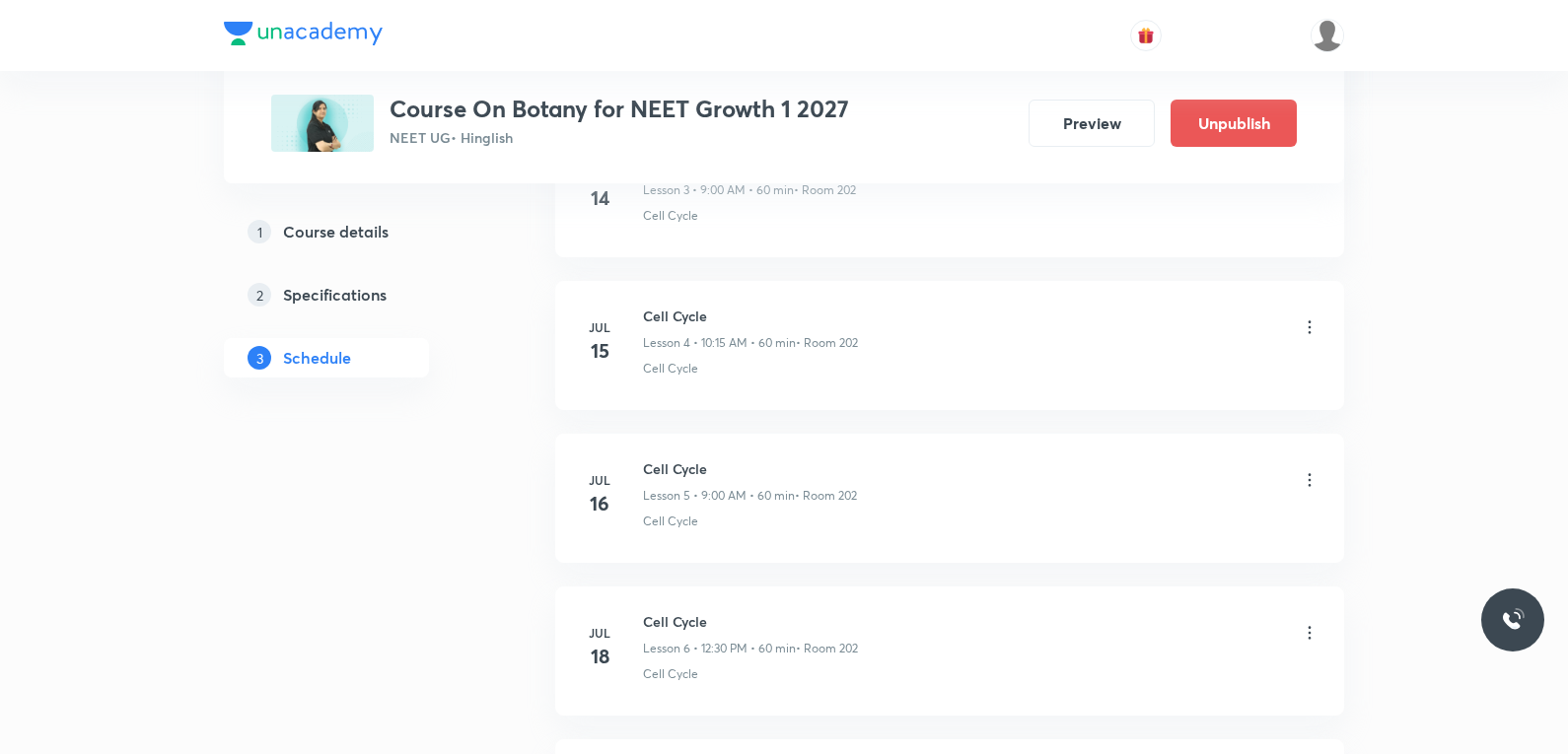 scroll, scrollTop: 2059, scrollLeft: 0, axis: vertical 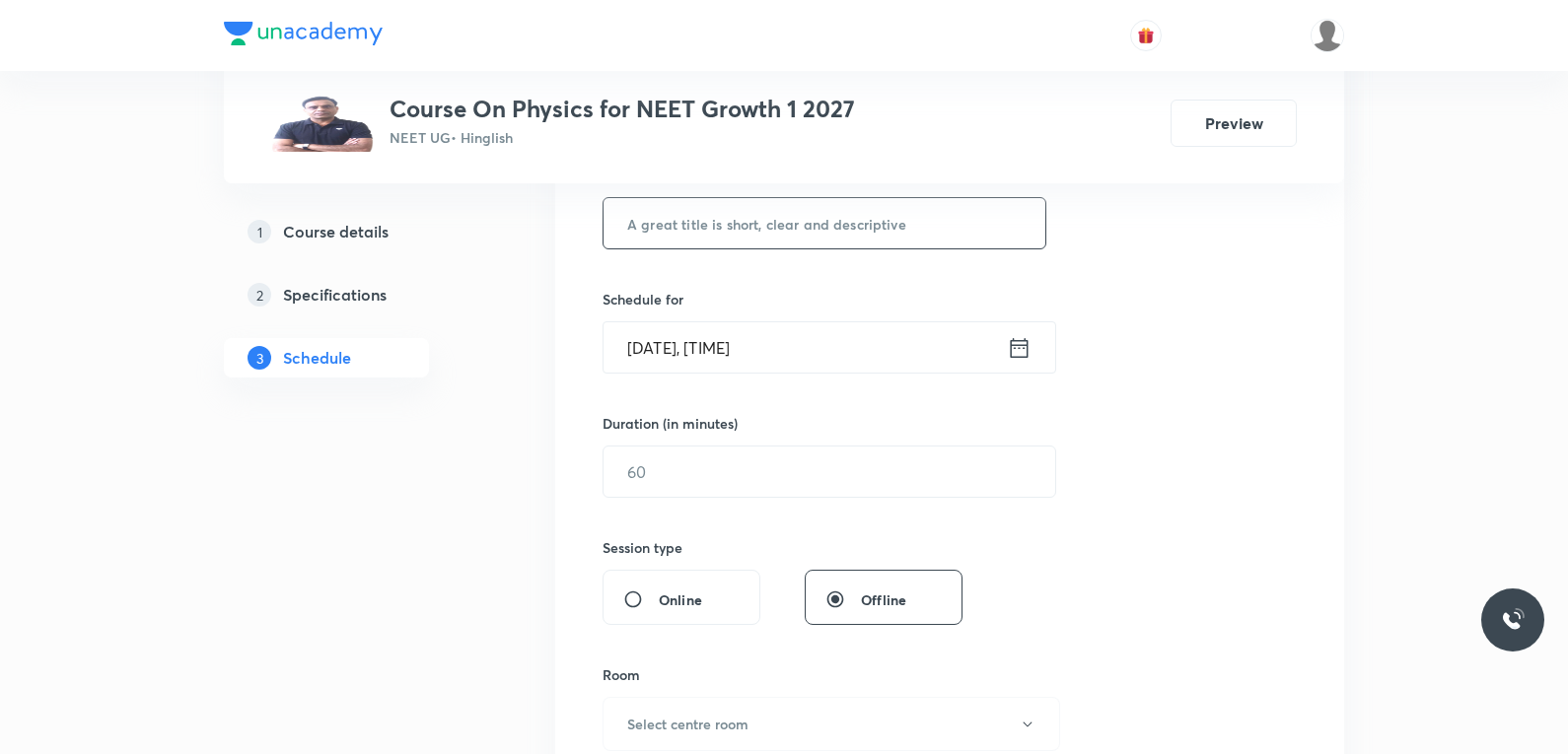click at bounding box center [824, 223] 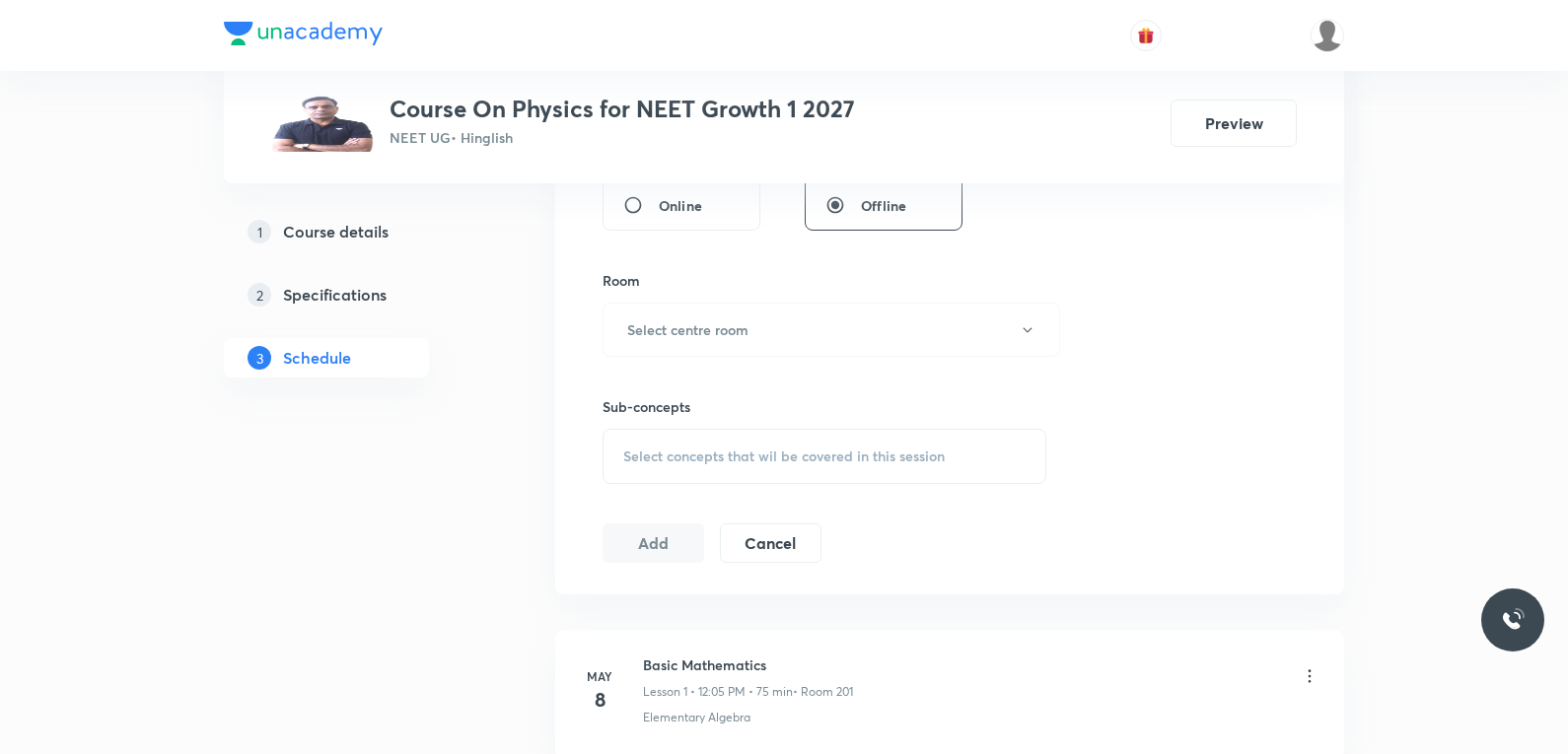 click on "Select concepts that wil be covered in this session" at bounding box center (824, 456) 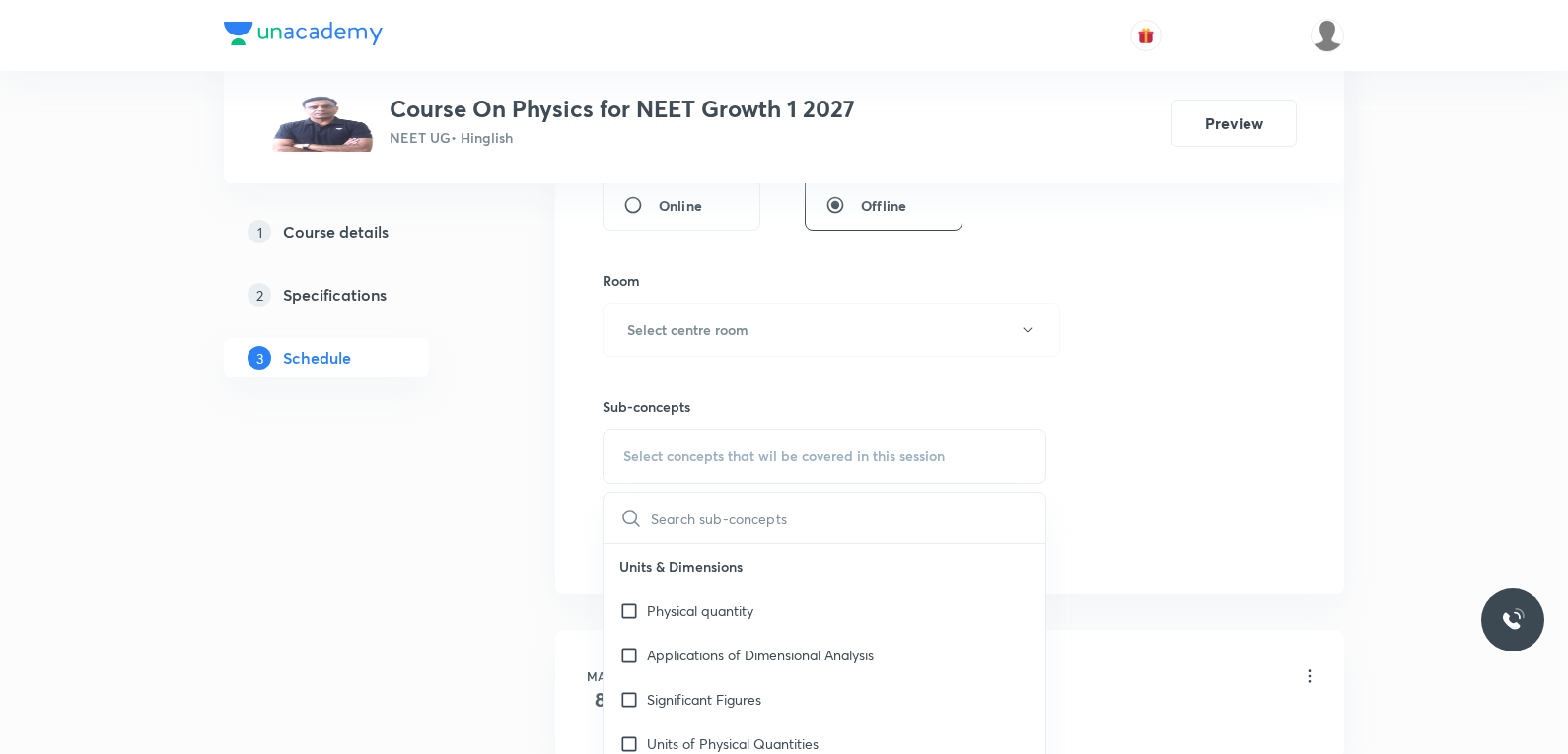 drag, startPoint x: 1060, startPoint y: 284, endPoint x: 1103, endPoint y: 280, distance: 43.185646 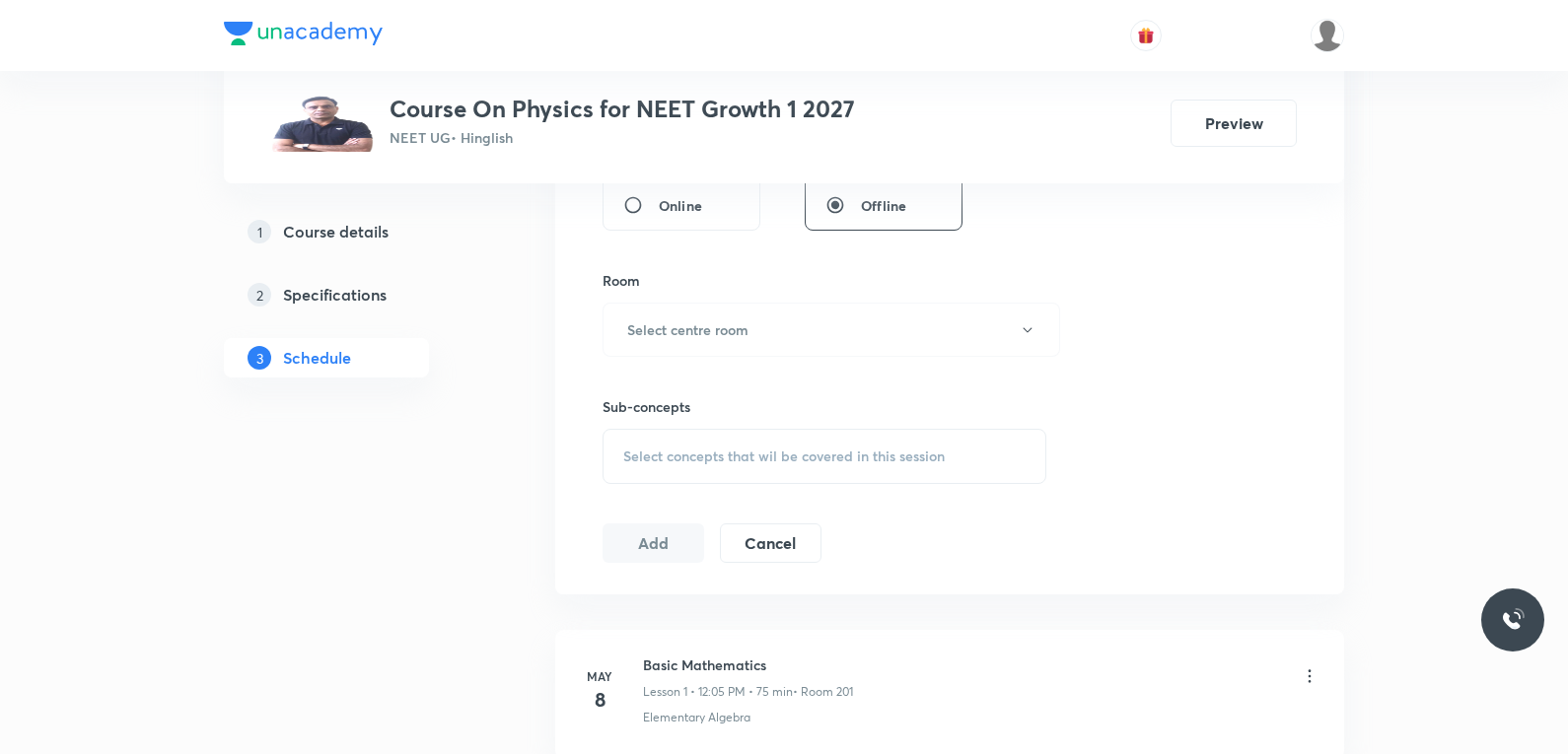 scroll, scrollTop: 3881, scrollLeft: 0, axis: vertical 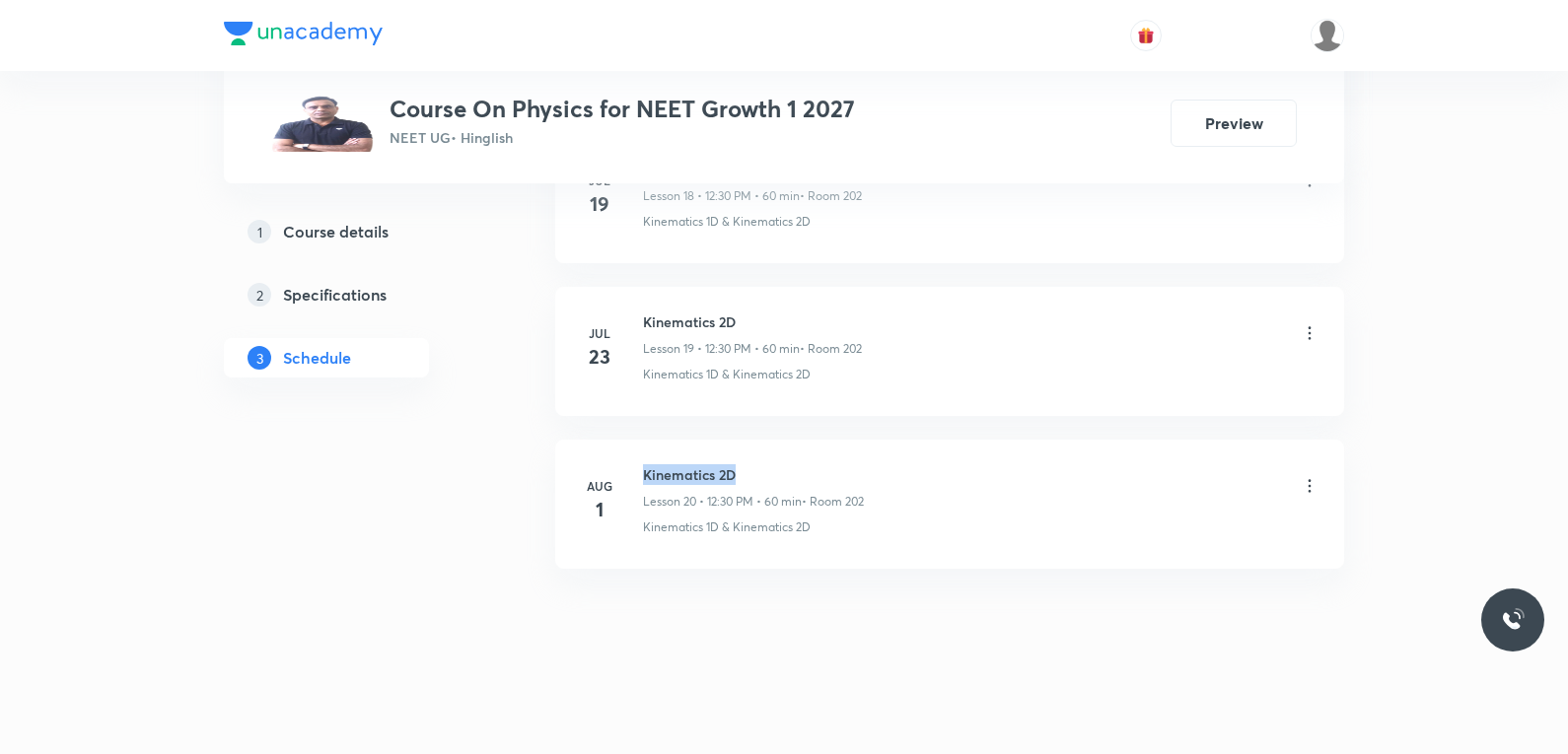 drag, startPoint x: 646, startPoint y: 475, endPoint x: 773, endPoint y: 472, distance: 127.03543 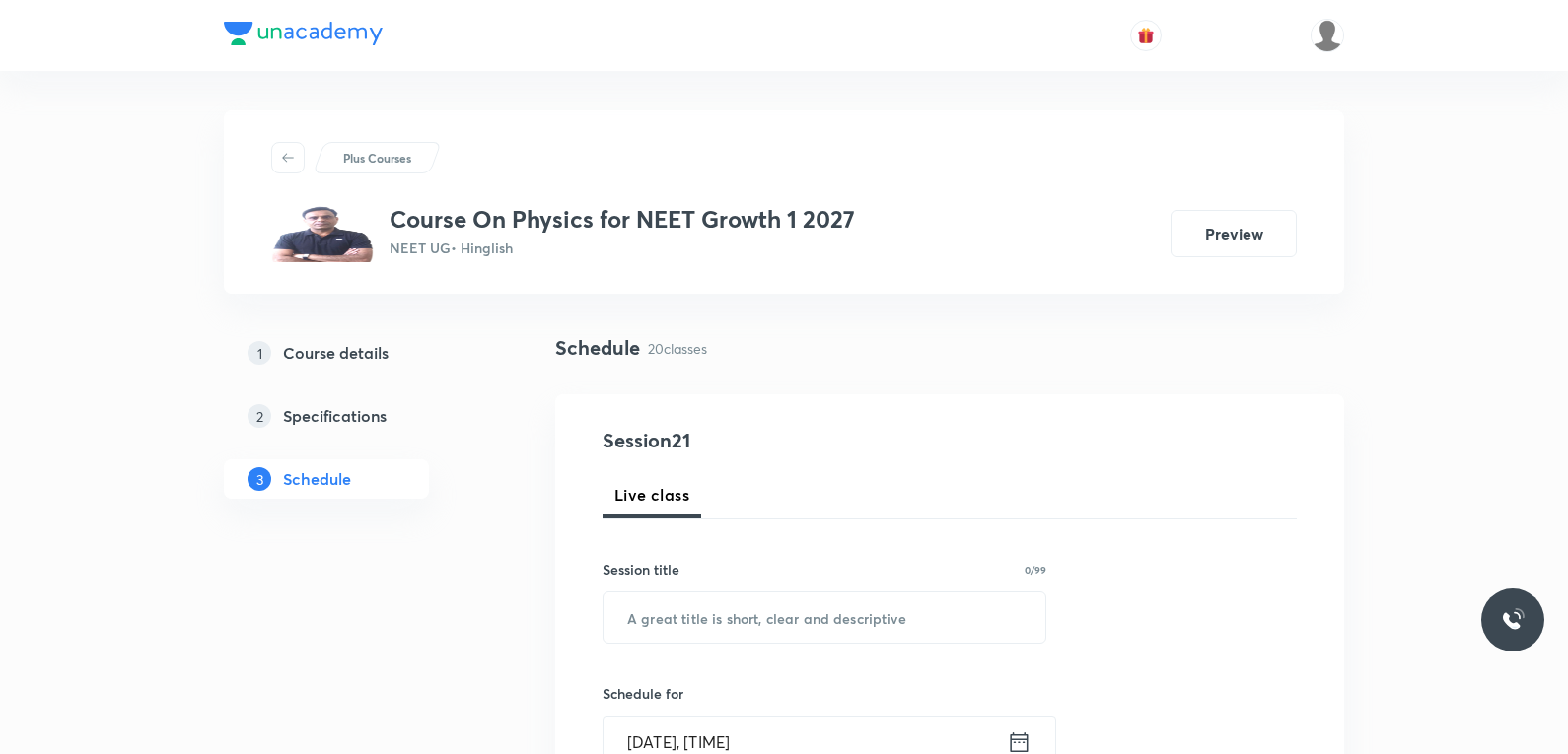 scroll, scrollTop: 296, scrollLeft: 0, axis: vertical 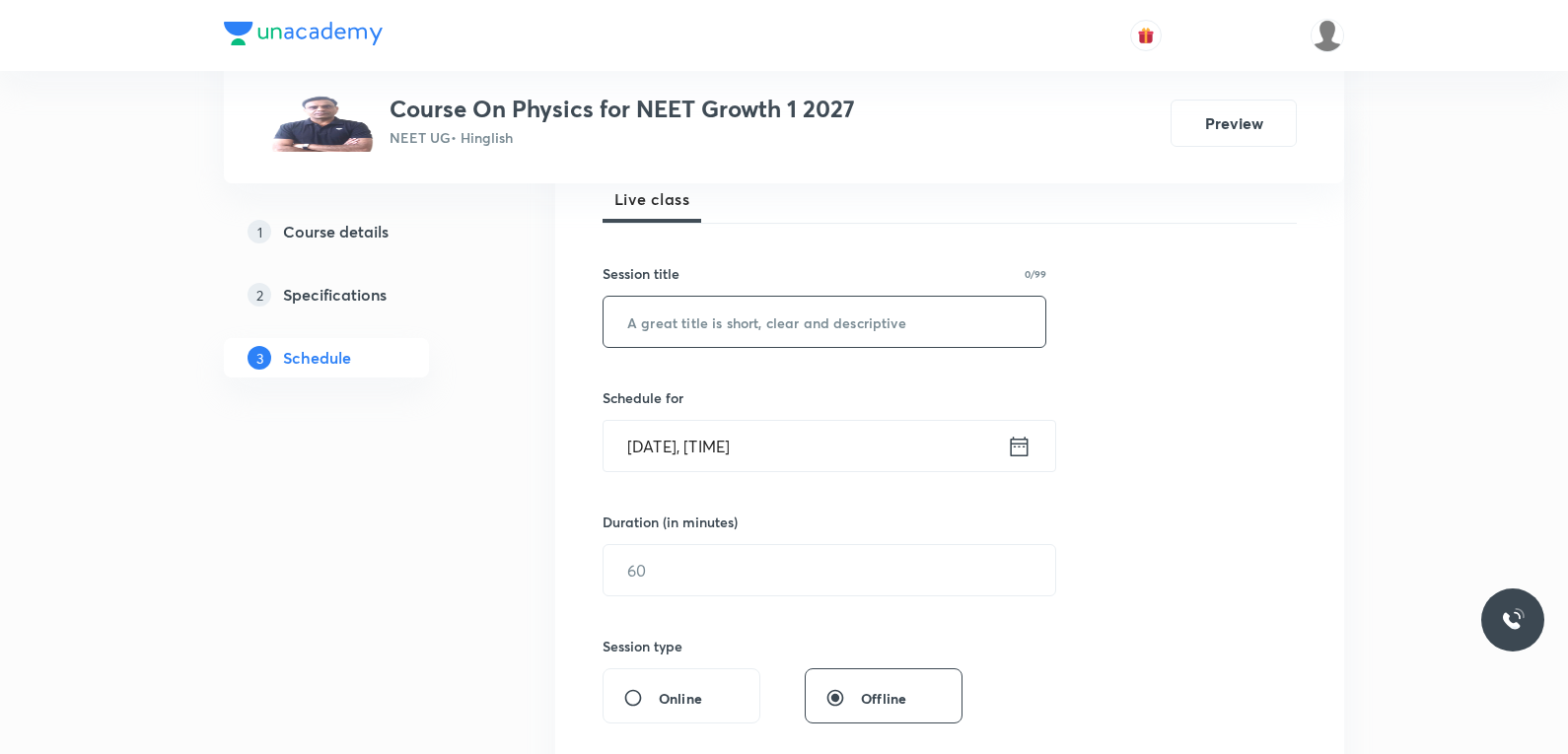 click at bounding box center (824, 321) 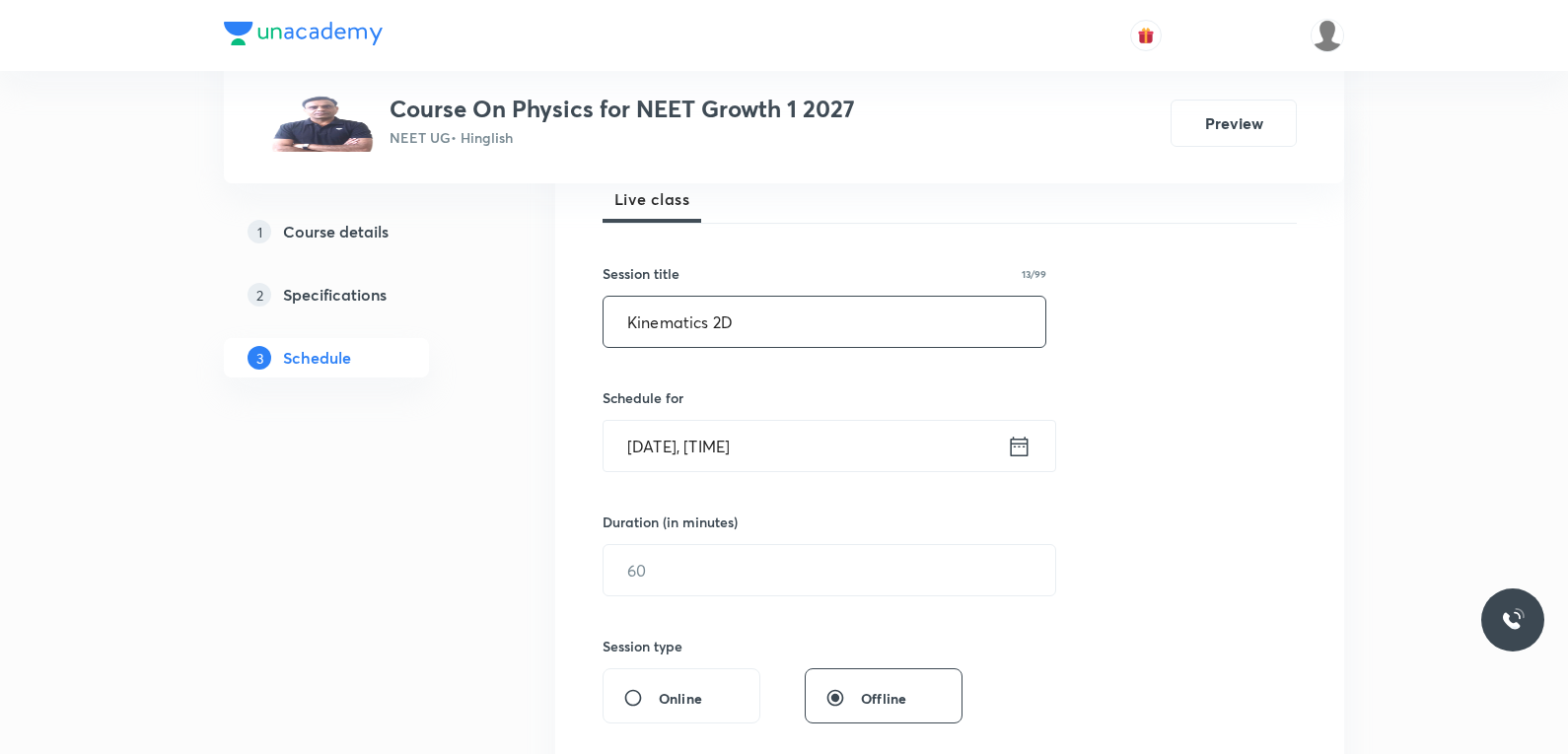 scroll, scrollTop: 394, scrollLeft: 0, axis: vertical 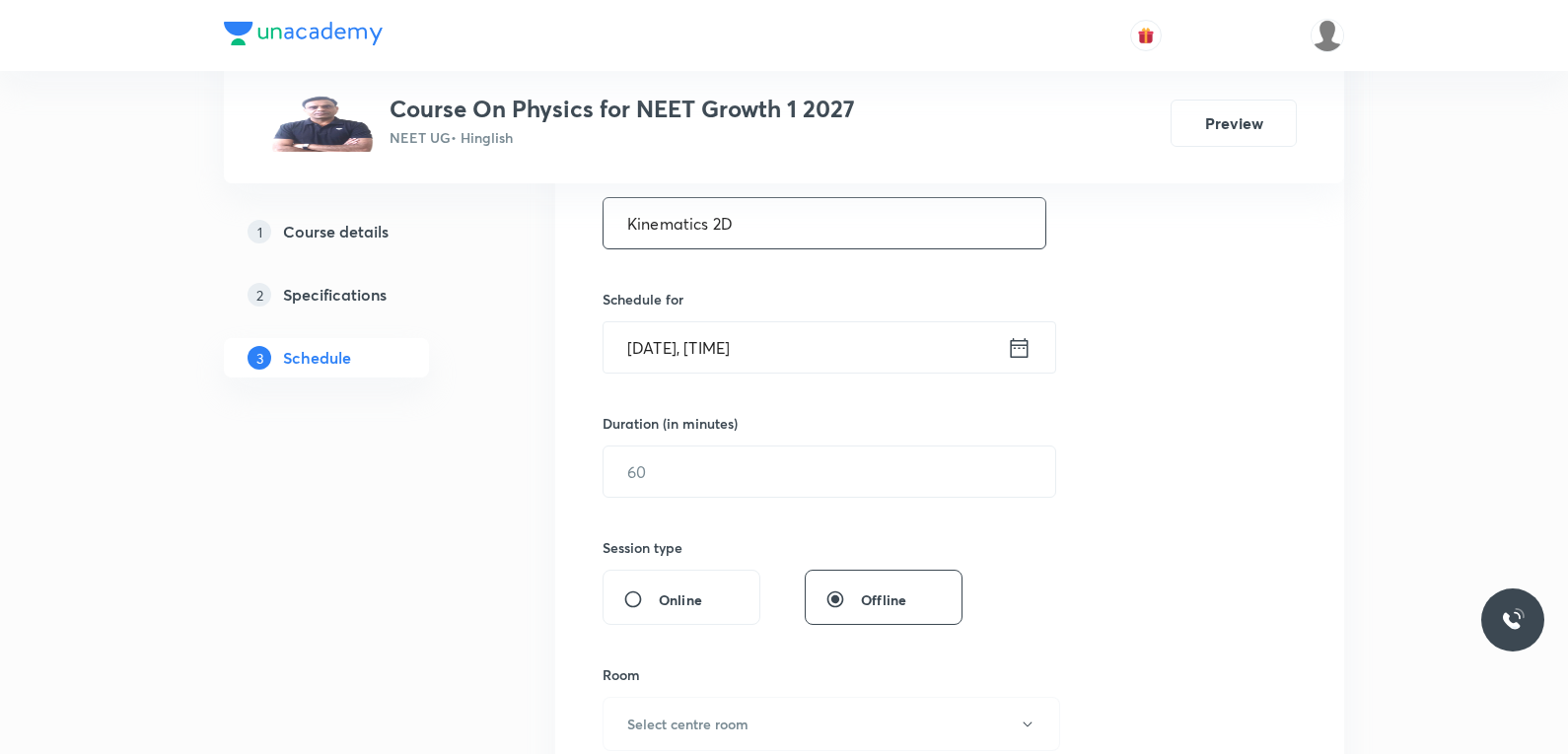 type on "Kinematics 2D" 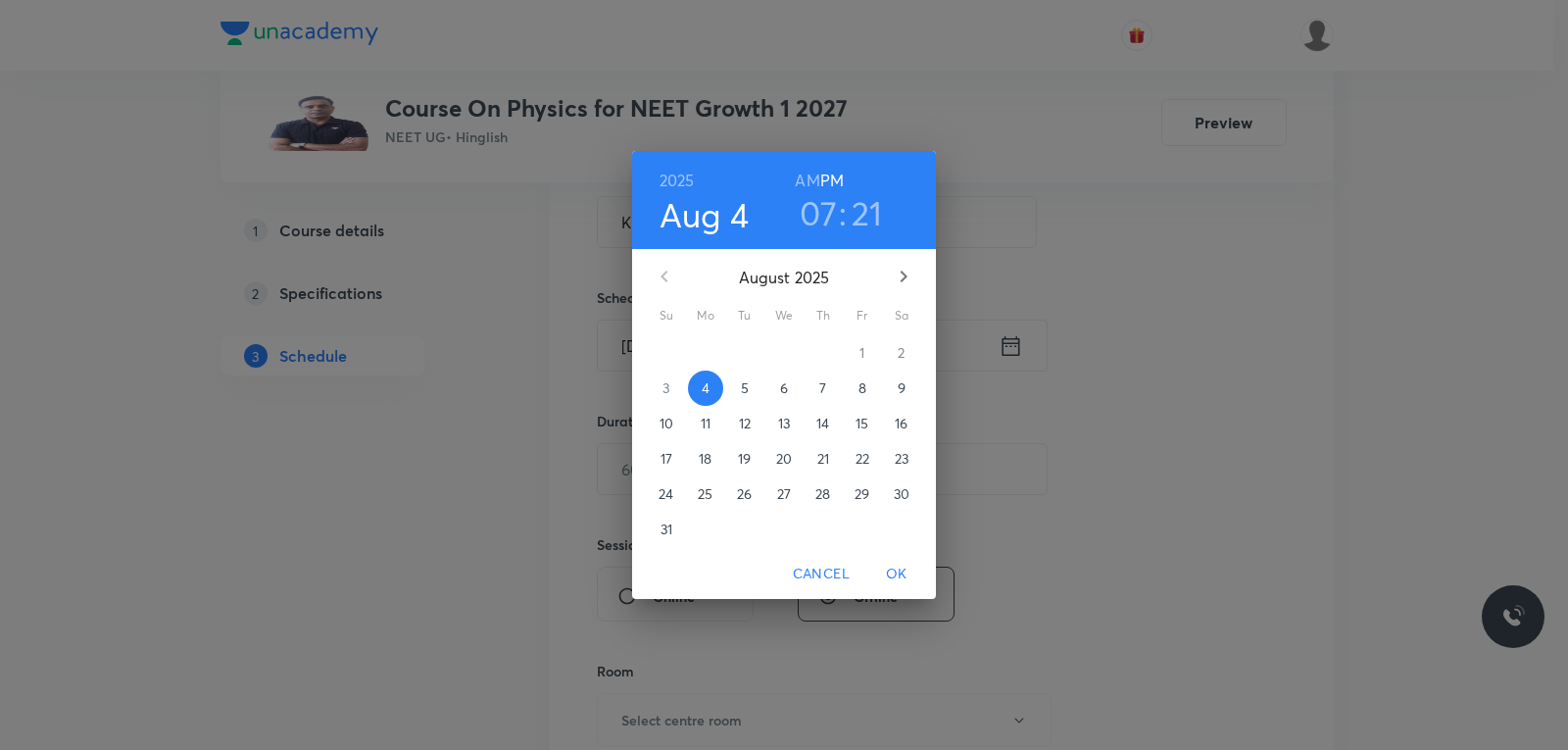 click on "5" at bounding box center [745, 388] 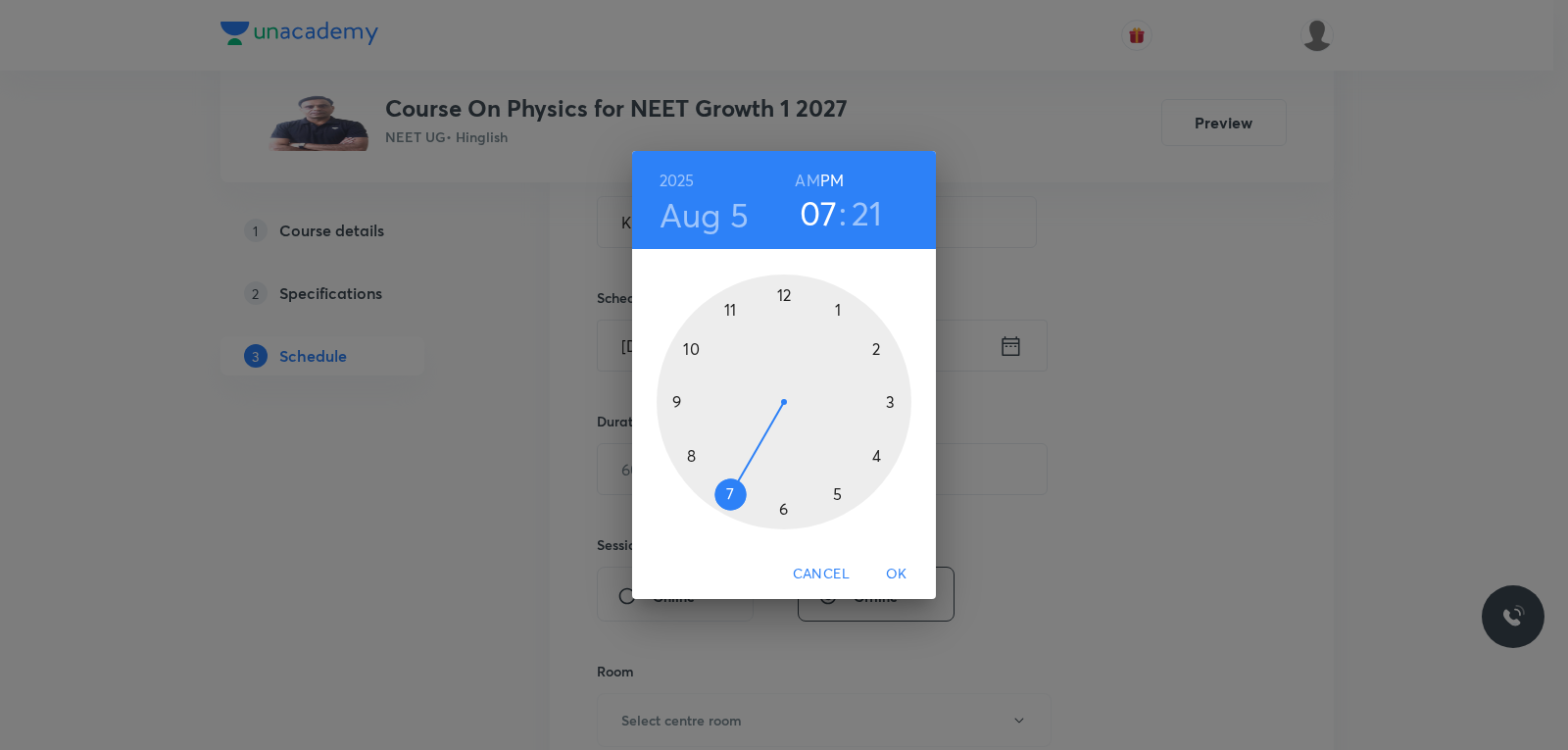 click on "AM" at bounding box center (807, 180) 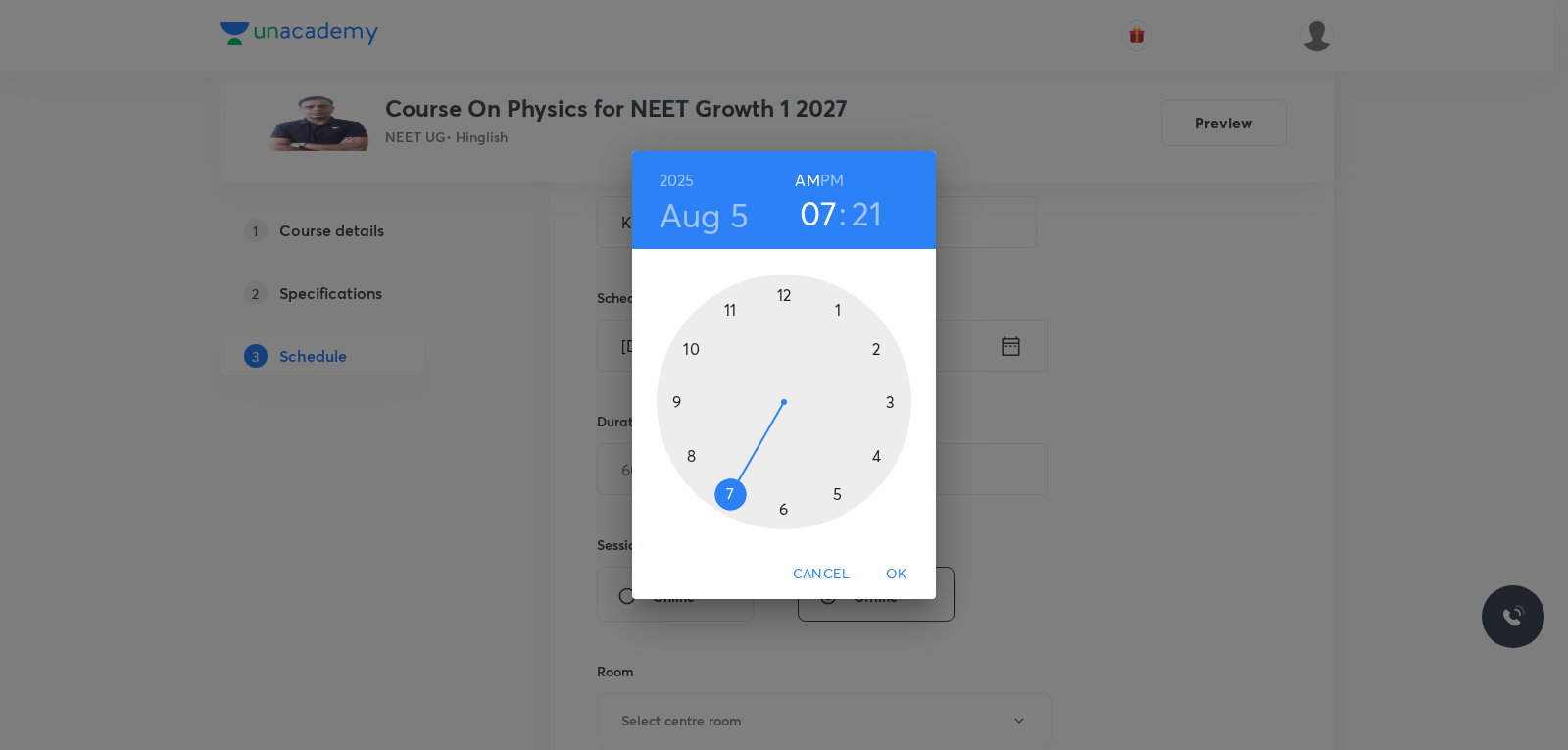 click on "PM" at bounding box center [832, 180] 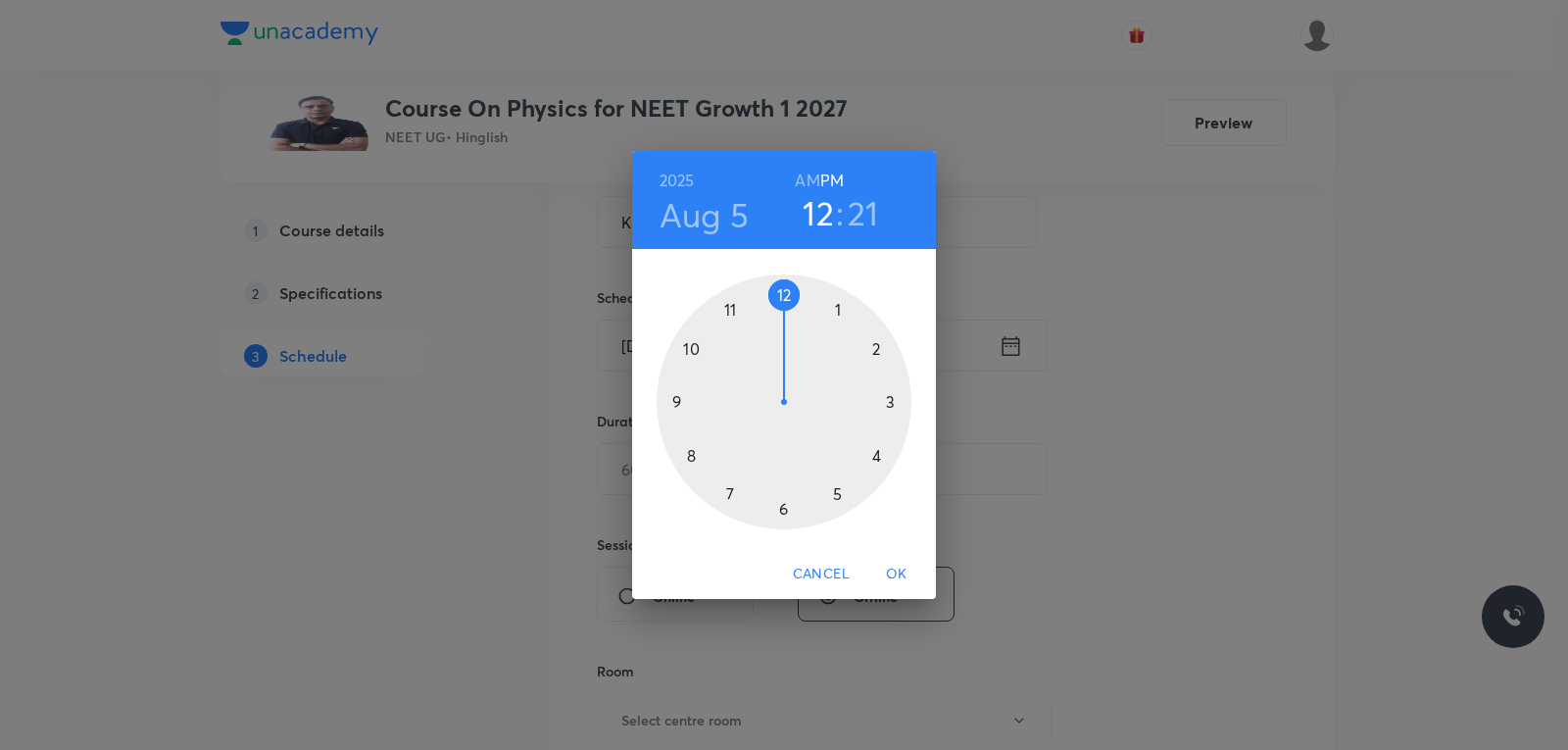 drag, startPoint x: 734, startPoint y: 468, endPoint x: 787, endPoint y: 324, distance: 153.4438 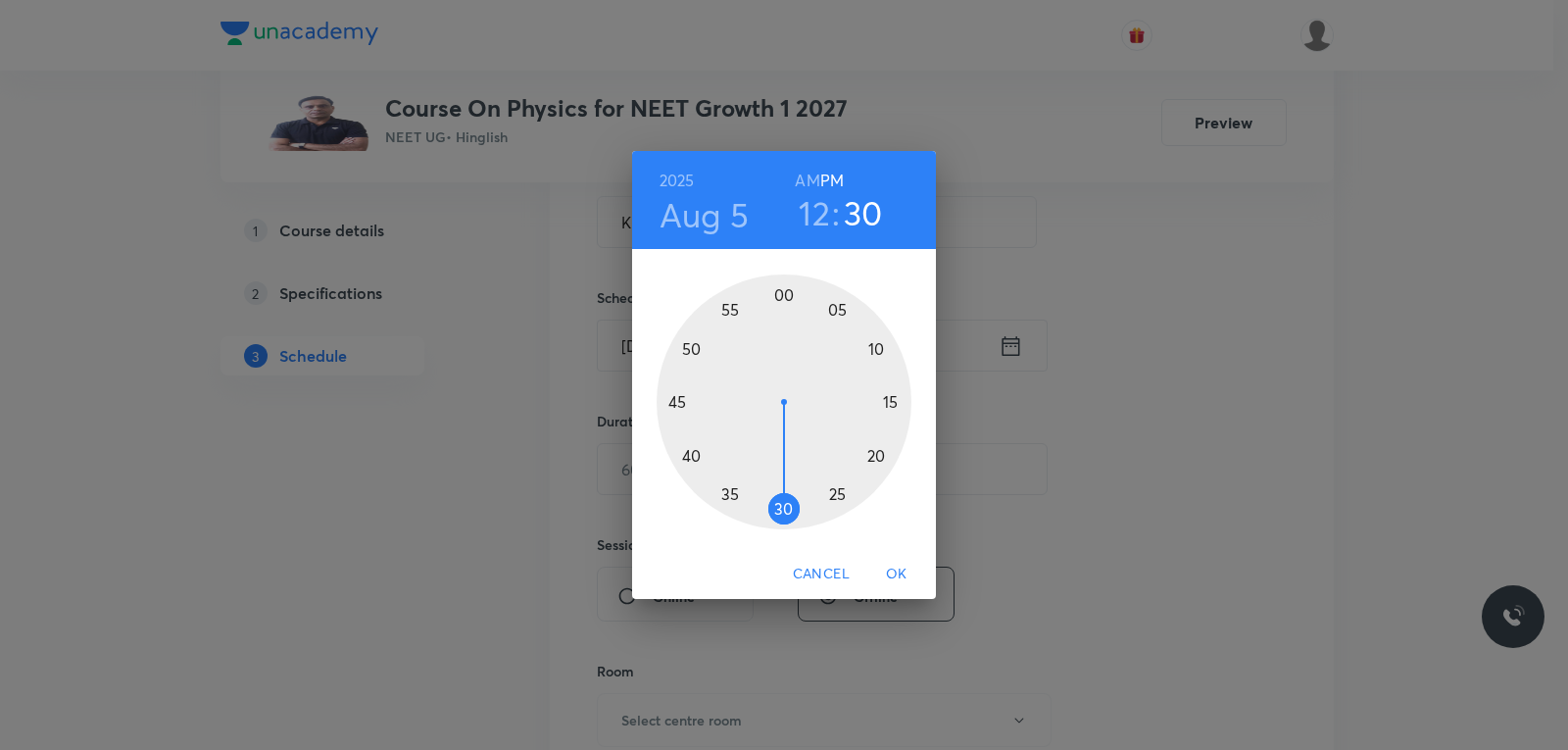 drag, startPoint x: 871, startPoint y: 463, endPoint x: 783, endPoint y: 511, distance: 100.23971 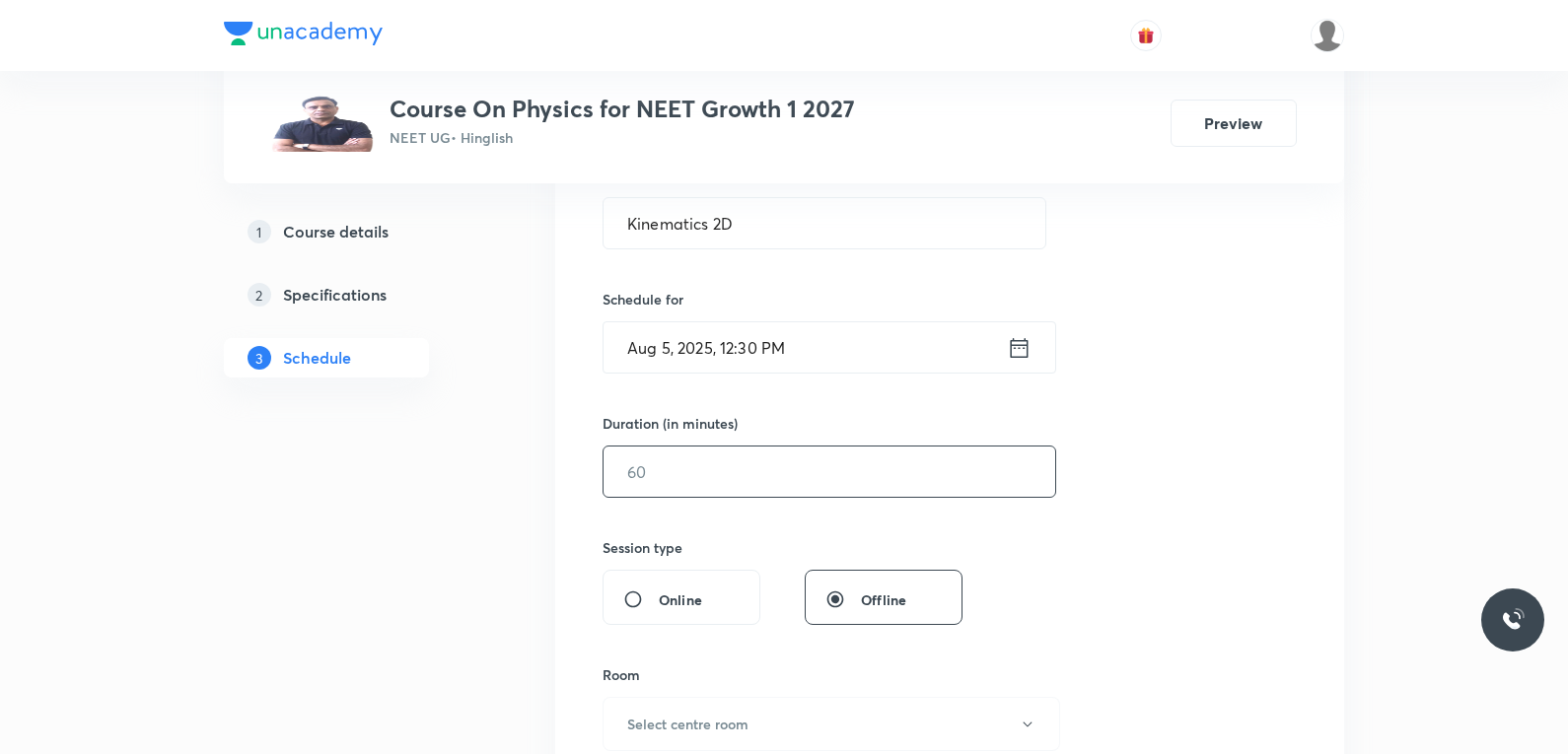 drag, startPoint x: 729, startPoint y: 490, endPoint x: 743, endPoint y: 486, distance: 14.56022 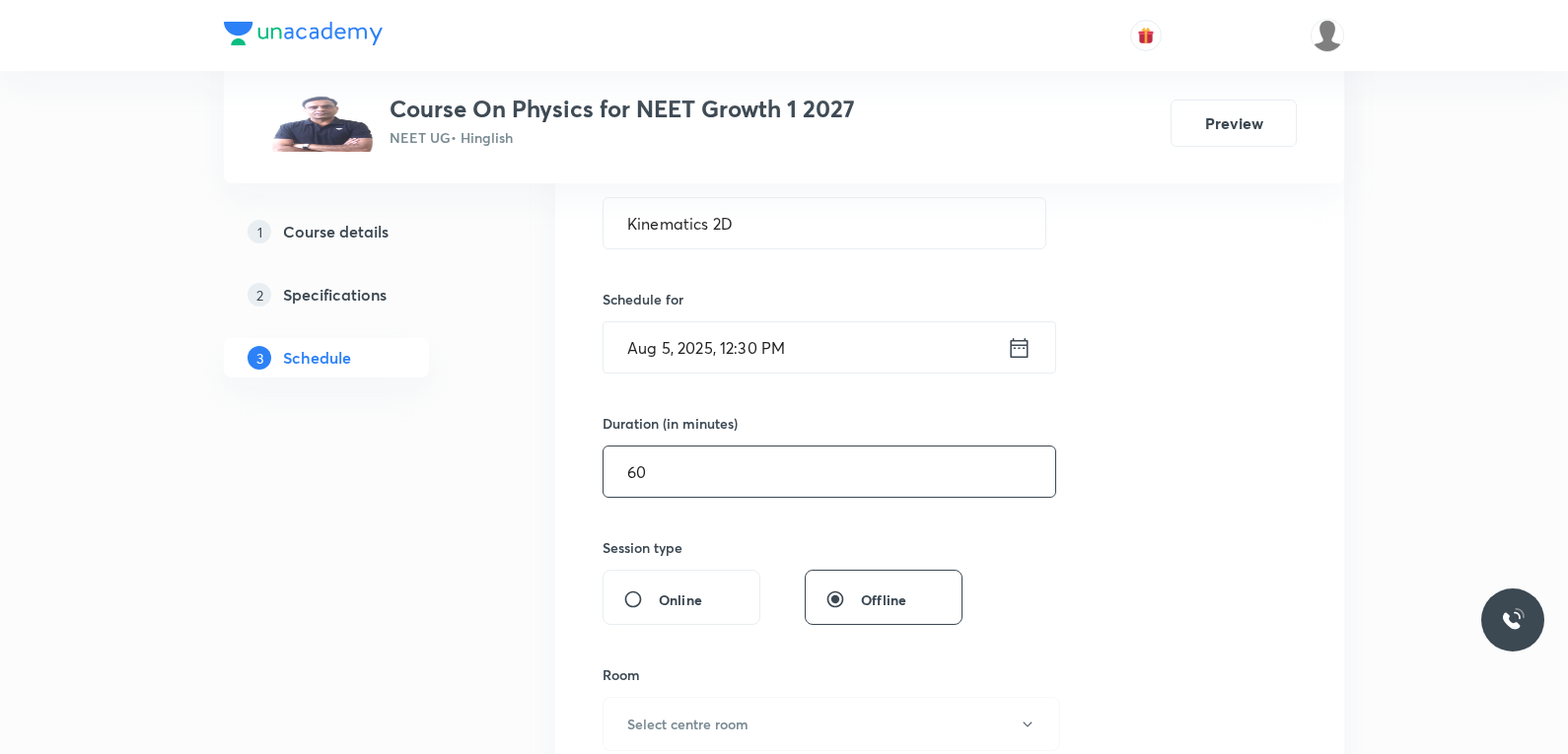 scroll, scrollTop: 788, scrollLeft: 0, axis: vertical 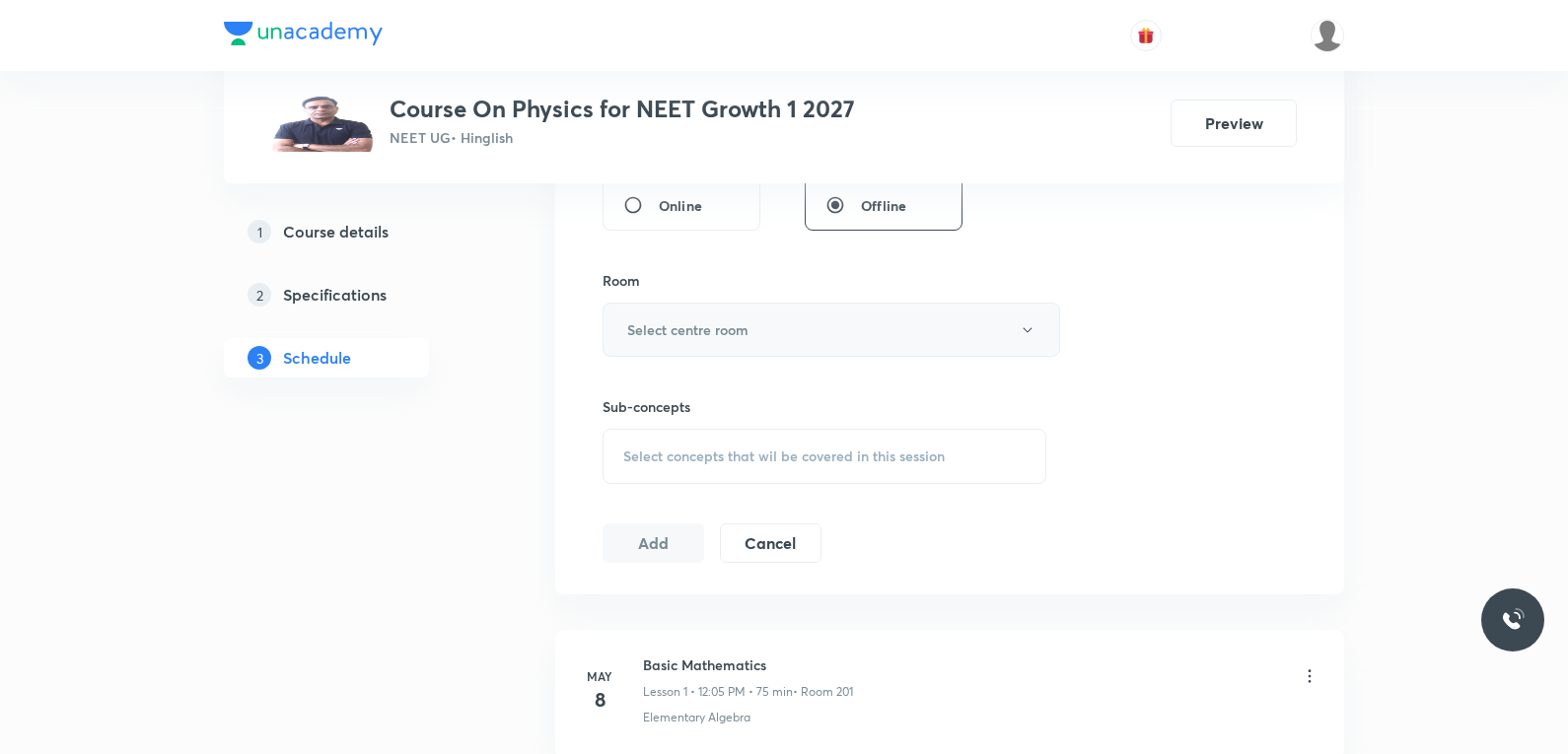 type on "60" 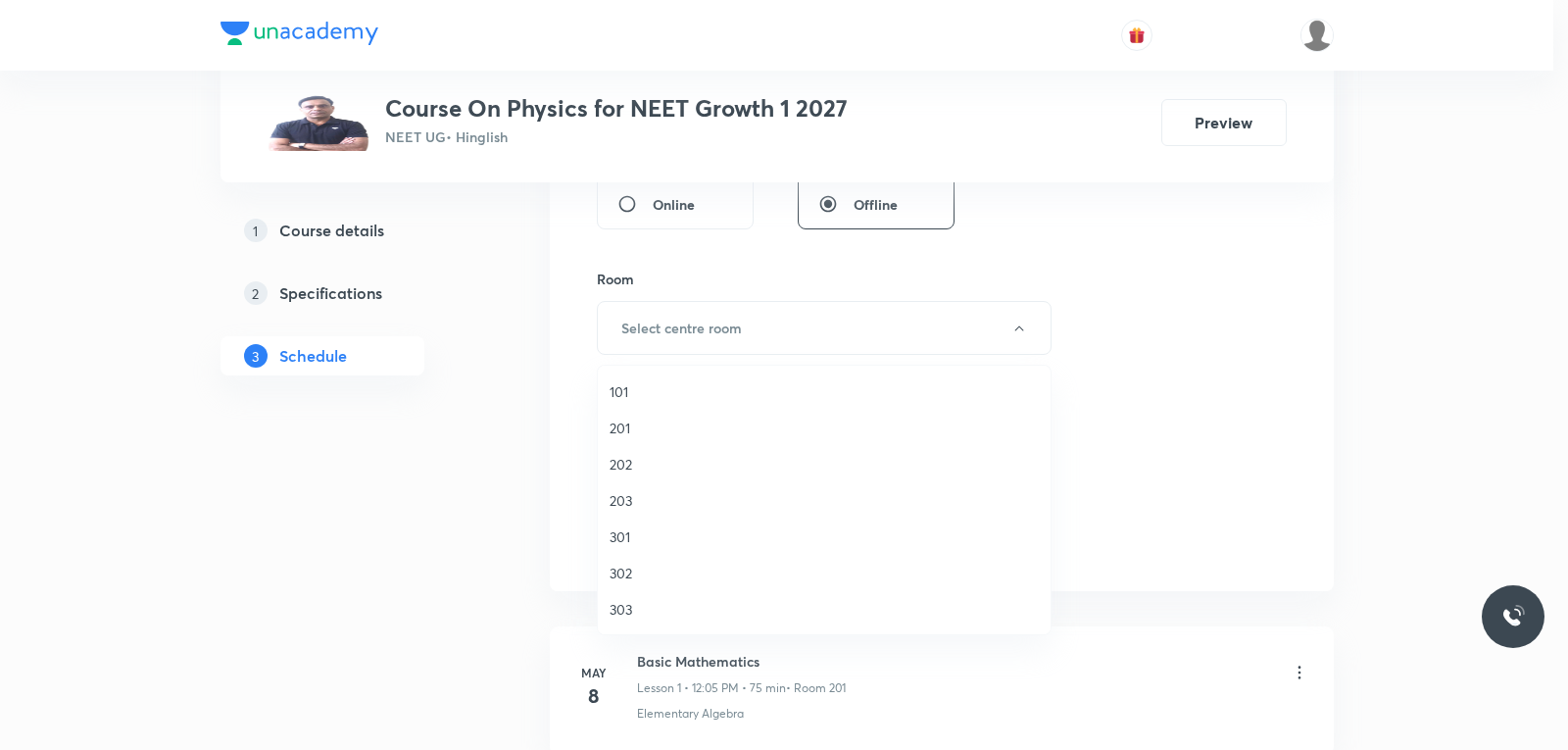 click on "202" at bounding box center (824, 464) 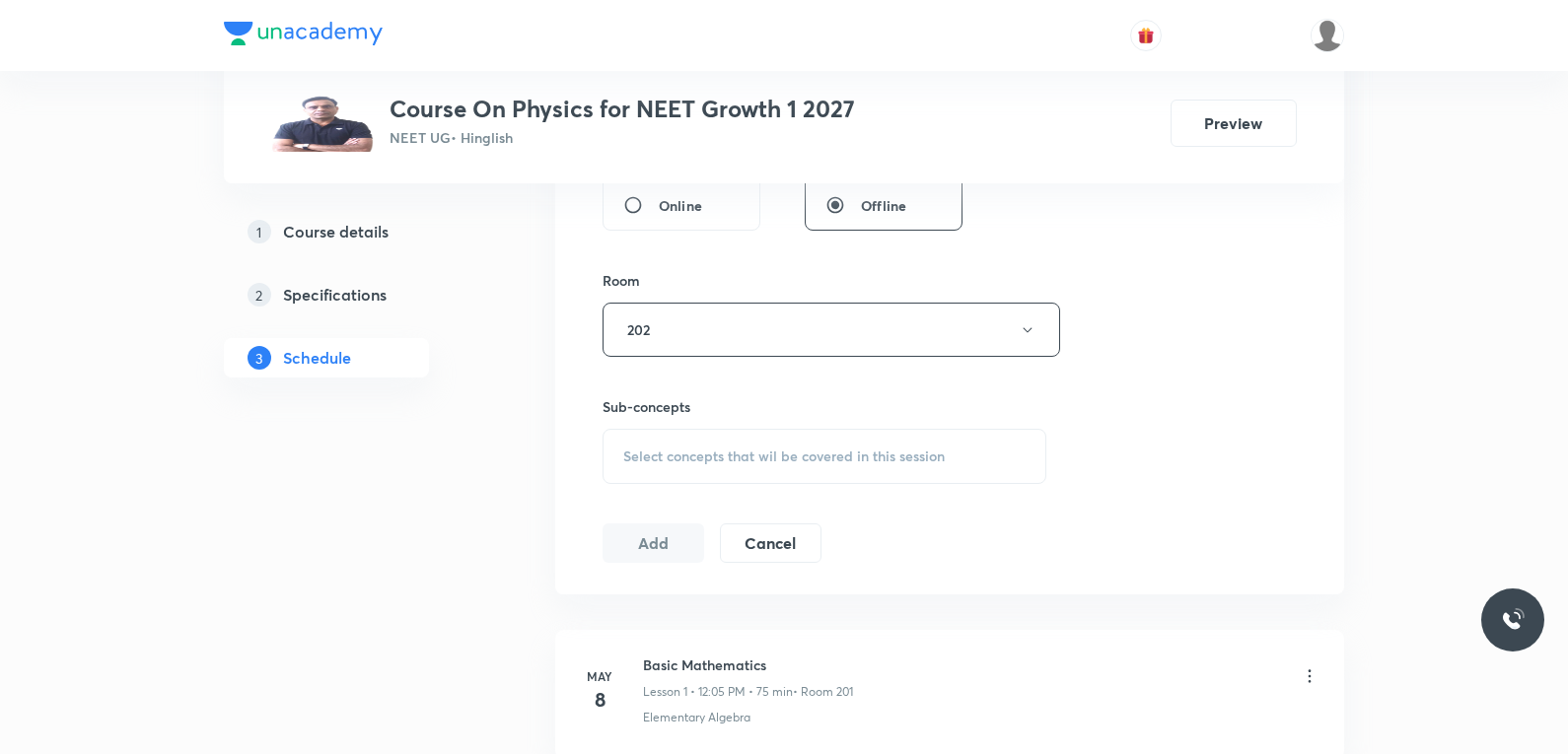 click on "Select concepts that wil be covered in this session" at bounding box center (824, 456) 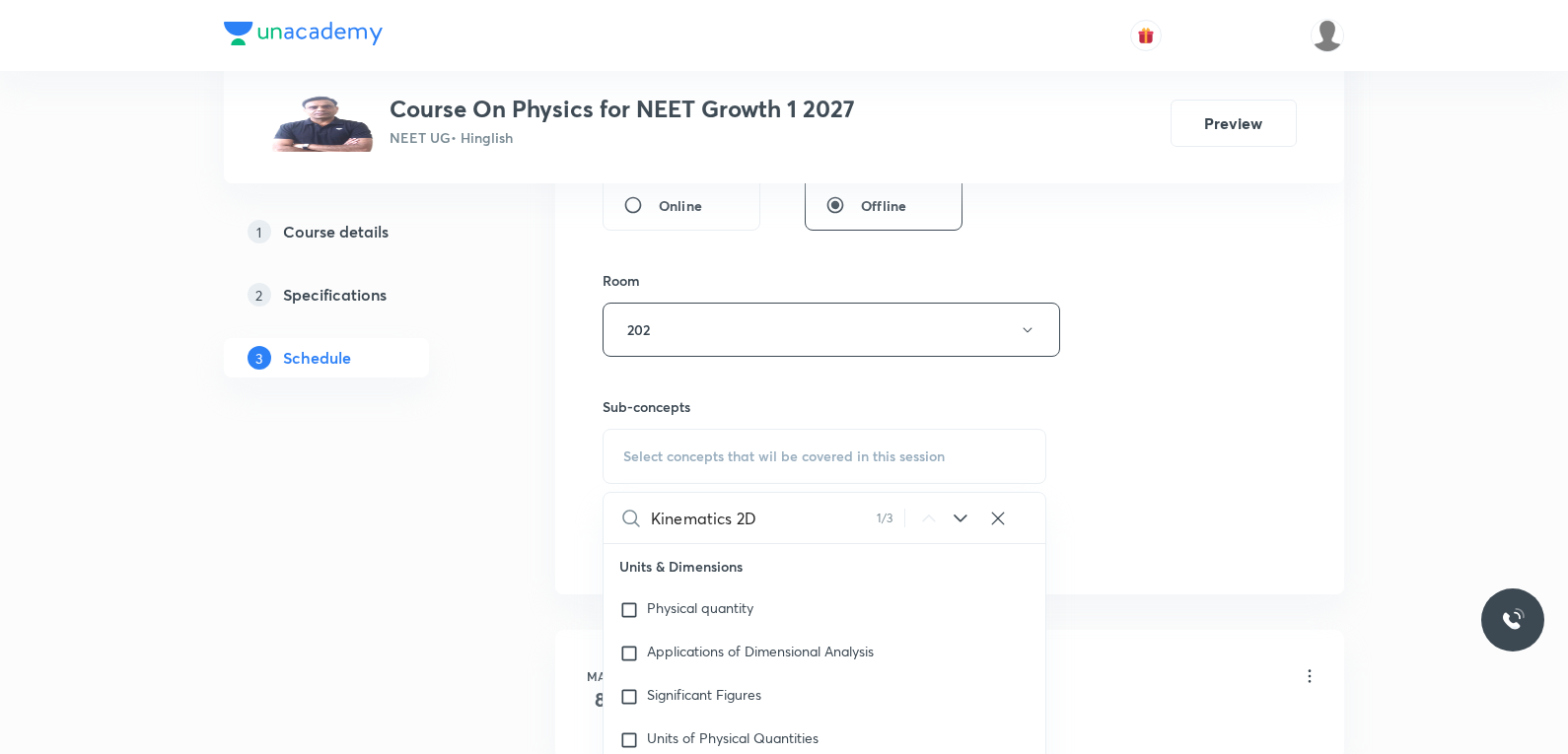 scroll, scrollTop: 9115, scrollLeft: 0, axis: vertical 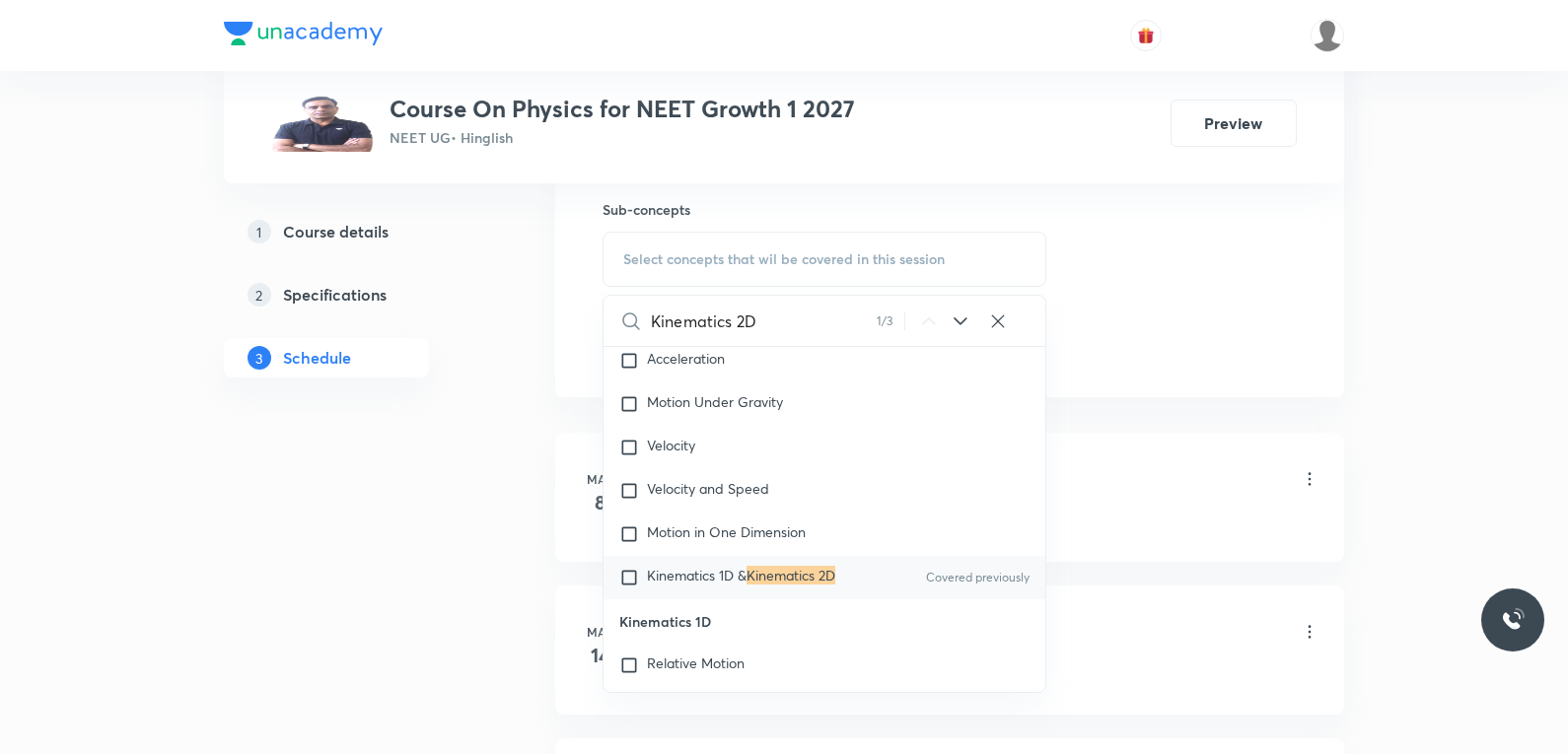 type on "Kinematics 2D" 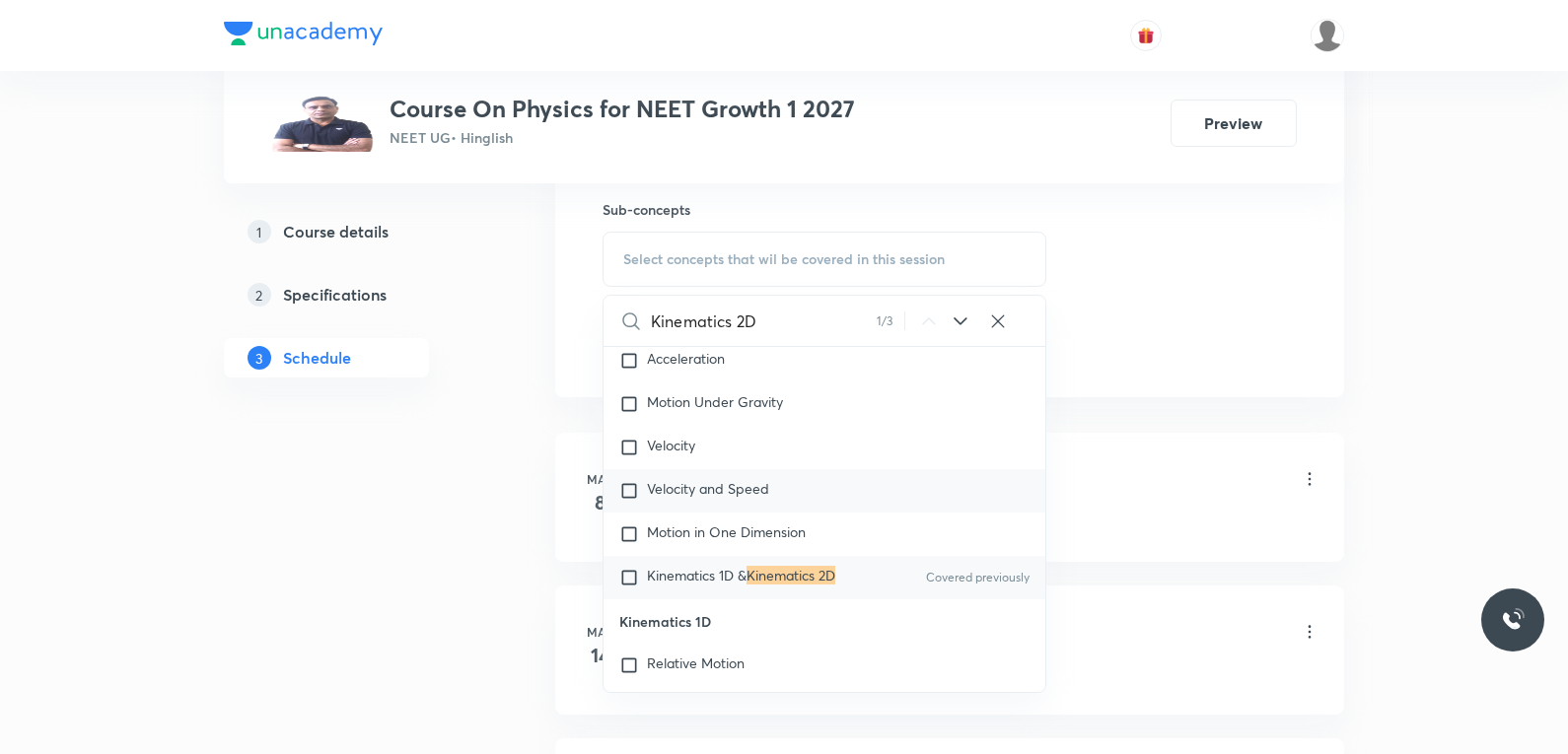 checkbox on "true" 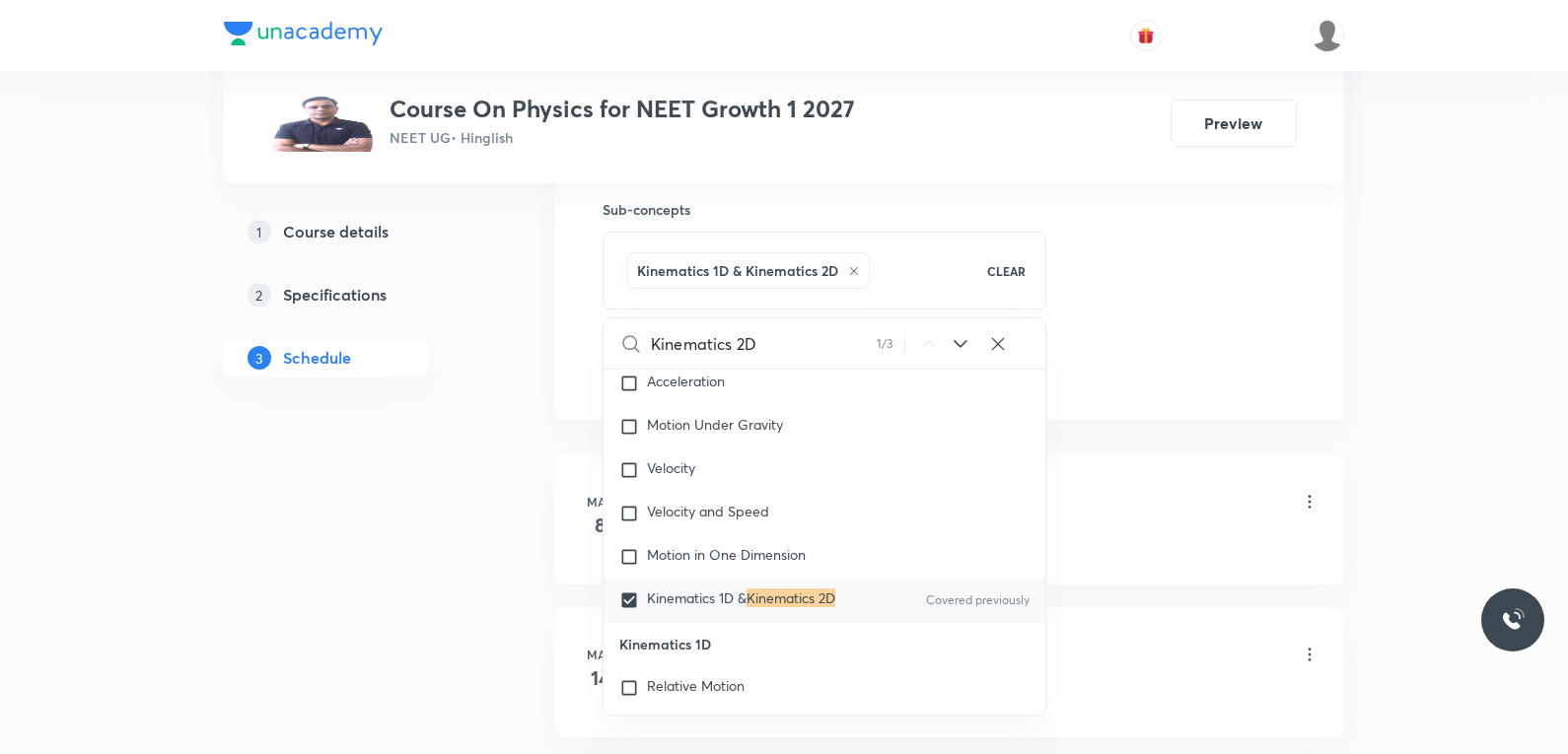 click on "Session  21 Live class Session title 13/99 Kinematics 2D ​ Schedule for Aug 5, 2025, 12:30 PM ​ Duration (in minutes) 60 ​   Session type Online Offline Room 202 Sub-concepts Kinematics 1D & Kinematics 2D CLEAR Kinematics 2D 1 / 3 ​ Units & Dimensions Physical quantity Applications of Dimensional Analysis Significant Figures Units of Physical Quantities System of Units Dimensions of Some Mathematical Functions Unit and Dimension Product of Two Vectors Subtraction of Vectors Cross Product Least Count Analysis Errors of Measurement Vernier Callipers Screw Gauge Zero Error Basic Mathematics Elementary Algebra Covered previously Elementary Trigonometry Covered previously Basic Coordinate Geometry Covered previously Functions Covered previously Differentiation Integral of a Function Use of Differentiation & Integration in One Dimensional Motion Derivatives of Equations of Motion by Calculus Basic Mathematics Covered previously Laboratory Experiments Laboratory Experiments Basics & Laboratory Unit Vectors" at bounding box center [950, -86] 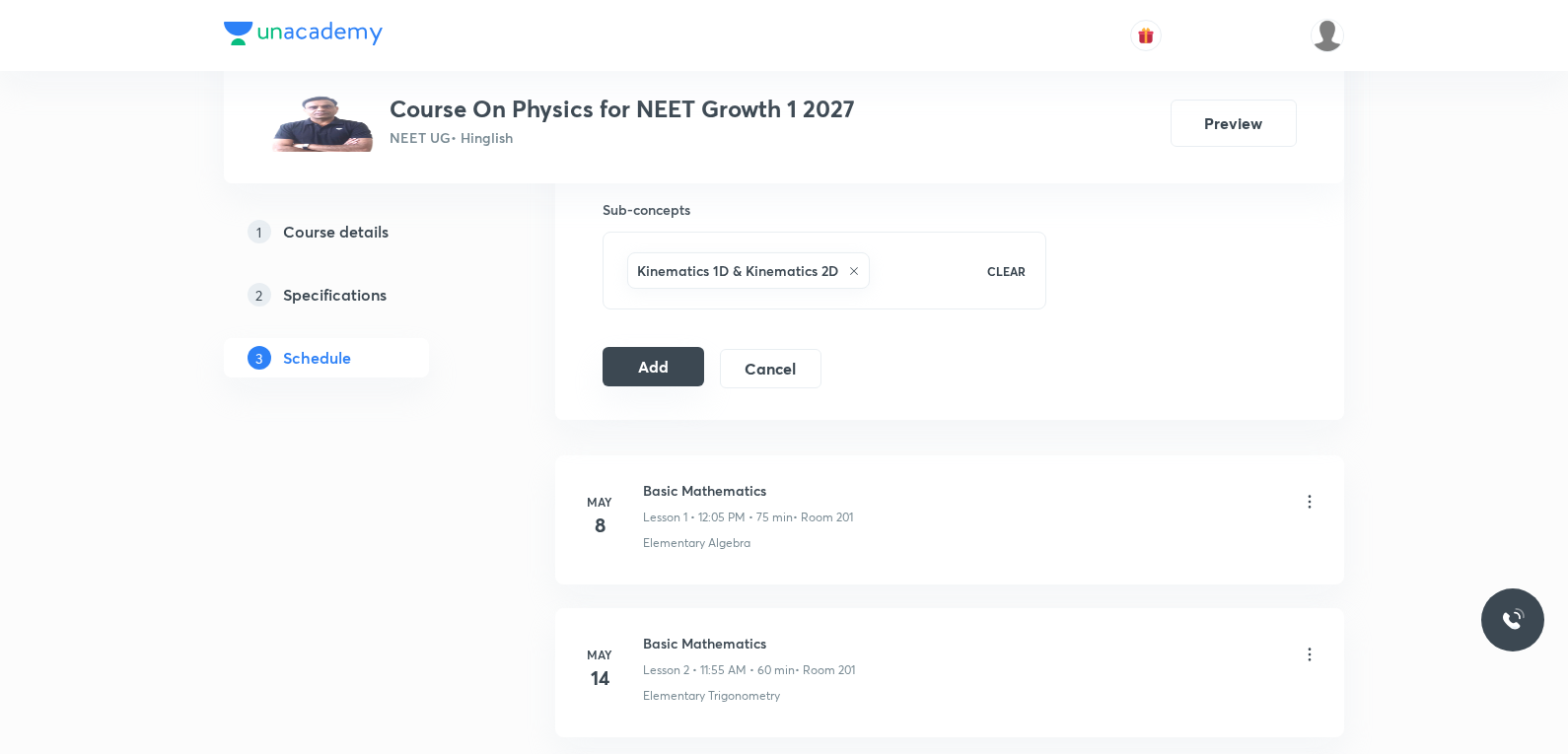 click on "Add" at bounding box center (653, 367) 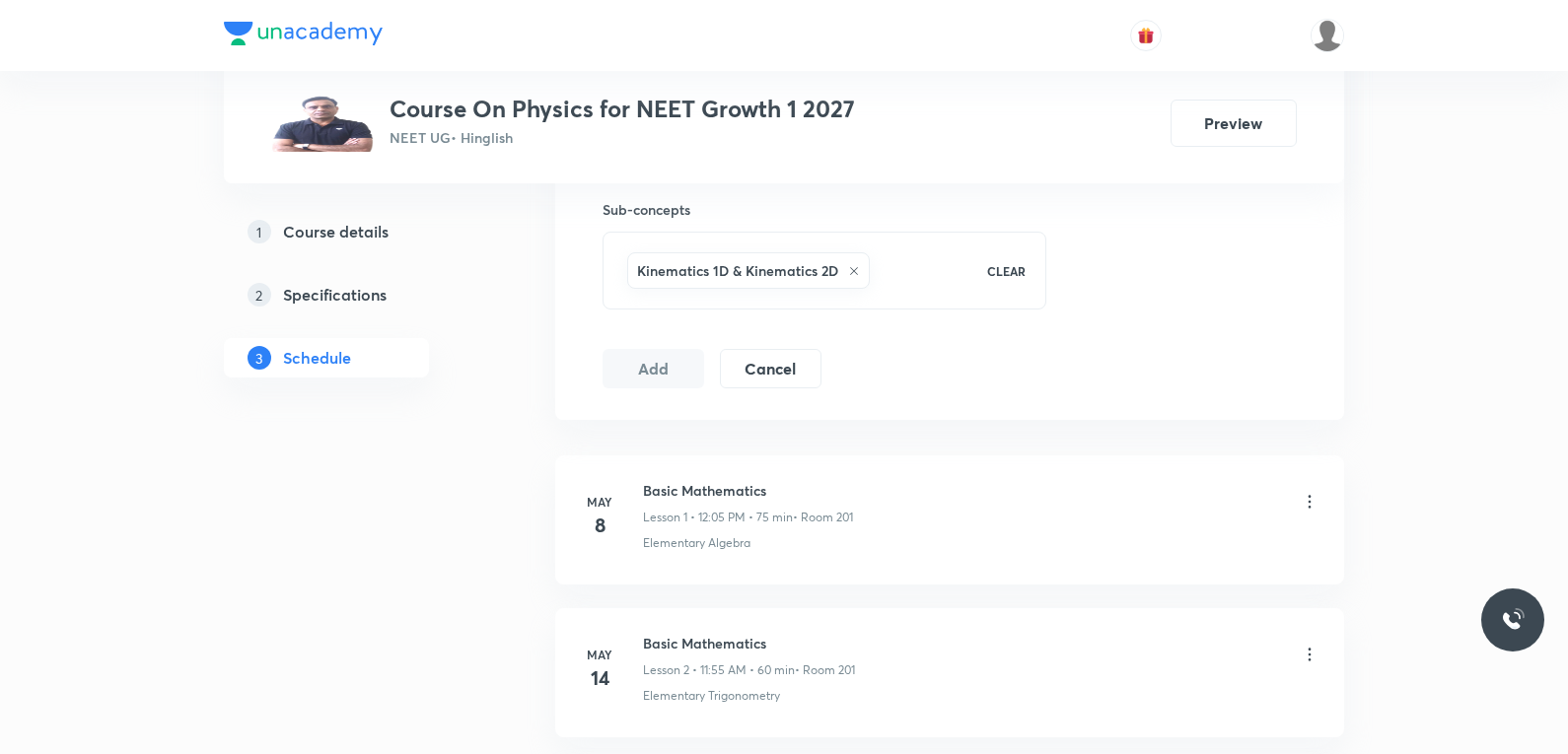 scroll, scrollTop: 788, scrollLeft: 0, axis: vertical 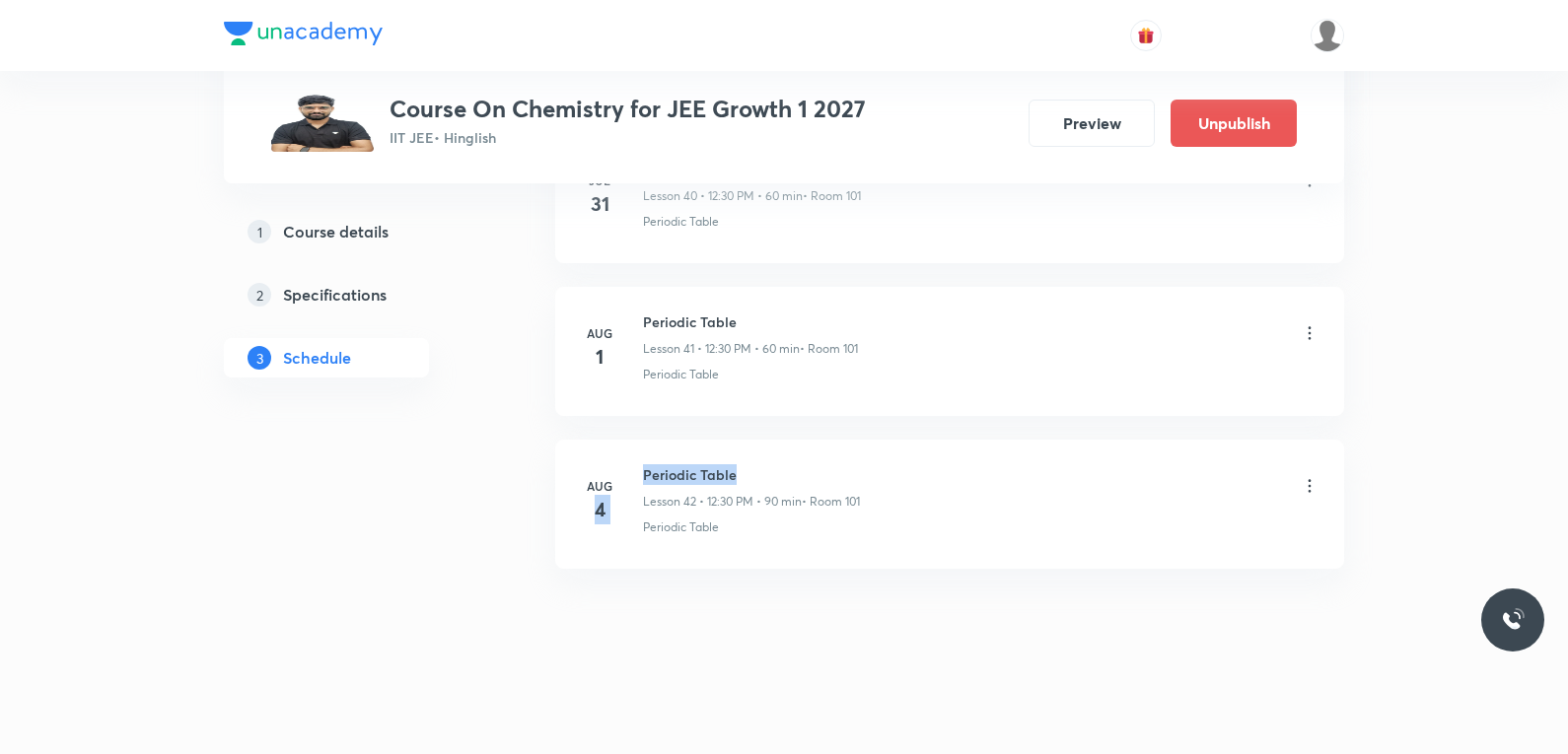 drag, startPoint x: 639, startPoint y: 474, endPoint x: 770, endPoint y: 474, distance: 131 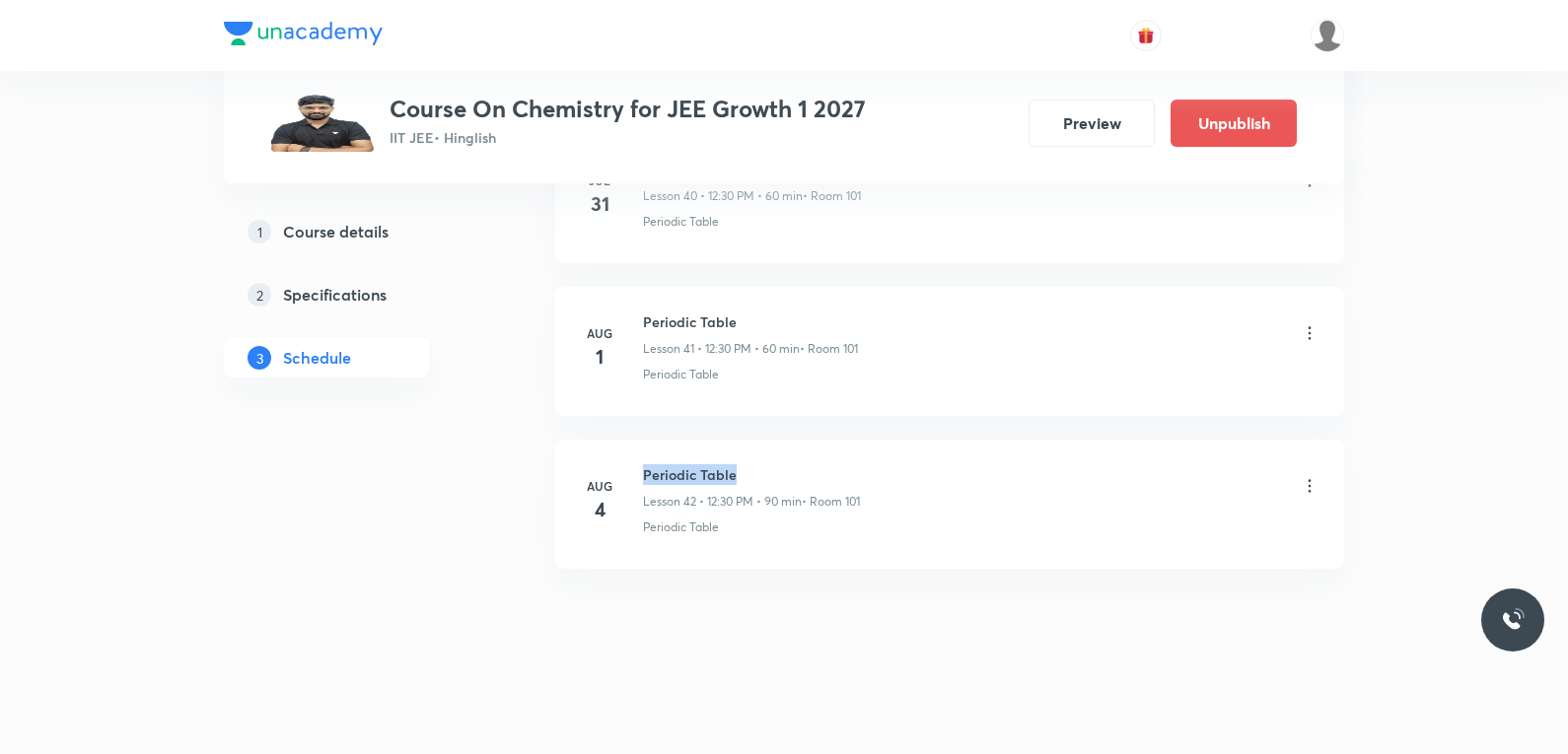 drag, startPoint x: 644, startPoint y: 474, endPoint x: 767, endPoint y: 466, distance: 123.25989 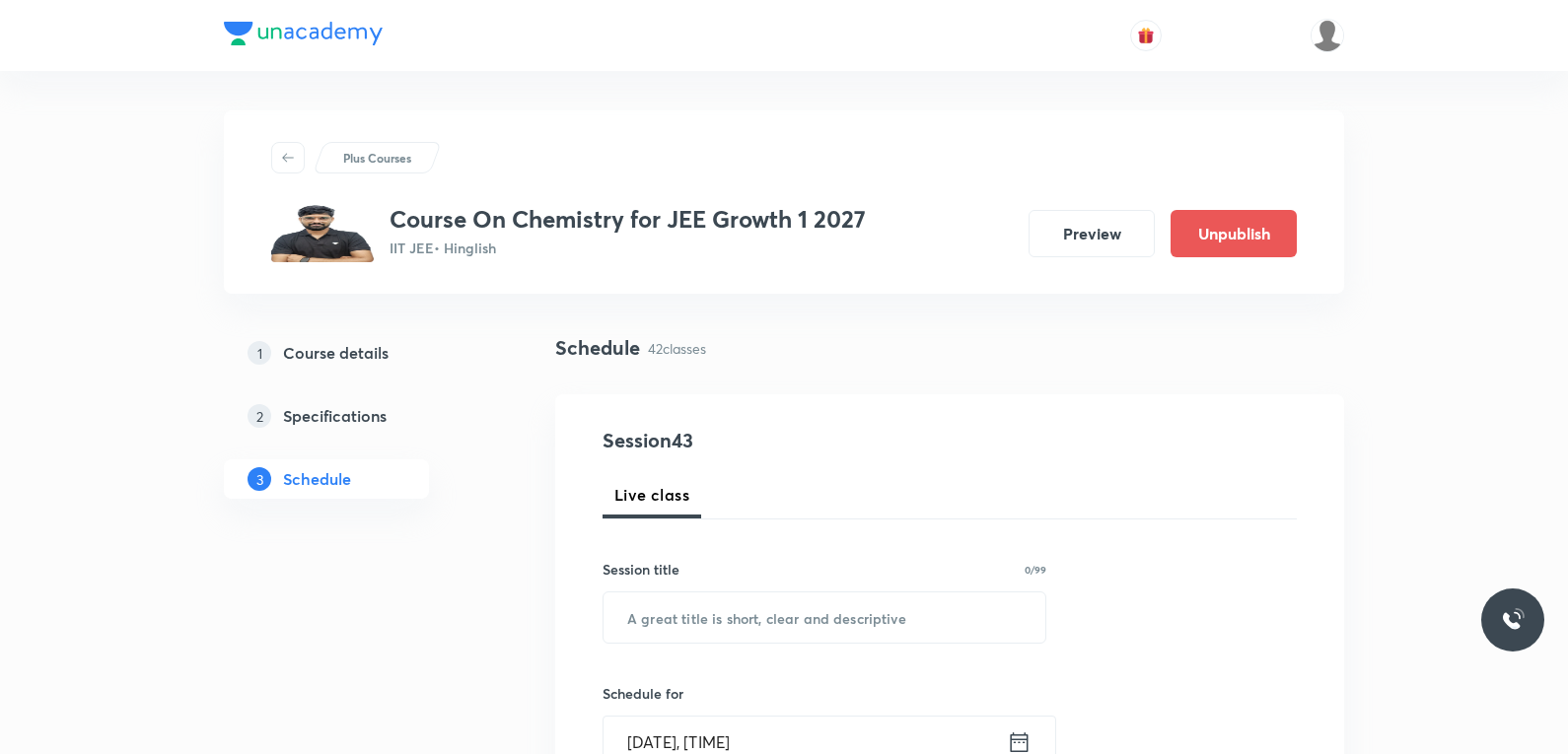 scroll, scrollTop: 197, scrollLeft: 0, axis: vertical 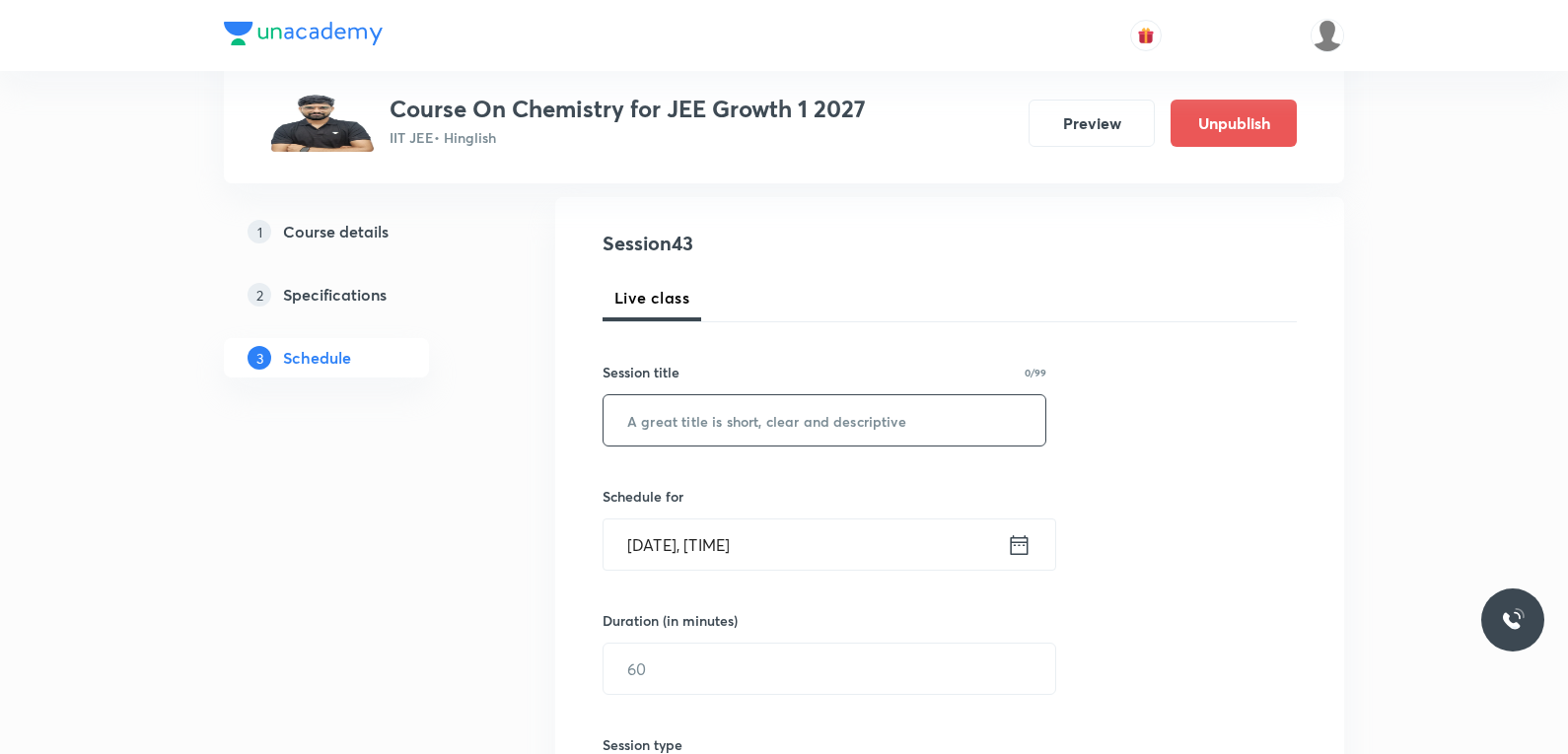 click at bounding box center (824, 420) 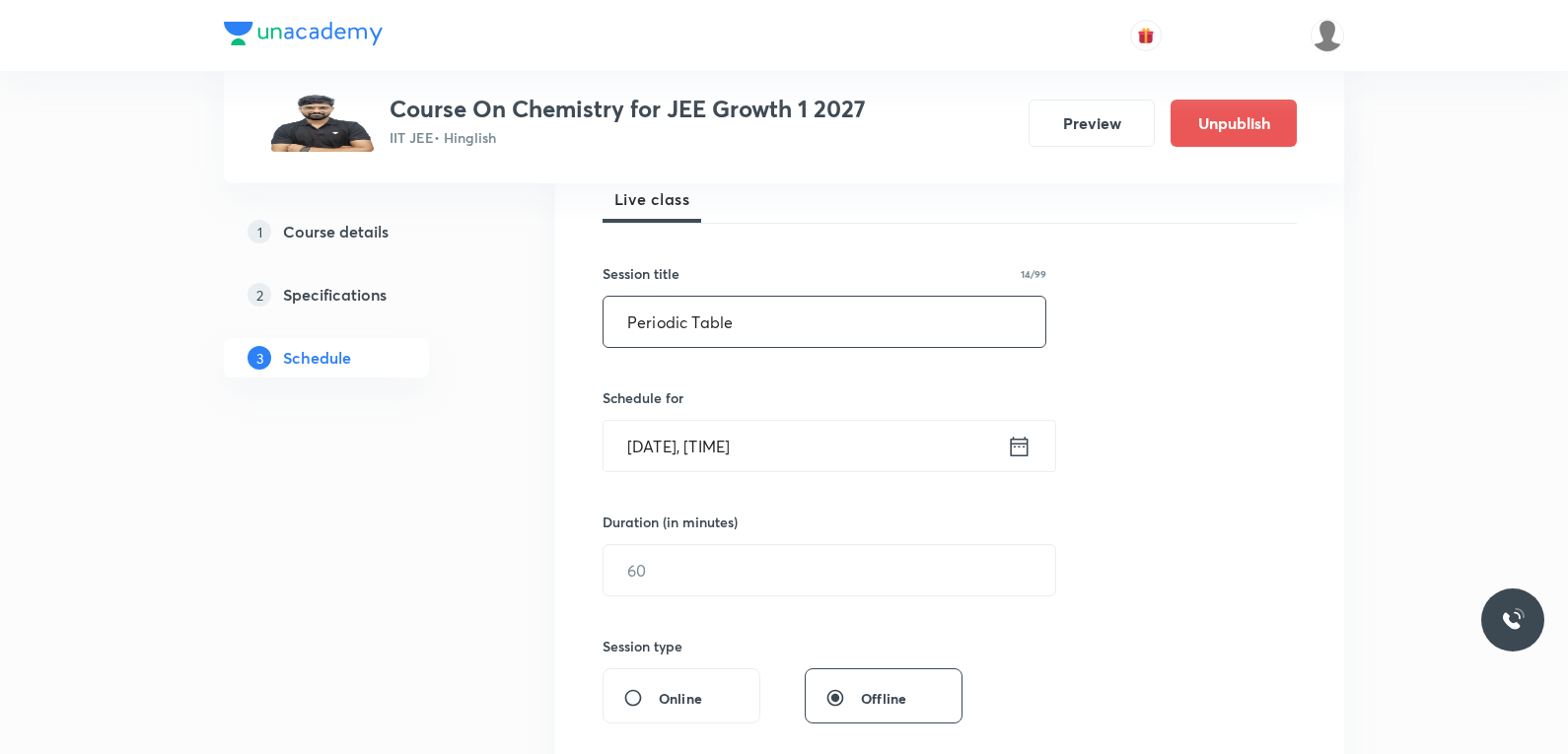 scroll, scrollTop: 394, scrollLeft: 0, axis: vertical 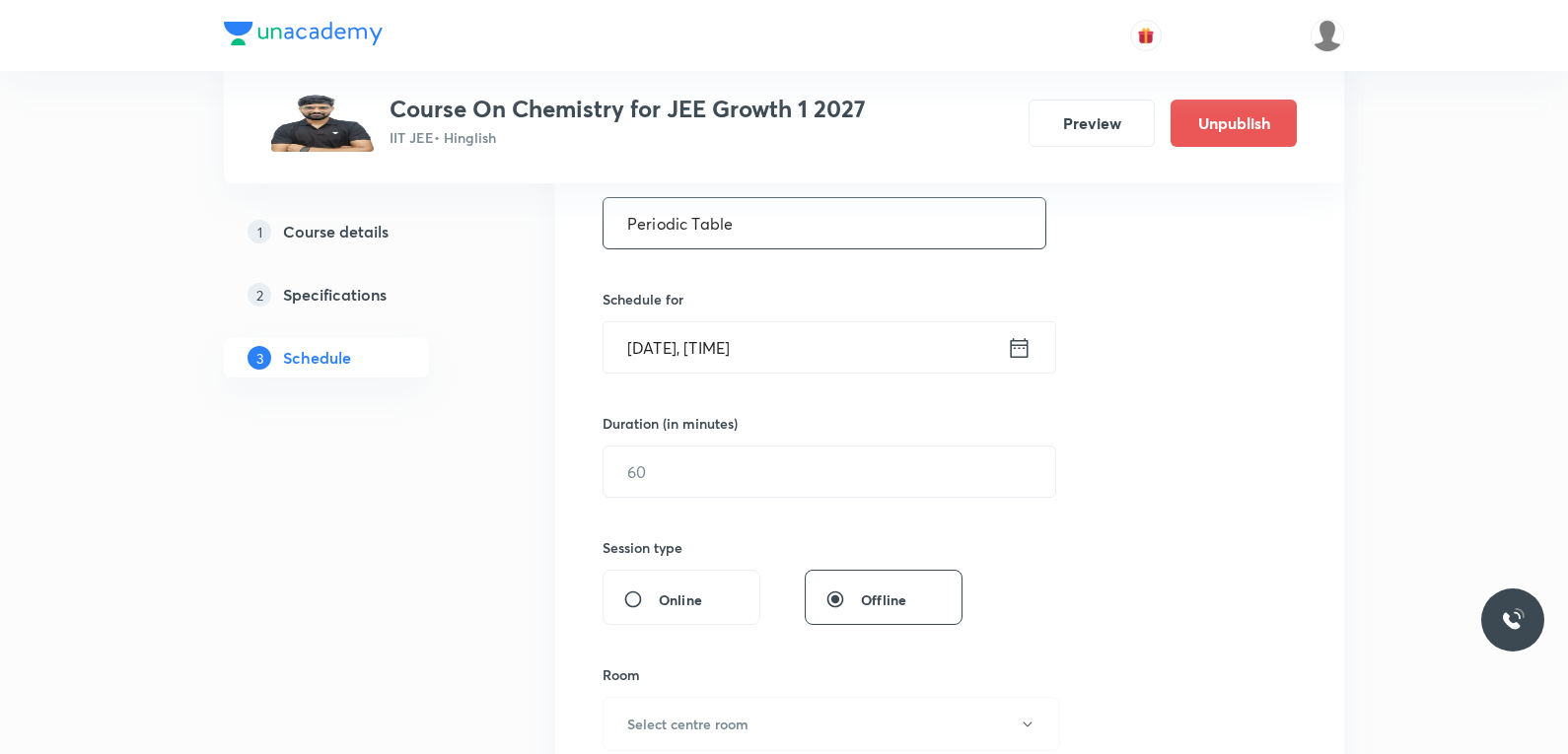 type on "Periodic Table" 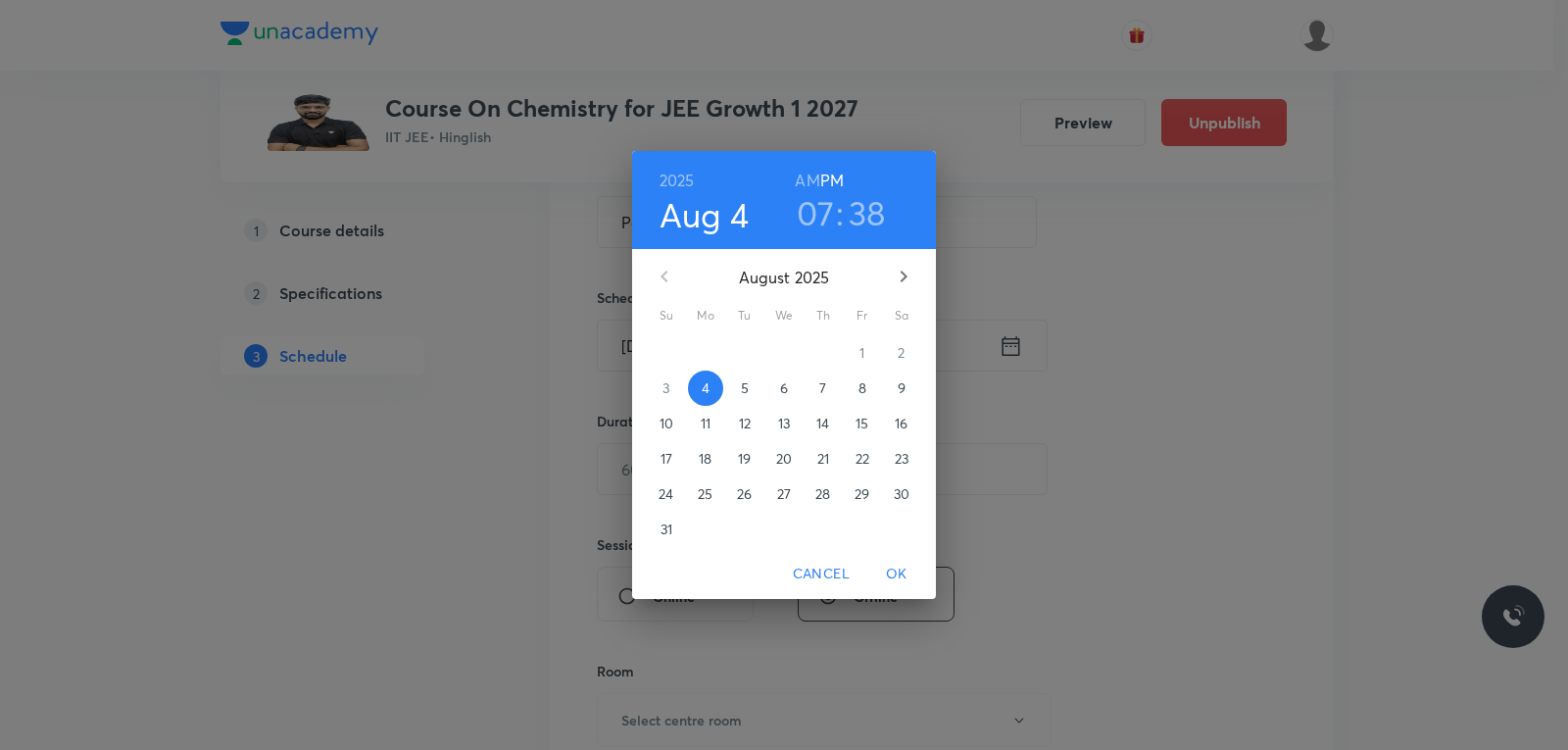 click on "5" at bounding box center (745, 388) 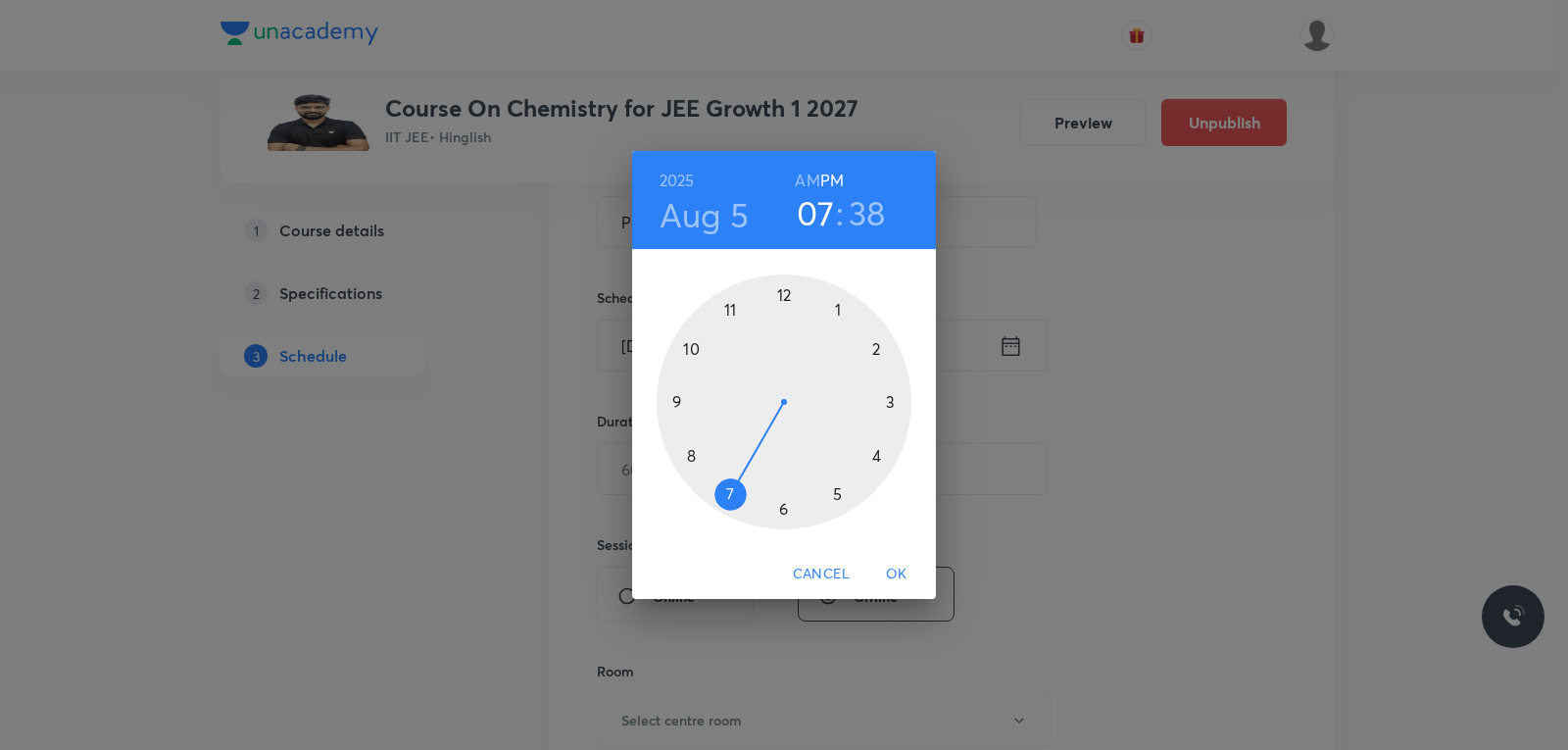 click on "AM" at bounding box center [807, 180] 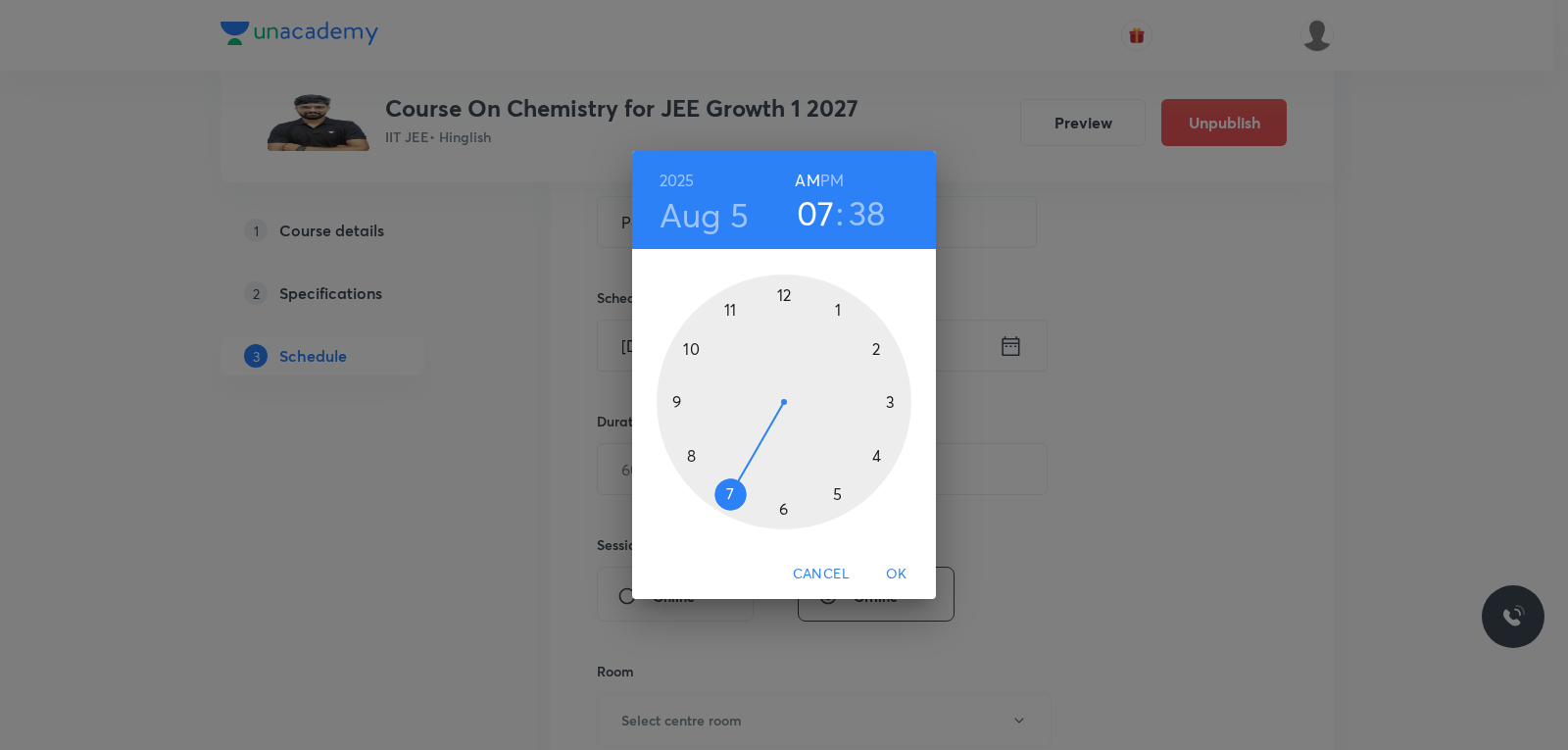 type 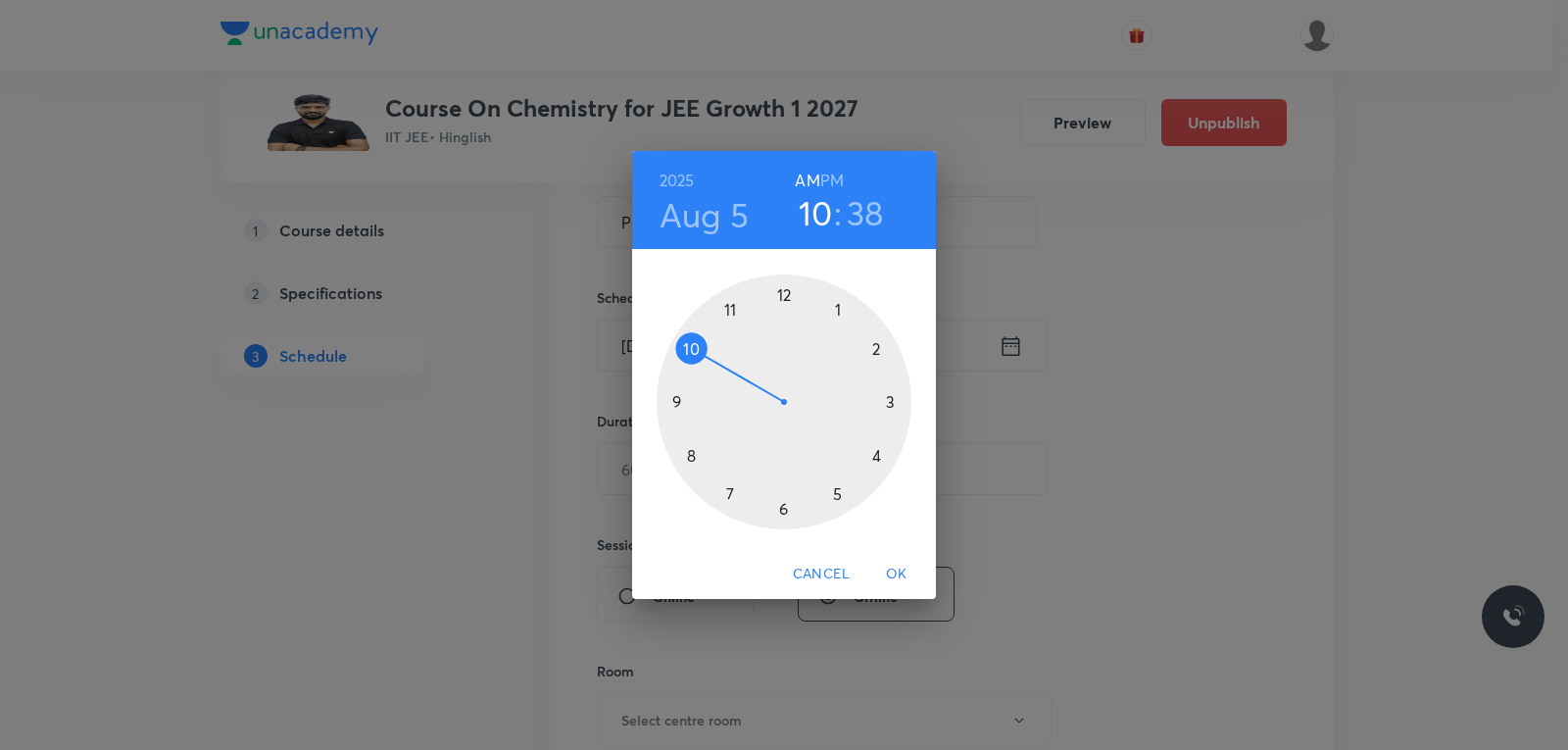 drag, startPoint x: 729, startPoint y: 483, endPoint x: 723, endPoint y: 379, distance: 104.17293 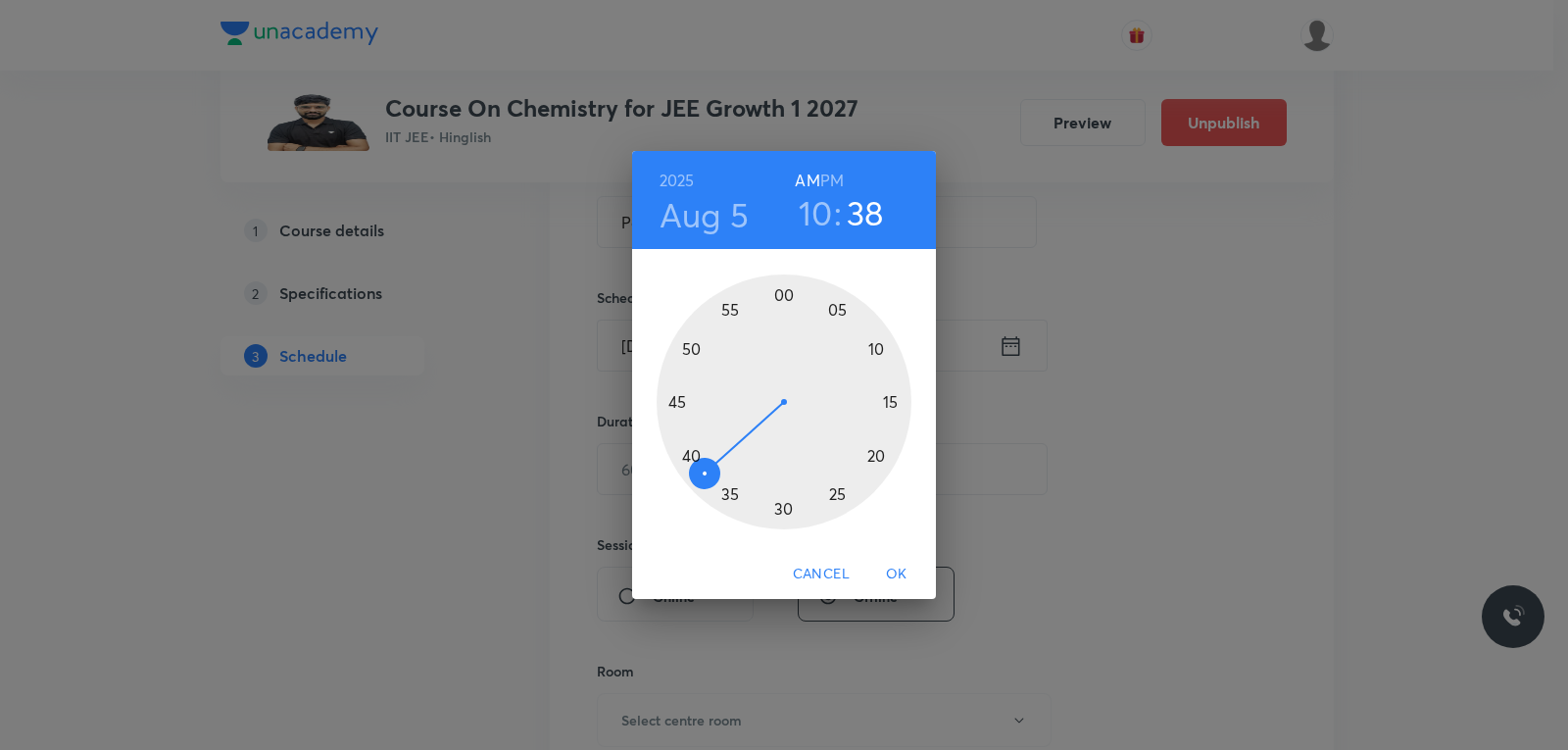click at bounding box center [784, 402] 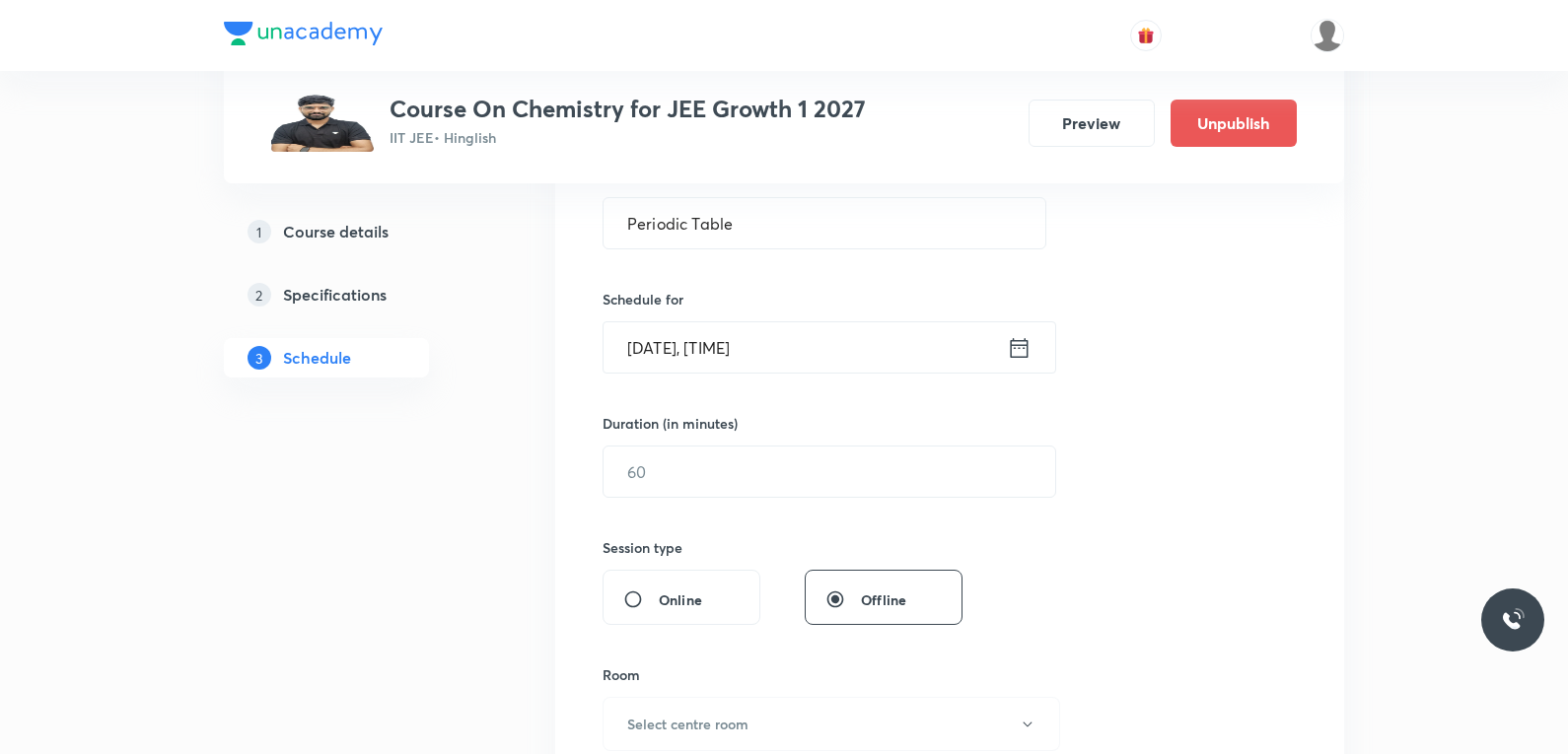click on "[DATE], [TIME]" at bounding box center [805, 347] 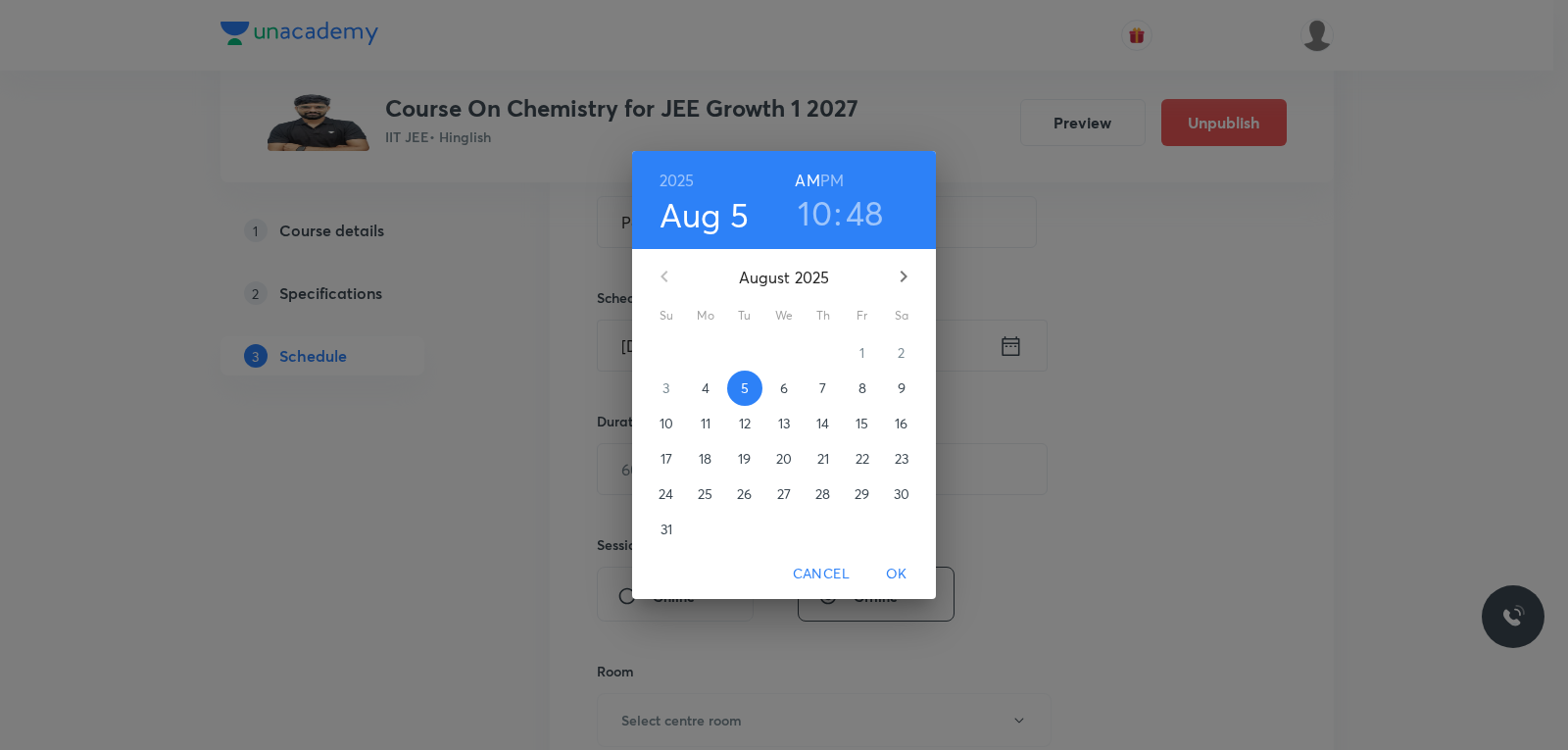 click on "10" at bounding box center (814, 213) 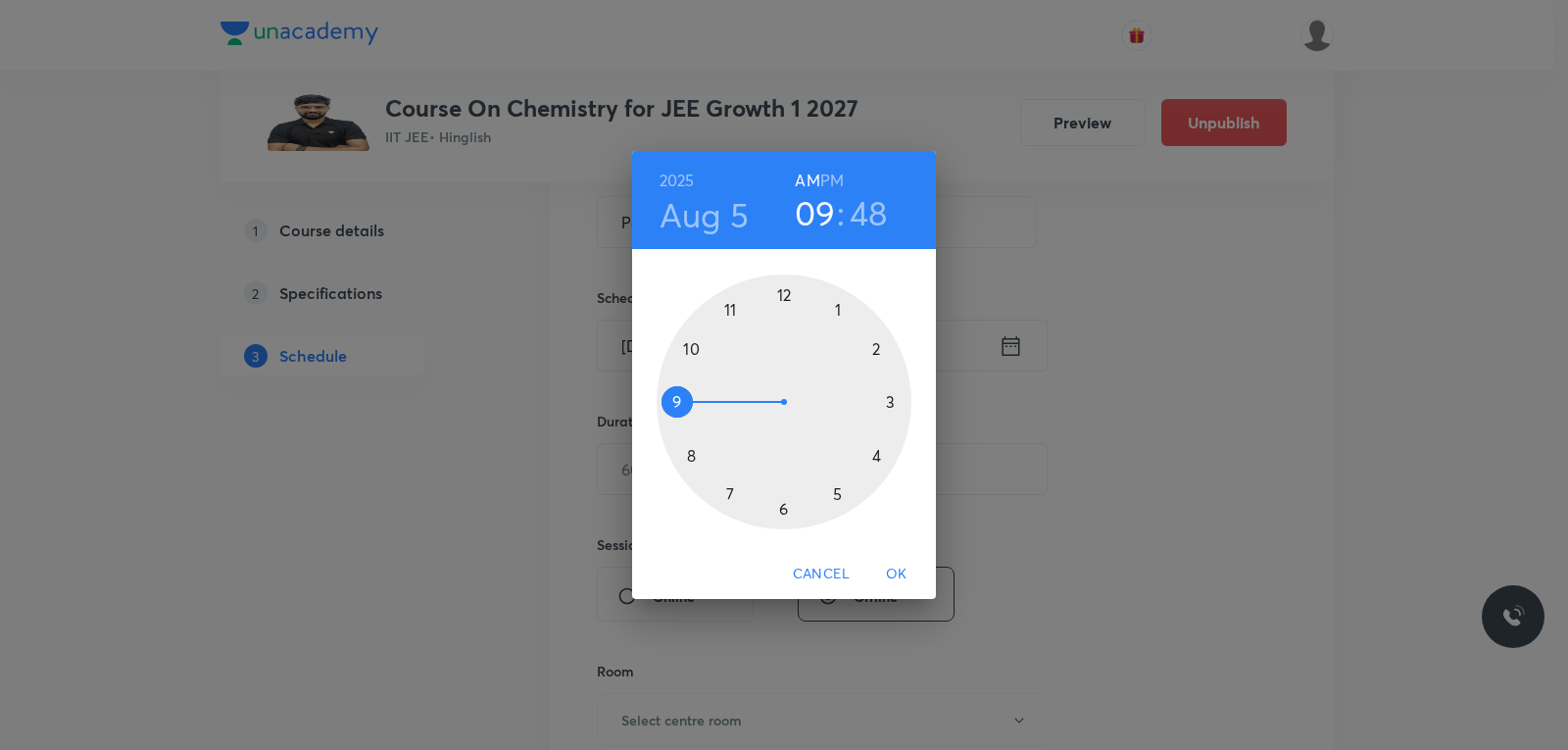drag, startPoint x: 685, startPoint y: 359, endPoint x: 683, endPoint y: 404, distance: 45.044423 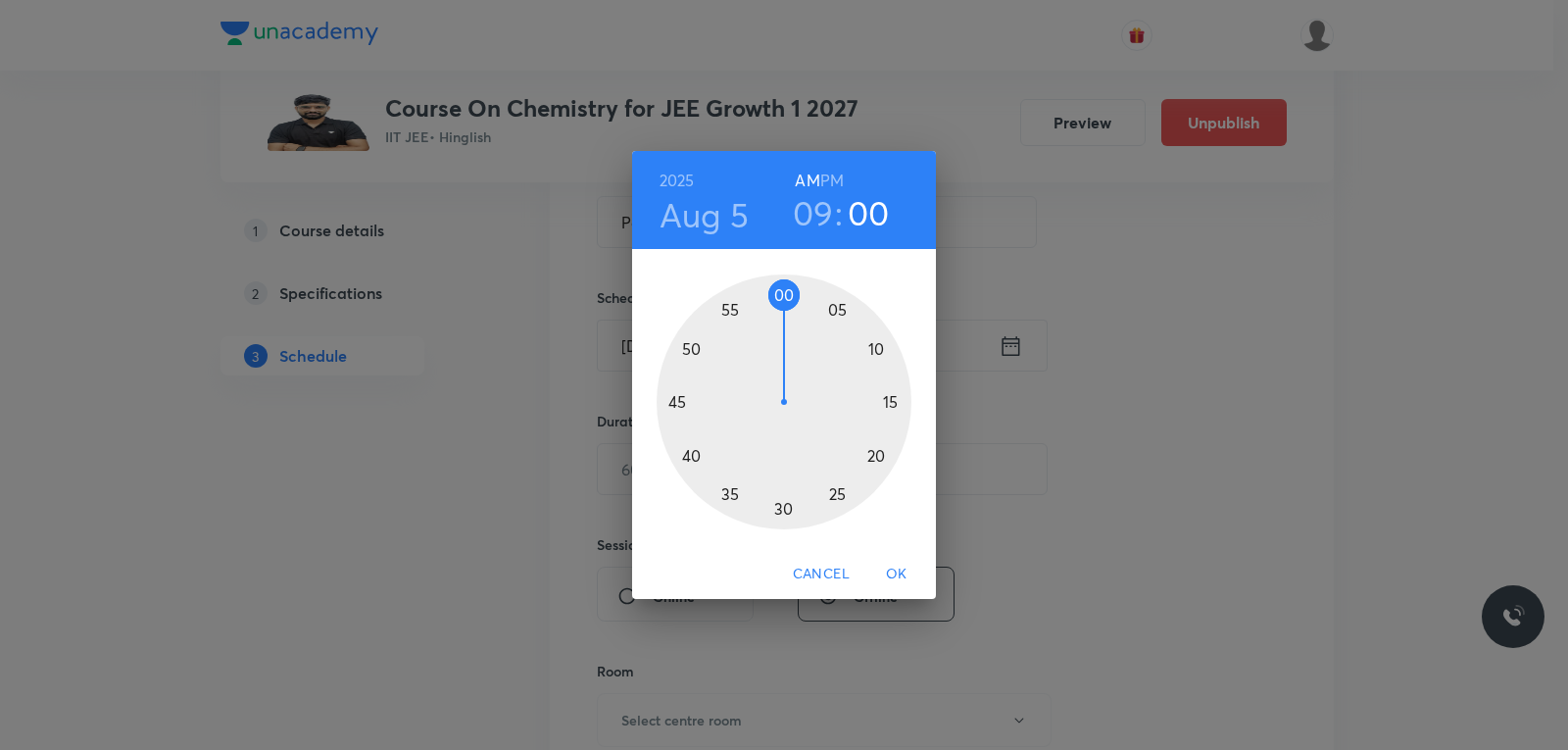 drag, startPoint x: 686, startPoint y: 361, endPoint x: 784, endPoint y: 316, distance: 107.8378 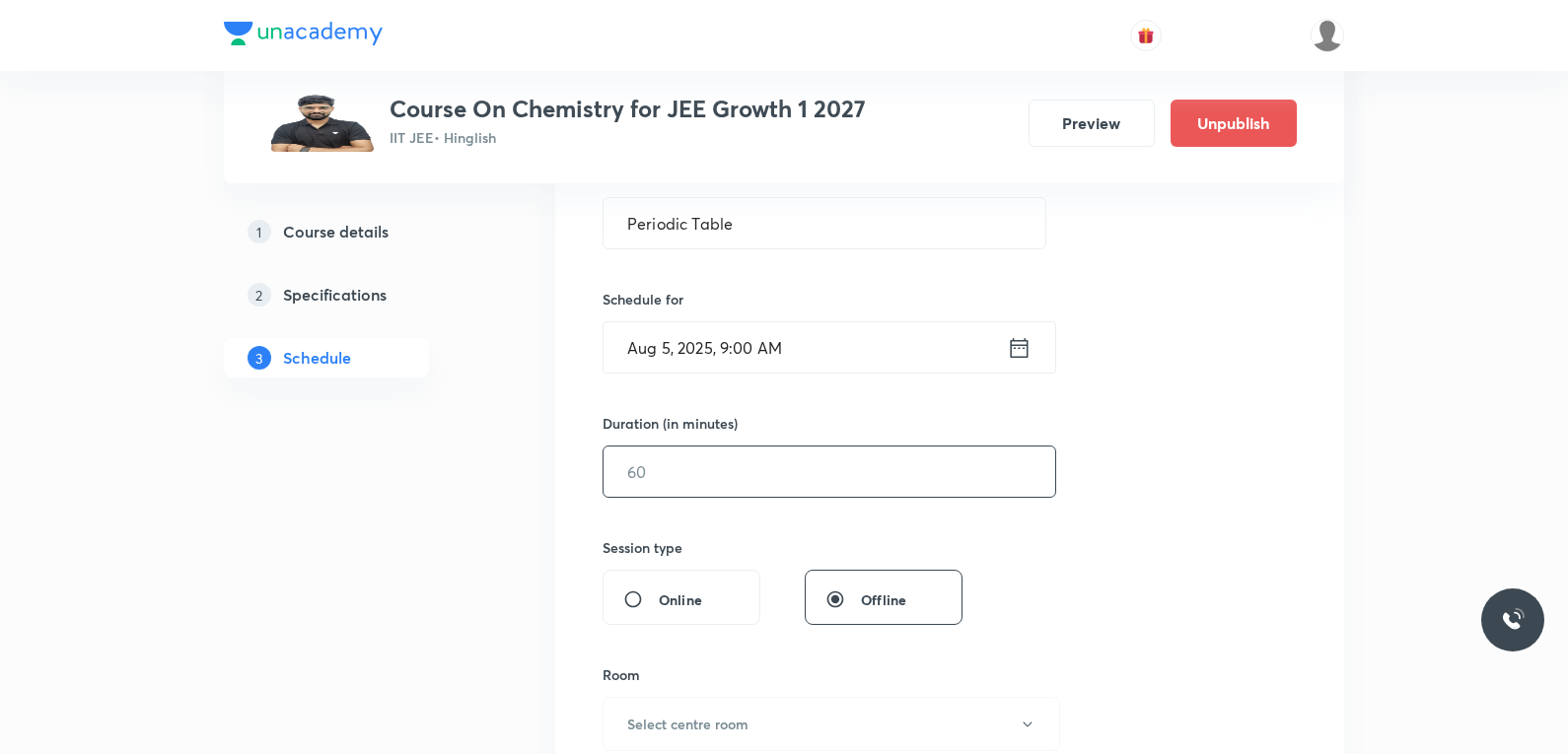 click at bounding box center [829, 471] 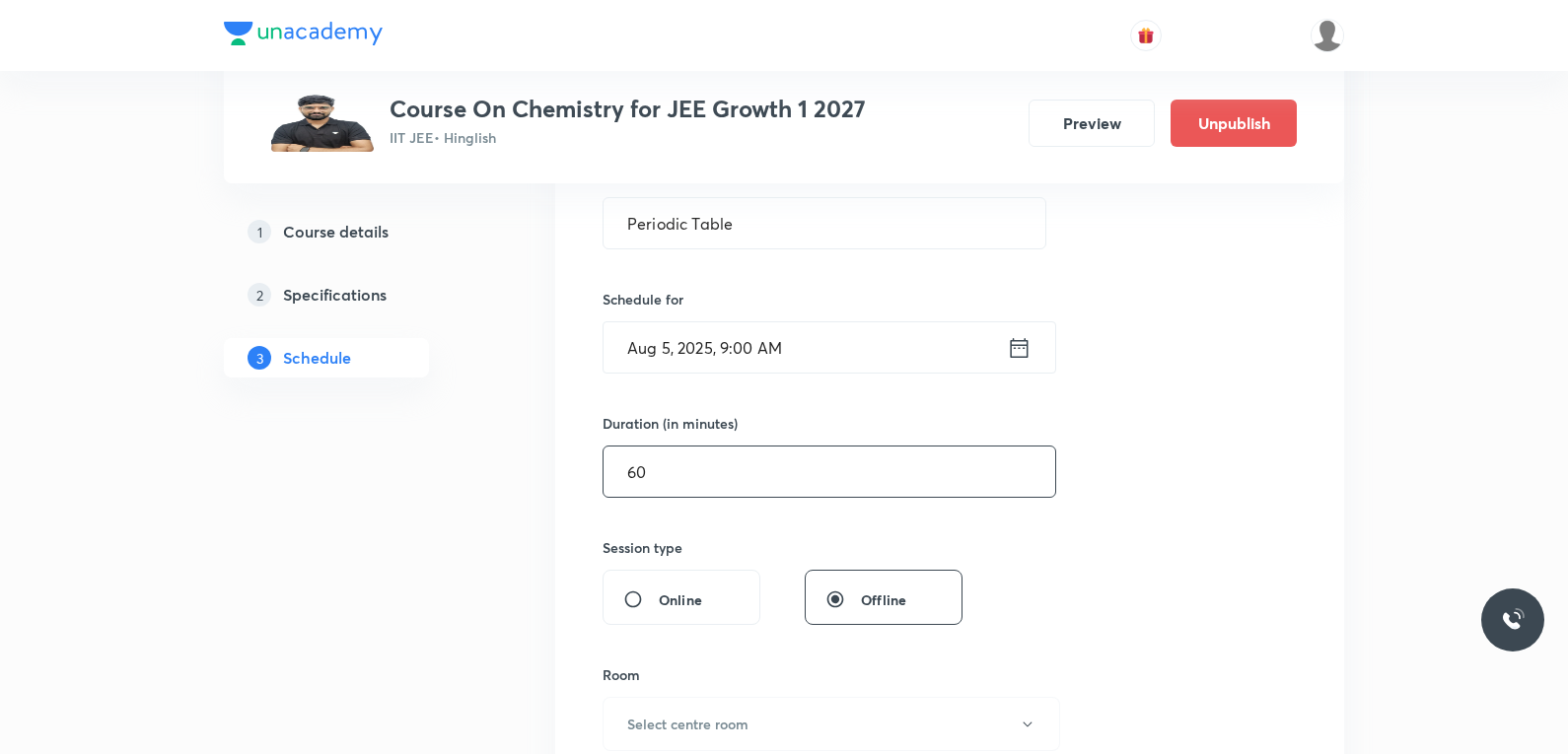 scroll, scrollTop: 690, scrollLeft: 0, axis: vertical 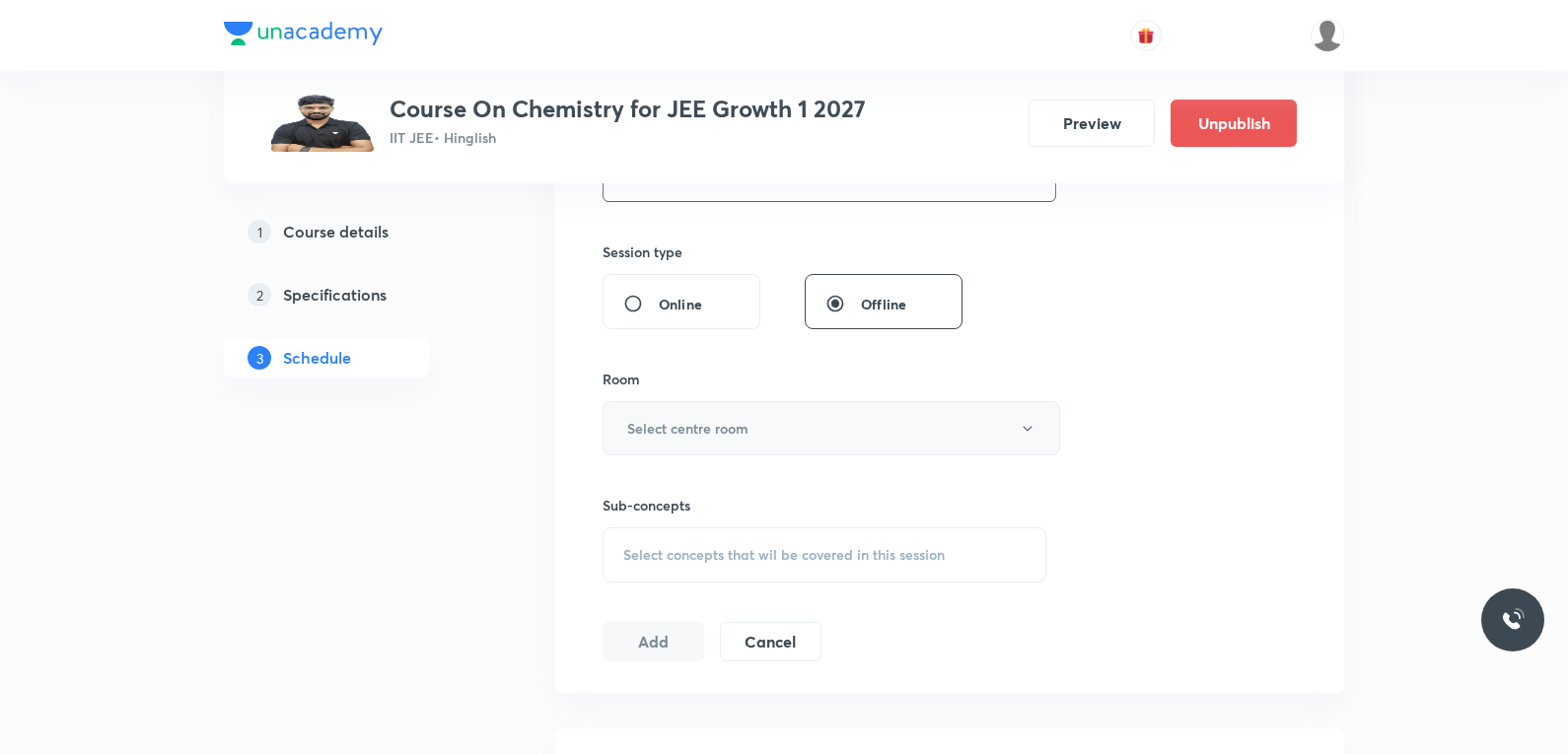 type on "60" 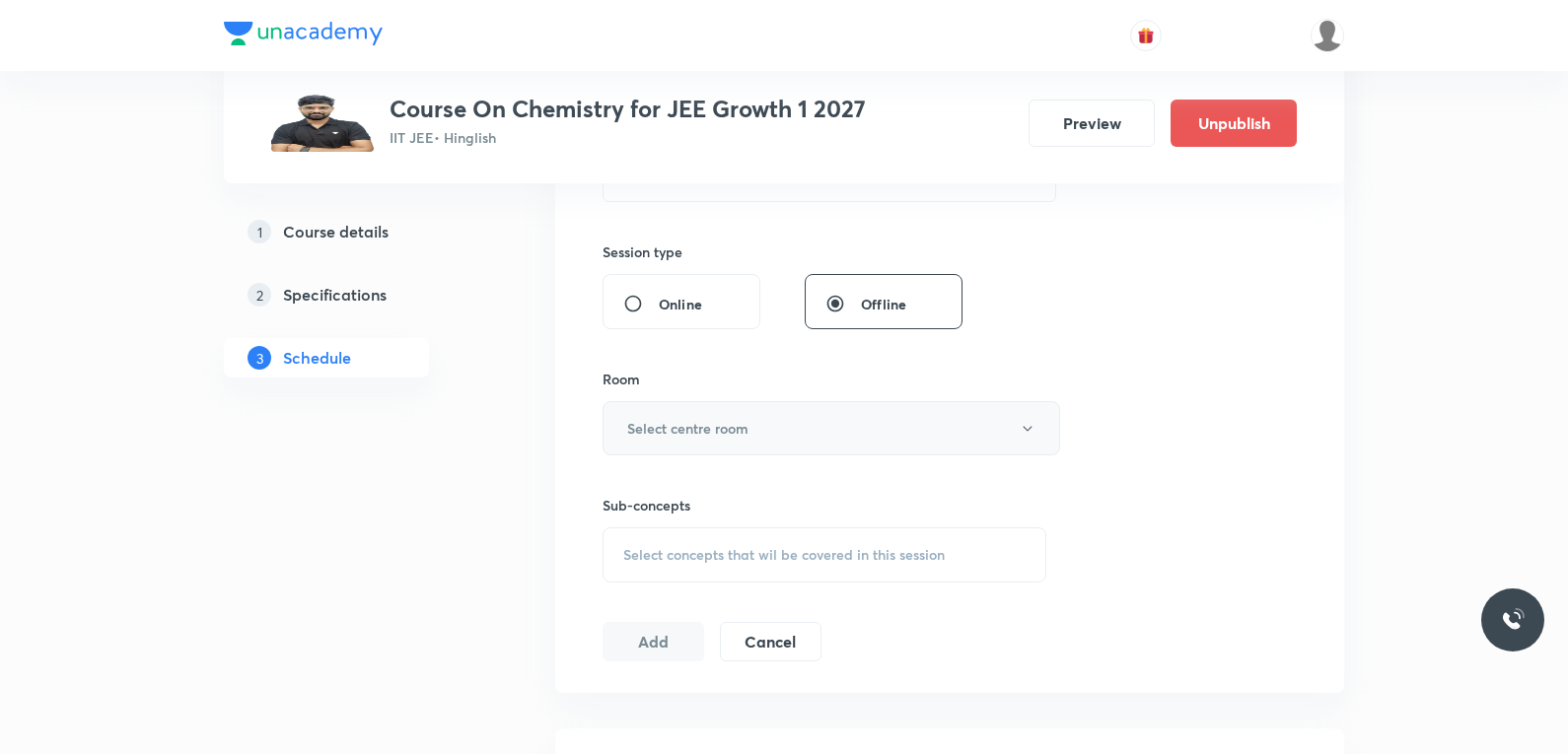 click on "Select centre room" at bounding box center [831, 428] 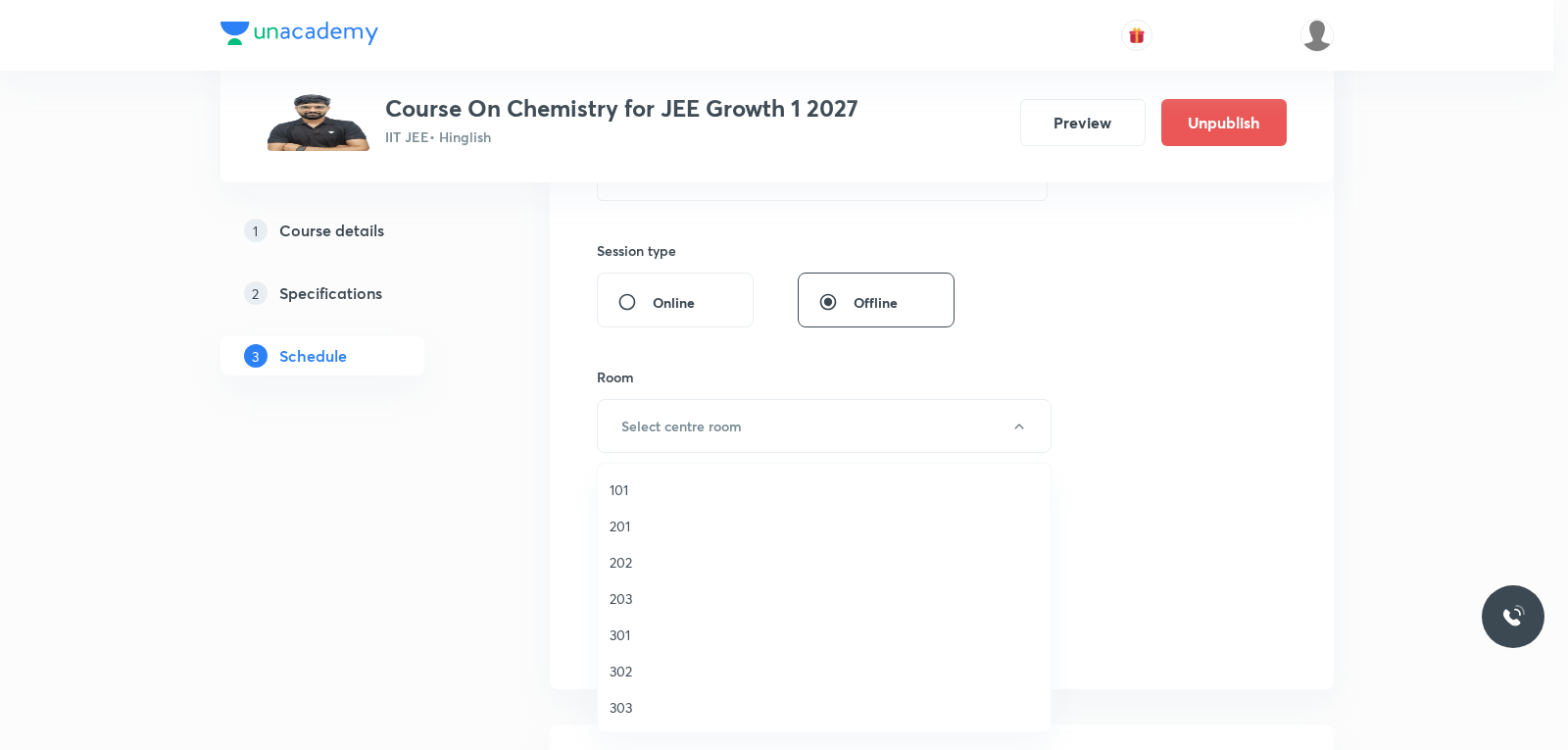 click on "101" at bounding box center [824, 489] 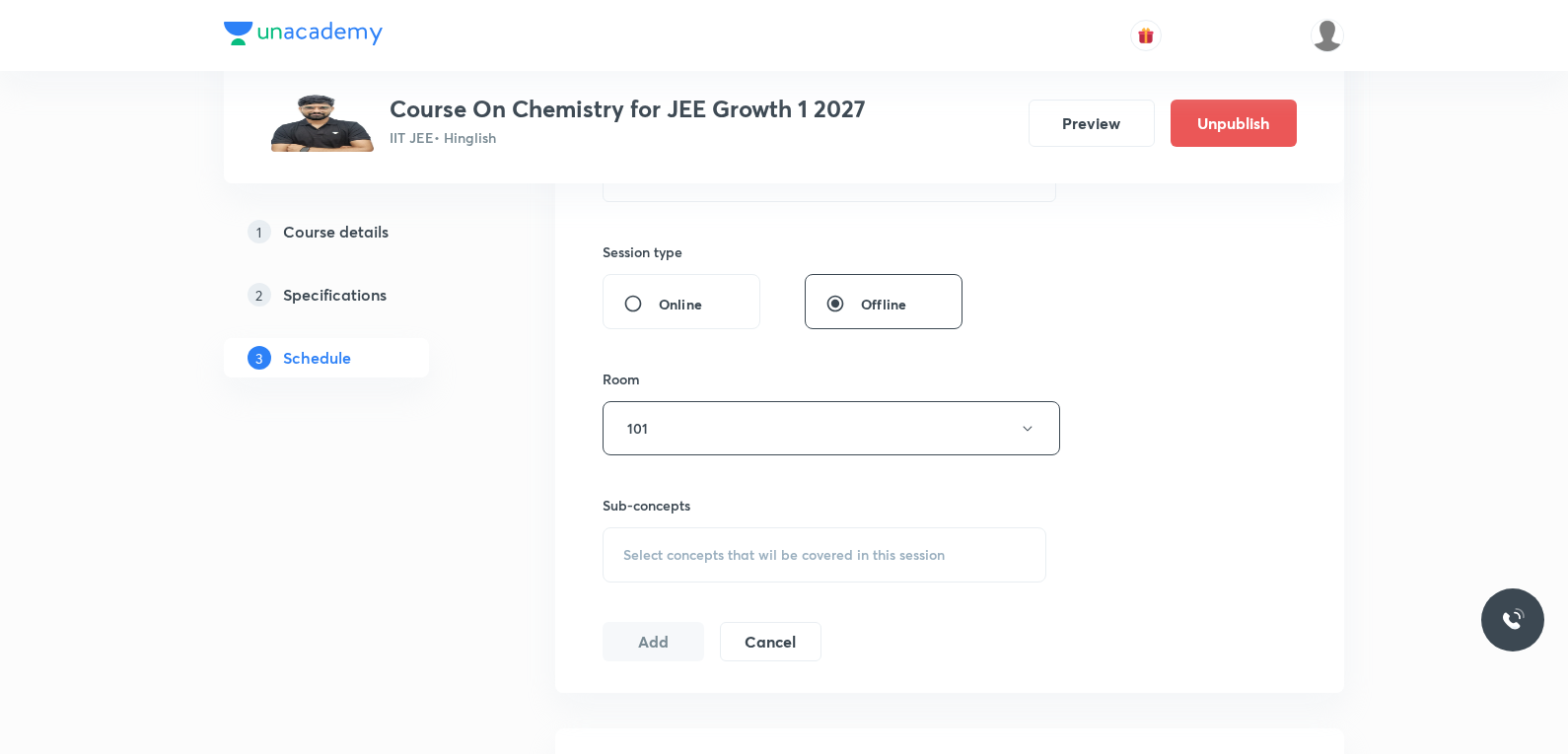 click on "Select concepts that wil be covered in this session" at bounding box center (784, 555) 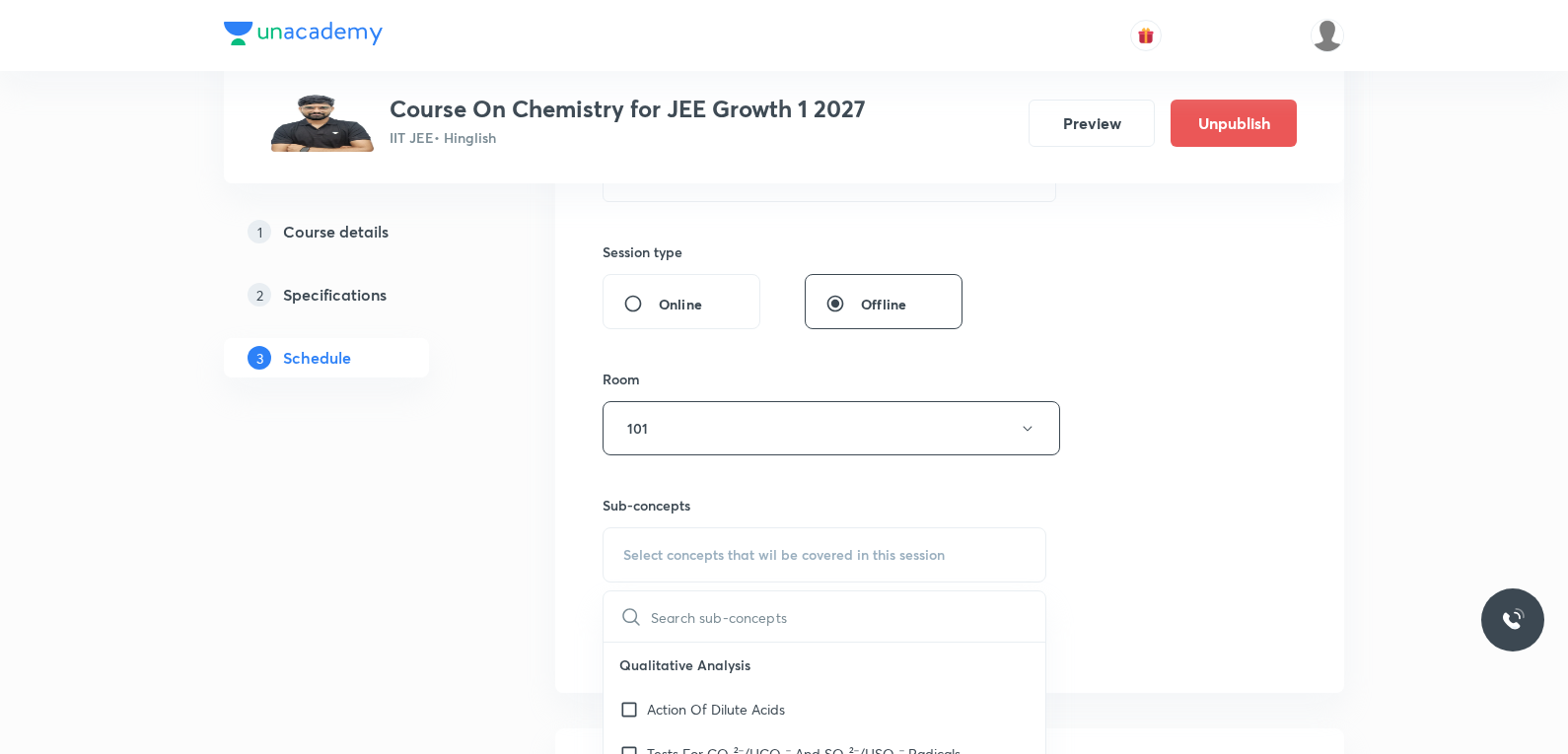 paste on "Periodic Table" 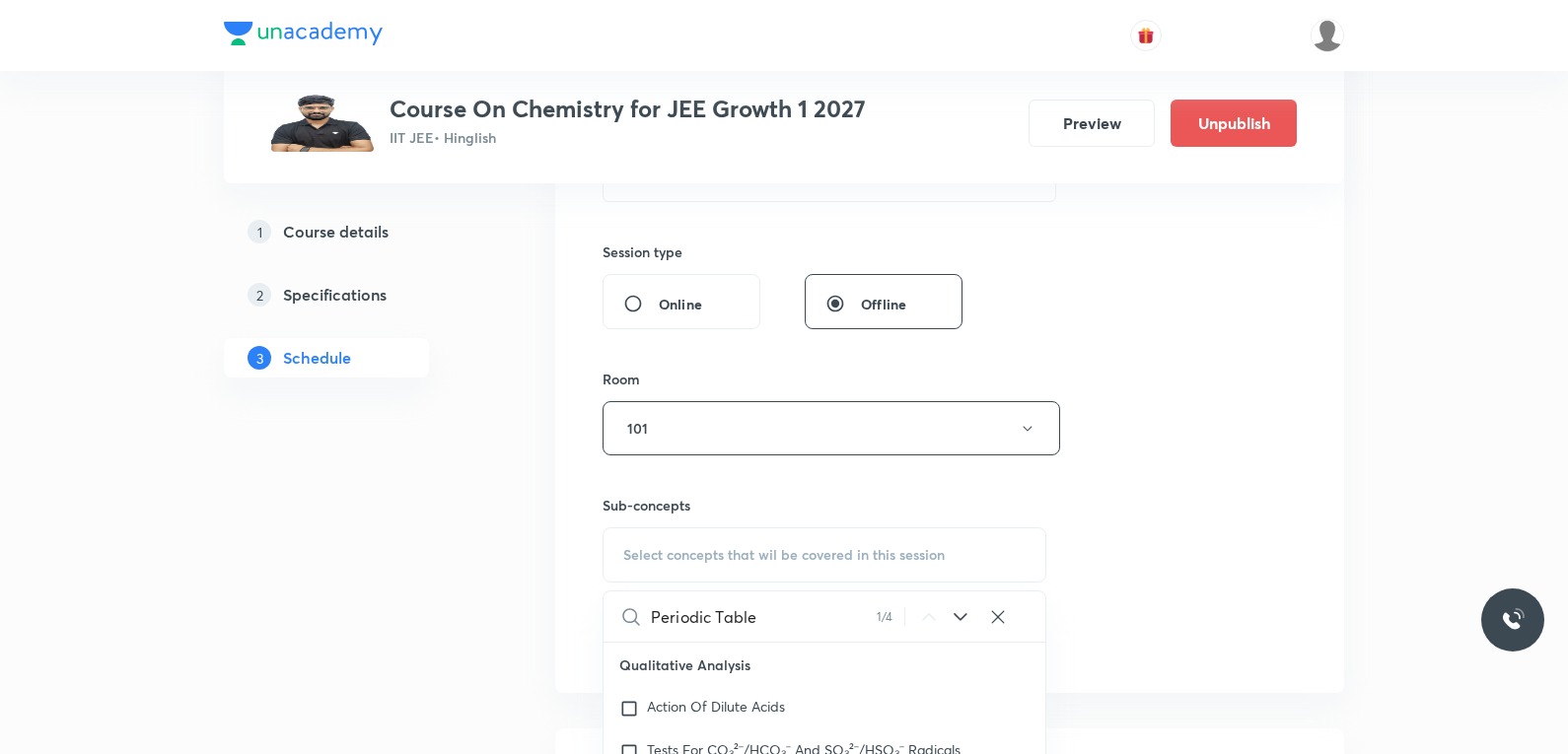 scroll, scrollTop: 1007, scrollLeft: 0, axis: vertical 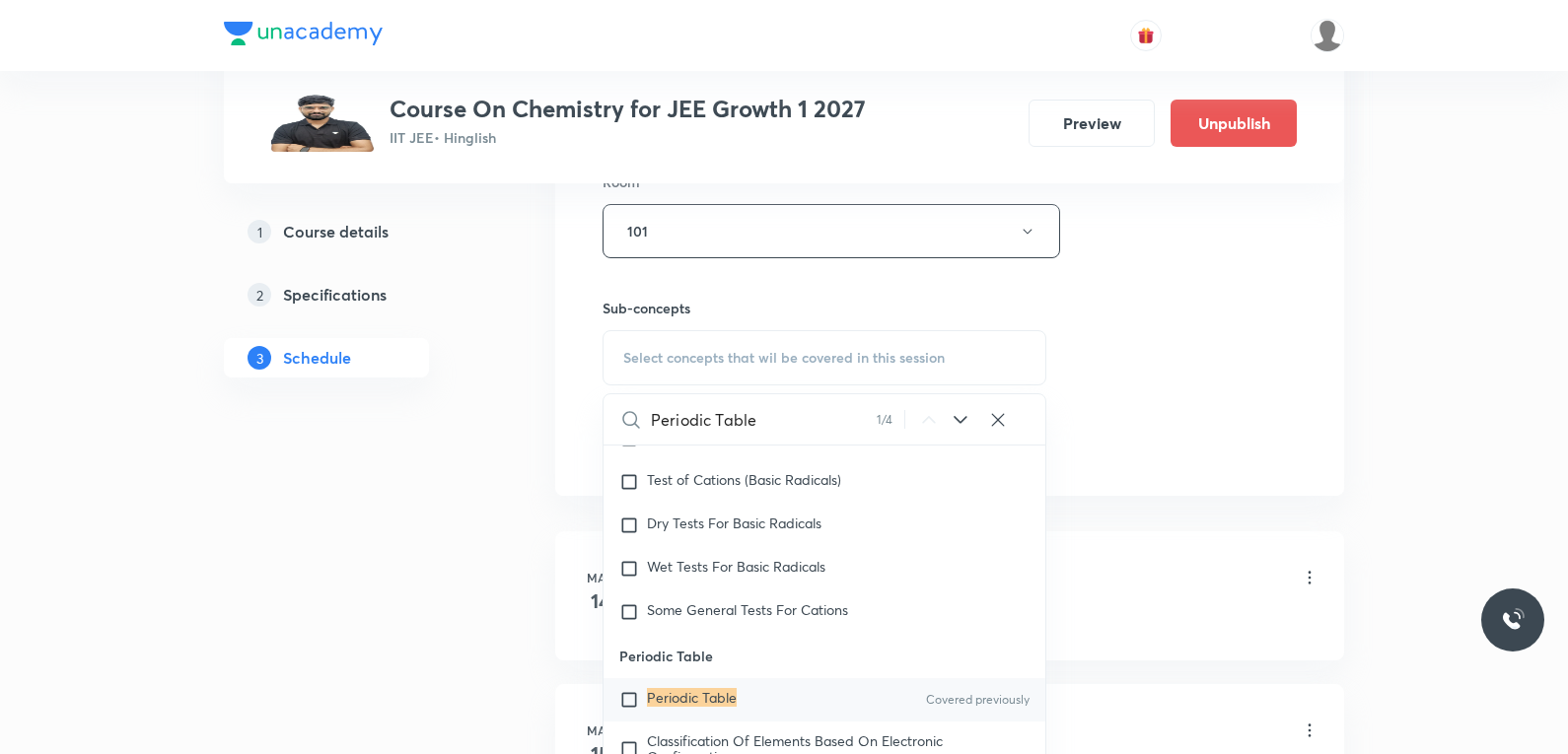 type on "Periodic Table" 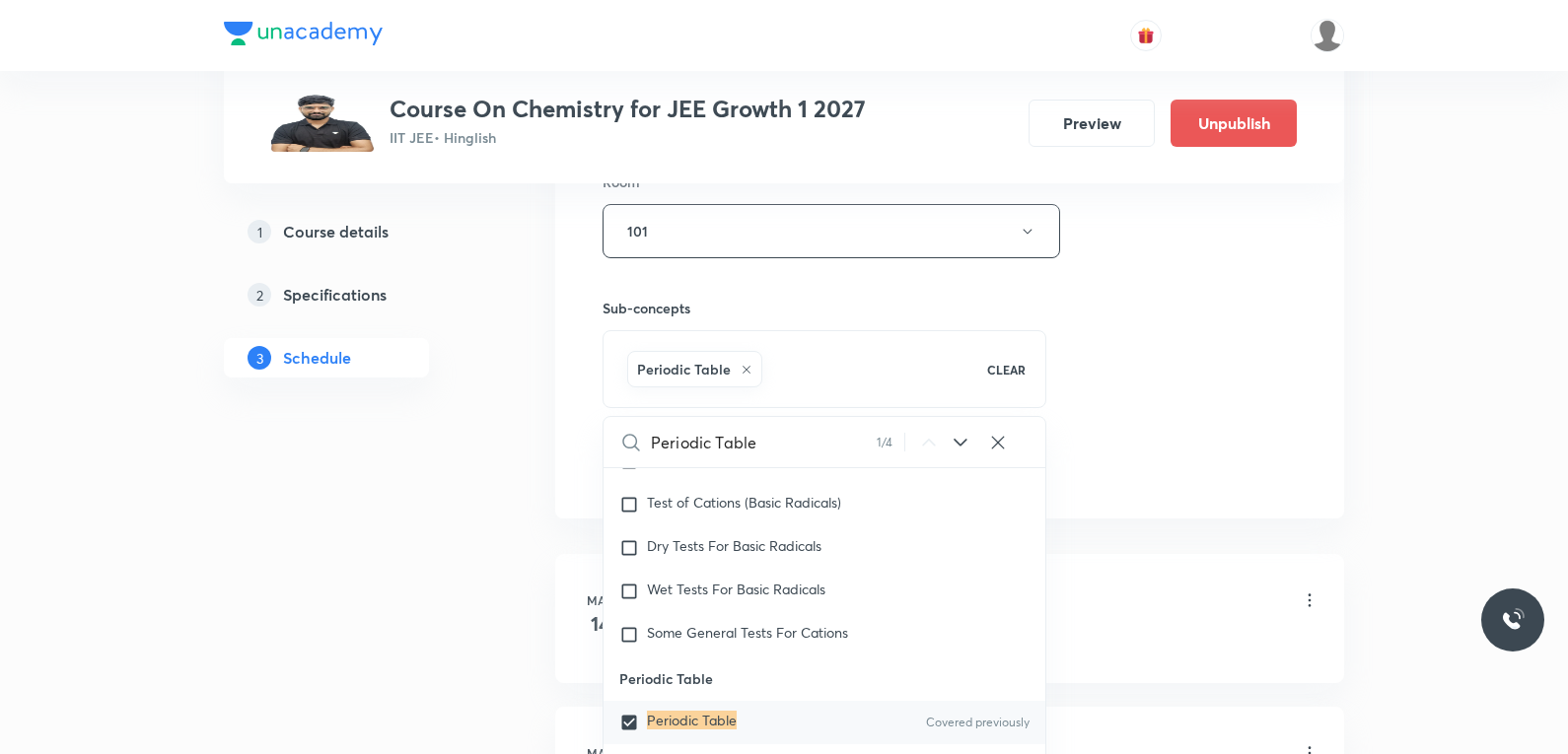 click on "Session  43 Live class Session title 14/99 Periodic Table ​ Schedule for [DATE], [TIME] ​ Duration (in minutes) 60 ​   Session type Online Offline Room 101 Sub-concepts Periodic Table CLEAR Periodic Table 1 / 4 ​ Qualitative Analysis Action Of Dilute Acids Tests For CO₃²⁻/HCO₃⁻ And SO₃²⁻/HSO₃⁻ Radicals Tests For Sulphide (S²⁻) Radical Tests For Thiosulphate (S₂O₃²⁻) Radical Tests For Nitrite (NO₂⁻) Radical Tests For Acetate , Formate And Oxalate Radicals Tests For Halide(Cl⁻ , Br⁻ , I⁻) Radicals Test For Nitrate (NO₃⁻) Radical Test For Sulphate(SO₄²⁻) Radical Test For Borate(BO₃³⁻) Radical Test For Phosphate(PO₄³⁻) Radical Test For Chromate(CrO₄²⁻) And Dichromate(Cr₂O₇²⁻) Radicals Test For Permanganate (MnO₄⁻) And Manganate (MnO₄²⁻) Radicals Dry Tests For Basic Radicals Wet Tests For Basic Radicals Some General Tests For Cations Specific Tests For Some Cations Test of Anions (Acidic Radicals) Periodic Table Metallurgy" at bounding box center (950, 13) 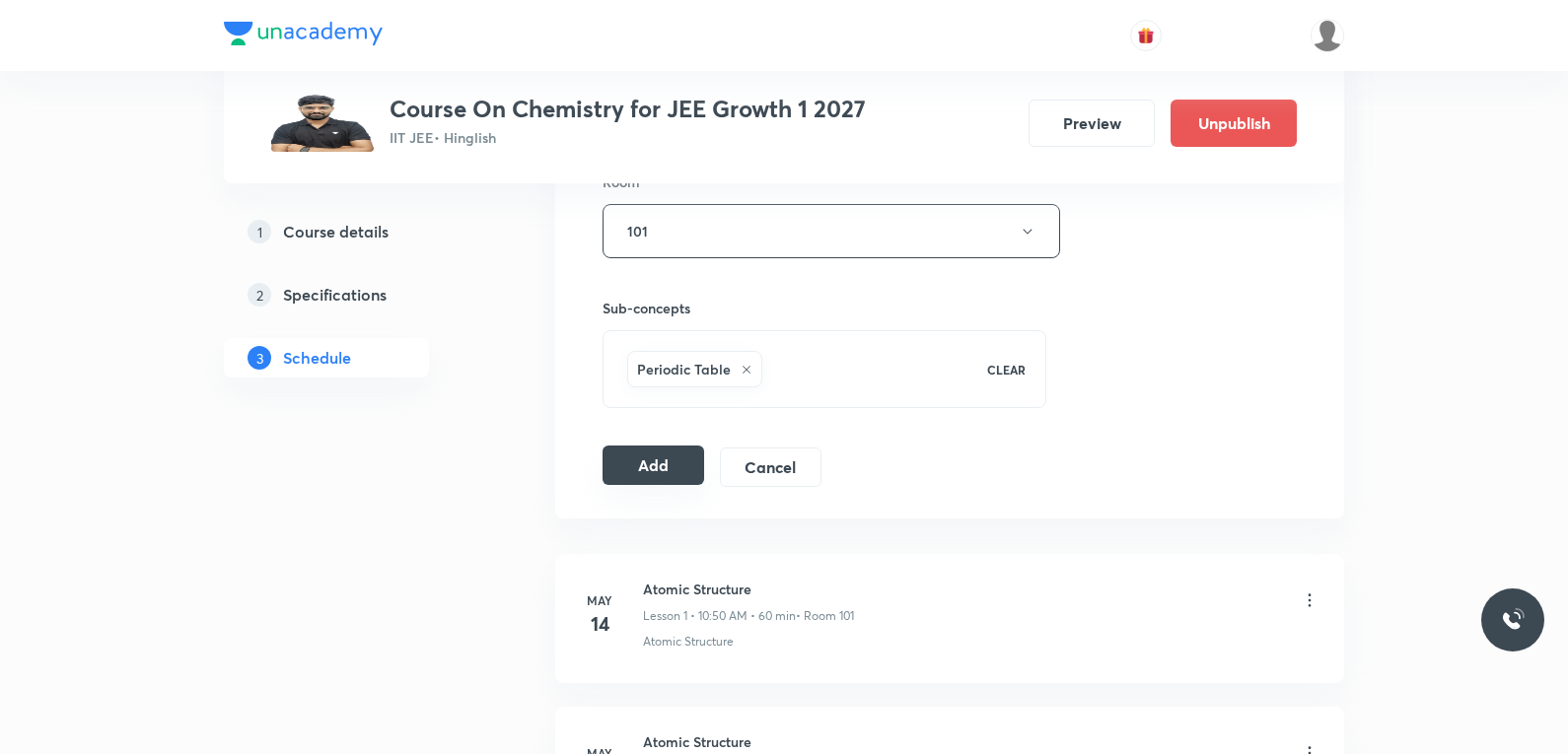 click on "Add" at bounding box center [653, 465] 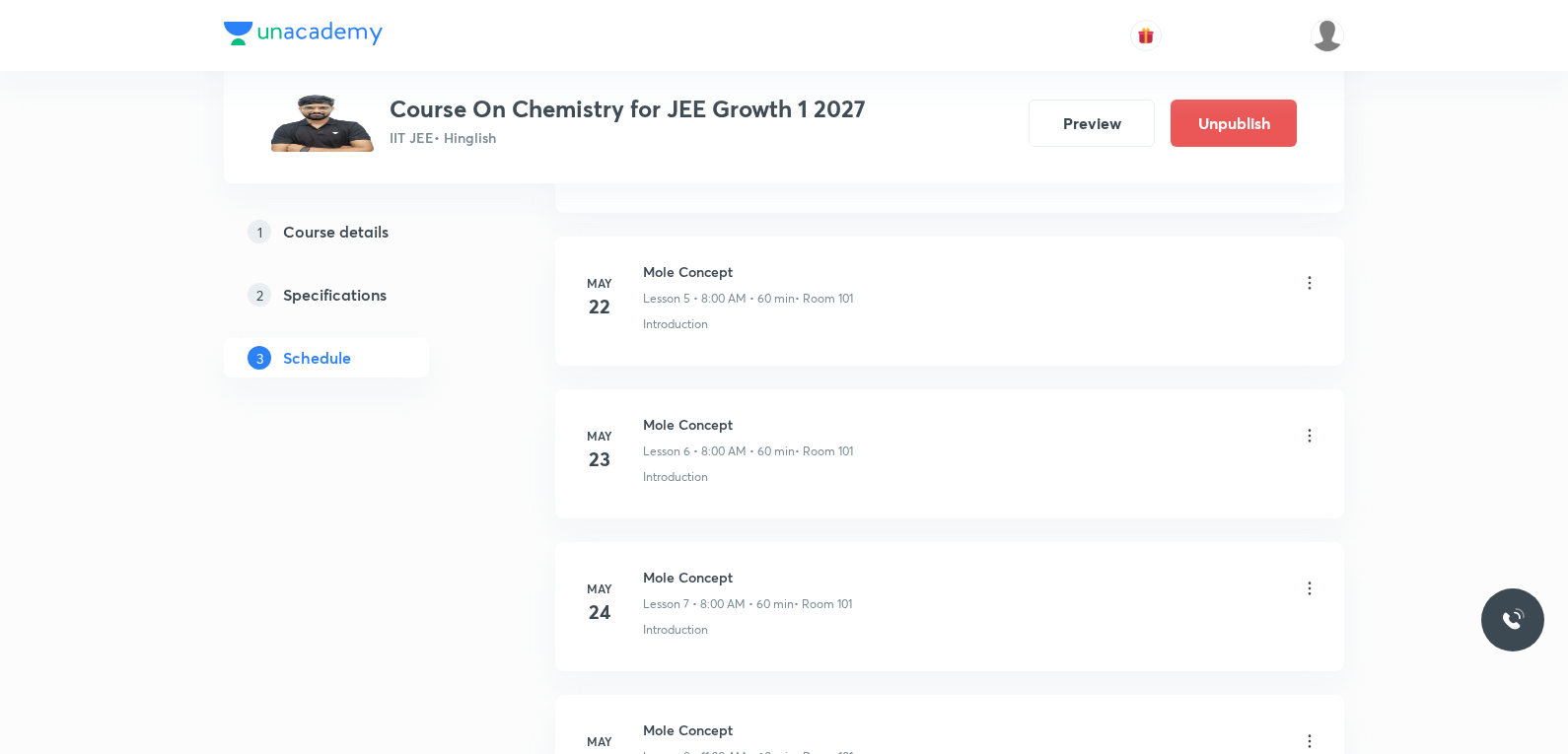 scroll, scrollTop: 6489, scrollLeft: 0, axis: vertical 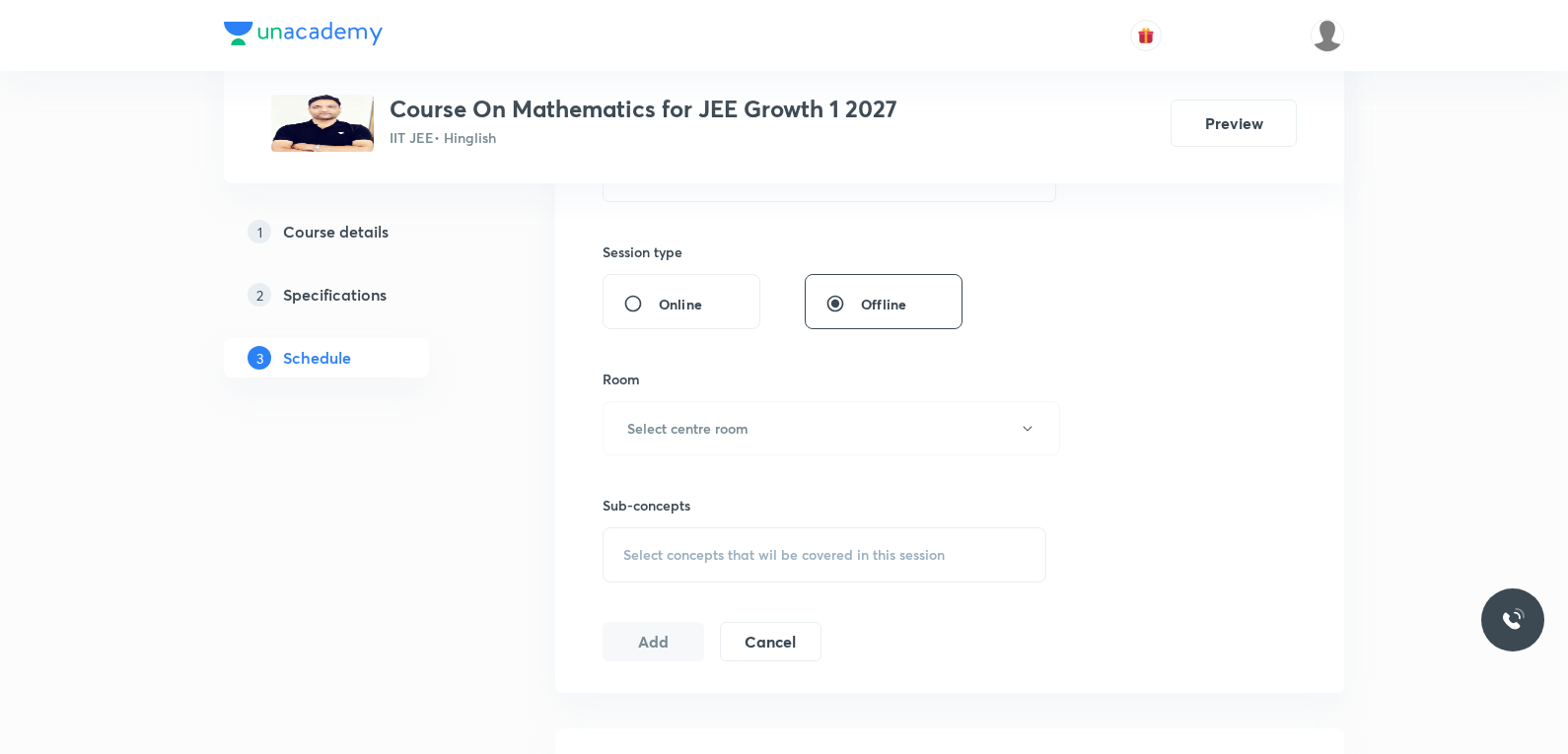 click on "Select concepts that wil be covered in this session" at bounding box center [784, 555] 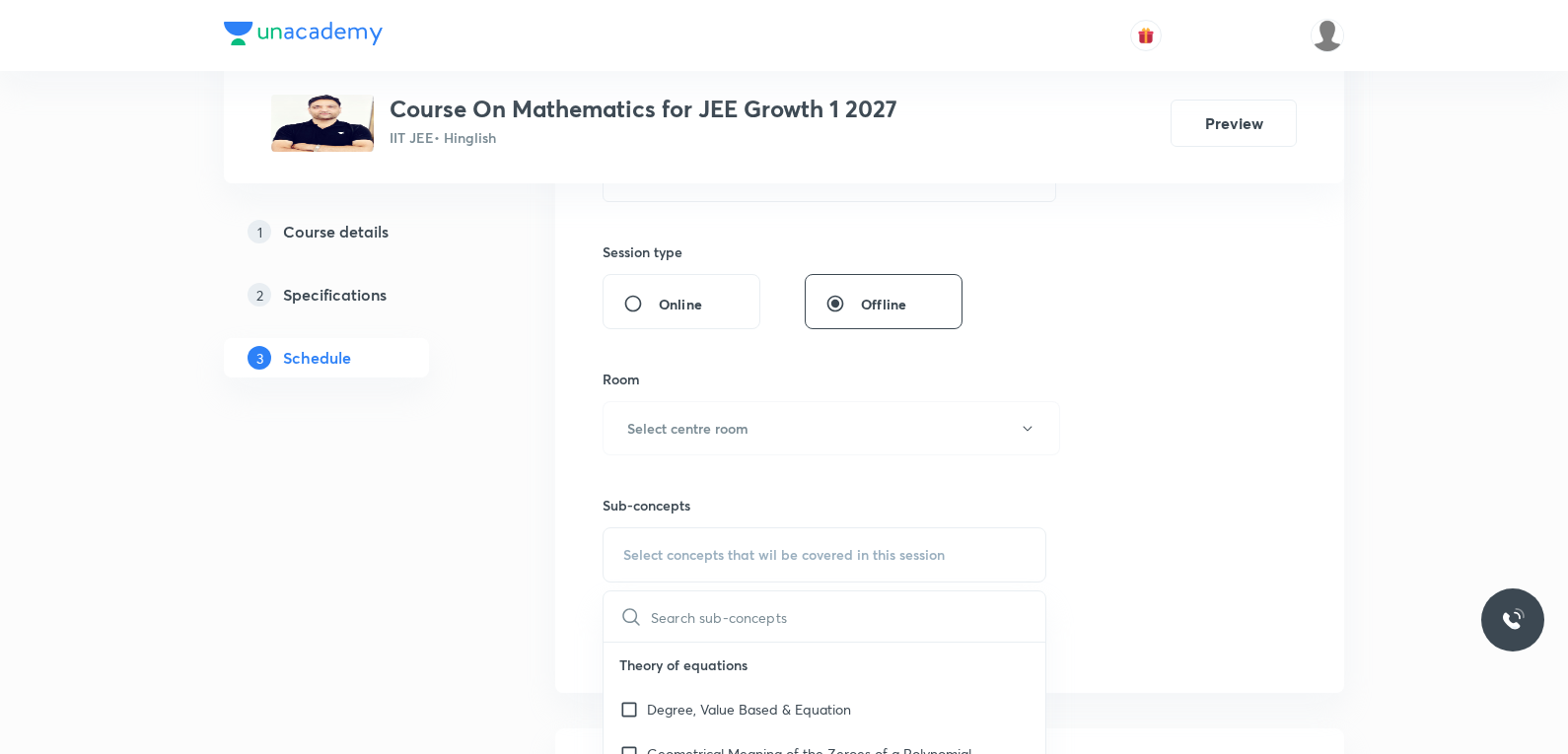 click on "Session  48 Live class Session title 0/99 ​ Schedule for Aug 4, 2025, 7:39 PM ​ Duration (in minutes) ​   Session type Online Offline Room Select centre room Sub-concepts Select concepts that wil be covered in this session ​ Theory of equations Degree, Value Based & Equation Geometrical Meaning of the Zeroes of a Polynomial Location of roots Geometrical meaning of Roots of an equation Points in solving an equation Graph of Quadratic Expression & its Analysis Range of Quadratic Equation Remainder and factor theorems Identity Quadratic equations Common Roots Location of Roots General Equation of Second Degree in Variable x and y Theory of Equations Relation Between Roots and Coefficients Nature of Roots: Real, Imaginary, and Integer Quadratic with Complex Co-efficient Quadratic Inequality Pseudo Quadratic Equation: Quadratic in any Function Polynomial with Integral Coefficient Rational Root Theorem and Integral Root Theorem Graph Based Problems Nature of Roots (Real, Imaginary, Integer) Complex Numbers" at bounding box center (950, 198) 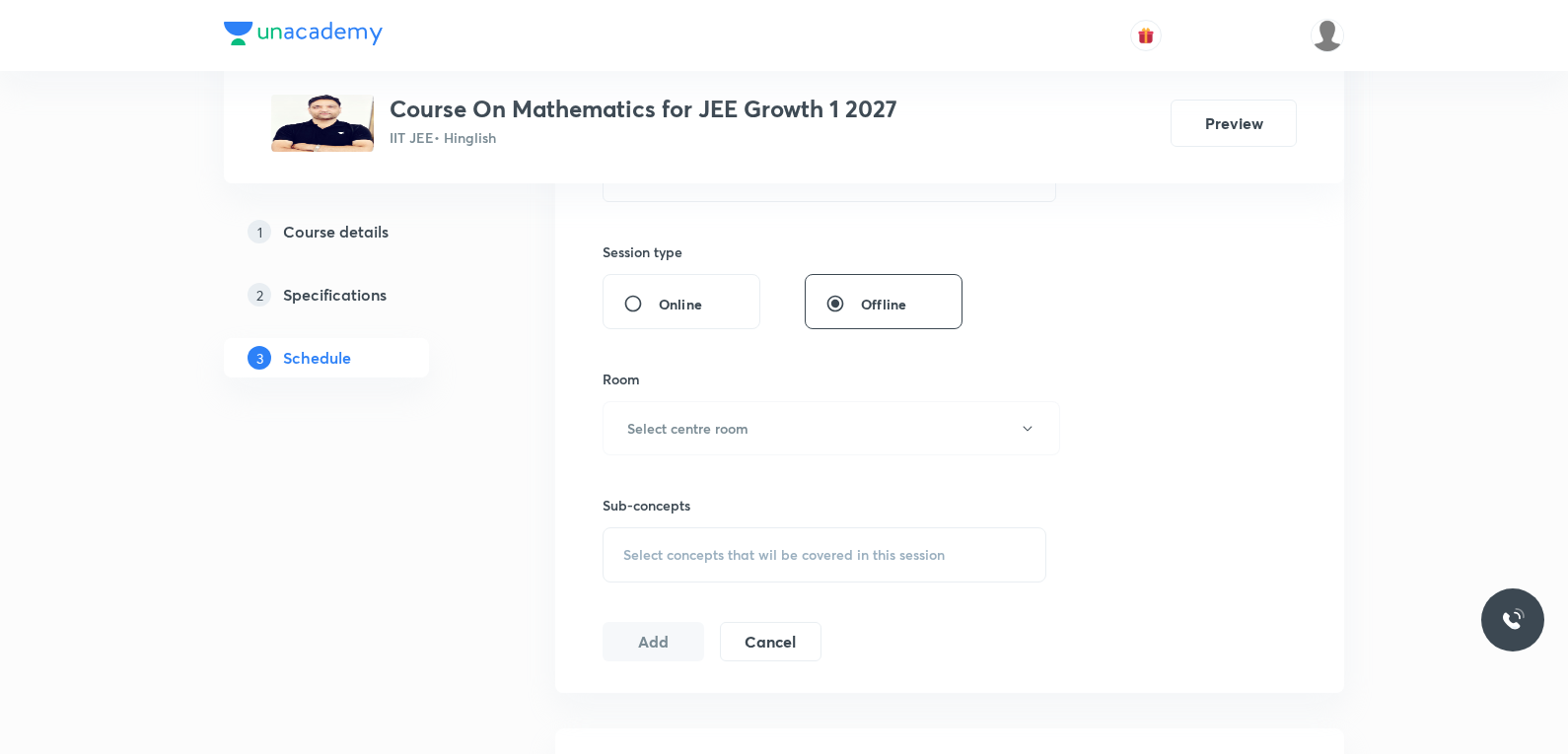 scroll, scrollTop: 8006, scrollLeft: 0, axis: vertical 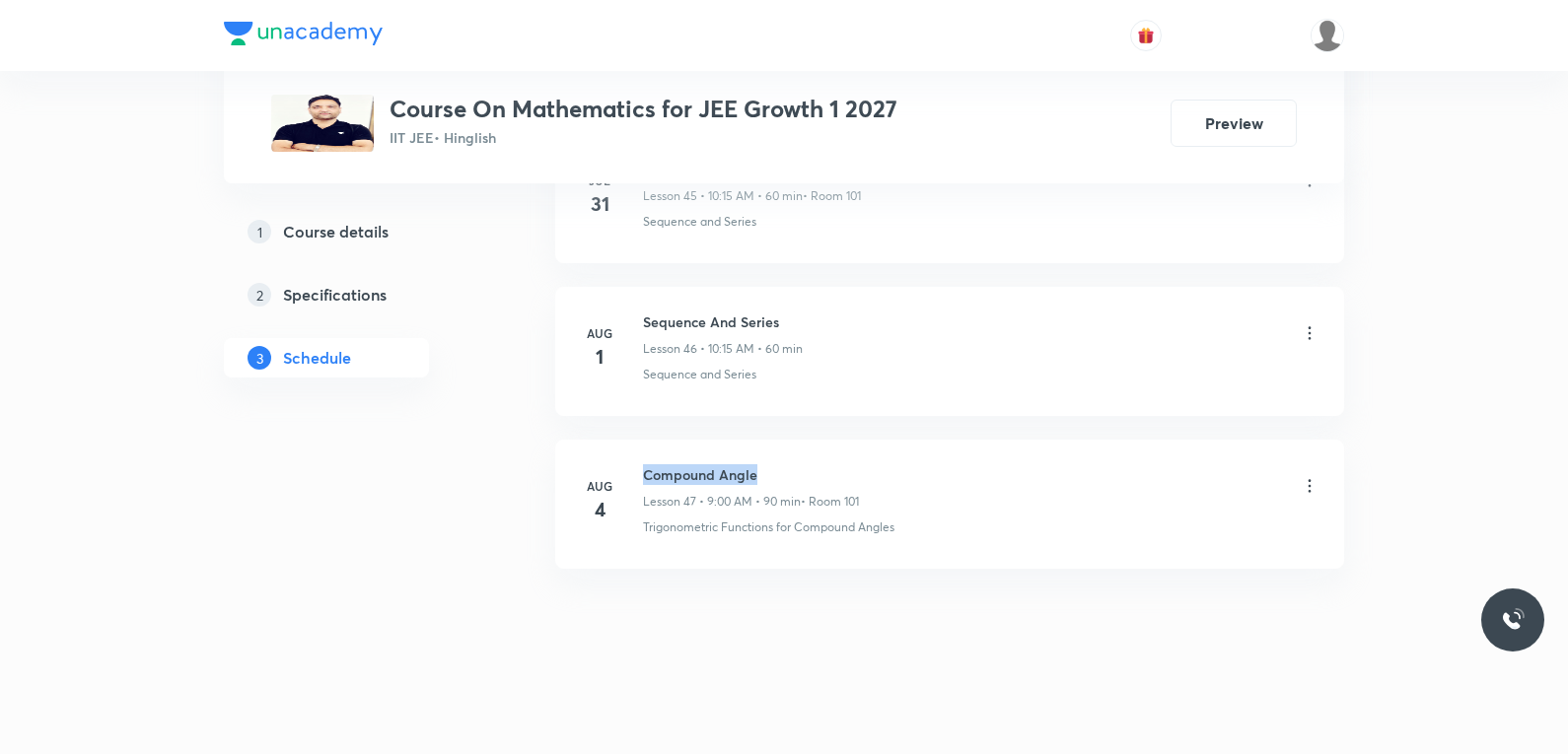 drag, startPoint x: 644, startPoint y: 472, endPoint x: 786, endPoint y: 473, distance: 142.00352 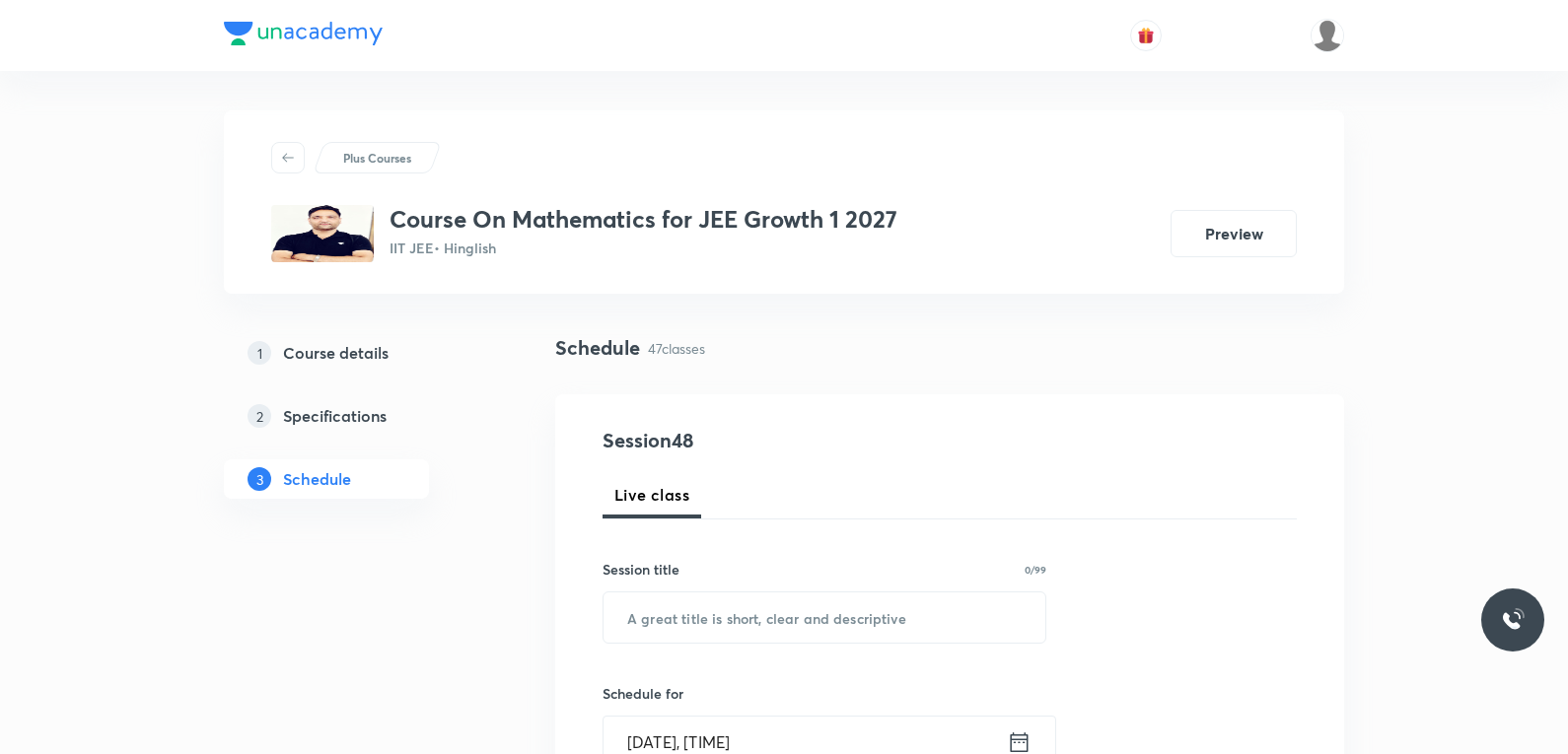 scroll, scrollTop: 296, scrollLeft: 0, axis: vertical 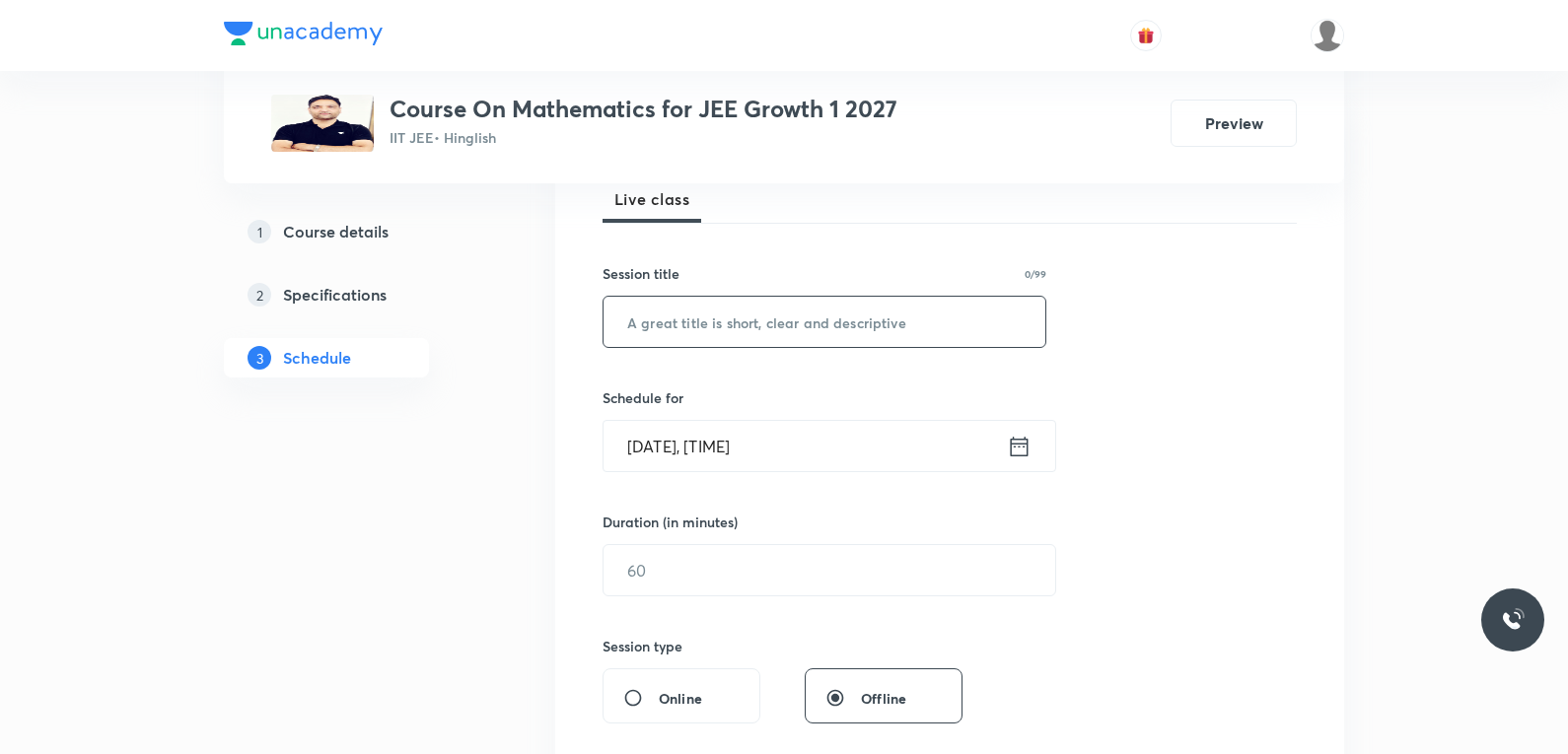 click at bounding box center [824, 321] 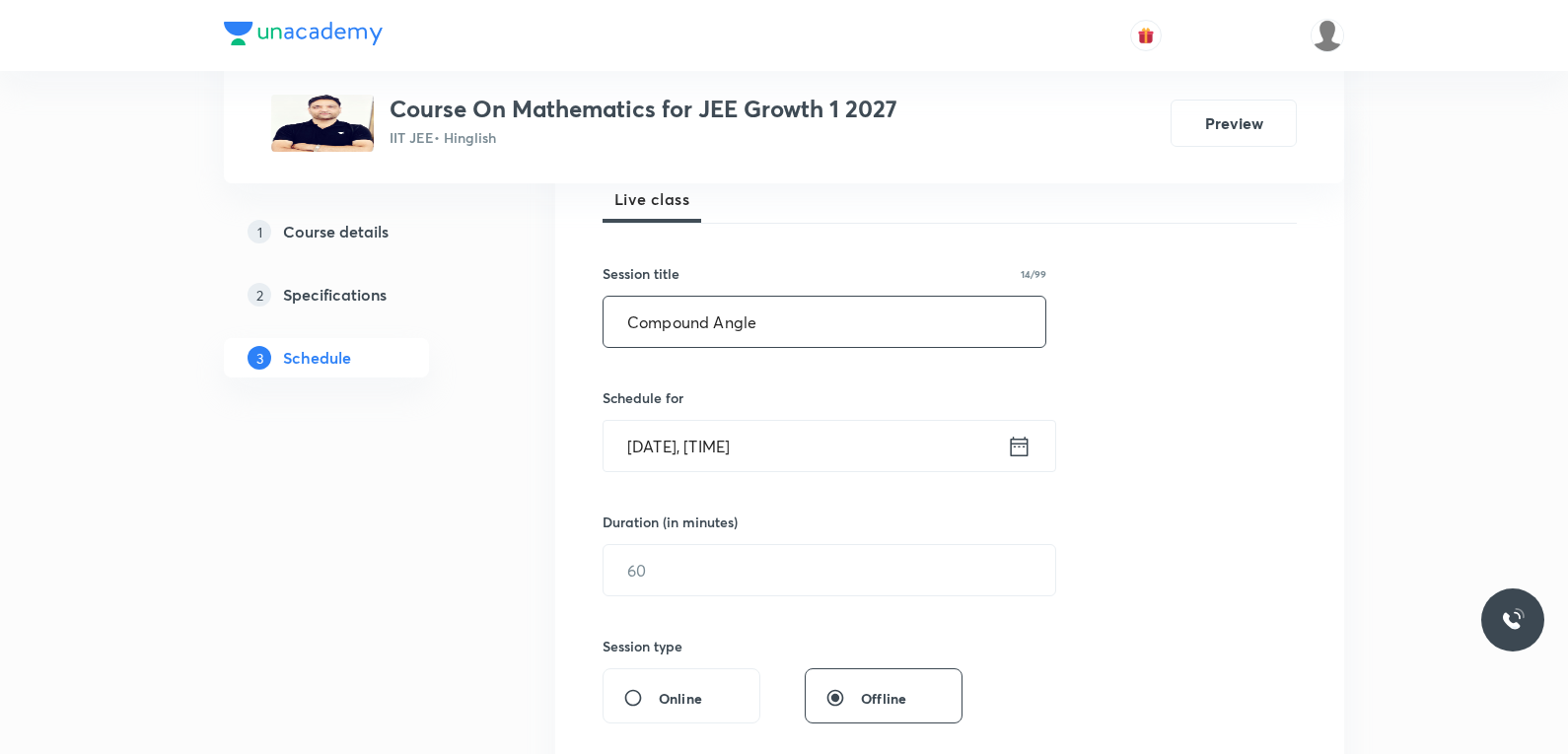scroll, scrollTop: 493, scrollLeft: 0, axis: vertical 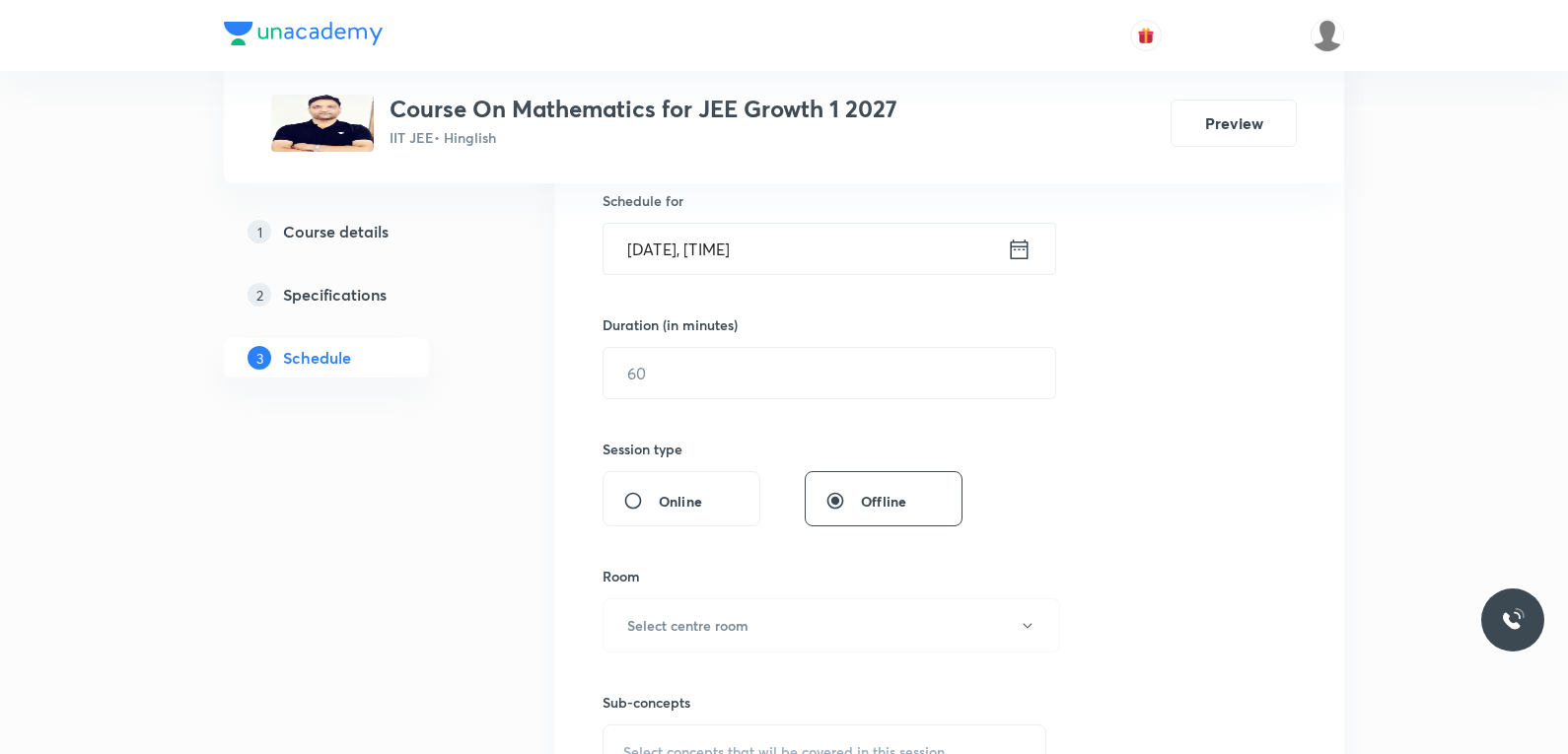type on "Compound Angle" 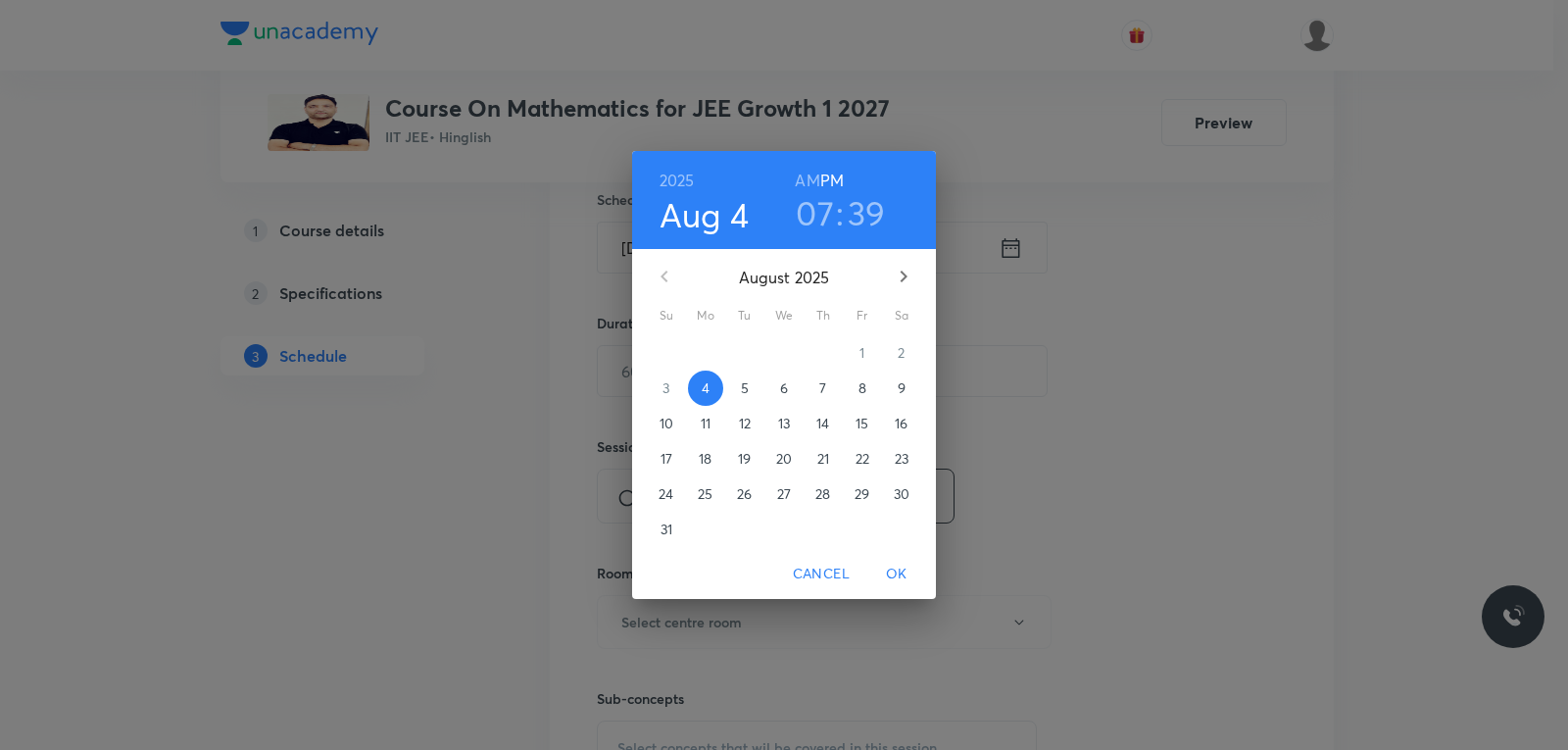 click on "5" at bounding box center (745, 388) 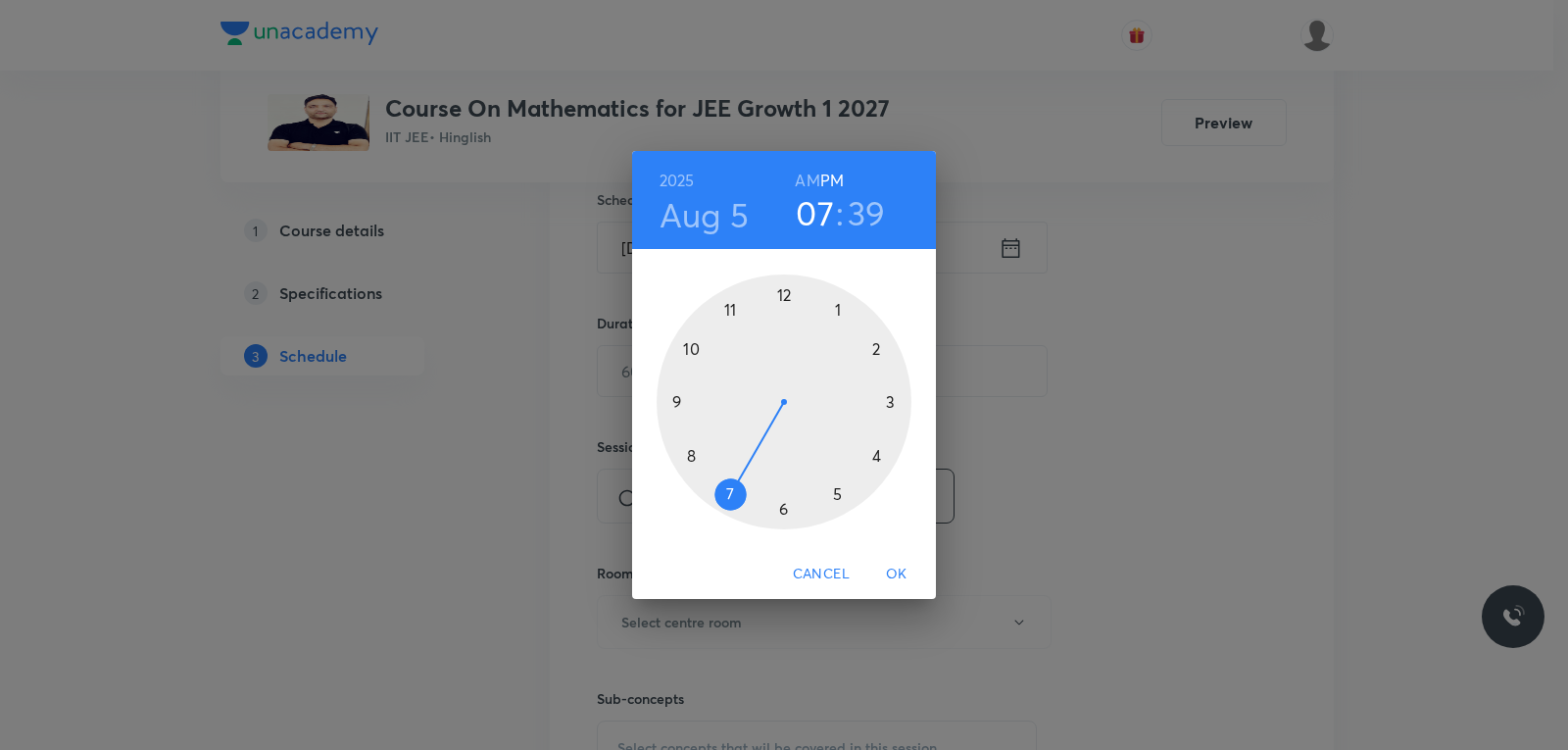 click on "AM" at bounding box center (807, 180) 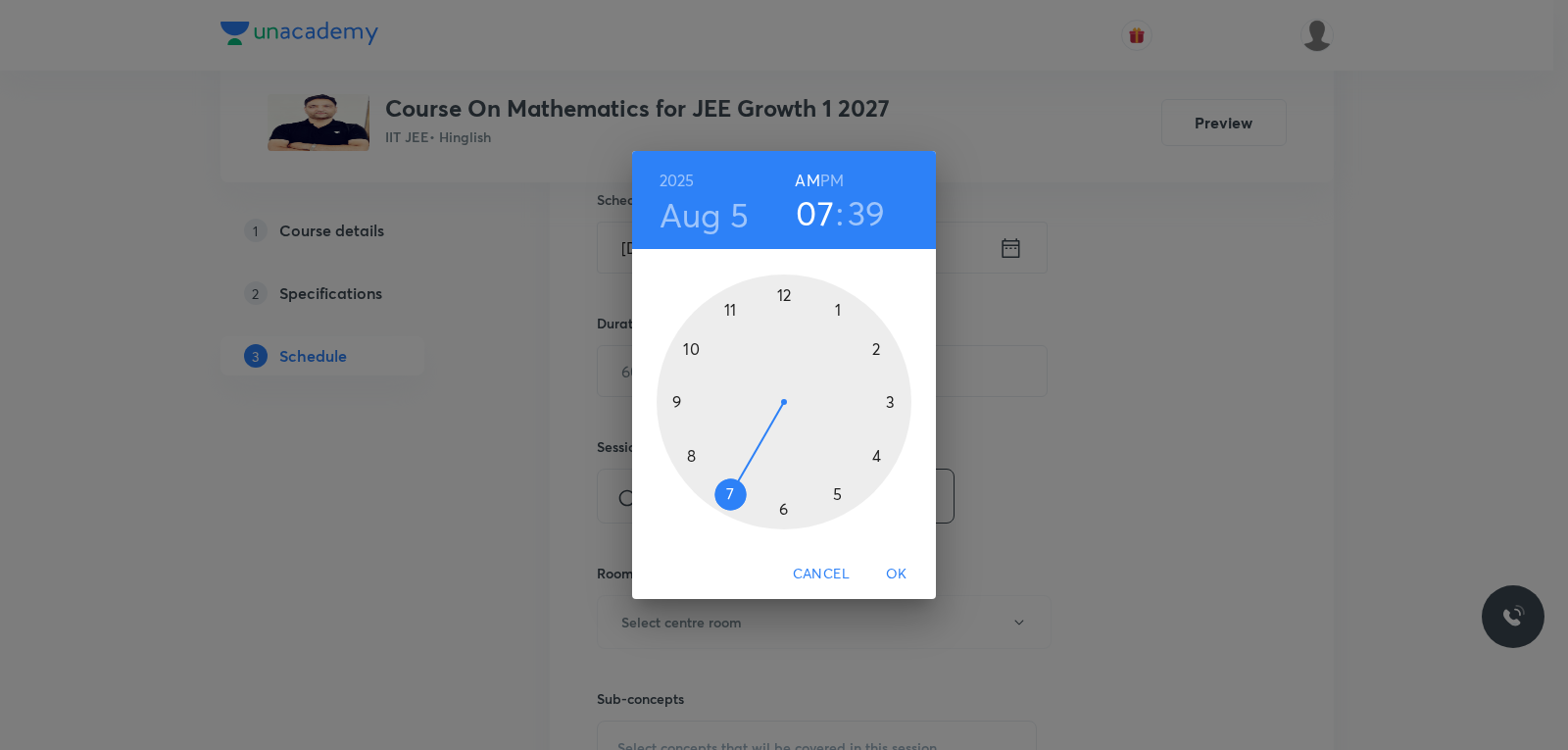 type 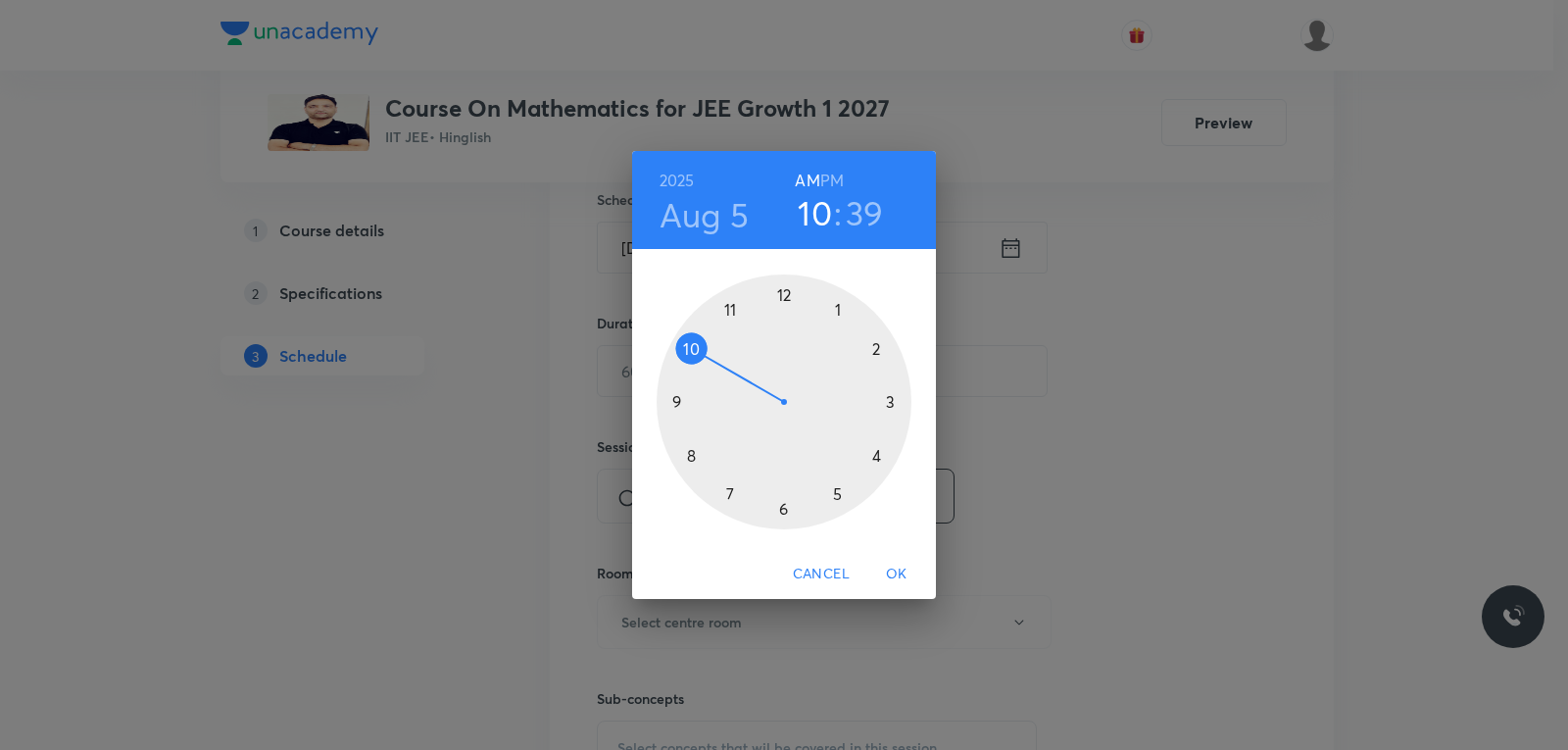 drag, startPoint x: 728, startPoint y: 493, endPoint x: 701, endPoint y: 366, distance: 129.8384 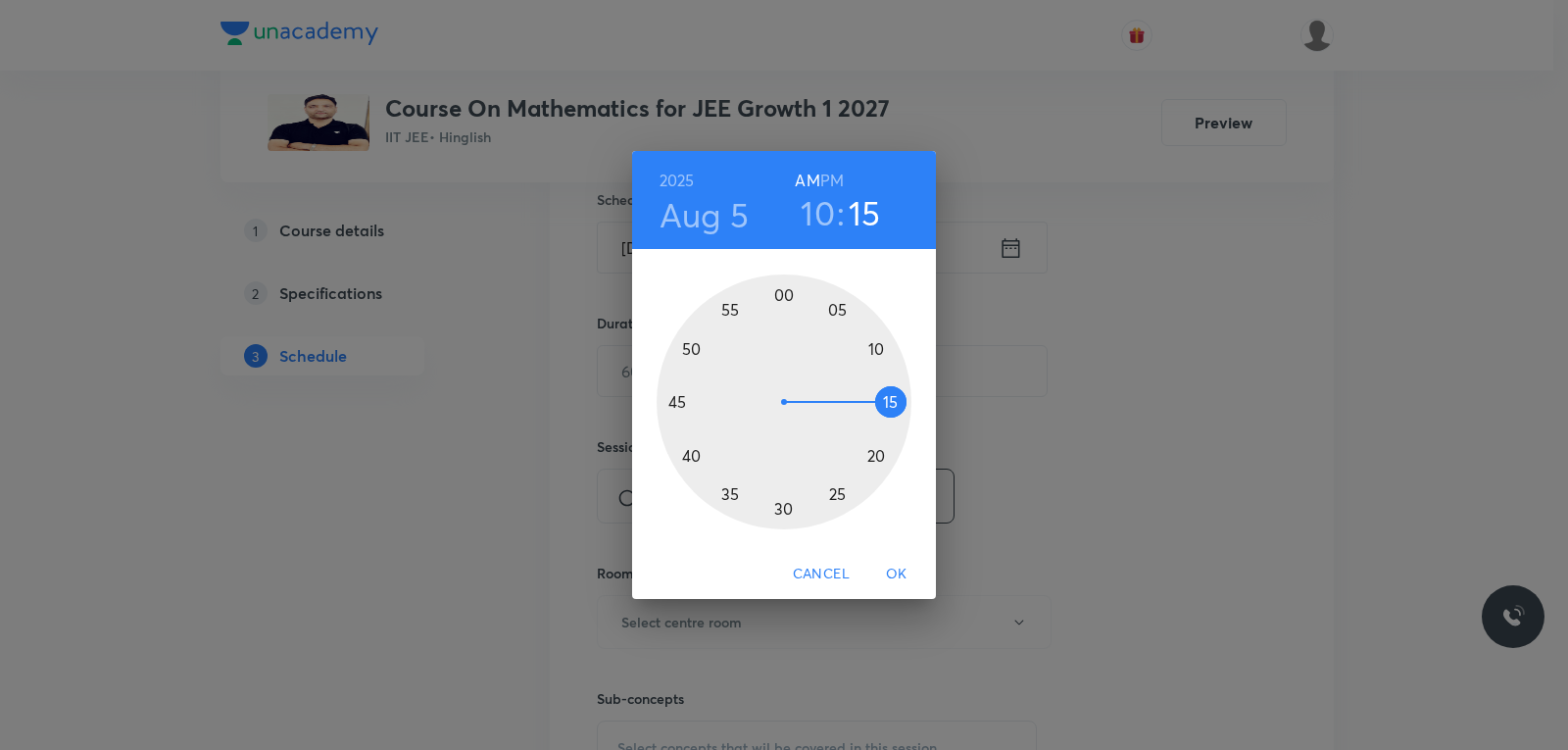 drag, startPoint x: 710, startPoint y: 469, endPoint x: 885, endPoint y: 399, distance: 188.48077 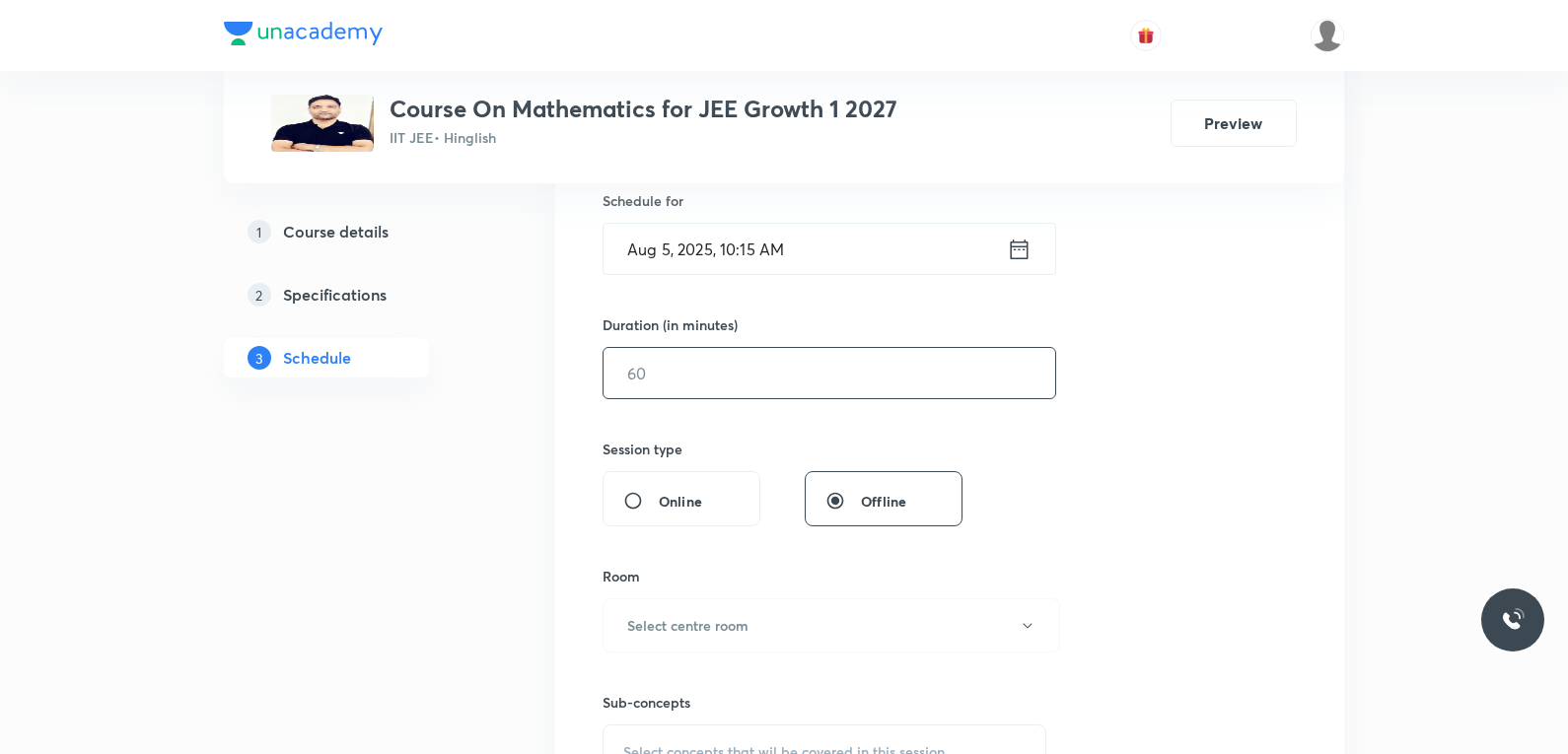 drag, startPoint x: 714, startPoint y: 385, endPoint x: 726, endPoint y: 380, distance: 13 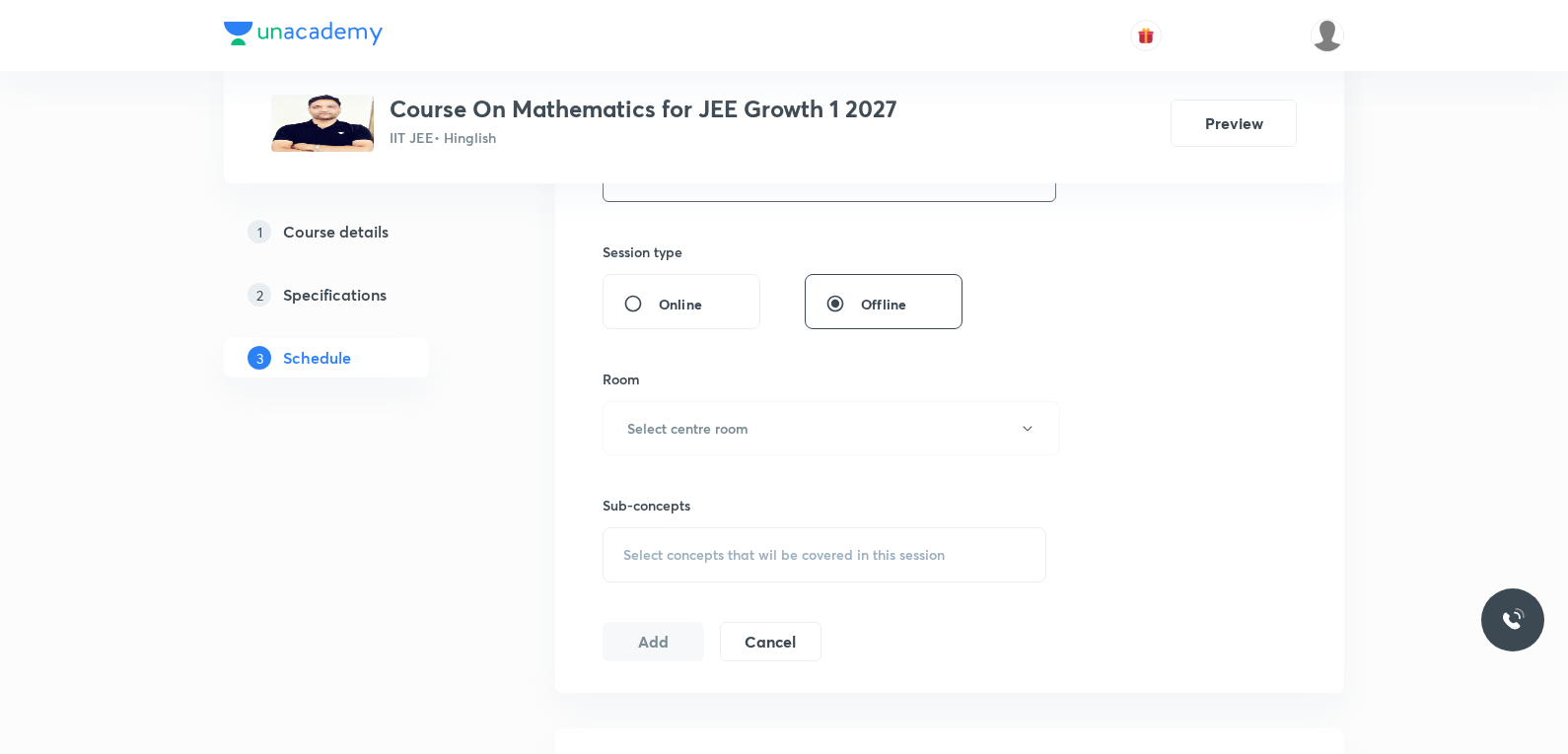 scroll, scrollTop: 788, scrollLeft: 0, axis: vertical 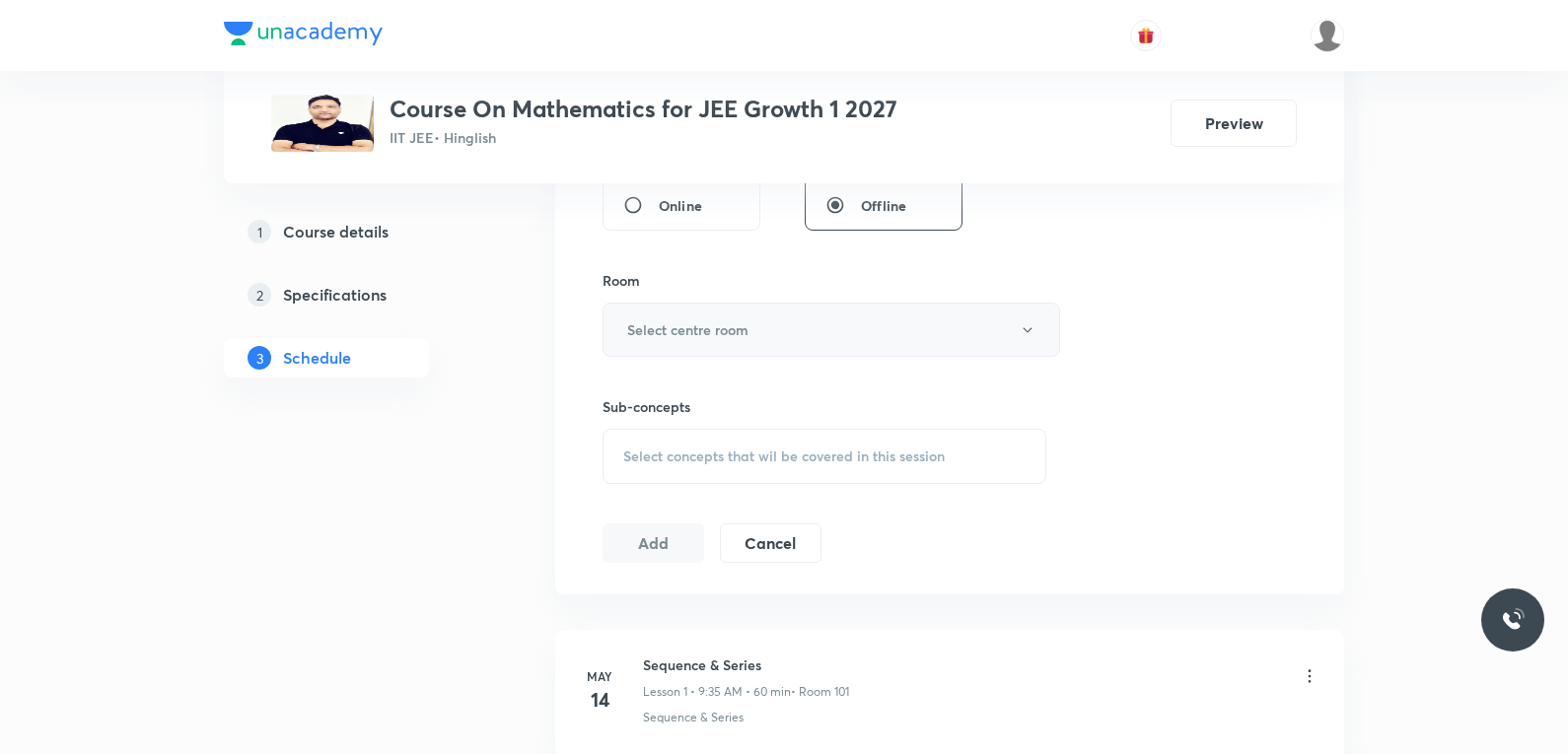 type on "60" 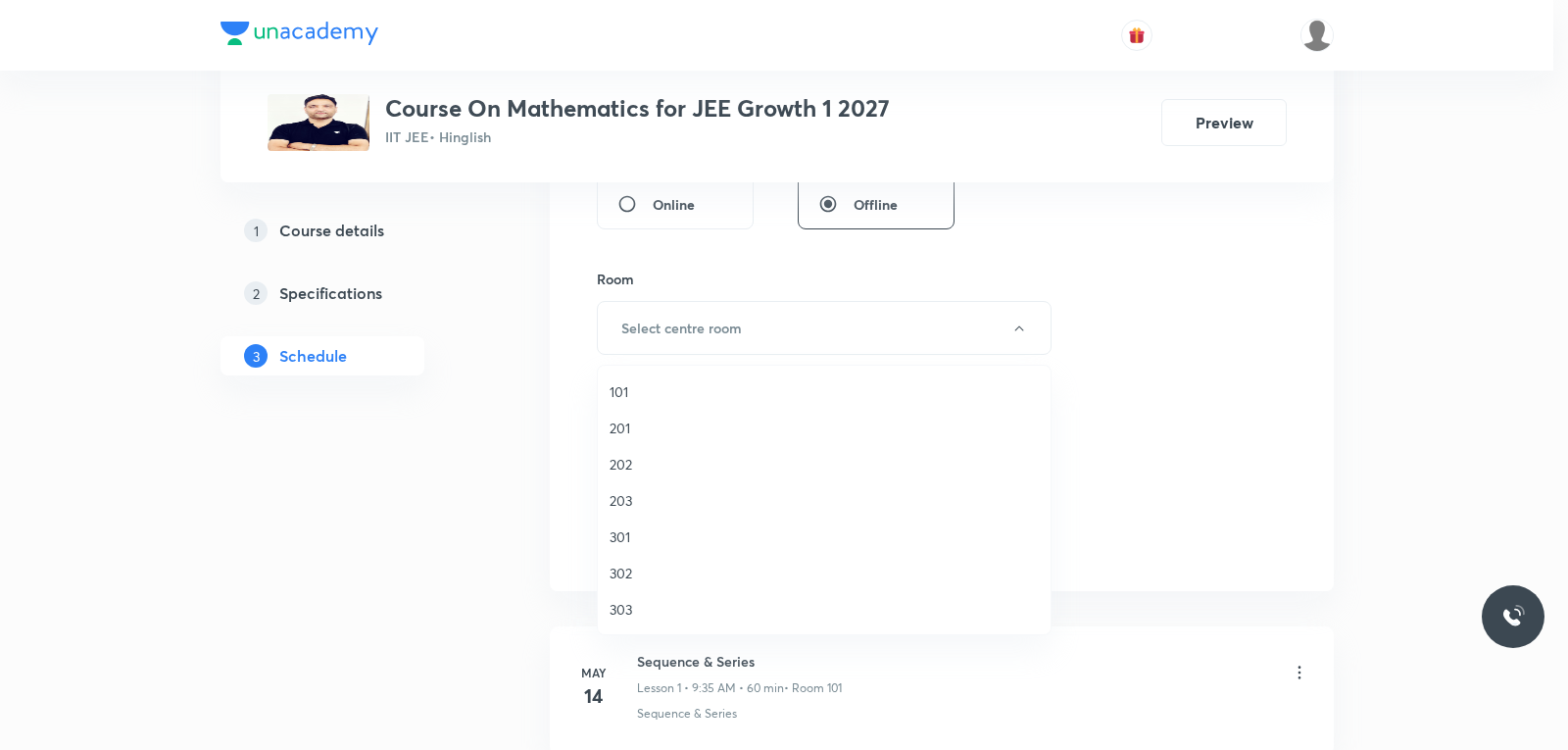 click on "101" at bounding box center [824, 391] 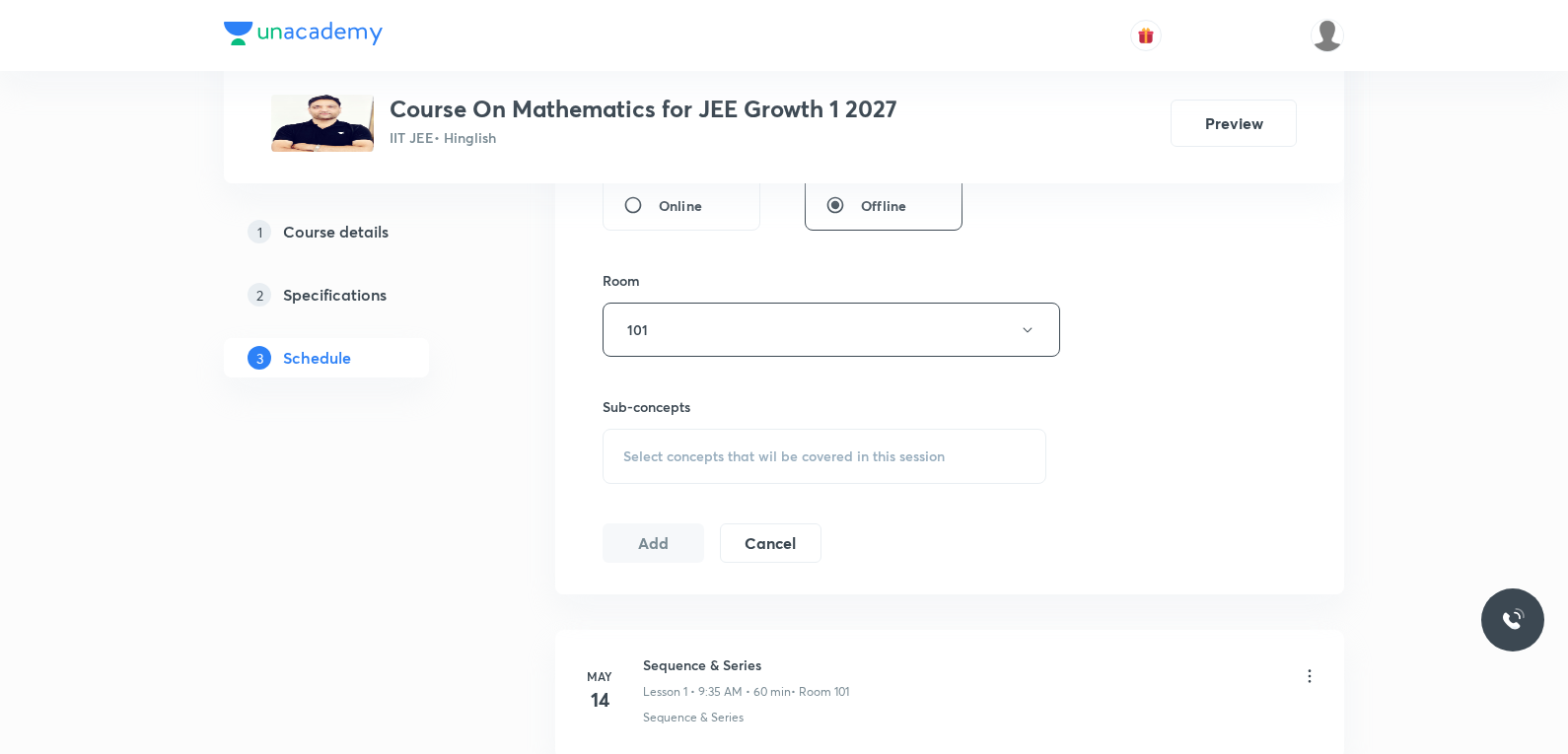 click on "Select concepts that wil be covered in this session" at bounding box center [784, 456] 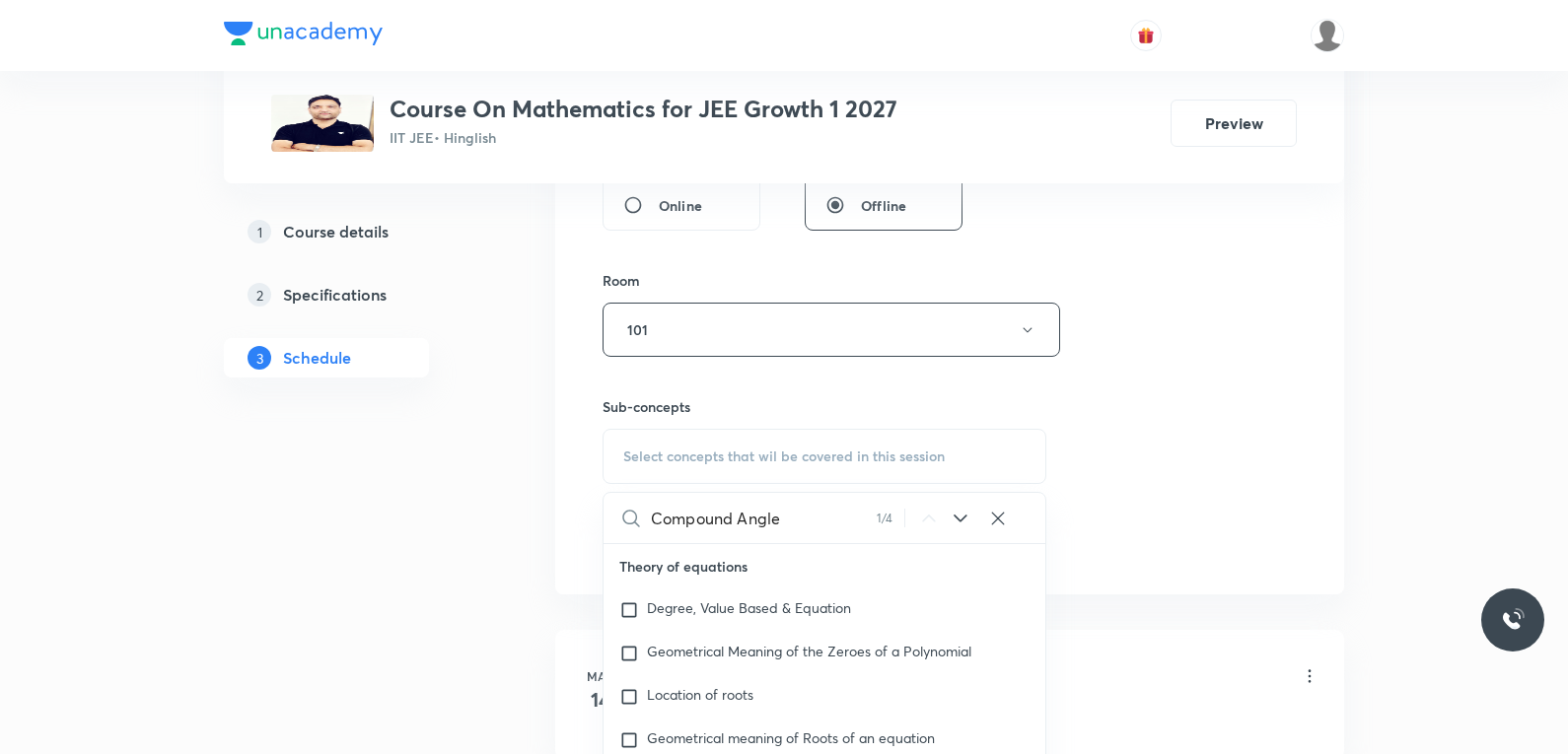 scroll, scrollTop: 8302, scrollLeft: 0, axis: vertical 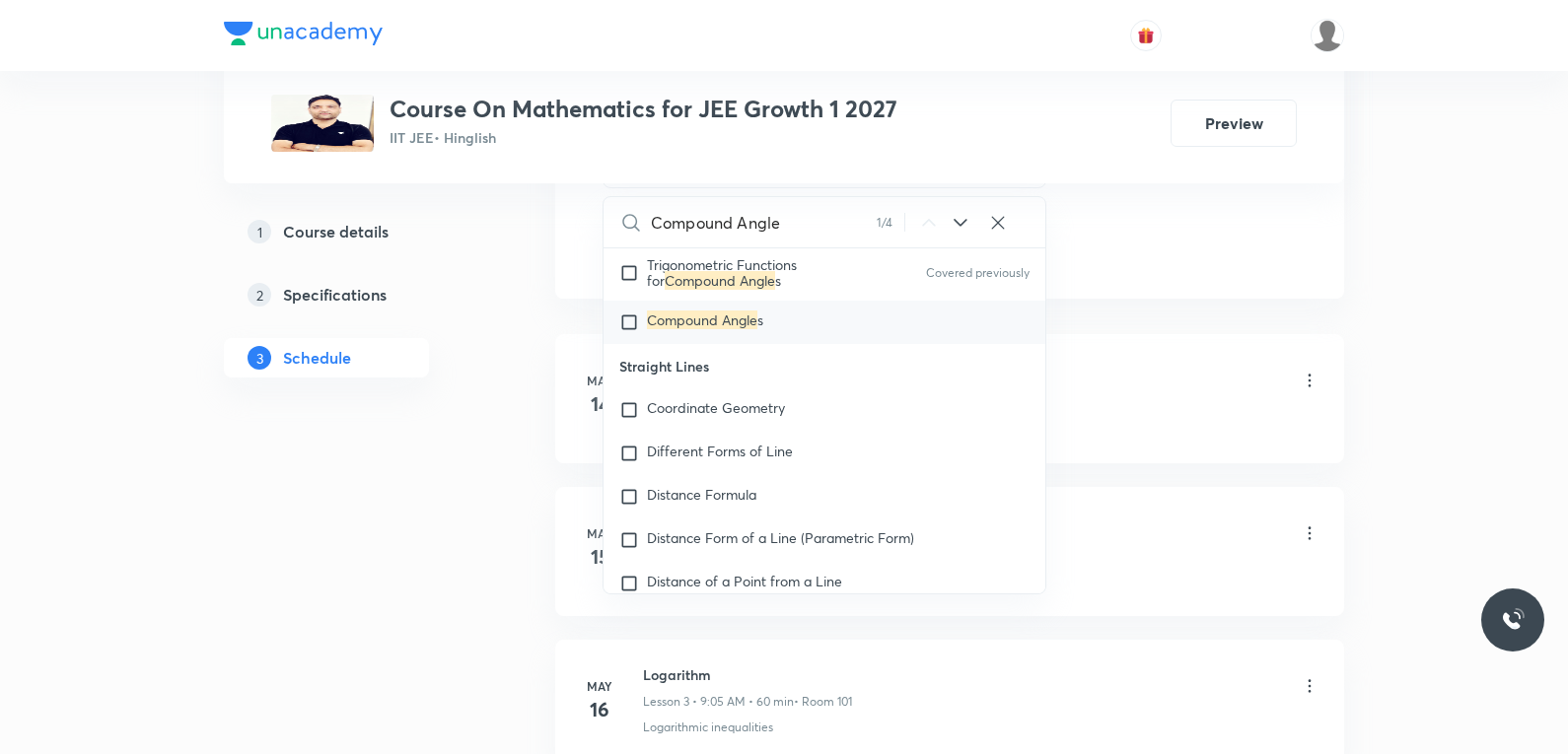 type on "Compound Angle" 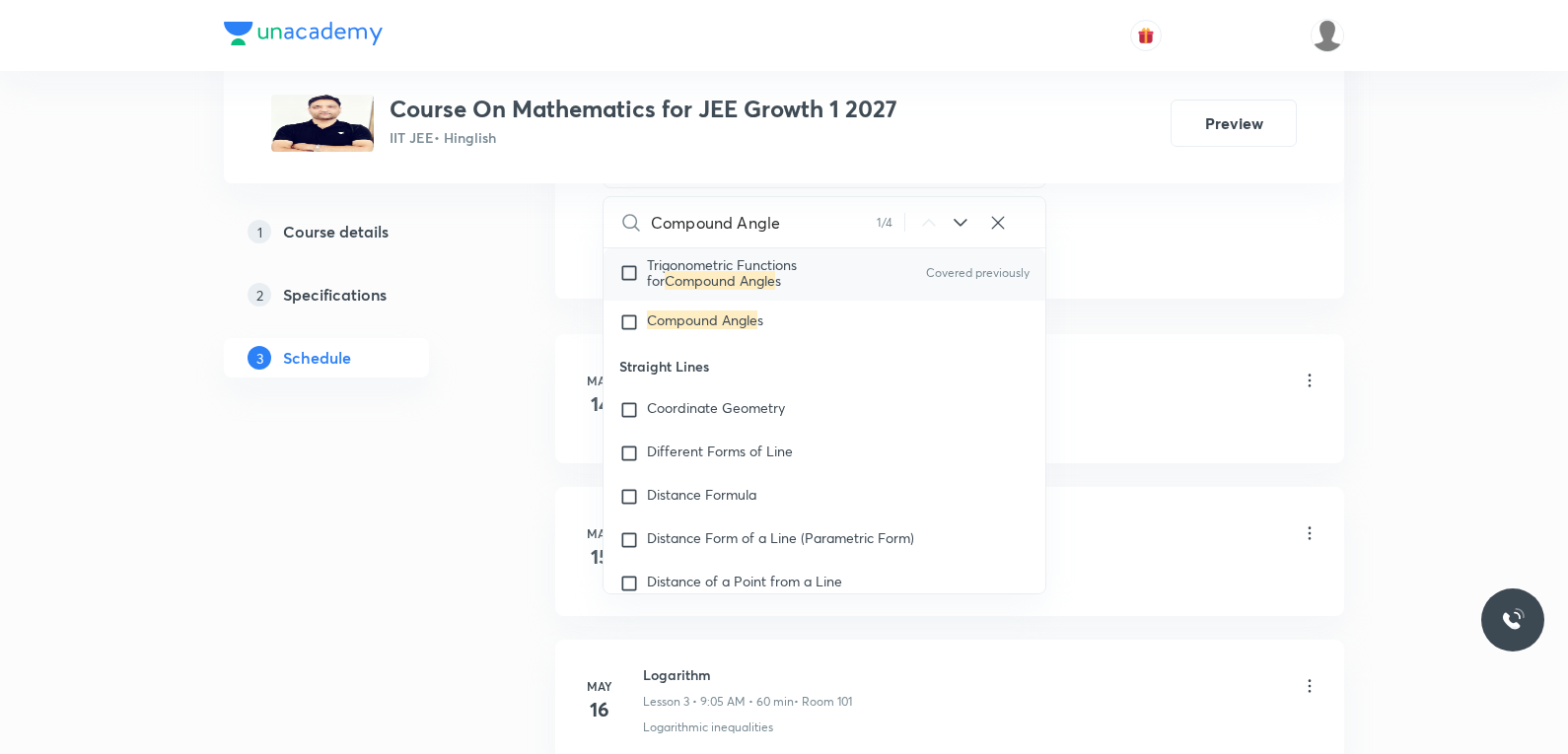 checkbox on "true" 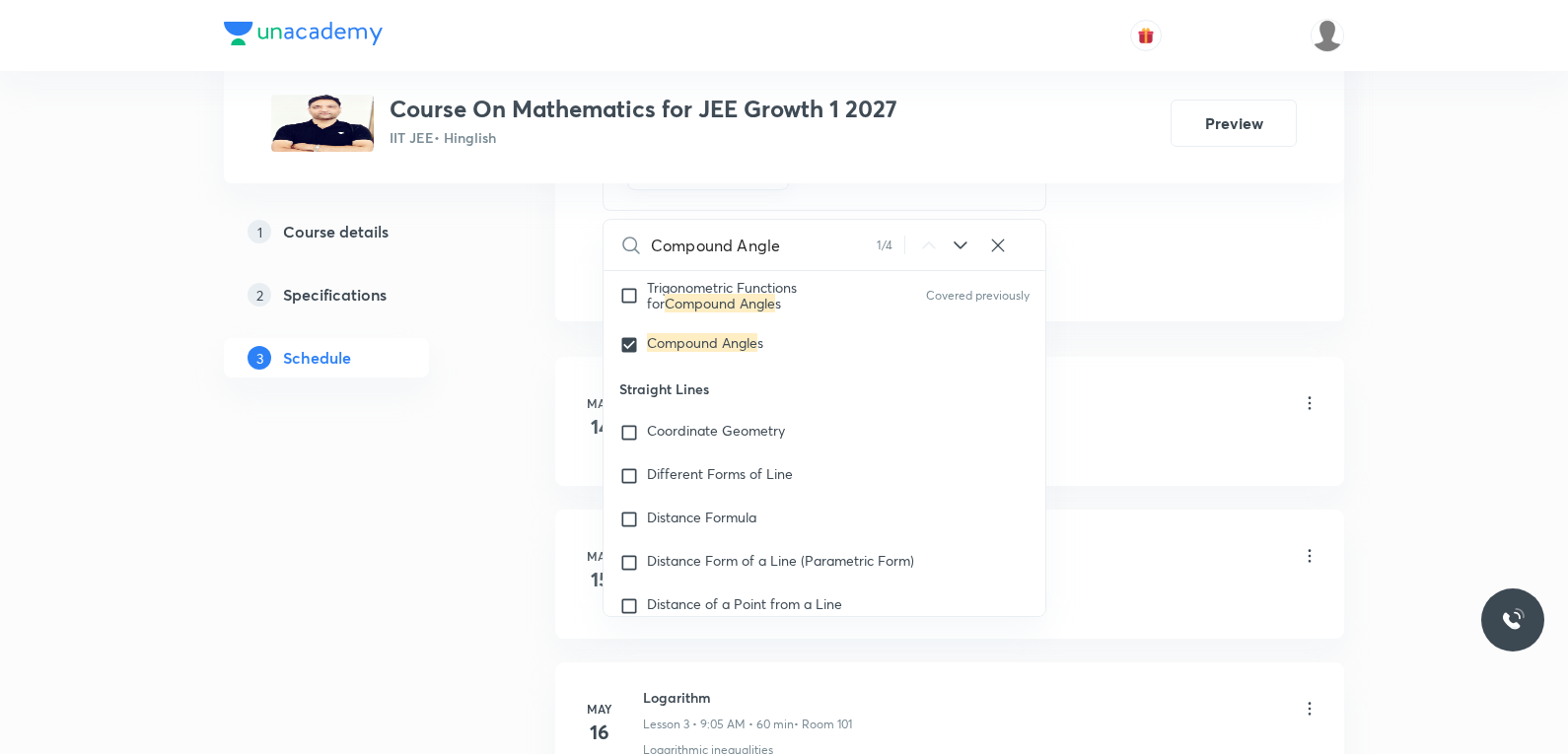 click on "Session  48 Live class Session title 14/99 Compound Angle ​ Schedule for Aug 5, 2025, 10:15 AM ​ Duration (in minutes) 60 ​   Session type Online Offline Room 101 Sub-concepts Compound Angles CLEAR Compound Angle 1 / 4 ​ Theory of equations Degree, Value Based & Equation Geometrical Meaning of the Zeroes of a Polynomial Location of roots Geometrical meaning of Roots of an equation Points in solving an equation Graph of Quadratic Expression & its Analysis Range of Quadratic Equation Remainder and factor theorems Identity Quadratic equations Common Roots Location of Roots General Equation of Second Degree in Variable x and y Theory of Equations Relation Between Roots and Coefficients Nature of Roots: Real, Imaginary, and Integer Quadratic with Complex Co-efficient Quadratic Inequality Pseudo Quadratic Equation: Quadratic in any Function Polynomial with Integral Coefficient Rational Root Theorem and Integral Root Theorem Graph Based Problems Nature of Roots (Real, Imaginary, Integer) Complex Numbers Mode" at bounding box center [950, -184] 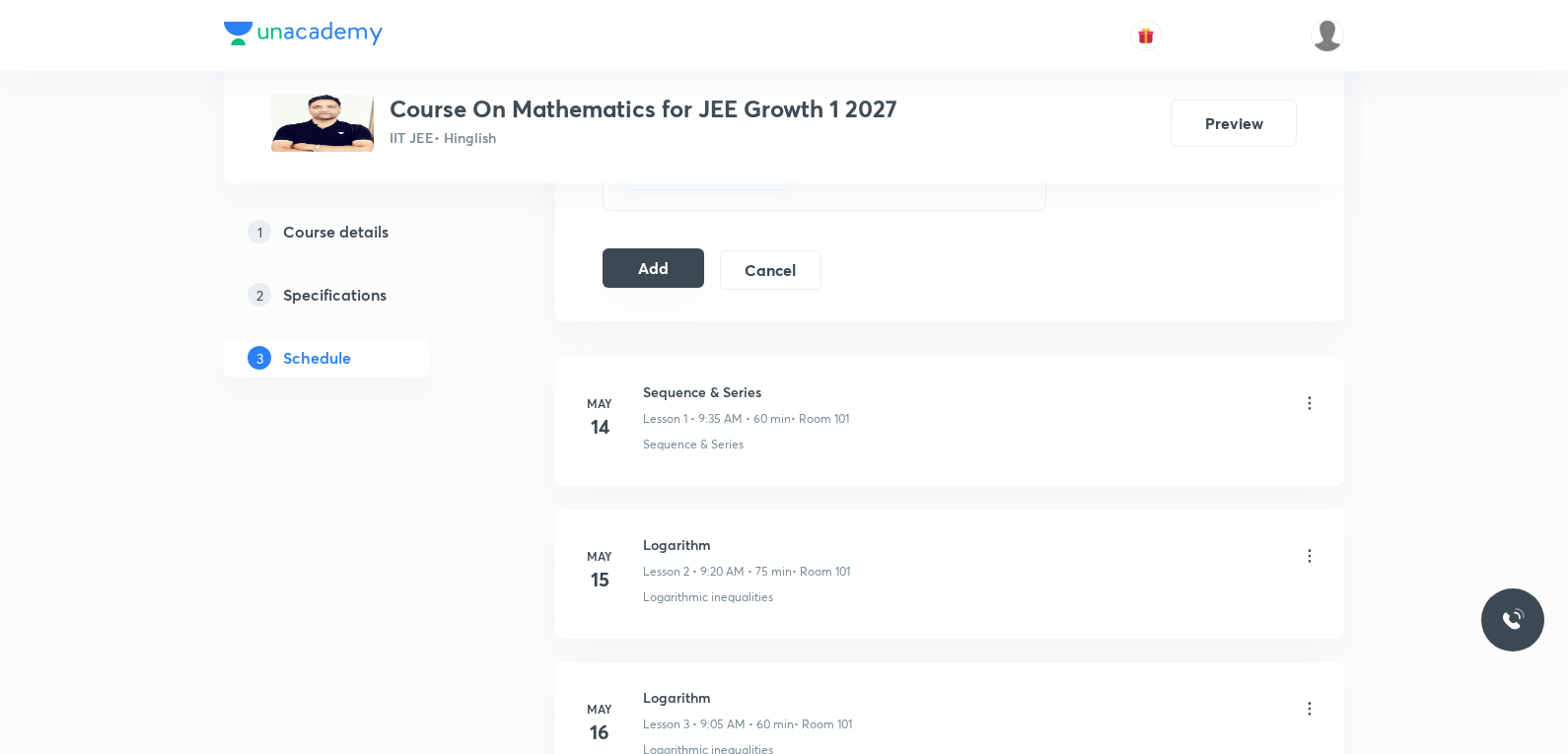 click on "Add" at bounding box center (653, 268) 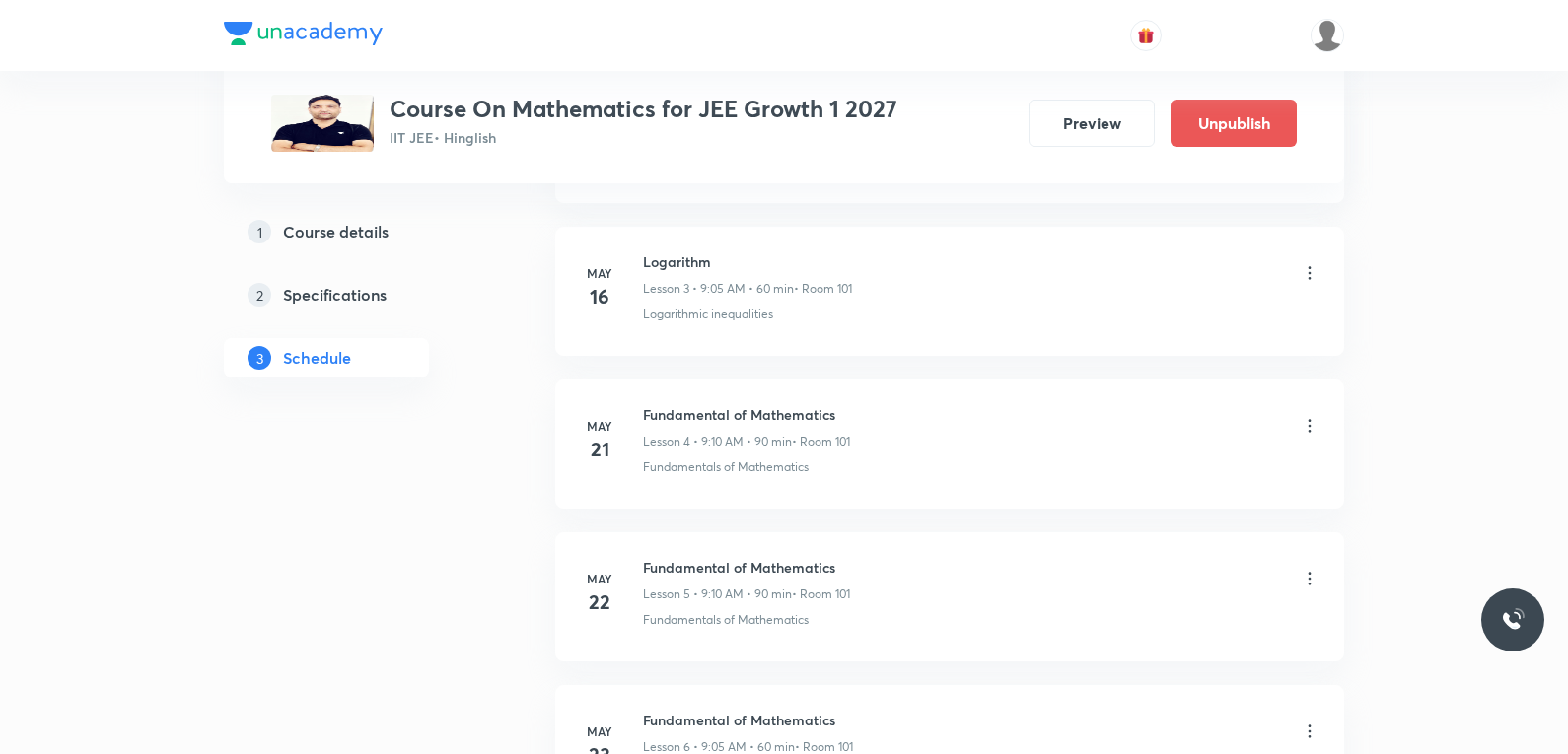 scroll, scrollTop: 7253, scrollLeft: 0, axis: vertical 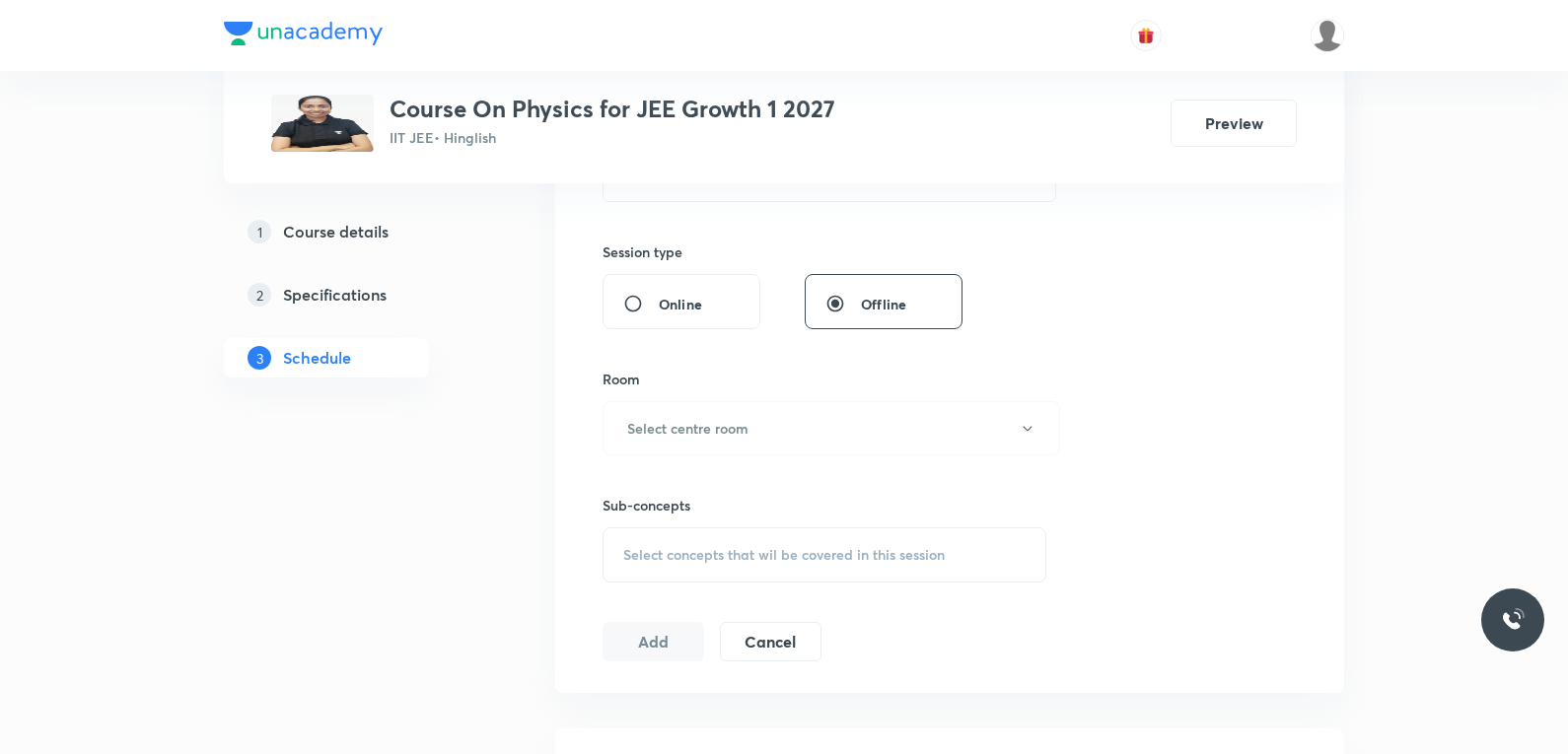 click on "Select concepts that wil be covered in this session" at bounding box center (824, 555) 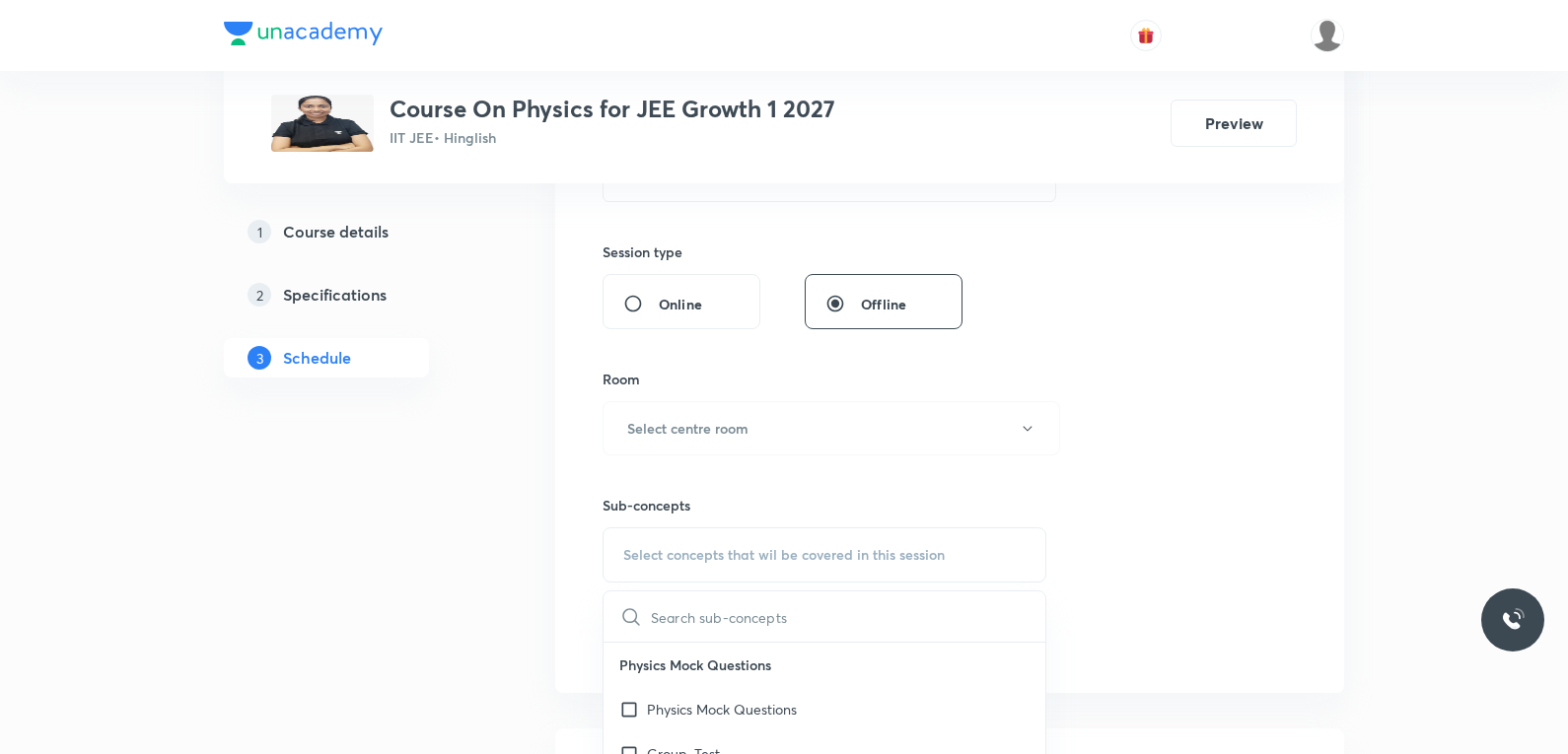 click on "Session  45 Live class Session title 0/99 ​ Schedule for Aug 4, 2025, 7:39 PM ​ Duration (in minutes) ​   Session type Online Offline Room Select centre room Sub-concepts Select concepts that wil be covered in this session ​ Physics Mock Questions Physics Mock Questions Group_Test Mathematical Tools Vectors and Scalars  Elementary Algebra Basic Trigonometry Addition of Vectors 2D and 3D Geometry Representation of Vector  Components of a Vector Functions Unit Vectors Differentiation Integration Rectangular Components of a Vector in Three Dimensions Position Vector Use of Differentiation & Integration in One Dimensional Motion Displacement Vector Derivatives of Equations of Motion by Calculus Vectors Product of Two Vectors Differentiation: Basic Formula and Rule Definite Integration and Area Under The Curve Maxima and Minima Chain Rule Cross Product Dot-Product Resolution of Vectors Subtraction of Vectors Addition of More than Two Vectors Units & Dimensions Physical quantity Dimensional Analysis Units" at bounding box center [950, 198] 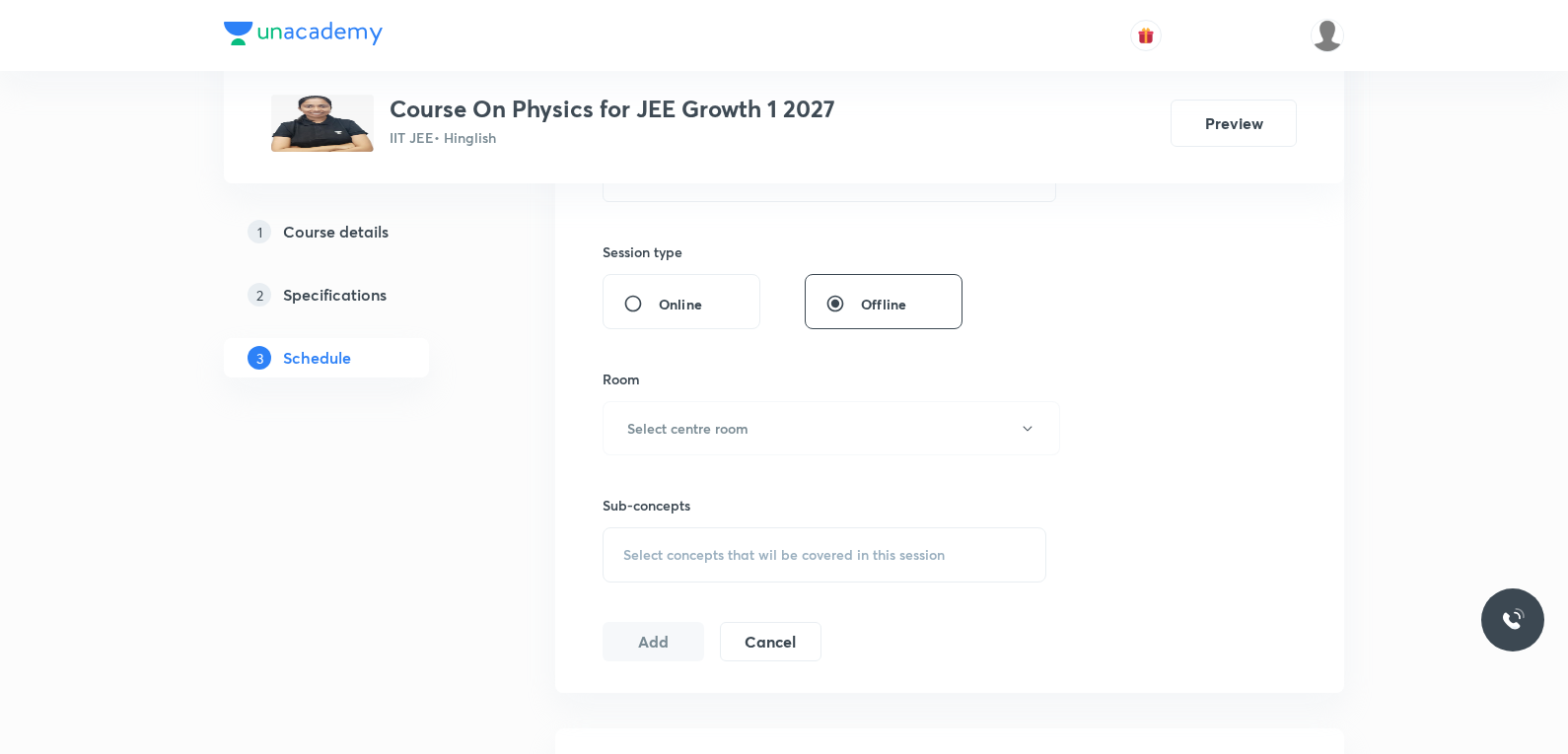 scroll, scrollTop: 7548, scrollLeft: 0, axis: vertical 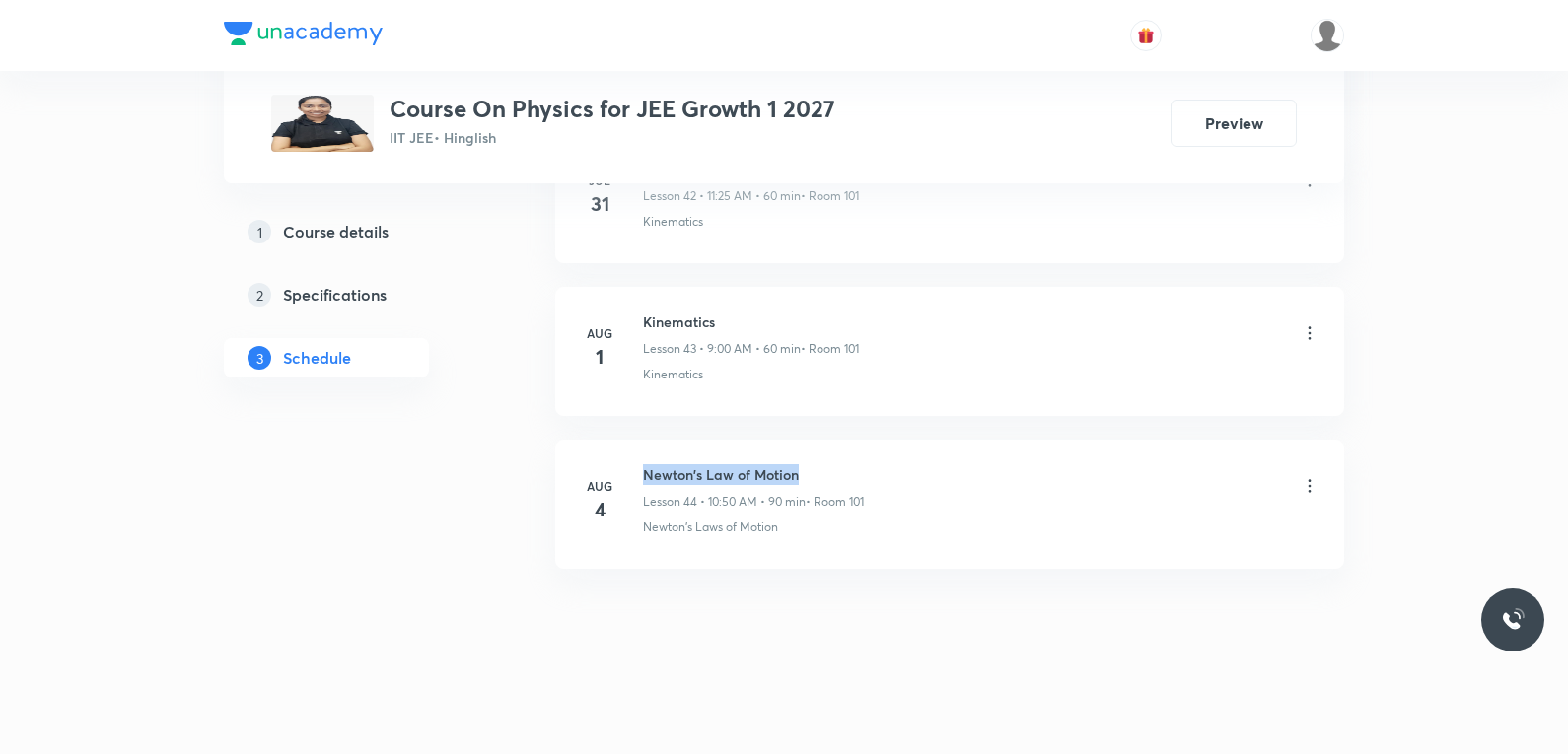 drag, startPoint x: 645, startPoint y: 476, endPoint x: 848, endPoint y: 463, distance: 203.41583 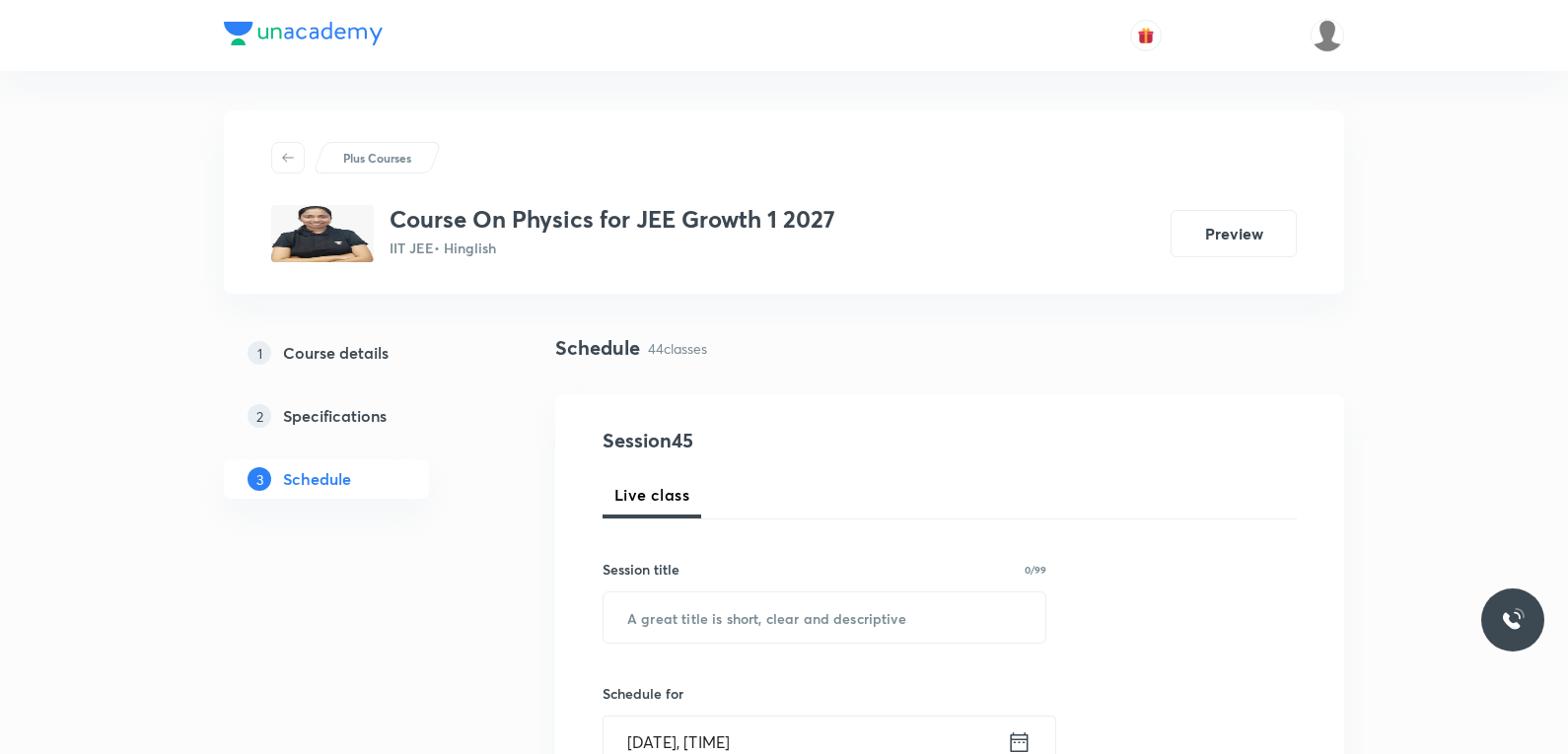 scroll, scrollTop: 296, scrollLeft: 0, axis: vertical 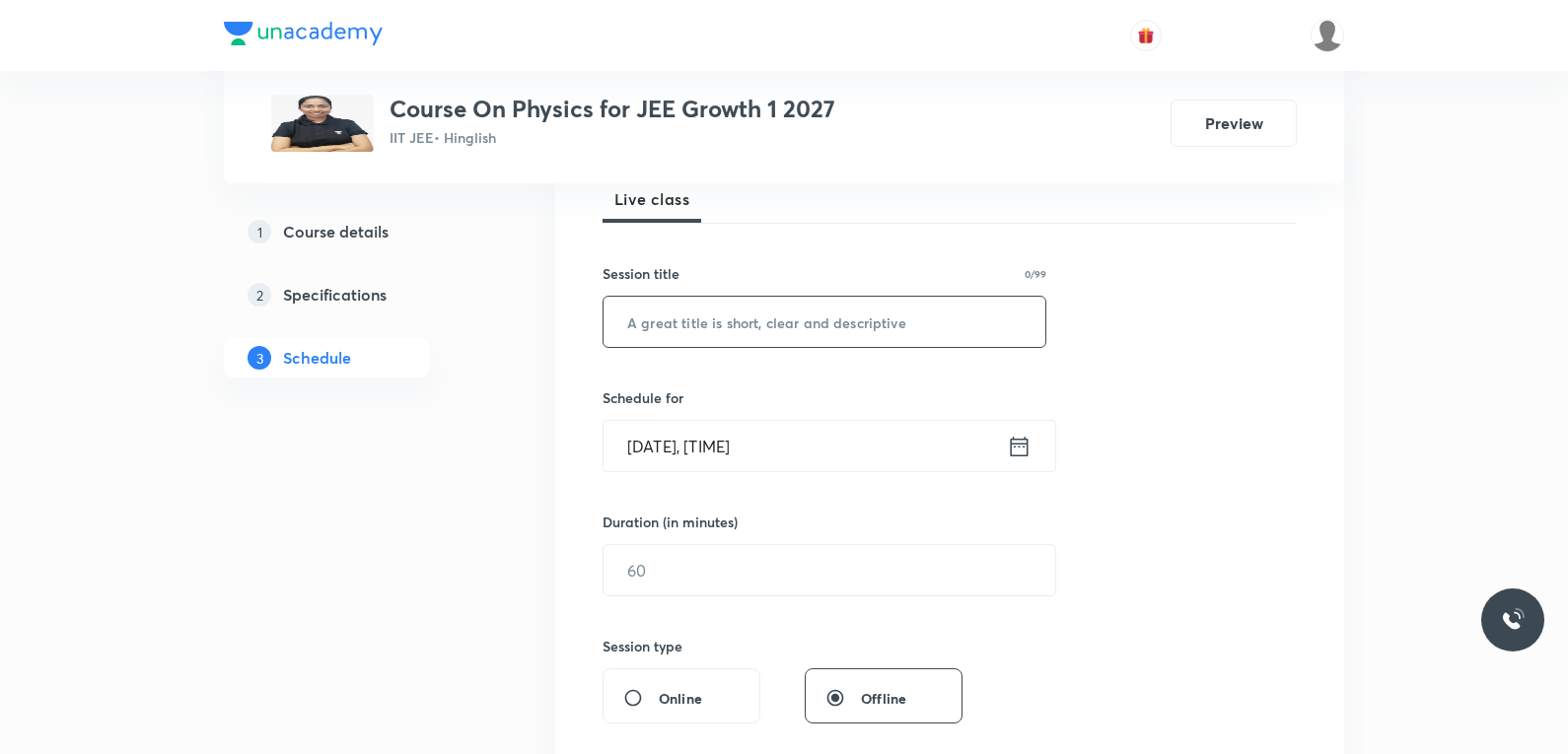 click at bounding box center [824, 321] 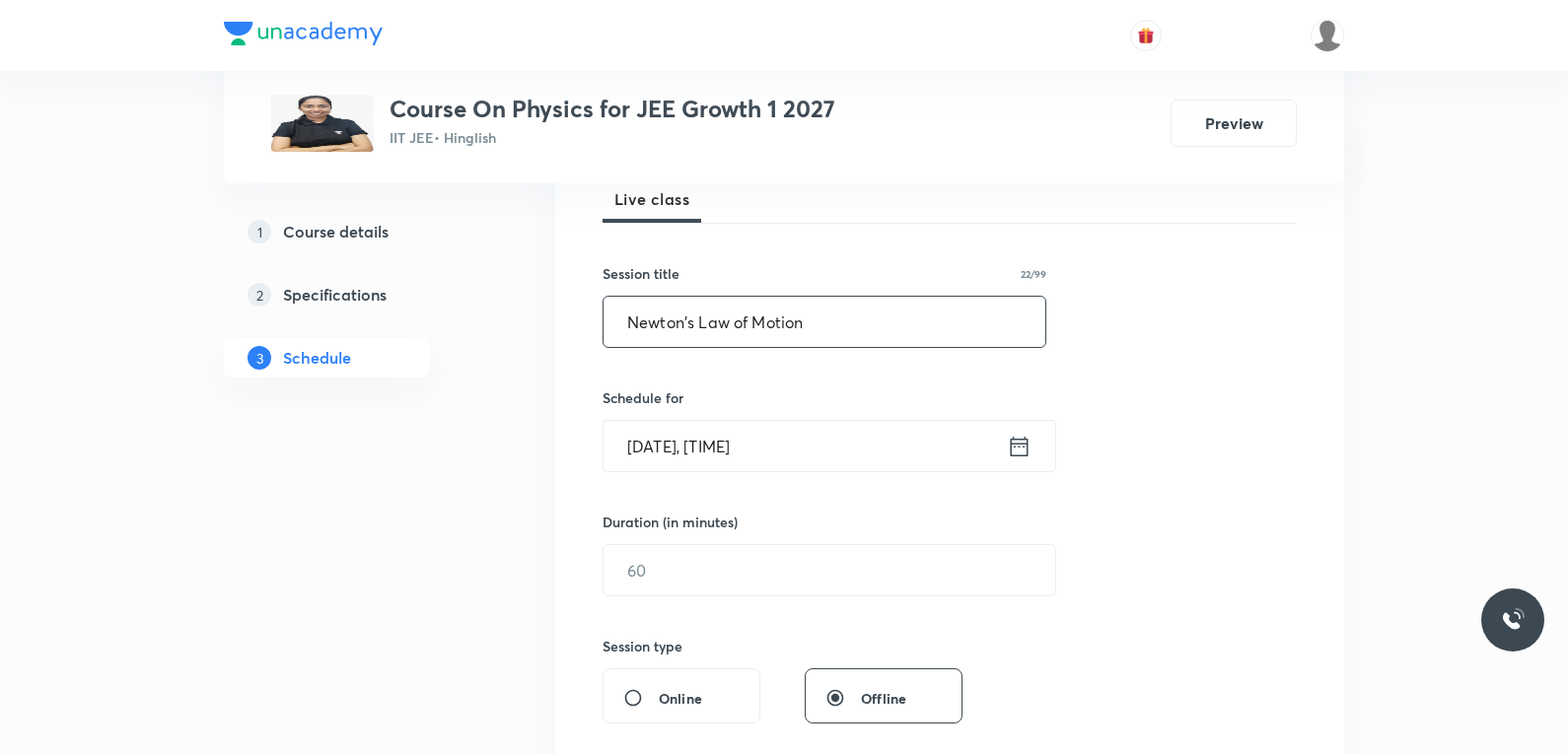 type on "Newton's Law of Motion" 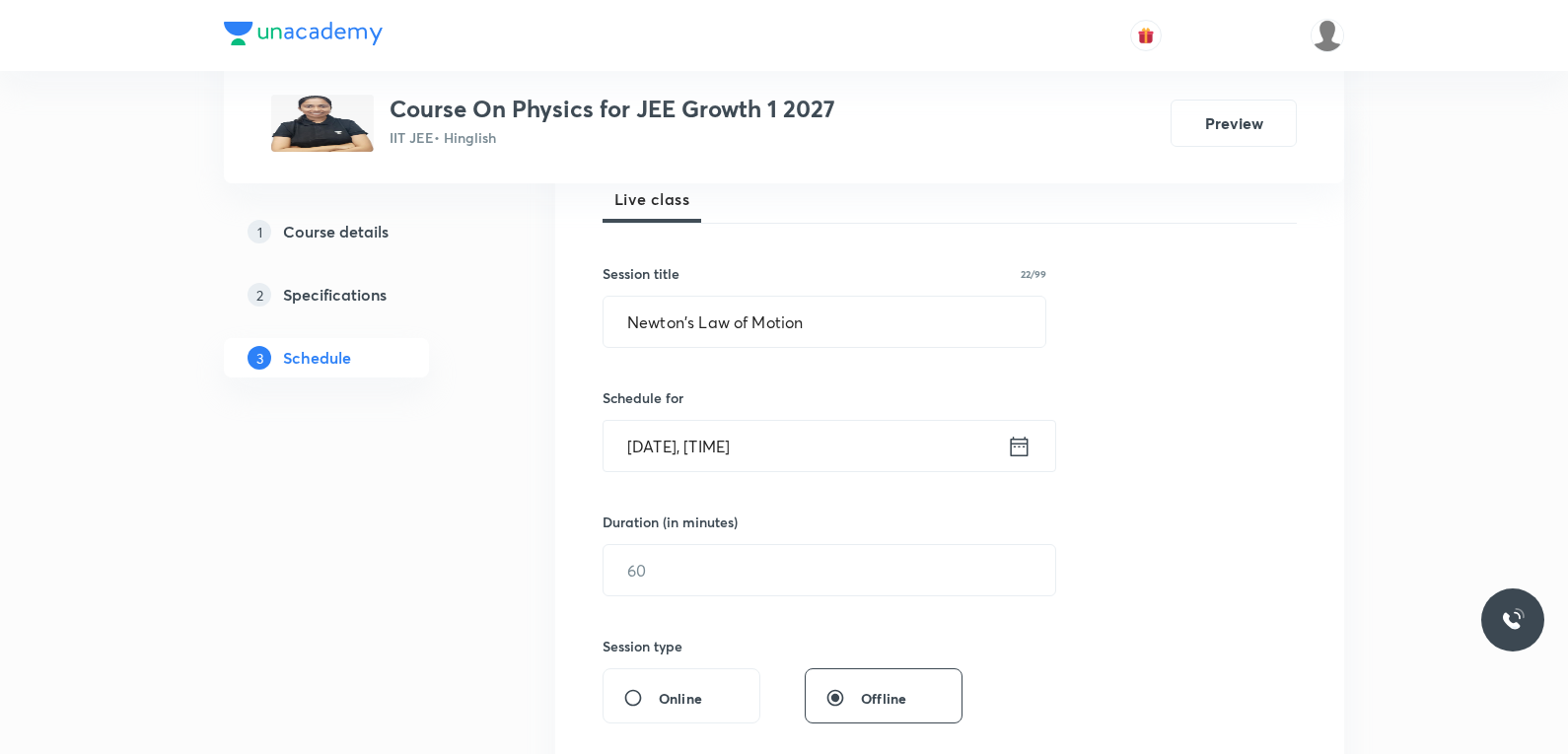 click on "Aug 4, 2025, 7:39 PM" at bounding box center [805, 446] 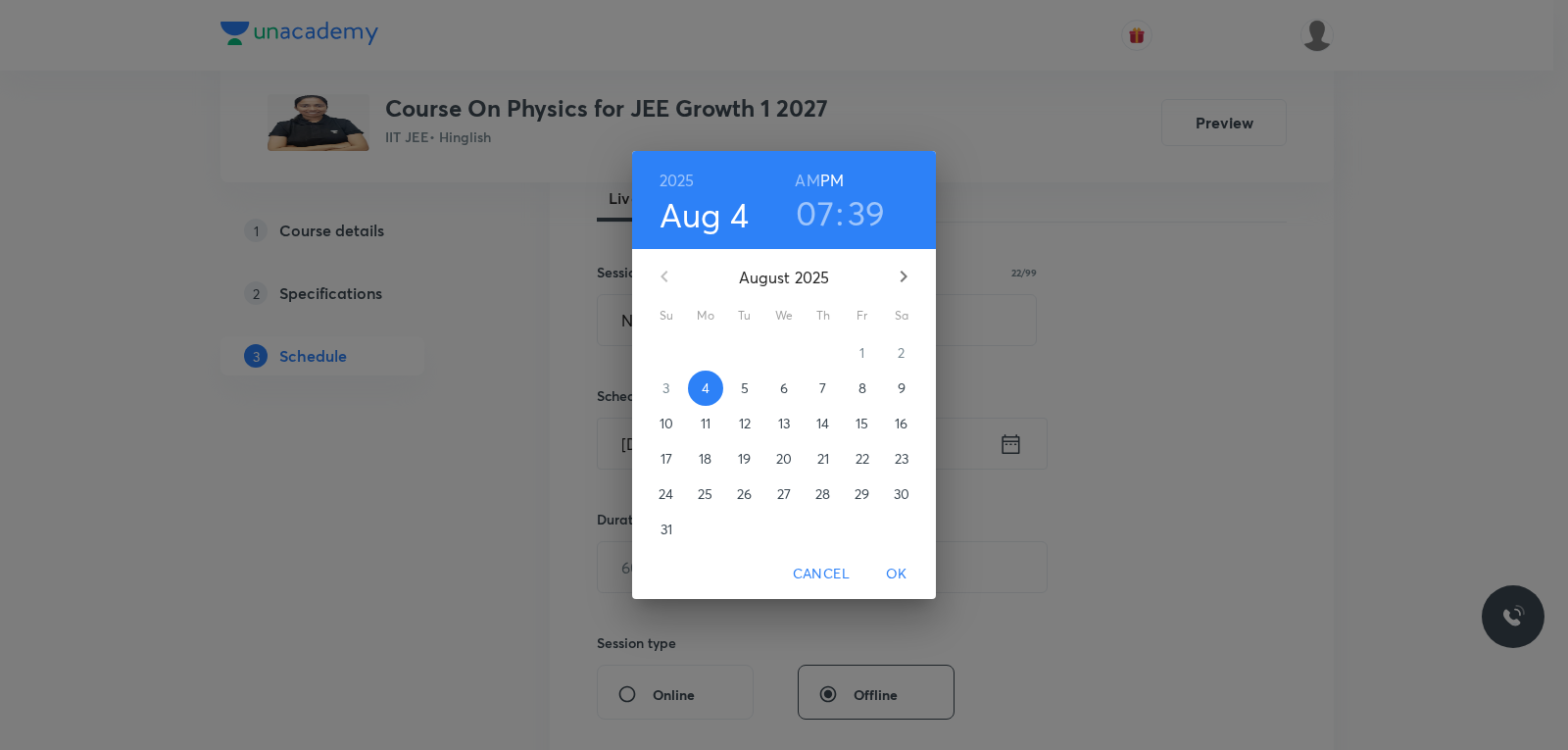 click on "5" at bounding box center [745, 388] 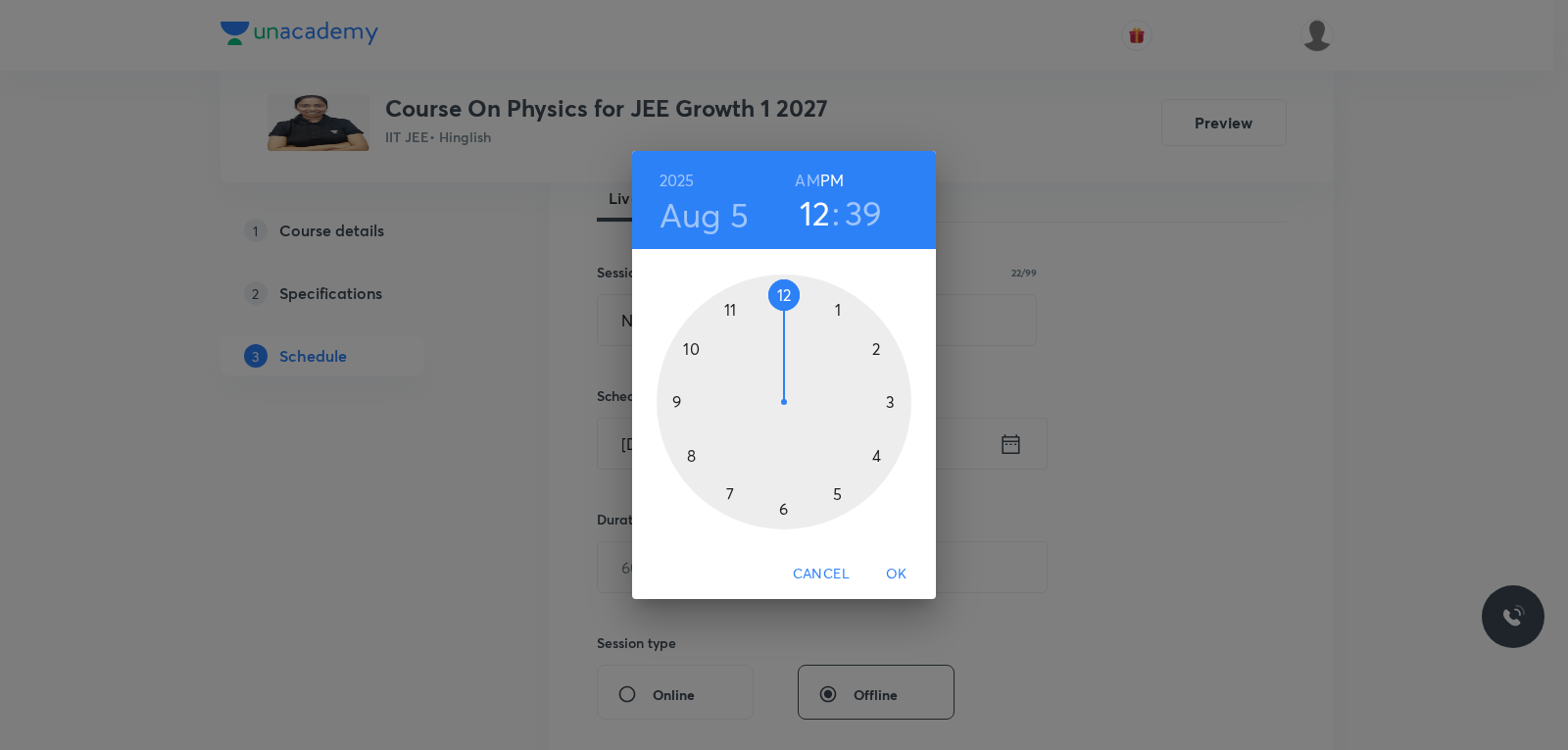drag, startPoint x: 718, startPoint y: 492, endPoint x: 790, endPoint y: 334, distance: 173.6318 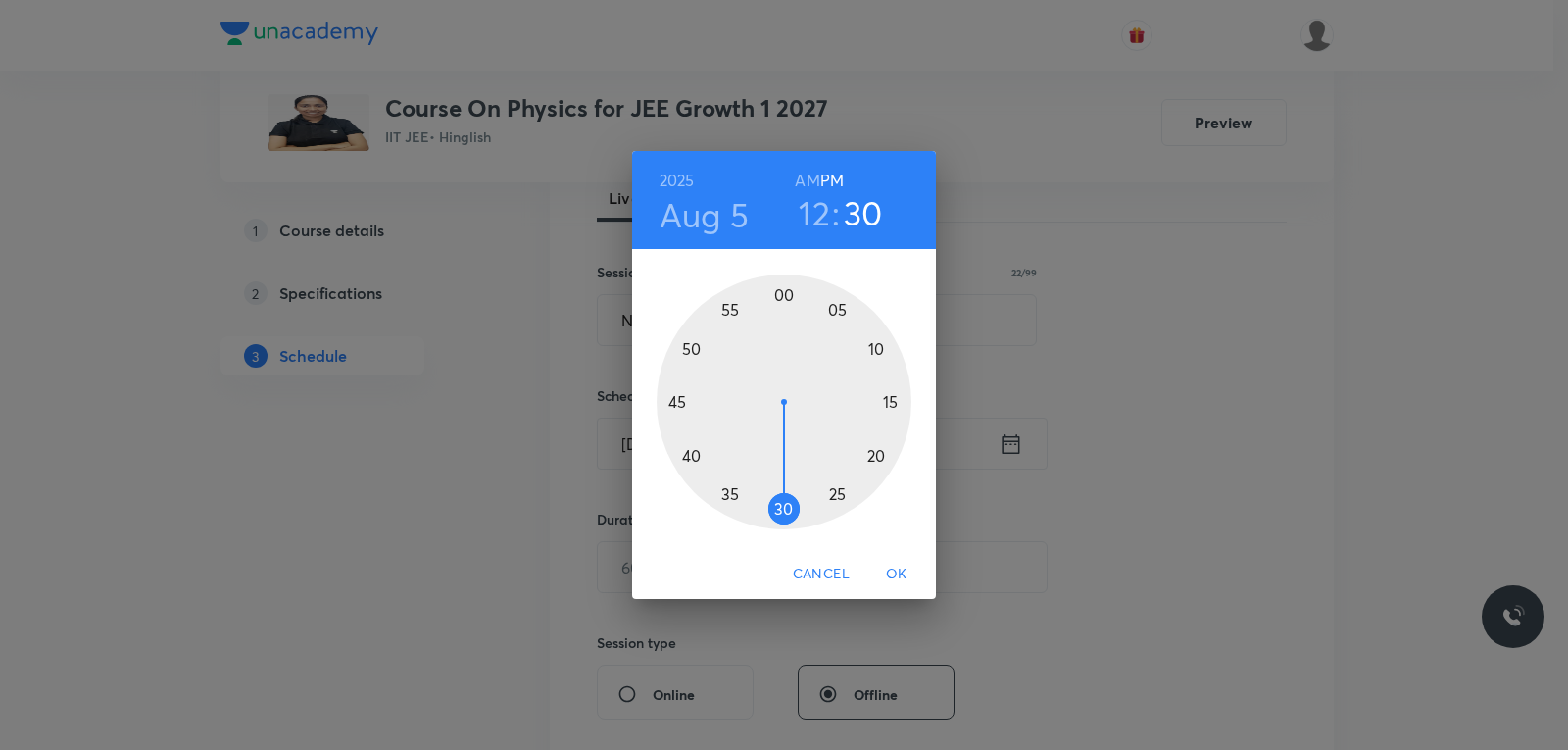 drag, startPoint x: 708, startPoint y: 460, endPoint x: 789, endPoint y: 508, distance: 94.15413 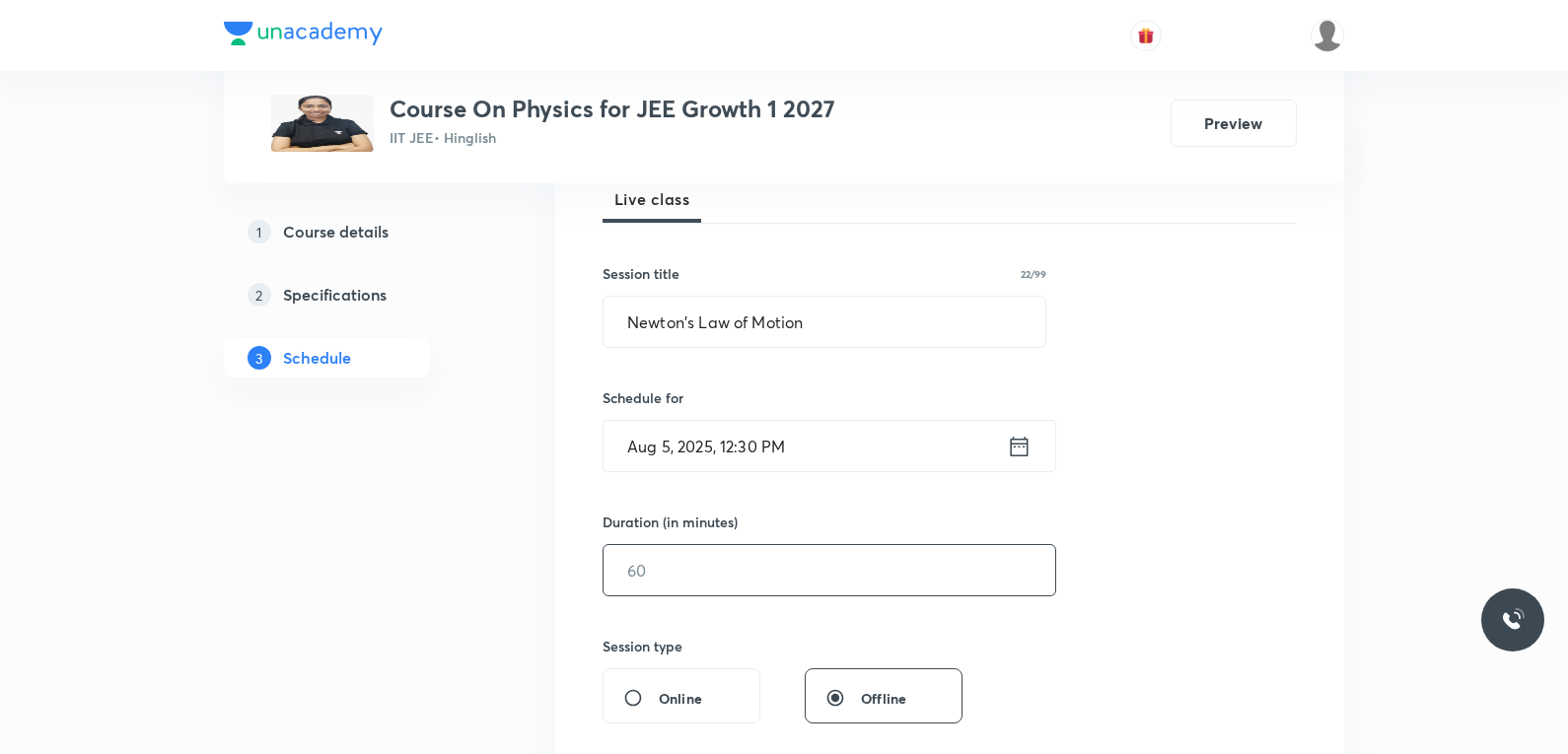 drag, startPoint x: 673, startPoint y: 583, endPoint x: 912, endPoint y: 565, distance: 239.67687 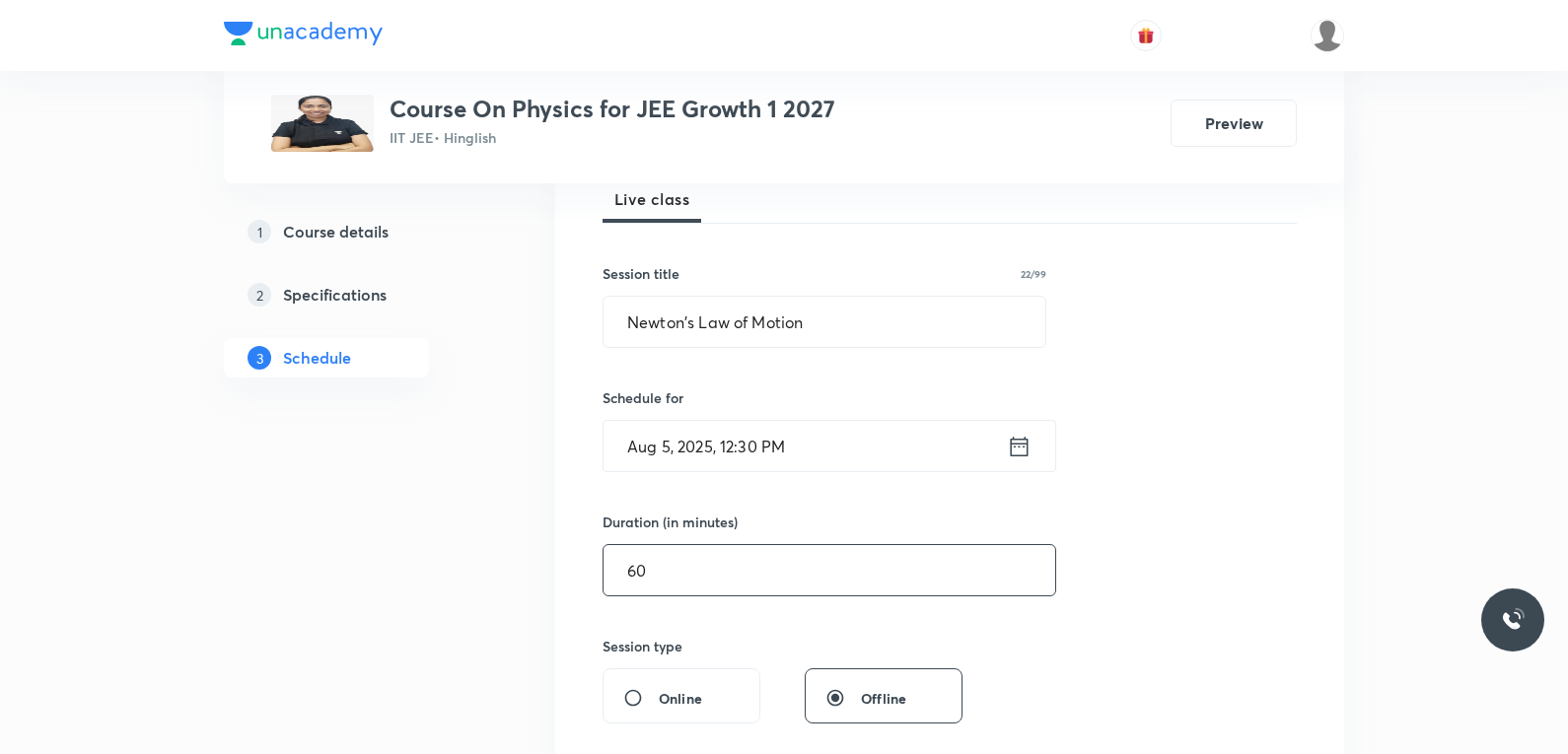 scroll, scrollTop: 690, scrollLeft: 0, axis: vertical 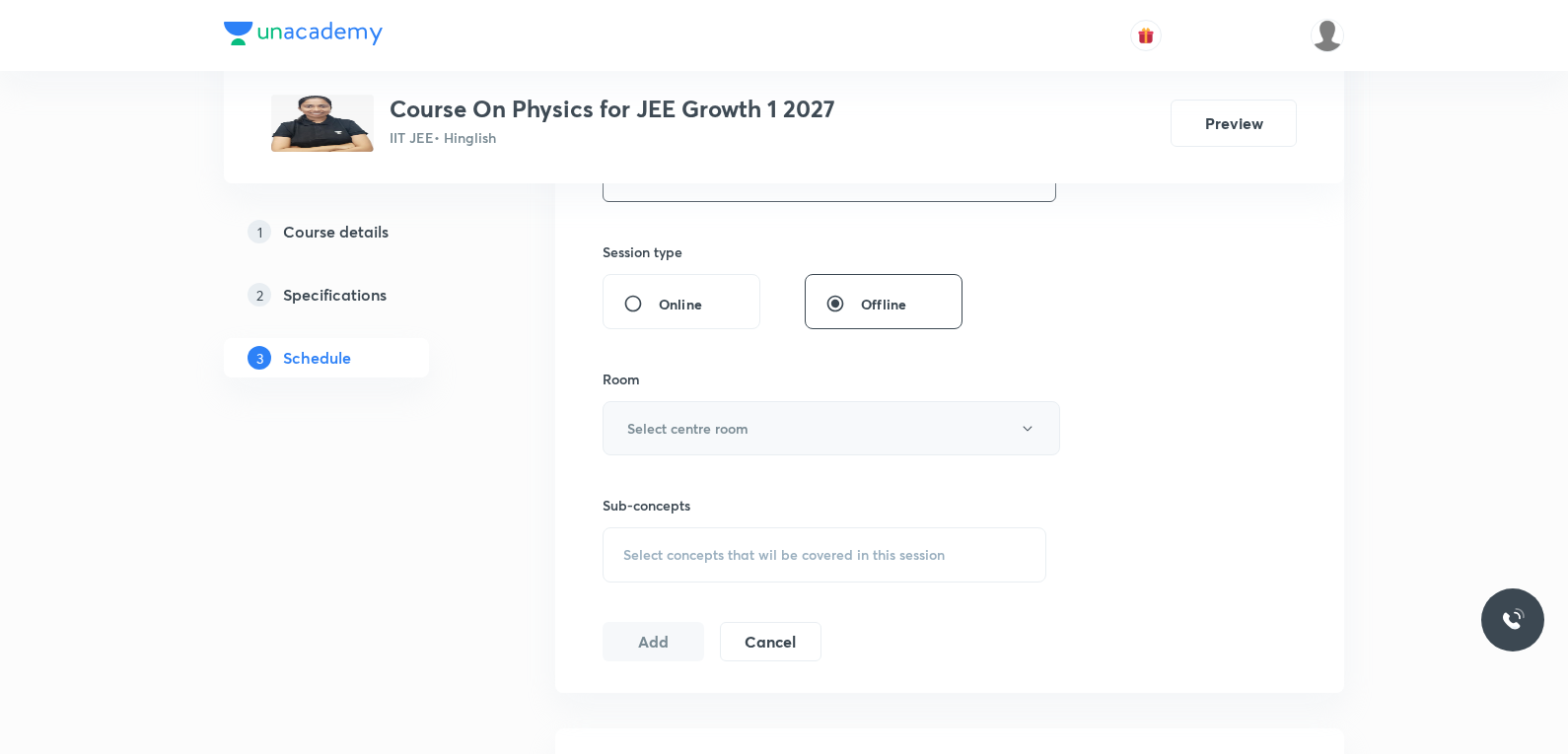 type on "60" 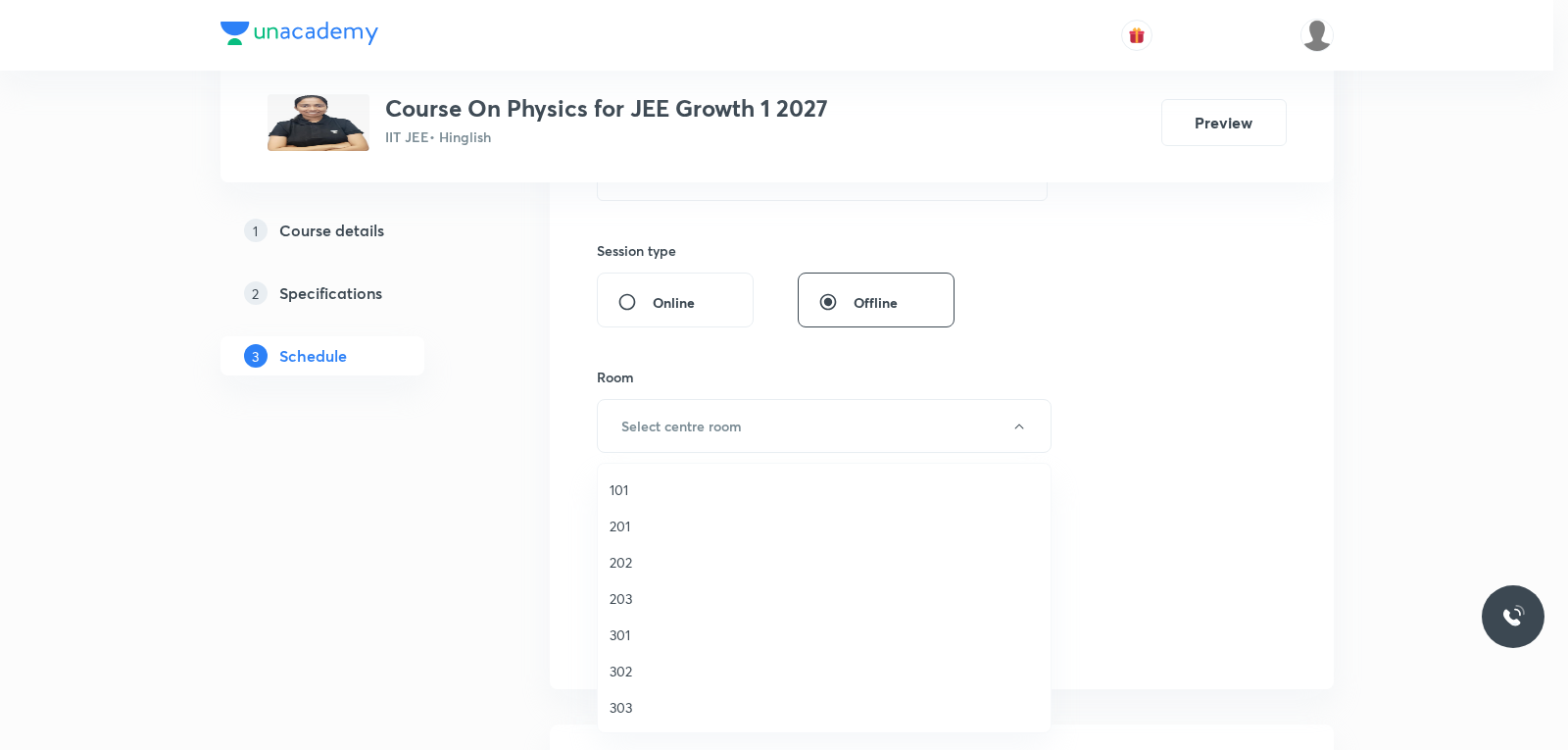click on "101" at bounding box center (824, 489) 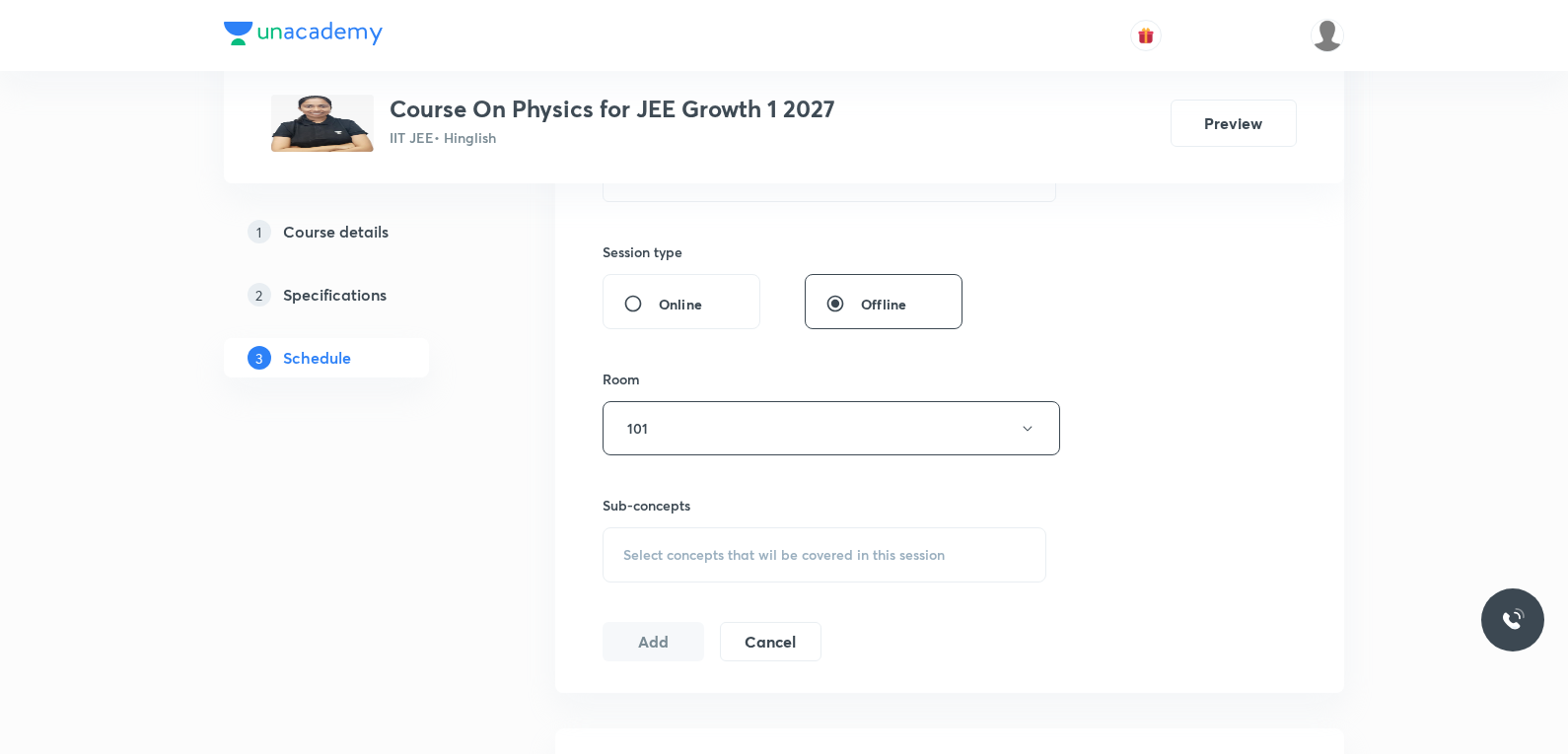 click on "Select concepts that wil be covered in this session" at bounding box center [824, 555] 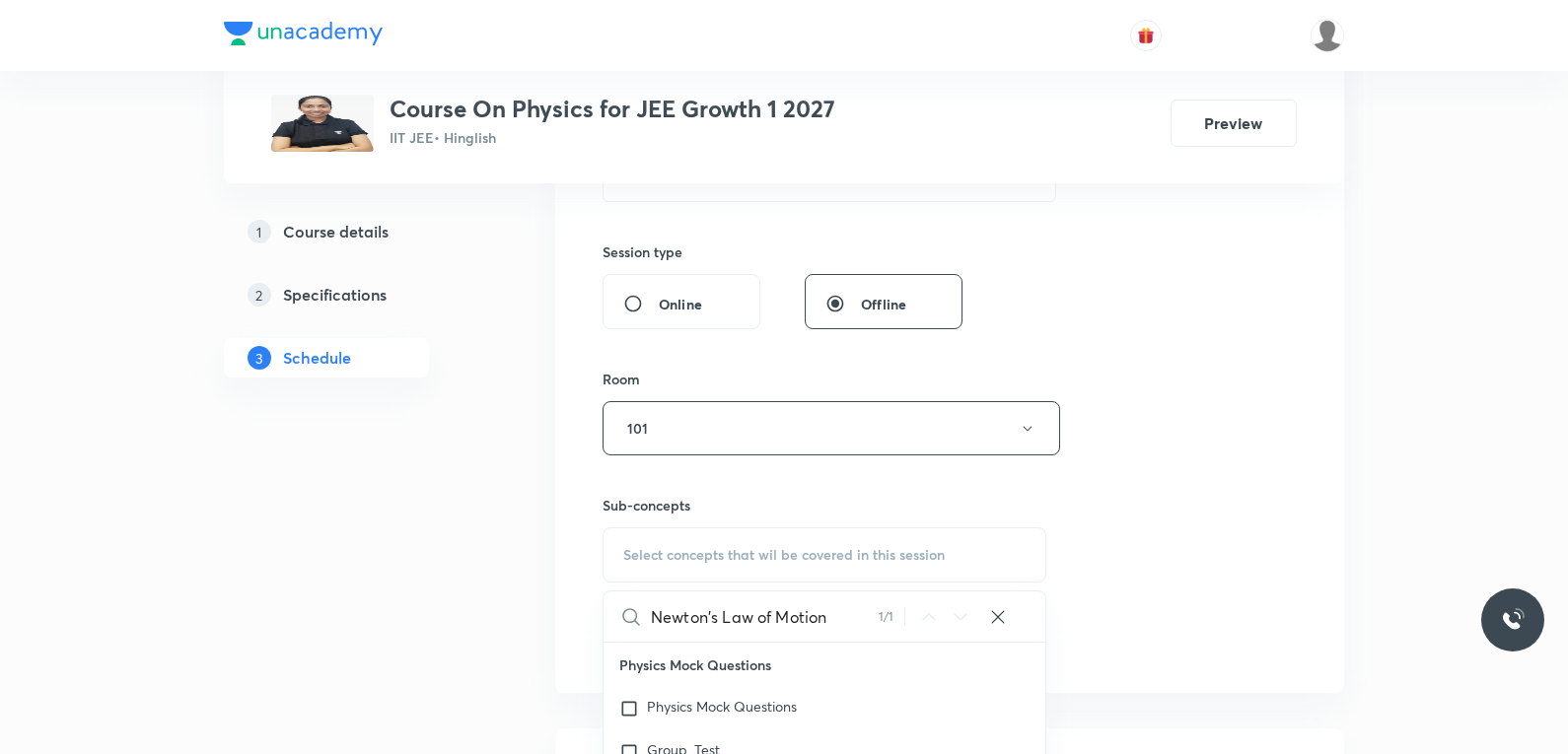 scroll, scrollTop: 36222, scrollLeft: 0, axis: vertical 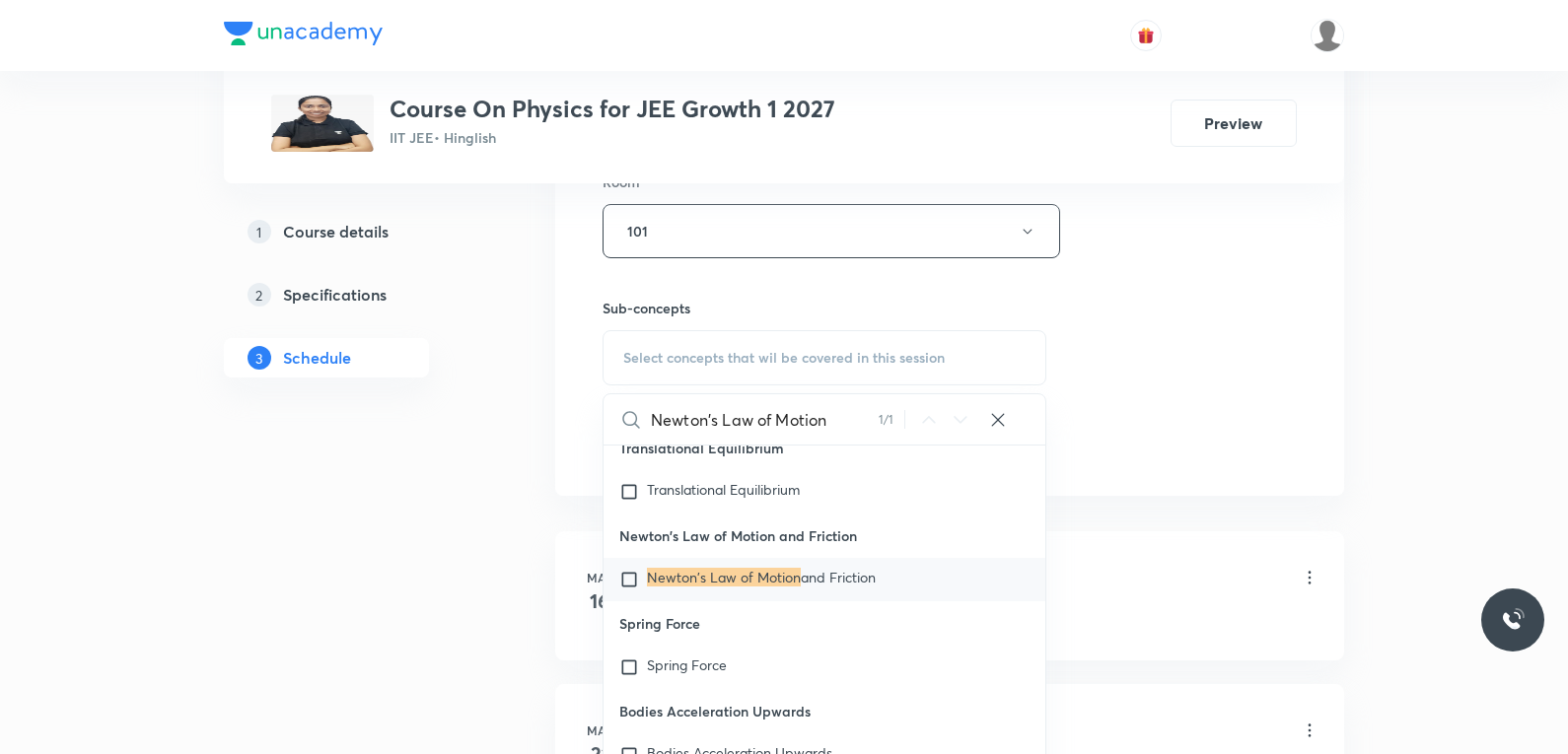 type on "Newton's Law of Motion" 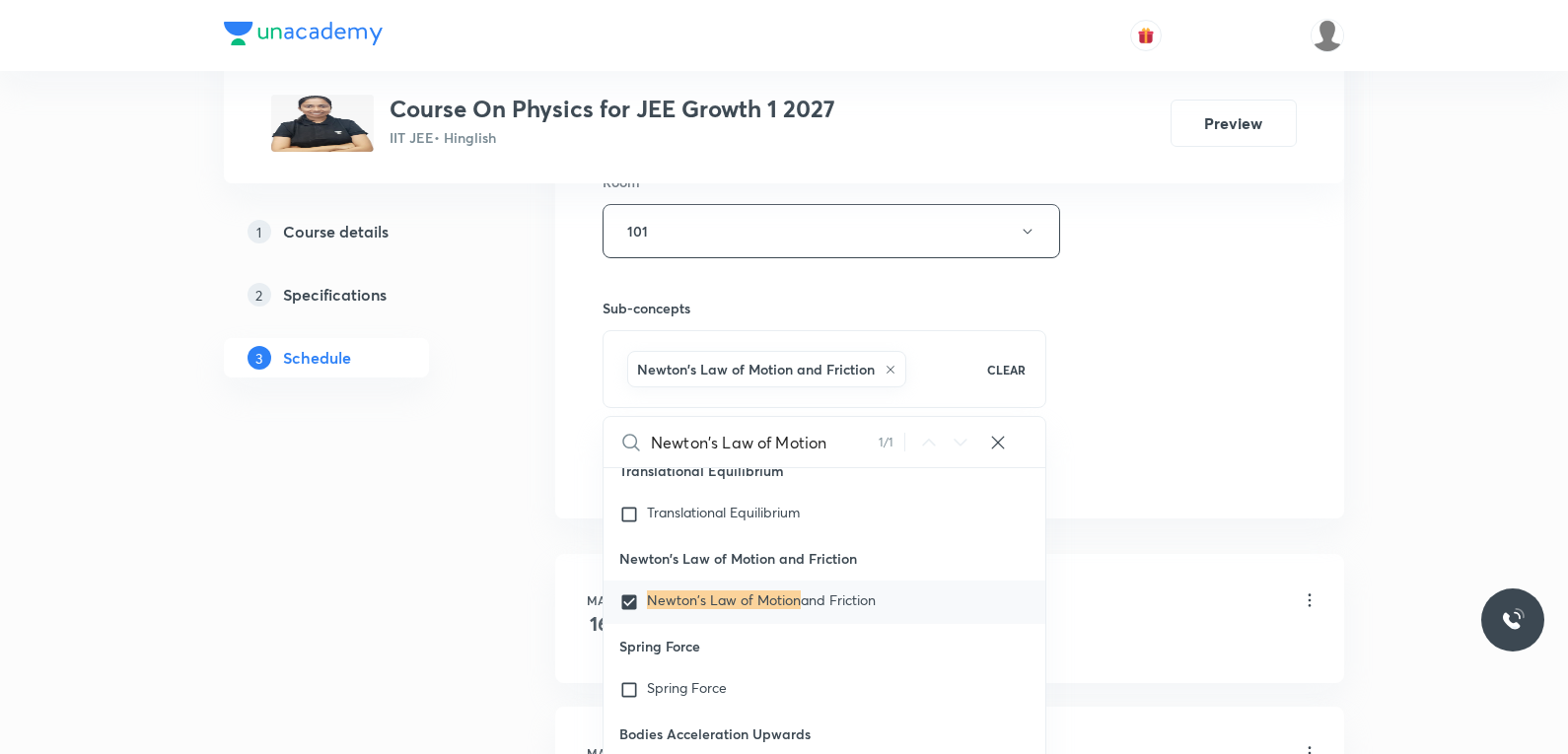 scroll, scrollTop: 36419, scrollLeft: 0, axis: vertical 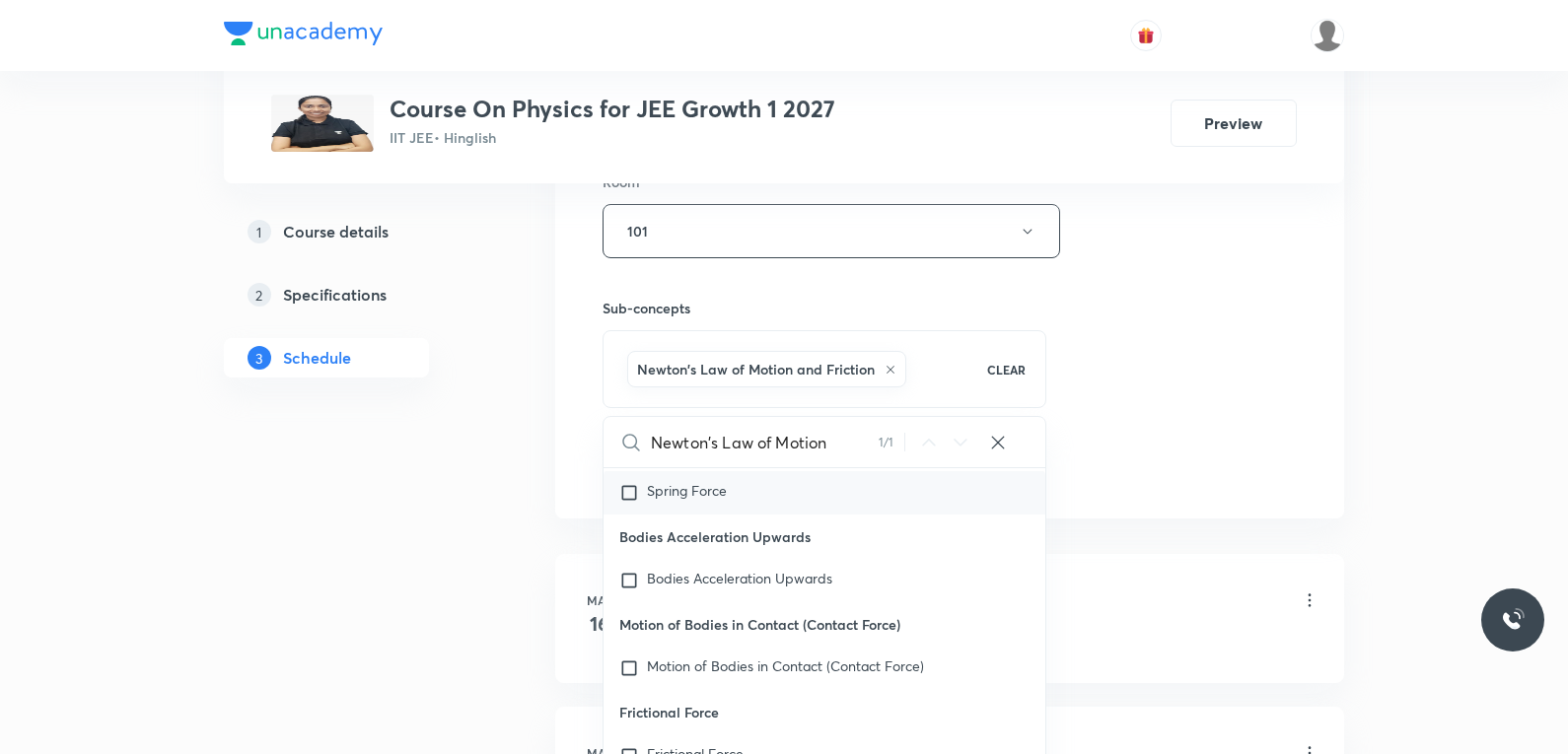 checkbox on "true" 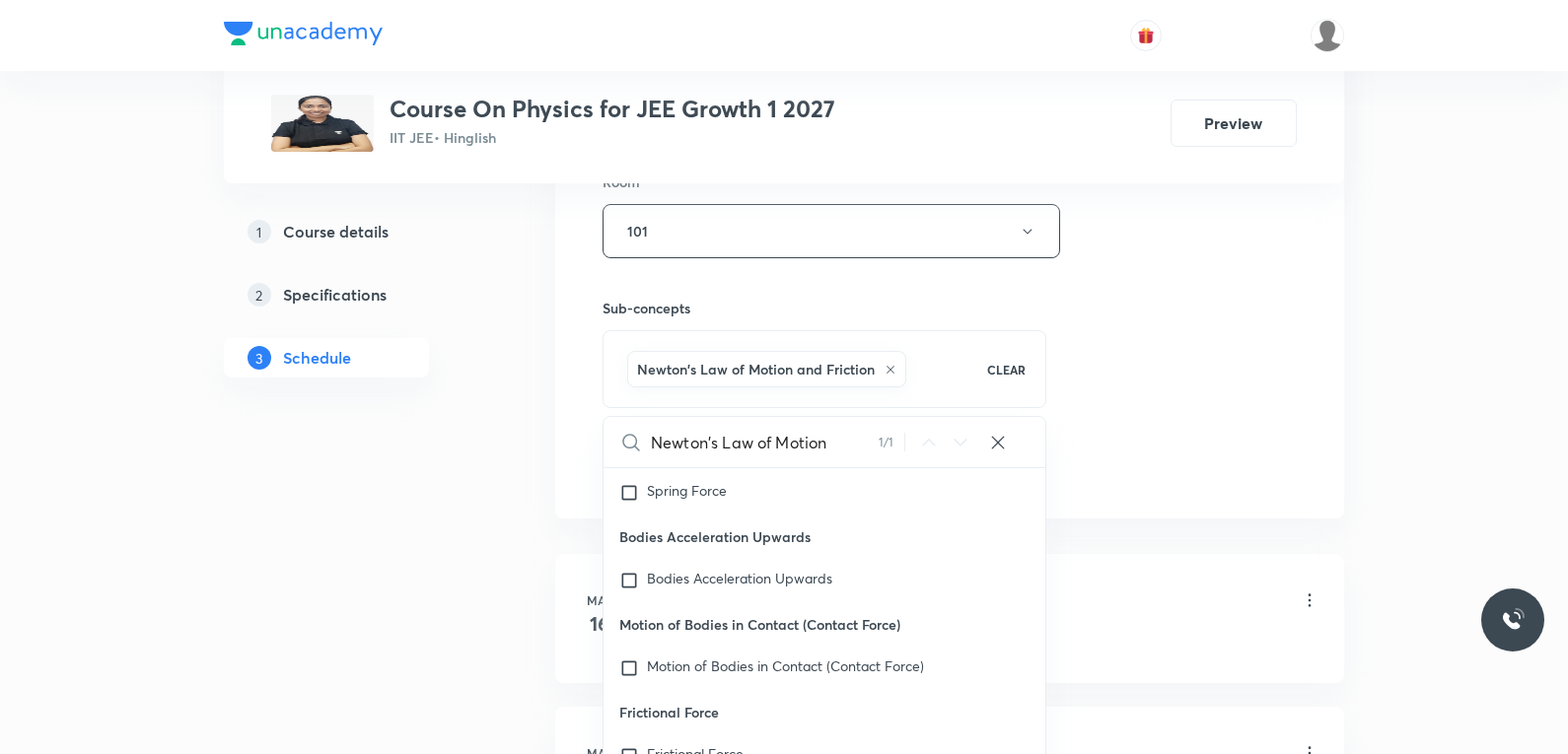 click on "Session  45 Live class Session title 22/99 Newton's Law of Motion ​ Schedule for Aug 5, 2025, 12:30 PM ​ Duration (in minutes) 60 ​   Session type Online Offline Room 101 Sub-concepts Newton's Law of Motion and Friction CLEAR Newton's Law of Motion 1 / 1 ​ Physics Mock Questions Physics Mock Questions Group_Test Mathematical Tools Vectors and Scalars  Elementary Algebra Basic Trigonometry Addition of Vectors 2D and 3D Geometry Representation of Vector  Components of a Vector Functions Unit Vectors Differentiation Integration Rectangular Components of a Vector in Three Dimensions Position Vector Use of Differentiation & Integration in One Dimensional Motion Displacement Vector Derivatives of Equations of Motion by Calculus Vectors Product of Two Vectors Differentiation: Basic Formula and Rule Definite Integration and Area Under The Curve Maxima and Minima Chain Rule Cross Product Dot-Product Resolution of Vectors Subtraction of Vectors Addition of More than Two Vectors Units & Dimensions Error Analysis" at bounding box center (950, 13) 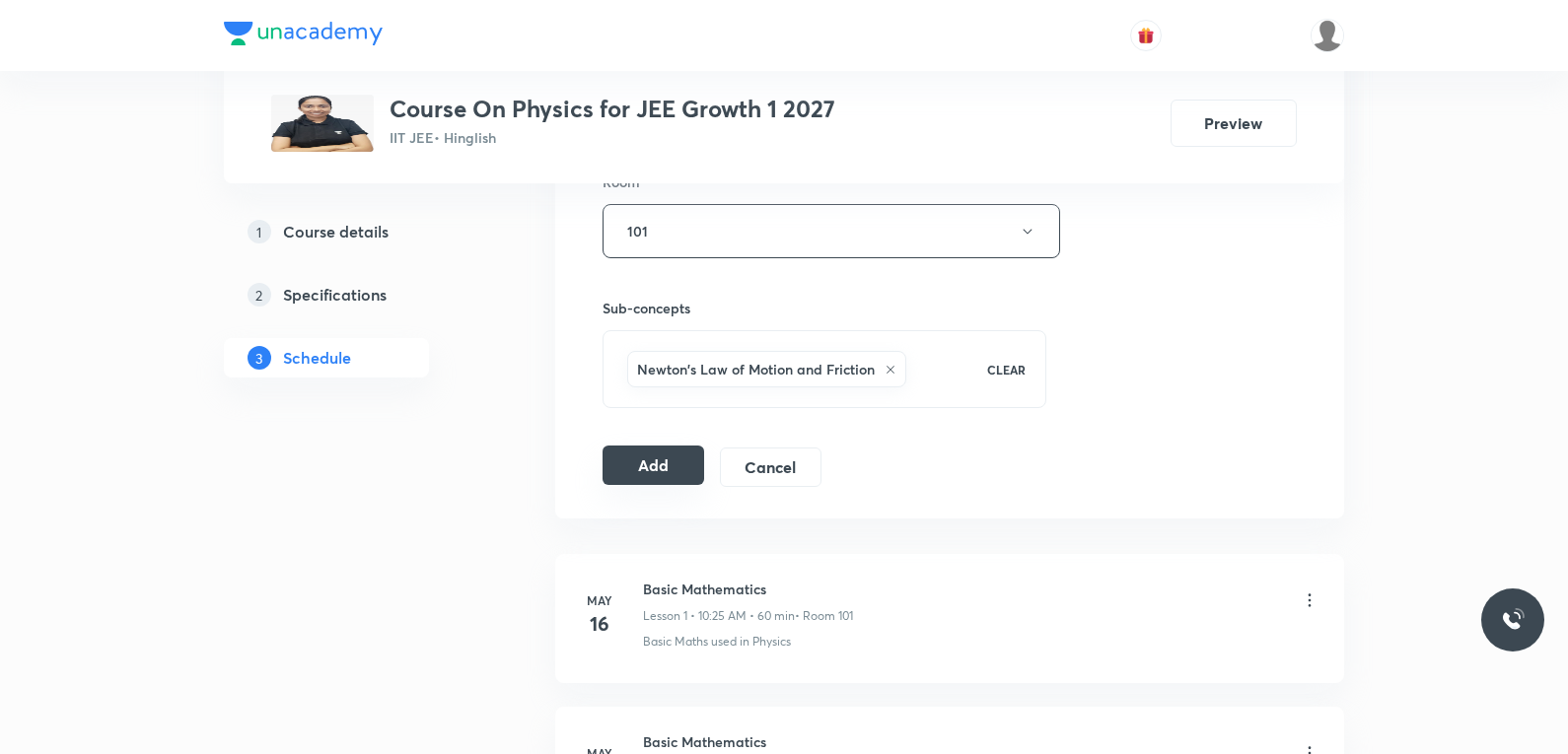 click on "Add" at bounding box center (653, 465) 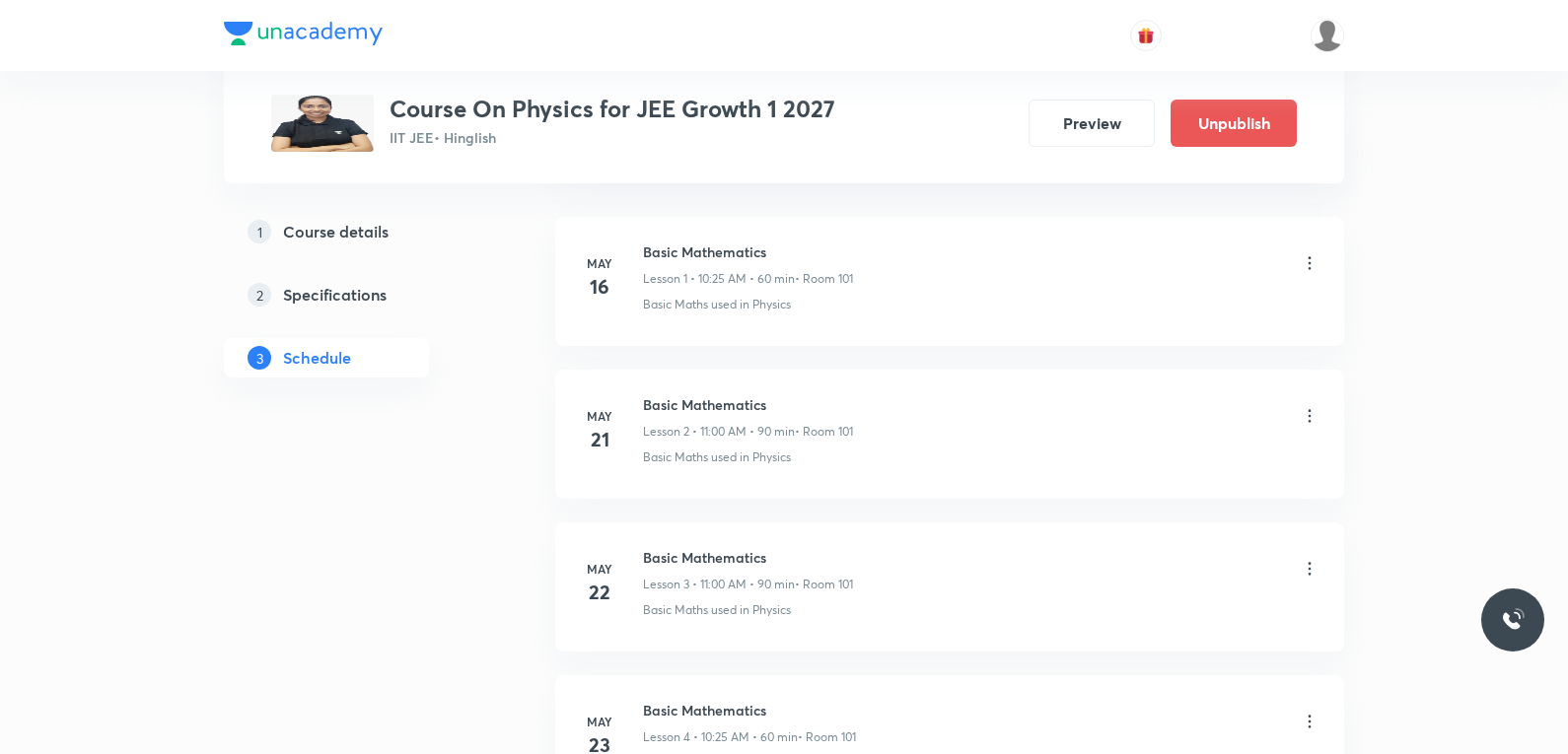 scroll, scrollTop: 6795, scrollLeft: 0, axis: vertical 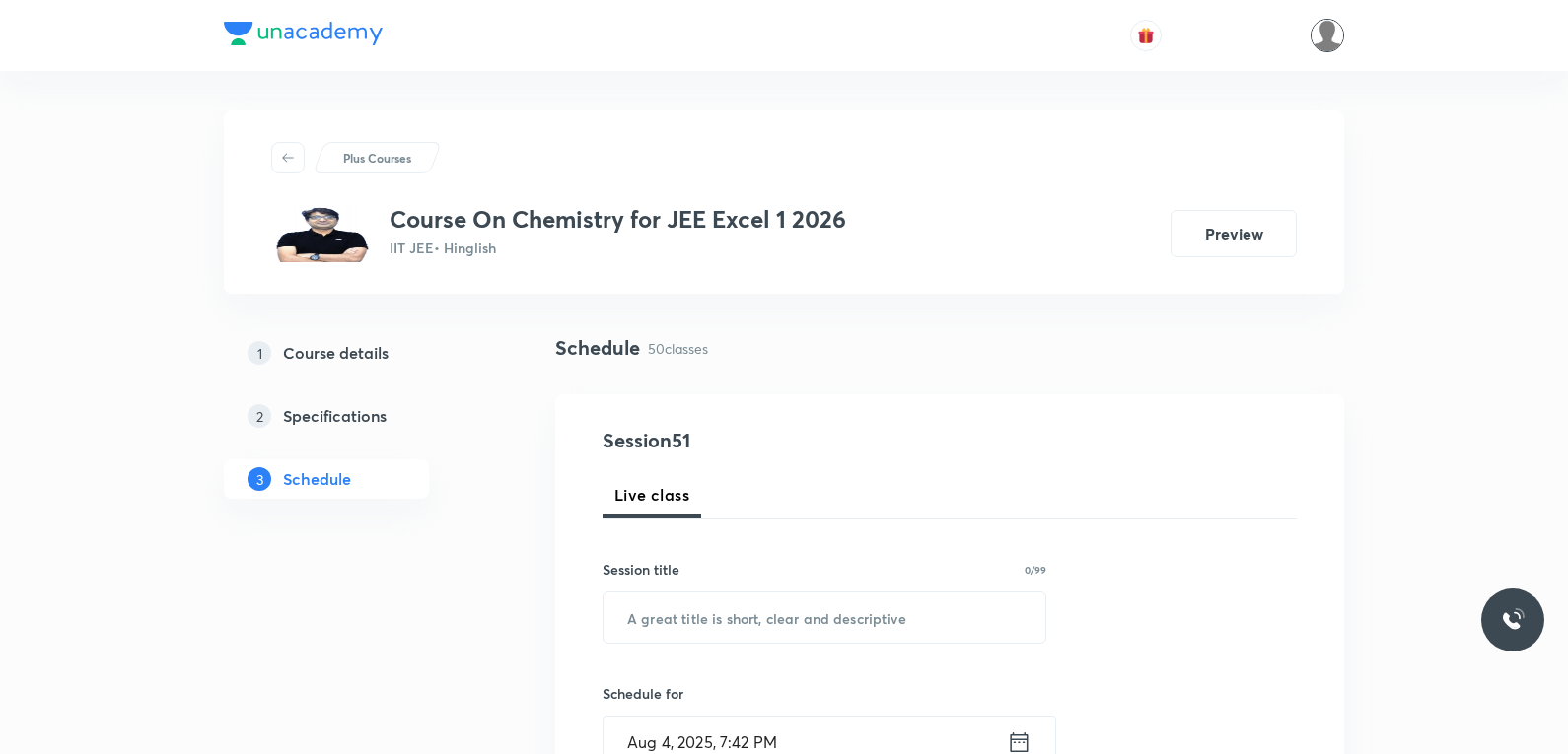 click at bounding box center [1327, 35] 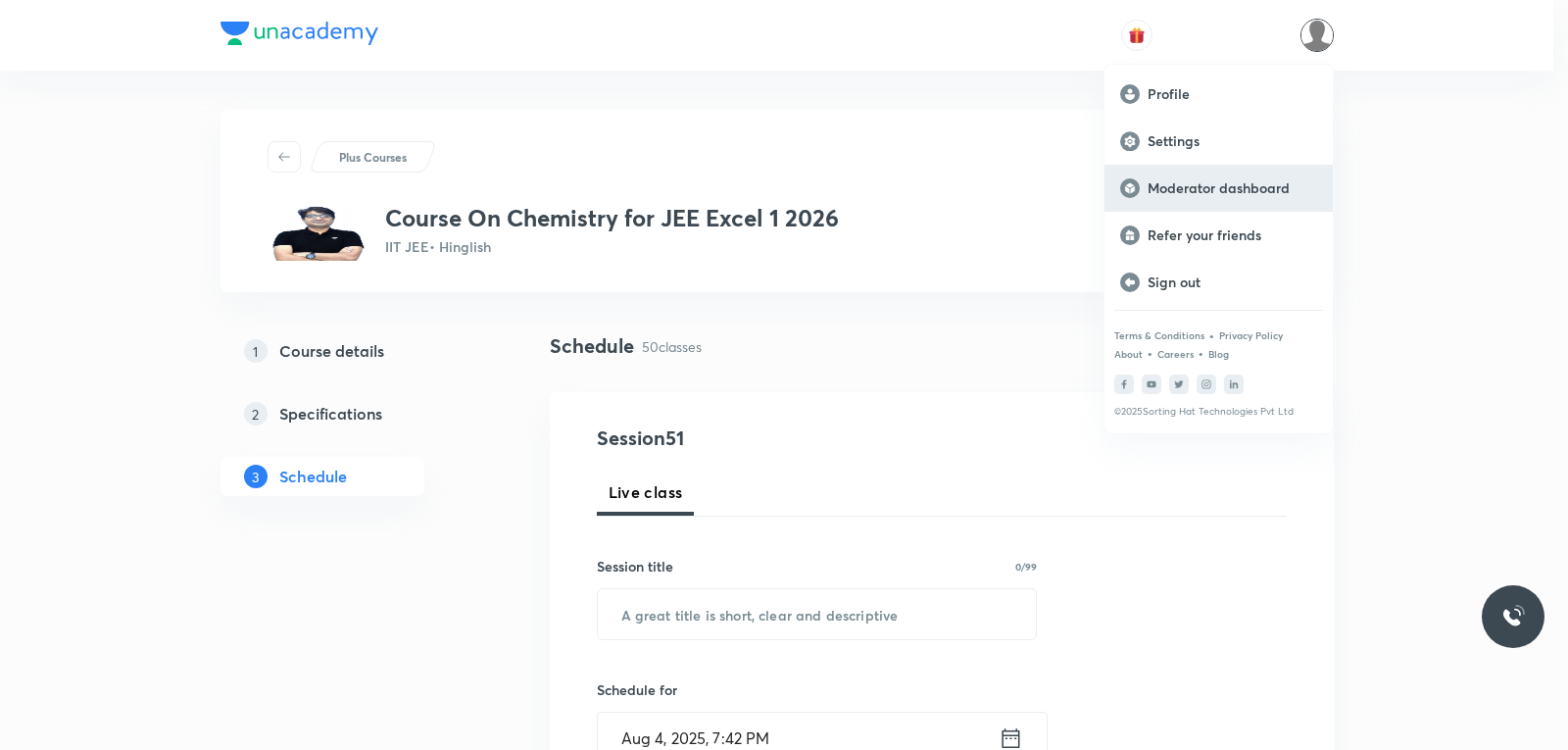 click on "Moderator dashboard" at bounding box center [1232, 188] 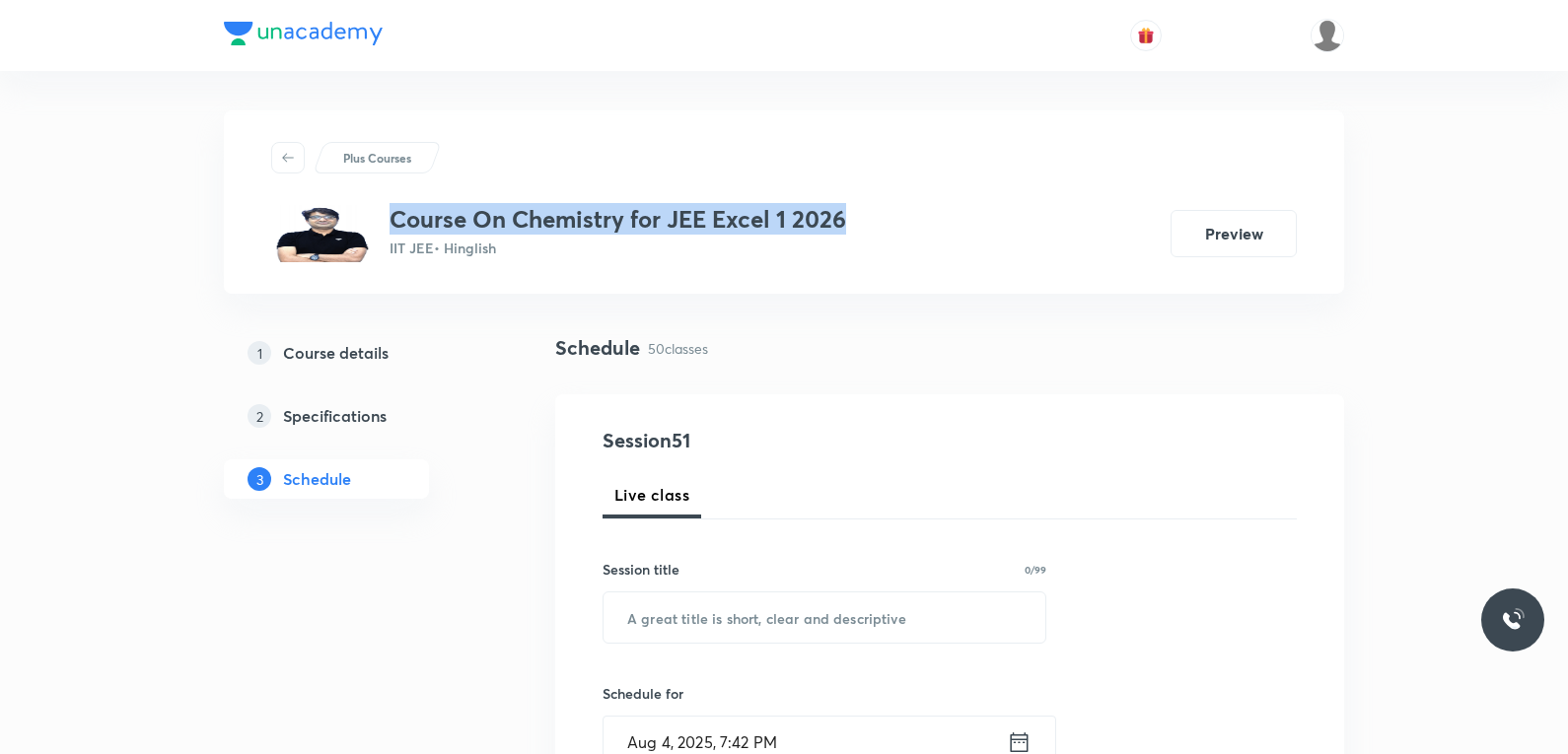 drag, startPoint x: 392, startPoint y: 218, endPoint x: 841, endPoint y: 217, distance: 449.0011 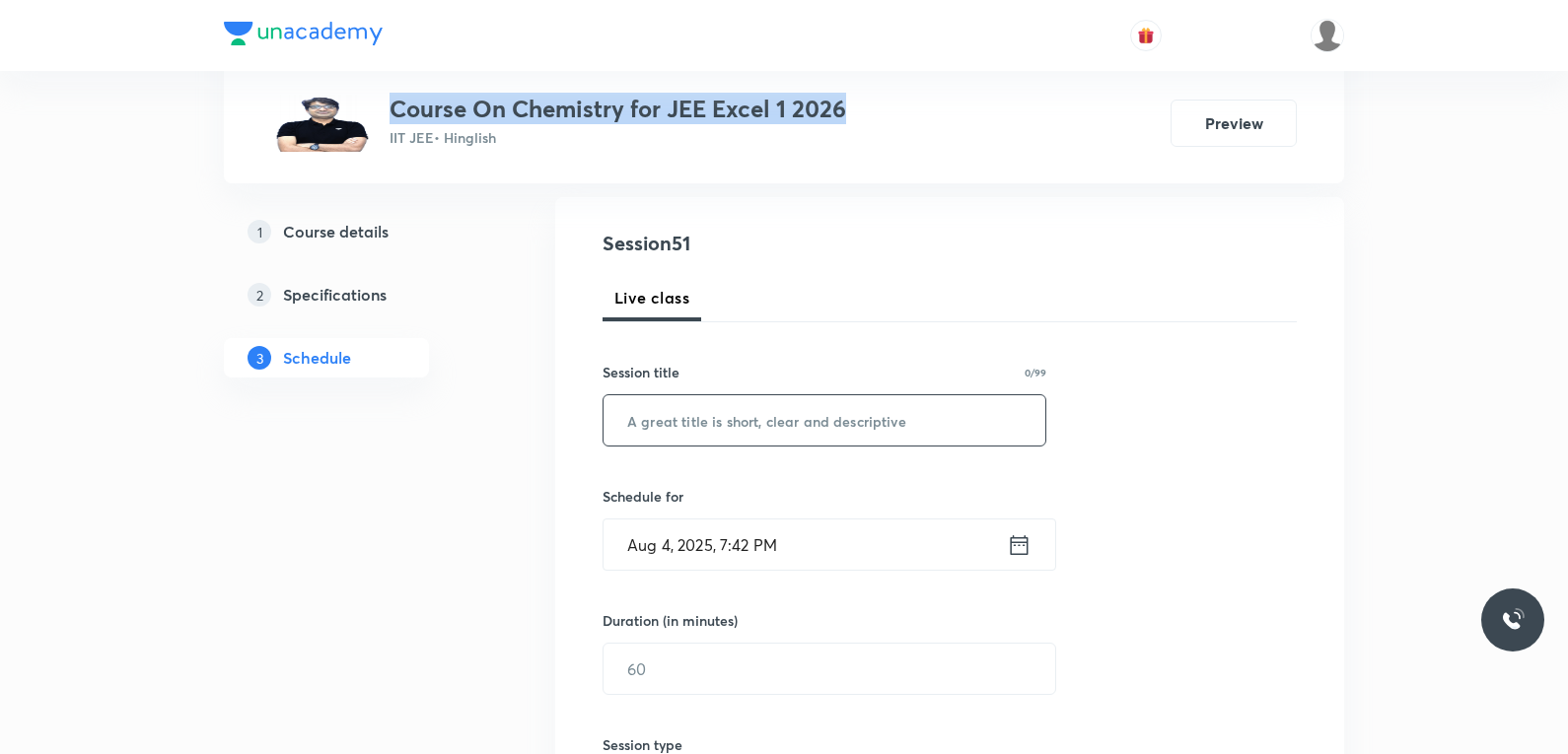 scroll, scrollTop: 296, scrollLeft: 0, axis: vertical 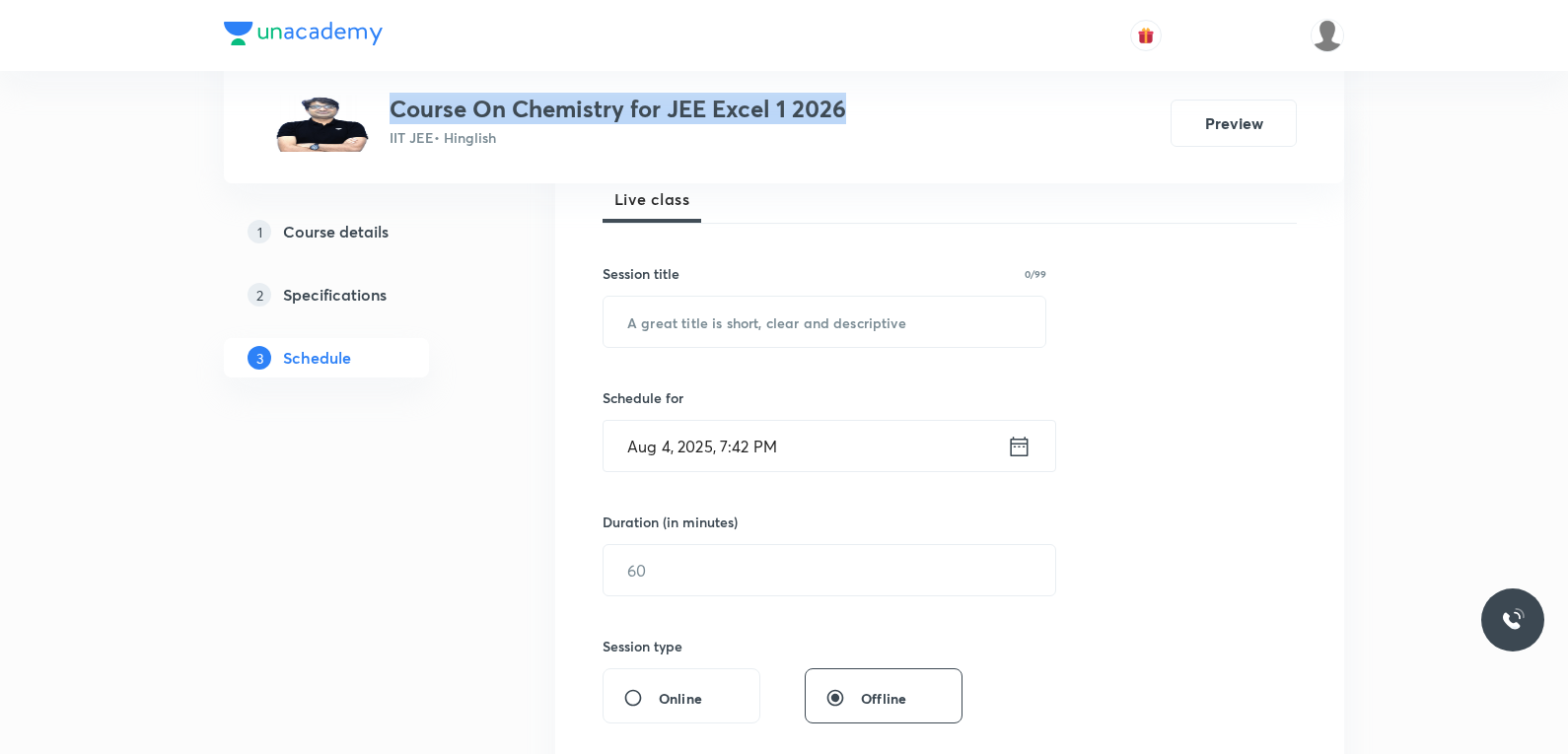 click on "Course details" at bounding box center (335, 232) 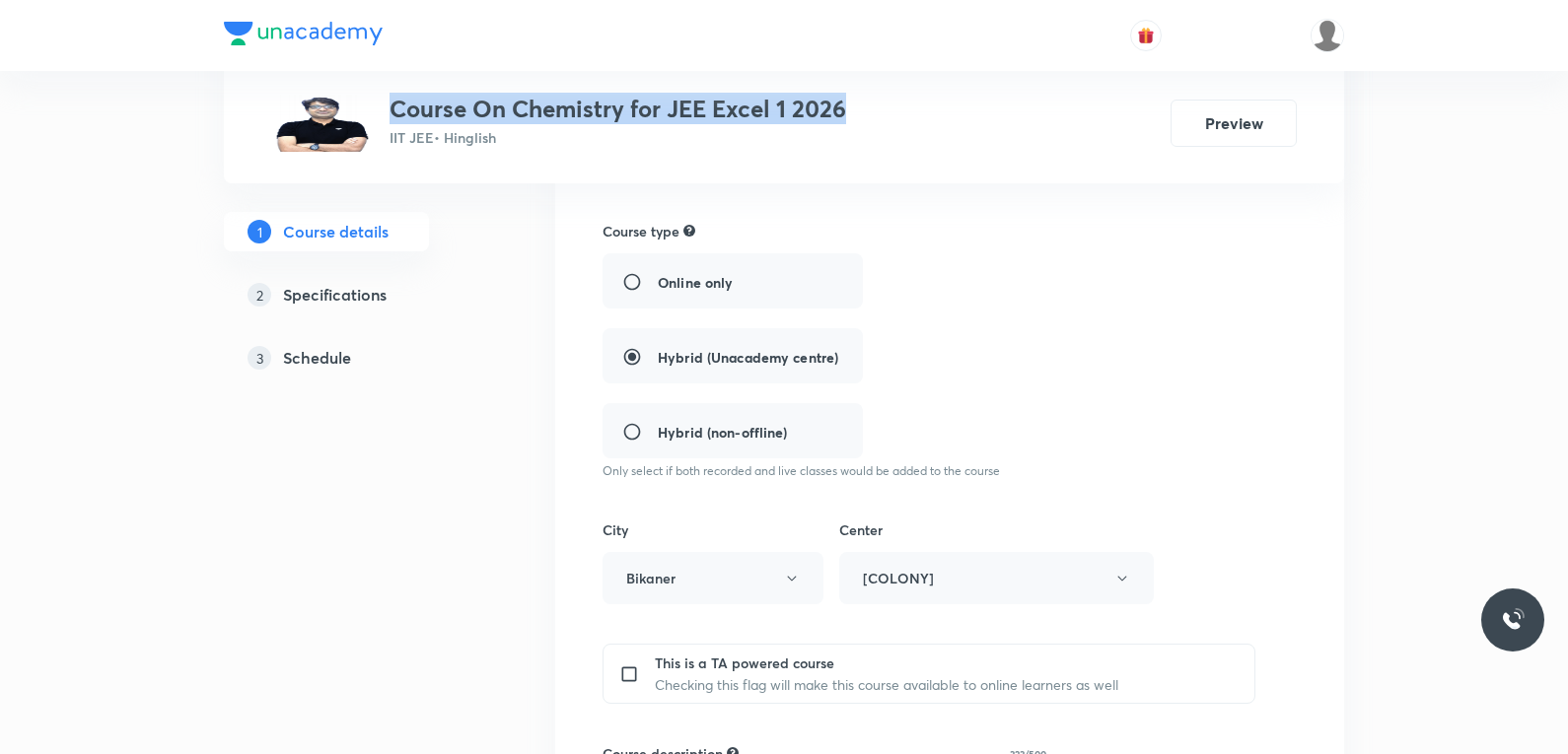scroll, scrollTop: 591, scrollLeft: 0, axis: vertical 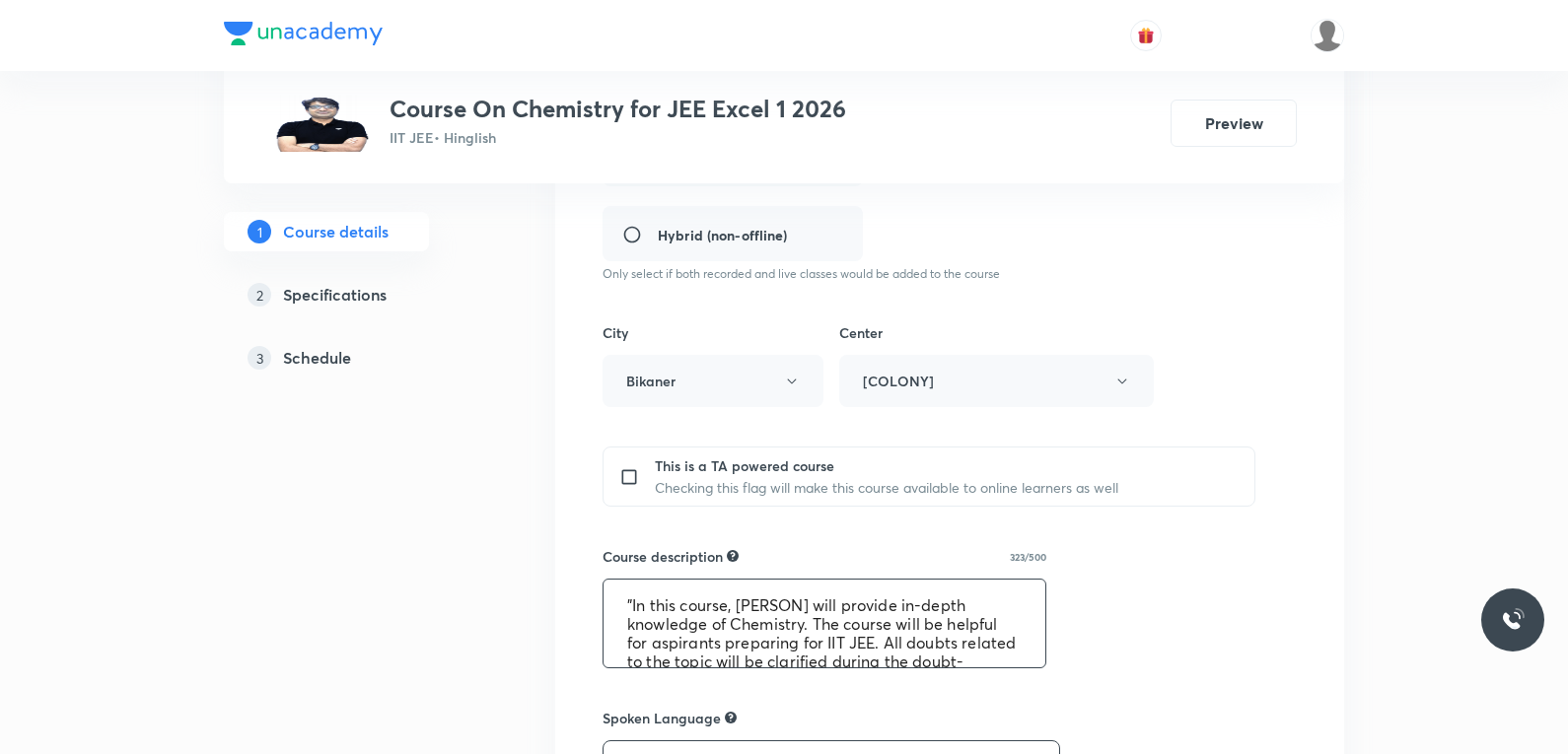 click on ""In this course, [PERSON] will provide in-depth knowledge of Chemistry. The course will be helpful for aspirants preparing for IIT JEE. All doubts related to the topic will be clarified during the doubt-clearing sessions in the course. The course will be covered in Hinglish and the notes will be provided in English"" at bounding box center [824, 623] 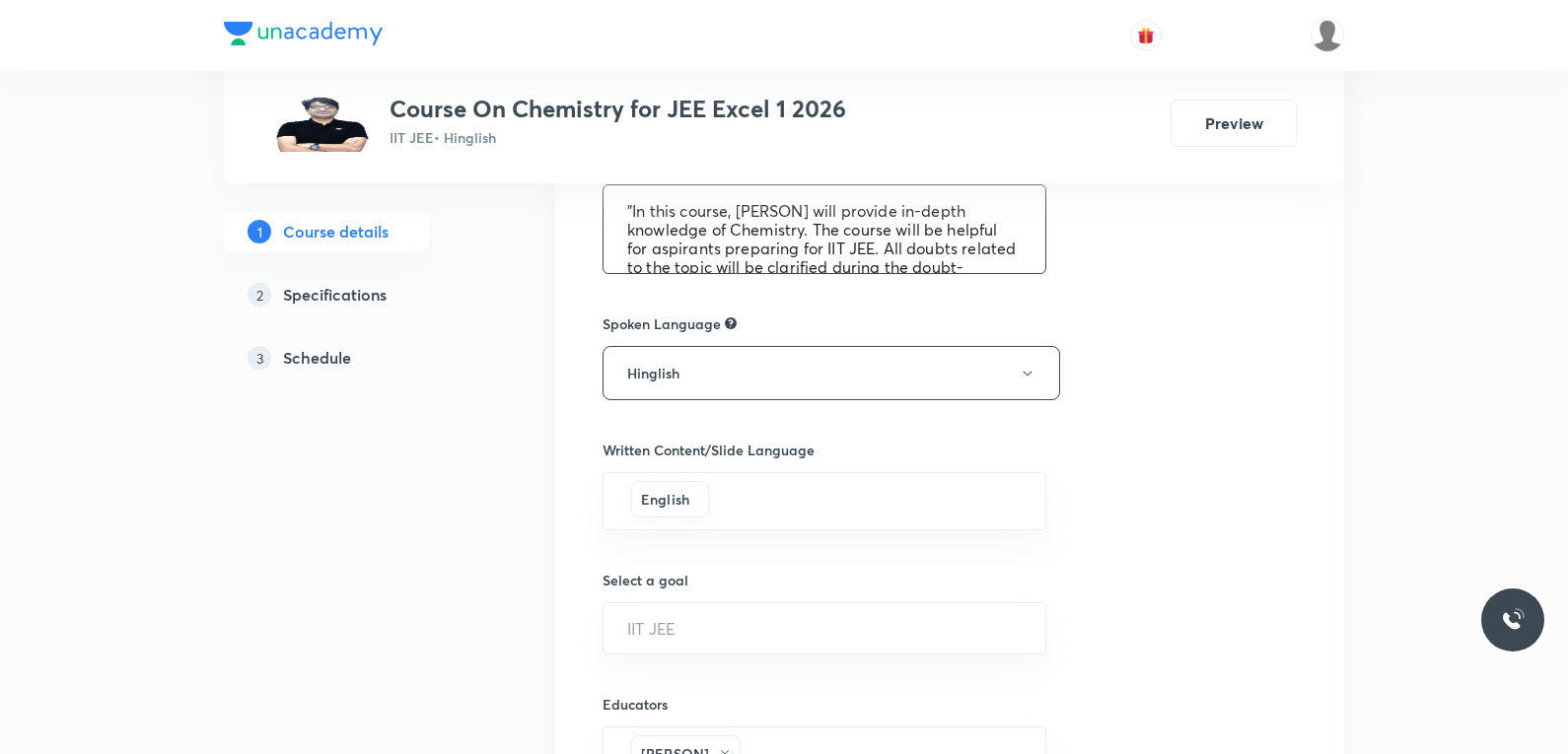 scroll, scrollTop: 1084, scrollLeft: 0, axis: vertical 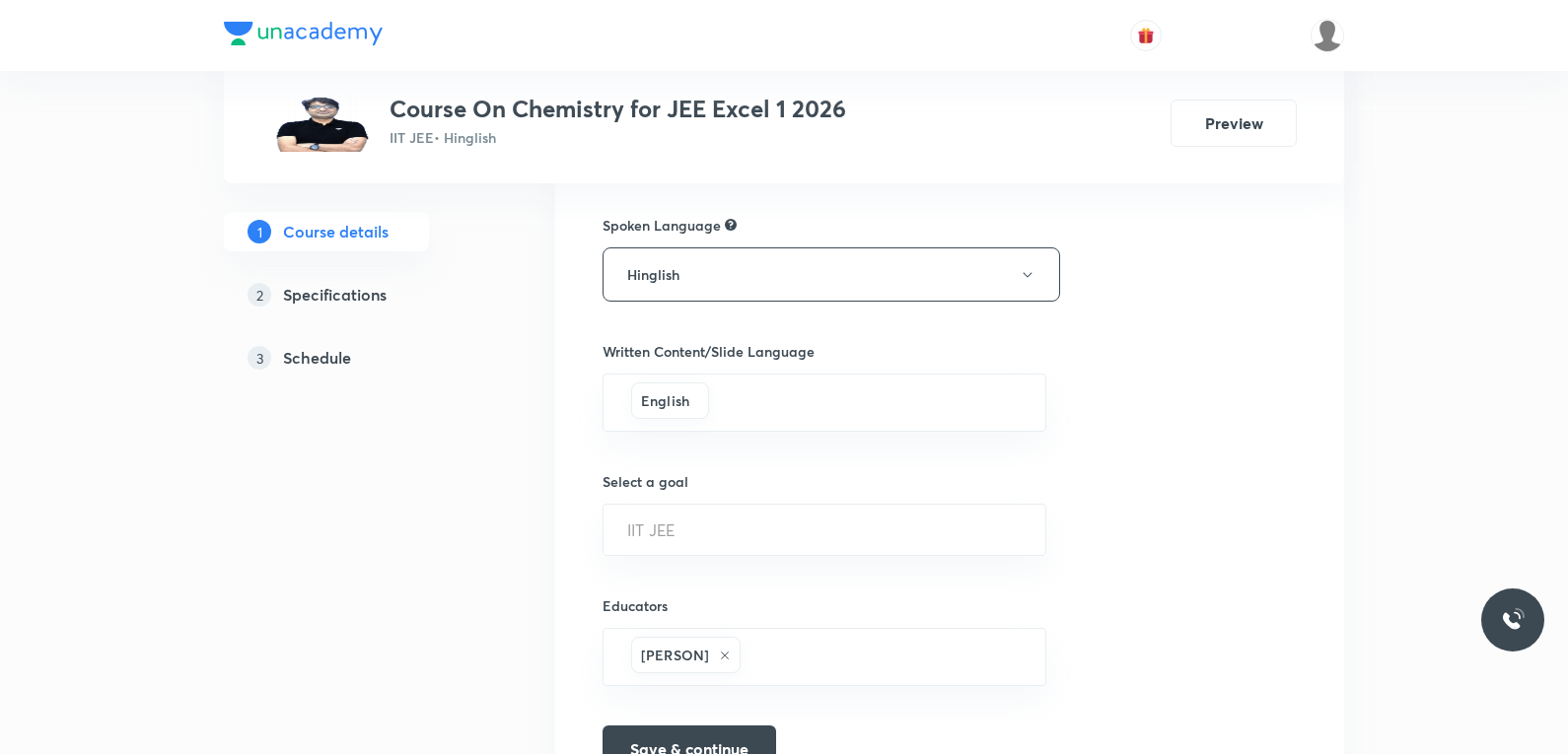 click on "2 Specifications" at bounding box center (358, 295) 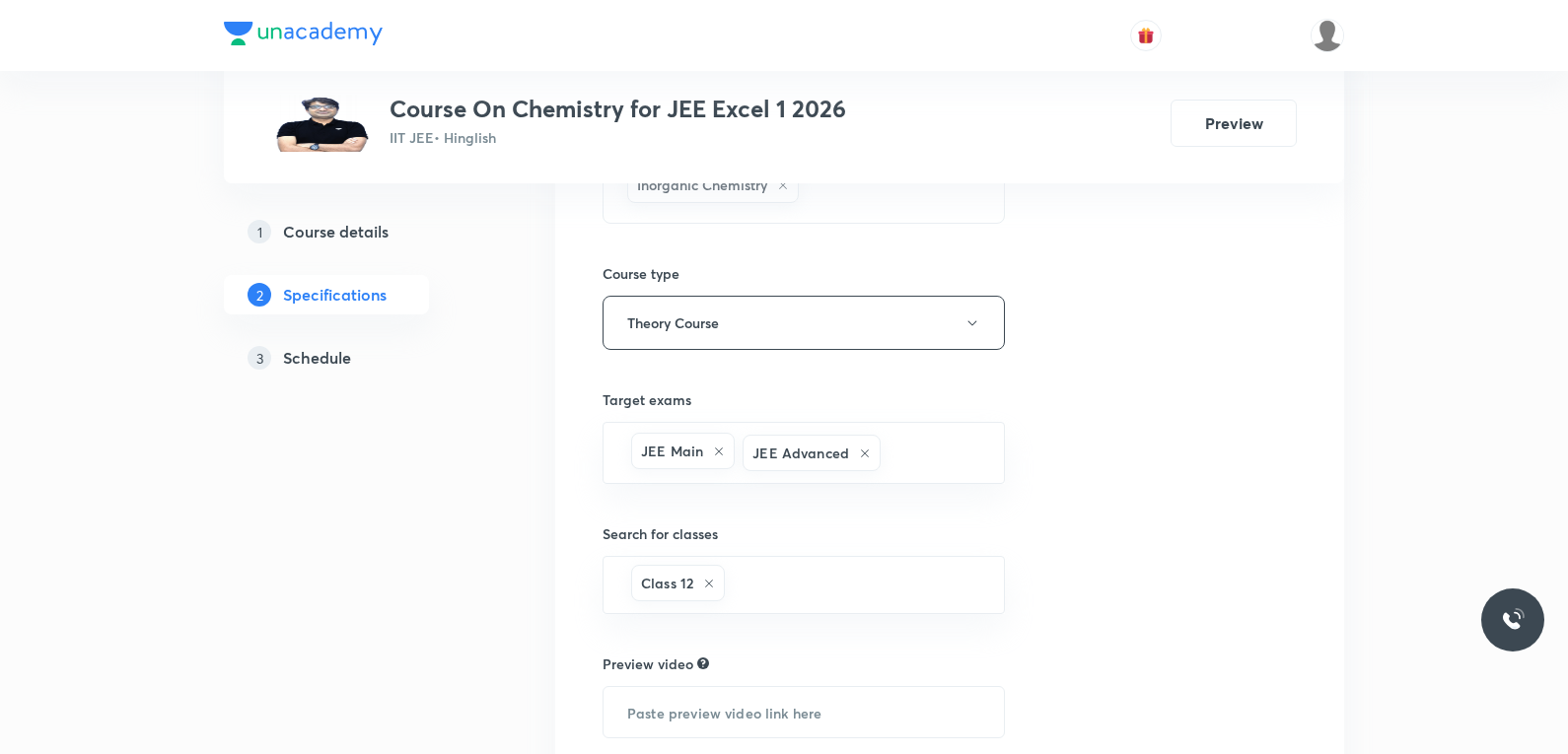 scroll, scrollTop: 394, scrollLeft: 0, axis: vertical 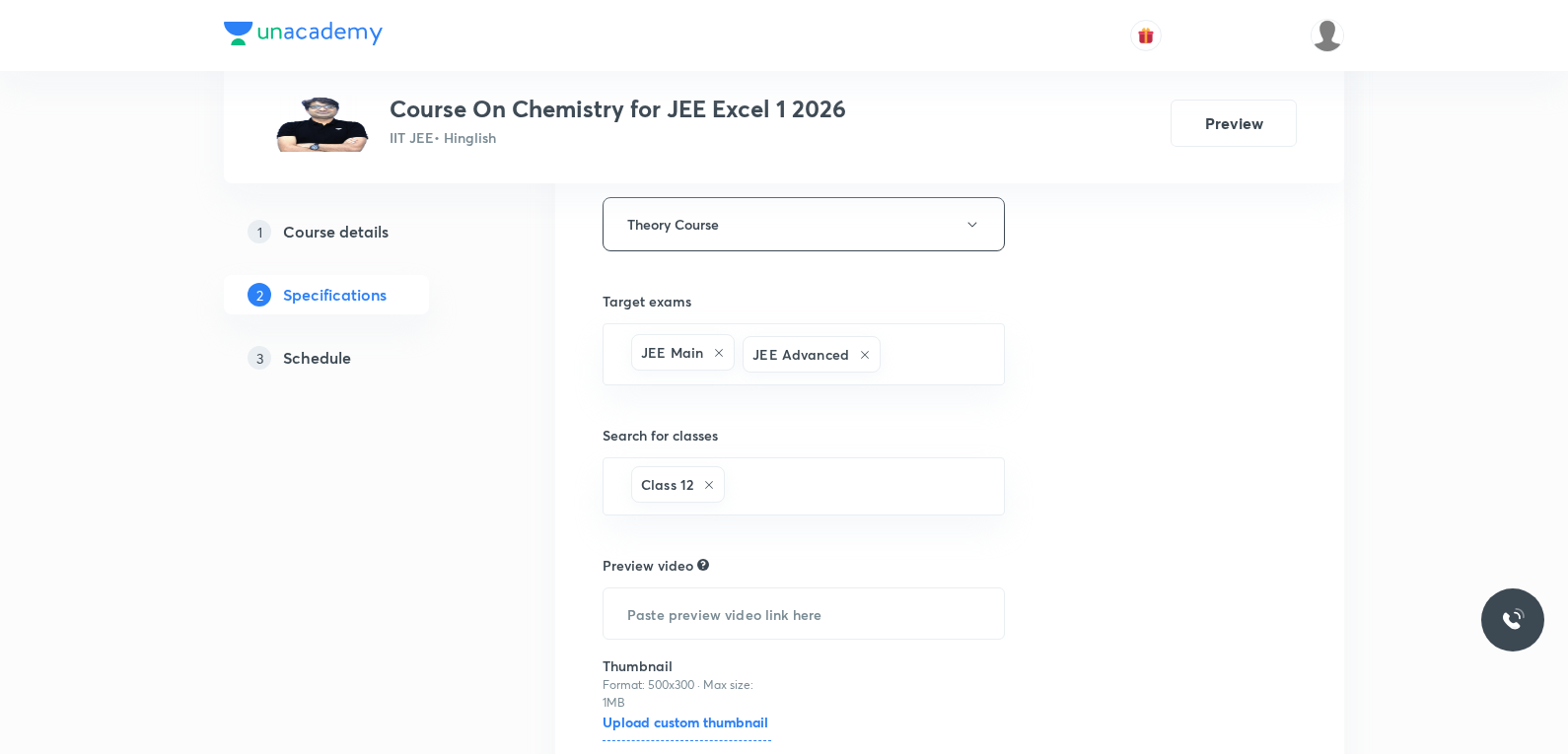 click on "Topics Organic Chemistry Inorganic Chemistry CLEAR Course type Theory Course Target exams JEE Main JEE Advanced ​ Search for classes Class 12 ​ Preview video ​ Thumbnail Format: 500x300 · Max size: 1MB Upload custom thumbnail Save & continue" at bounding box center (950, 399) 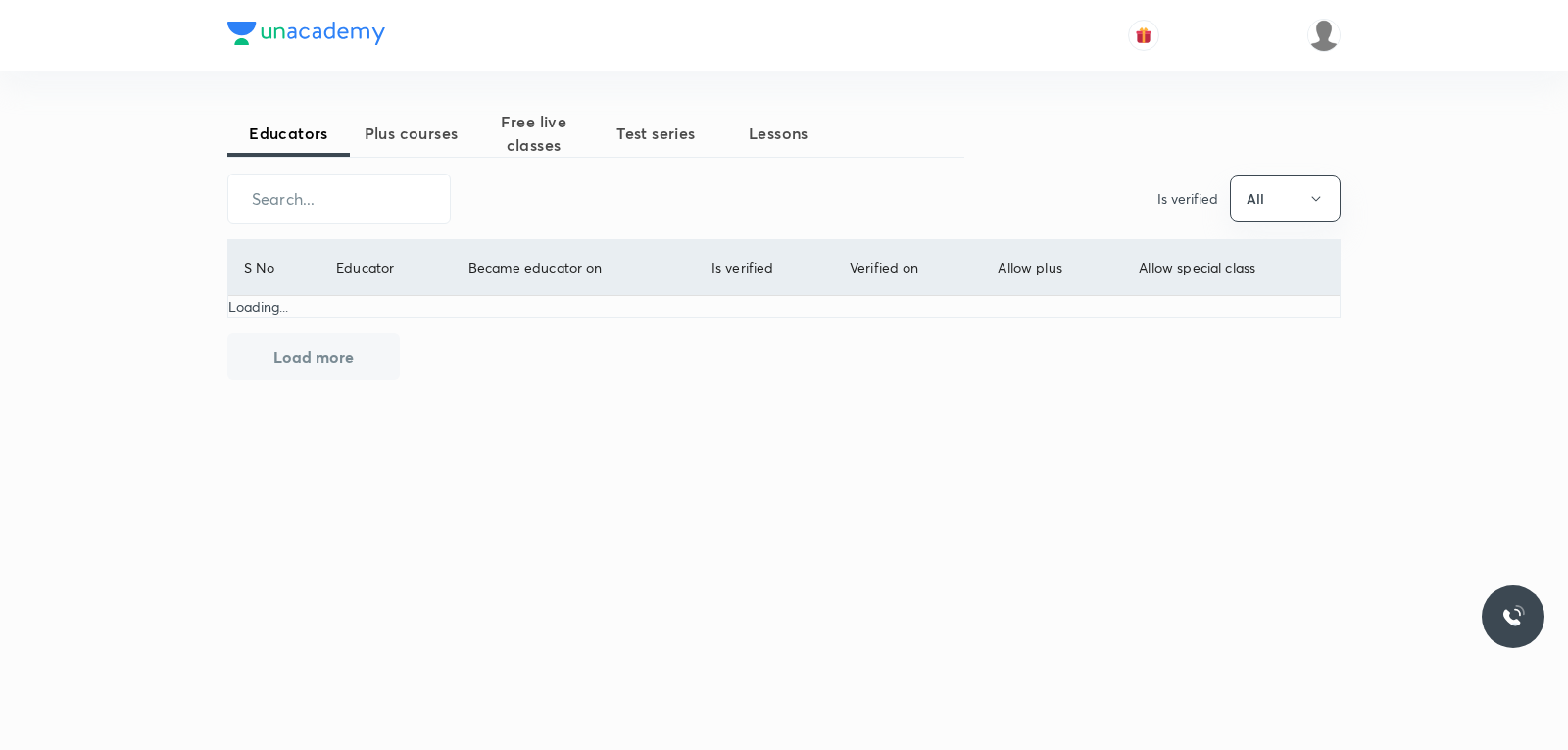 scroll, scrollTop: 0, scrollLeft: 0, axis: both 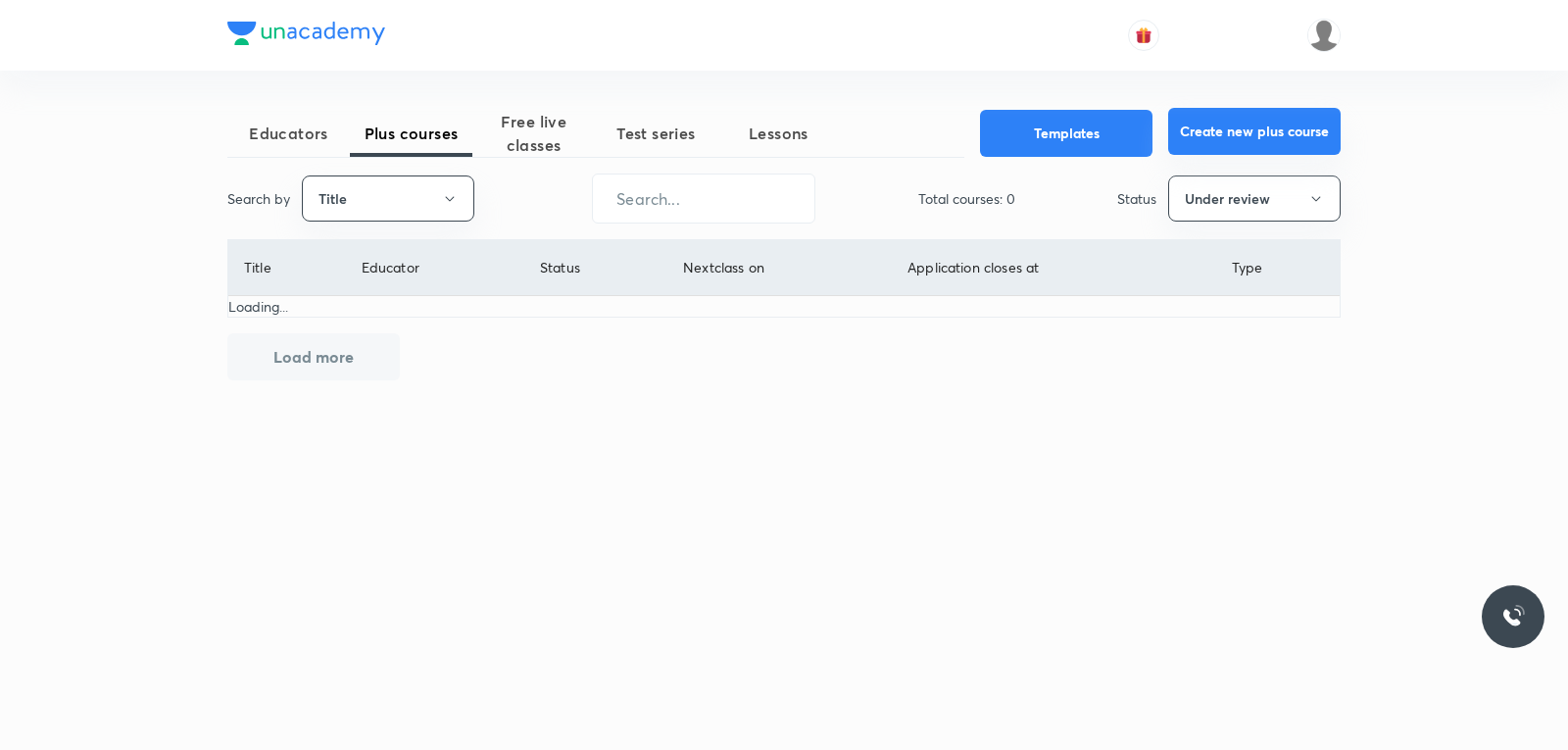 click on "Create new plus course" at bounding box center (1254, 131) 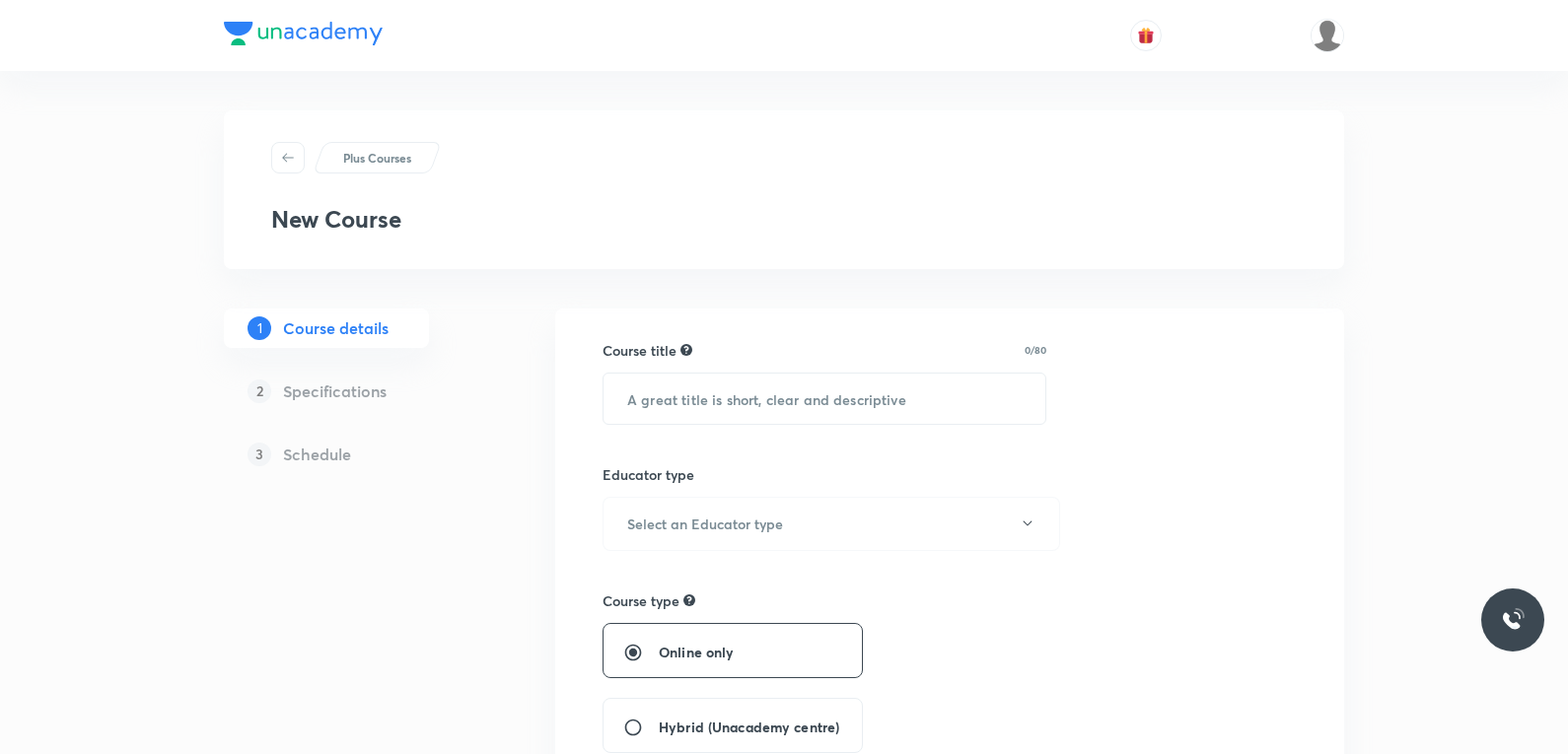 scroll, scrollTop: 0, scrollLeft: 0, axis: both 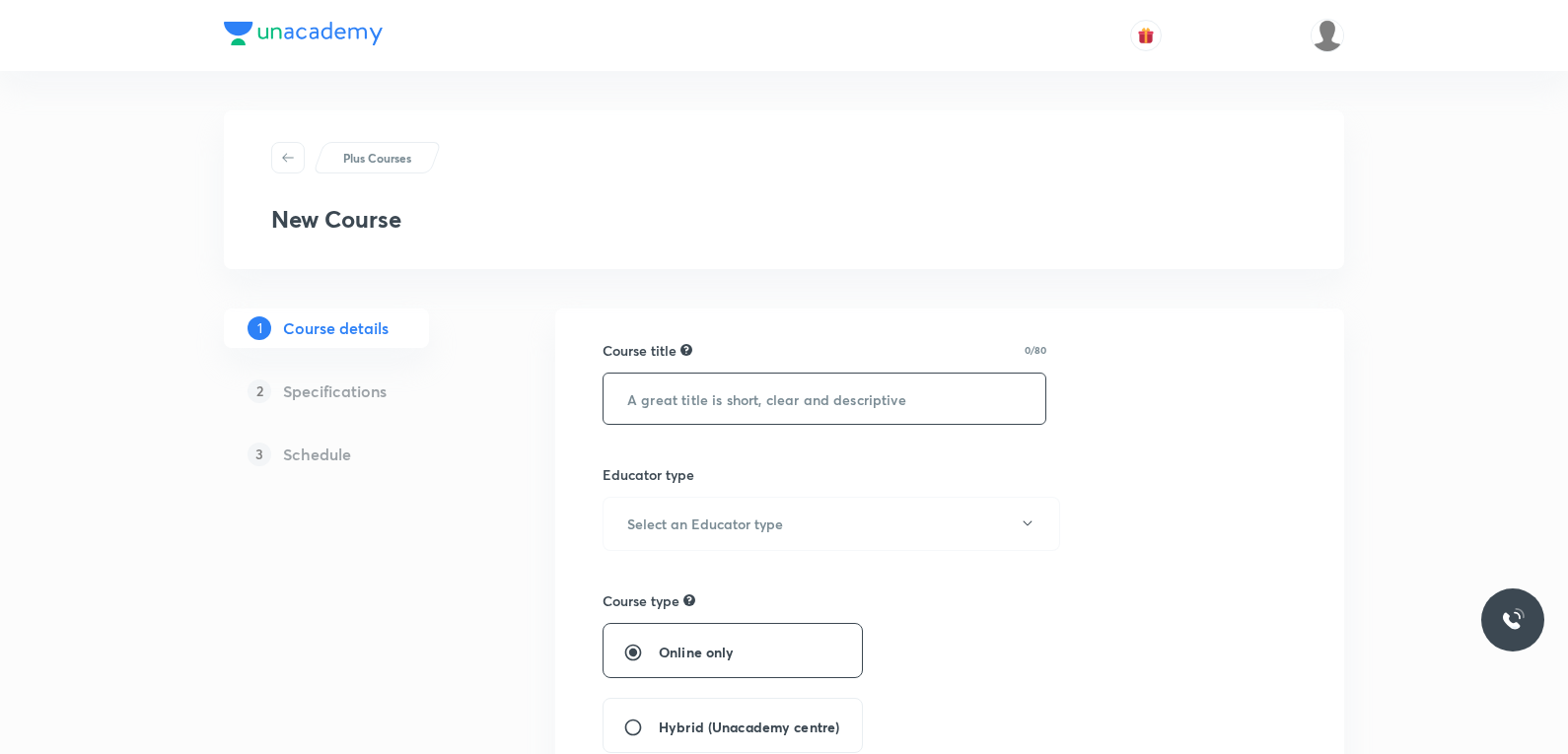 click at bounding box center [824, 398] 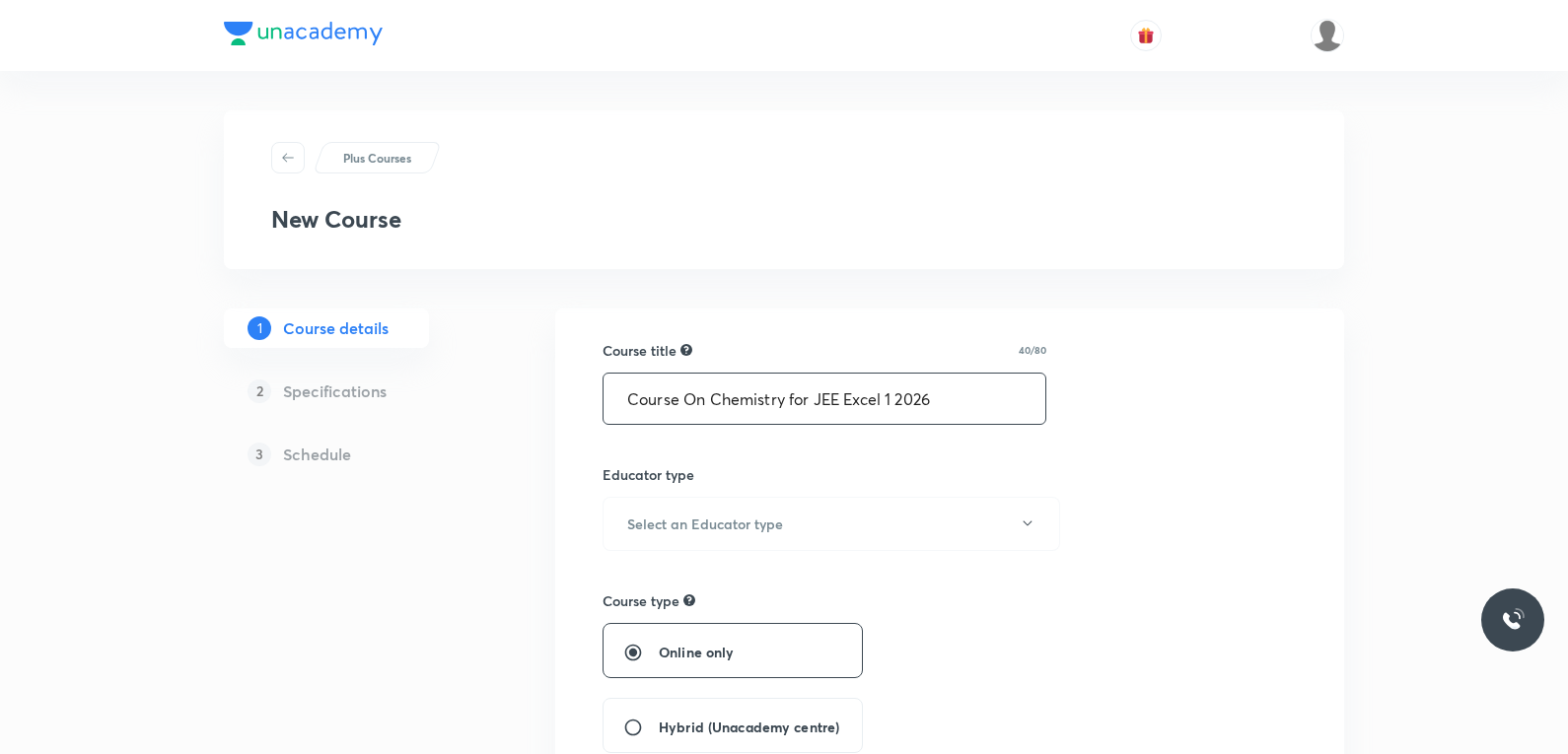 scroll, scrollTop: 99, scrollLeft: 0, axis: vertical 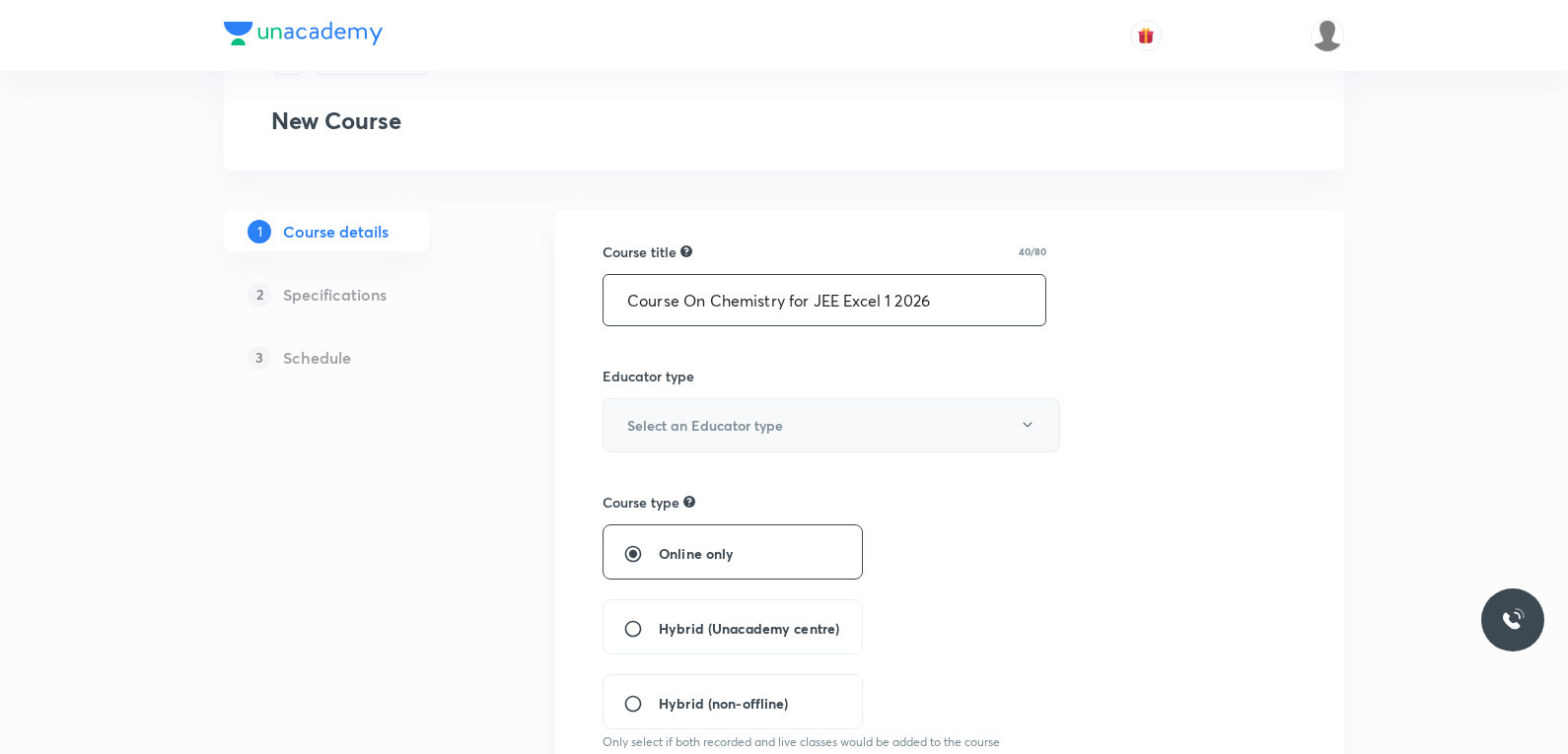 type on "Course On Chemistry for JEE Excel 1 2026" 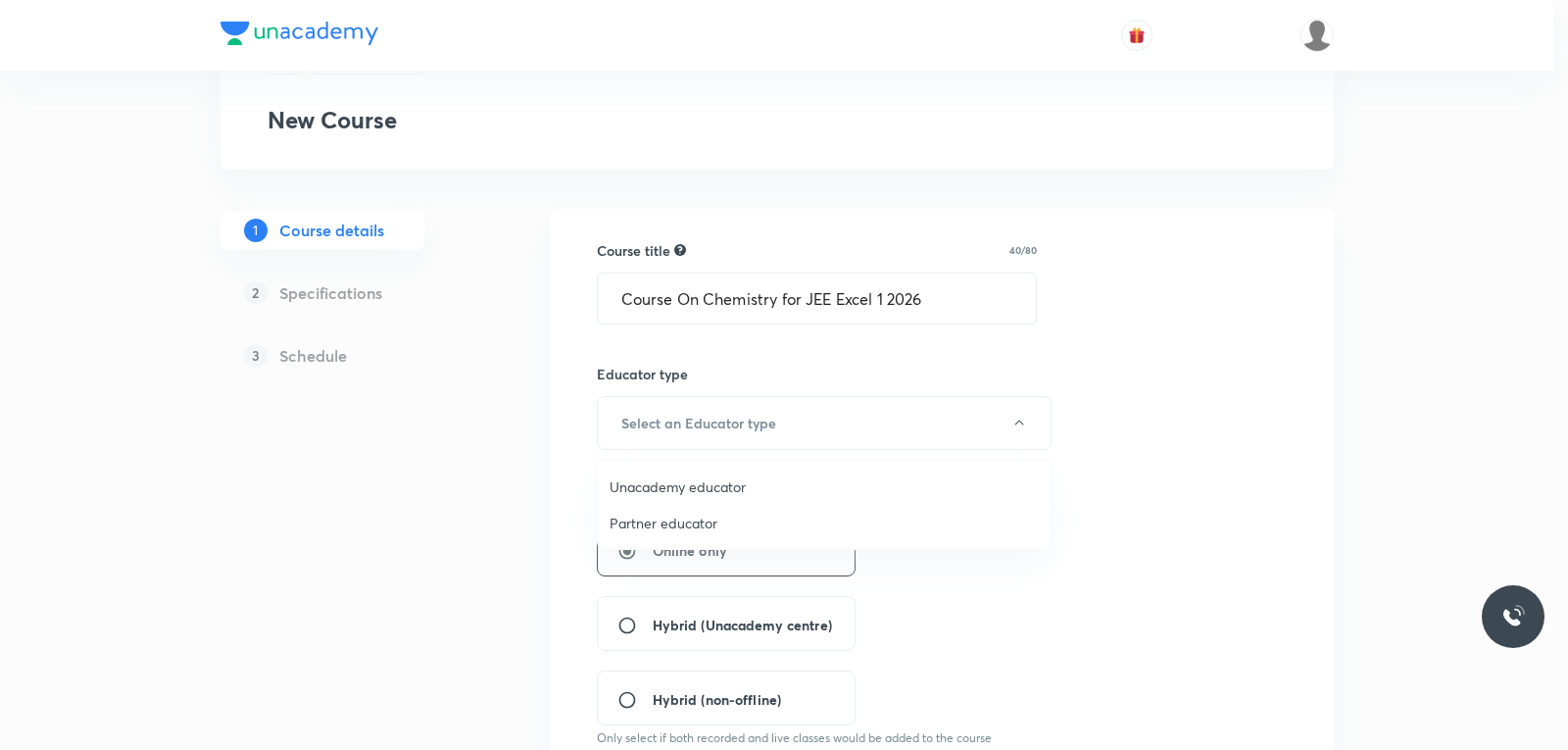 click on "Unacademy educator" at bounding box center (824, 486) 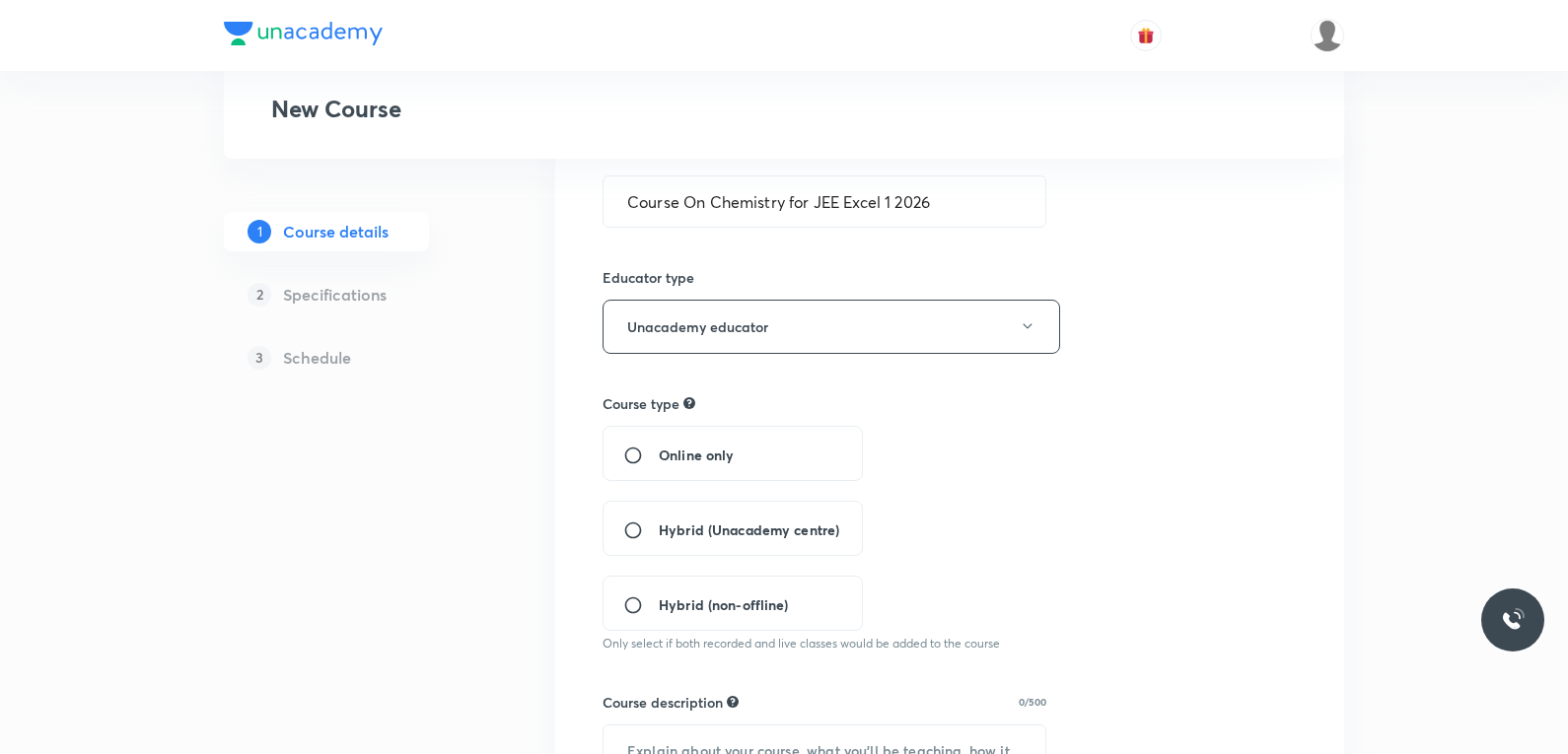scroll, scrollTop: 296, scrollLeft: 0, axis: vertical 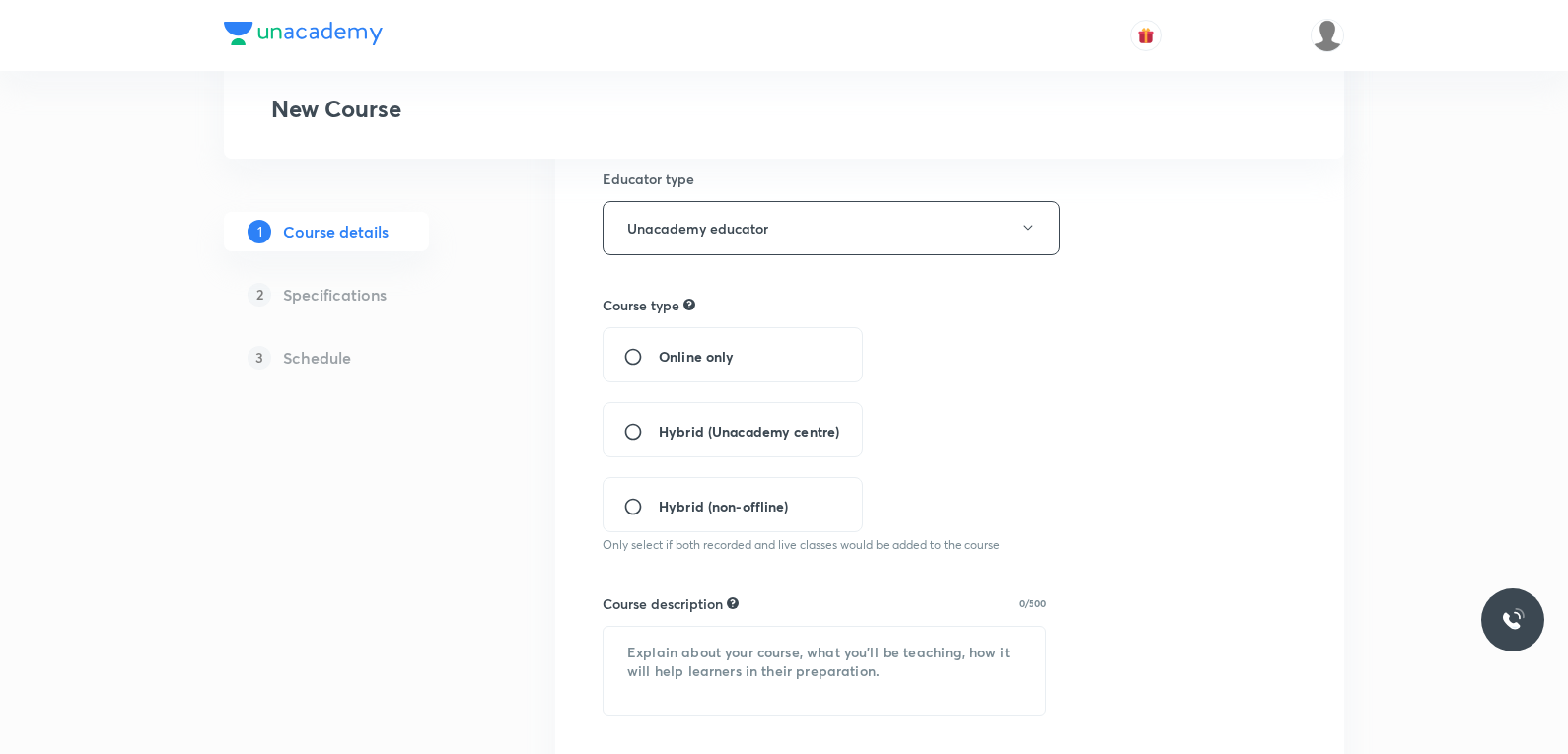 click on "Hybrid (Unacademy centre)" at bounding box center [748, 431] 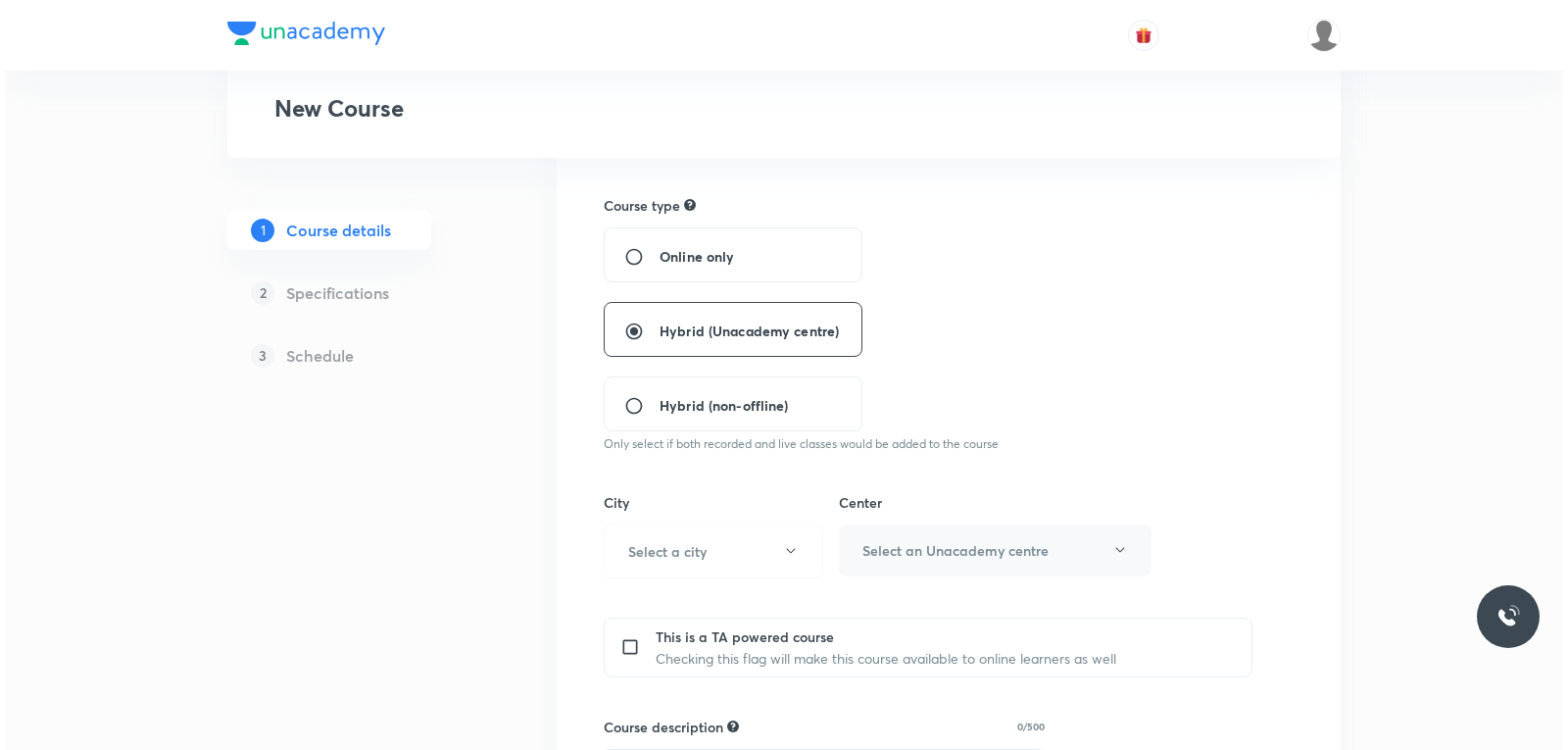 scroll, scrollTop: 490, scrollLeft: 0, axis: vertical 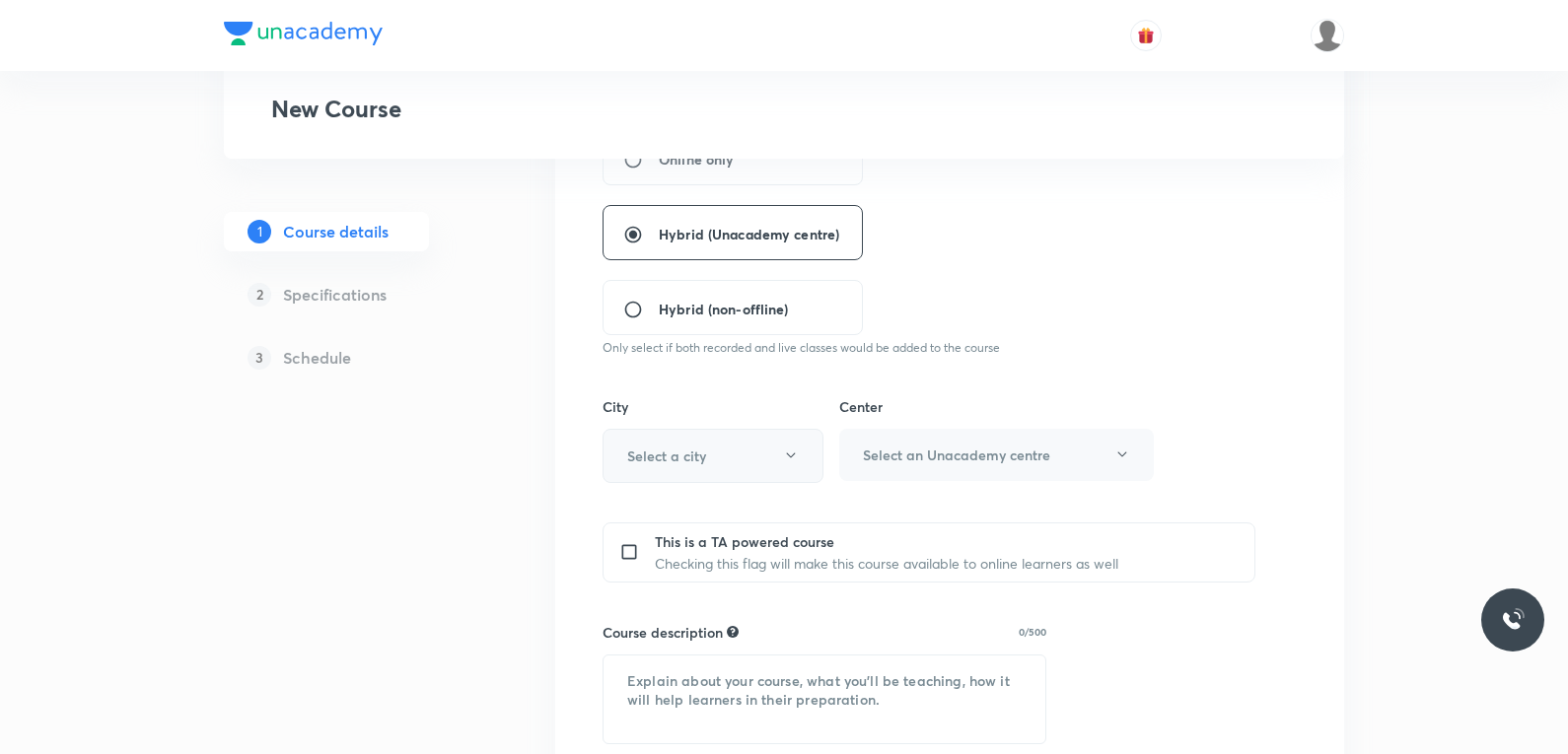 click on "Select a city" at bounding box center (713, 455) 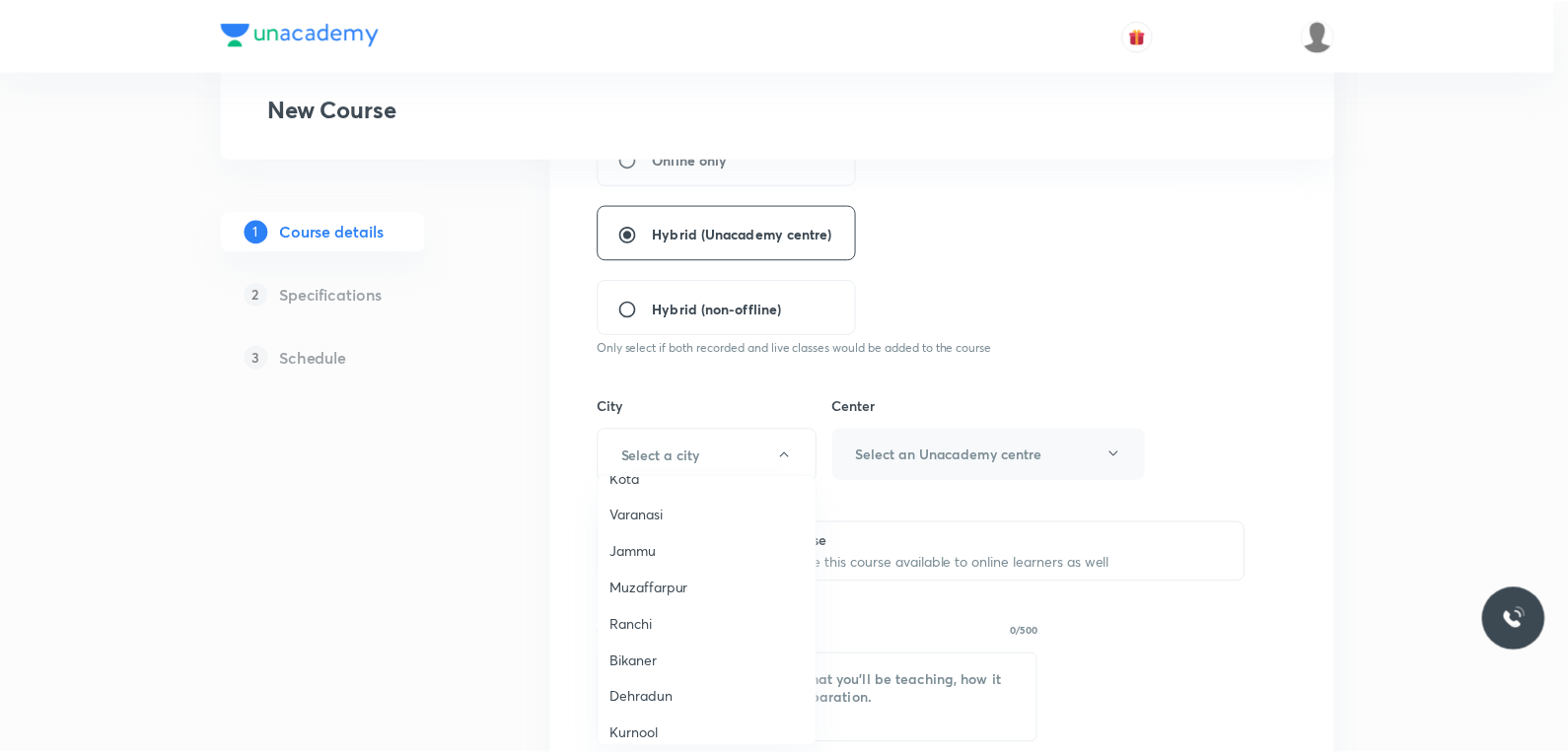 scroll, scrollTop: 1873, scrollLeft: 0, axis: vertical 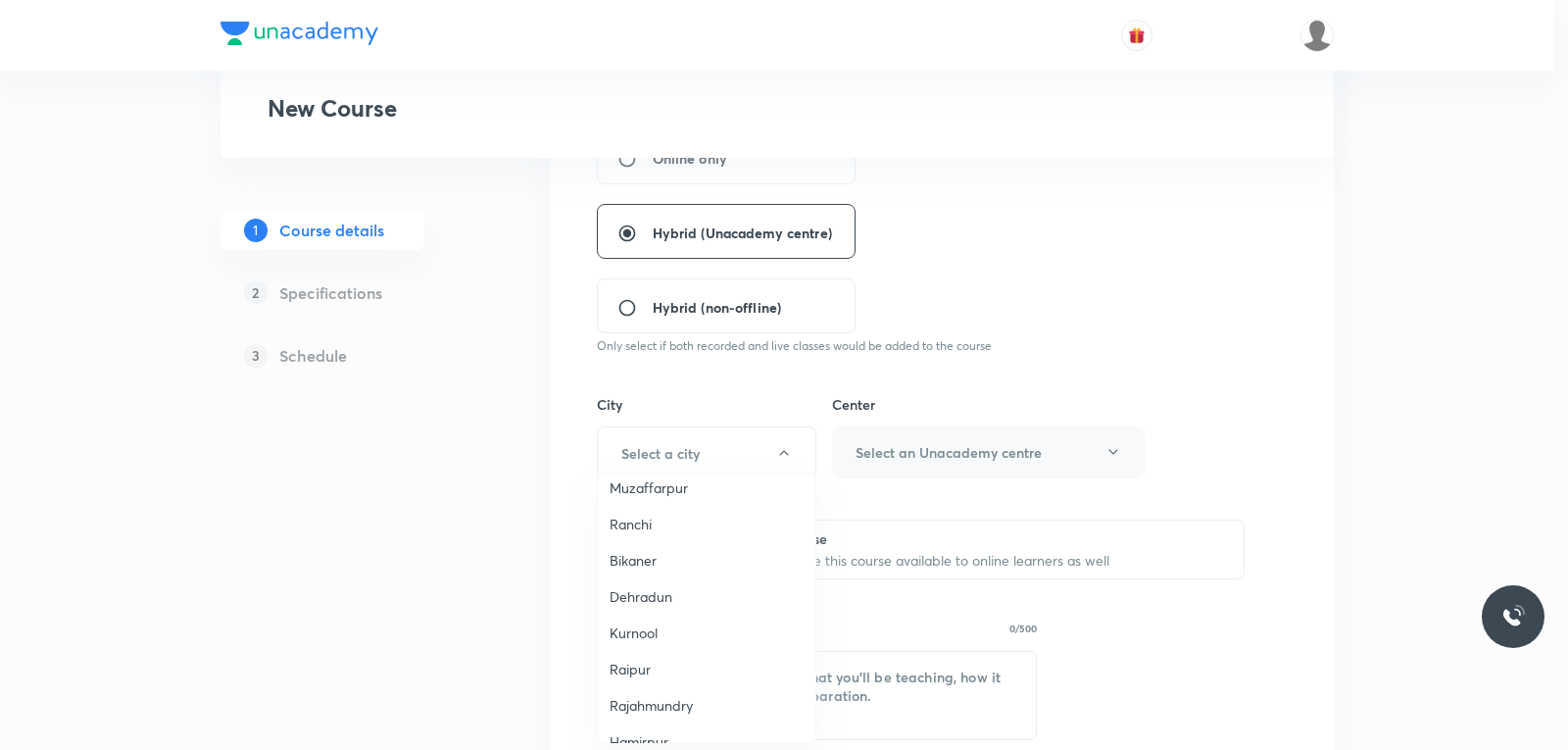 click on "Bikaner" at bounding box center [707, 560] 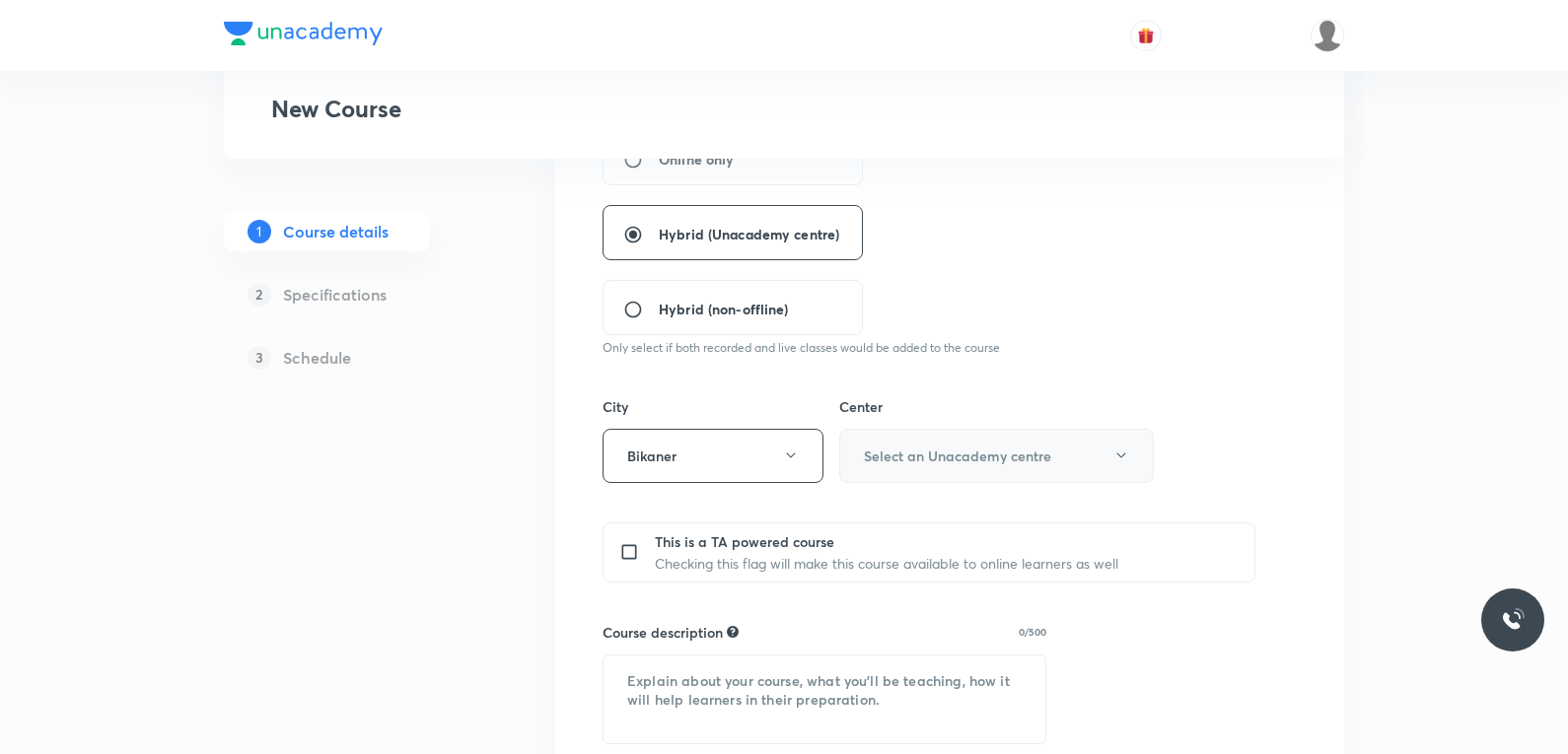 click on "Select an Unacademy centre" at bounding box center (996, 455) 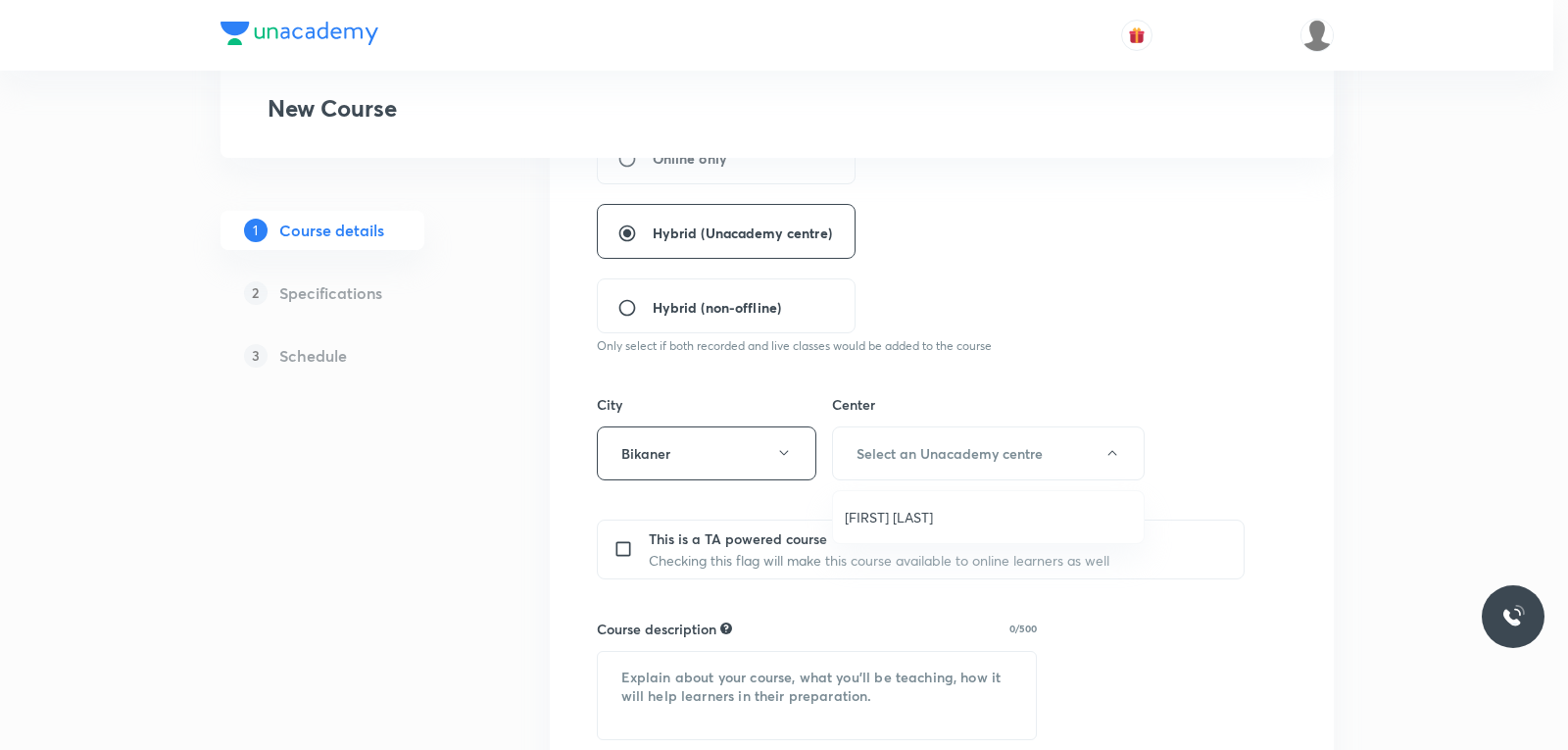 click on "[FIRST] [LAST]" at bounding box center (988, 517) 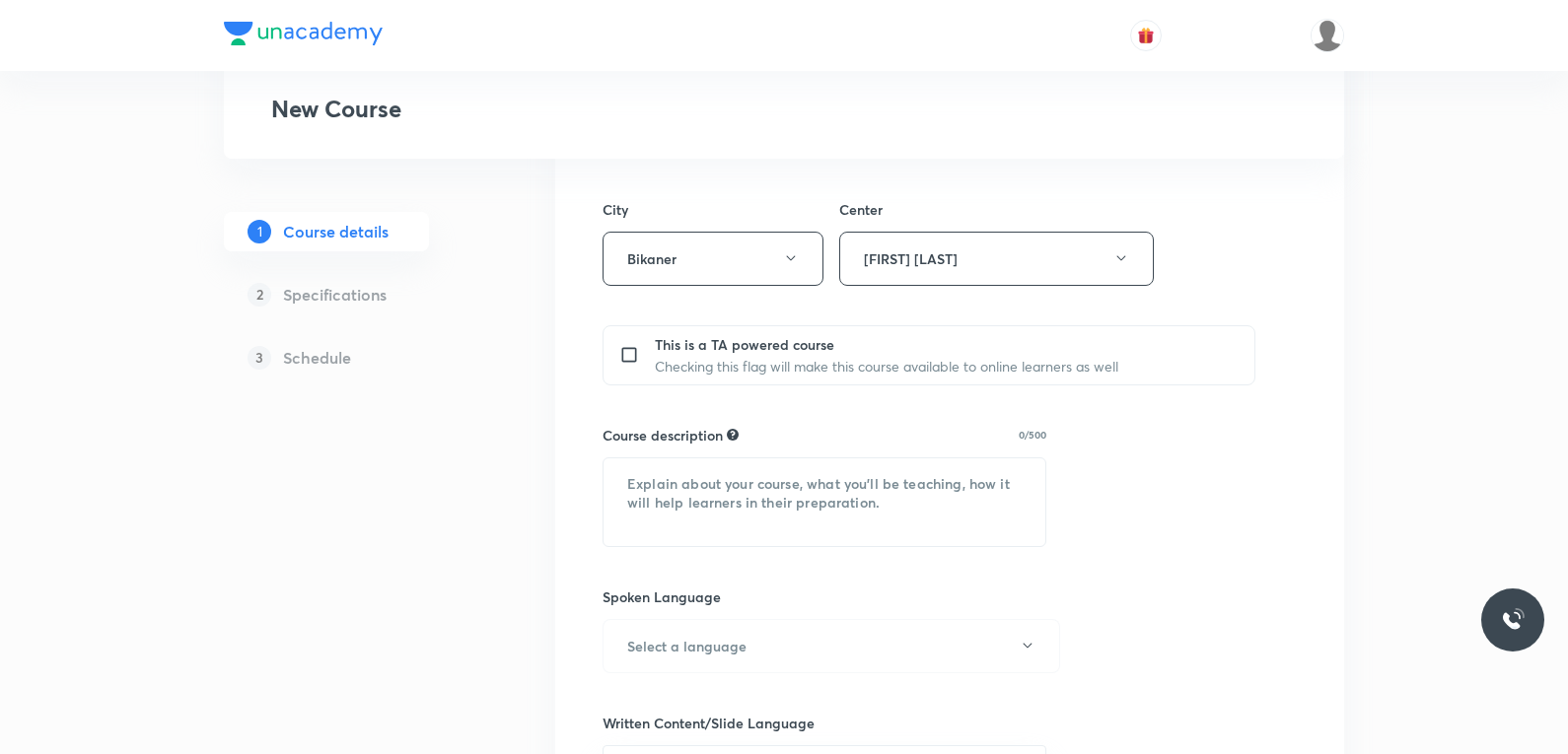 scroll, scrollTop: 788, scrollLeft: 0, axis: vertical 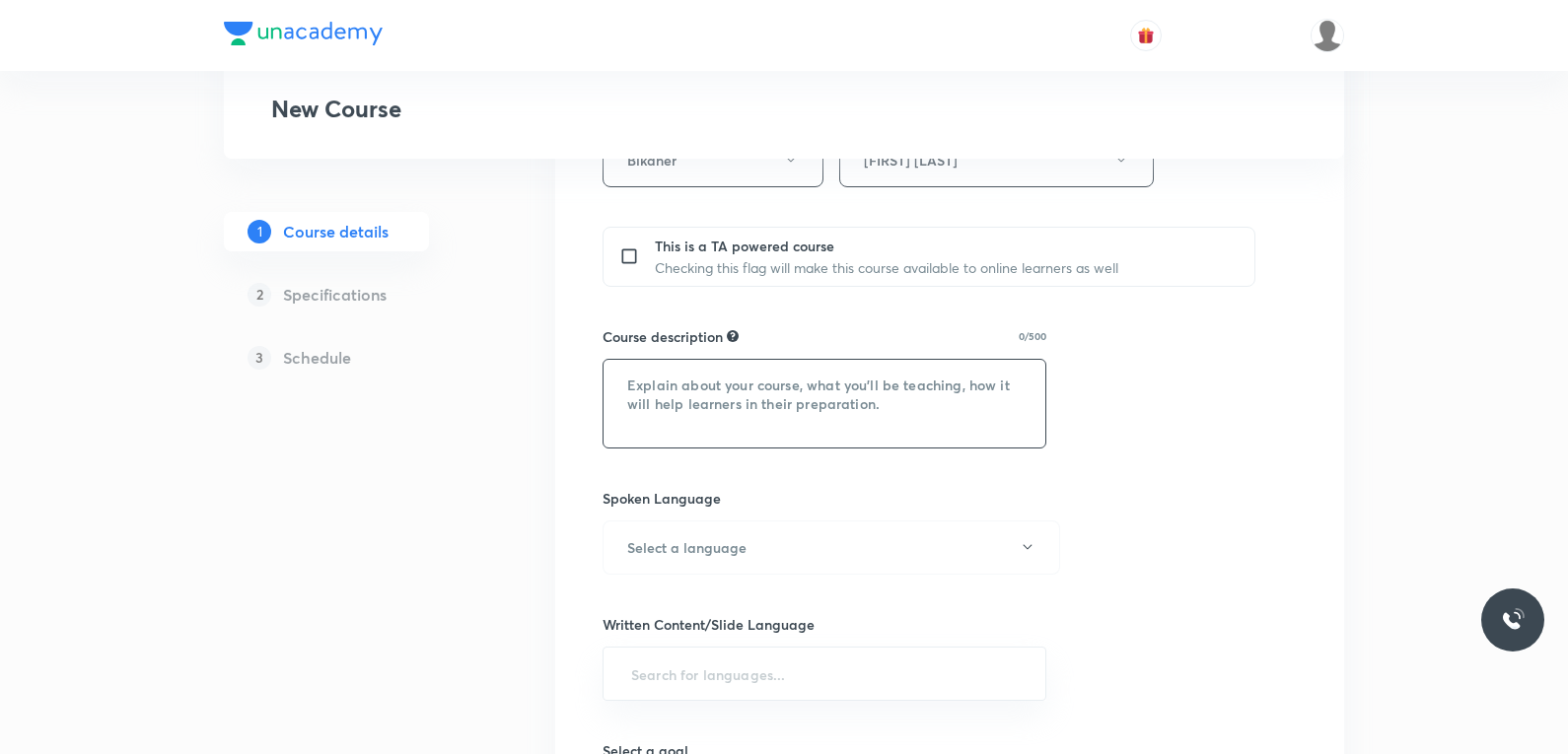 click at bounding box center [824, 403] 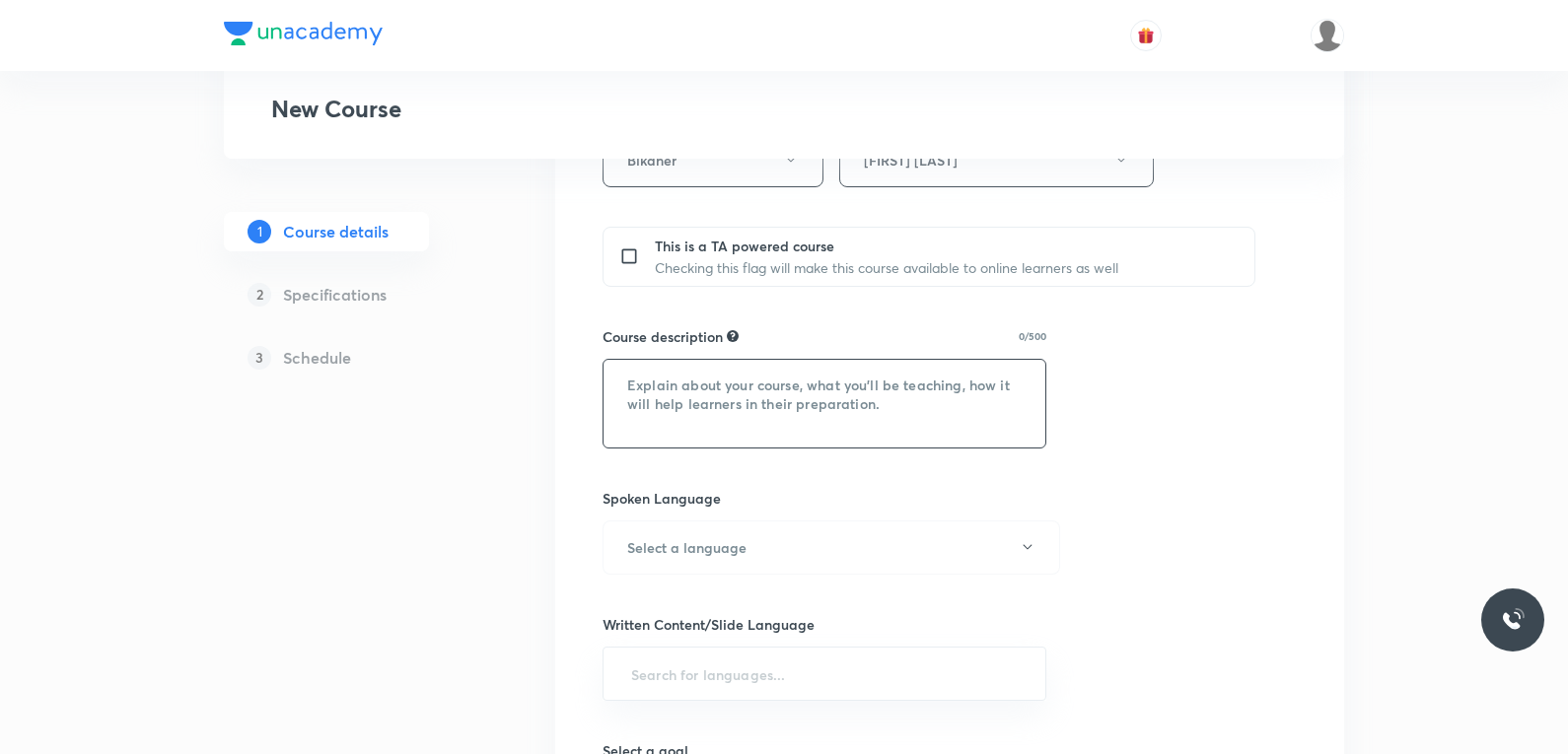 paste on ""In this course, [FIRST] [LAST] Sir will provide in-depth knowledge of Chemistry. The course will be helpful for aspirants preparing for IIT JEE. All doubts related to the topic will be clarified during the doubt-clearing sessions in the course. The course will be covered in Hinglish and the notes will be provided in English"" 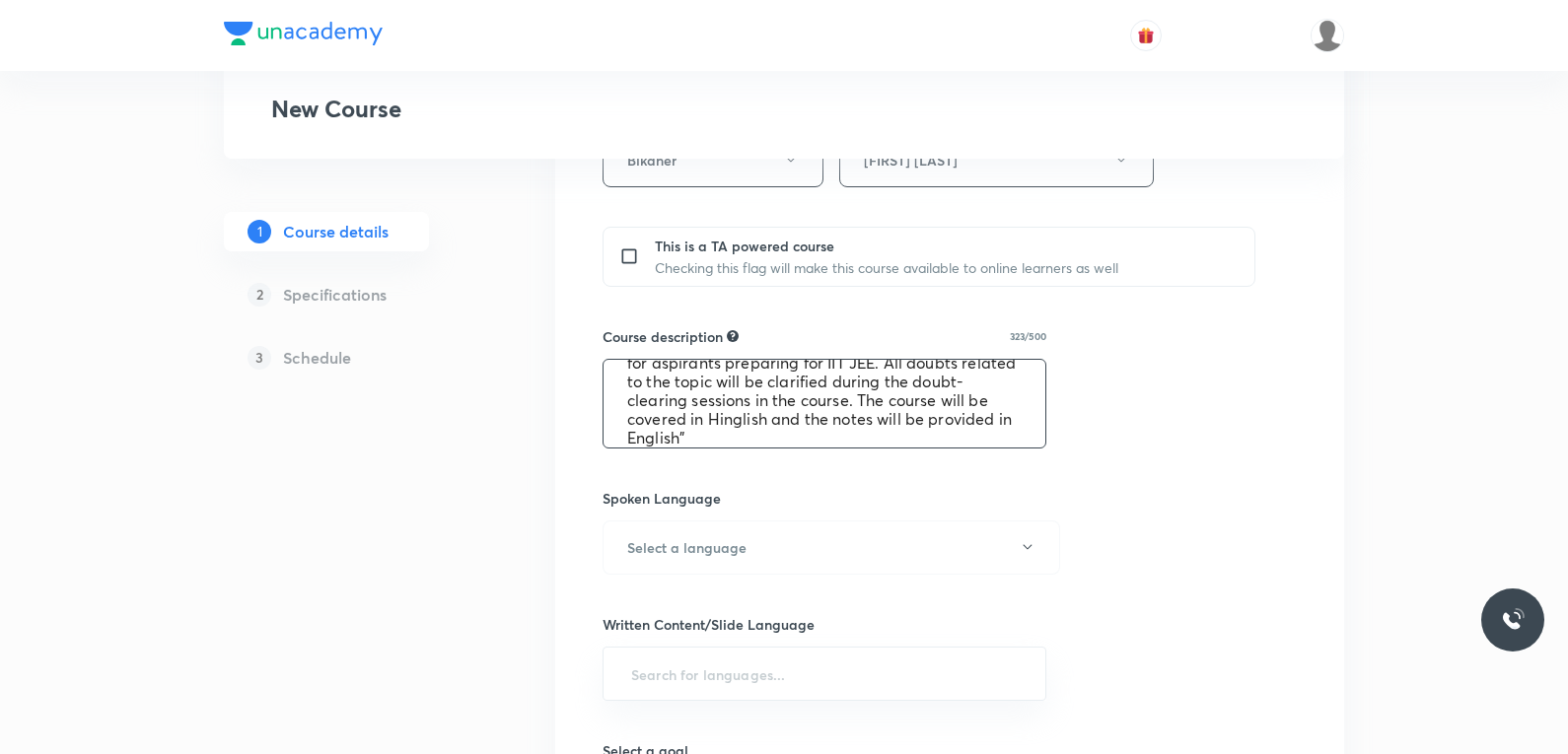 scroll, scrollTop: 0, scrollLeft: 0, axis: both 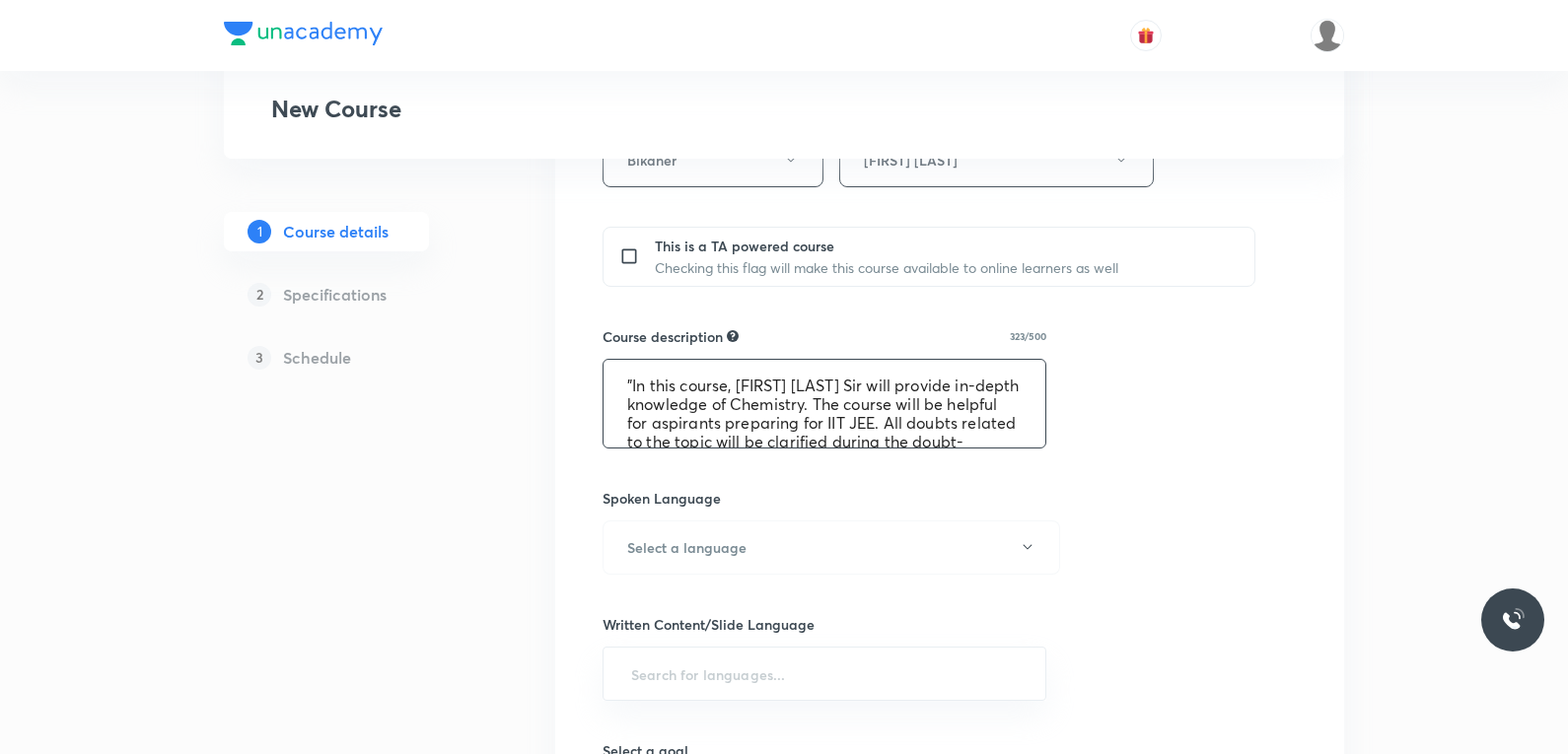 click on ""In this course, [FIRST] [LAST] Sir will provide in-depth knowledge of Chemistry. The course will be helpful for aspirants preparing for IIT JEE. All doubts related to the topic will be clarified during the doubt-clearing sessions in the course. The course will be covered in Hinglish and the notes will be provided in English"" at bounding box center (824, 403) 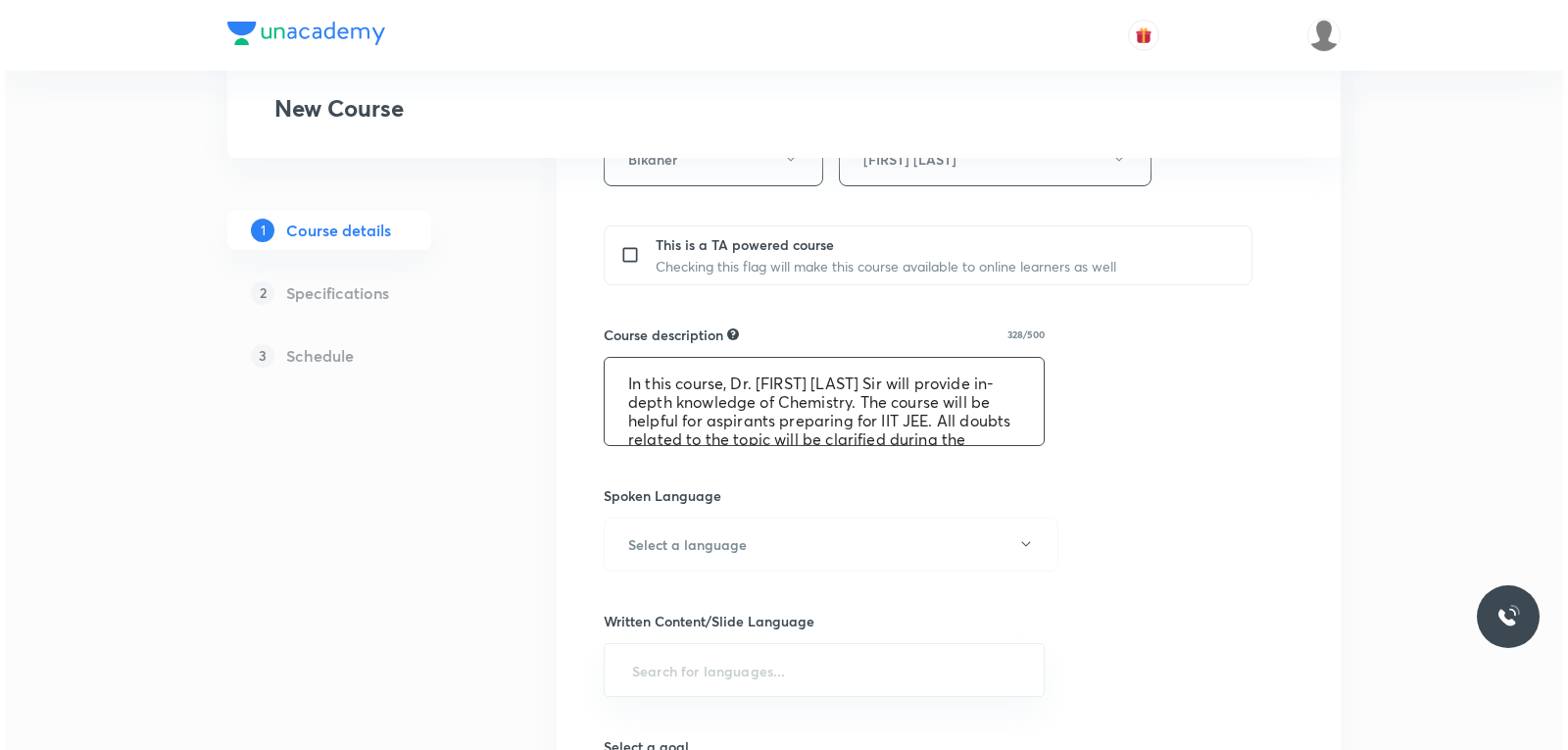 scroll, scrollTop: 75, scrollLeft: 0, axis: vertical 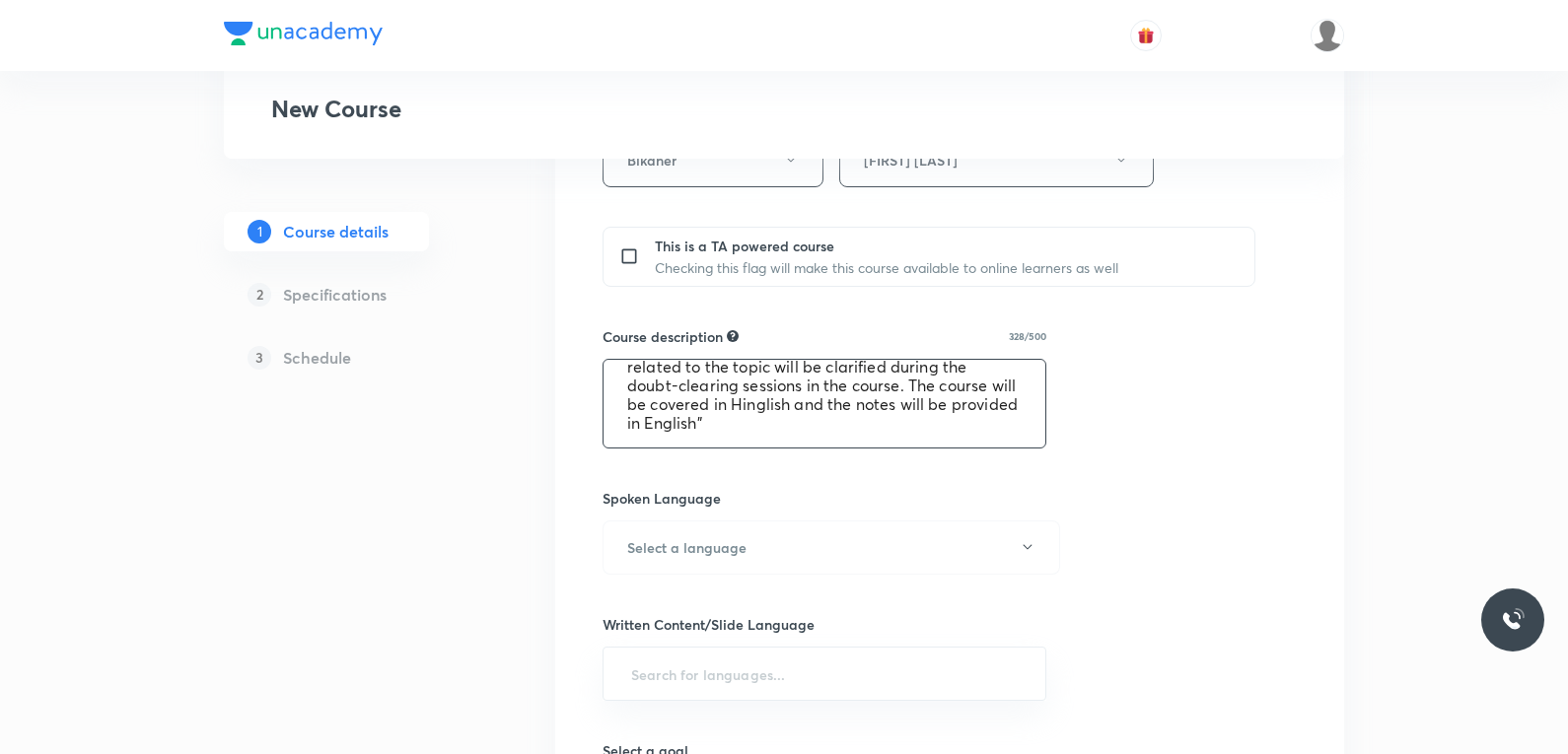 click on "In this course, Dr. [FIRST] [LAST] Sir will provide in-depth knowledge of Chemistry. The course will be helpful for aspirants preparing for IIT JEE. All doubts related to the topic will be clarified during the doubt-clearing sessions in the course. The course will be covered in Hinglish and the notes will be provided in English"" at bounding box center [824, 403] 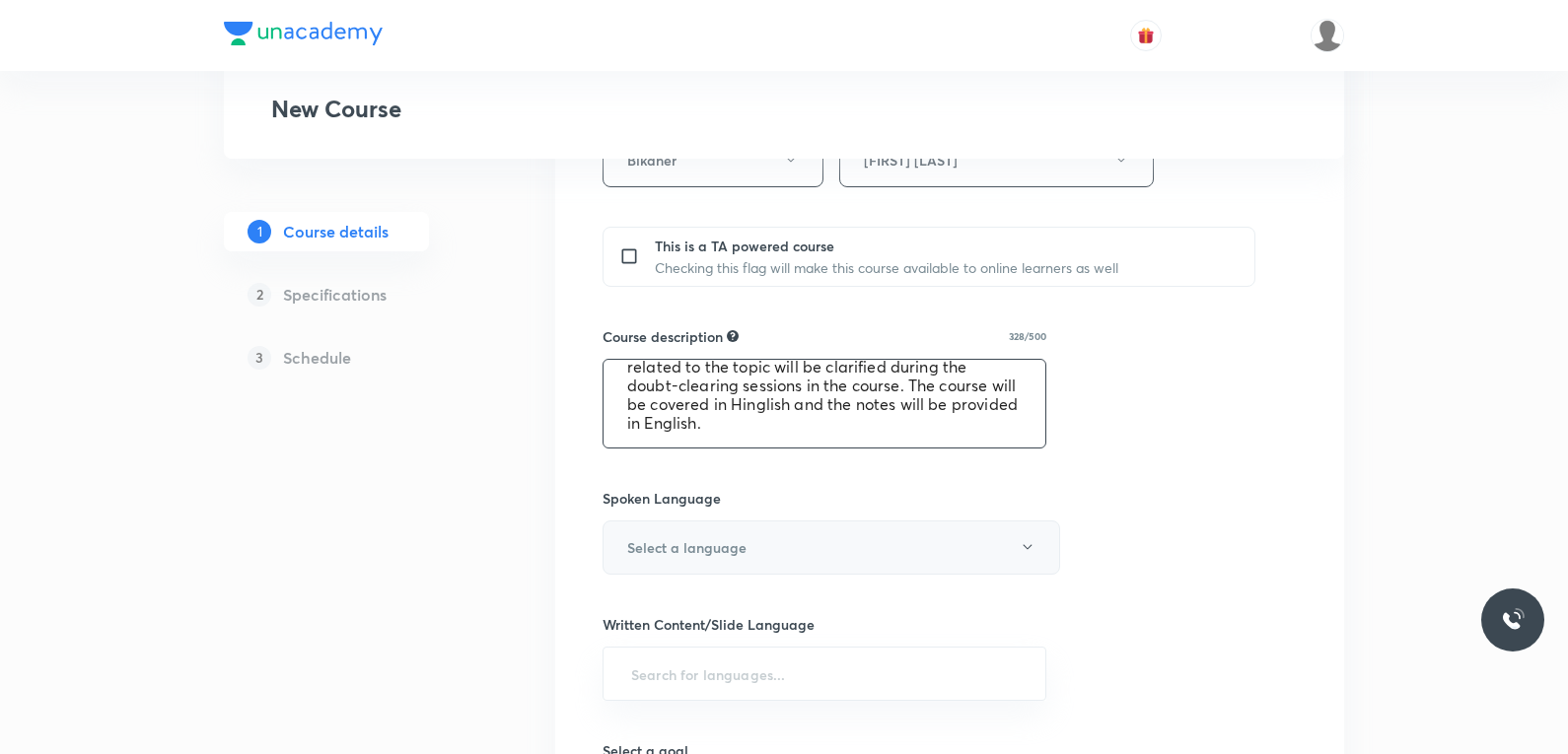 type on "In this course, Dr. [FIRST] [LAST] Sir will provide in-depth knowledge of Chemistry. The course will be helpful for aspirants preparing for IIT JEE. All doubts related to the topic will be clarified during the doubt-clearing sessions in the course. The course will be covered in Hinglish and the notes will be provided in English." 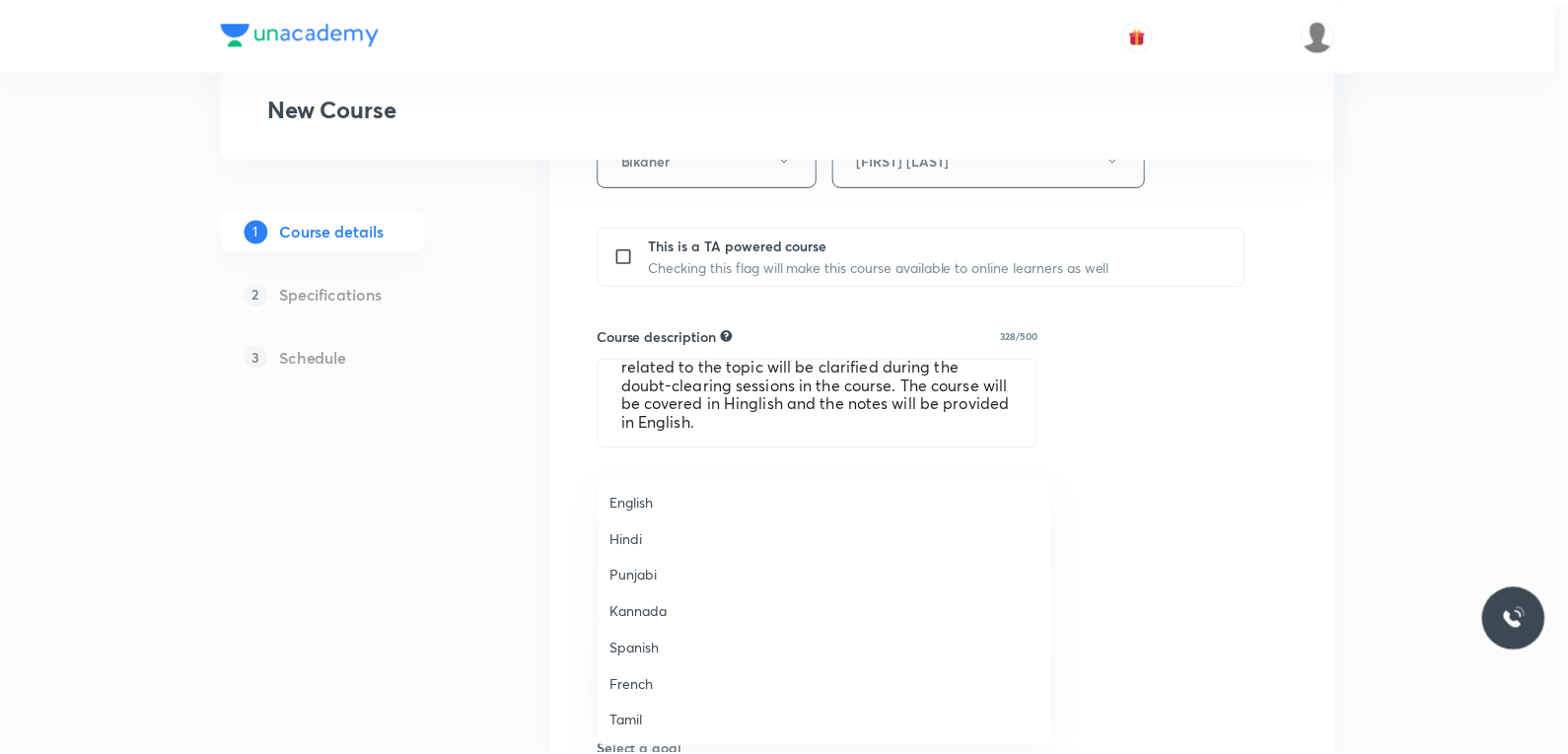 scroll, scrollTop: 584, scrollLeft: 0, axis: vertical 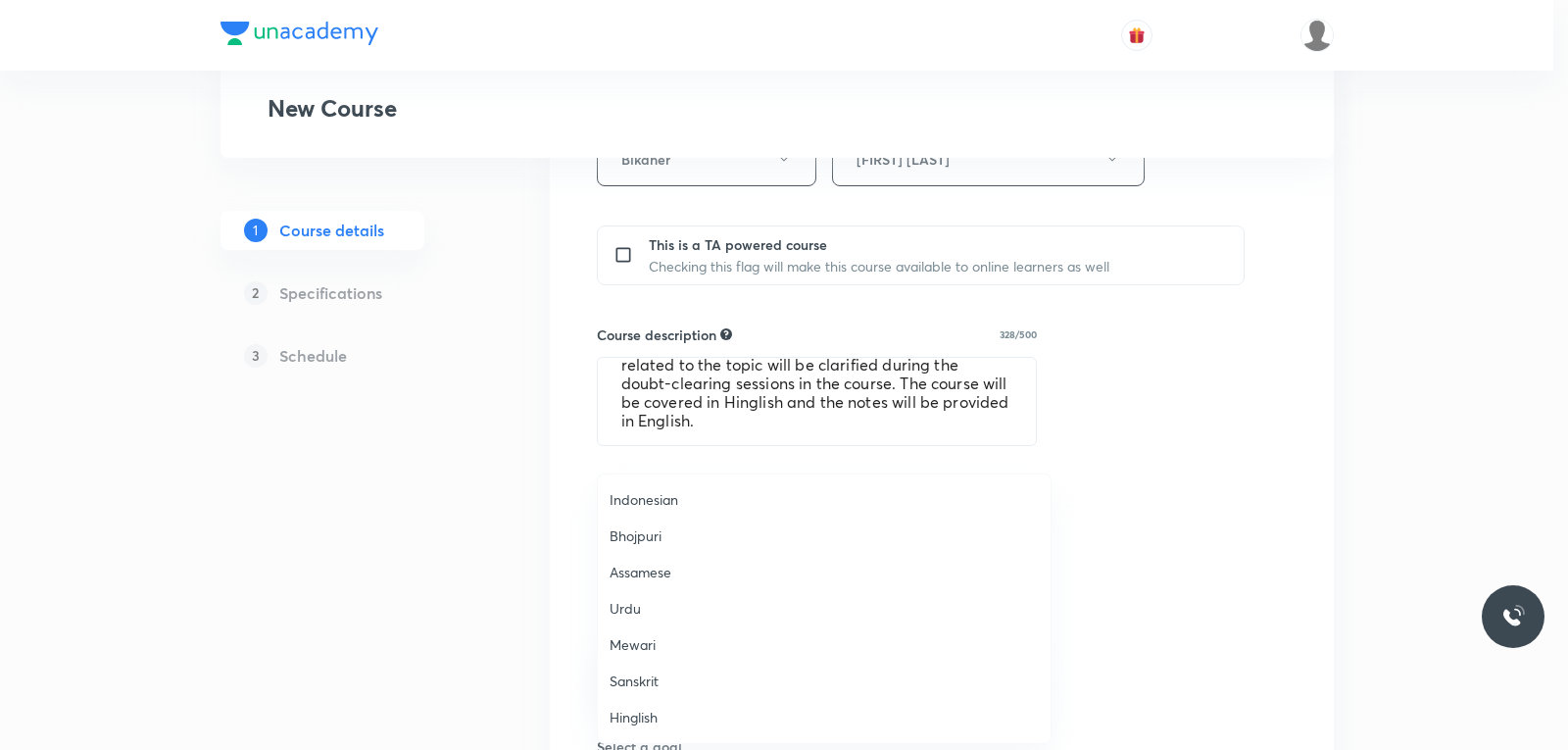 click on "Hinglish" at bounding box center (824, 717) 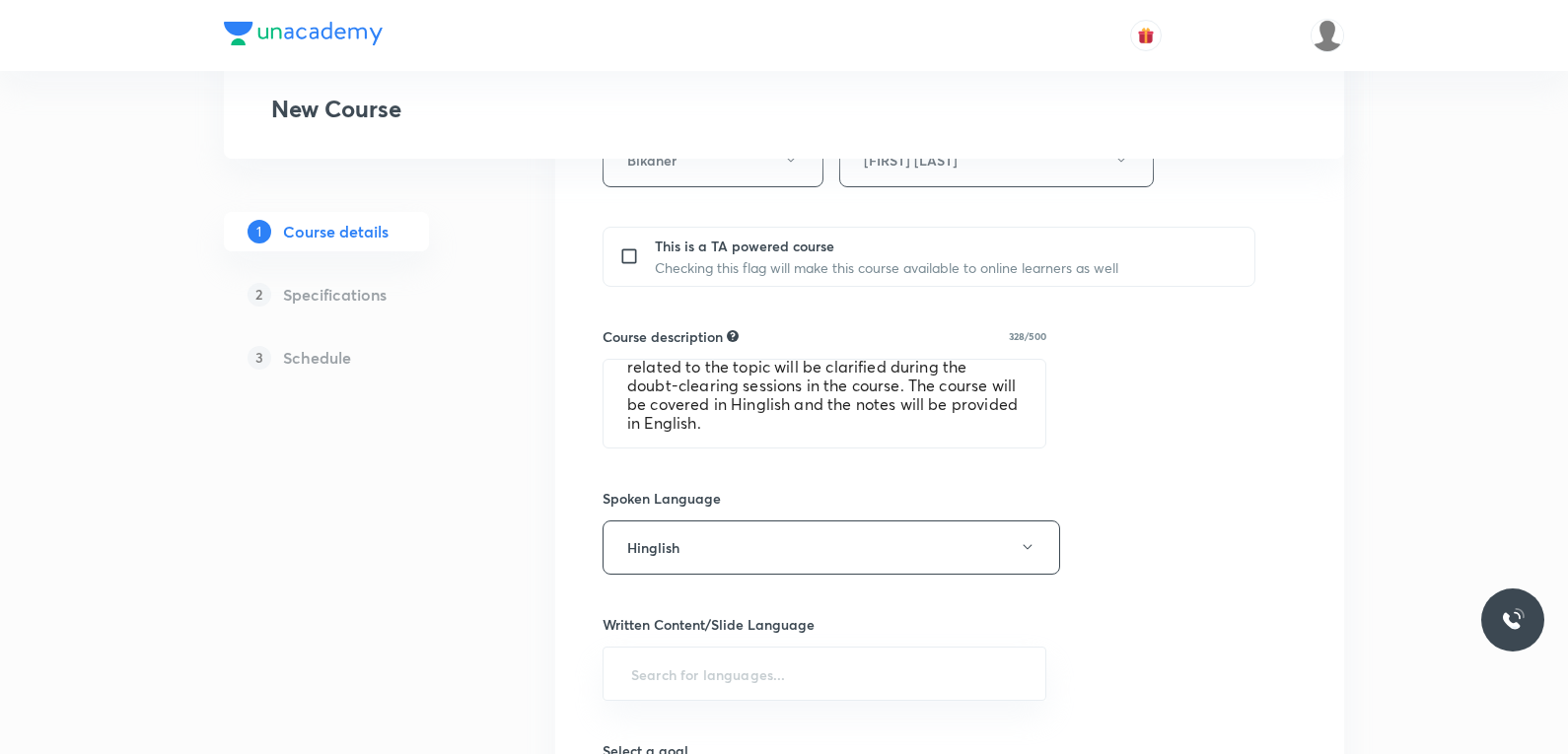 scroll, scrollTop: 1084, scrollLeft: 0, axis: vertical 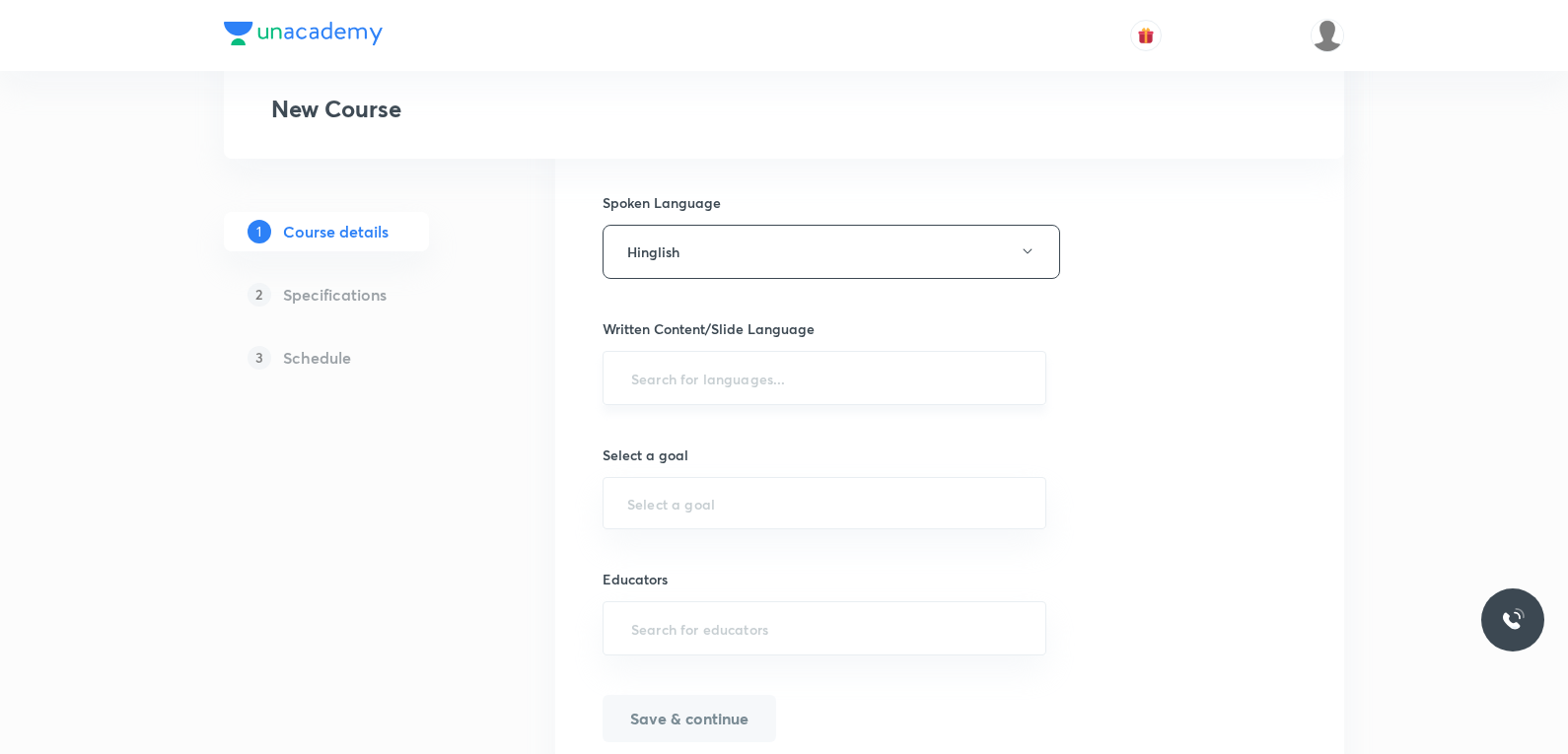 click at bounding box center (824, 377) 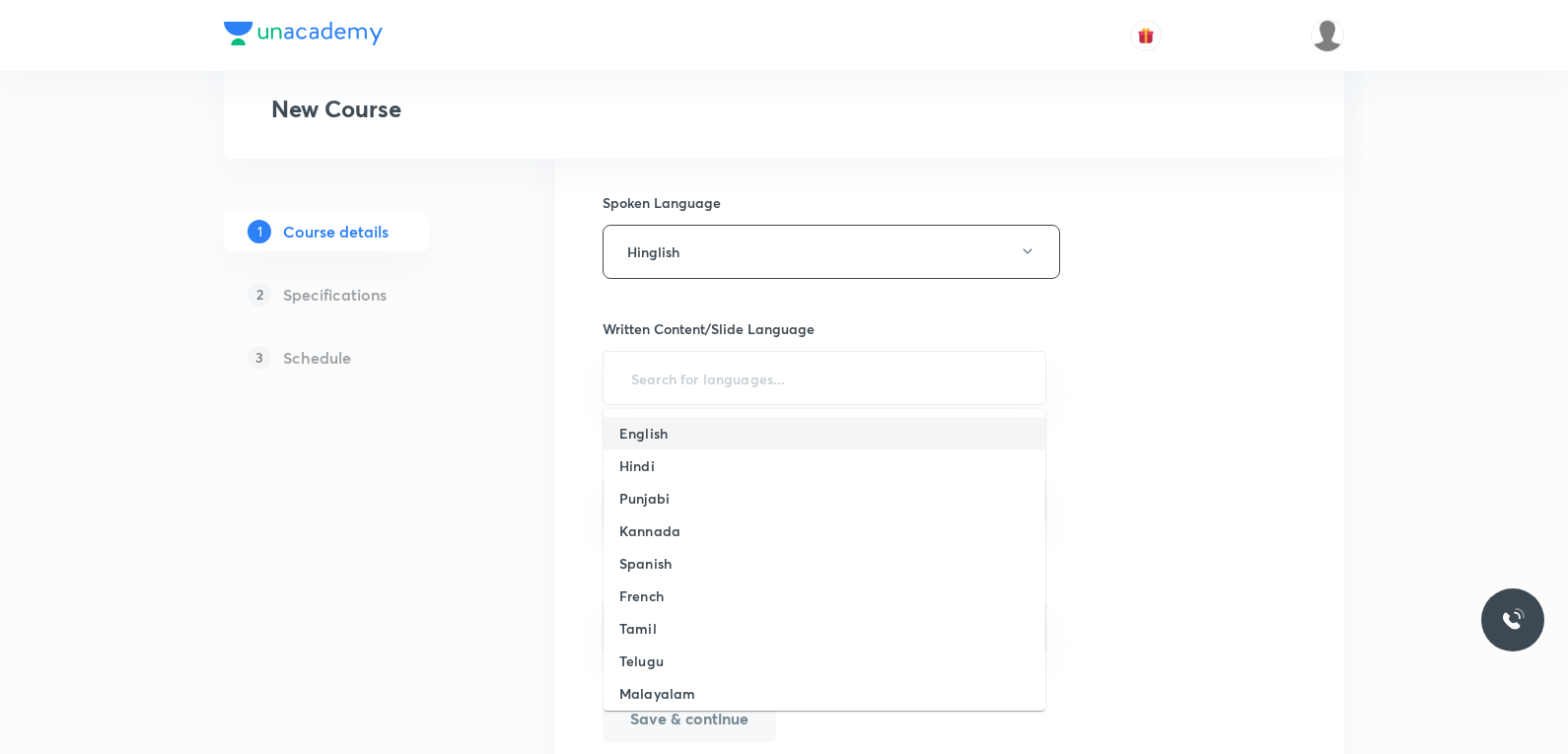 click on "English" at bounding box center (824, 433) 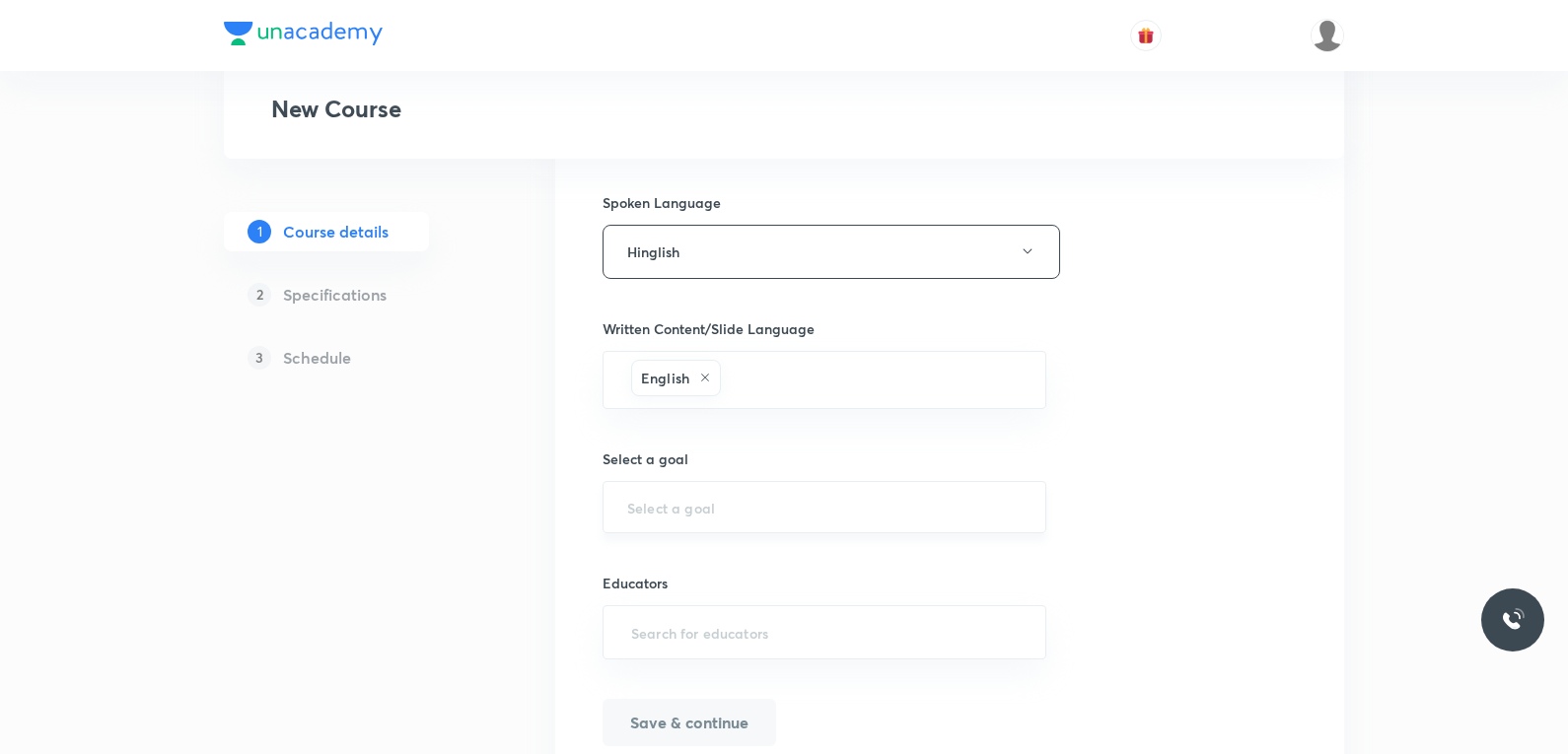 click at bounding box center (824, 507) 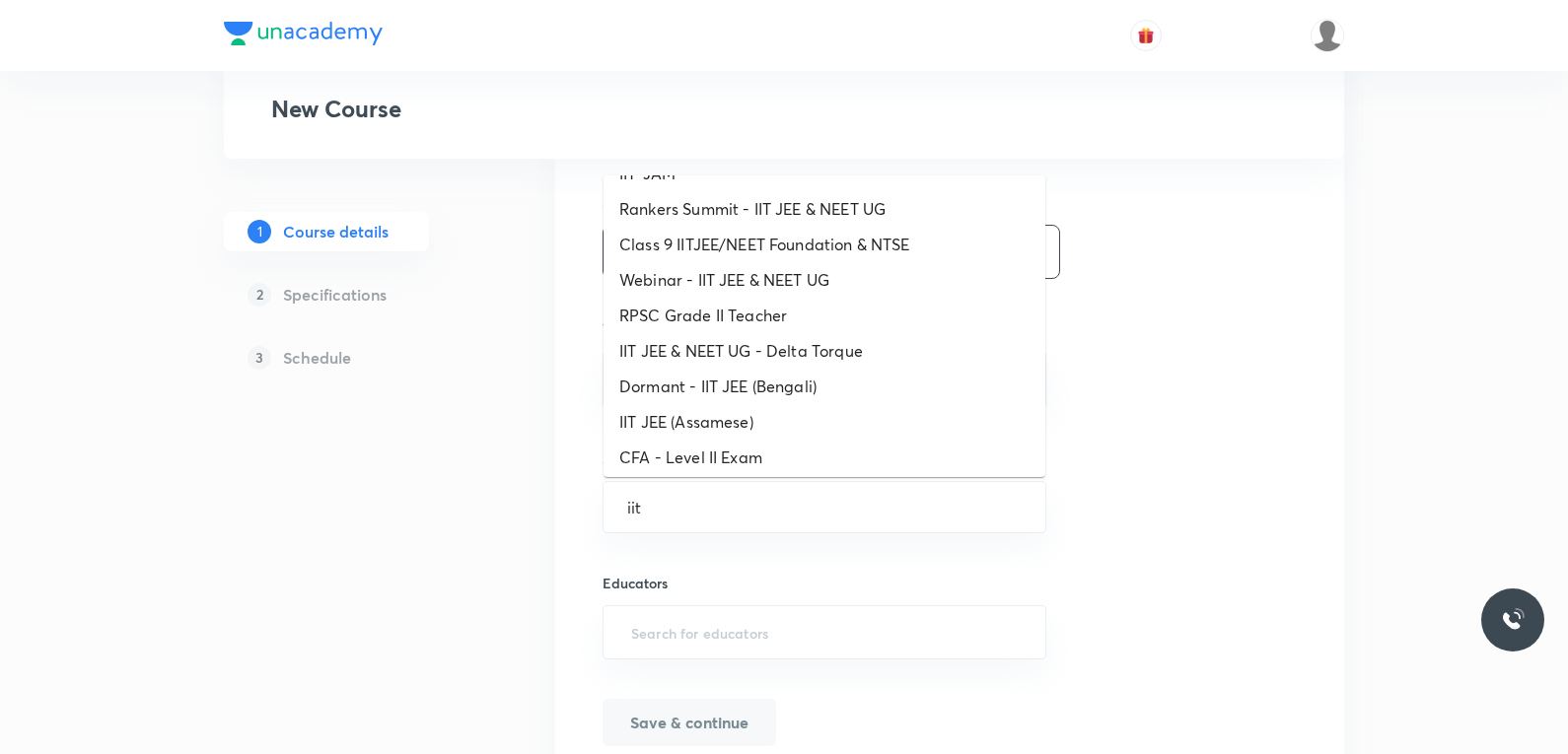 scroll, scrollTop: 0, scrollLeft: 0, axis: both 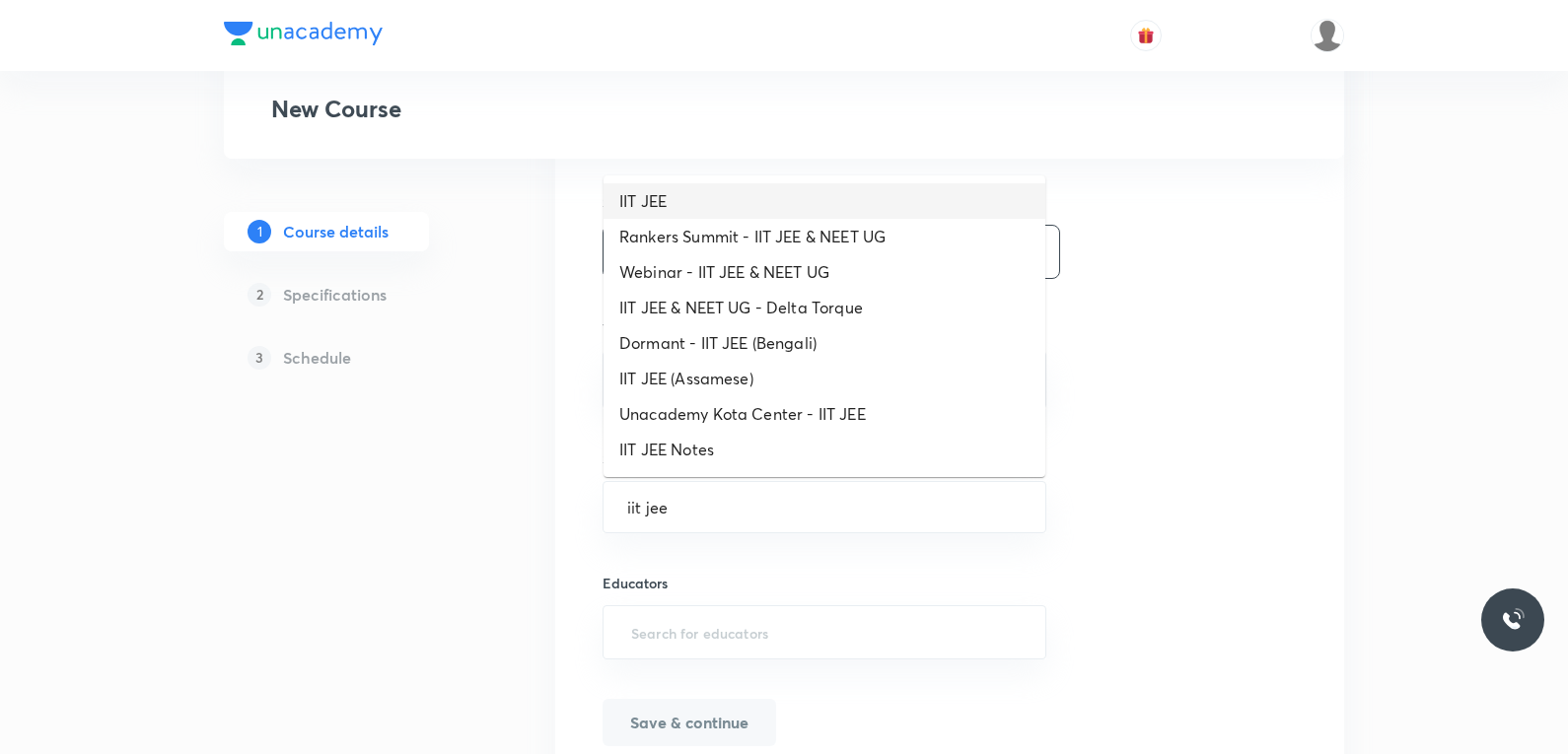 click on "IIT JEE" at bounding box center [824, 201] 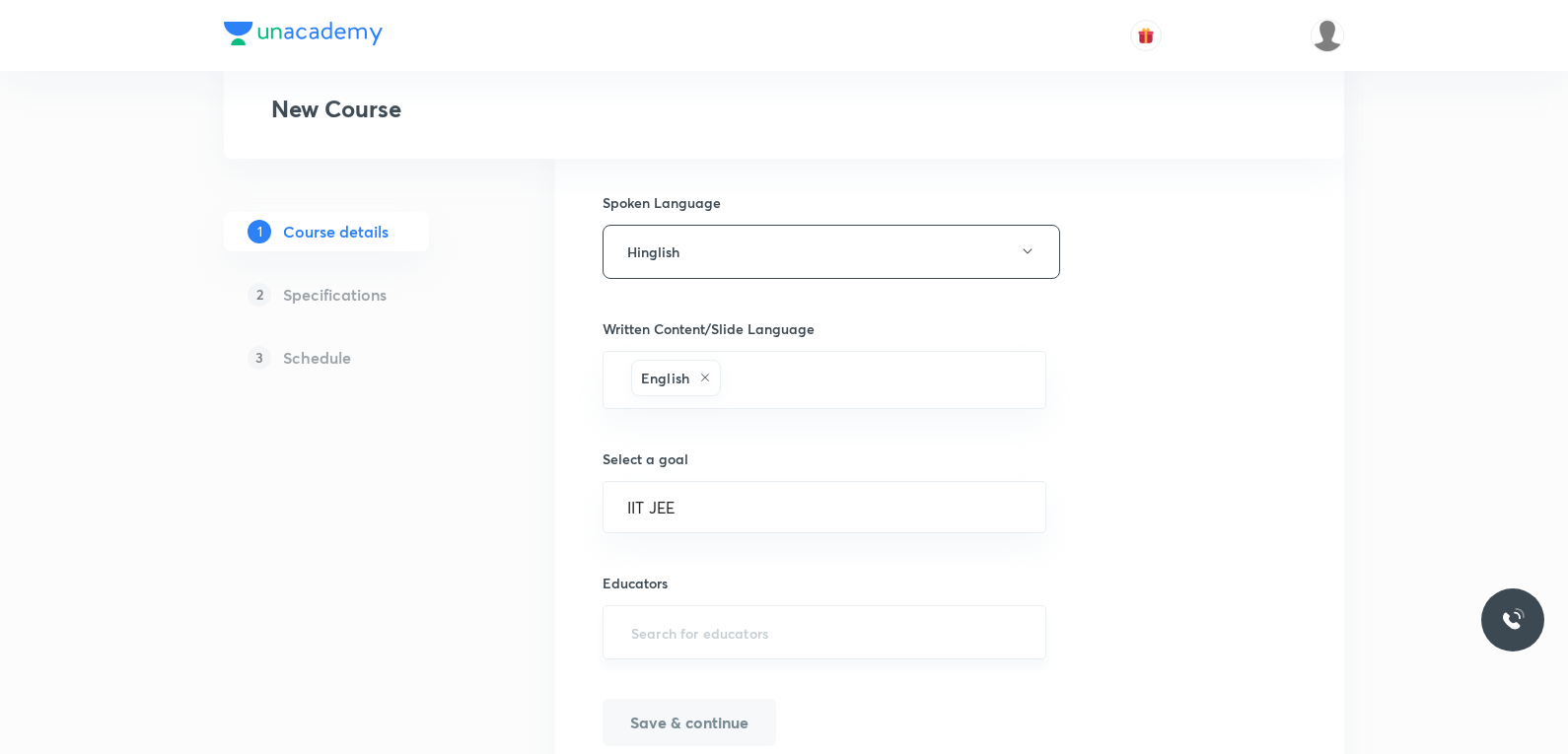 scroll, scrollTop: 1171, scrollLeft: 0, axis: vertical 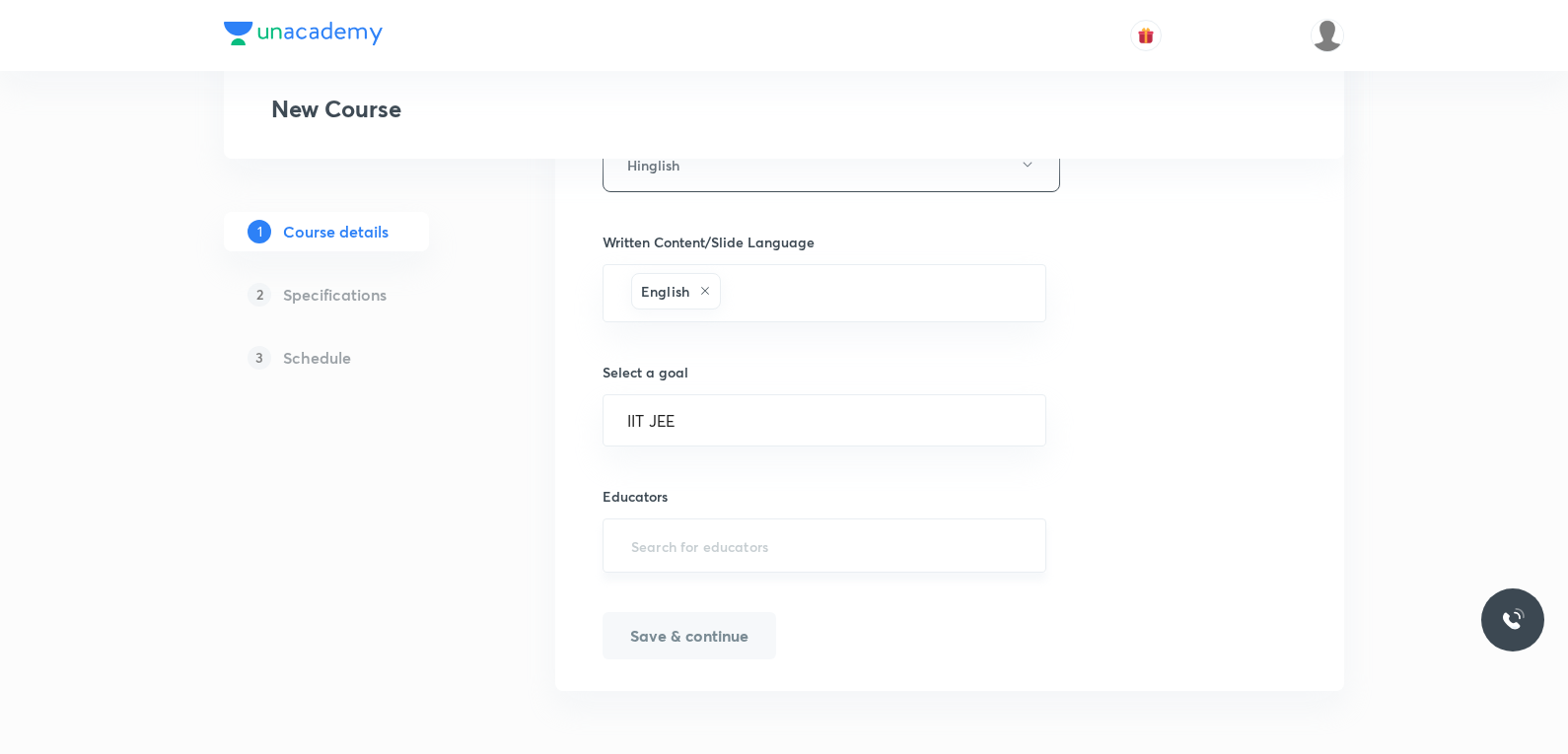 click at bounding box center (824, 545) 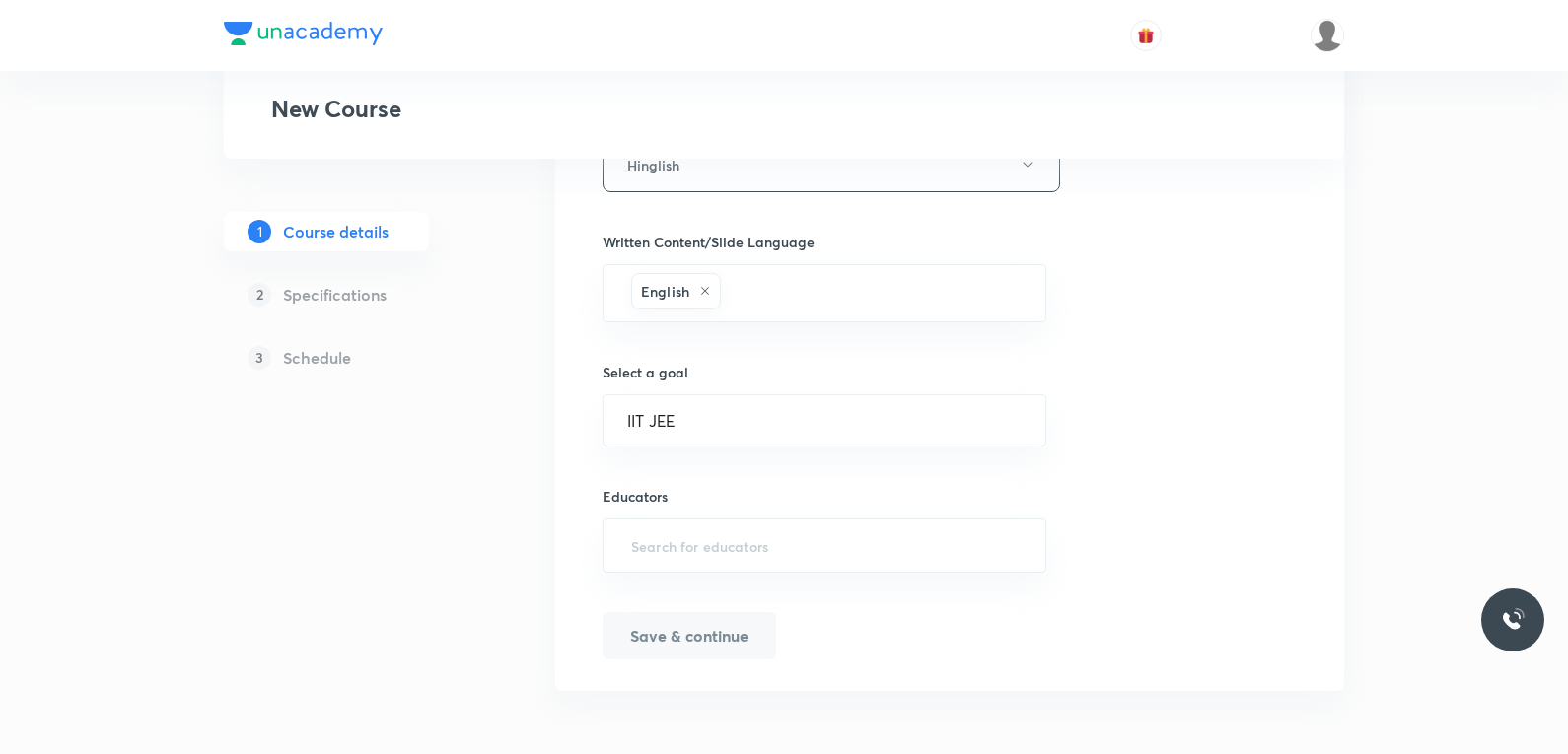 paste on "unacademy-user-14Q9UVSZQKMQ" 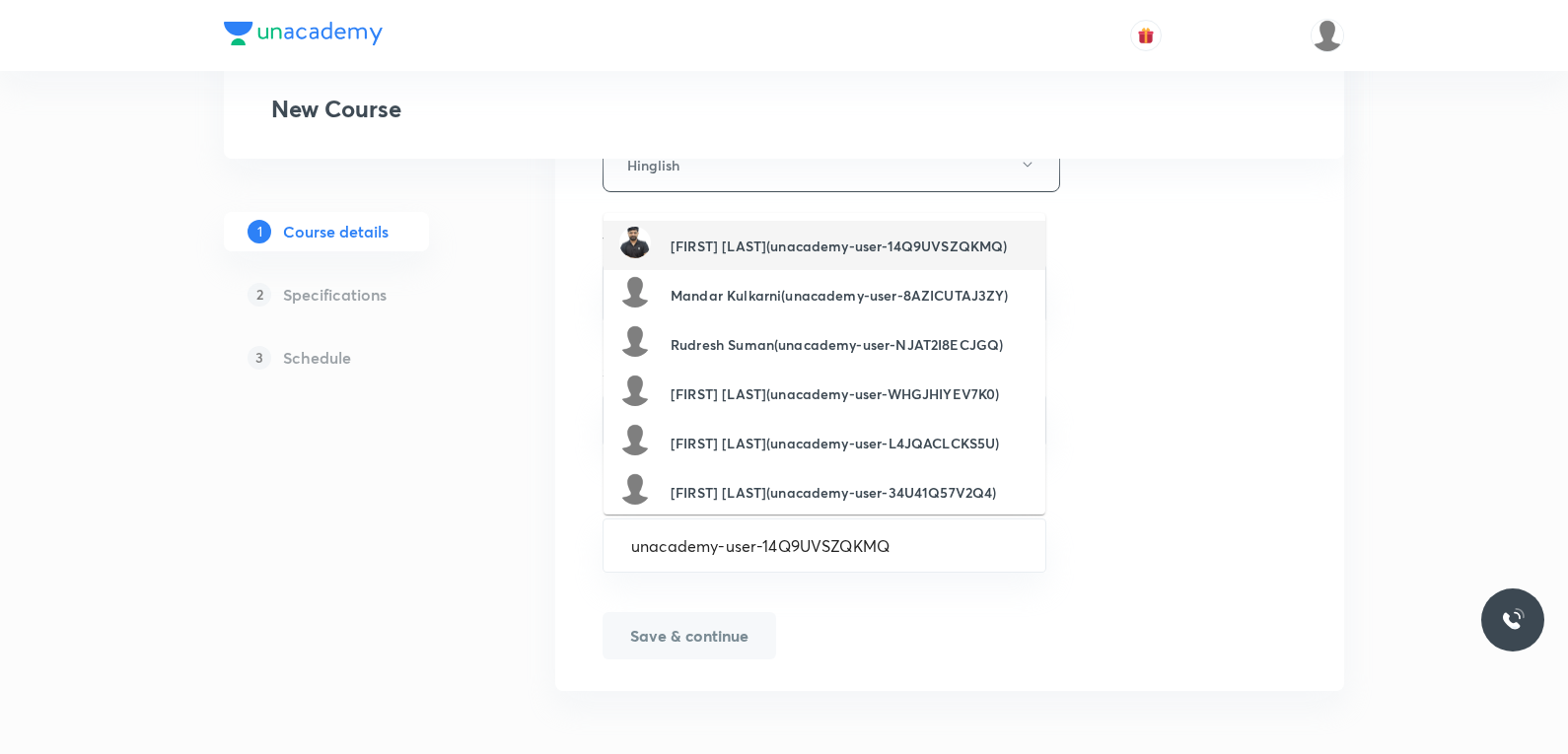 click on "[FIRST] [LAST](unacademy-user-14Q9UVSZQKMQ)" at bounding box center (838, 245) 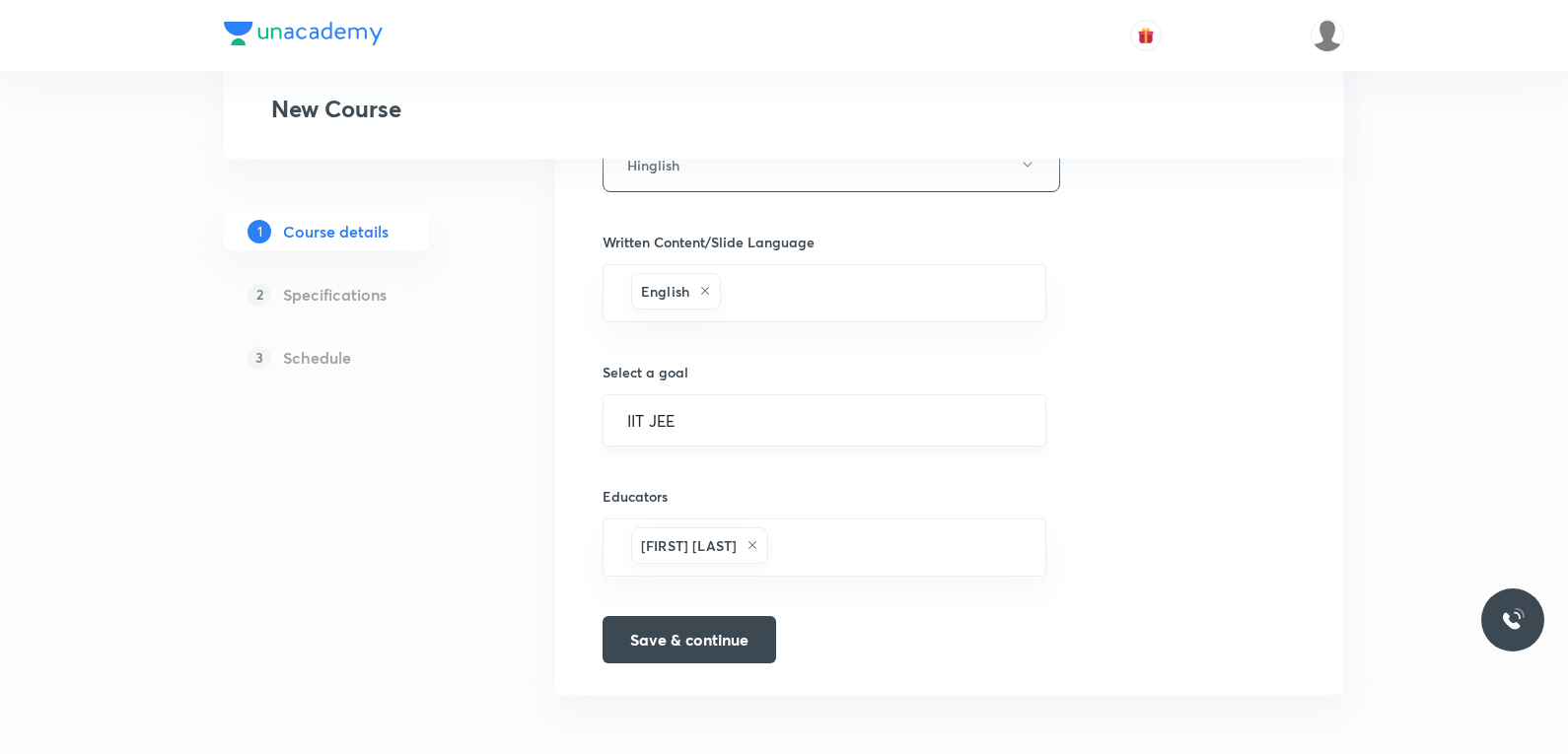scroll, scrollTop: 1175, scrollLeft: 0, axis: vertical 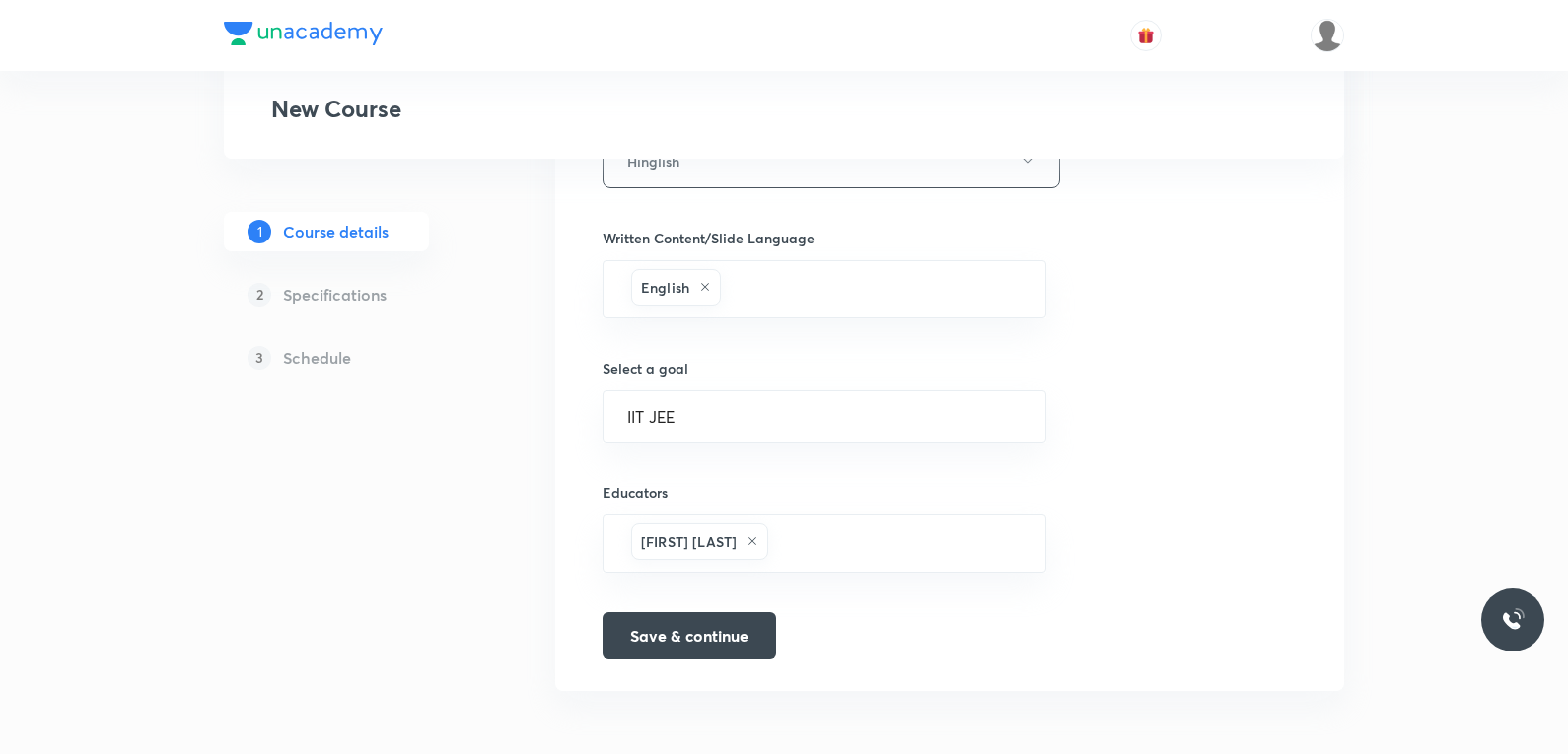 drag, startPoint x: 702, startPoint y: 622, endPoint x: 751, endPoint y: 597, distance: 55.0091 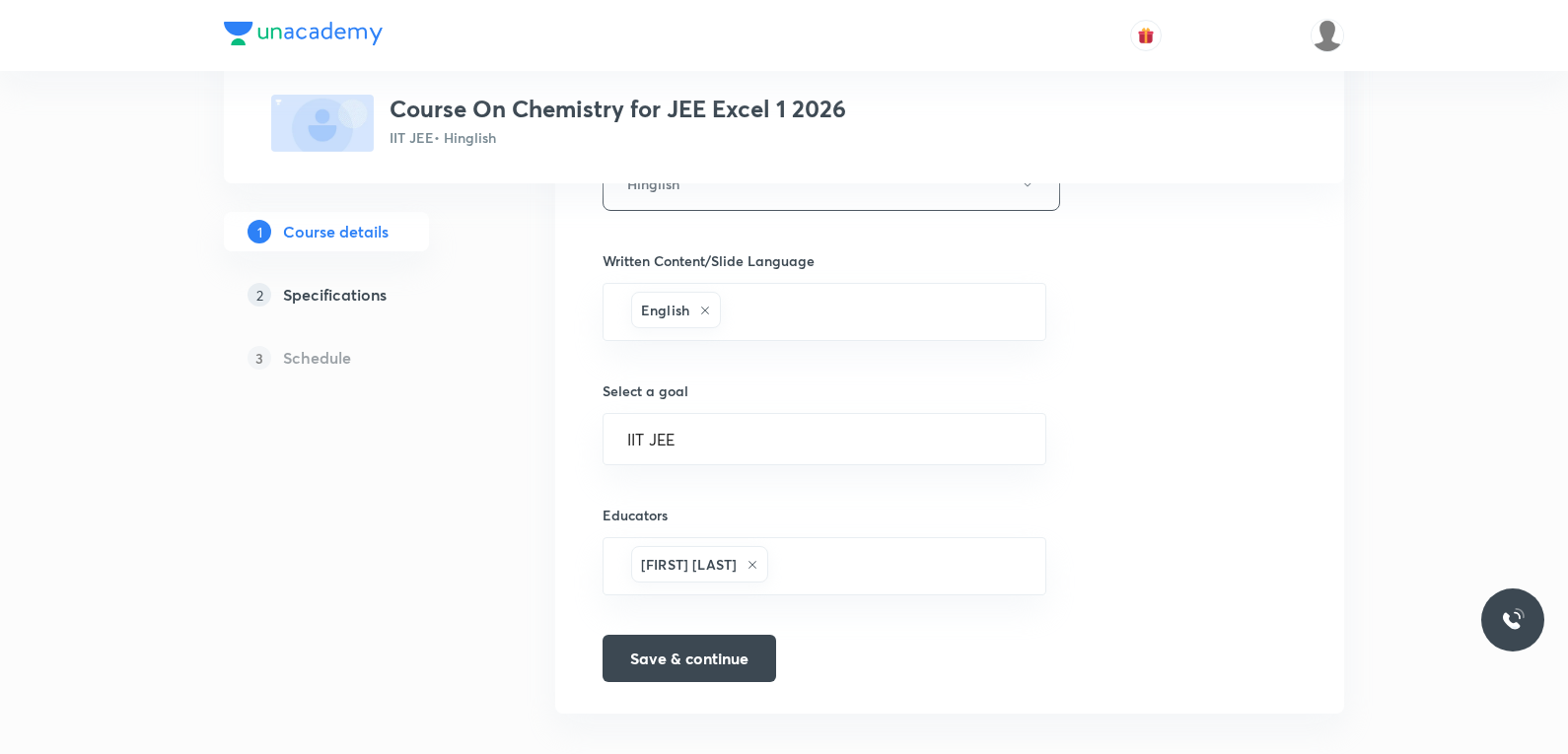 scroll, scrollTop: 1198, scrollLeft: 0, axis: vertical 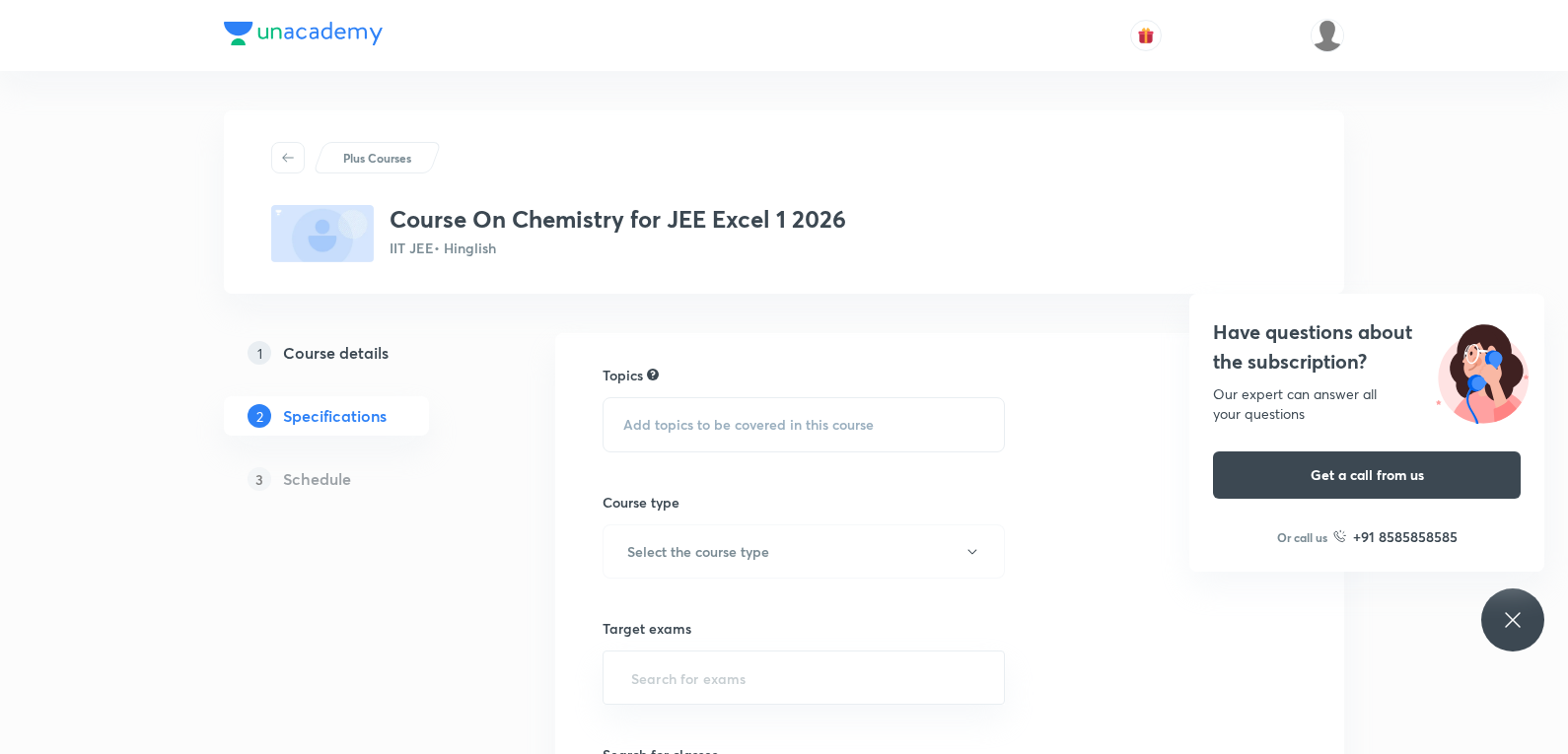 click 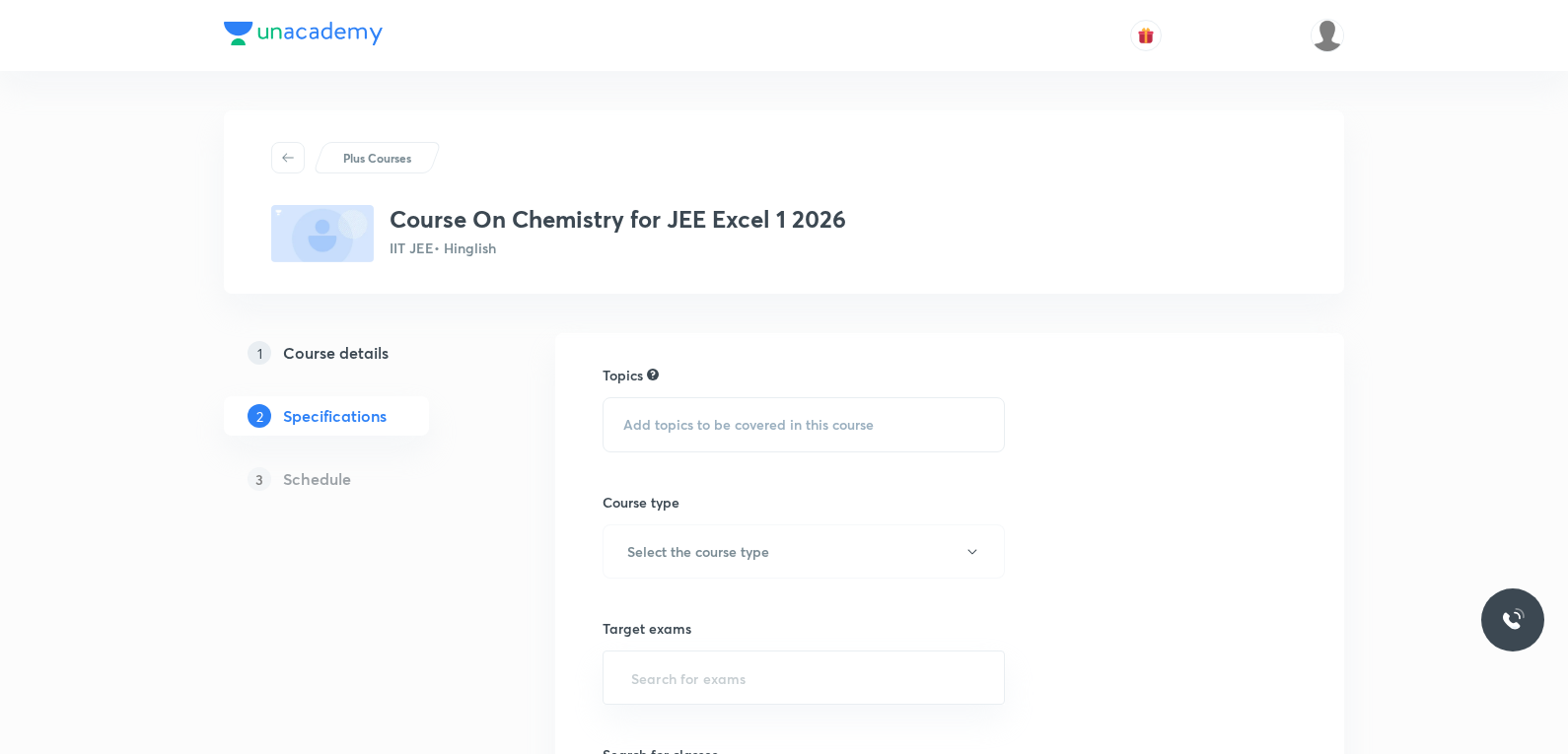 click on "Add topics to be covered in this course" at bounding box center [748, 425] 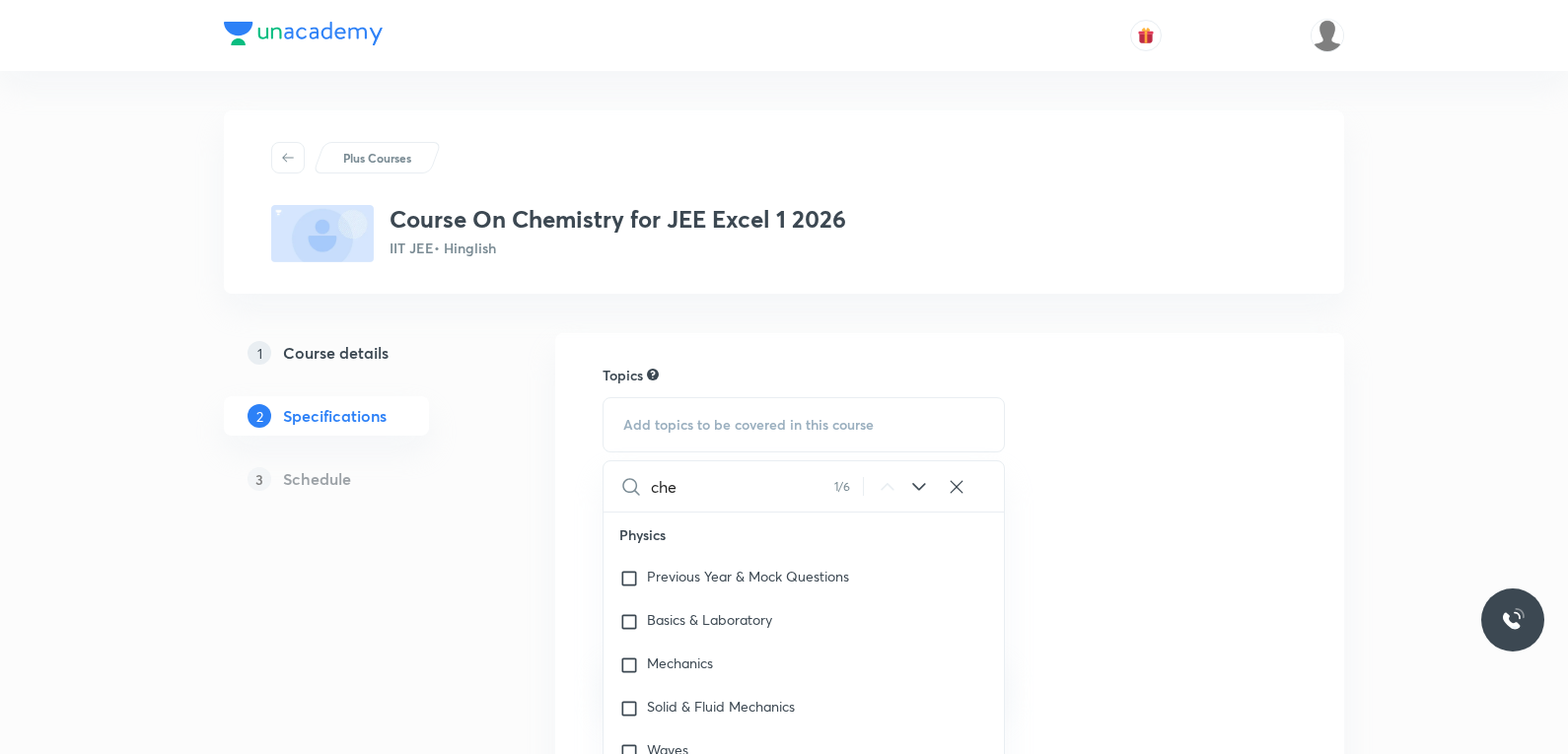 scroll, scrollTop: 1819, scrollLeft: 0, axis: vertical 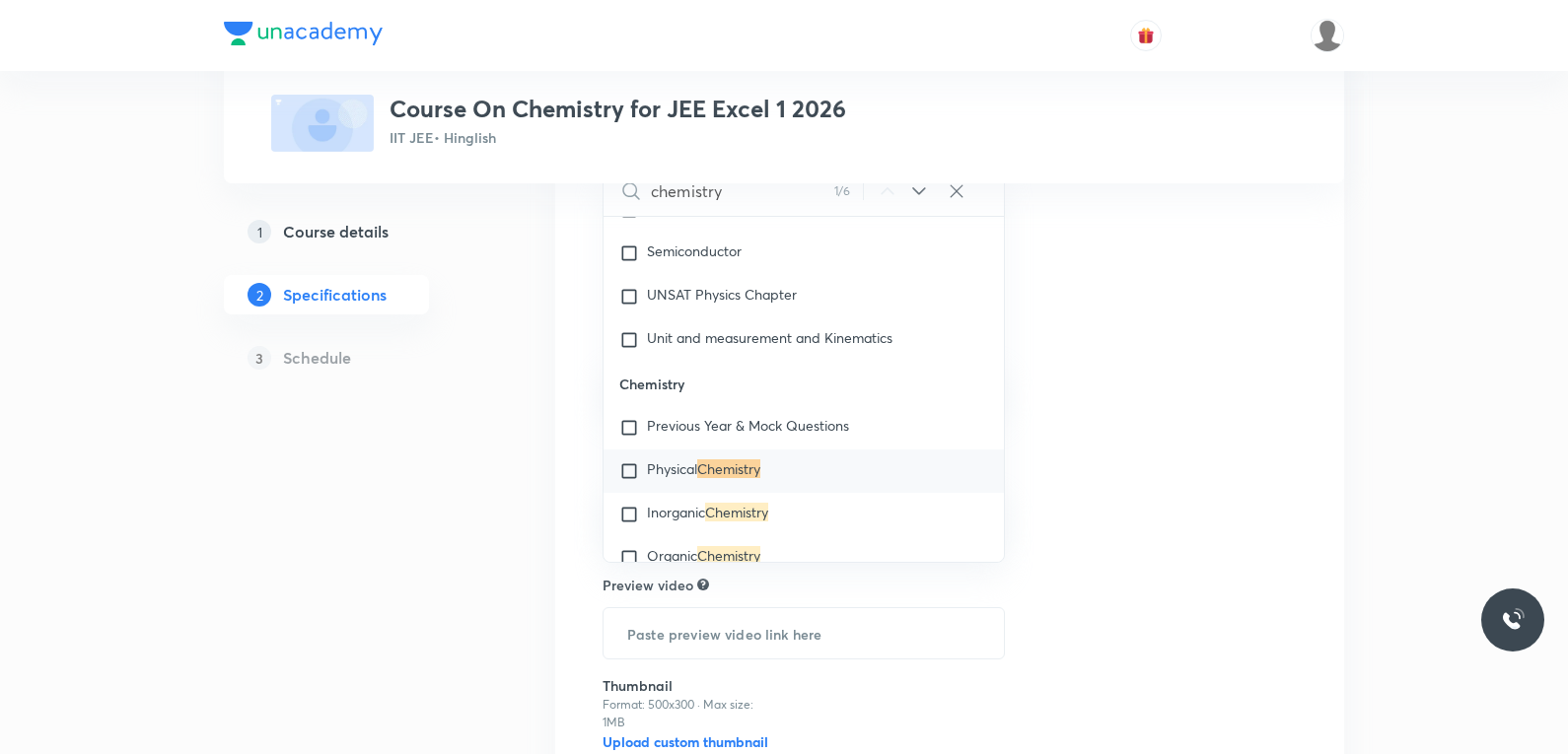 type on "chemistry" 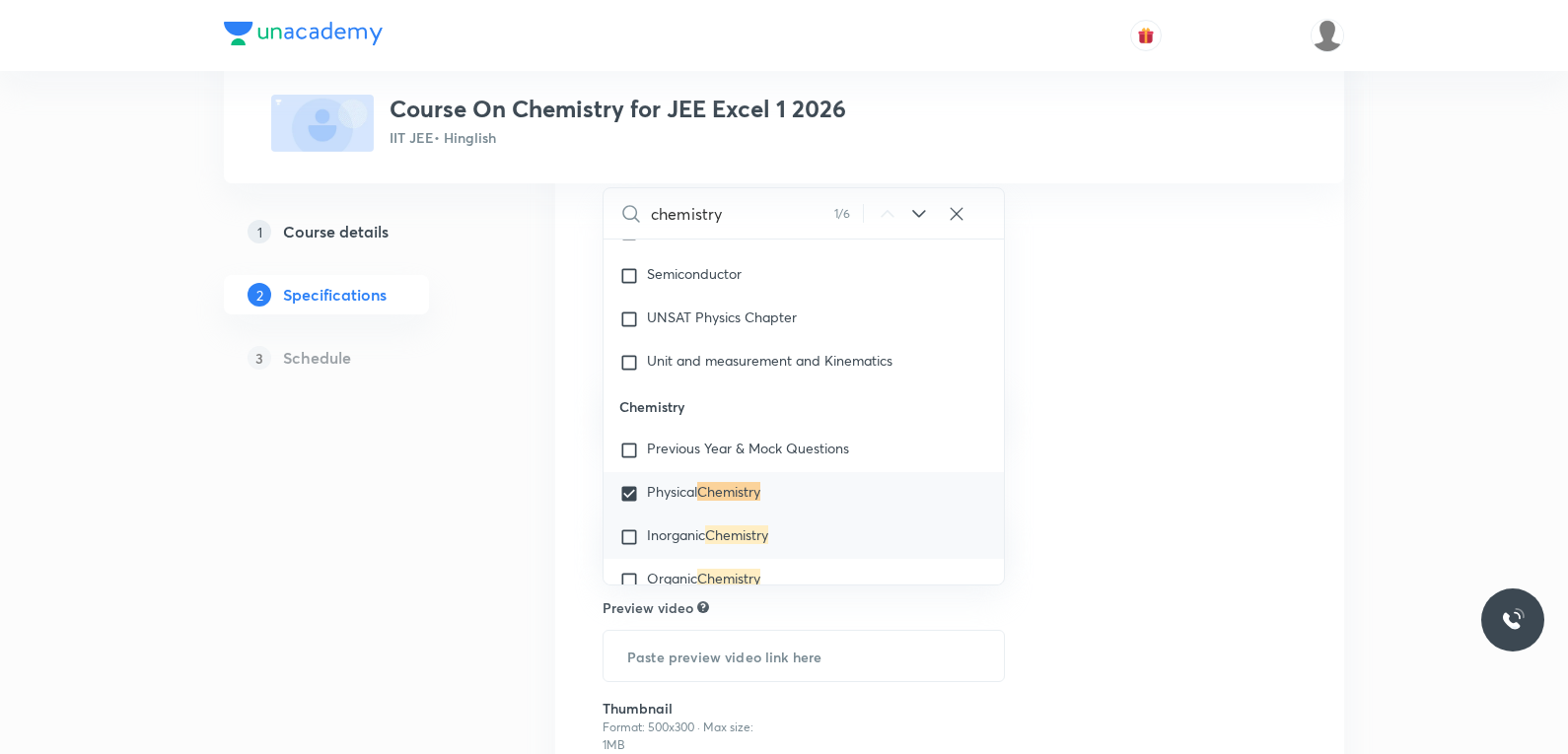 drag, startPoint x: 703, startPoint y: 531, endPoint x: 709, endPoint y: 552, distance: 21.84033 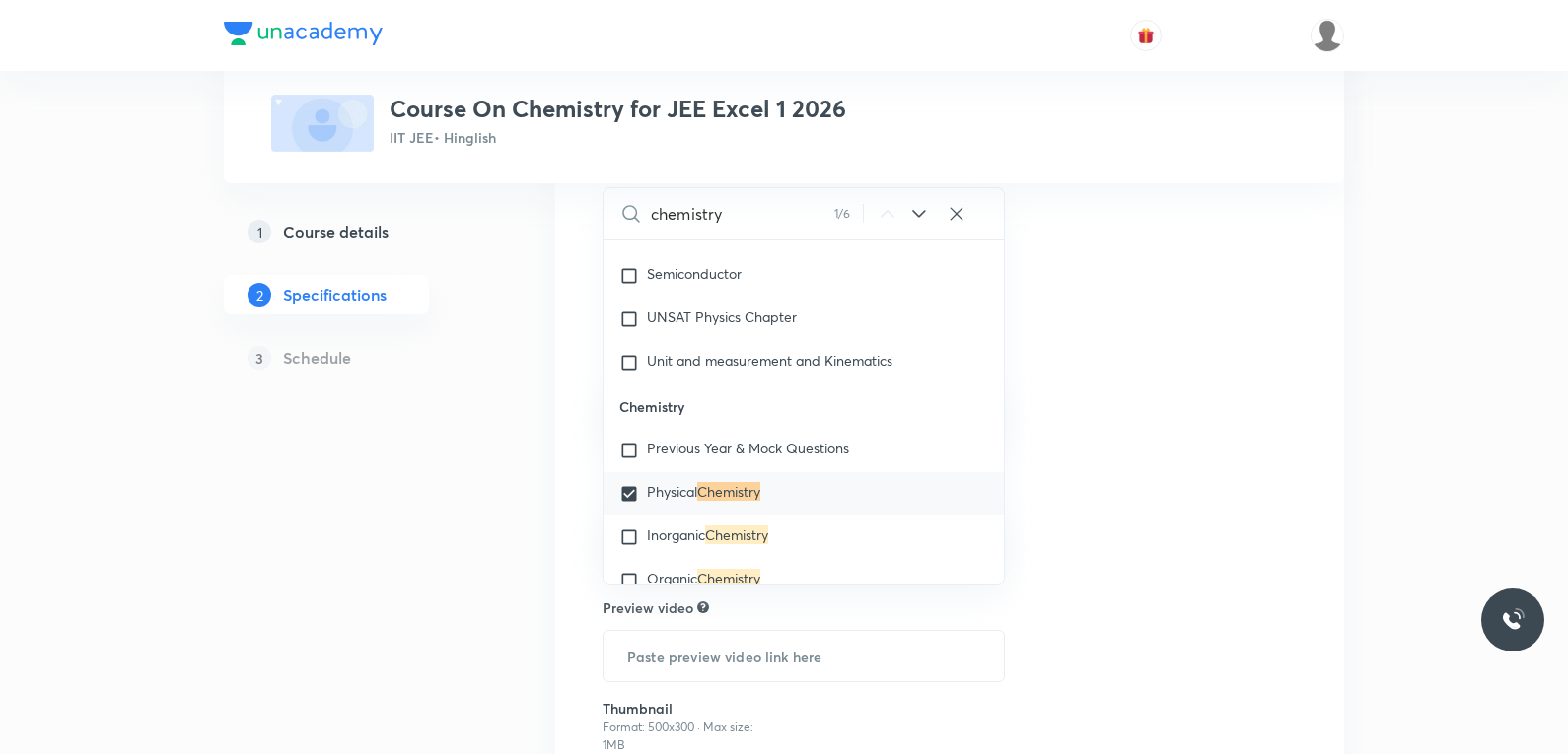 checkbox on "true" 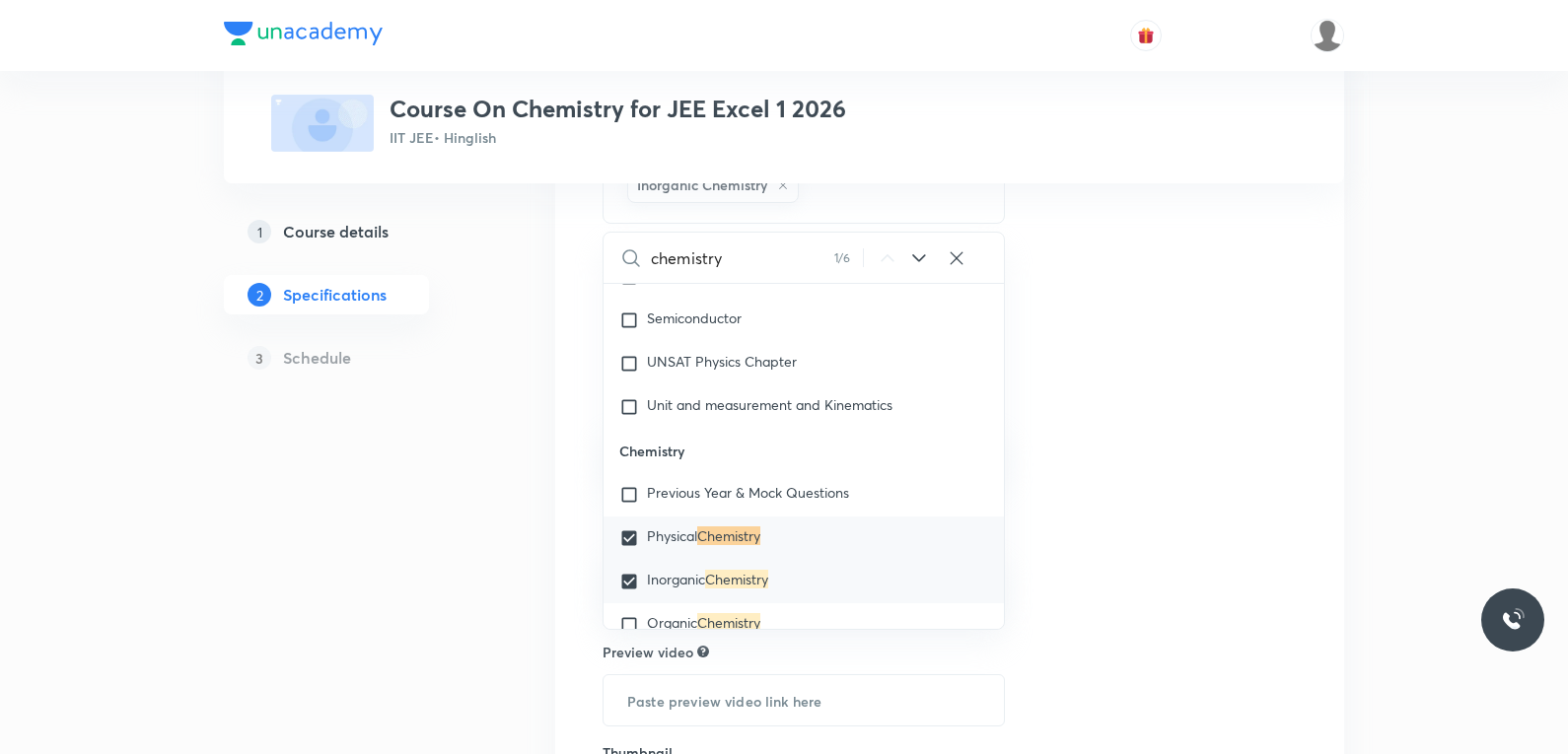 scroll, scrollTop: 2017, scrollLeft: 0, axis: vertical 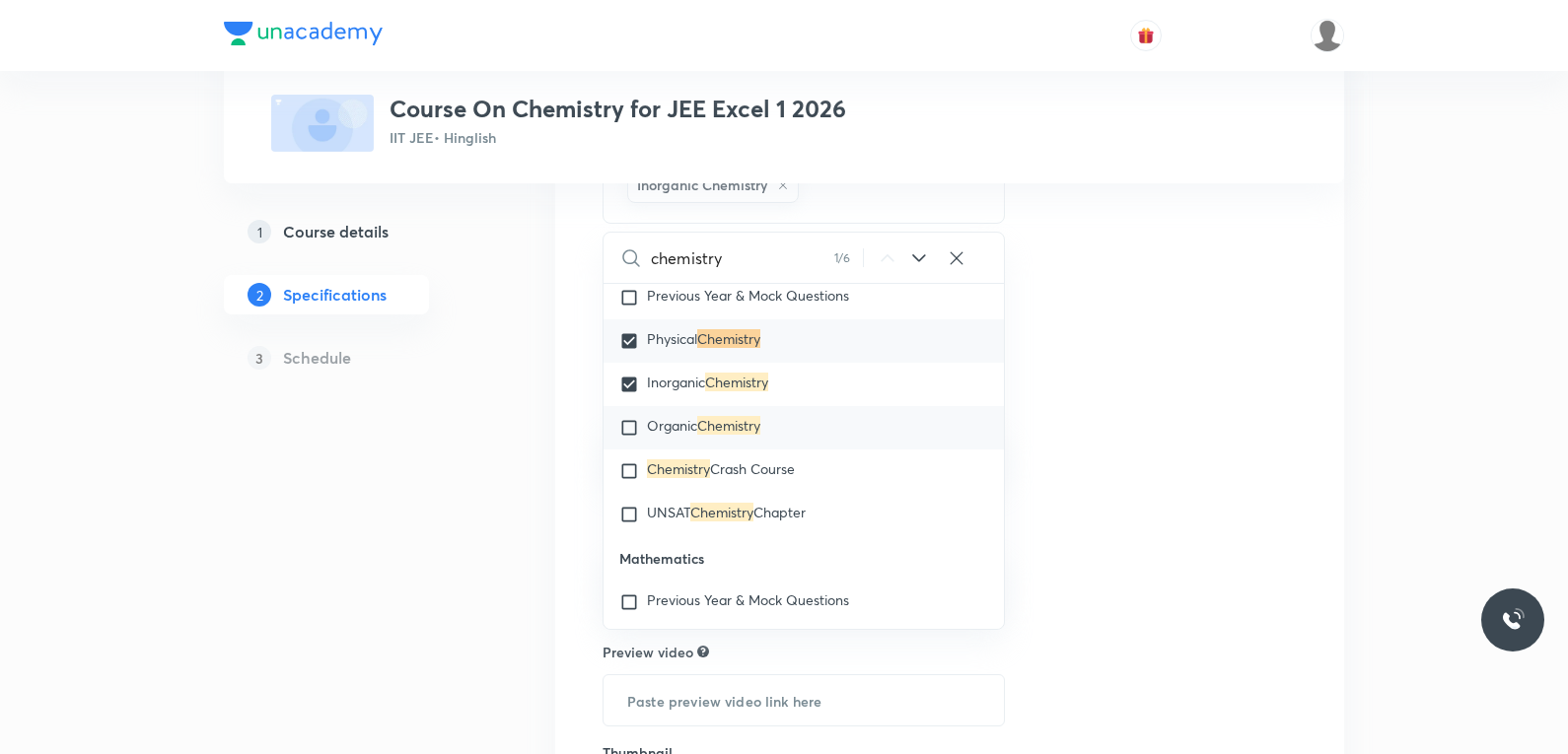 click on "Chemistry" at bounding box center [729, 425] 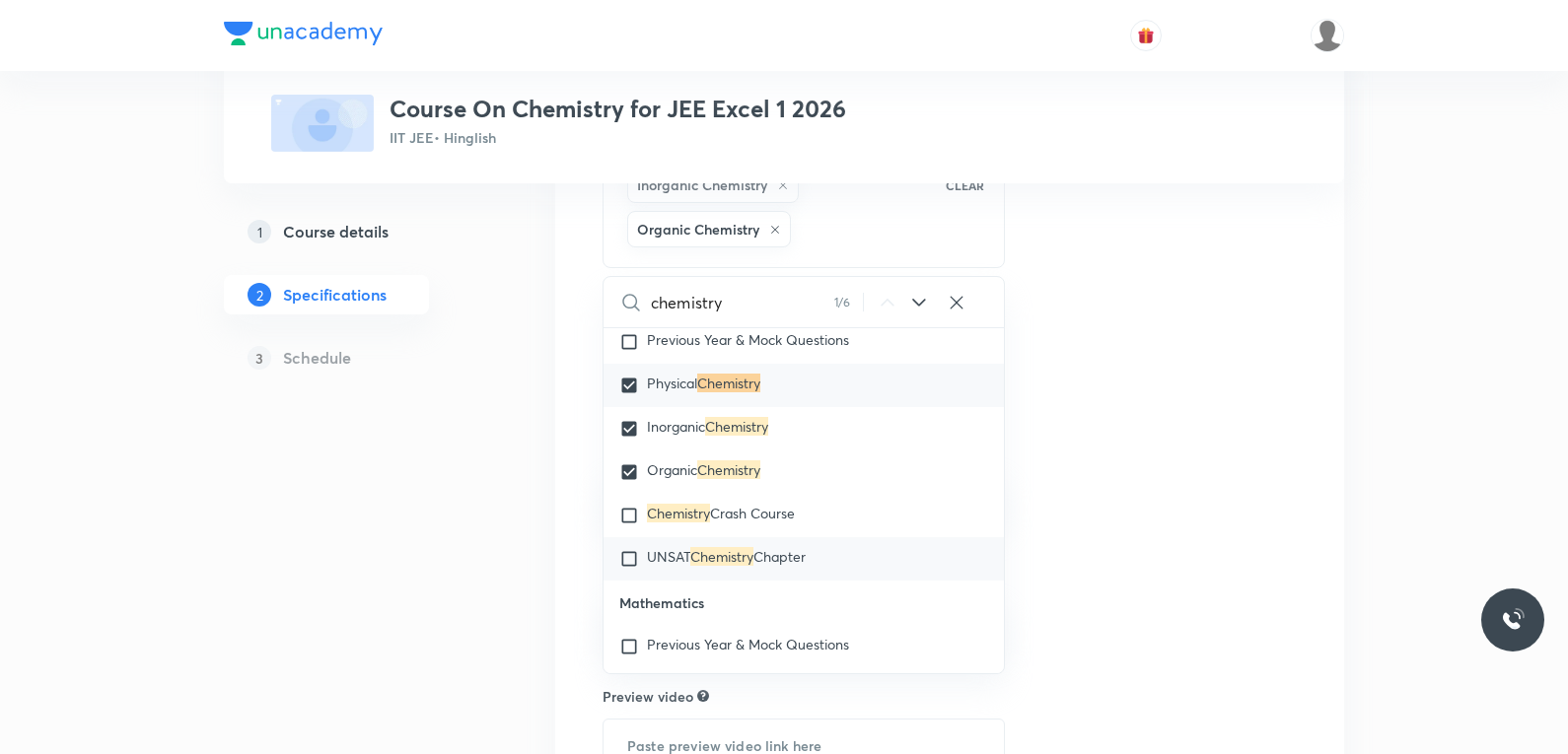 click on "Chapter" at bounding box center [779, 556] 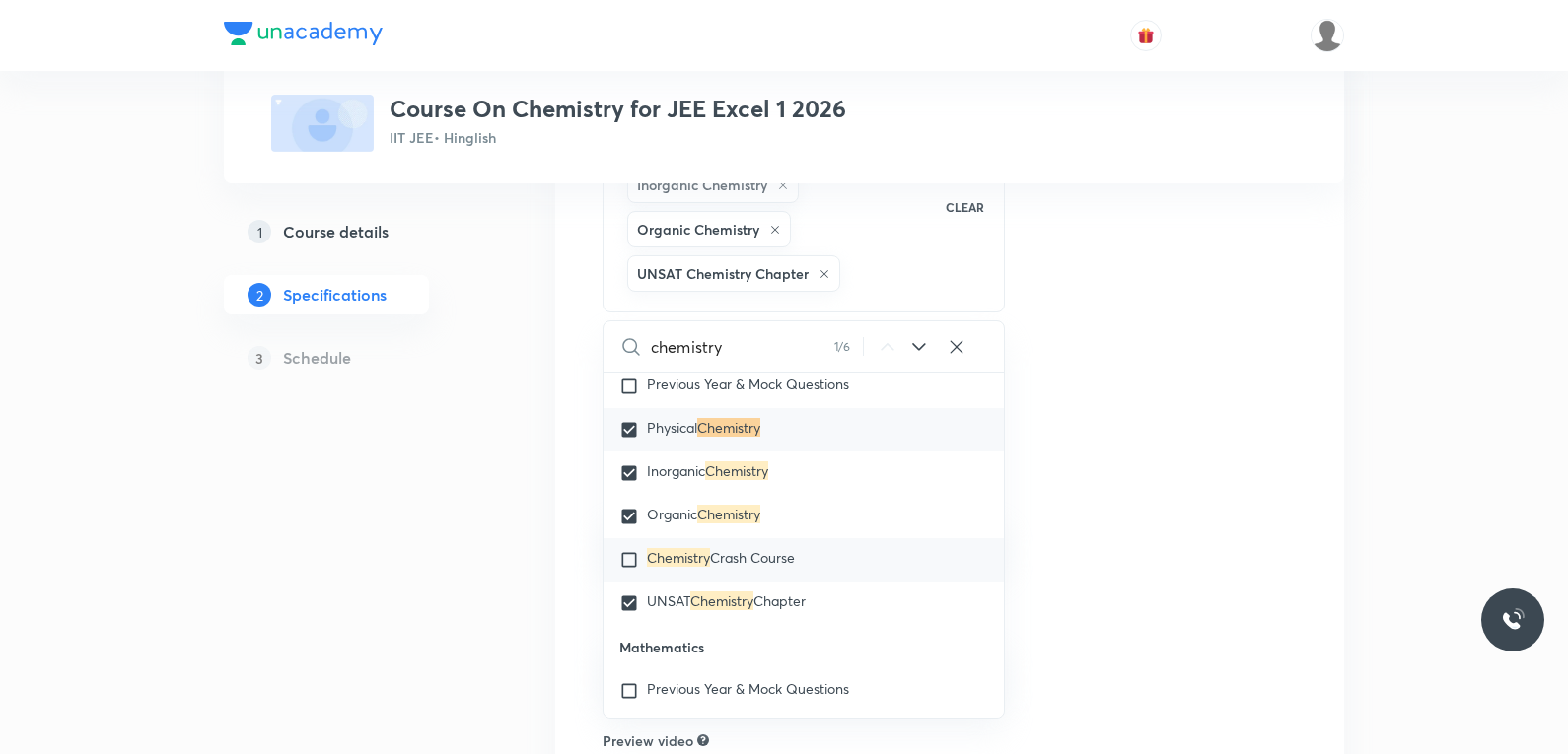 click on "Crash Course" at bounding box center (752, 557) 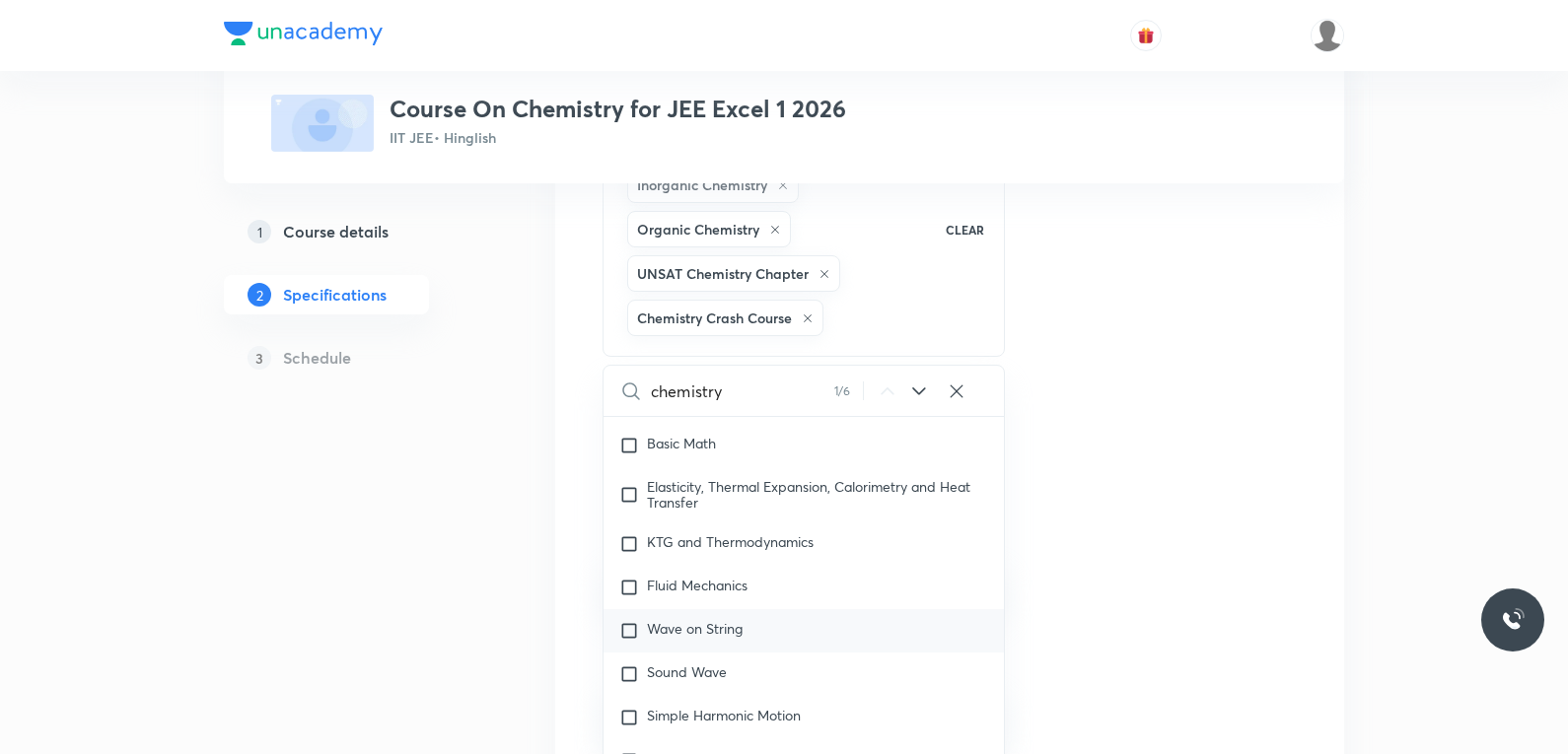 scroll, scrollTop: 1327, scrollLeft: 0, axis: vertical 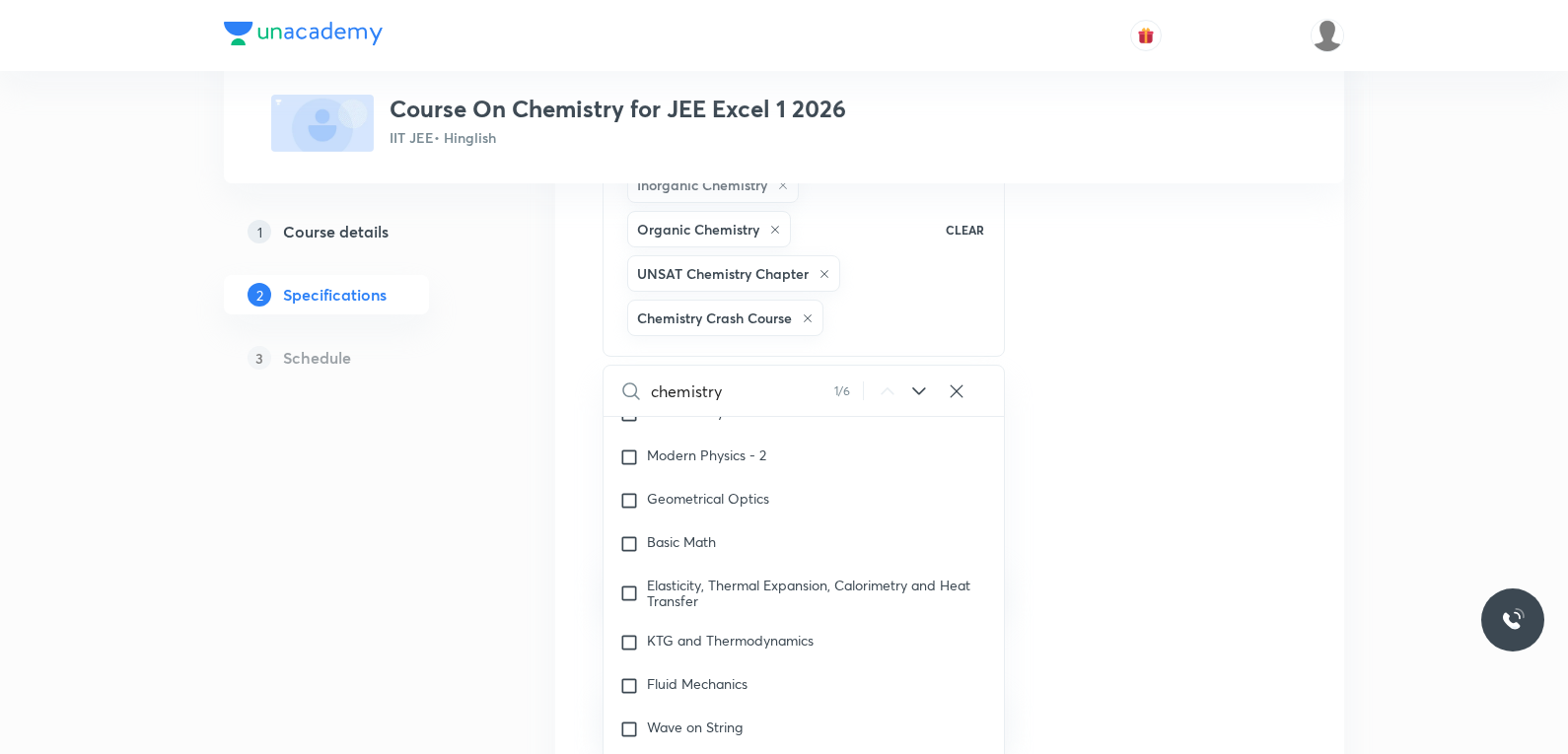 click on "Topics Physical Chemistry Inorganic Chemistry Organic Chemistry UNSAT Chemistry Chapter  Chemistry Crash Course CLEAR chemistry 1 / 6 ​ Physics Previous Year & Mock Questions Basics & Laboratory Mechanics Solid & Fluid Mechanics Waves Geometrical & Wave Optics Electricity & Magnetism Thermal Physics Modern Physics Physics Crash Course Basic Mathematics and Vector Newton's Law of Motion and Friction Kinematics-2D Kinematics-1D and Calculus Current Electricity Capacitance Electrostatics Magnetic Effect of Current and Magnetism Center of Mass and Collision Error Rotational Motion Circular Motion Work, Power & Energy Wave Optics and Electromagnetic Waves Electromagnetic Induction and Alternating Current Unit and Dimension Principle of Communication Newton's Law of Motion 1D Motion Modern Physics - 1 Modern Physics - 2 Geometrical Optics Basic Math Elasticity, Thermal Expansion, Calorimetry and Heat Transfer KTG and Thermodynamics Fluid Mechanics Wave on String Sound Wave Simple Harmonic Motion Gravitation Limit" at bounding box center [950, 558] 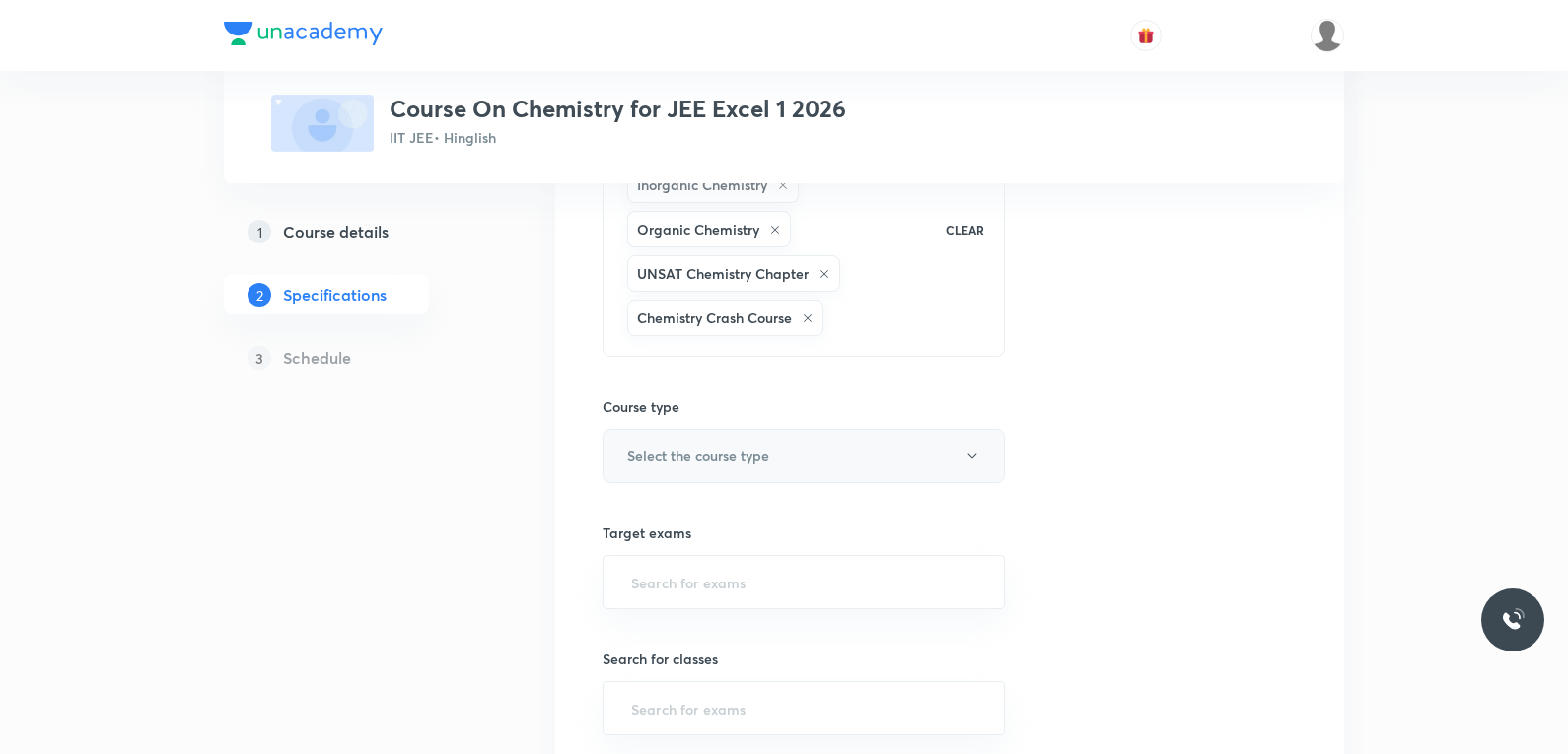 click on "Select the course type" at bounding box center (804, 455) 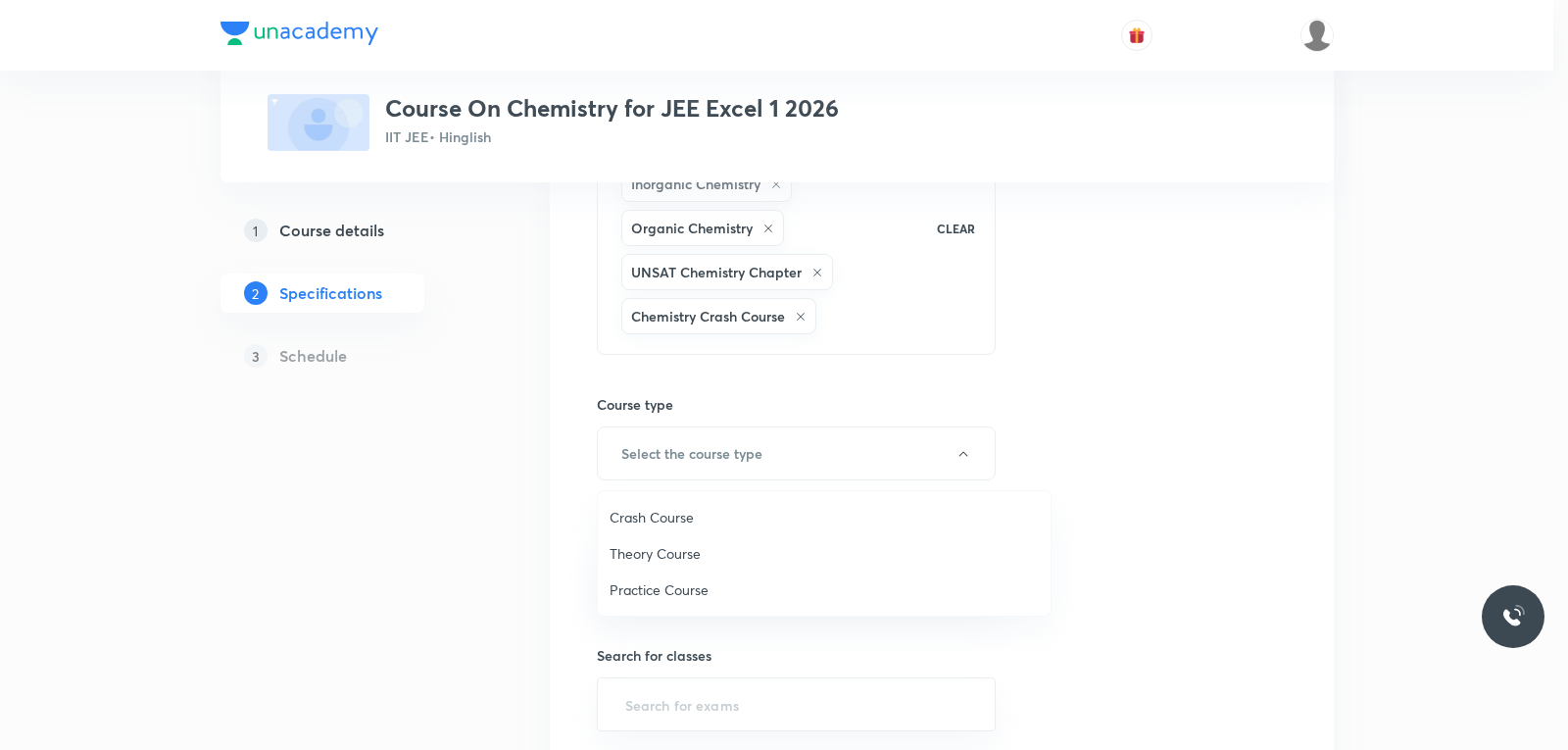 click on "Theory Course" at bounding box center [824, 553] 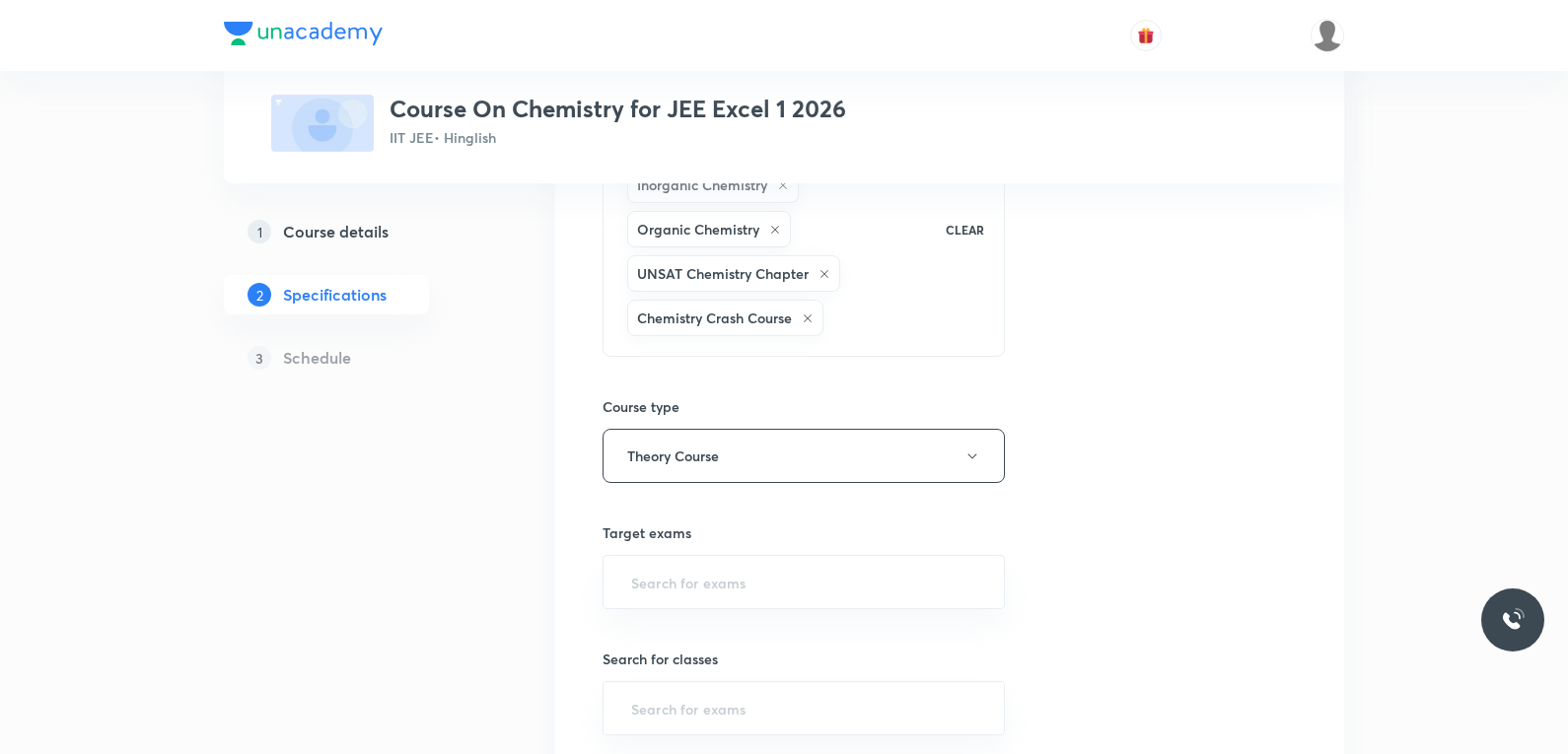 scroll, scrollTop: 394, scrollLeft: 0, axis: vertical 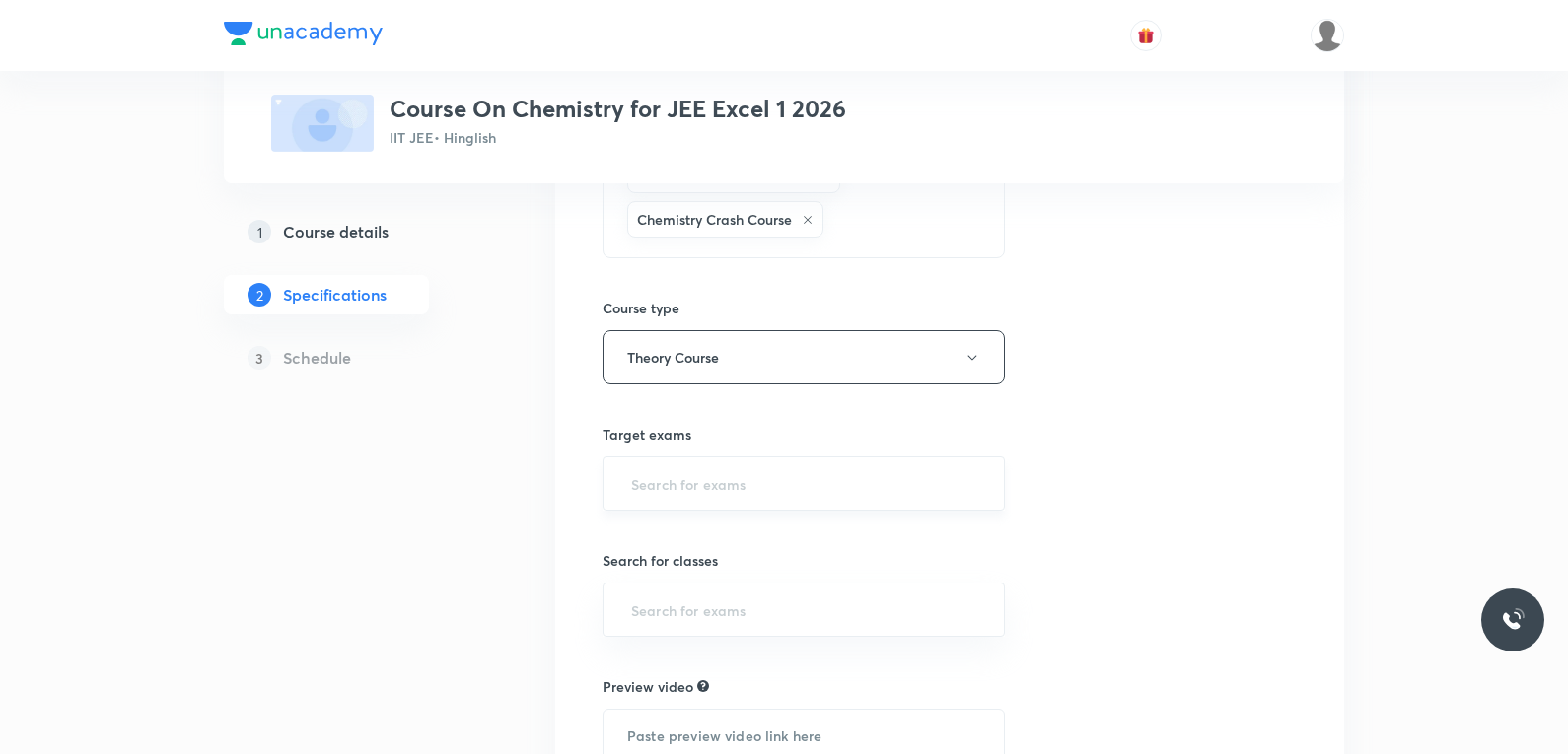 drag, startPoint x: 766, startPoint y: 504, endPoint x: 779, endPoint y: 491, distance: 18.384776 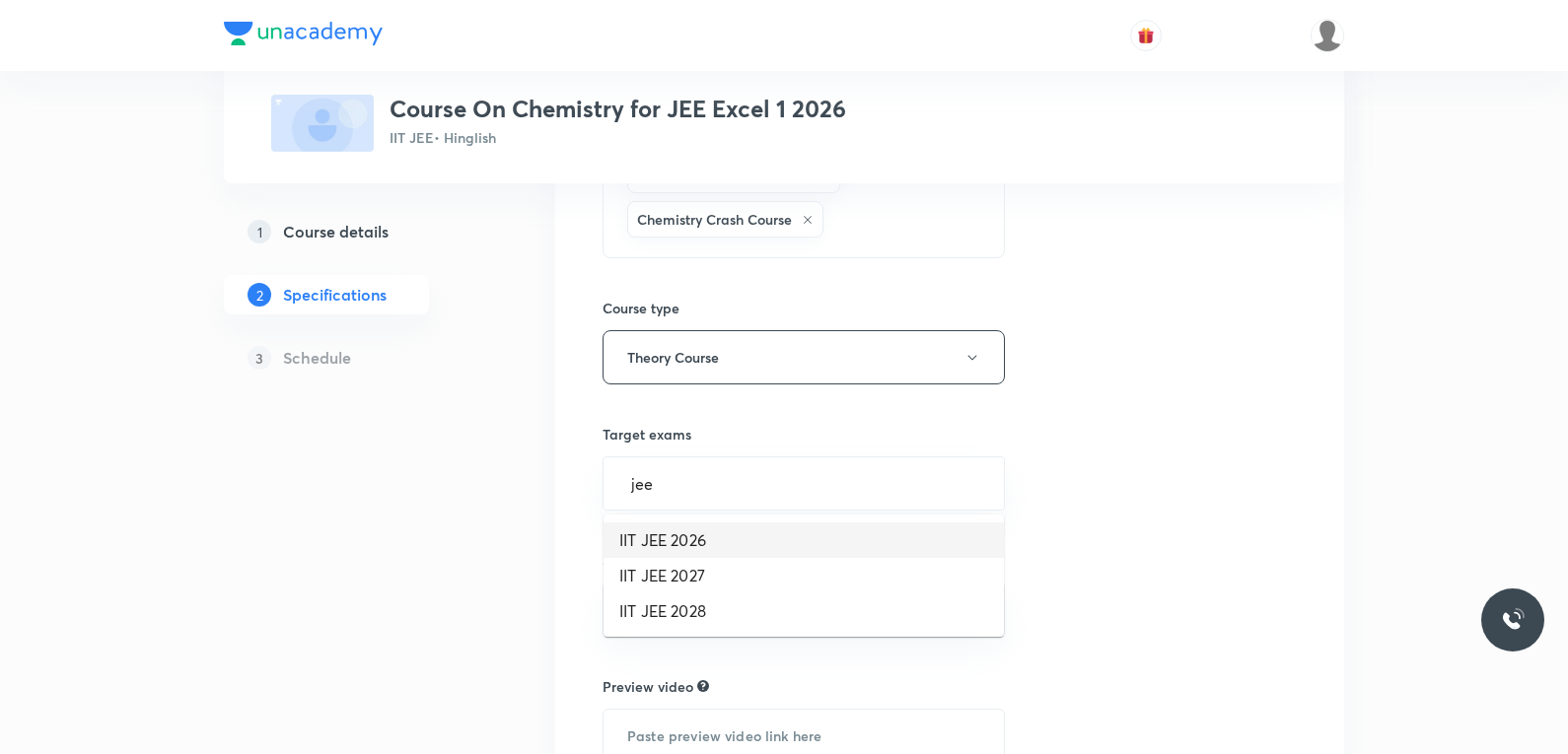 scroll, scrollTop: 493, scrollLeft: 0, axis: vertical 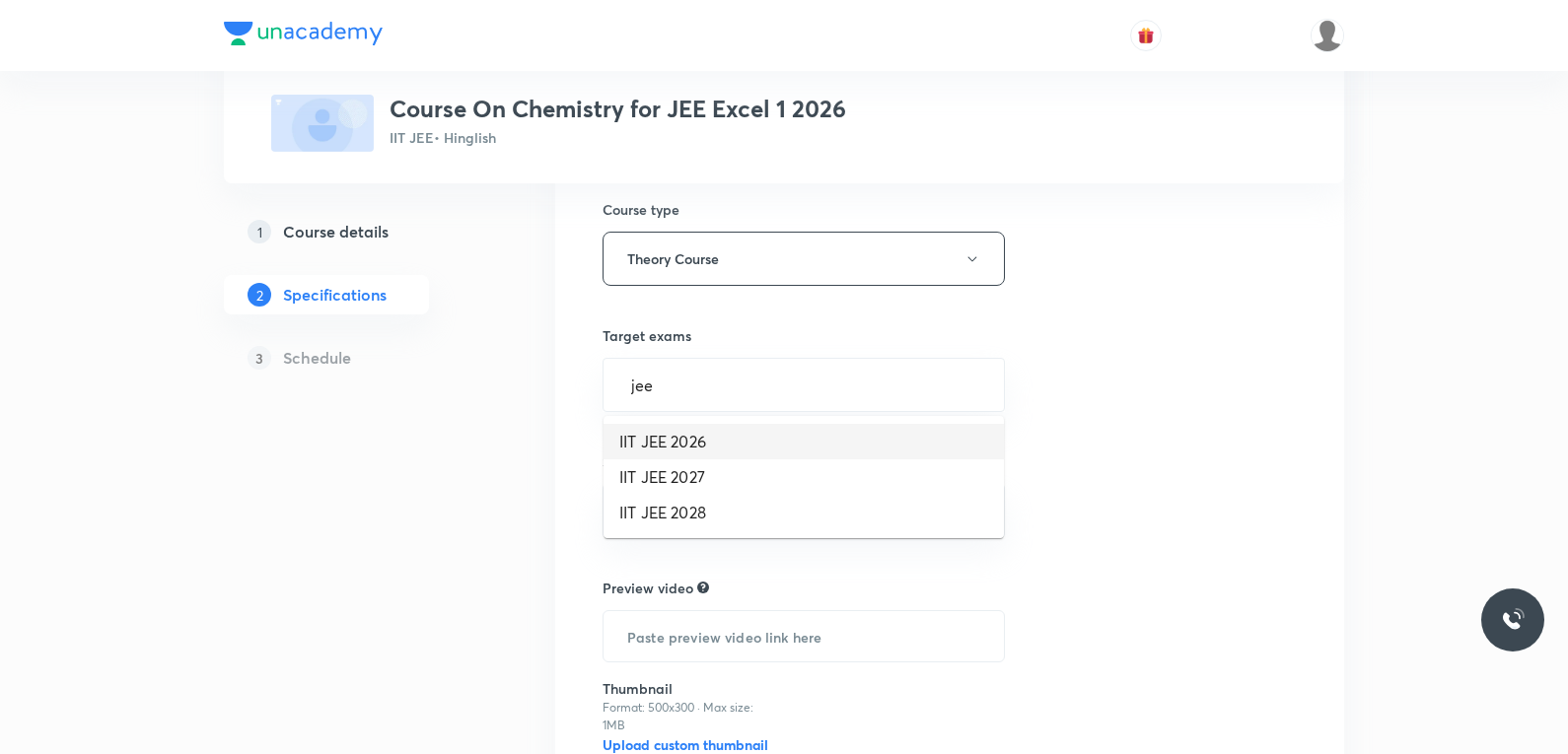 type on "jee" 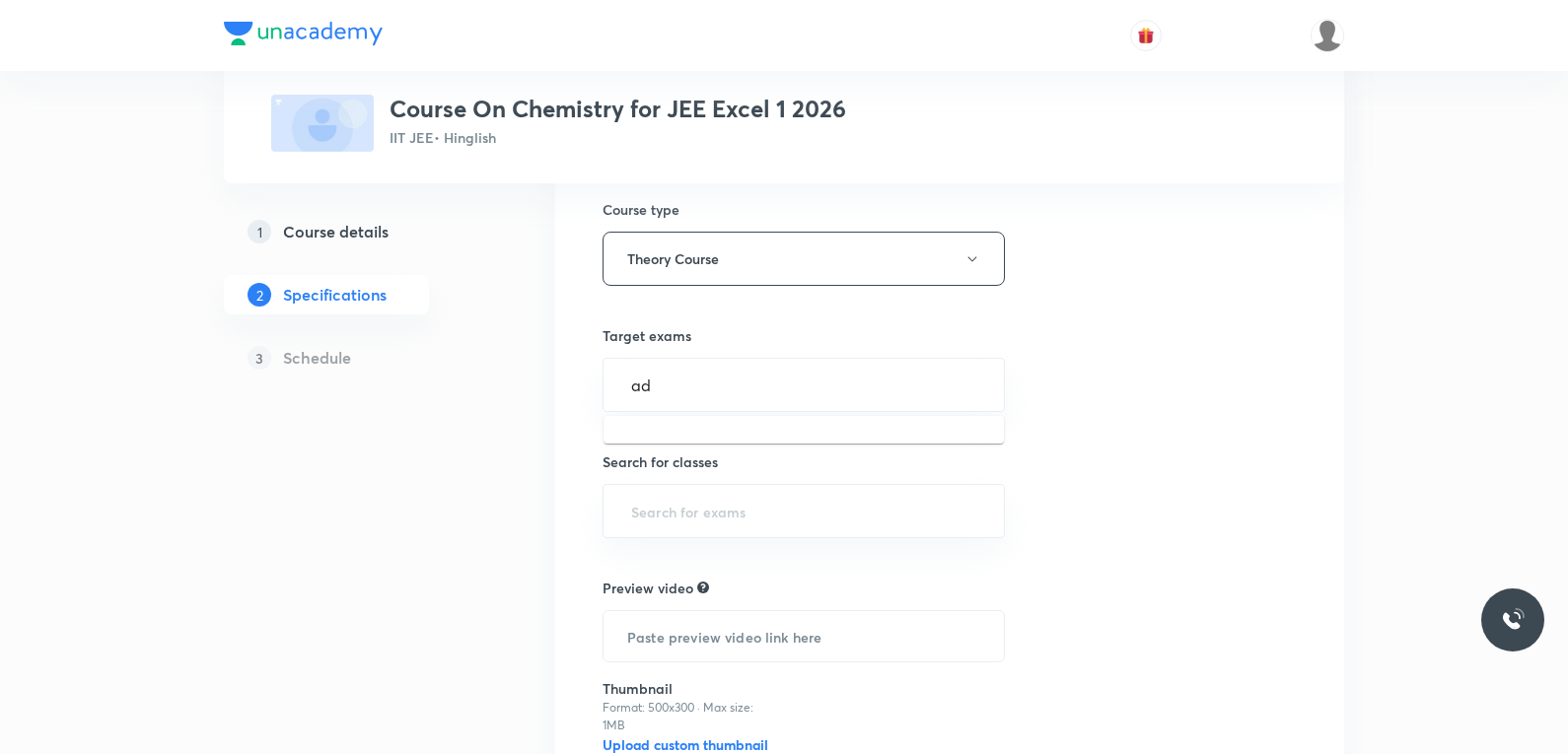 type on "a" 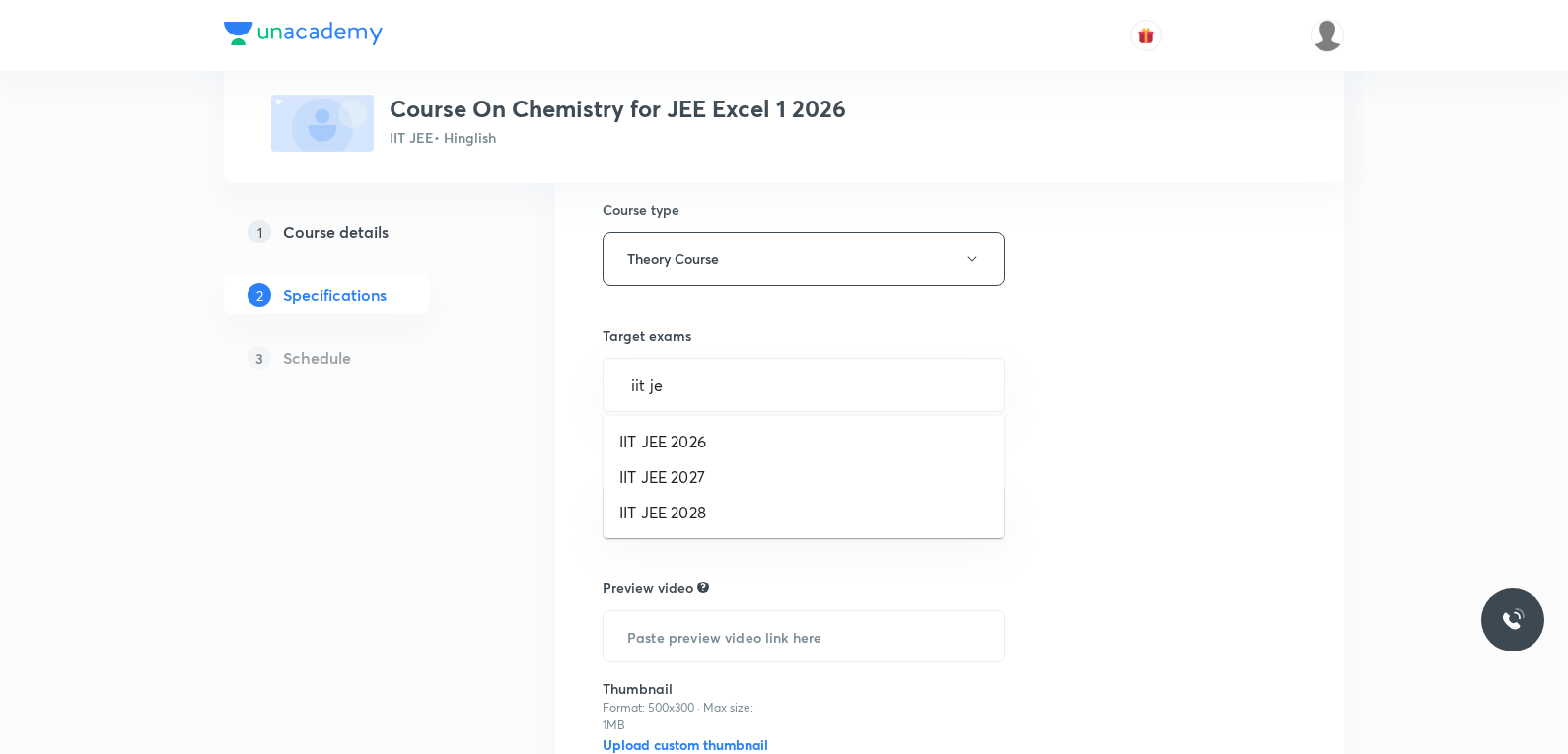 type on "iit jee" 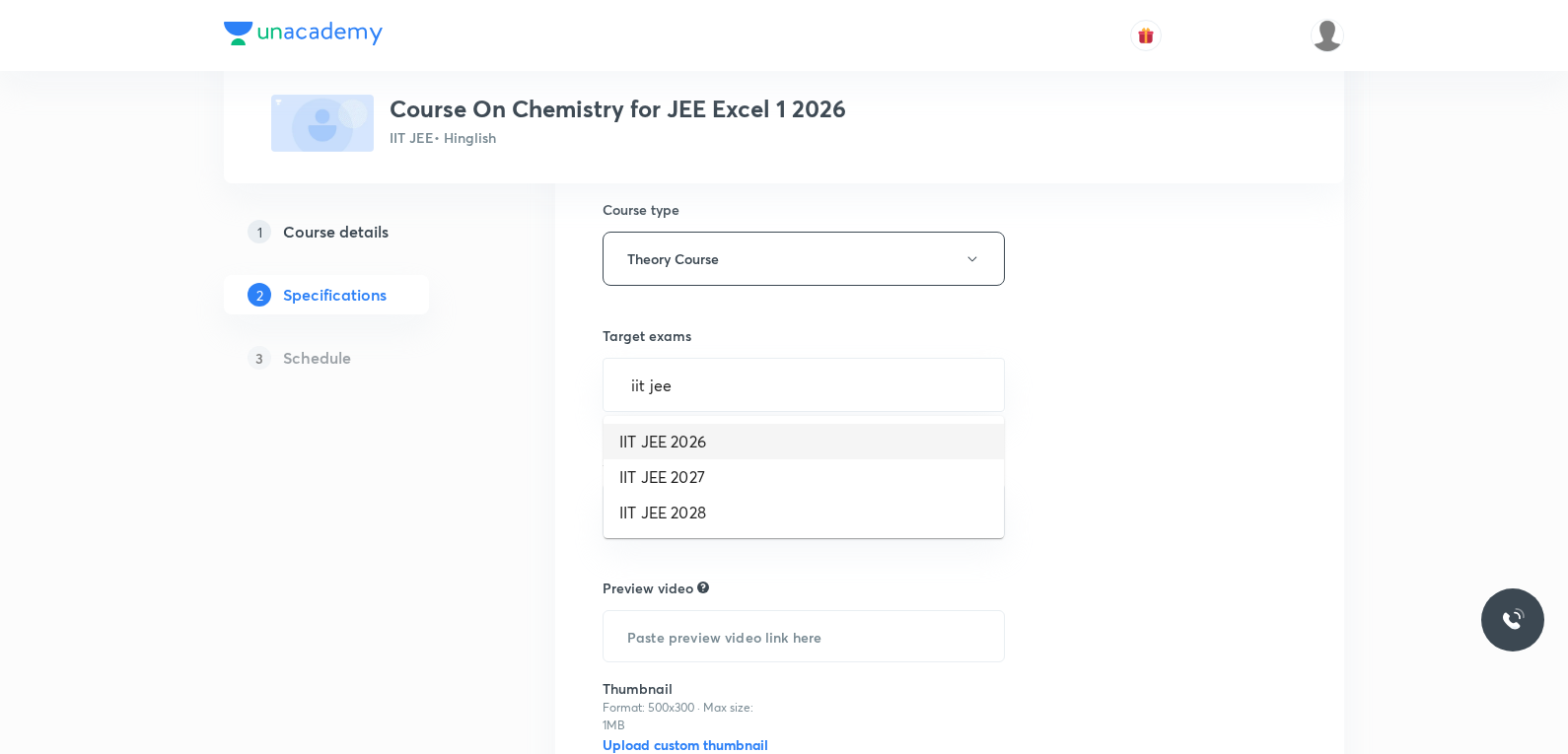 click on "IIT JEE 2026" at bounding box center [804, 442] 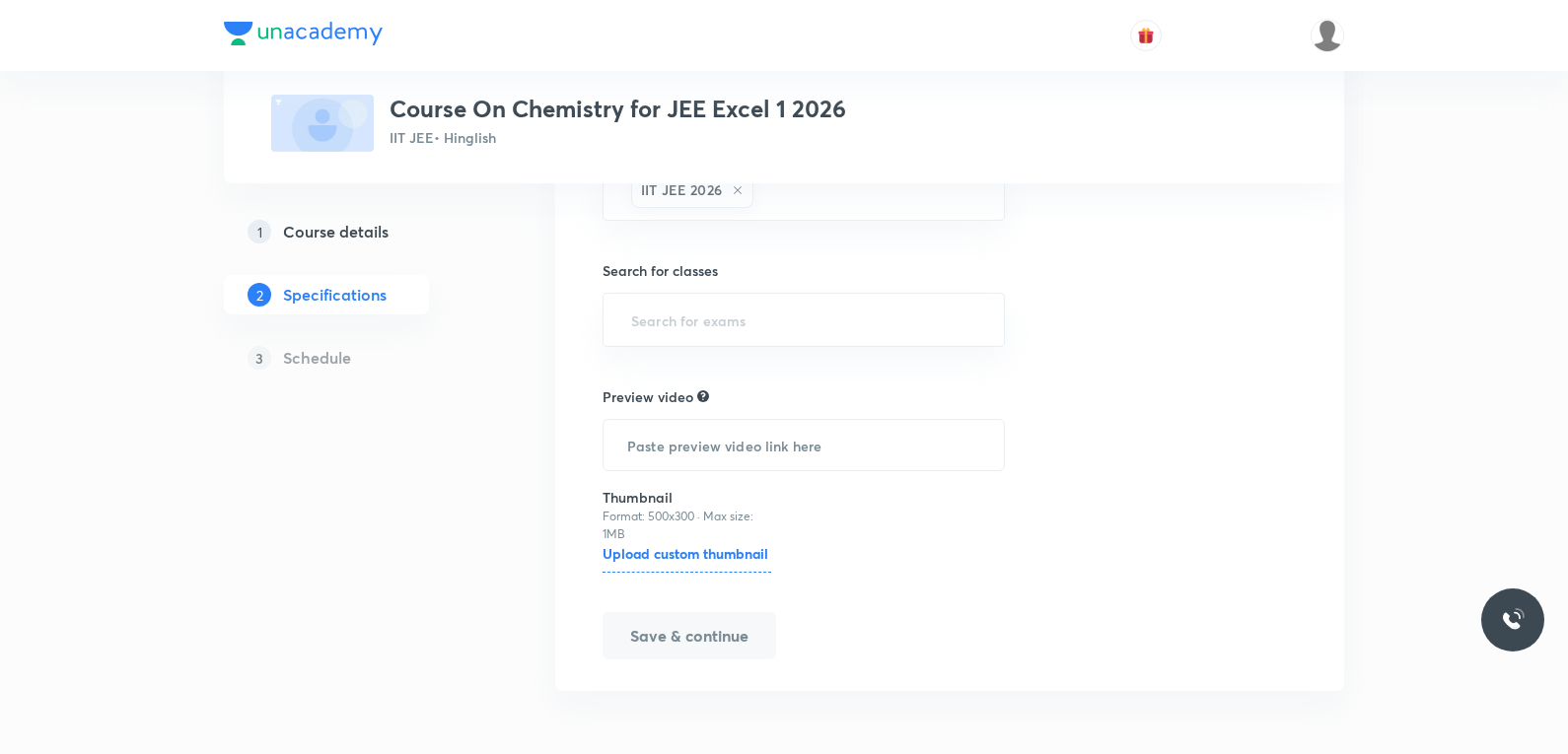 scroll, scrollTop: 589, scrollLeft: 0, axis: vertical 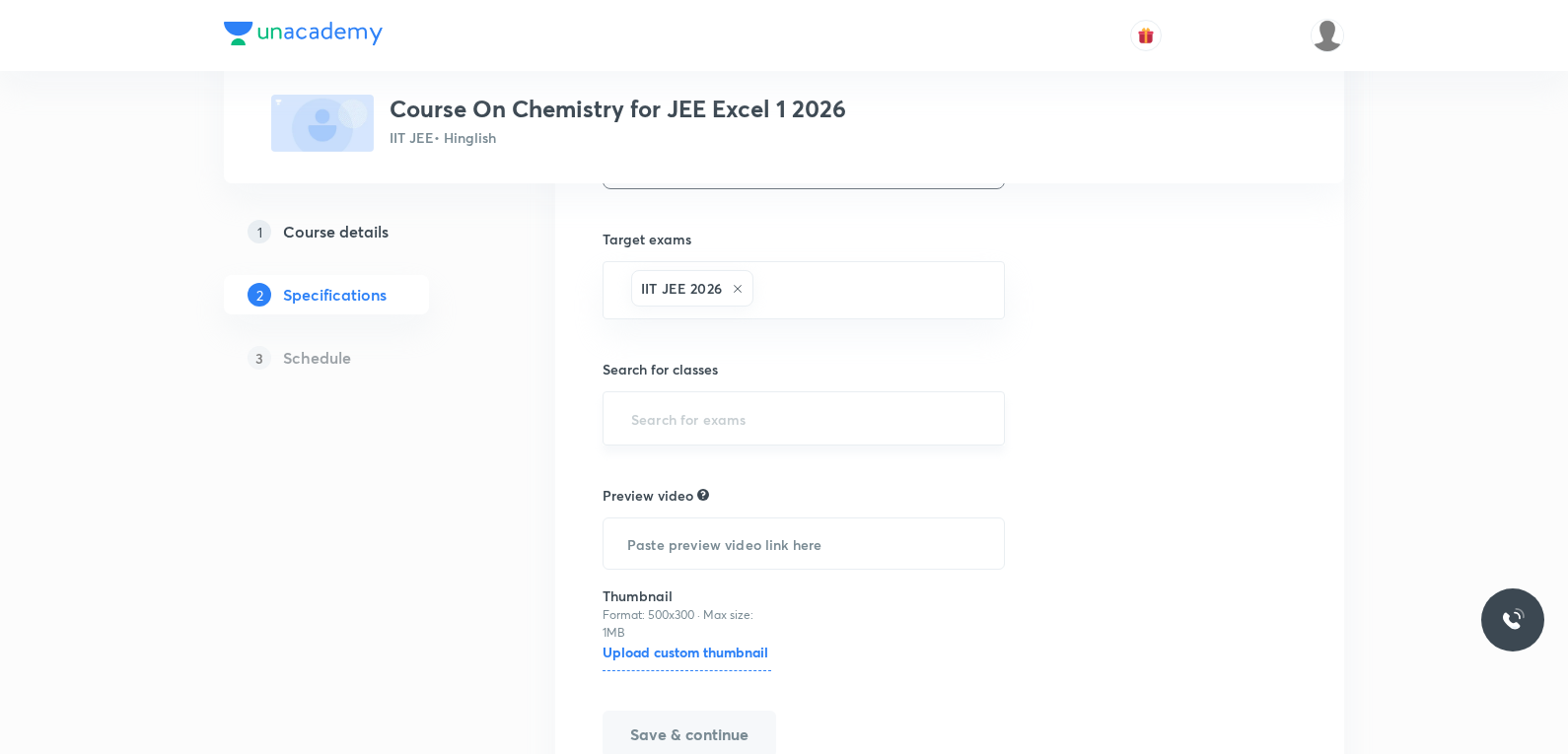click at bounding box center (804, 418) 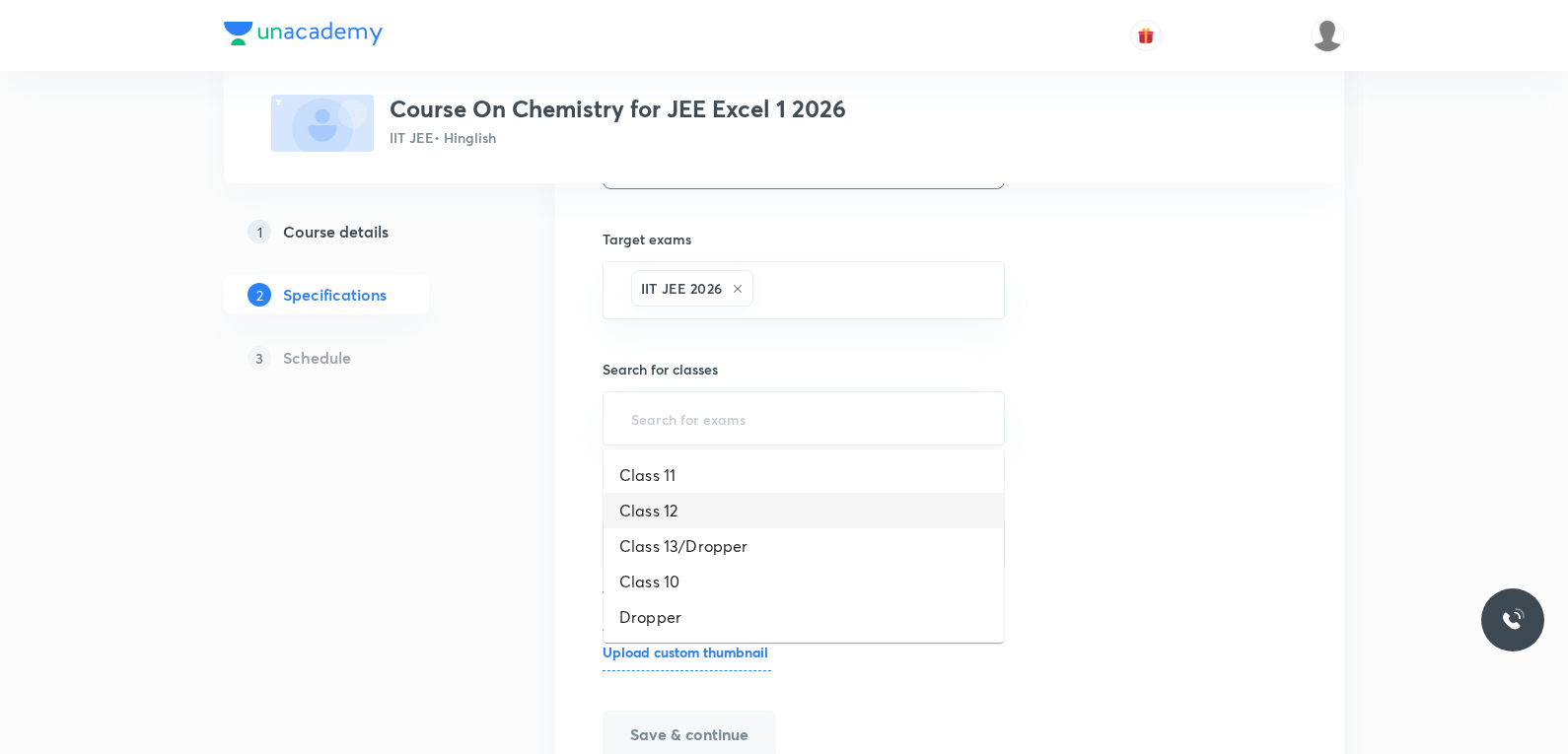 click on "Class 12" at bounding box center (804, 511) 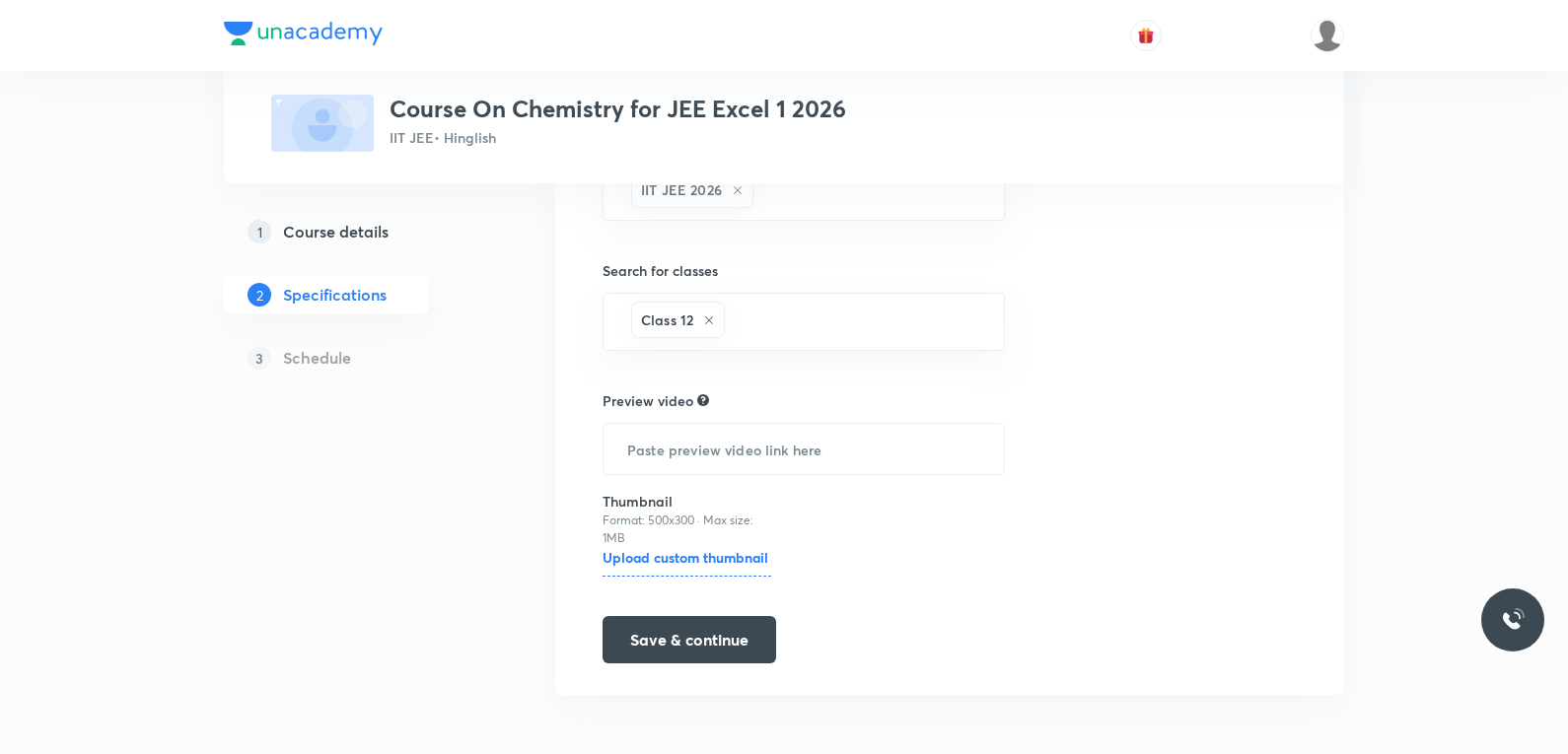 scroll, scrollTop: 692, scrollLeft: 0, axis: vertical 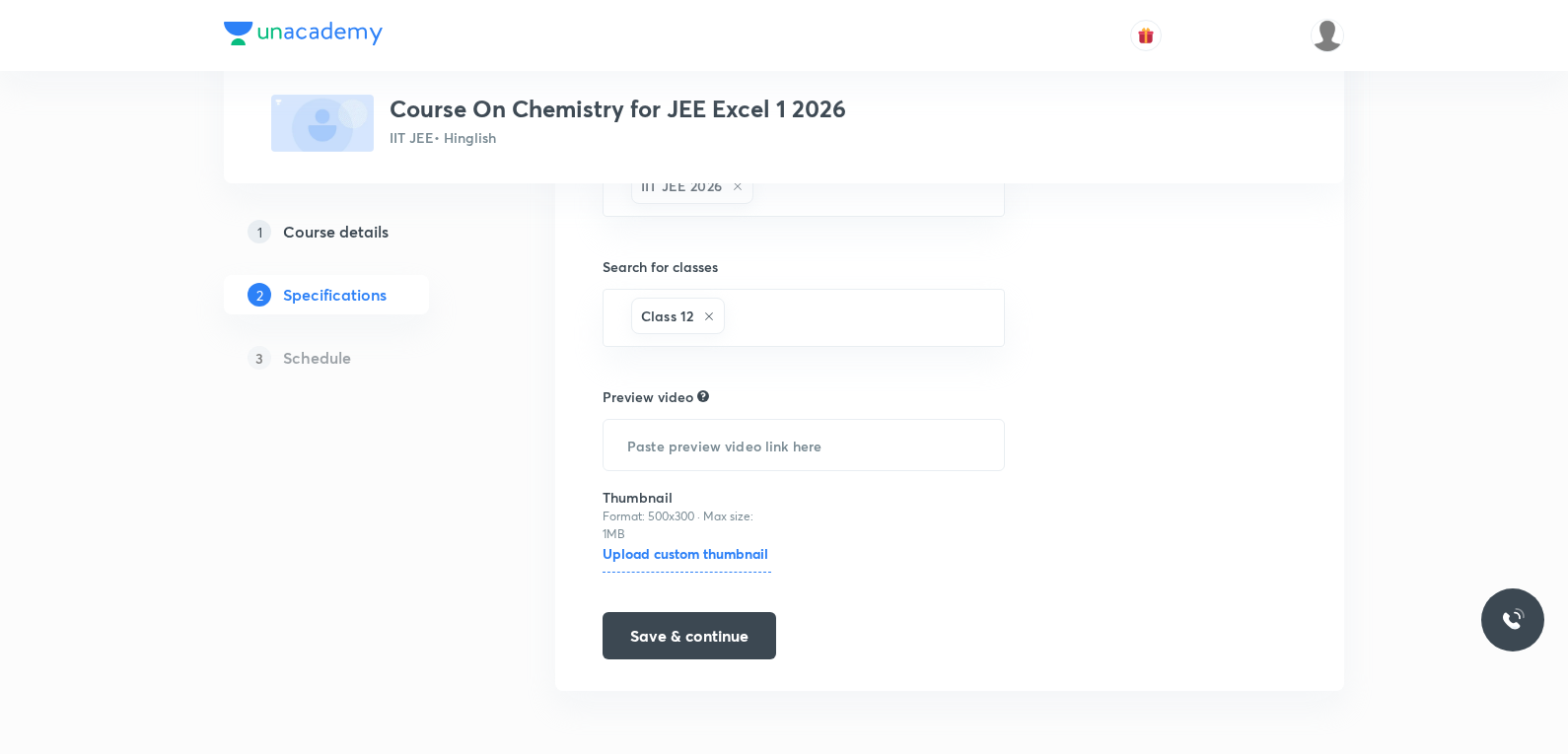 click on "Upload custom thumbnail" at bounding box center (686, 558) 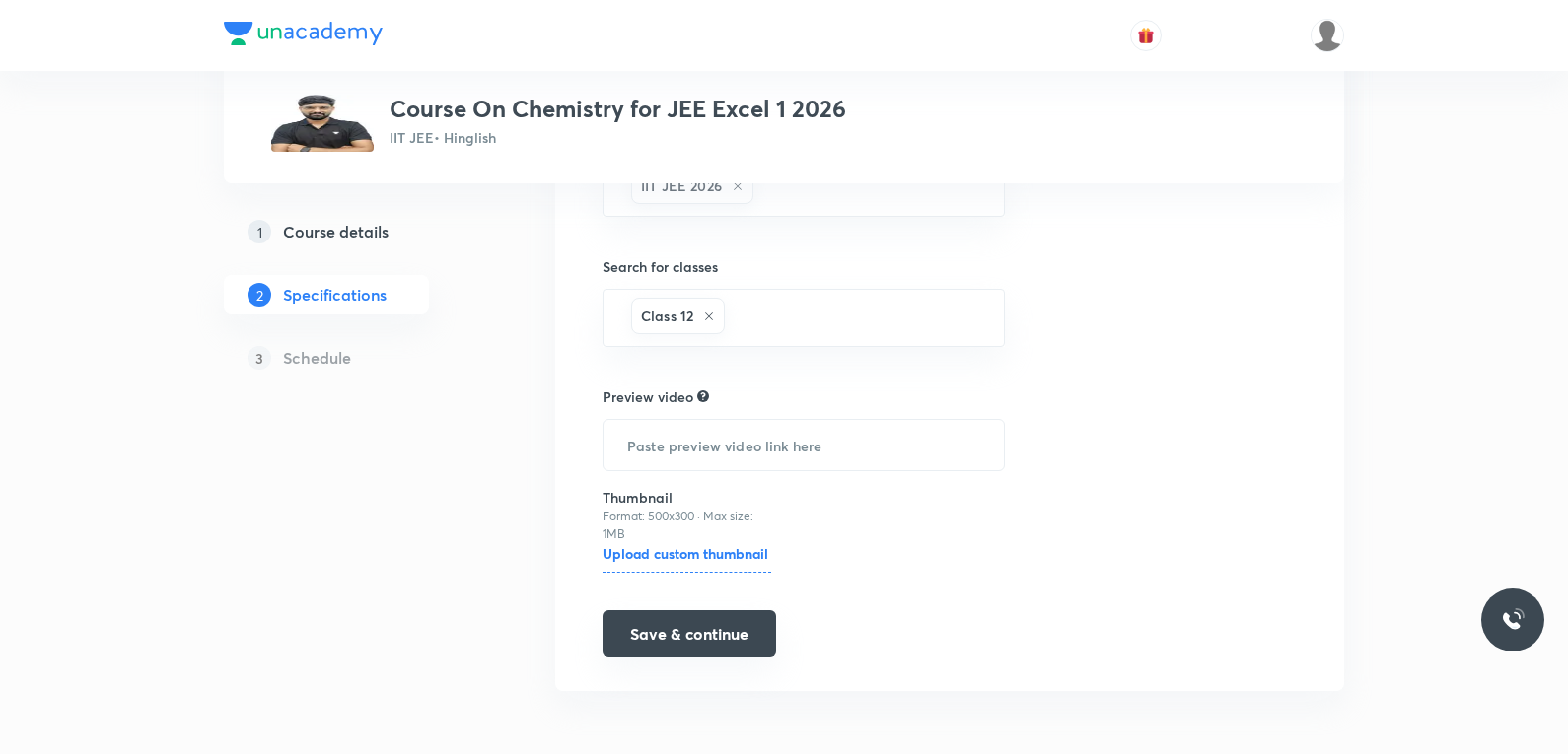 click on "Save & continue" at bounding box center (689, 634) 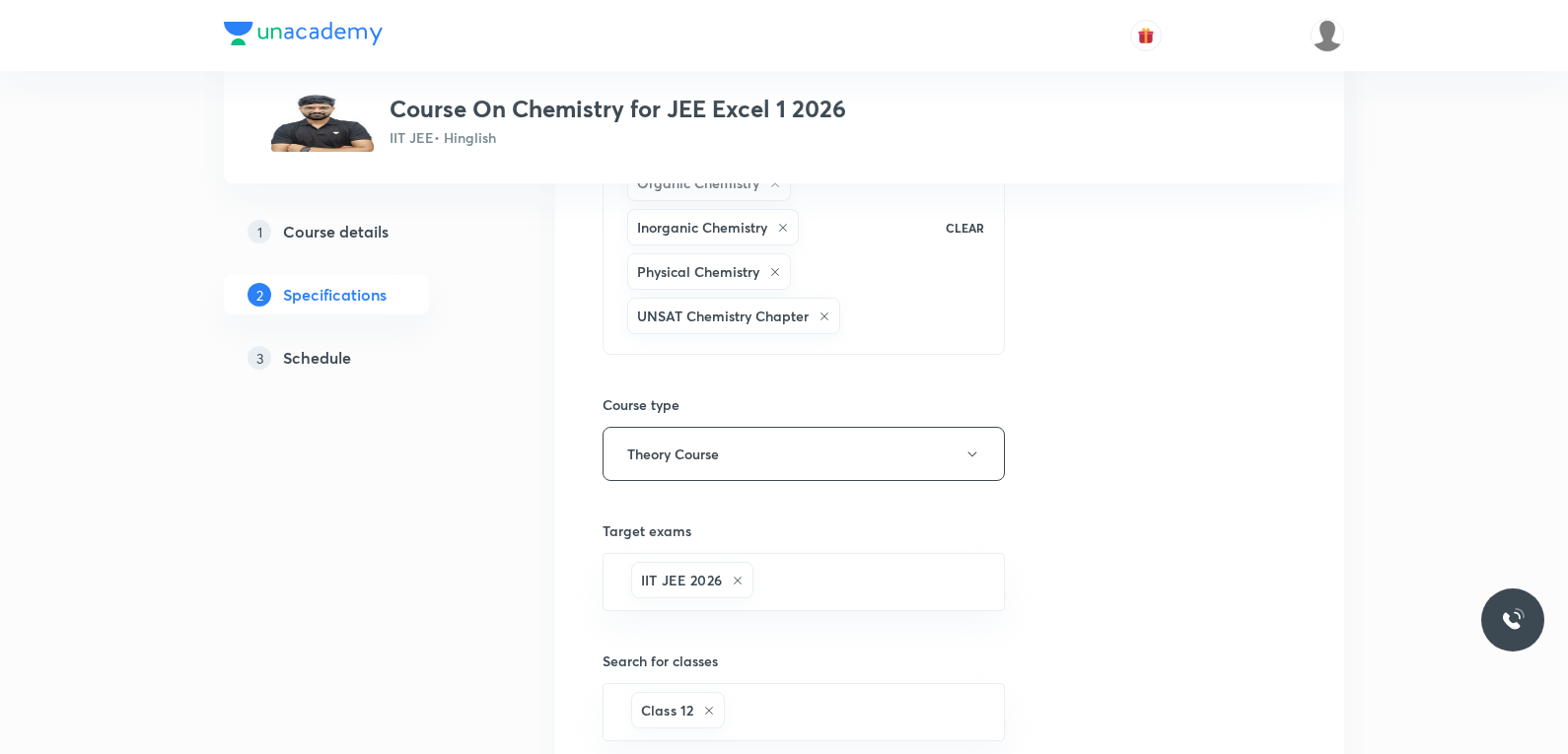 scroll, scrollTop: 199, scrollLeft: 0, axis: vertical 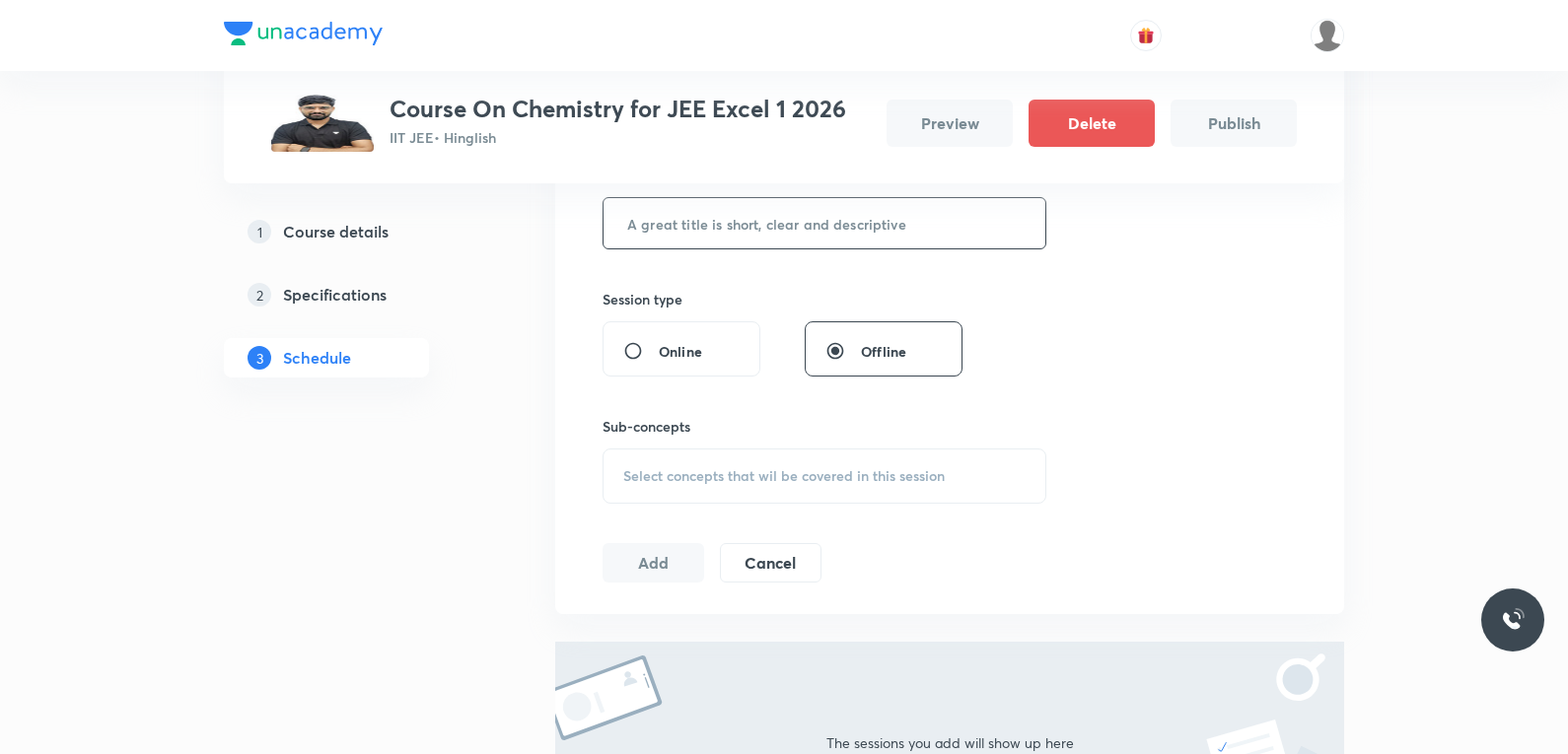 click at bounding box center (824, 223) 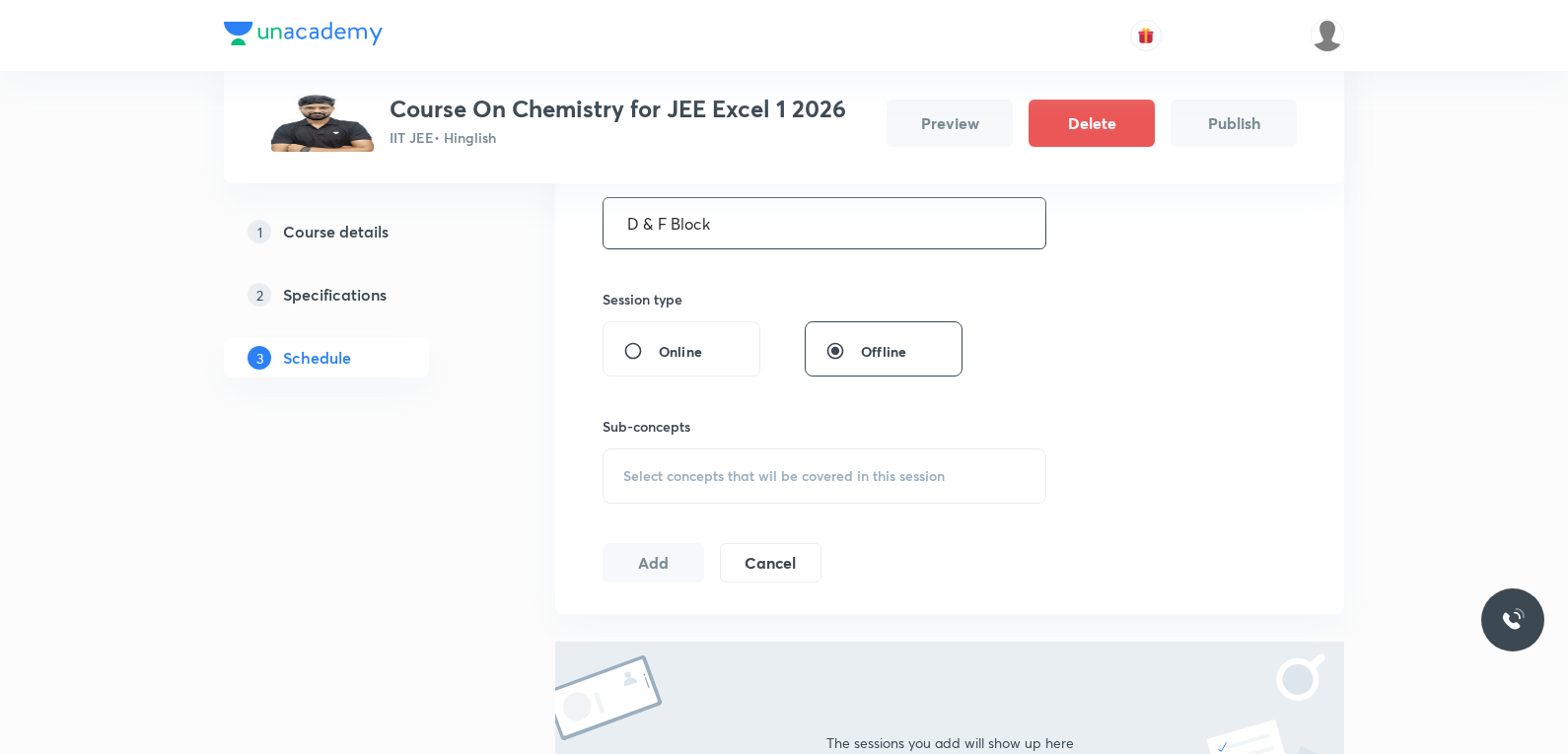 type on "D & F Block" 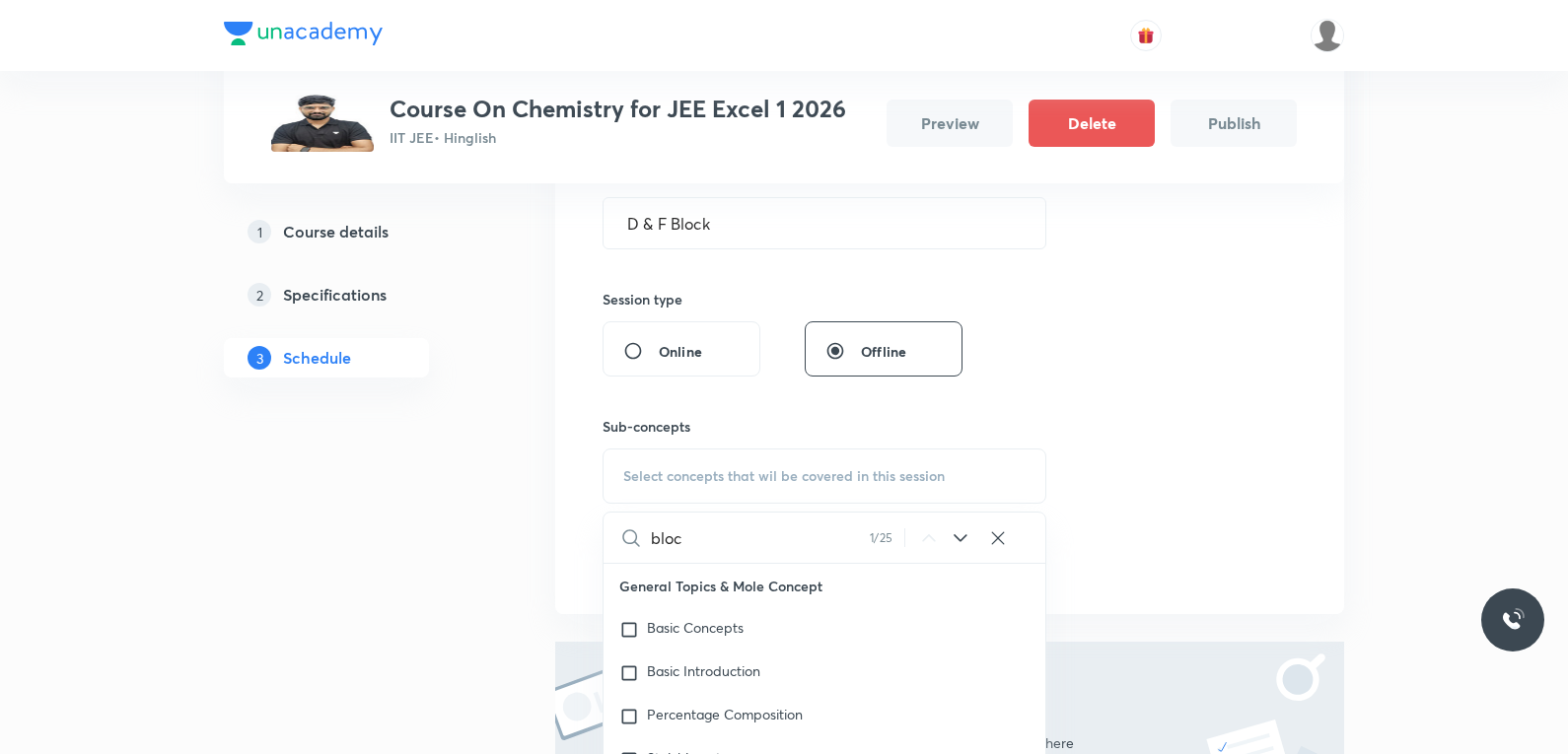 scroll, scrollTop: 24291, scrollLeft: 0, axis: vertical 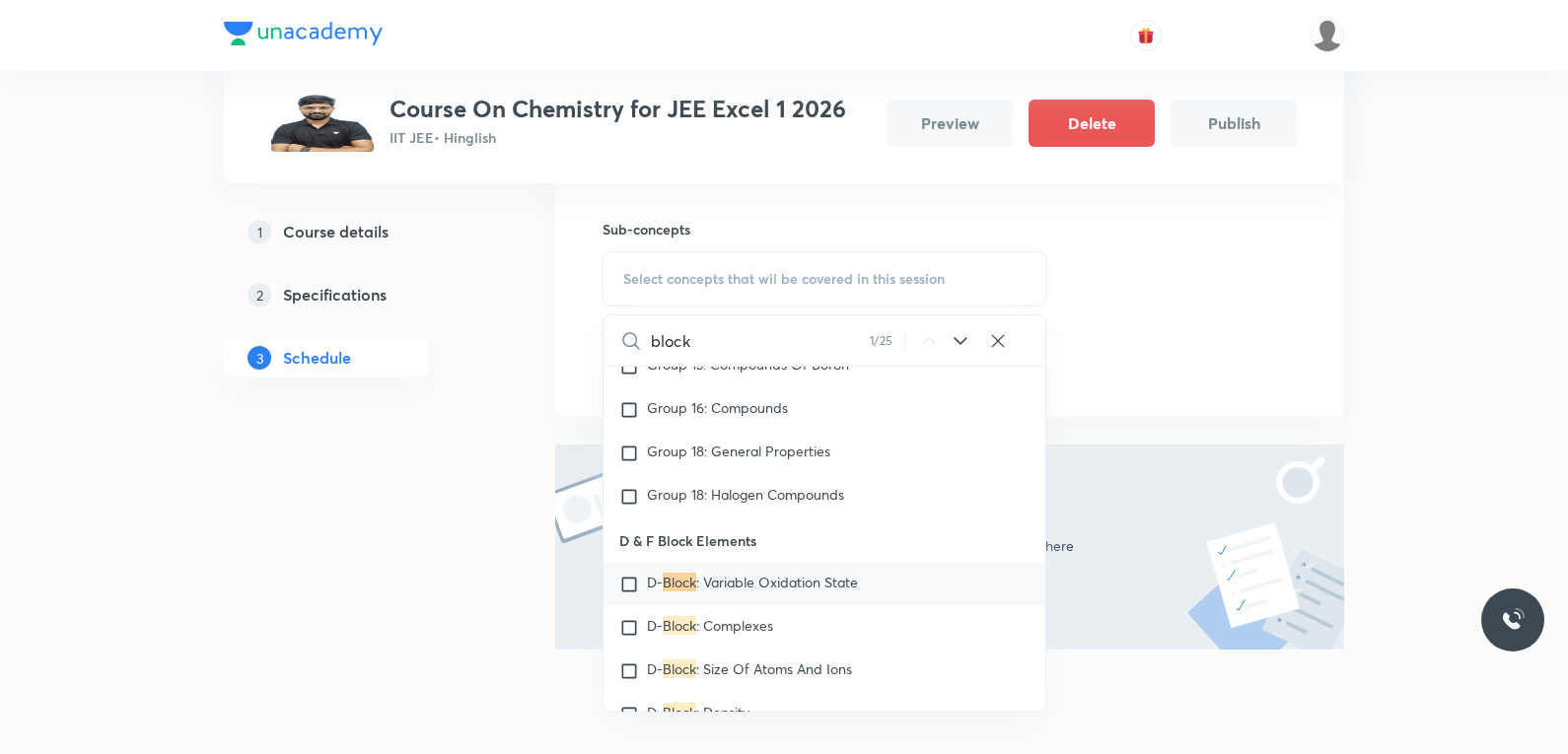 type on "block" 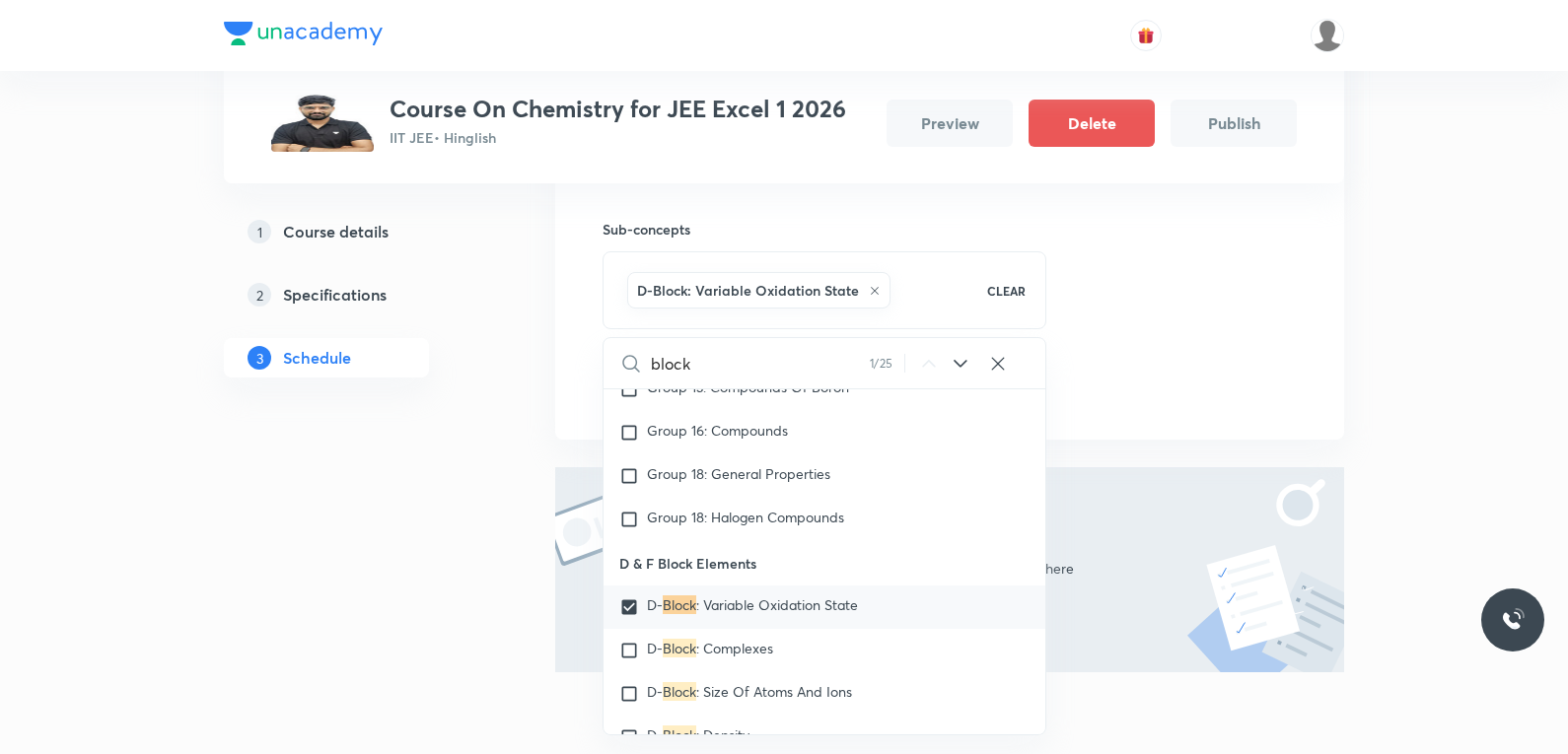 click on "Session  1 Live class Session title 11/99 D & F Block ​   Session type Online Offline Sub-concepts D-Block: Variable Oxidation State CLEAR block 1 / 25 ​ General Topics & Mole Concept Basic Concepts Basic Introduction Percentage Composition Stoichiometry Principle of Atom Conservation (POAC) Relation between Stoichiometric Quantities Application of Mole Concept: Gravimetric Analysis Different Laws Formula and Composition Concentration Terms Some basic concepts of Chemistry Atomic Structure Discovery Of Electron Some Prerequisites of Physics Discovery Of Protons And Neutrons Atomic Models and Theories  Representation Of Atom With Electrons And Neutrons Nature of Waves Nature Of Electromagnetic Radiation Planck’S Quantum Theory Spectra-Continuous and Discontinuous Spectrum Bohr’s Model For Hydrogen Atom Photoelectric Effect Dual Nature Of Matter Heisenberg’s Uncertainty Principle Number of Waves Made by the Electron Quantum Mechanical Model Of Atom Radial and Angular Wave Functions Magnetic Properties" at bounding box center (950, 121) 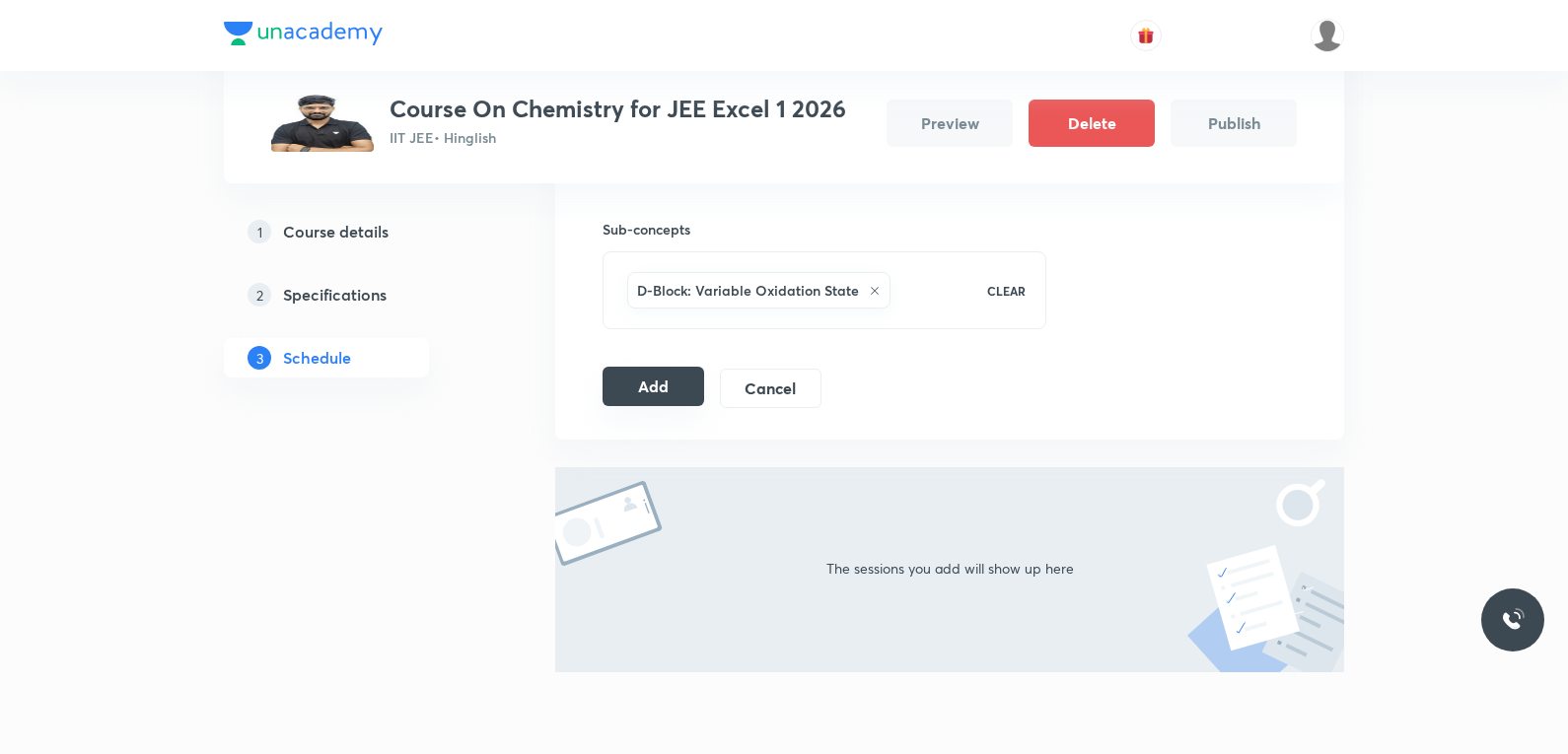 click on "Add" at bounding box center (653, 386) 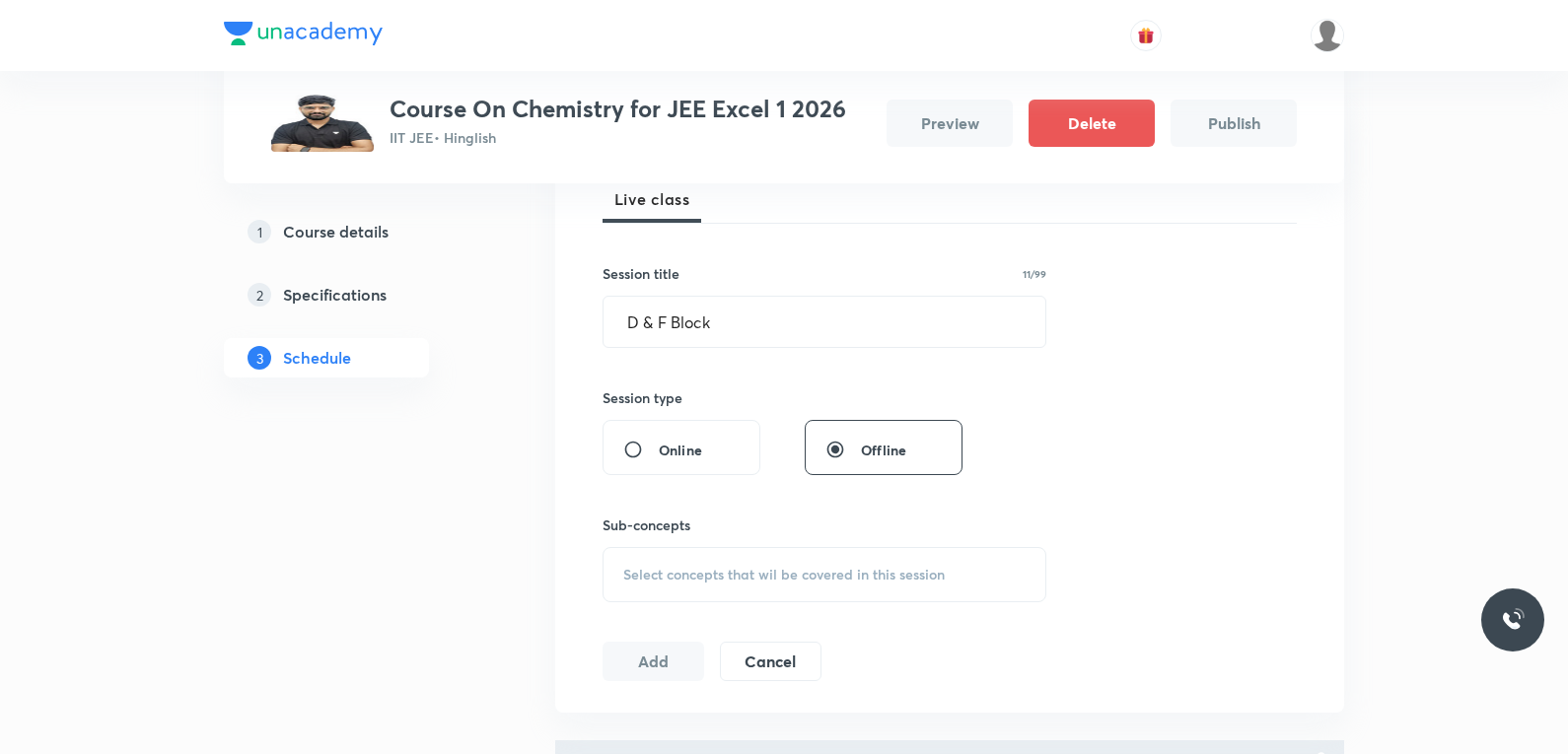 scroll, scrollTop: 68, scrollLeft: 0, axis: vertical 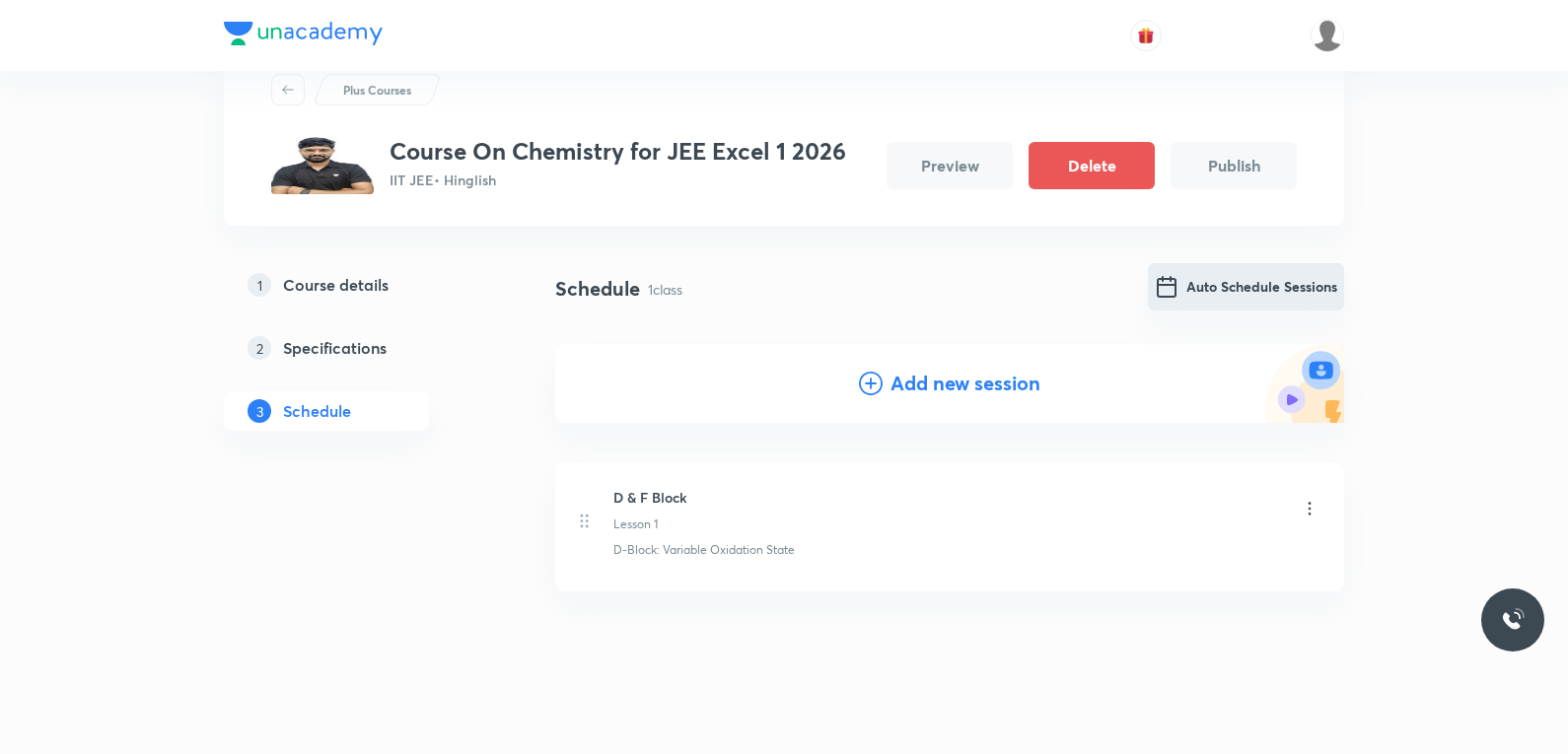 click on "Auto Schedule Sessions" at bounding box center (1246, 287) 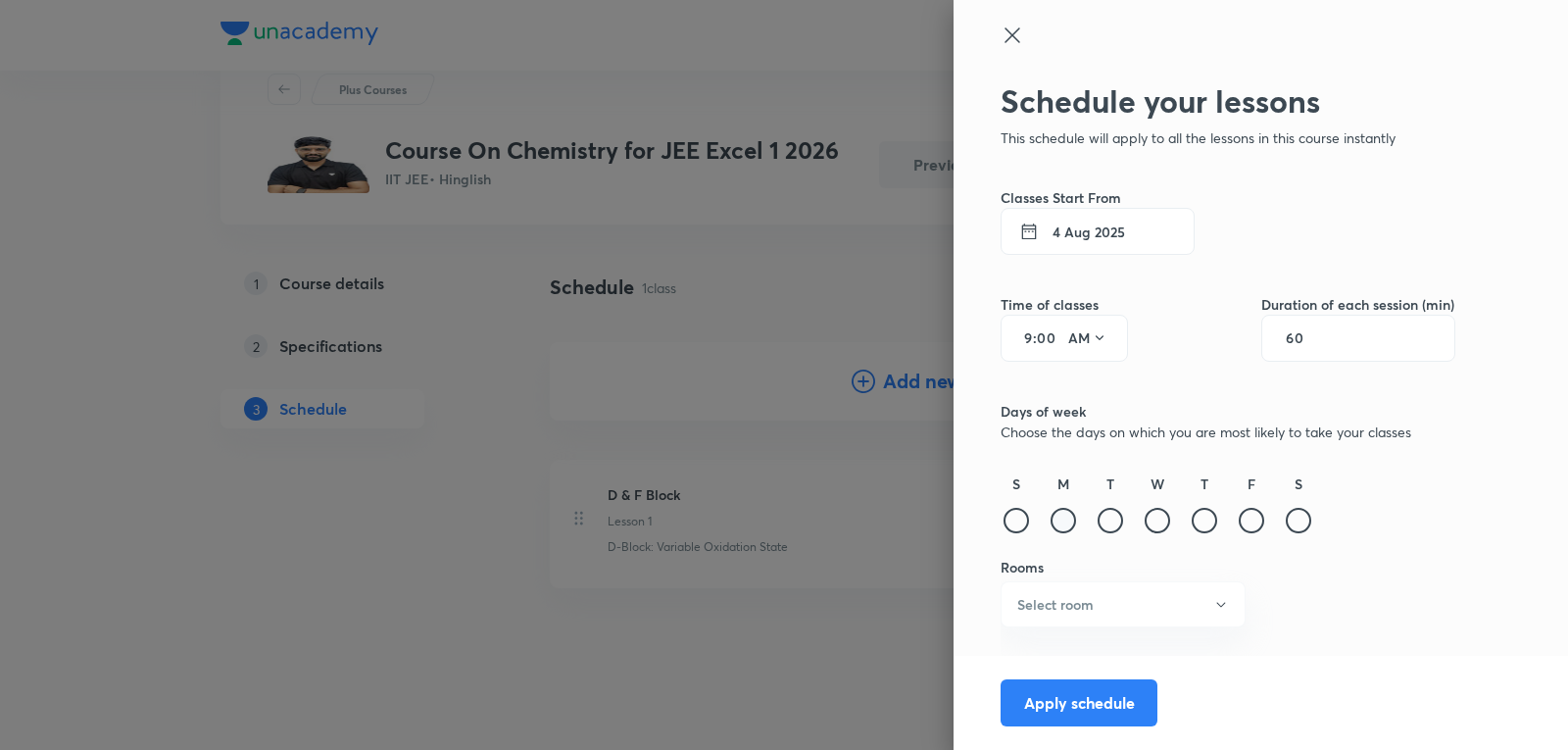 click at bounding box center (1063, 521) 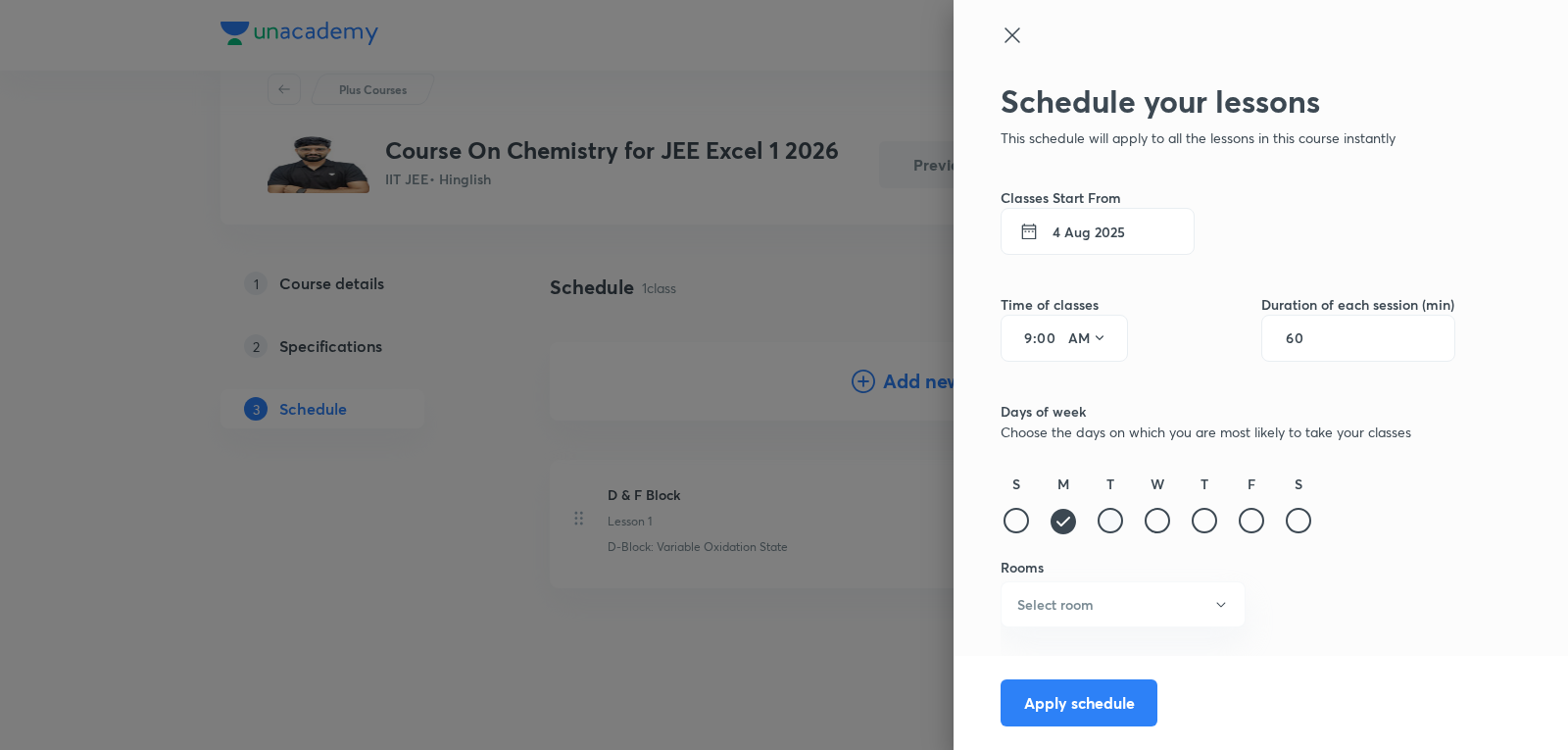click at bounding box center [1110, 521] 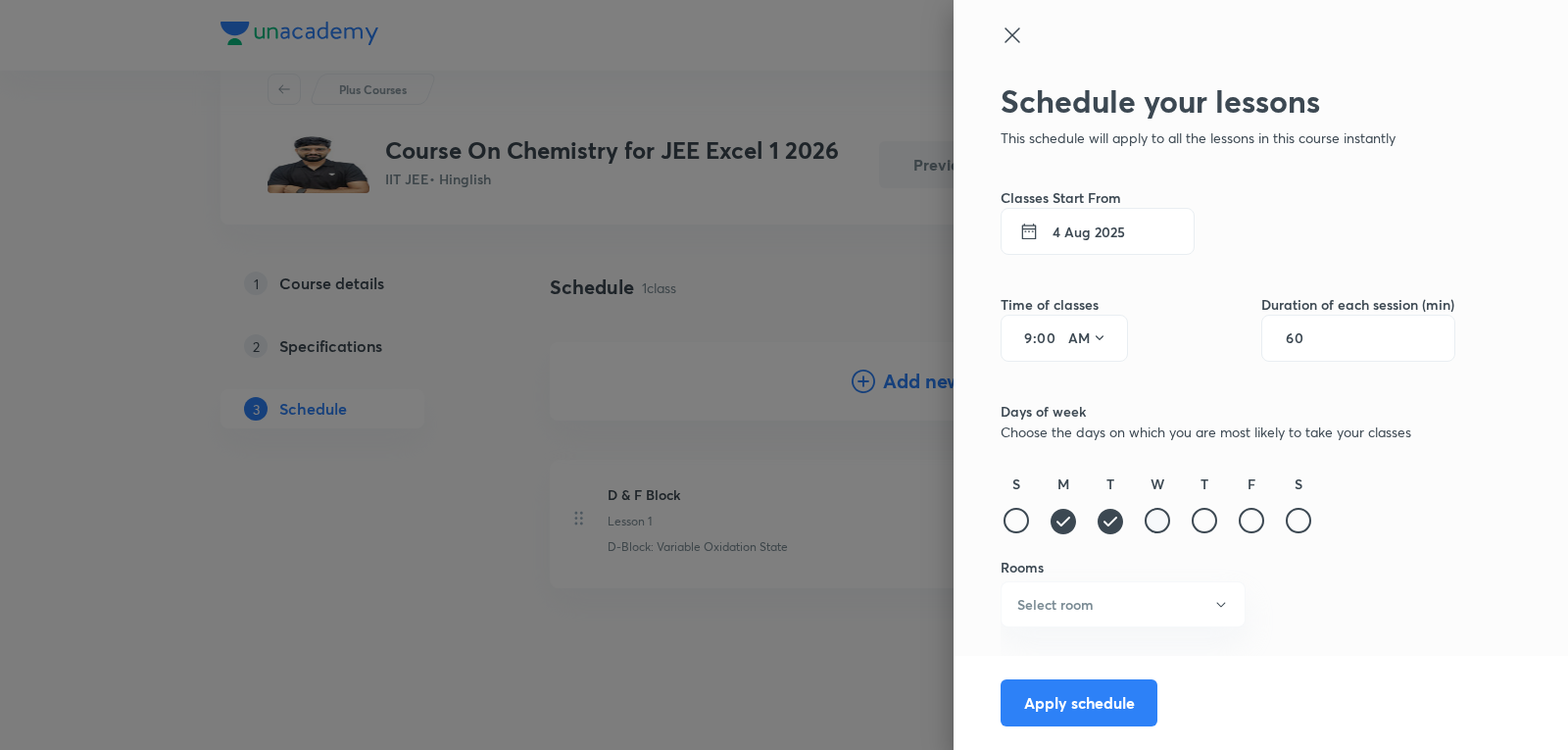 click at bounding box center (1157, 521) 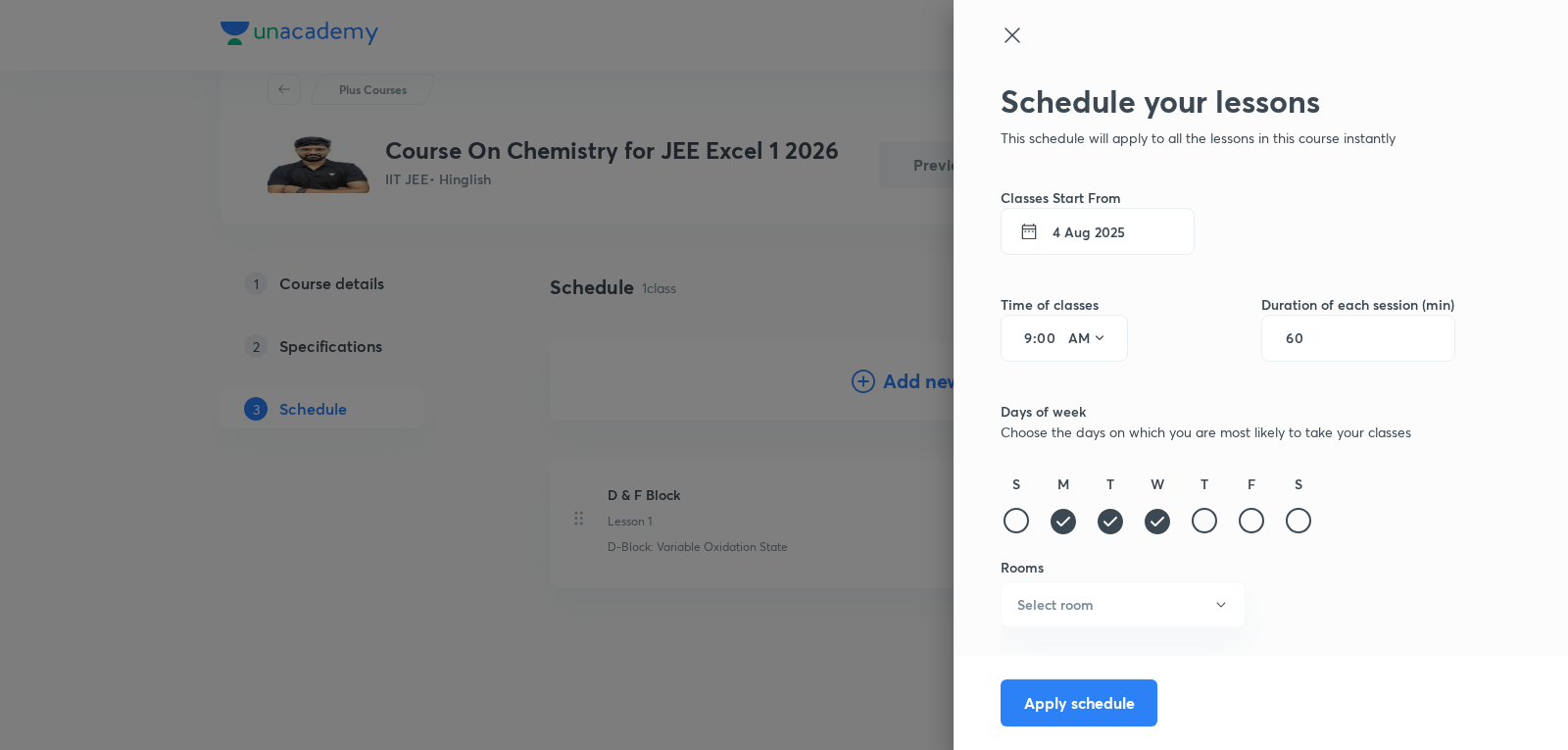 click at bounding box center [1204, 521] 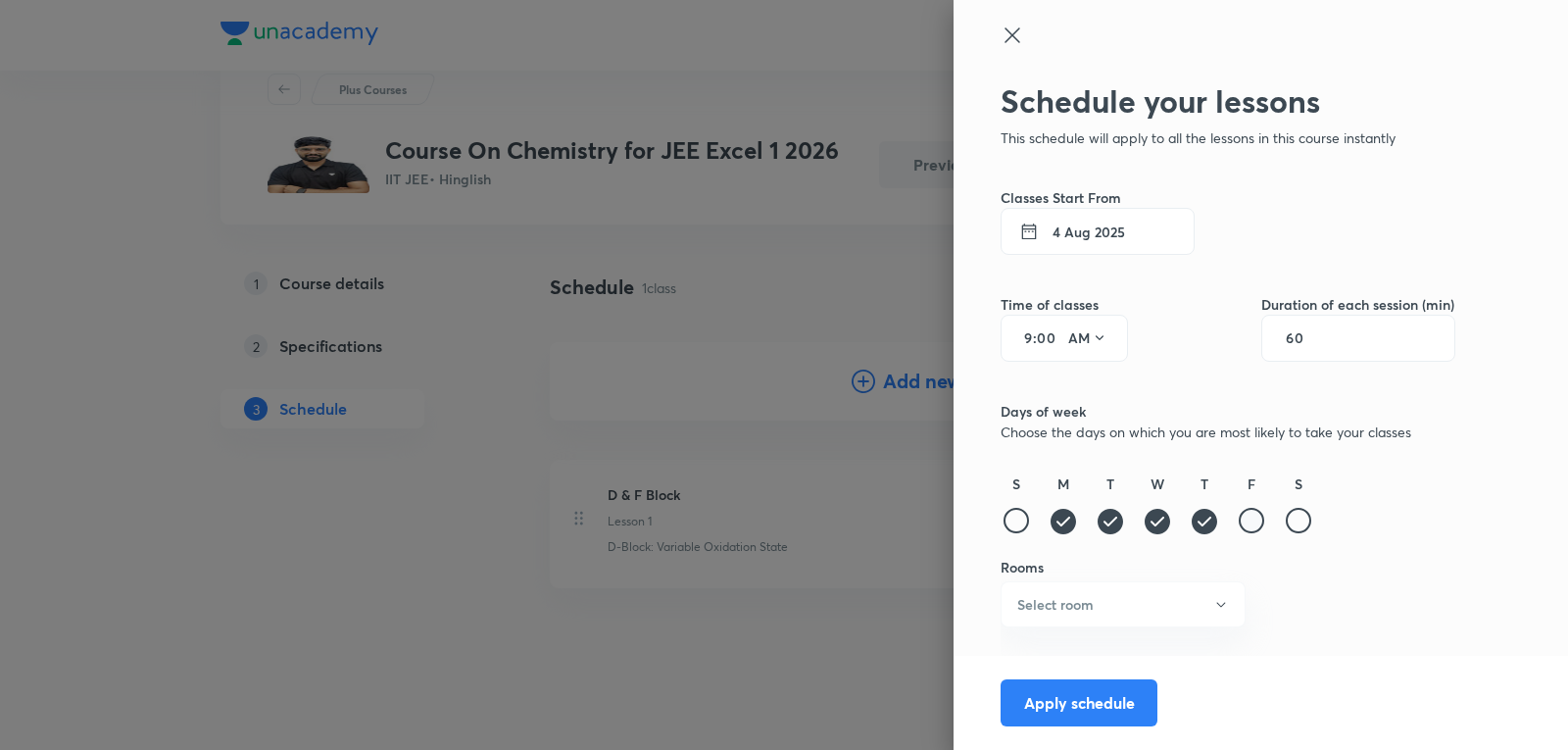 click at bounding box center [1251, 521] 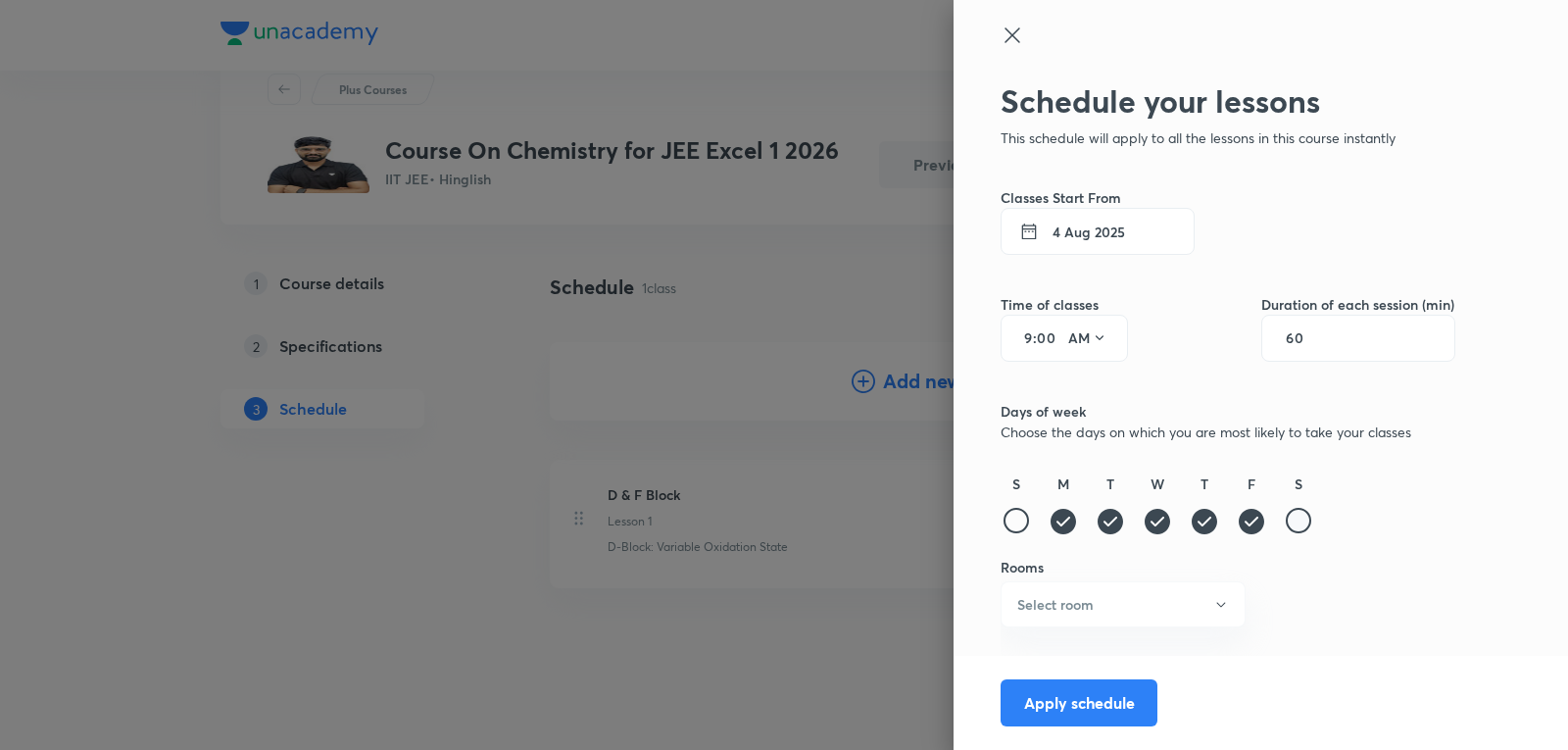 click at bounding box center [1298, 521] 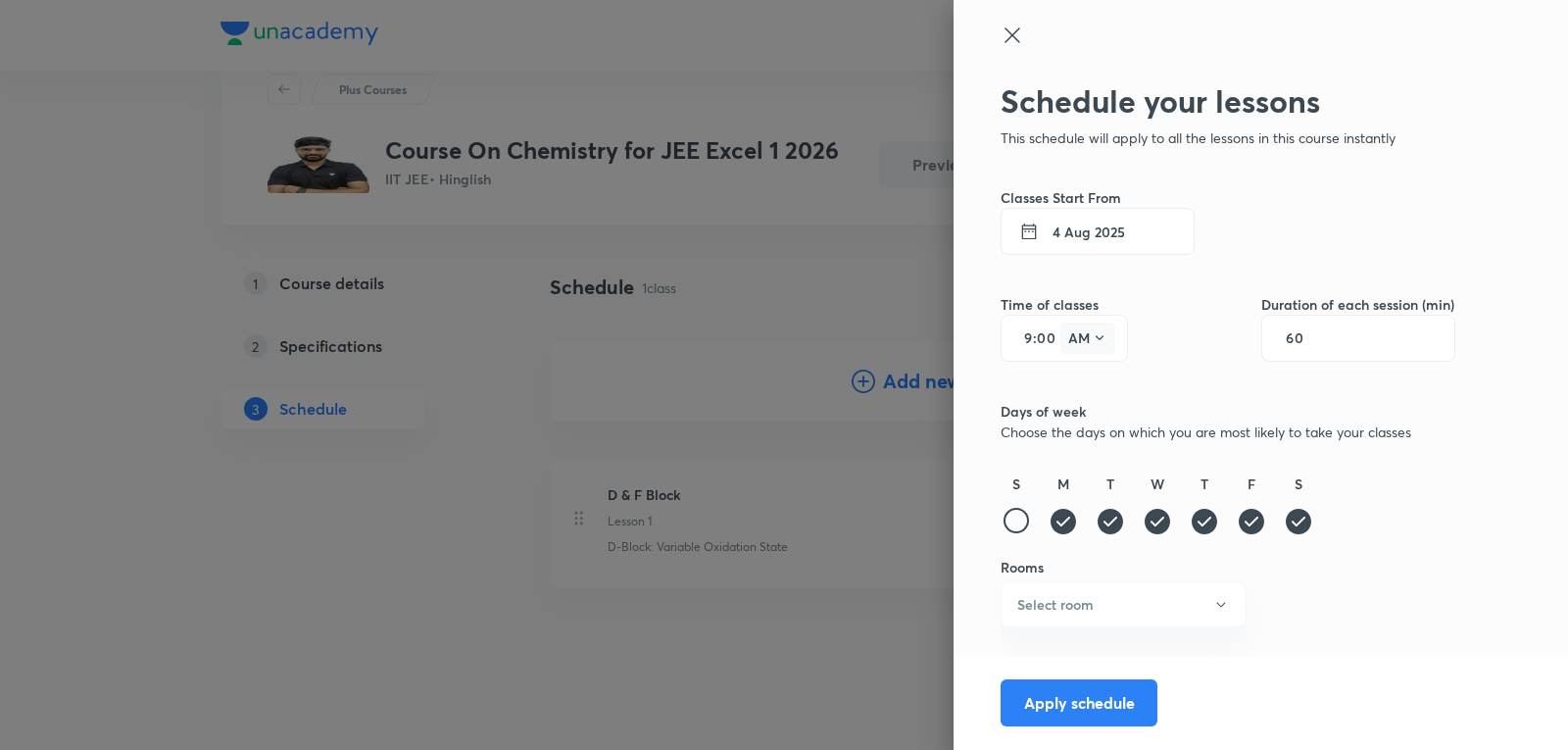 click 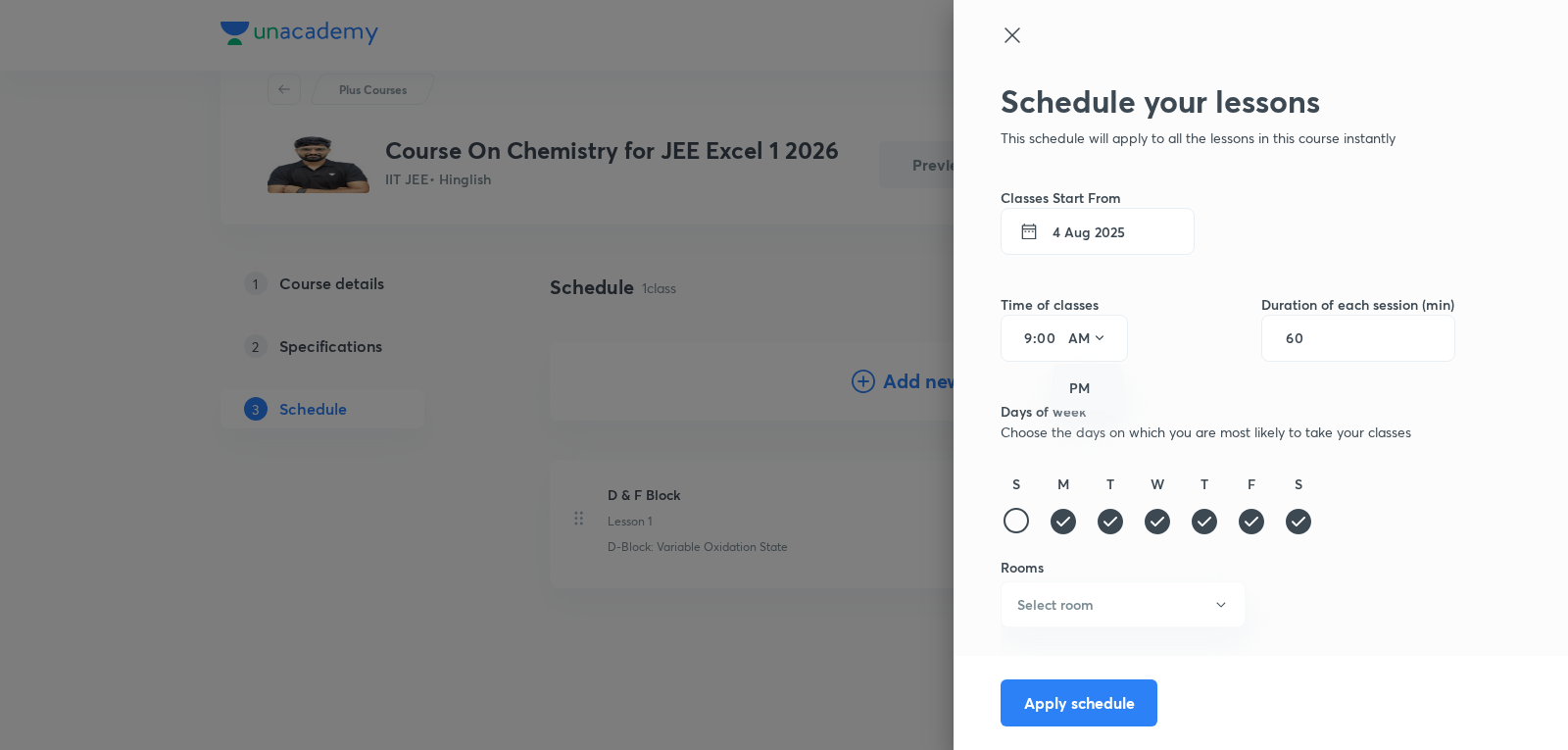 click on "PM" at bounding box center [1089, 388] 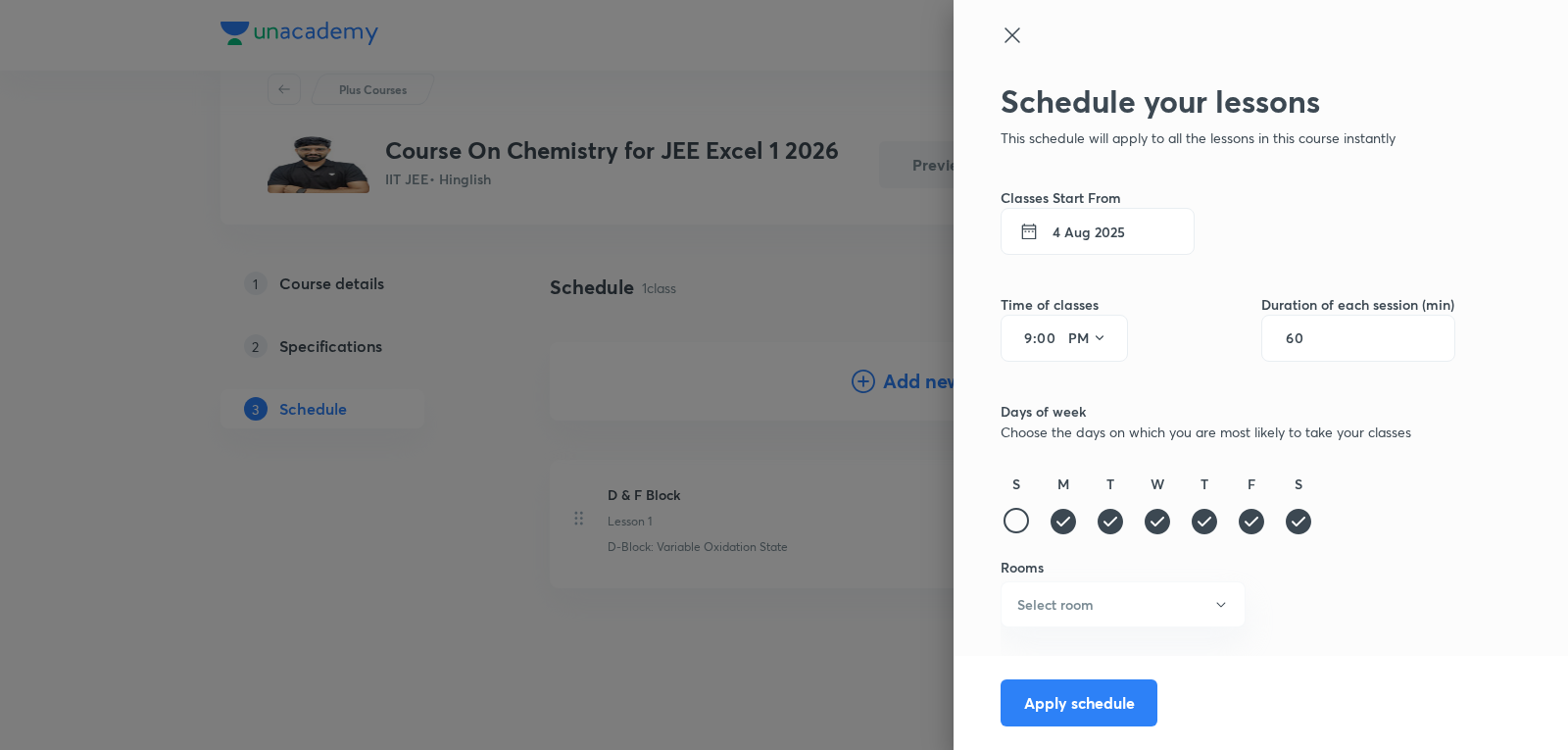 click on "9" at bounding box center [1021, 338] 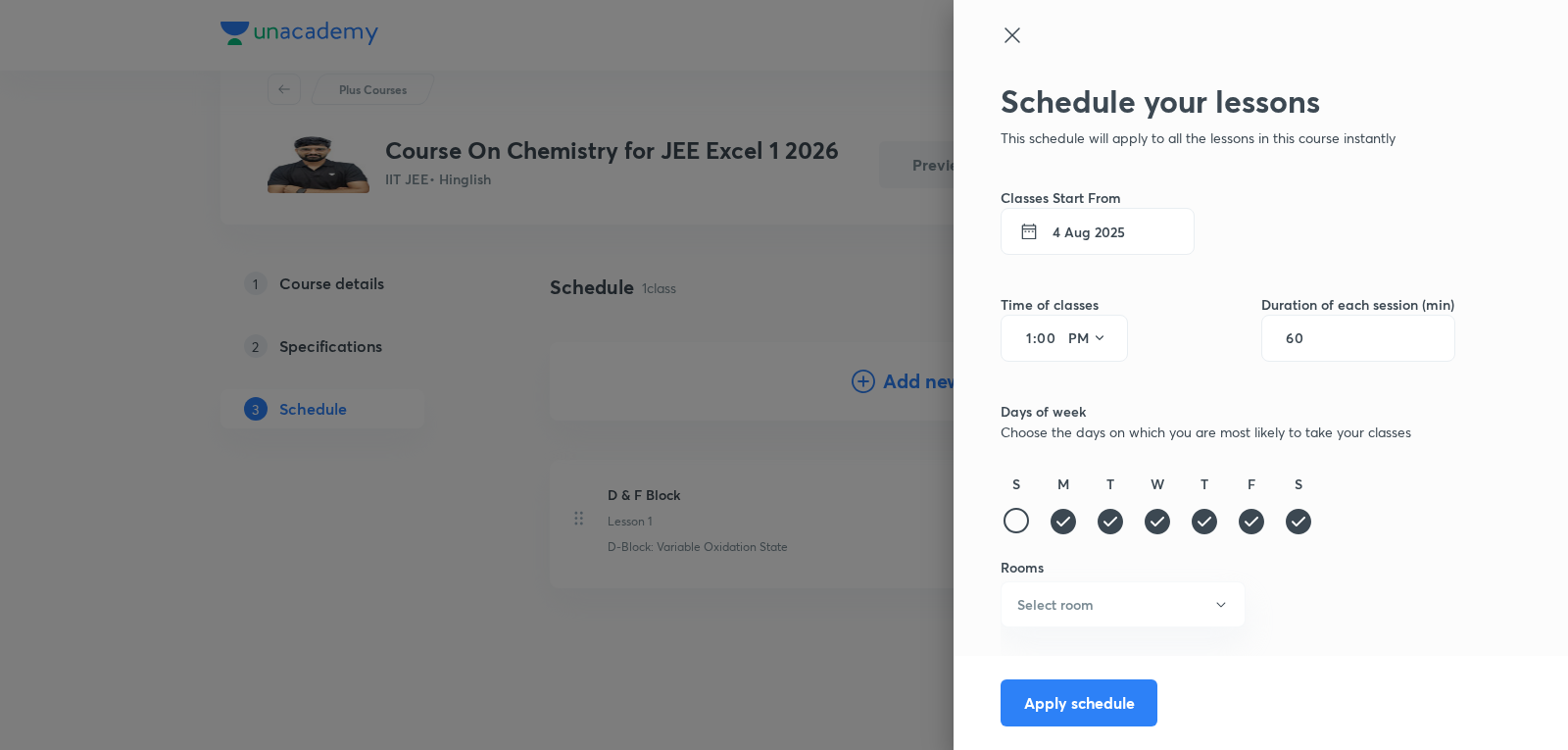 type on "12" 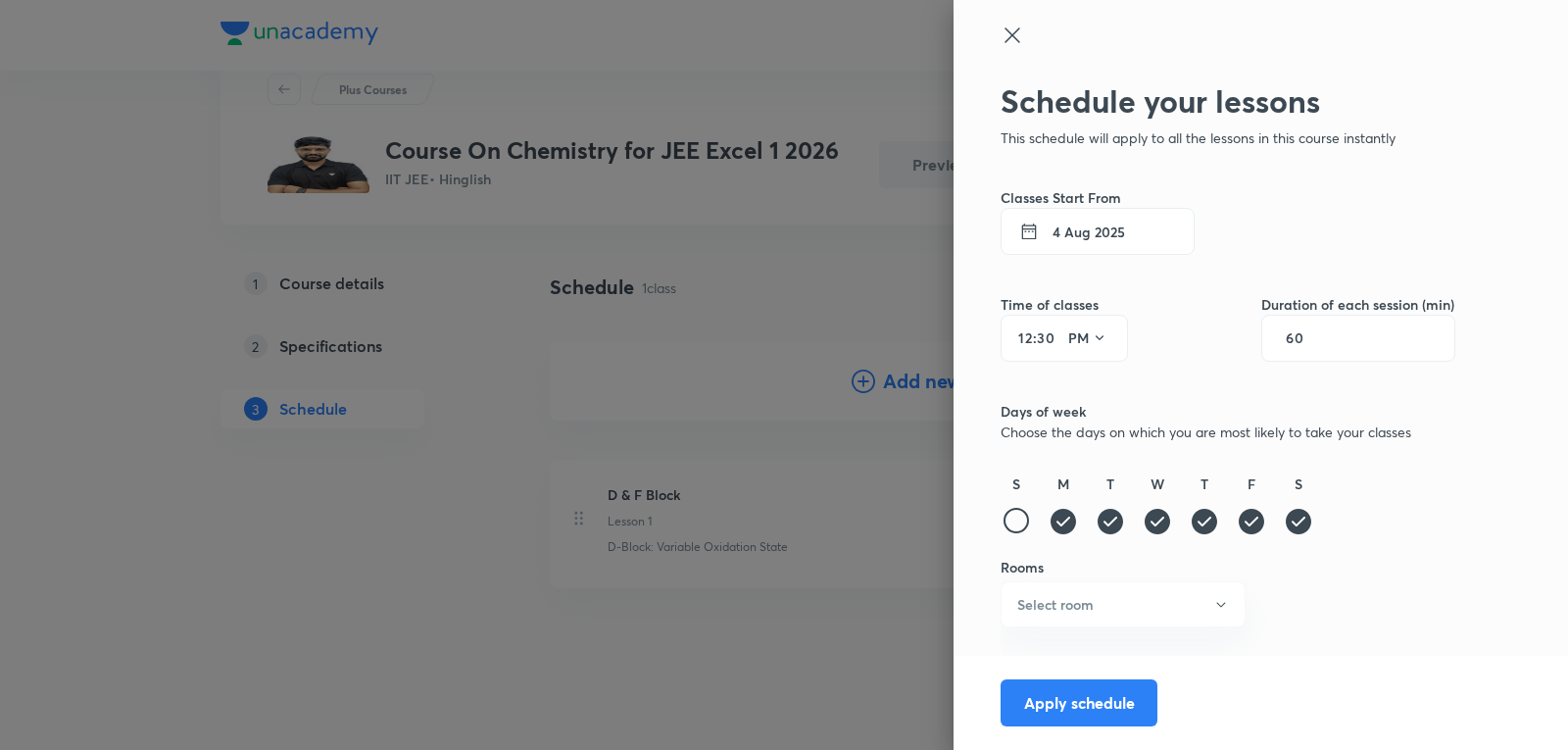 type on "30" 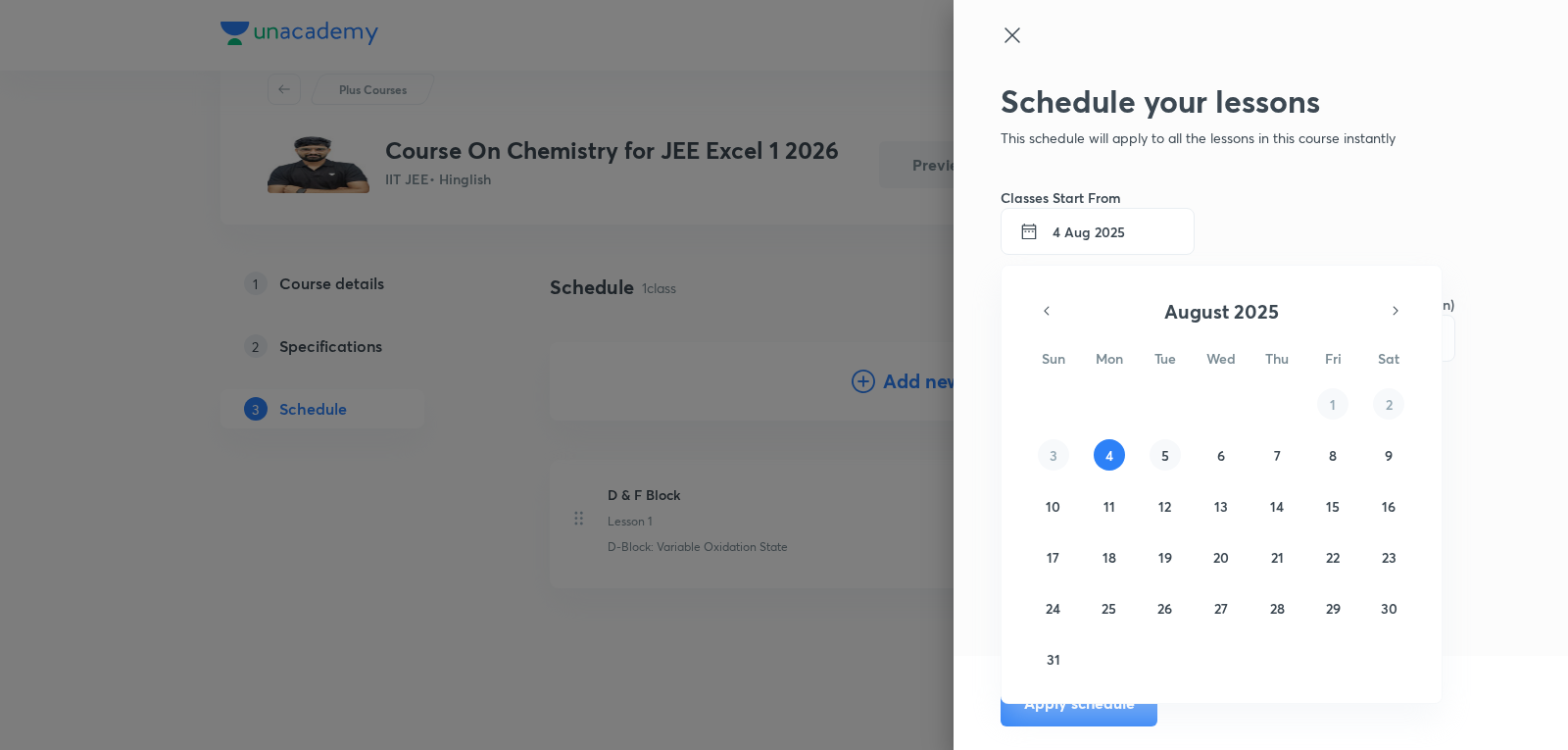 click on "5" at bounding box center [1165, 455] 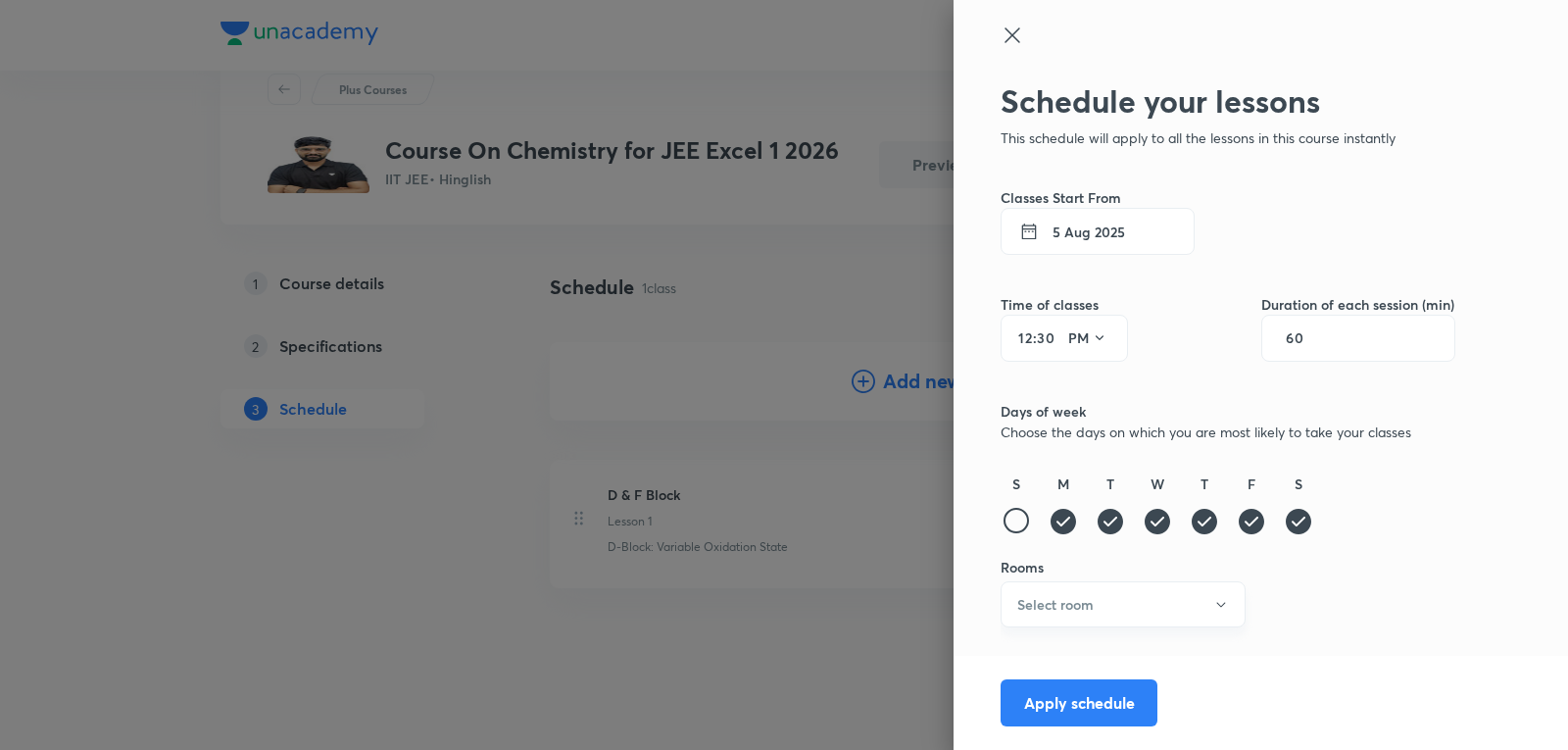 click on "Select room" at bounding box center [1123, 604] 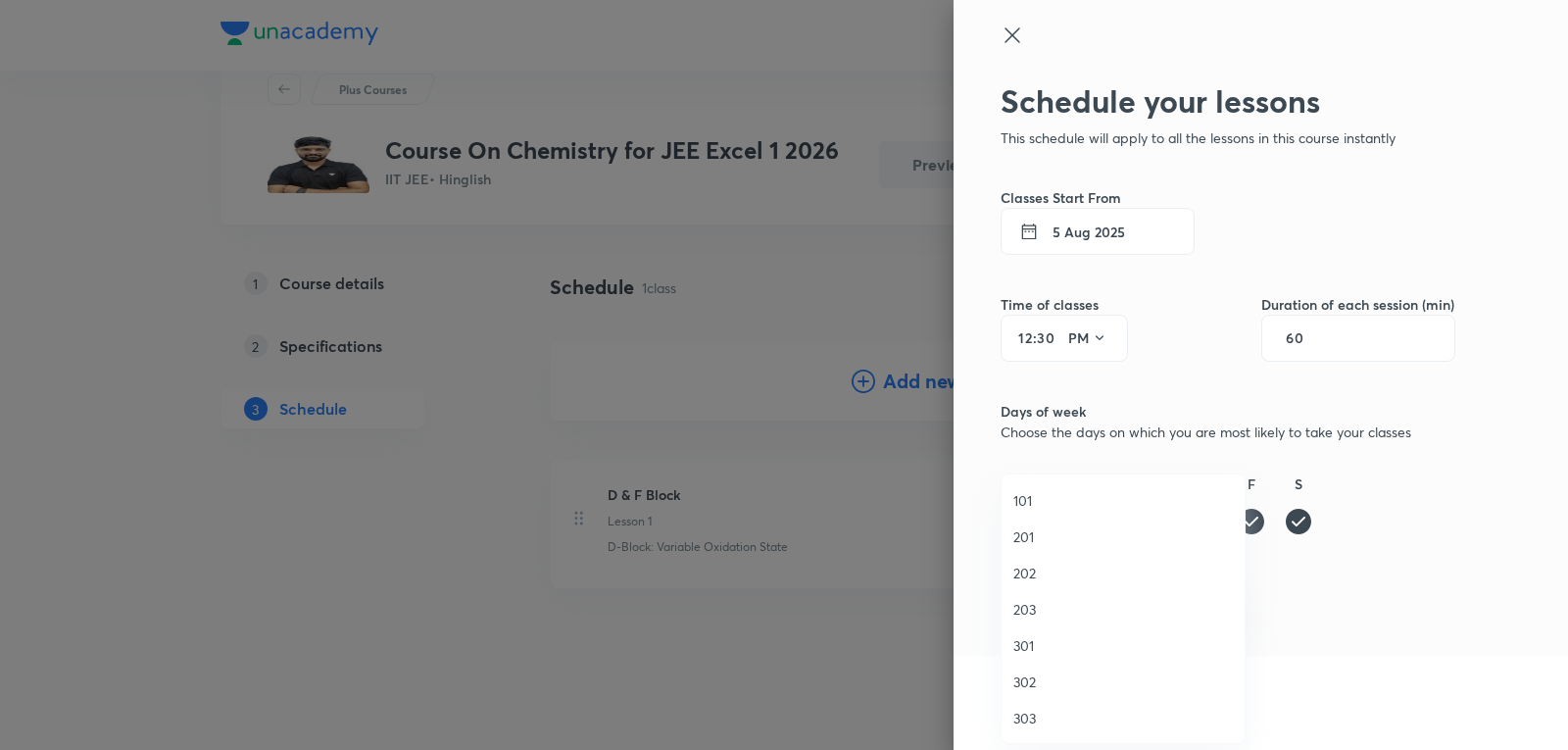 click on "203" at bounding box center [1123, 609] 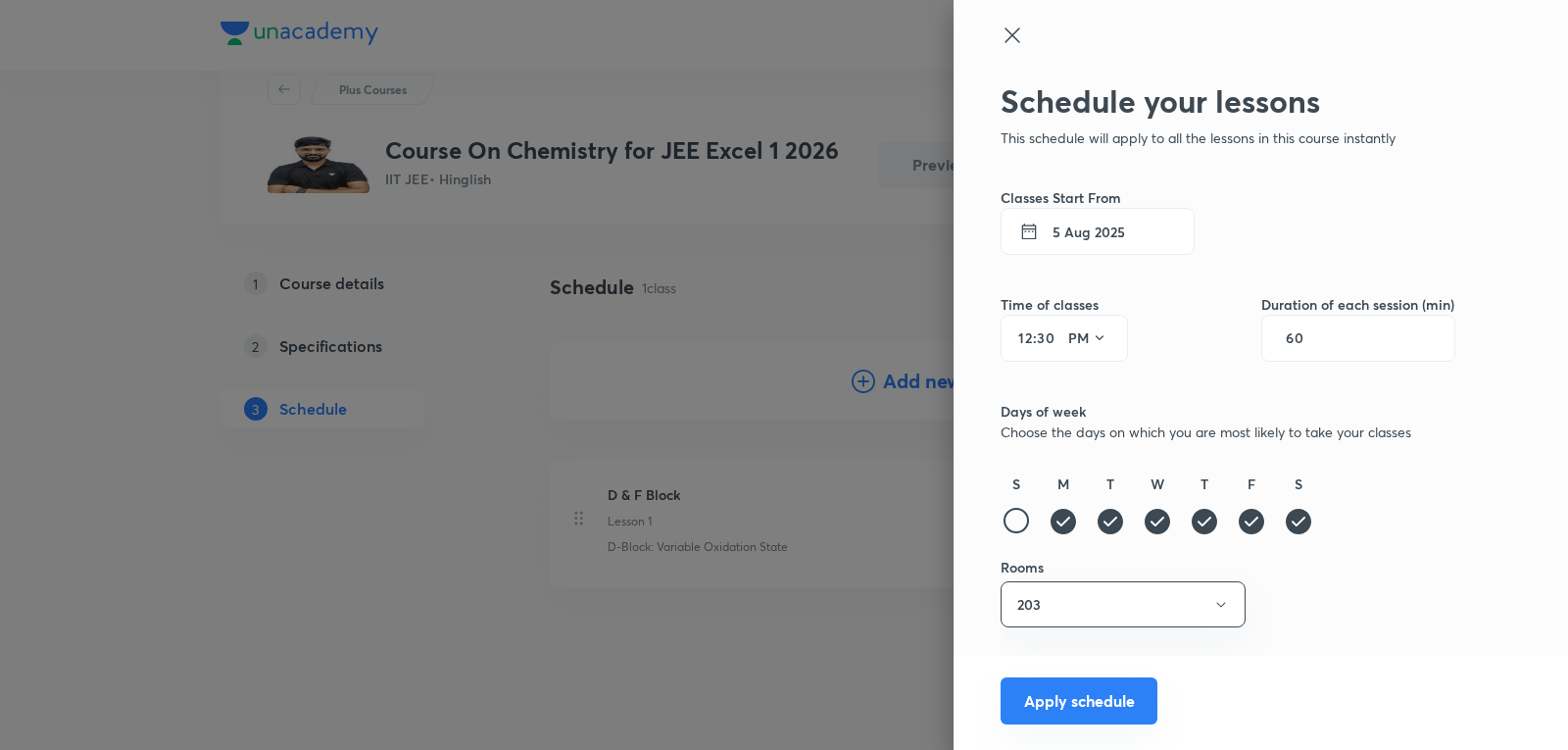 click on "Apply schedule" at bounding box center [1079, 701] 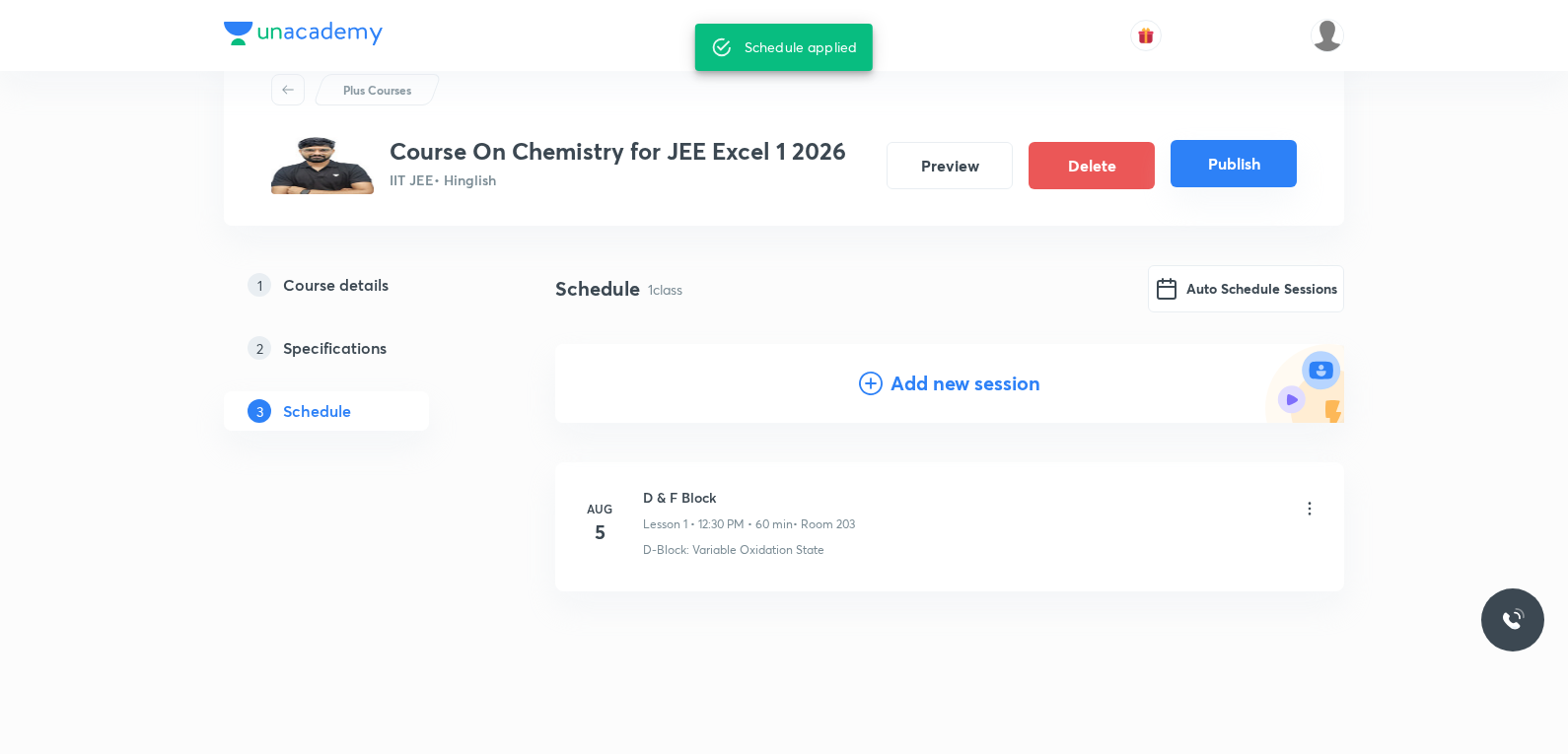 click on "Publish" at bounding box center [1234, 164] 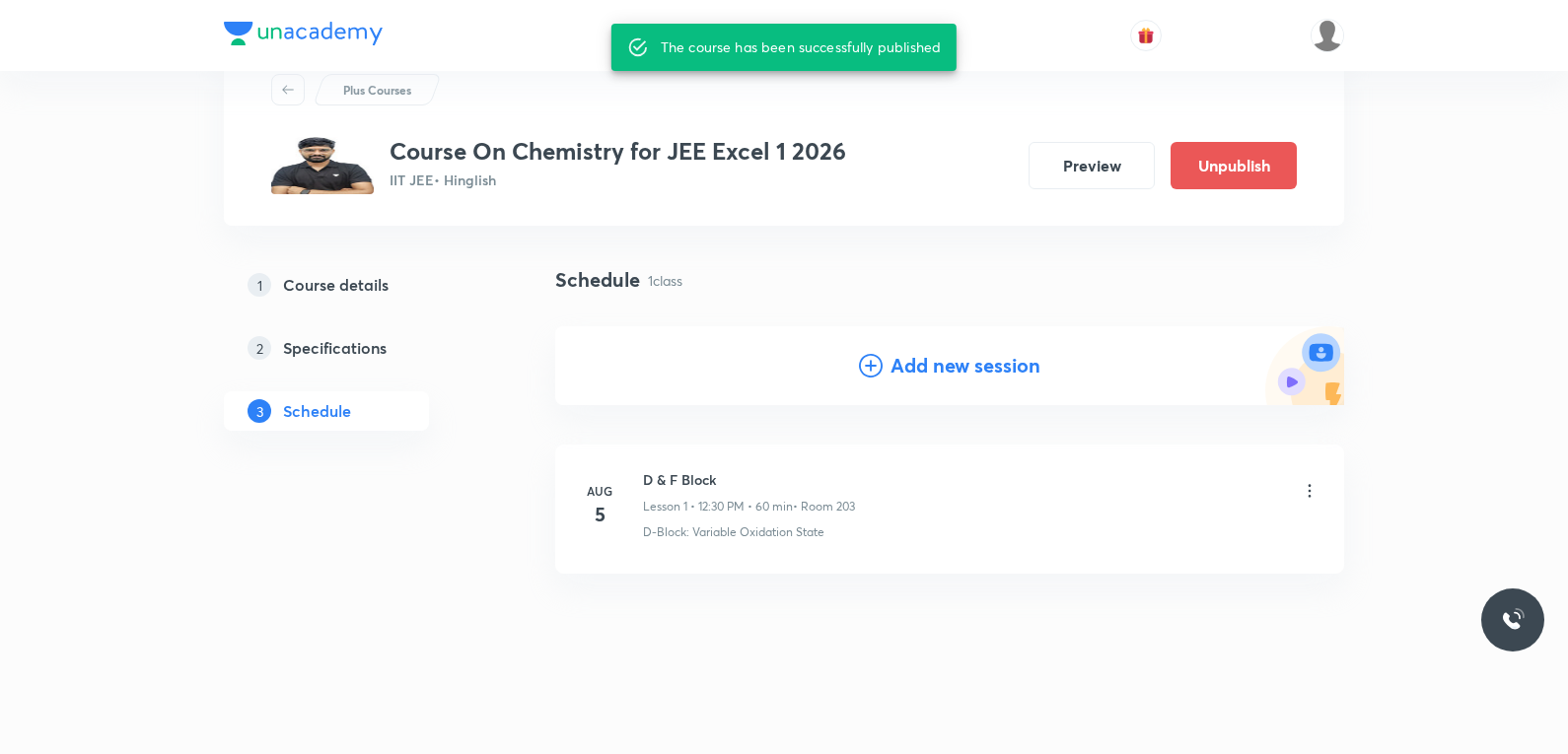 click on "Schedule 1  class Add new session Aug 5 D & F Block Lesson 1 • 12:30 PM • 60 min  • Room 203 D-Block: Variable Oxidation State" at bounding box center (950, 494) 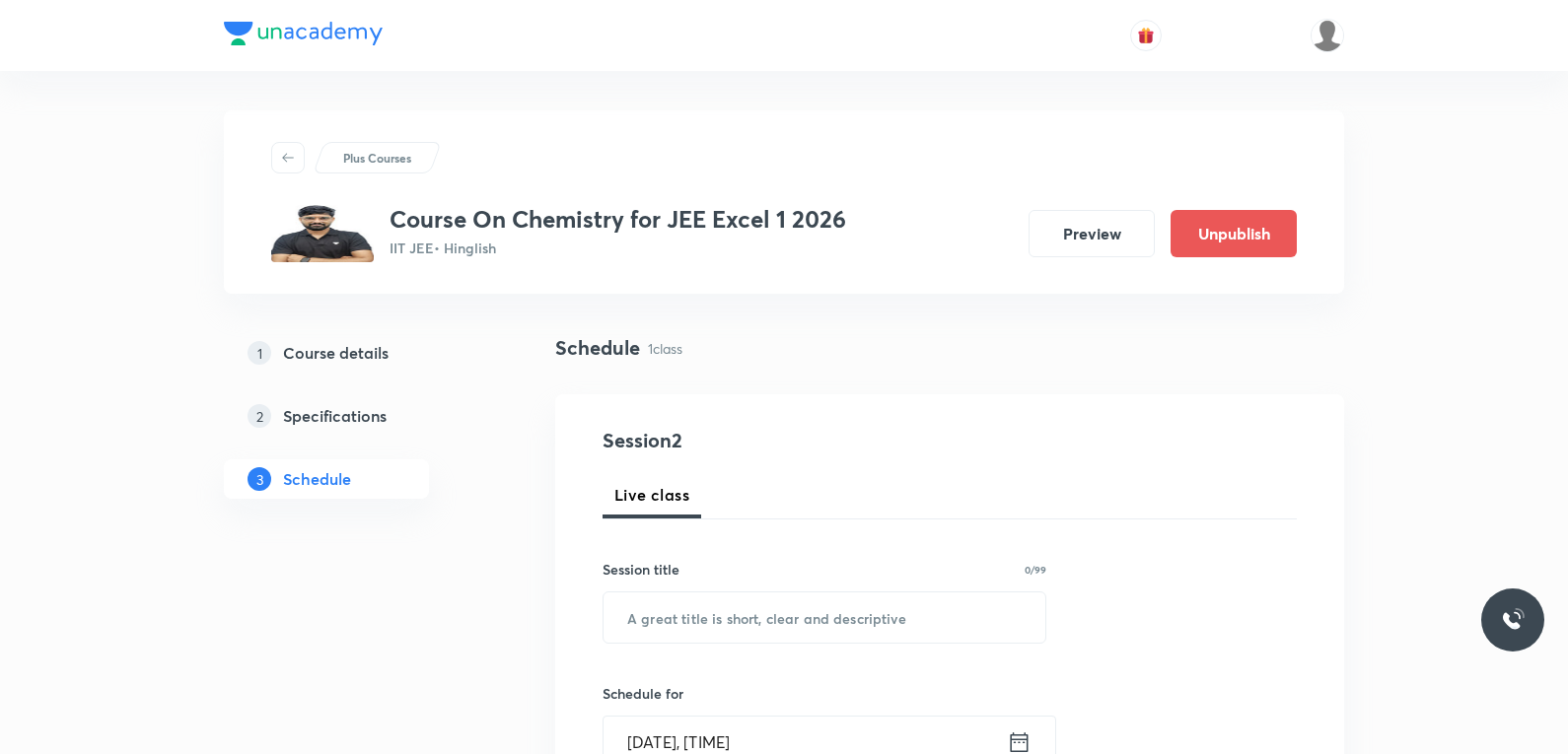 scroll, scrollTop: 0, scrollLeft: 0, axis: both 